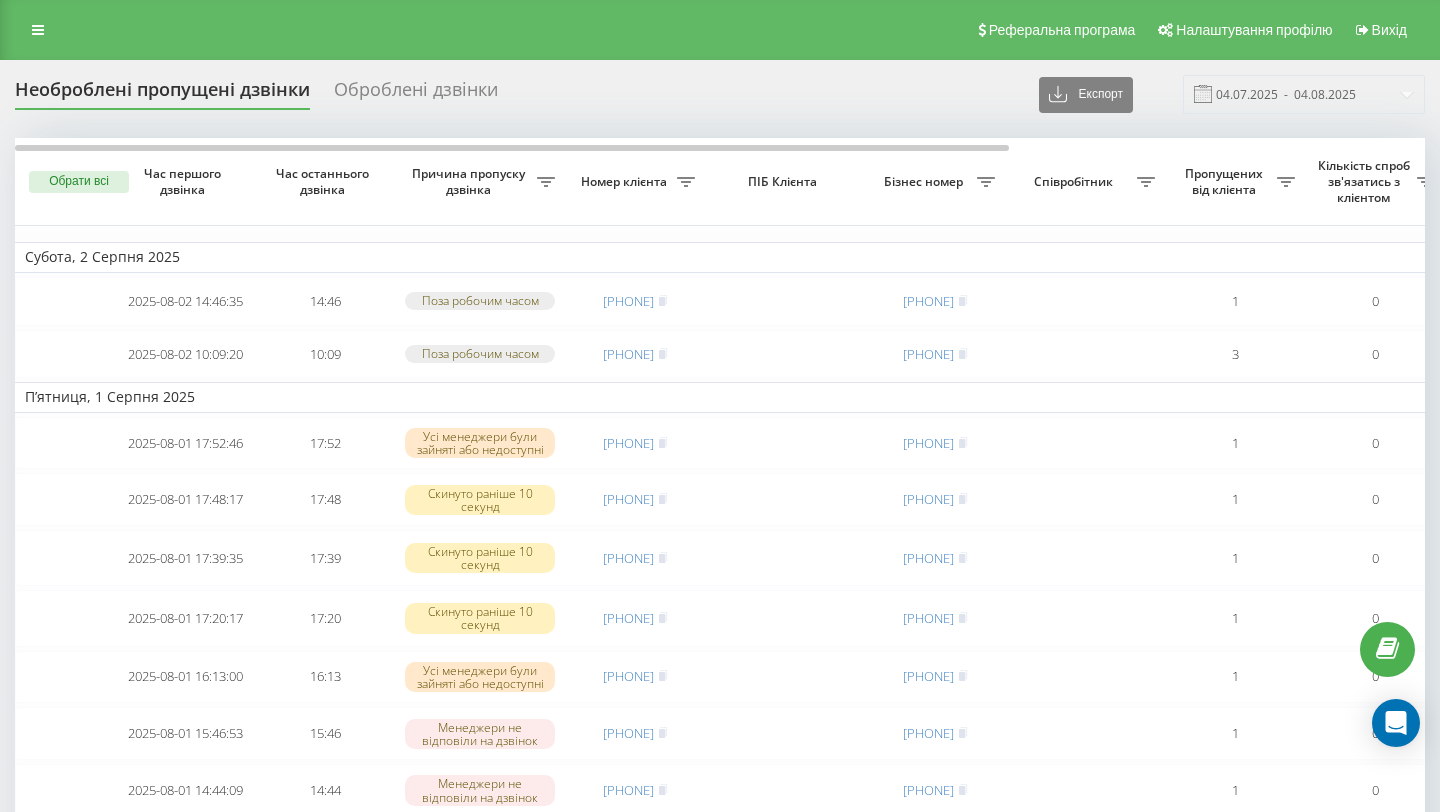 scroll, scrollTop: 0, scrollLeft: 0, axis: both 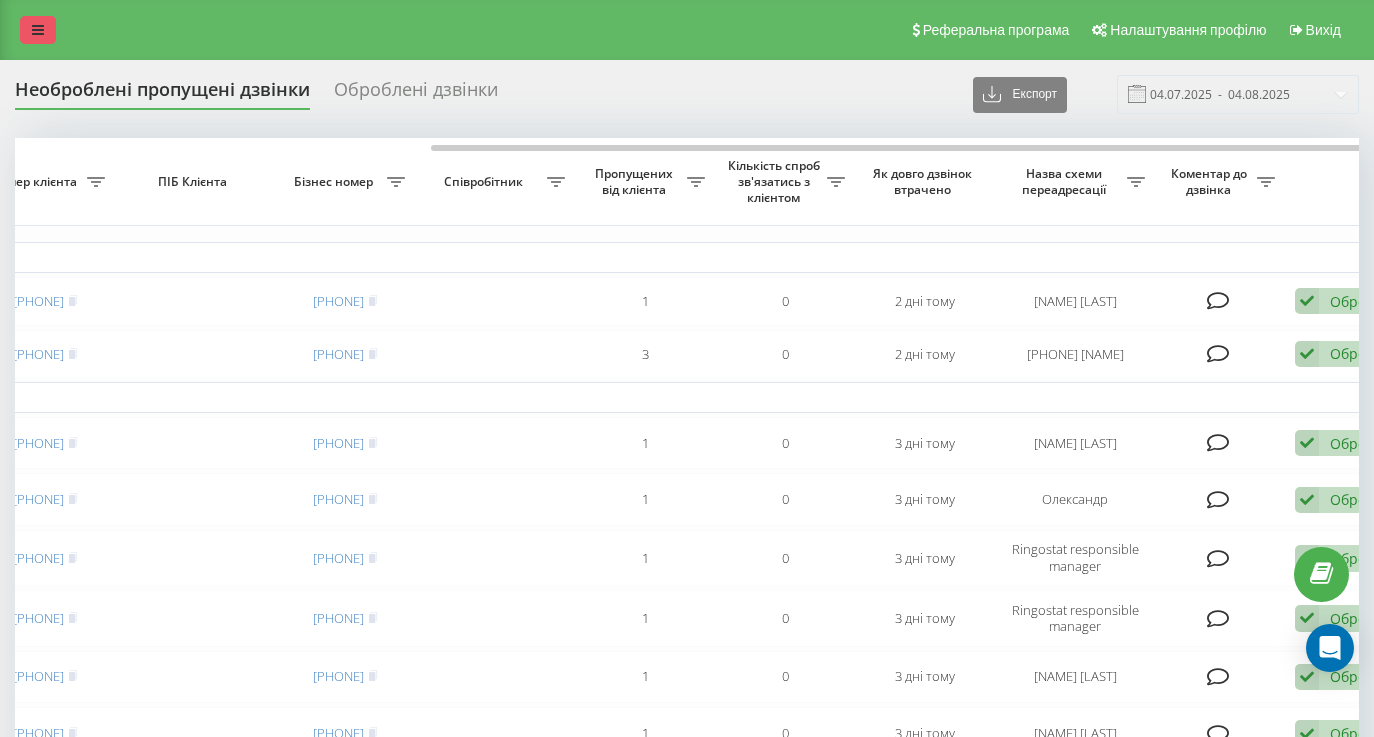 click at bounding box center [38, 30] 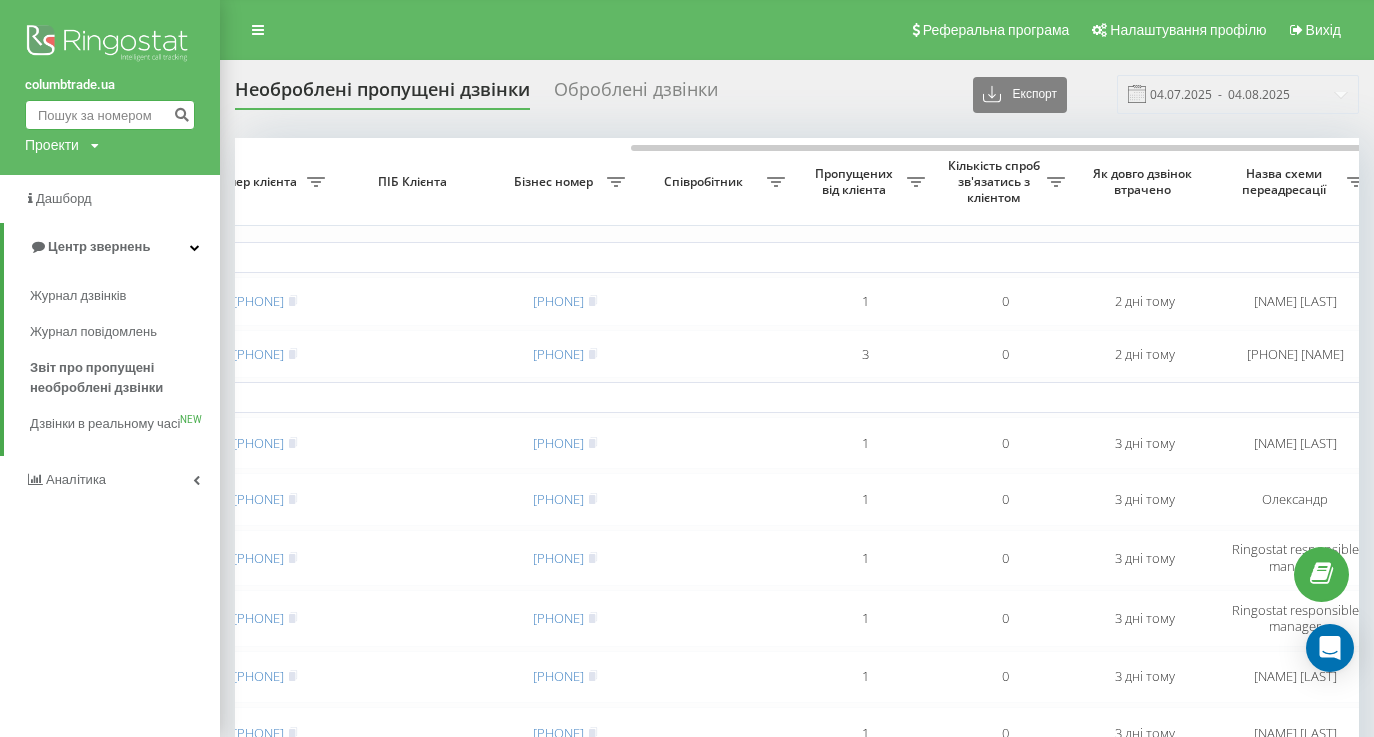 click at bounding box center [110, 115] 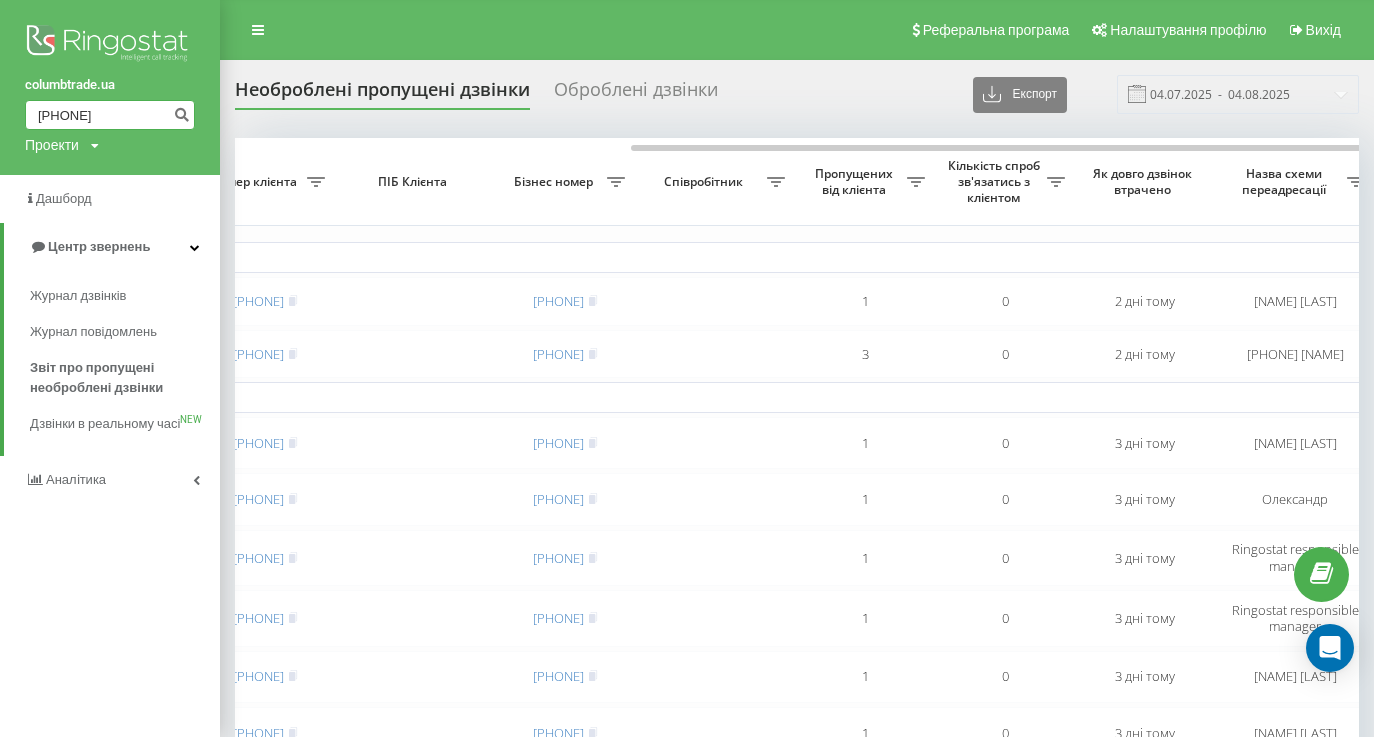 type on "097 720 16 58" 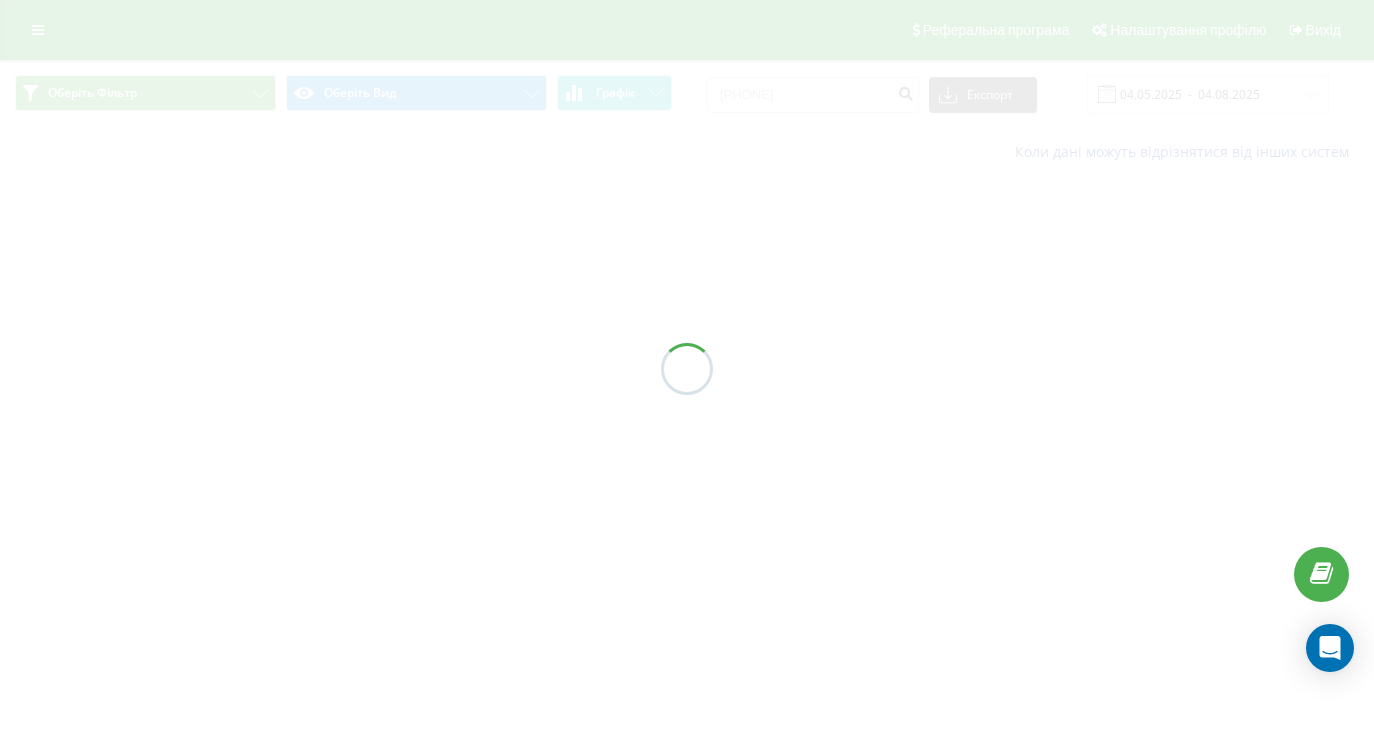 scroll, scrollTop: 0, scrollLeft: 0, axis: both 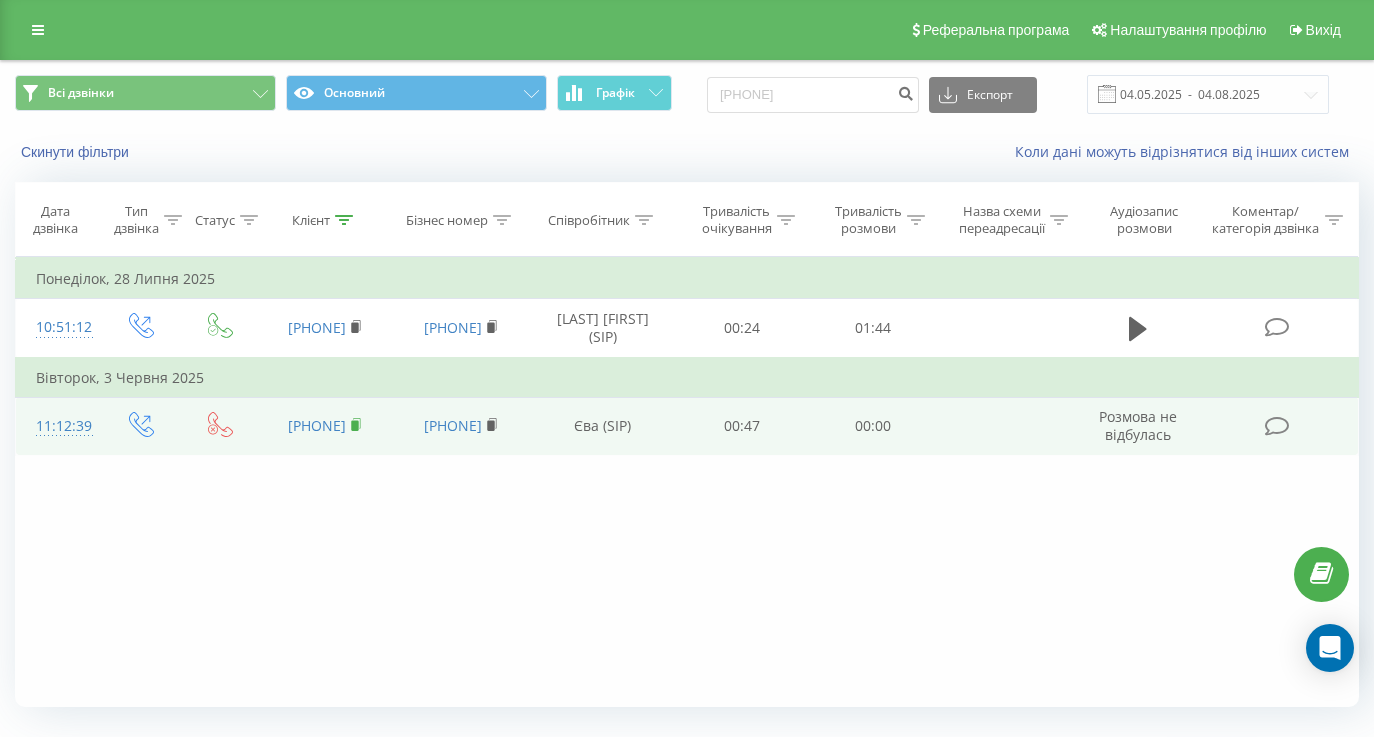 click 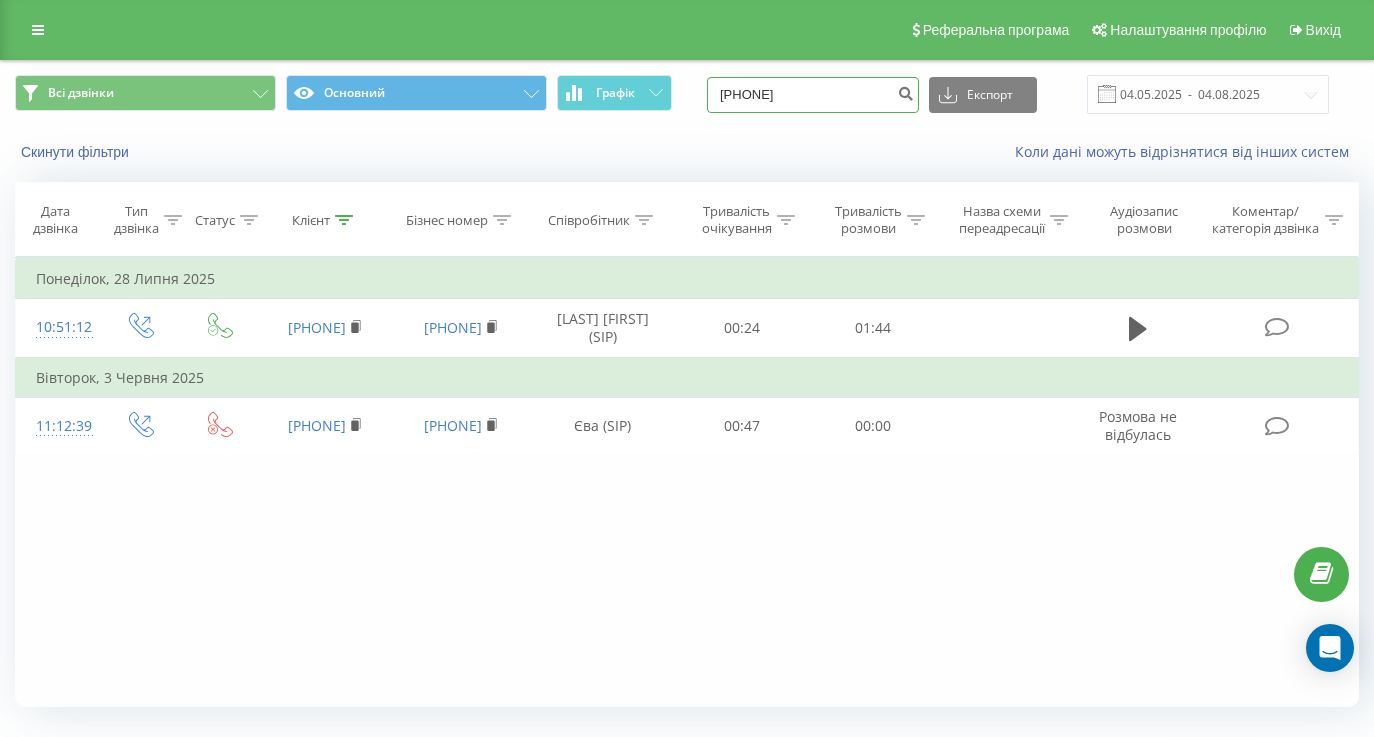 click on "0977201658" at bounding box center (813, 95) 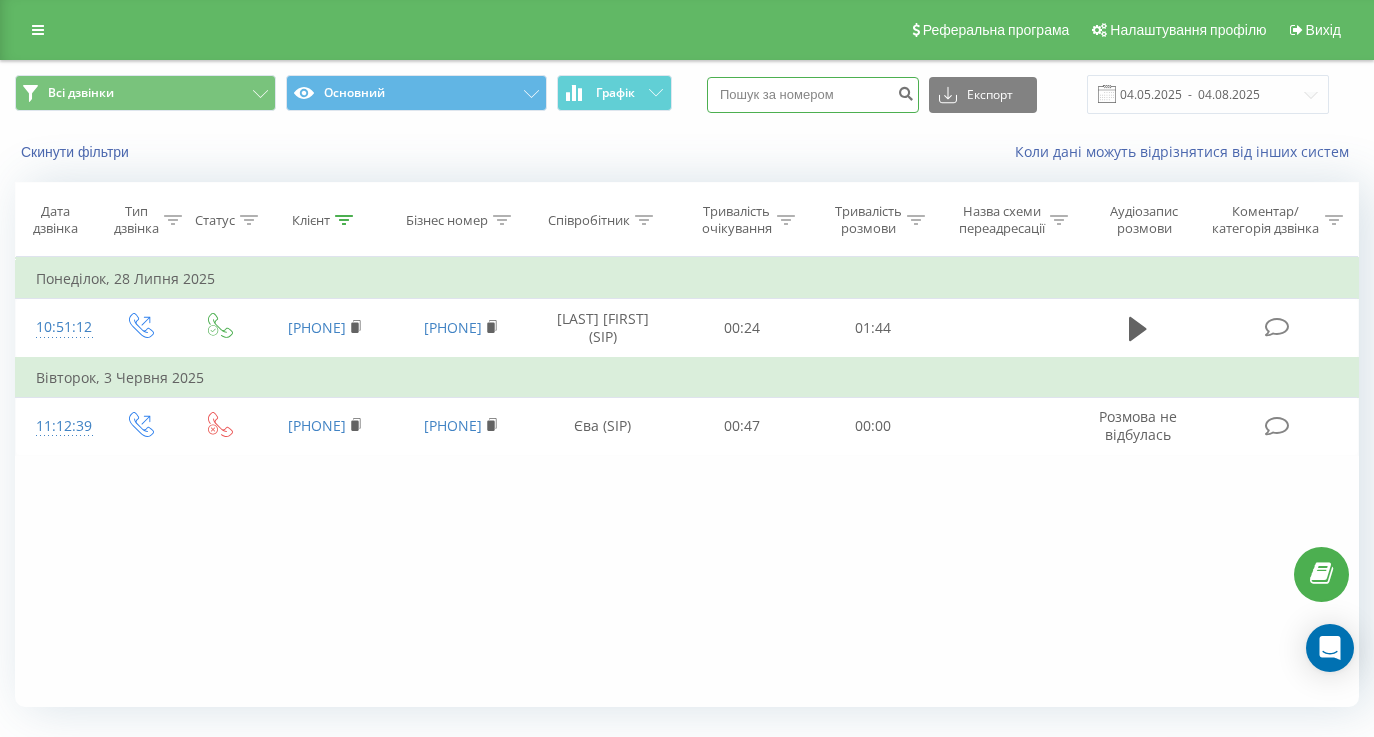 paste on "[PHONE]" 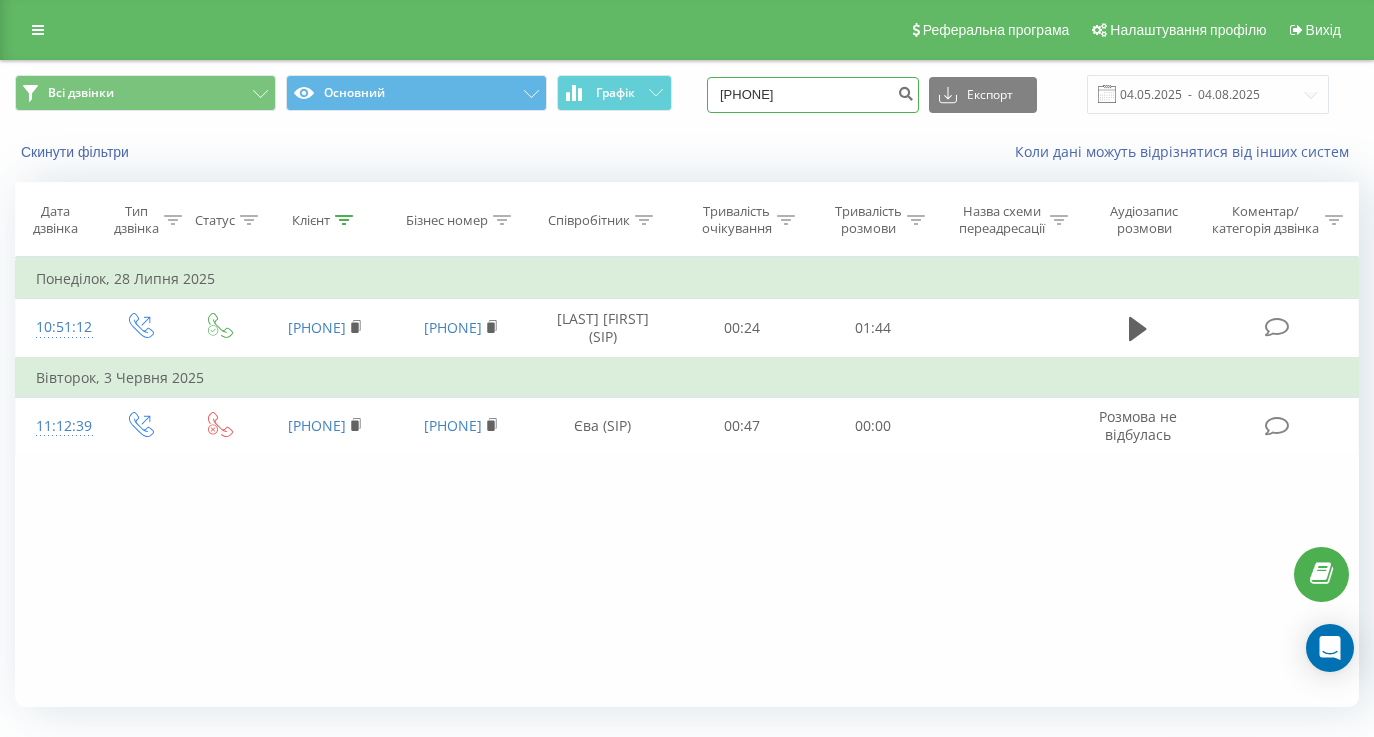 type on "[PHONE]" 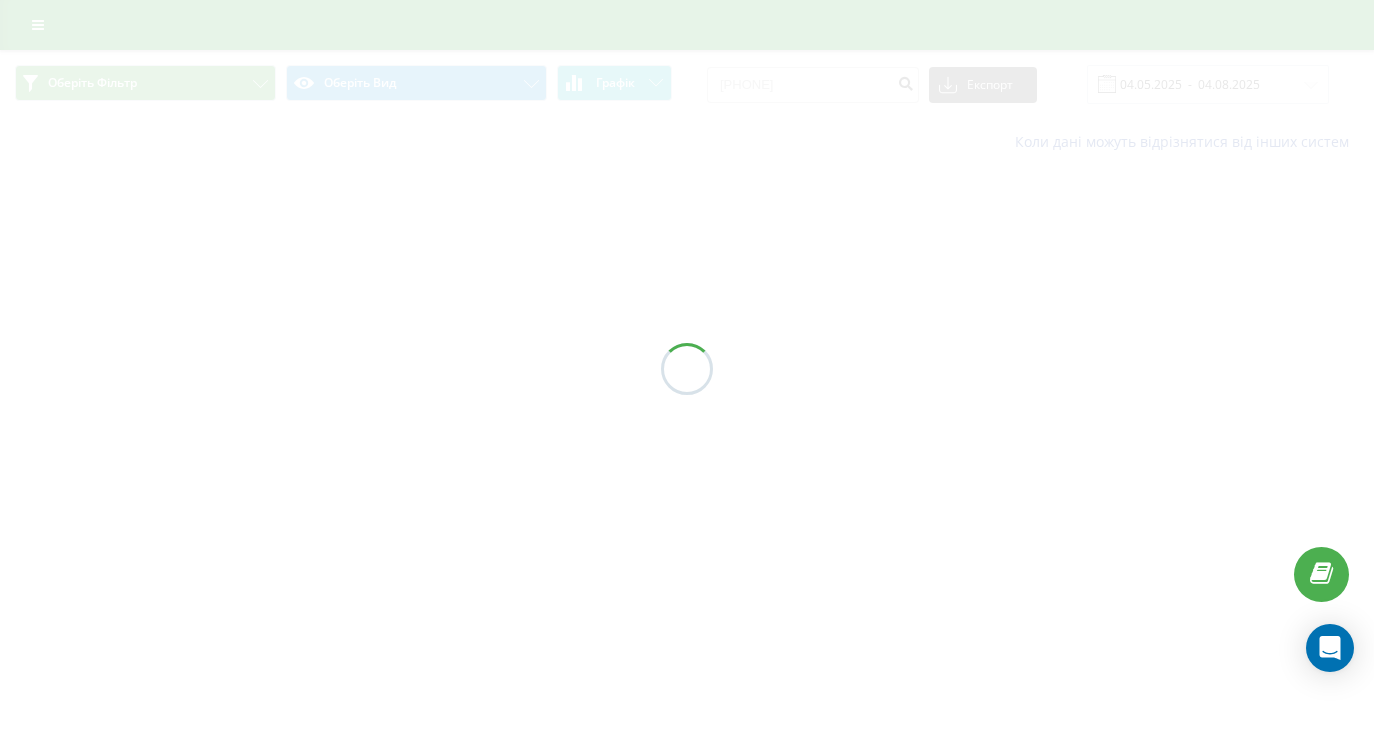 scroll, scrollTop: 0, scrollLeft: 0, axis: both 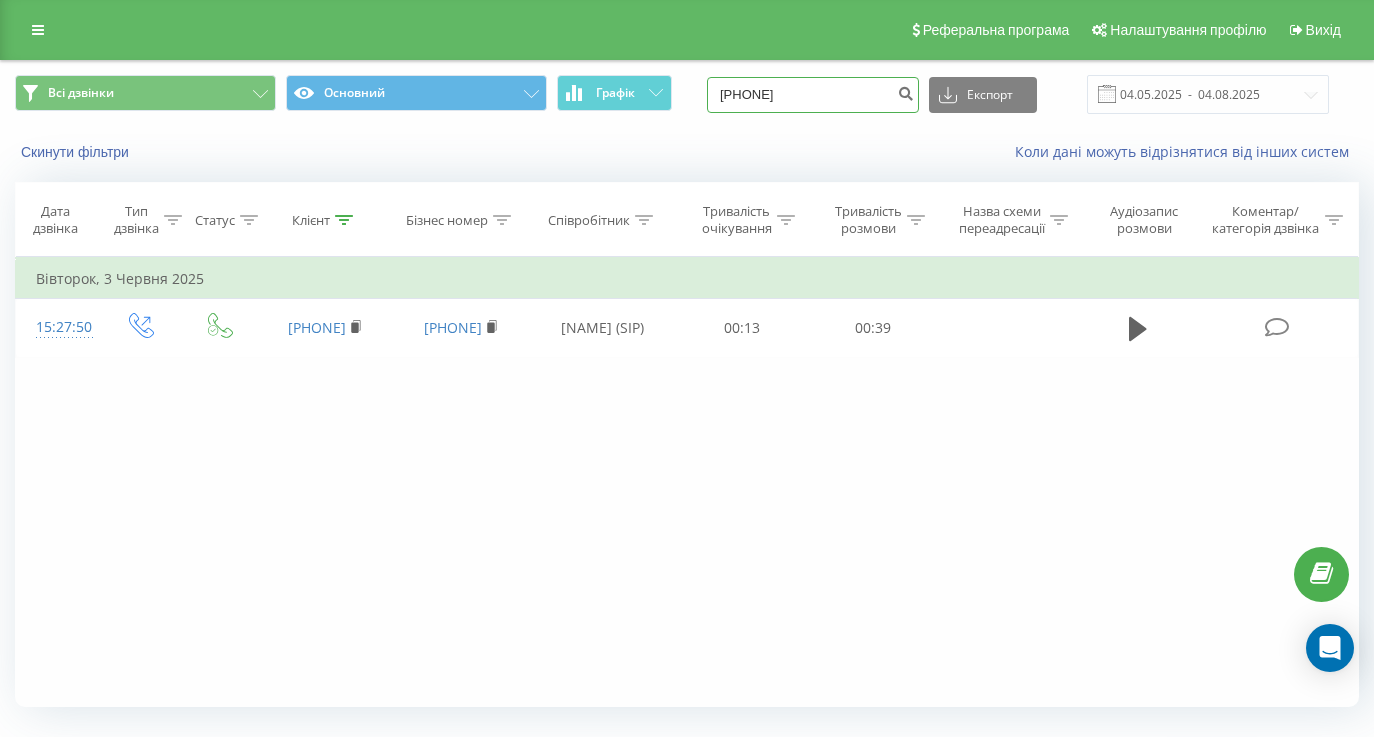 click on "0971685239" at bounding box center (813, 95) 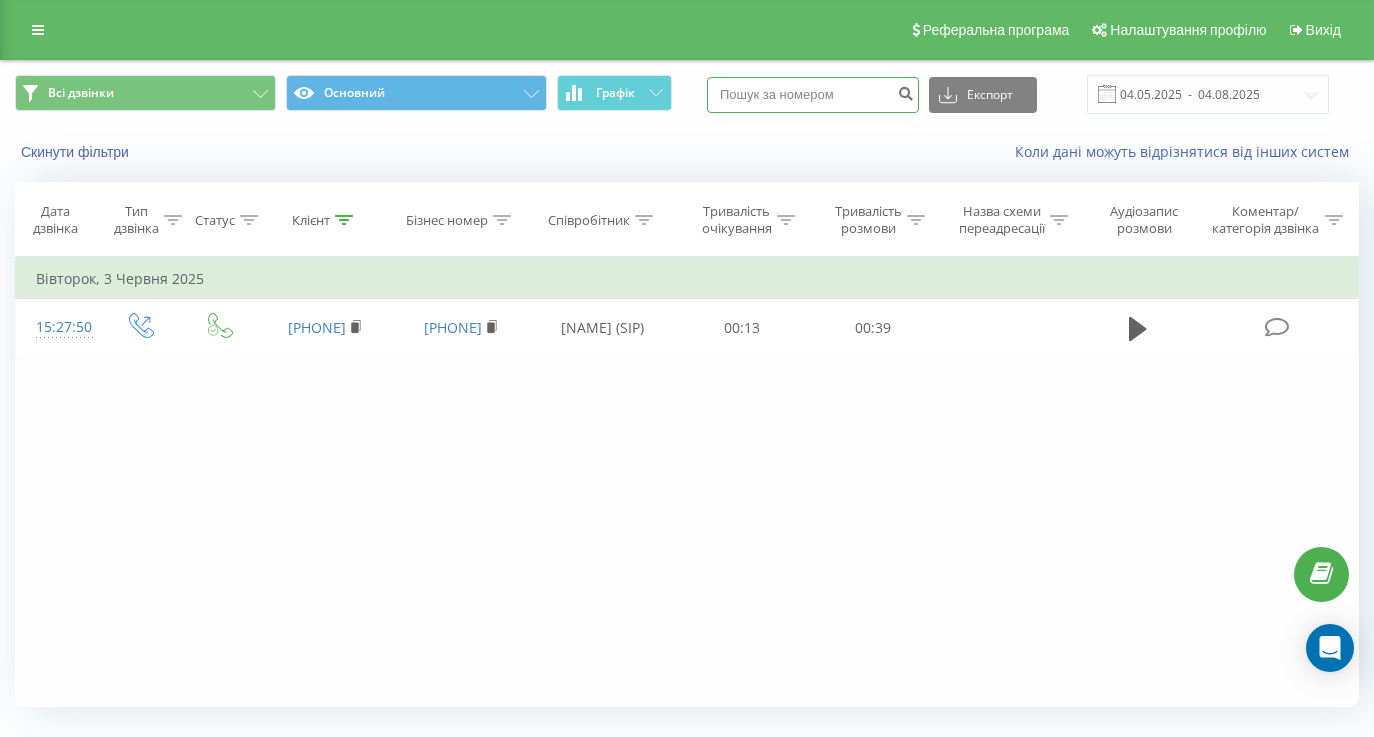 scroll, scrollTop: 0, scrollLeft: 0, axis: both 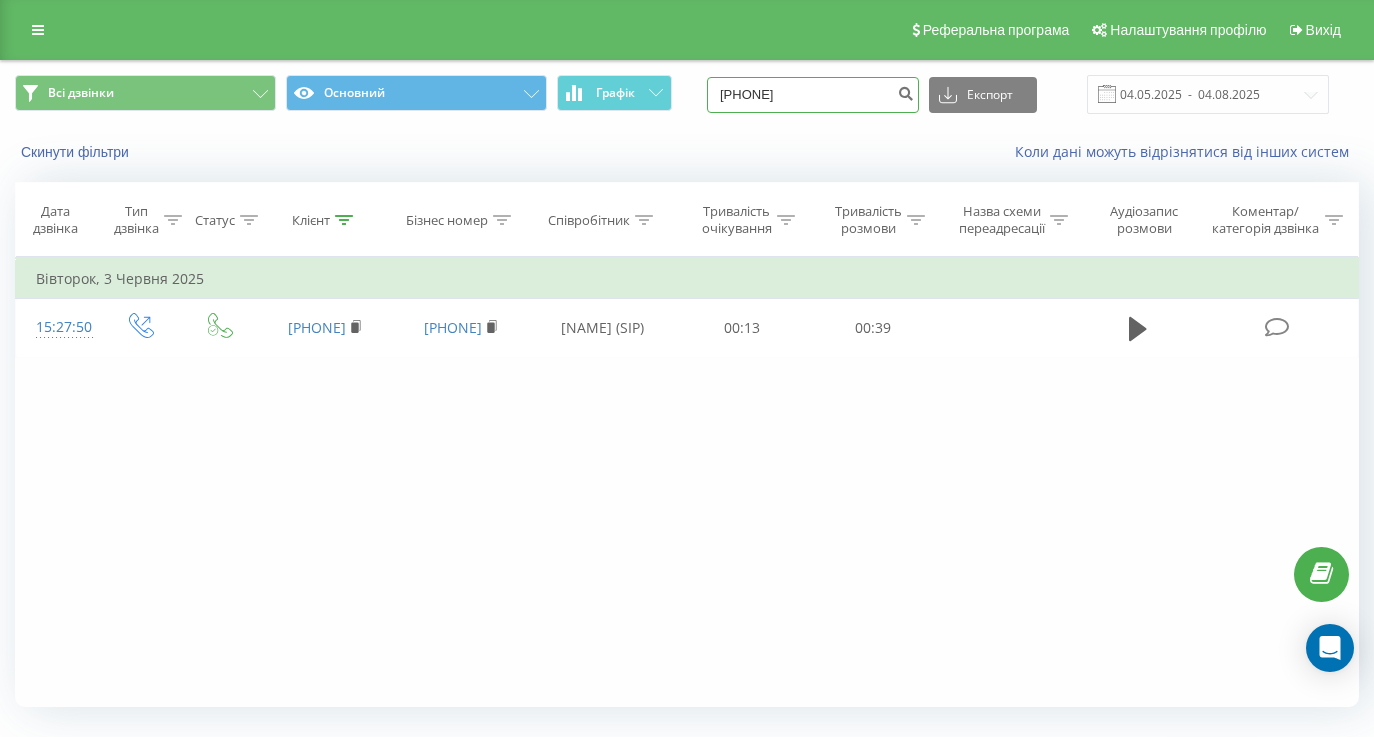 type on "097 119 42 34" 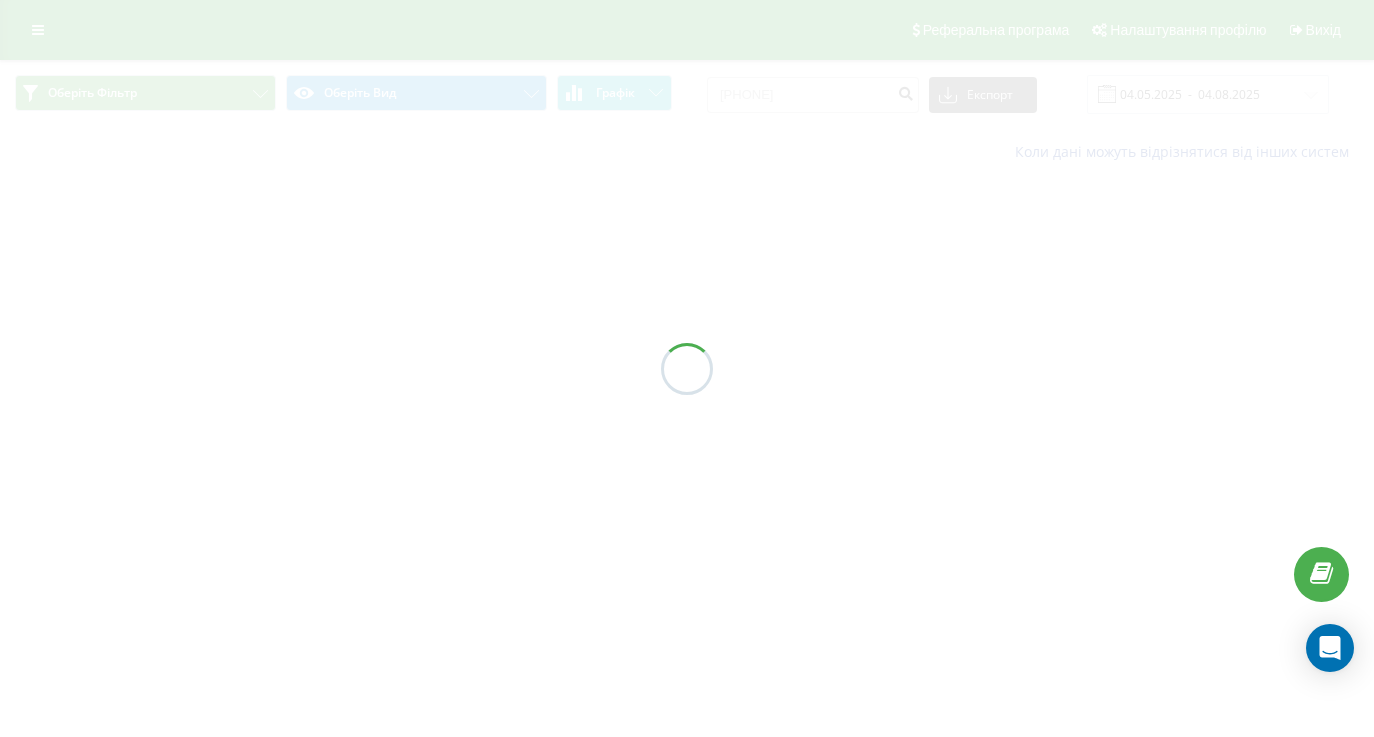scroll, scrollTop: 0, scrollLeft: 0, axis: both 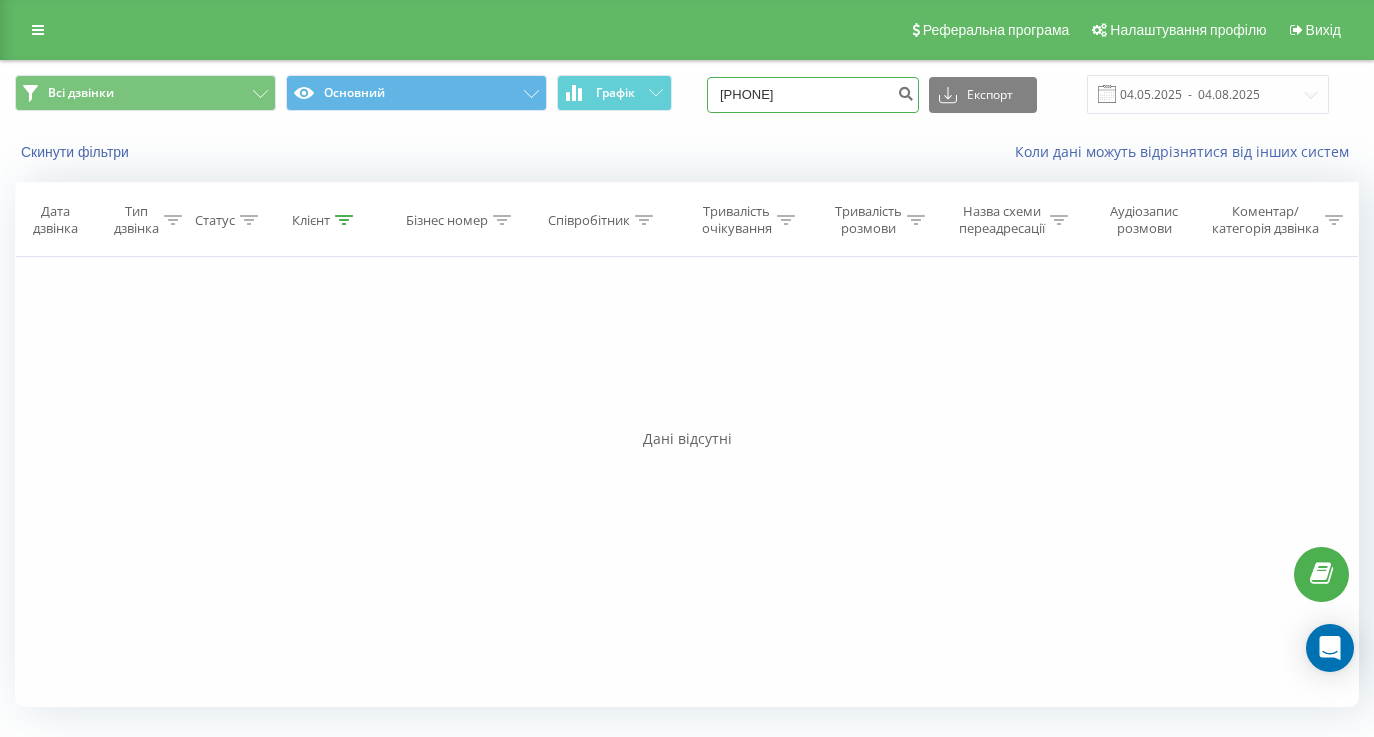 click on "0971194234" at bounding box center [813, 95] 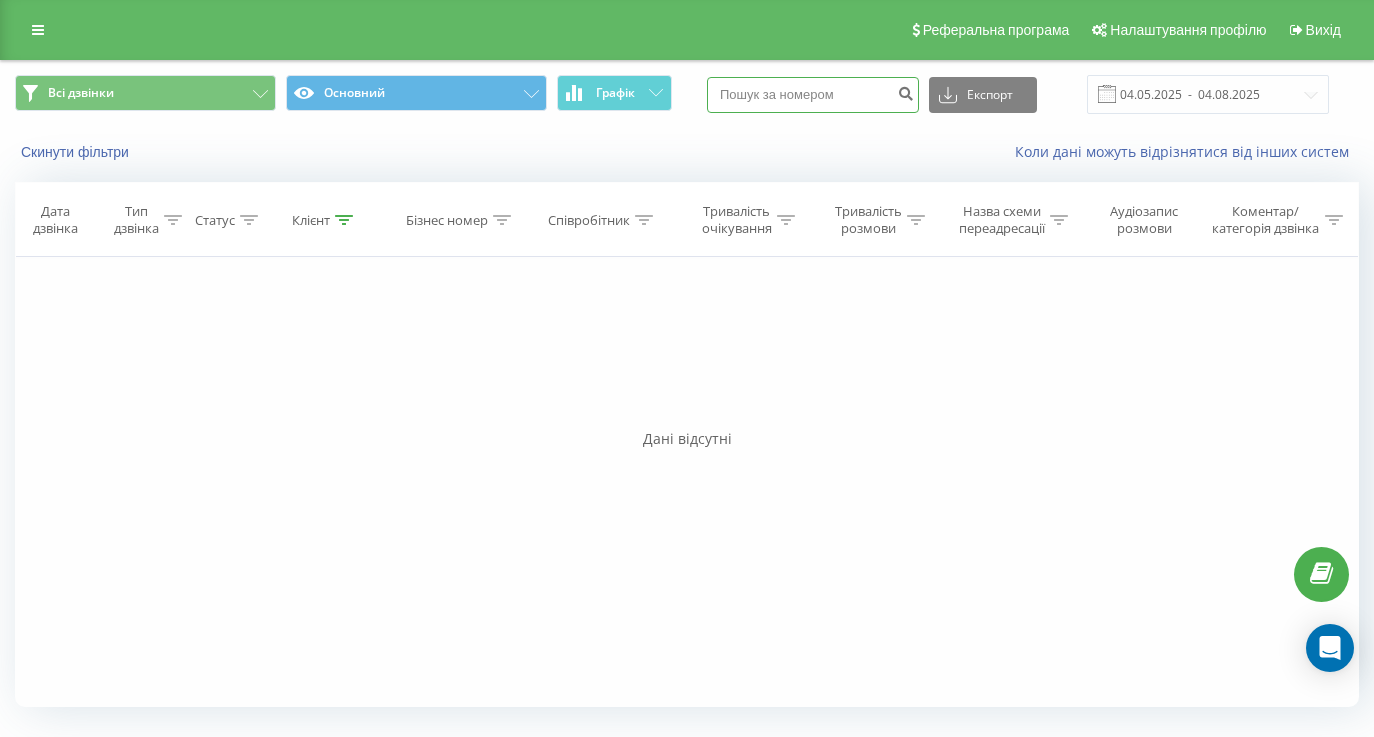 paste on "(099) 546 34 64" 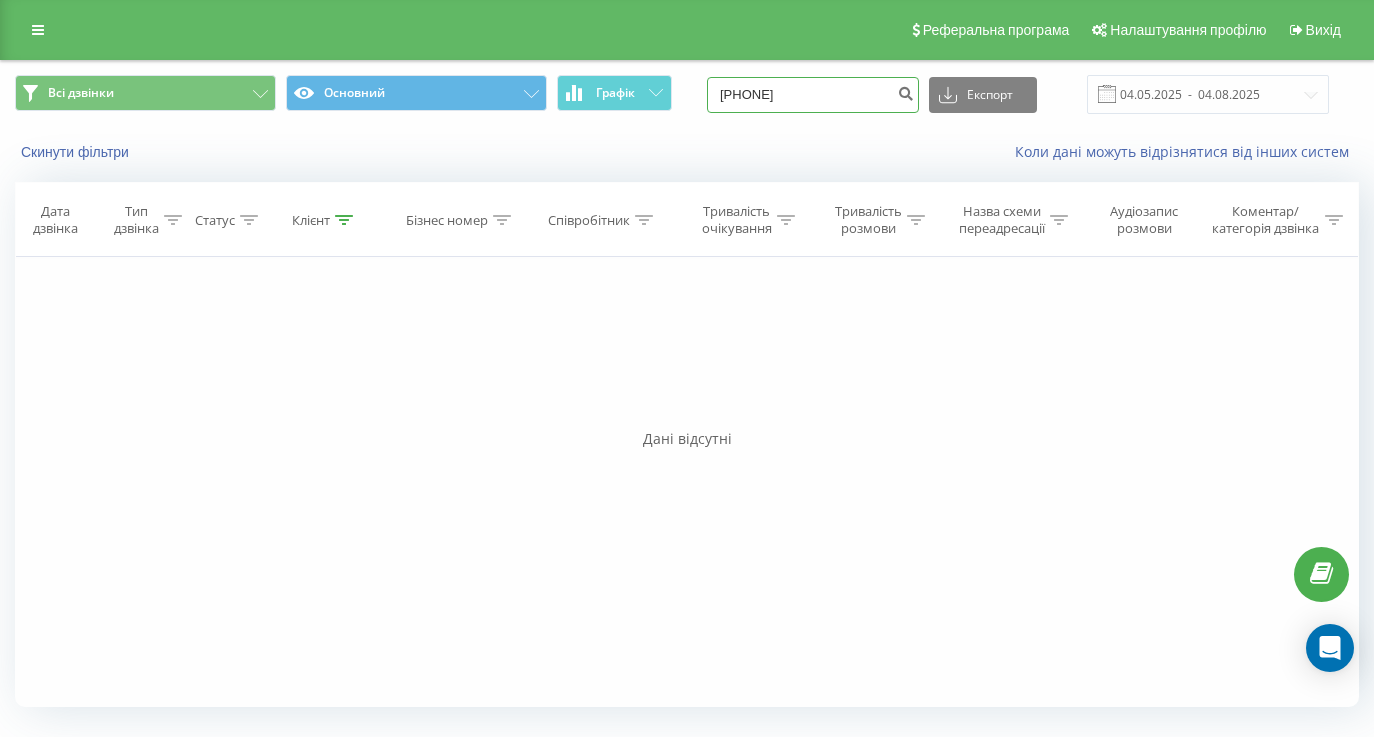 type on "(099) 546 34 64" 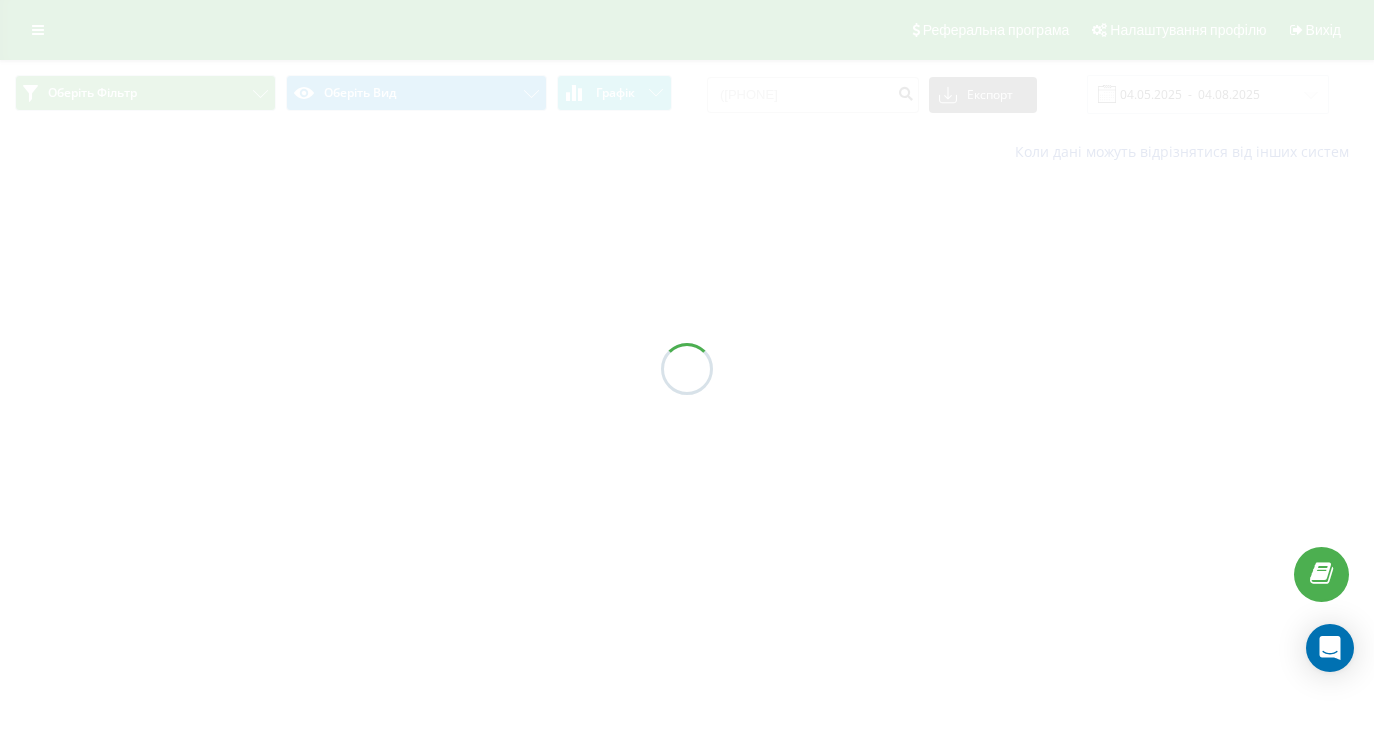 scroll, scrollTop: 0, scrollLeft: 0, axis: both 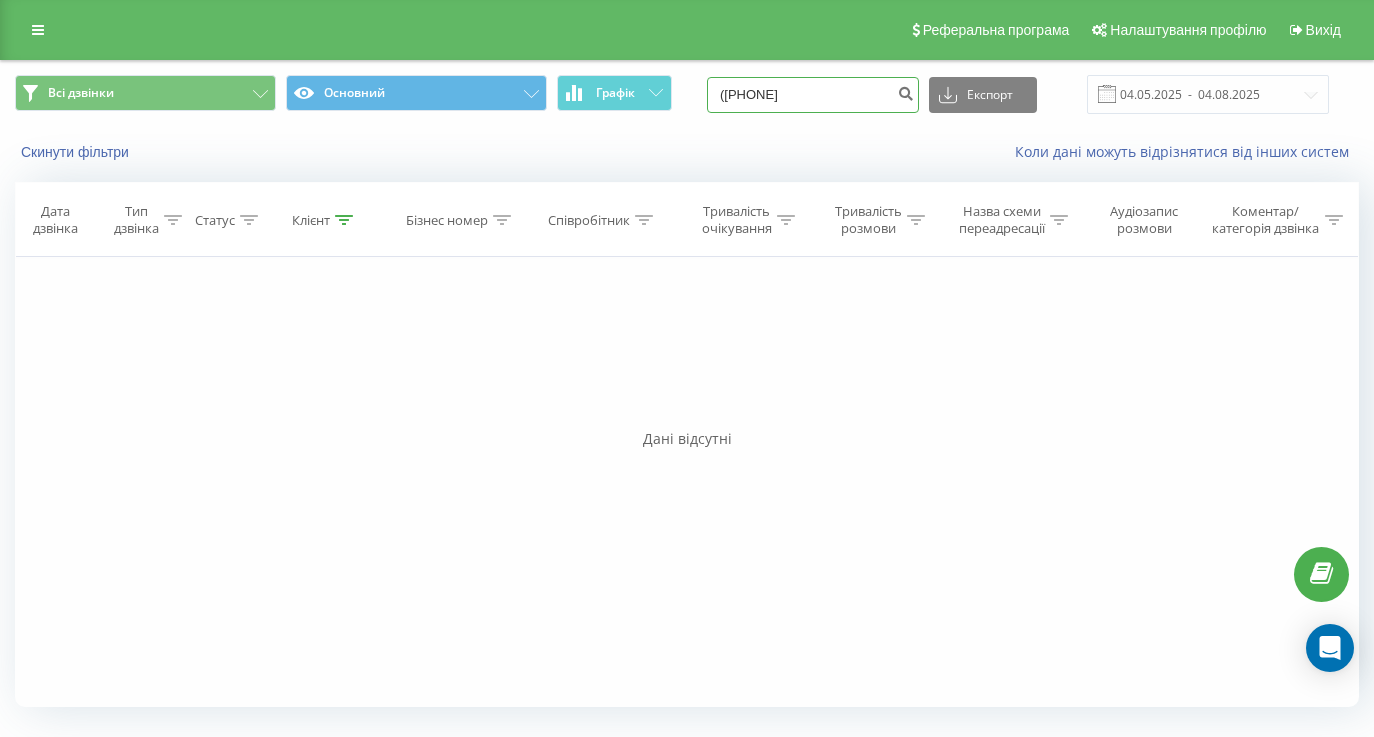 click on "(099)5463464" at bounding box center (813, 95) 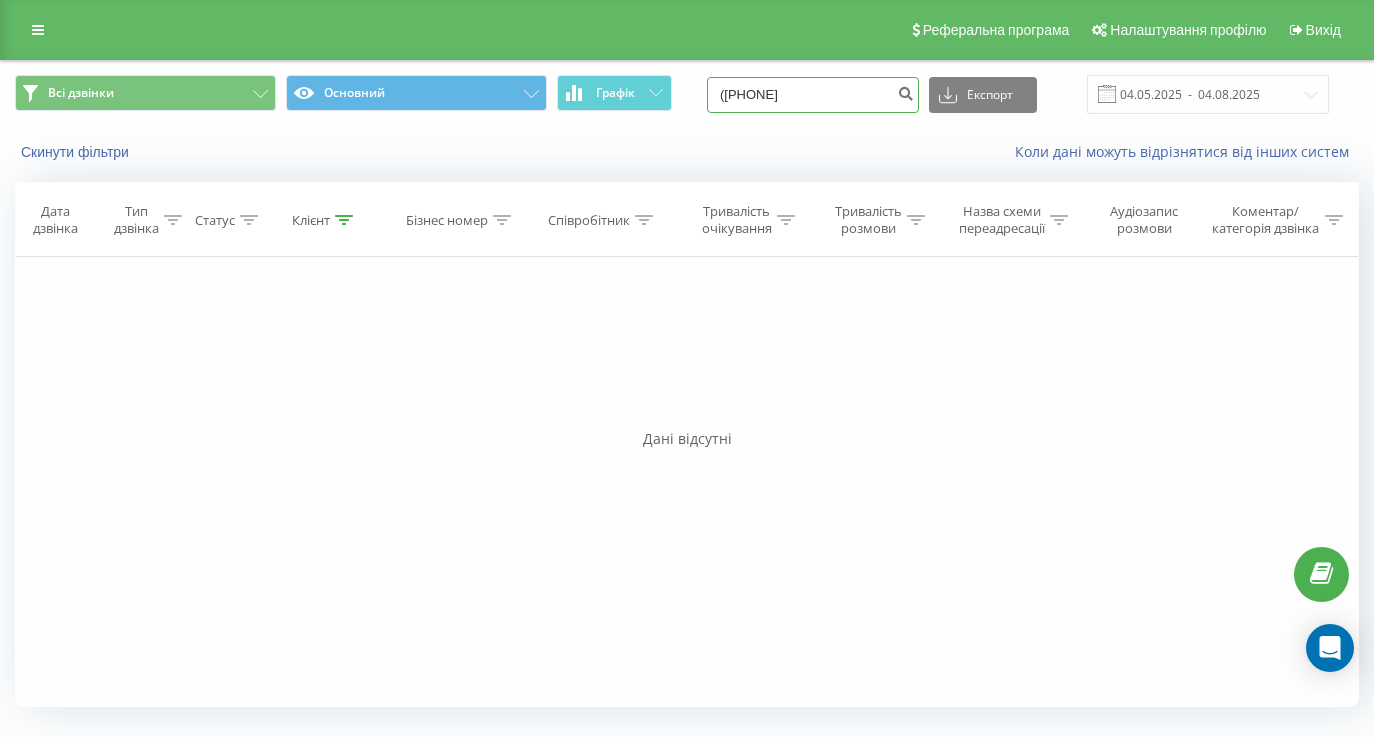 click on "(0995463464" at bounding box center (813, 95) 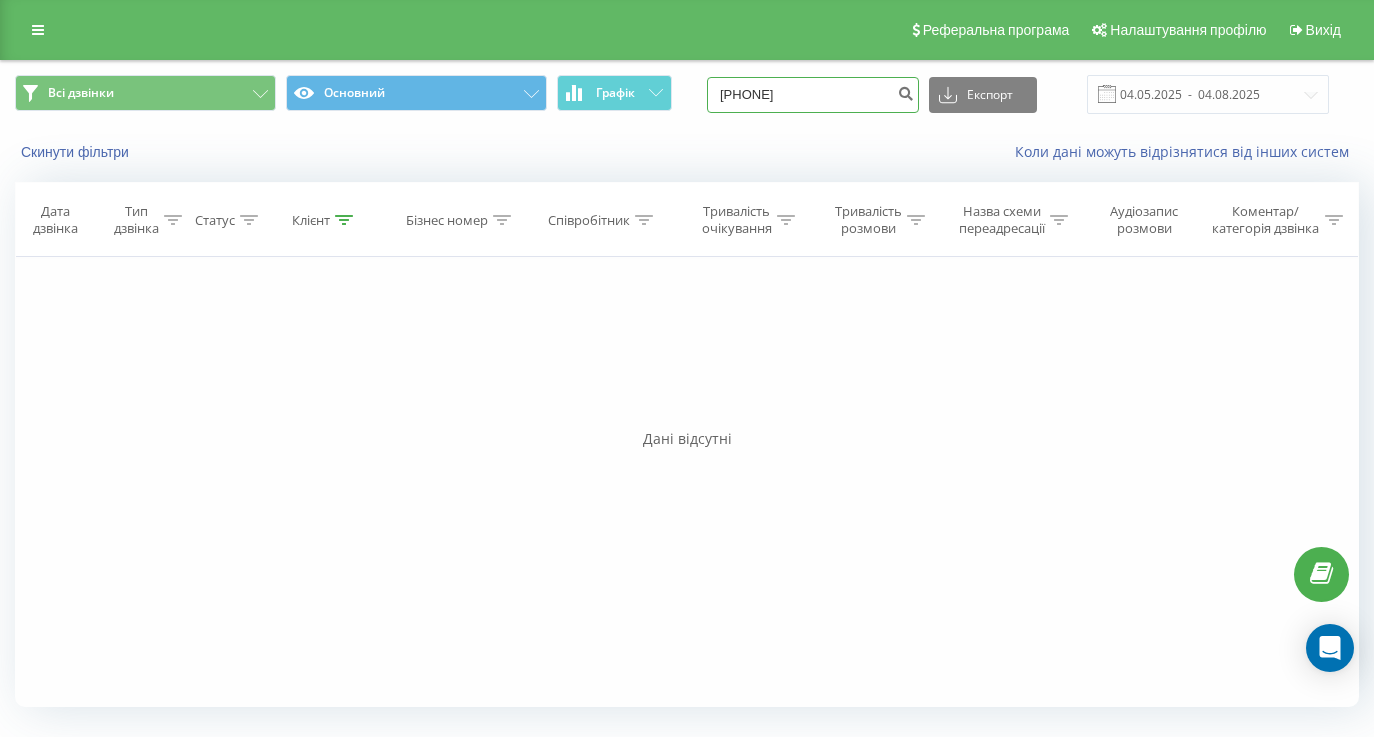 type on "0995463464" 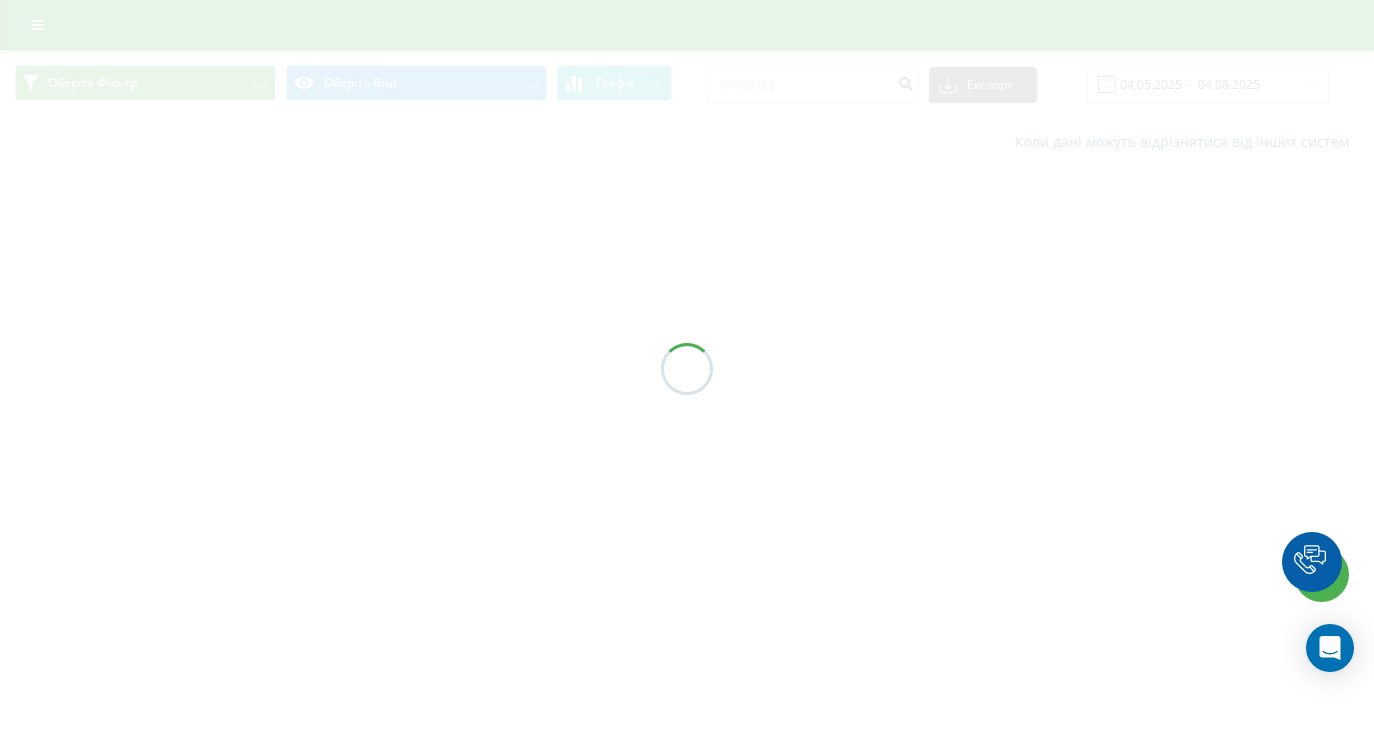 scroll, scrollTop: 0, scrollLeft: 0, axis: both 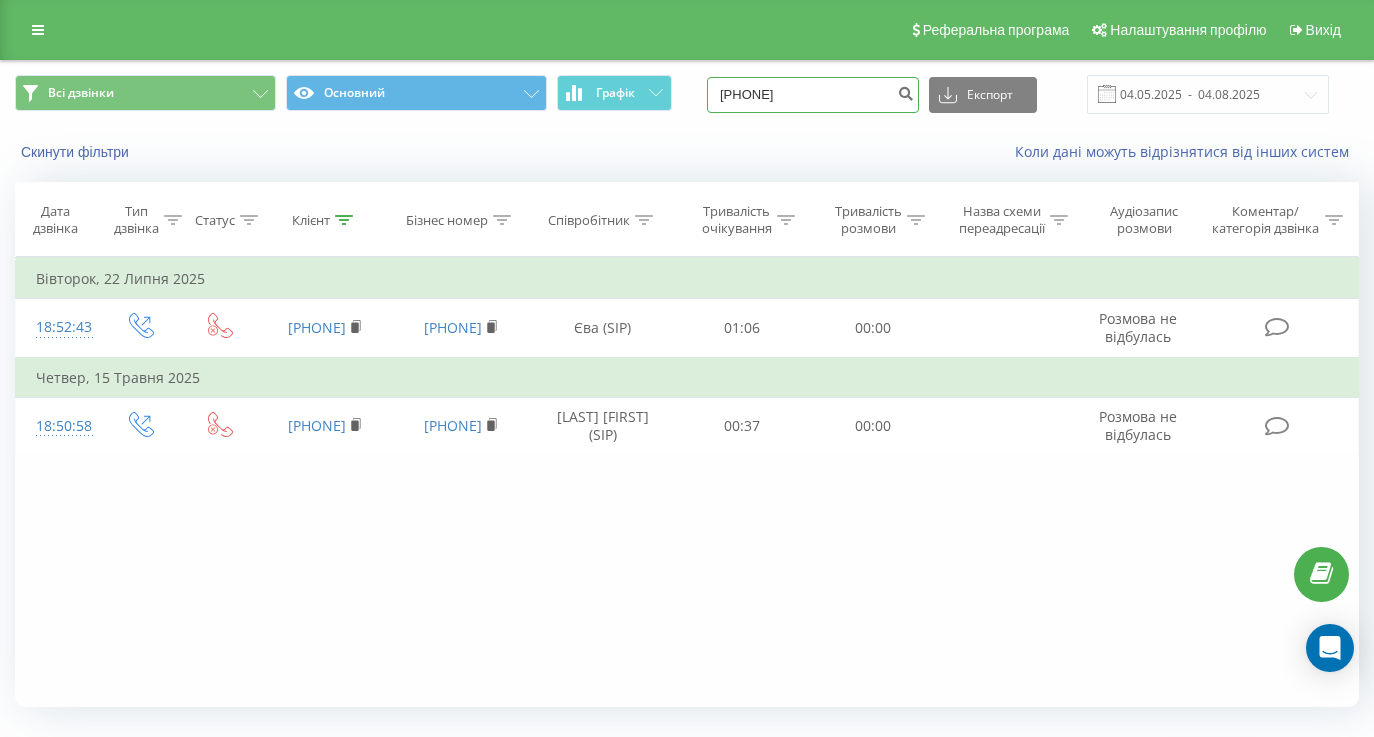click on "[PHONE]" at bounding box center (813, 95) 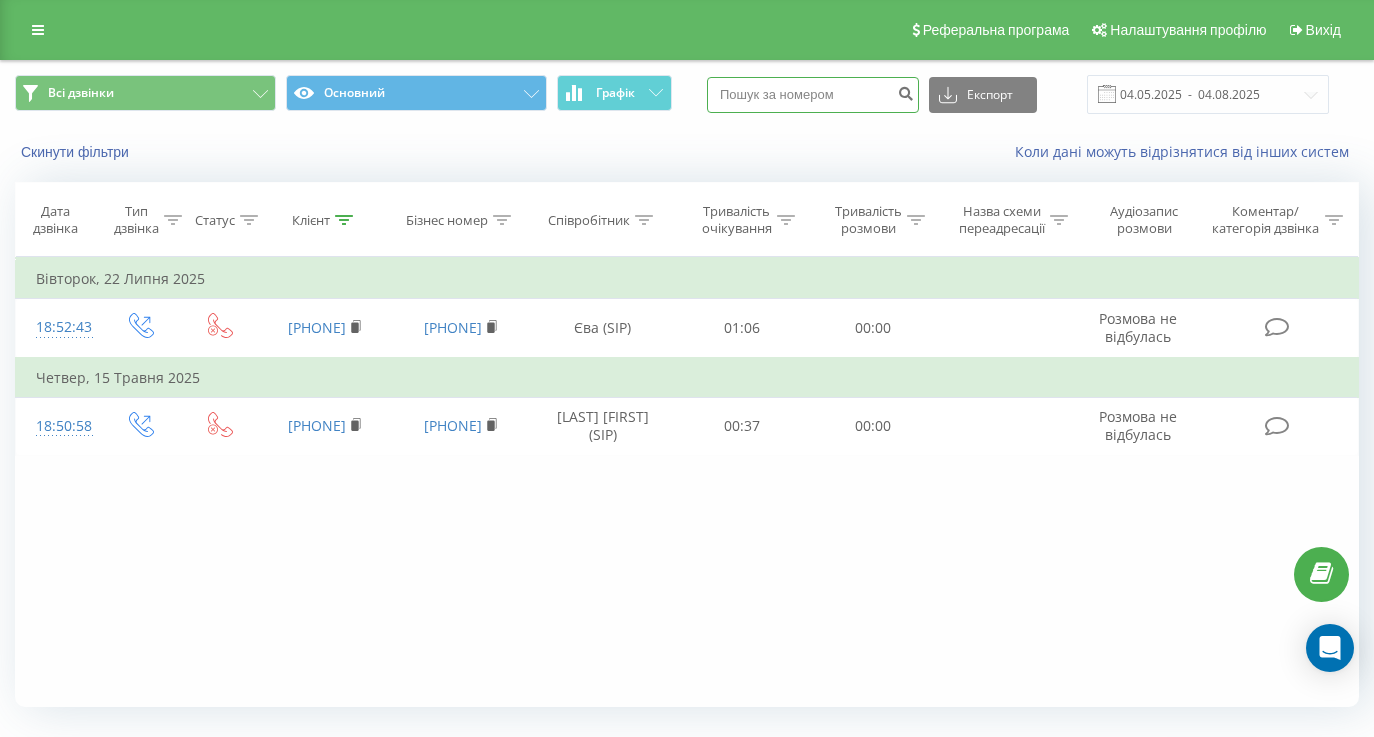 paste on "(067) 783 27 24" 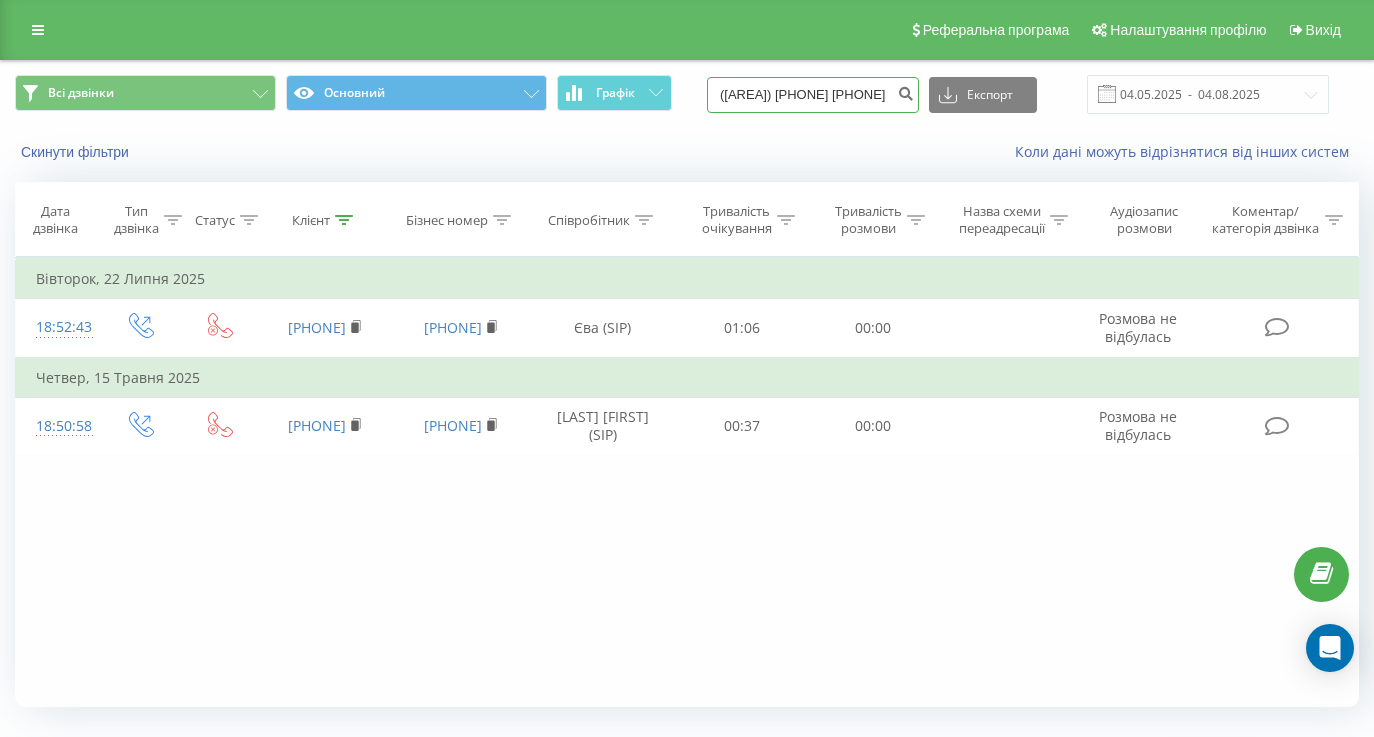 click on "(067) 783 27 24" at bounding box center (813, 95) 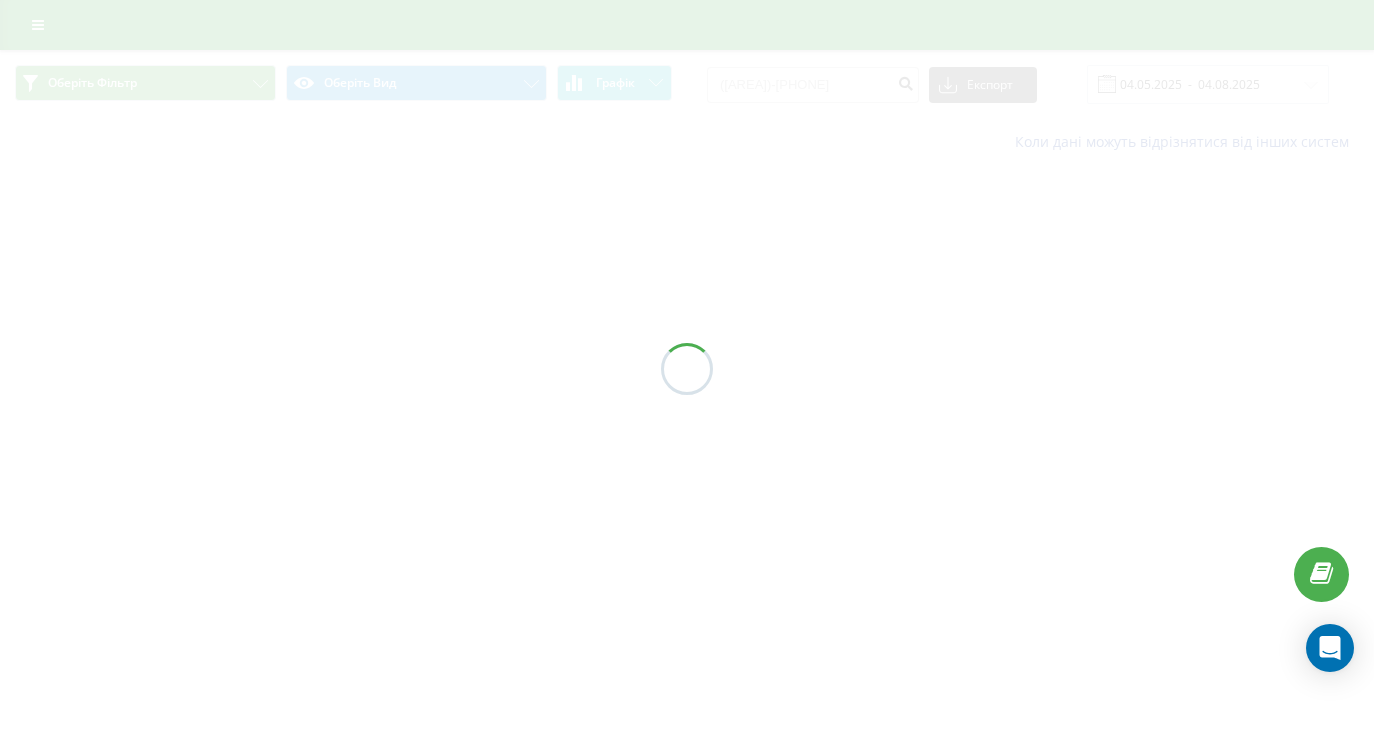 scroll, scrollTop: 0, scrollLeft: 0, axis: both 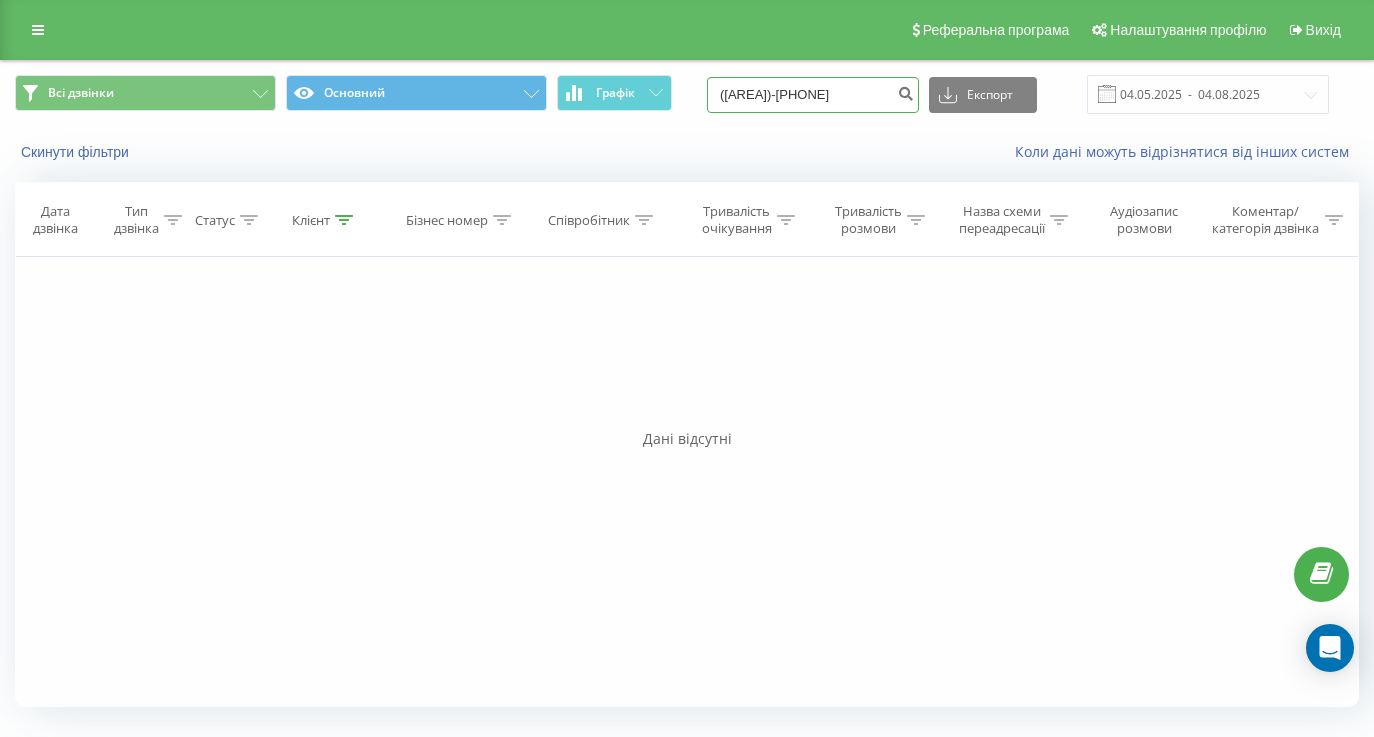 click on "(067)7832724" at bounding box center [813, 95] 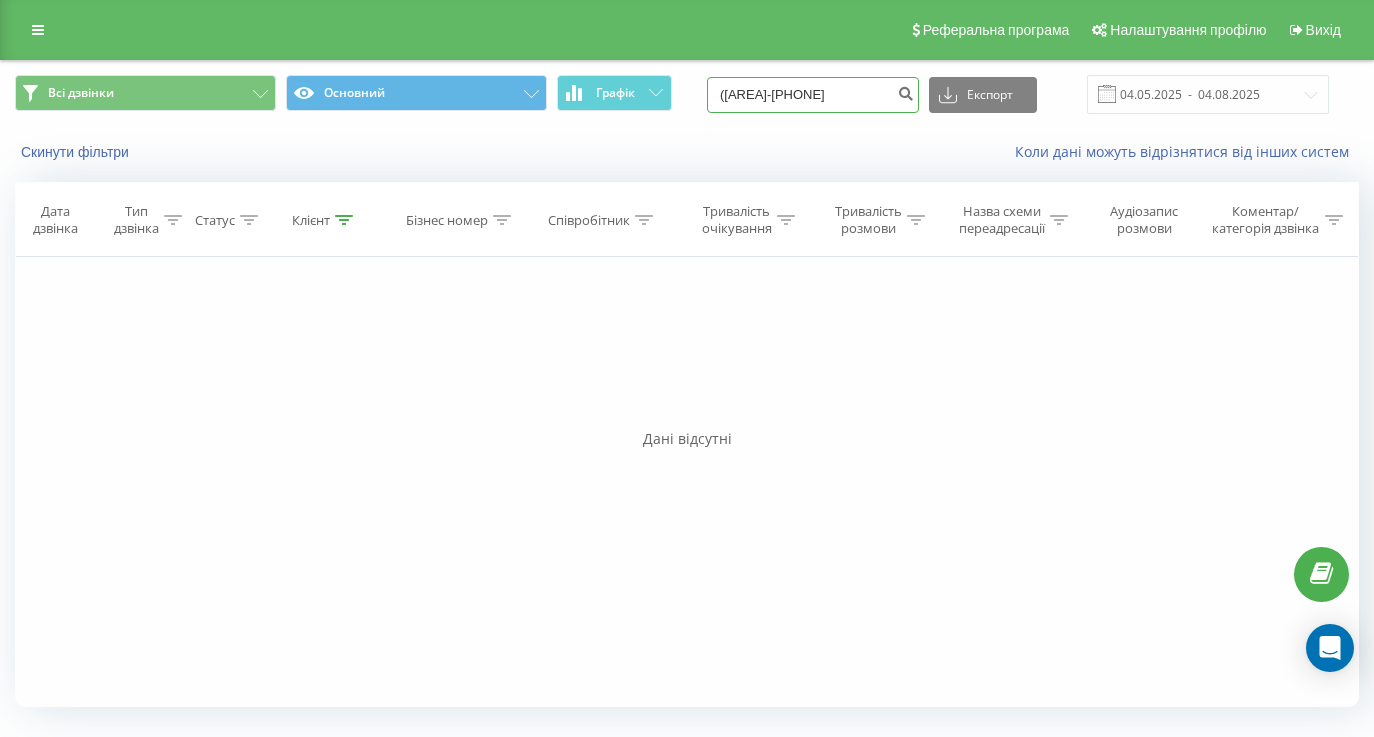 click on "(0677832724" at bounding box center (813, 95) 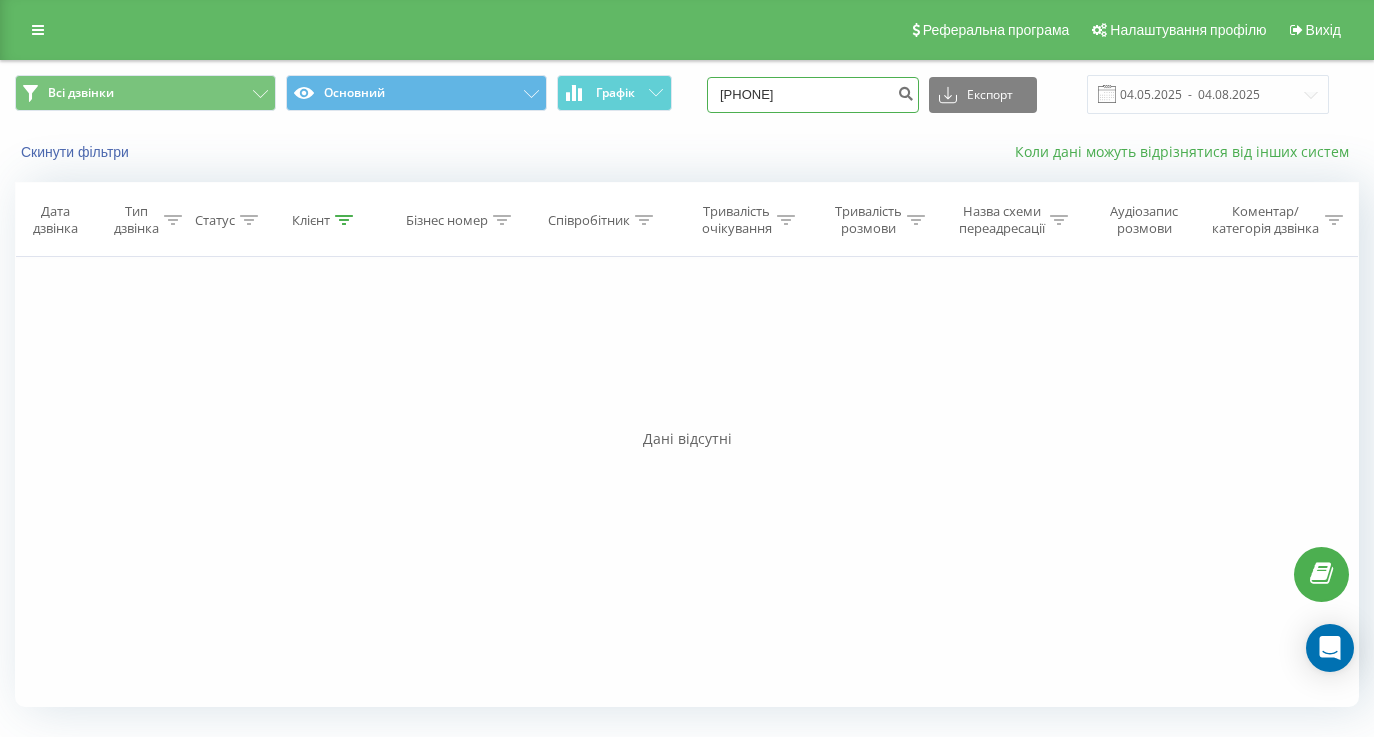 type on "[PHONE]" 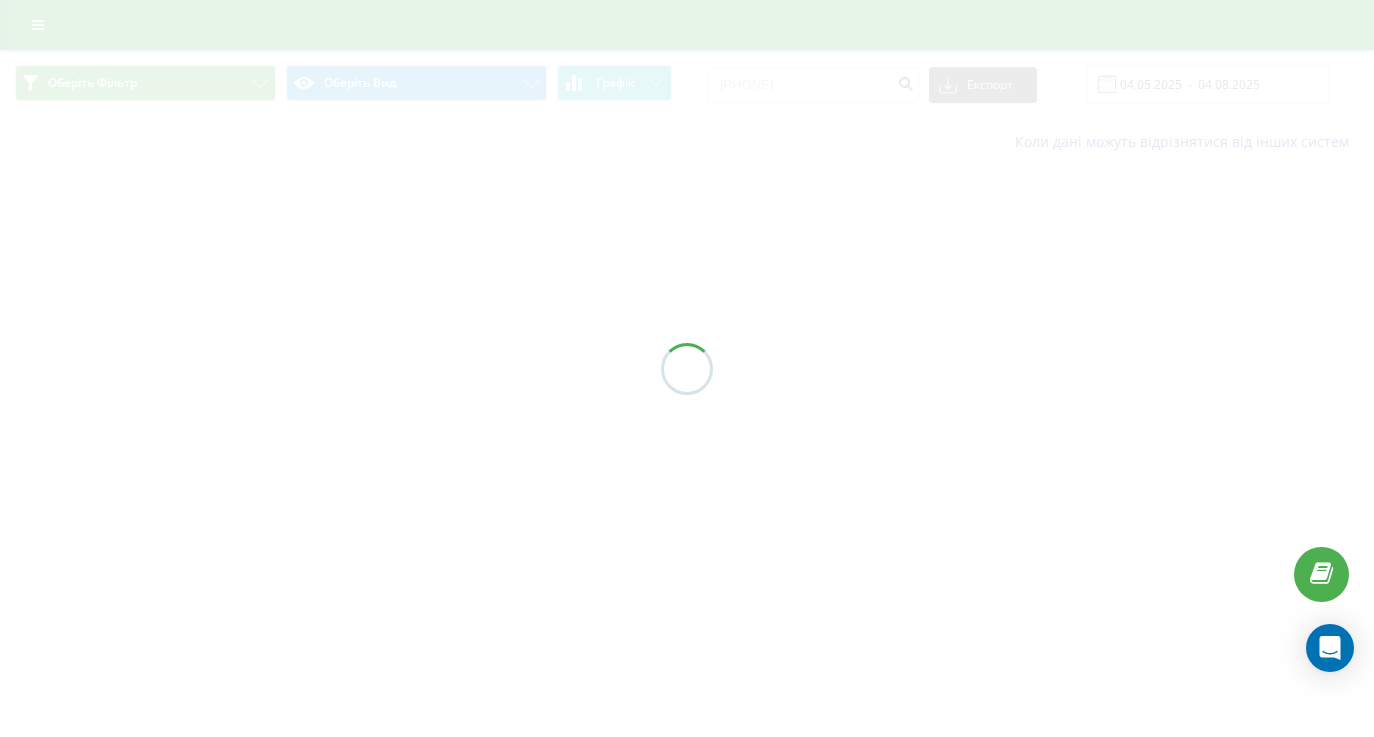scroll, scrollTop: 0, scrollLeft: 0, axis: both 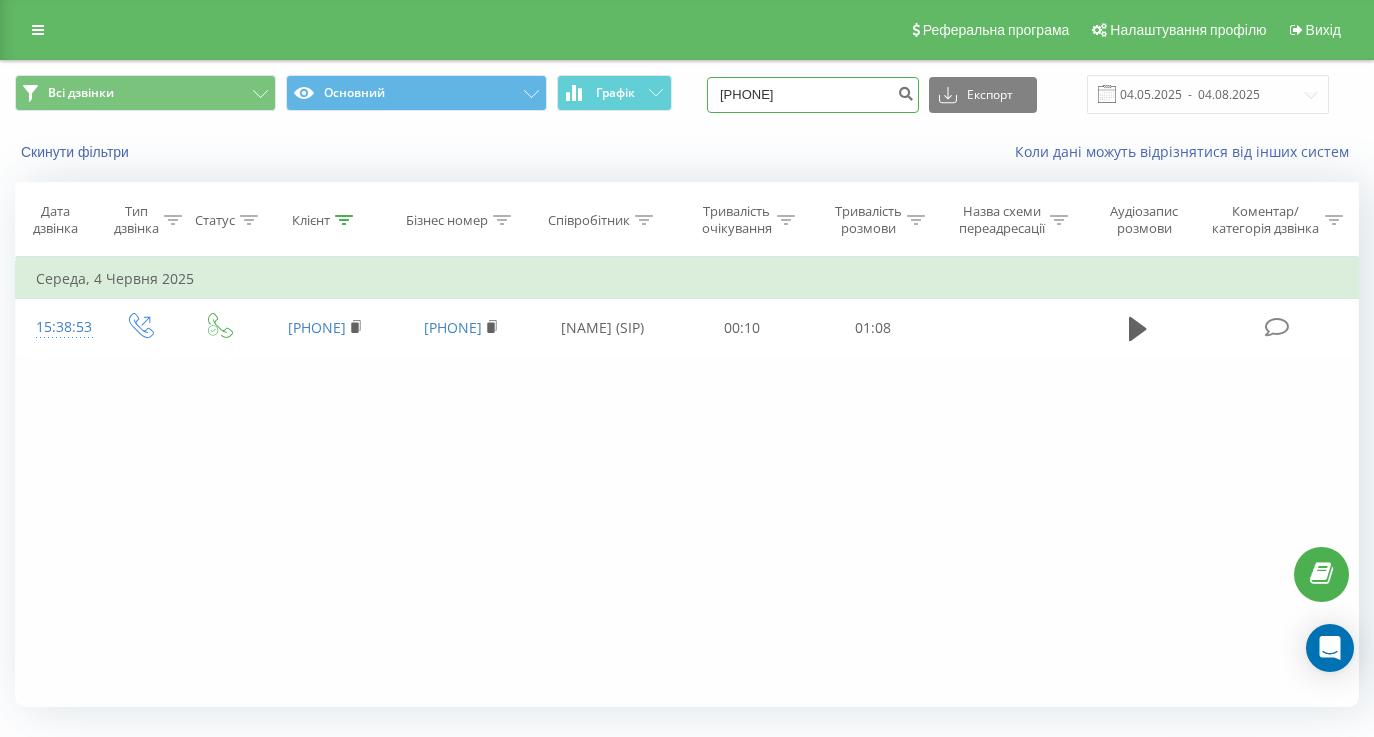 click on "[PHONE]" at bounding box center [813, 95] 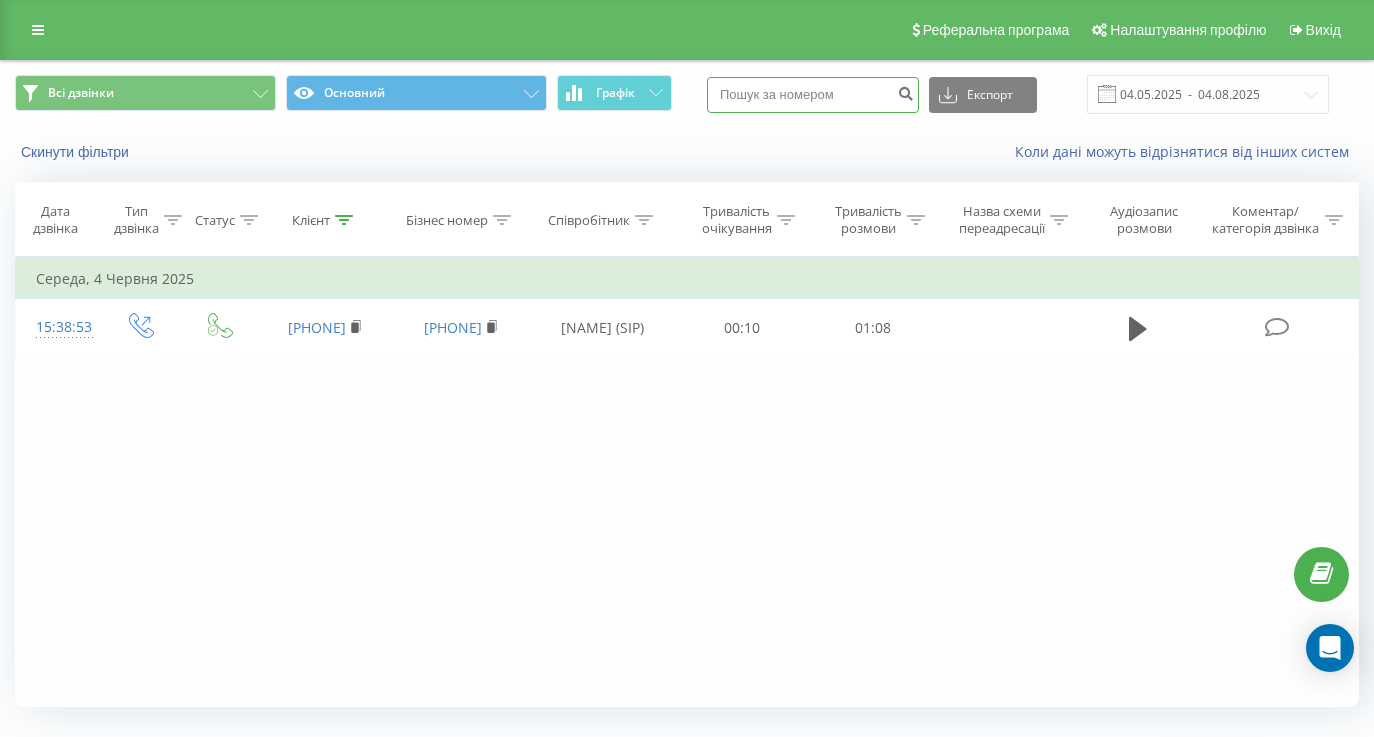 paste on "([PHONE]" 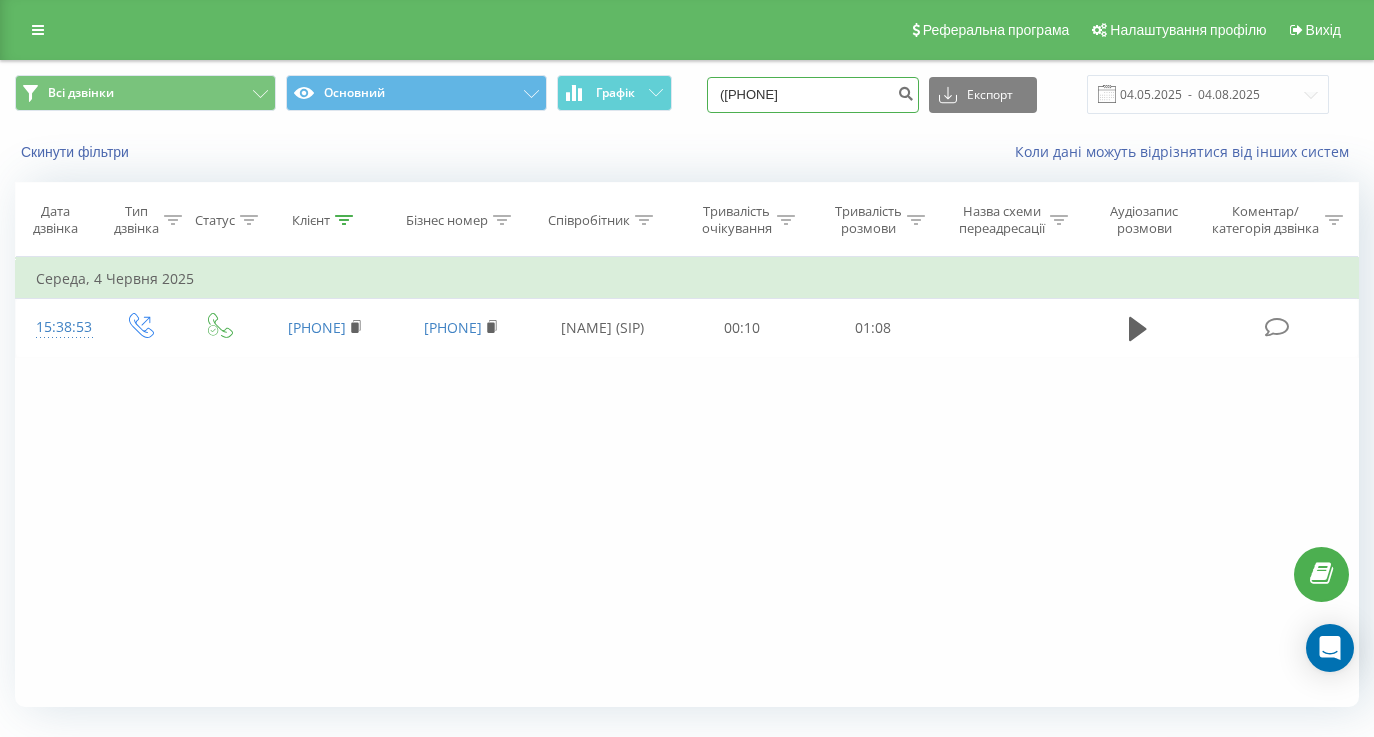 click on "([PHONE]" at bounding box center (813, 95) 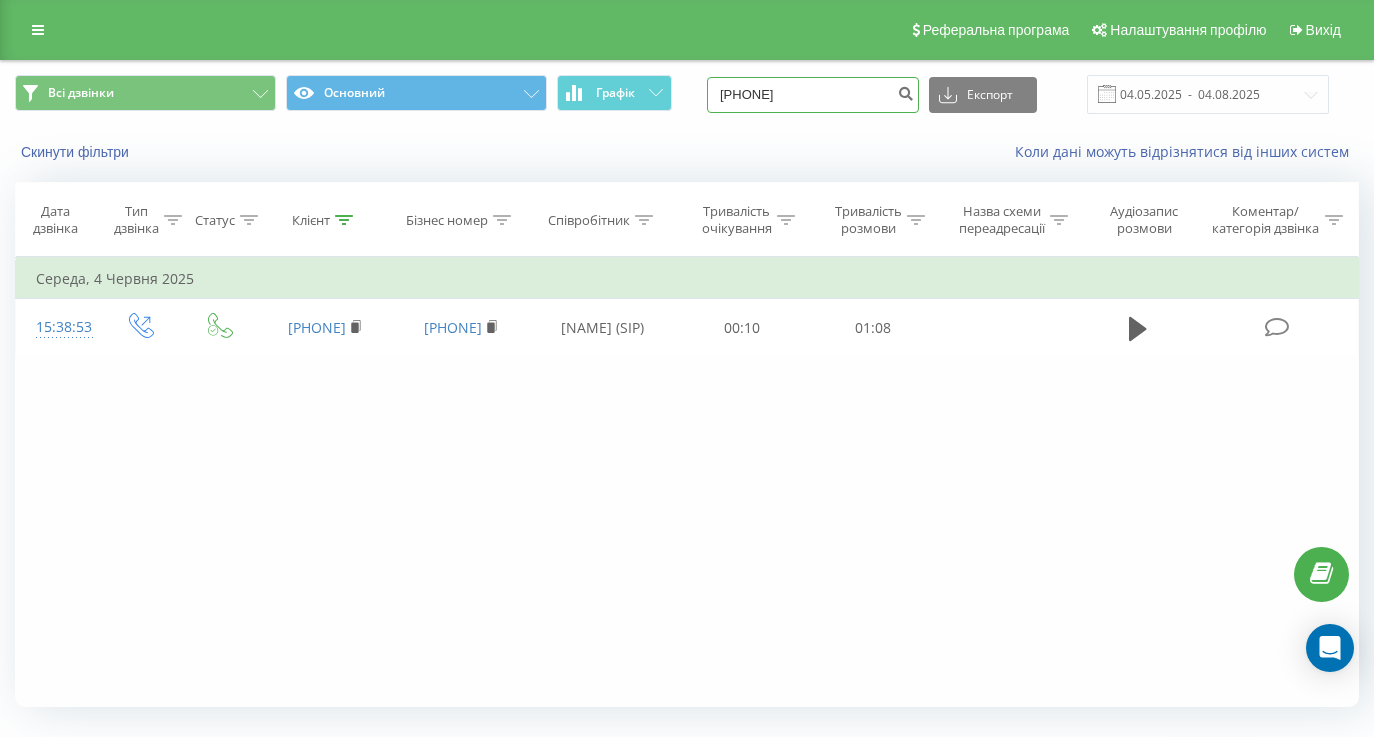 type on "[PHONE]" 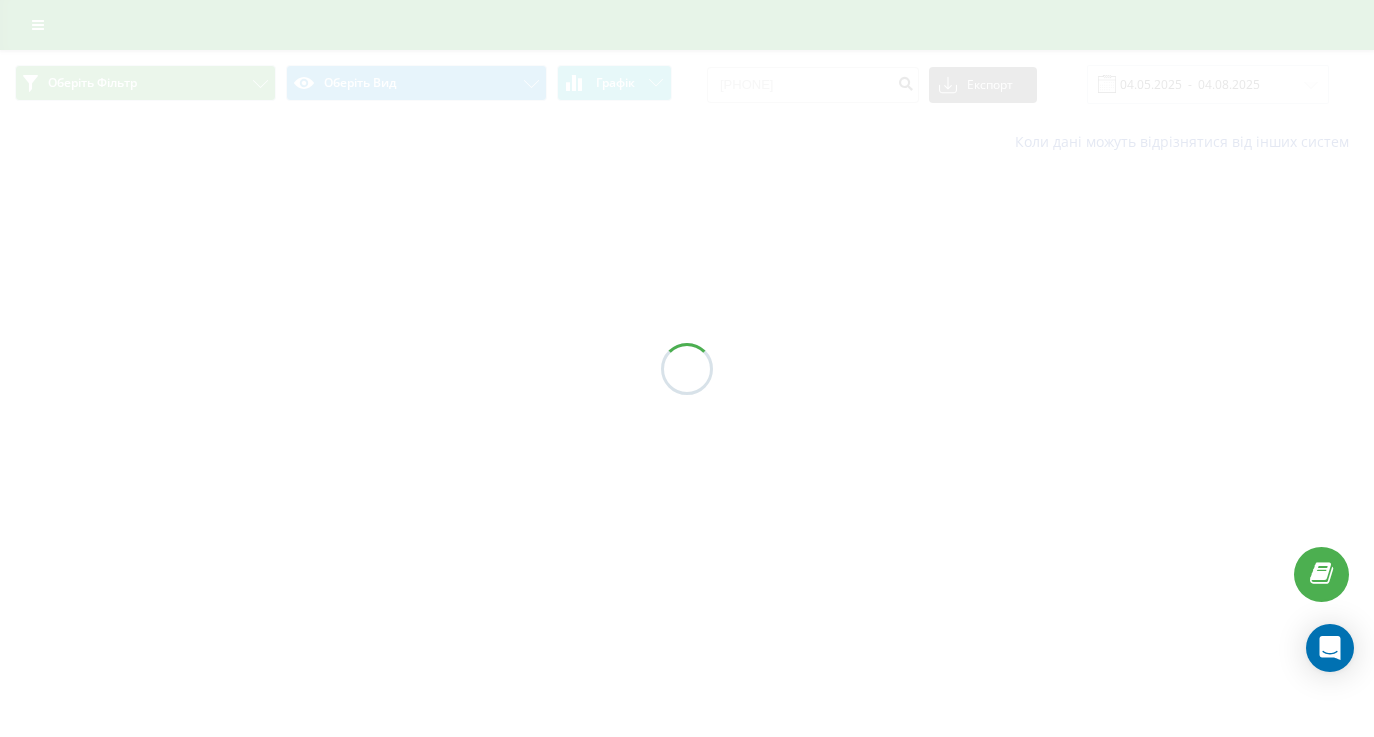 scroll, scrollTop: 0, scrollLeft: 0, axis: both 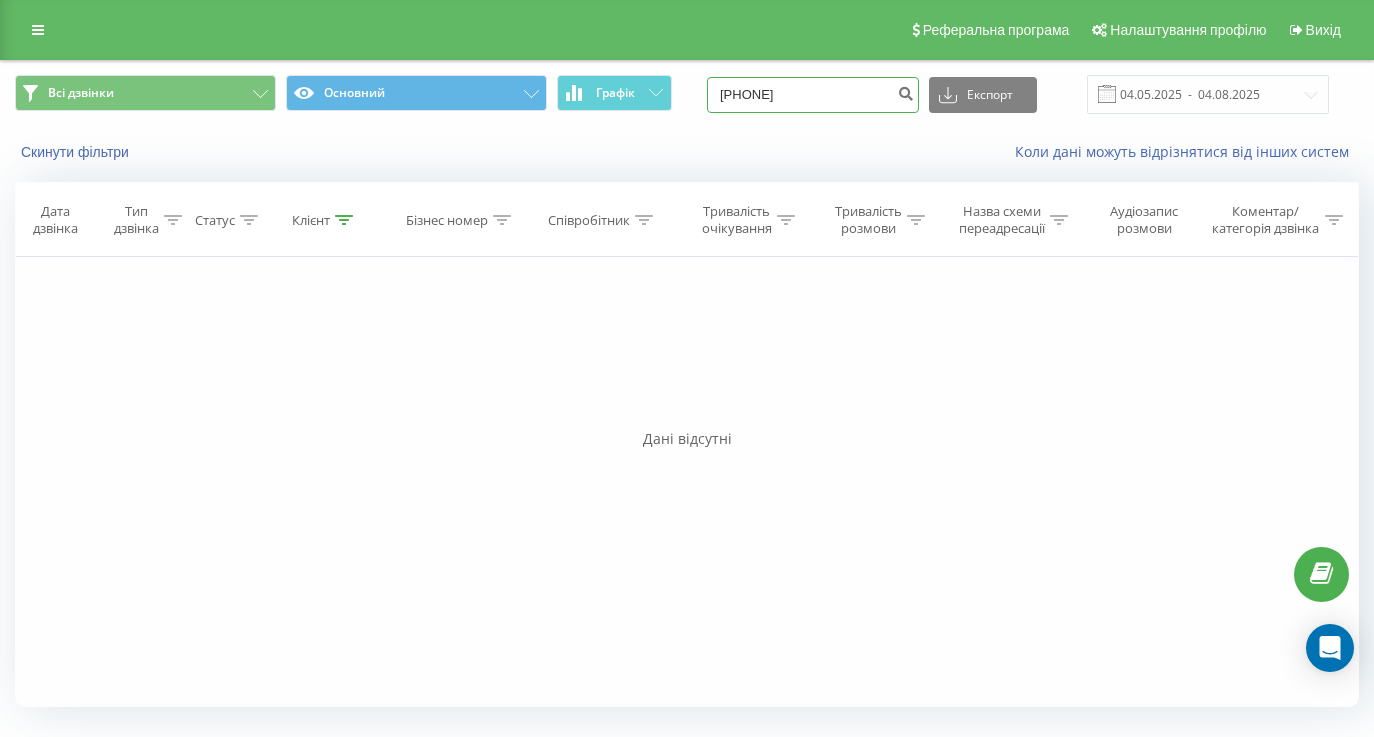 click on "0970999911" at bounding box center (813, 95) 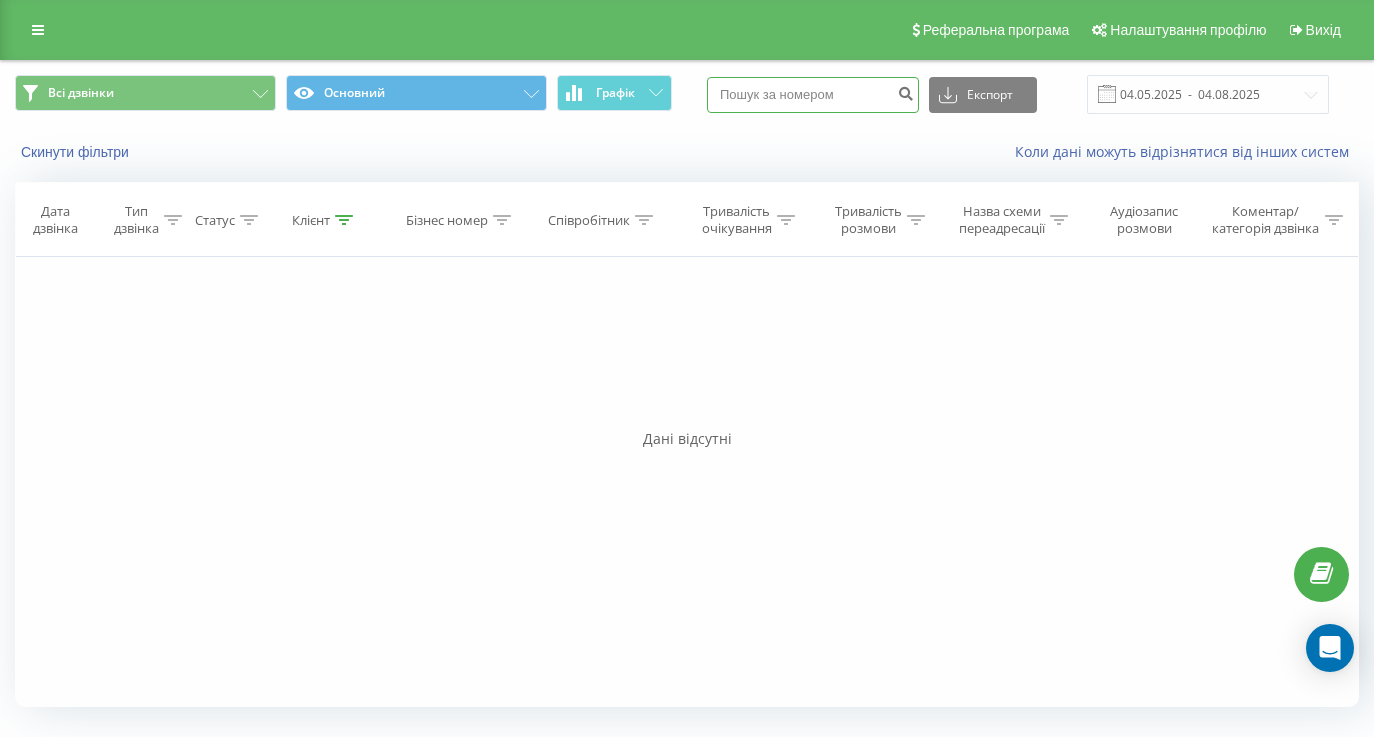 paste on "(097) 099 99 11" 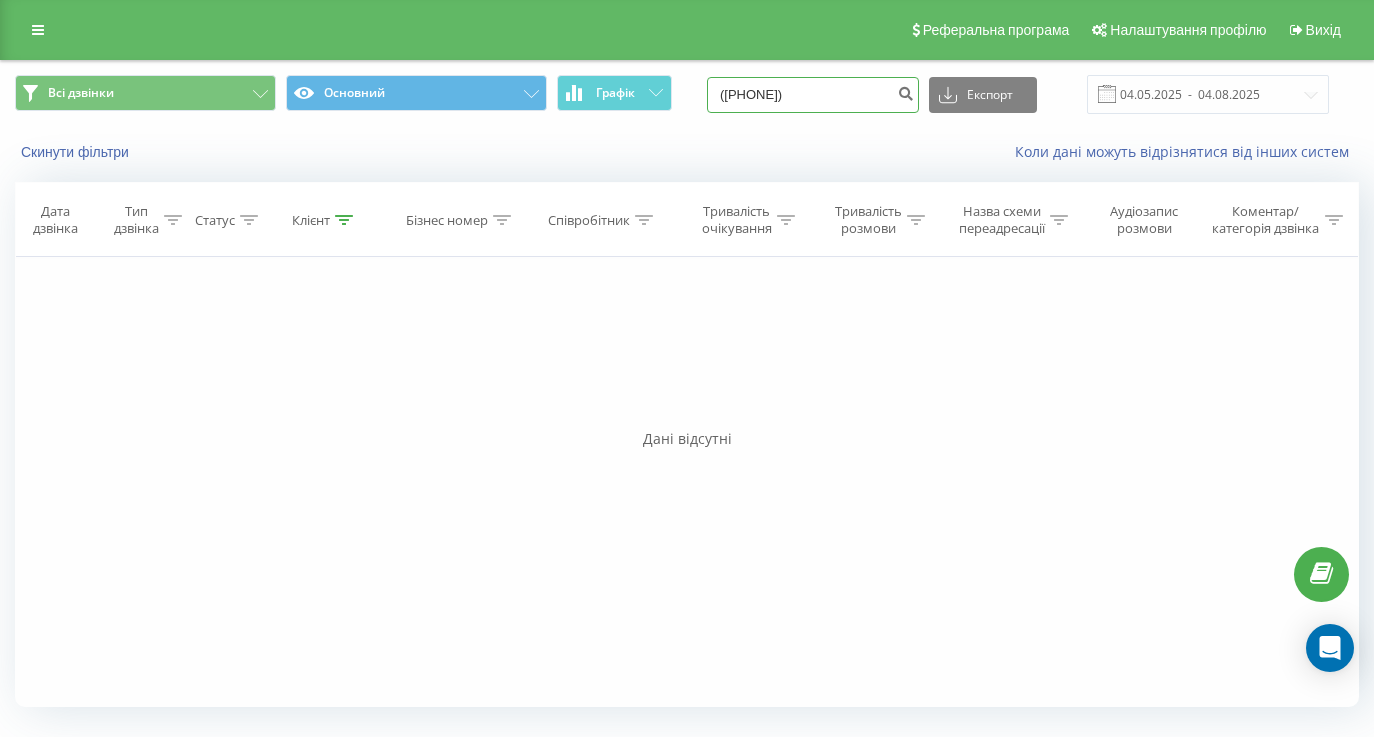 type on "(097) 099 99 11" 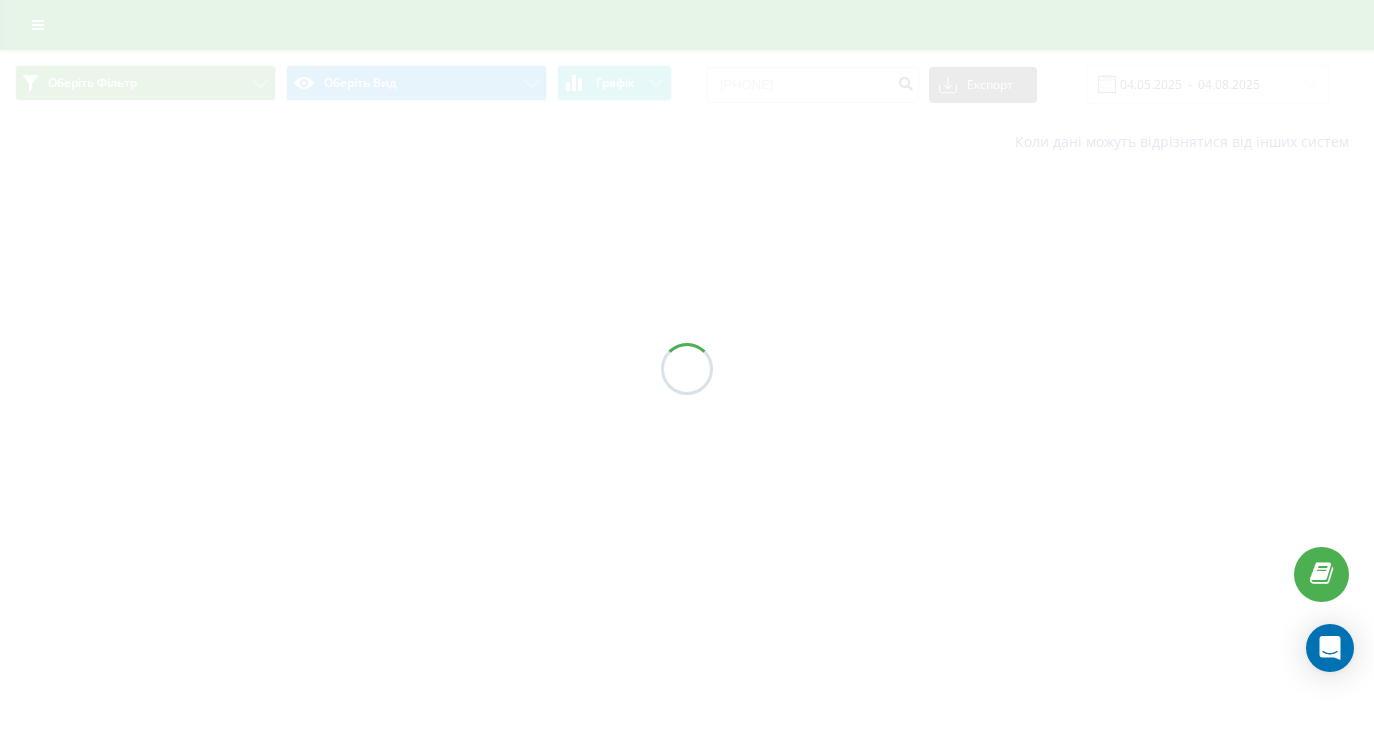 scroll, scrollTop: 0, scrollLeft: 0, axis: both 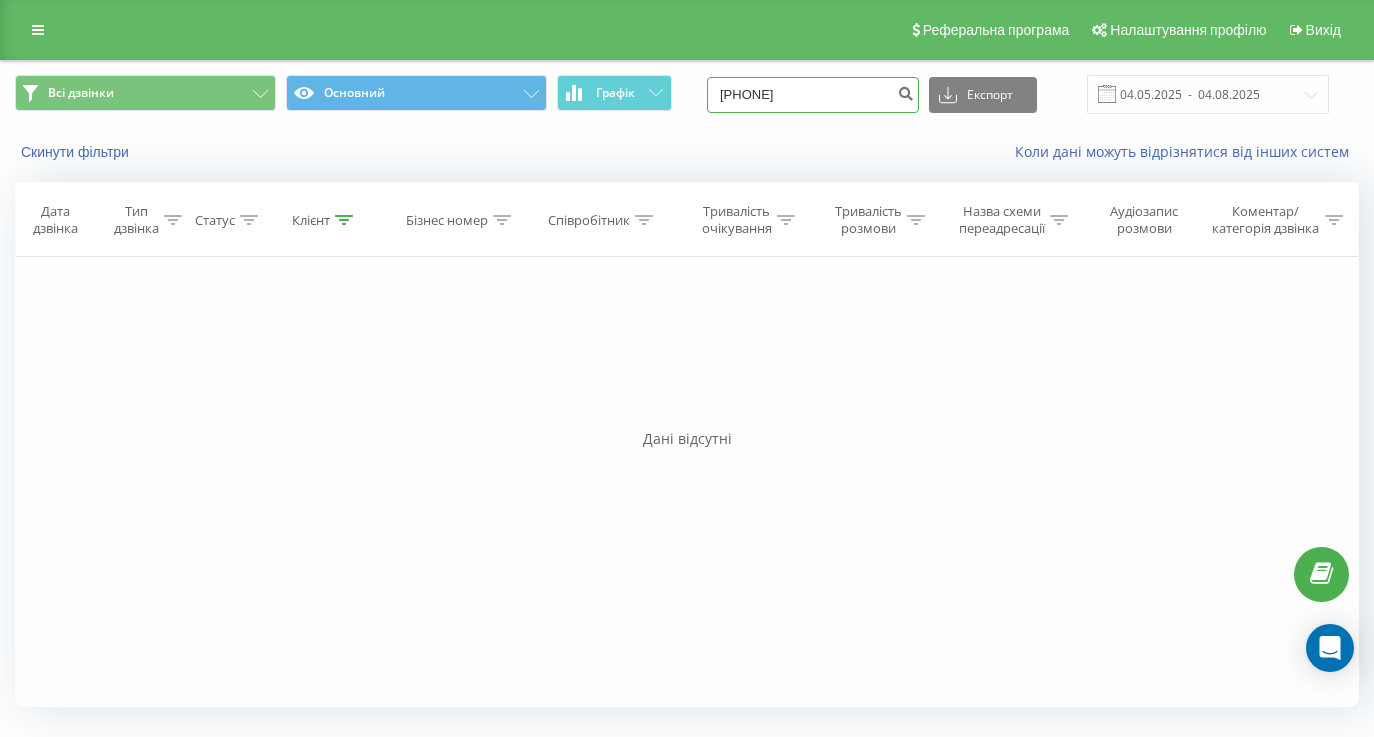 click on "(097)0999911" at bounding box center (813, 95) 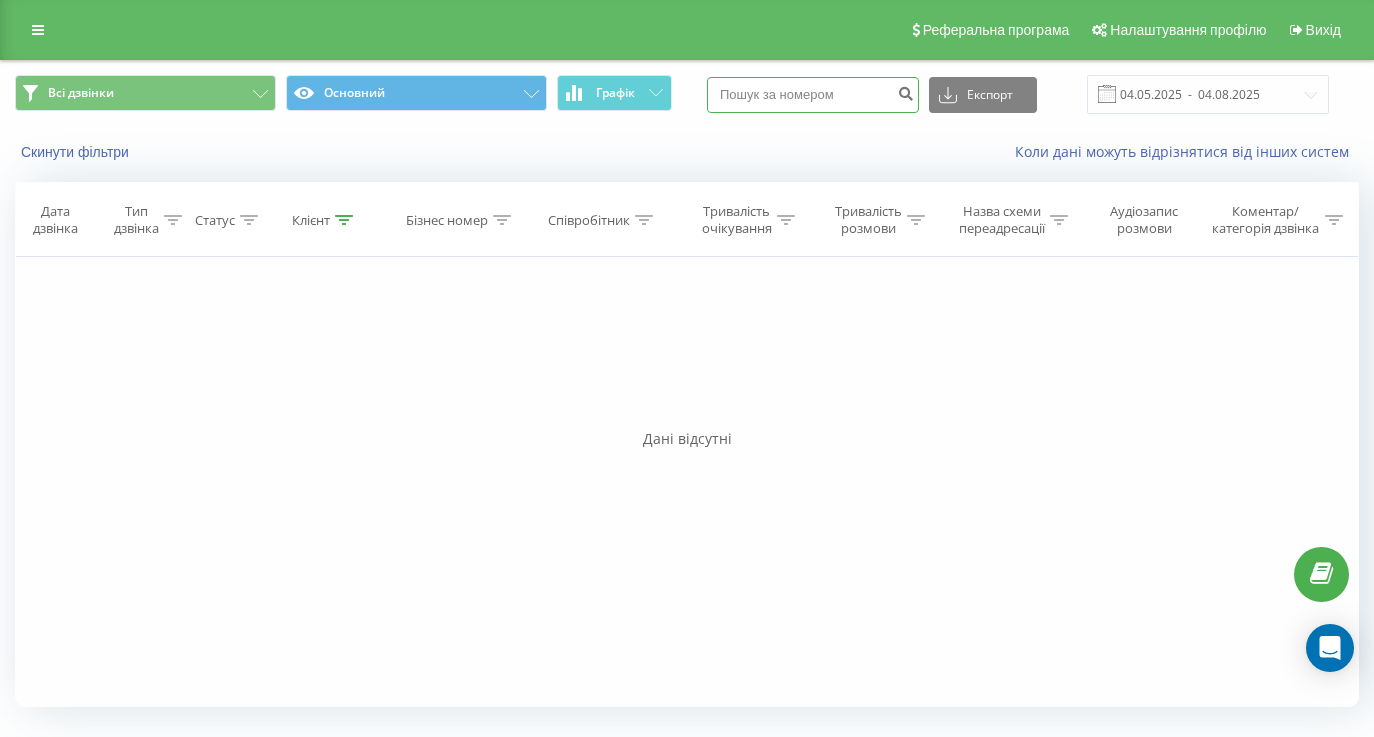paste on "(097) 866 03 72" 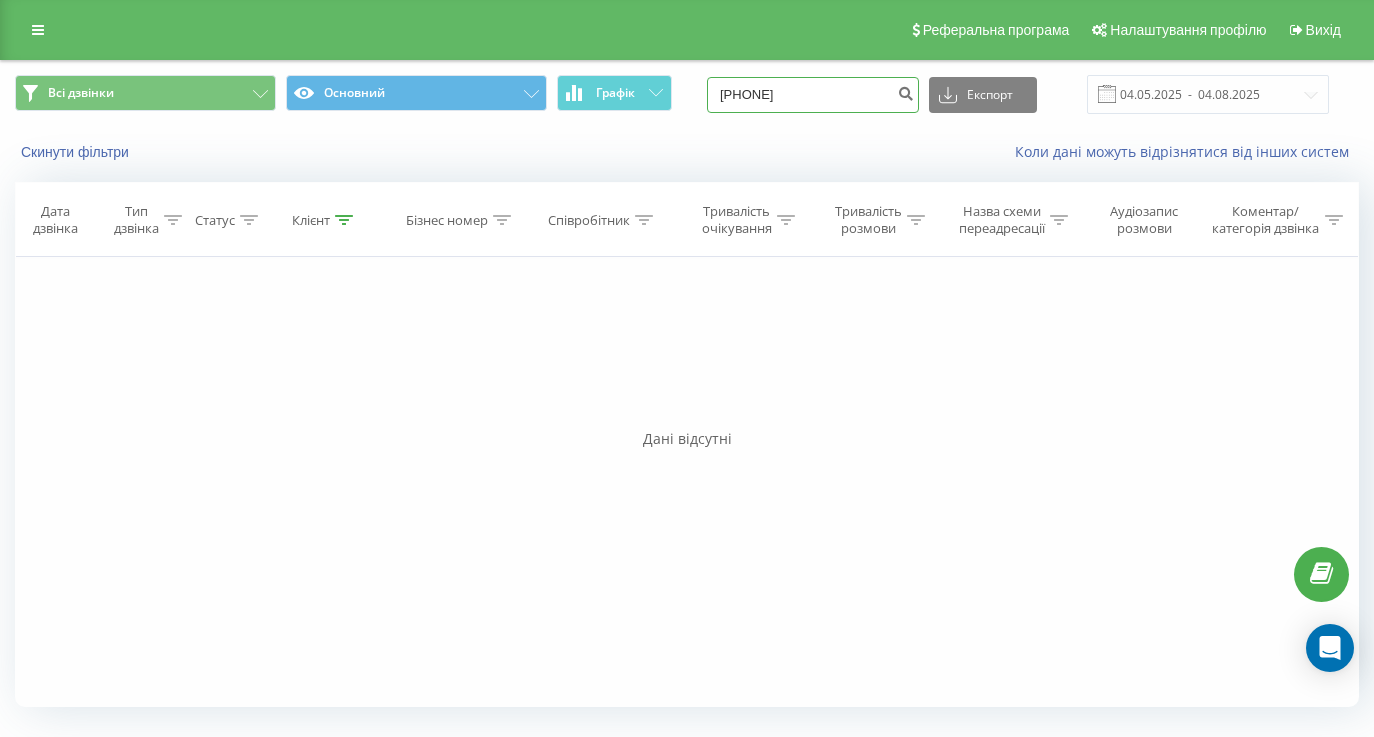 type on "(097) 866 03 72" 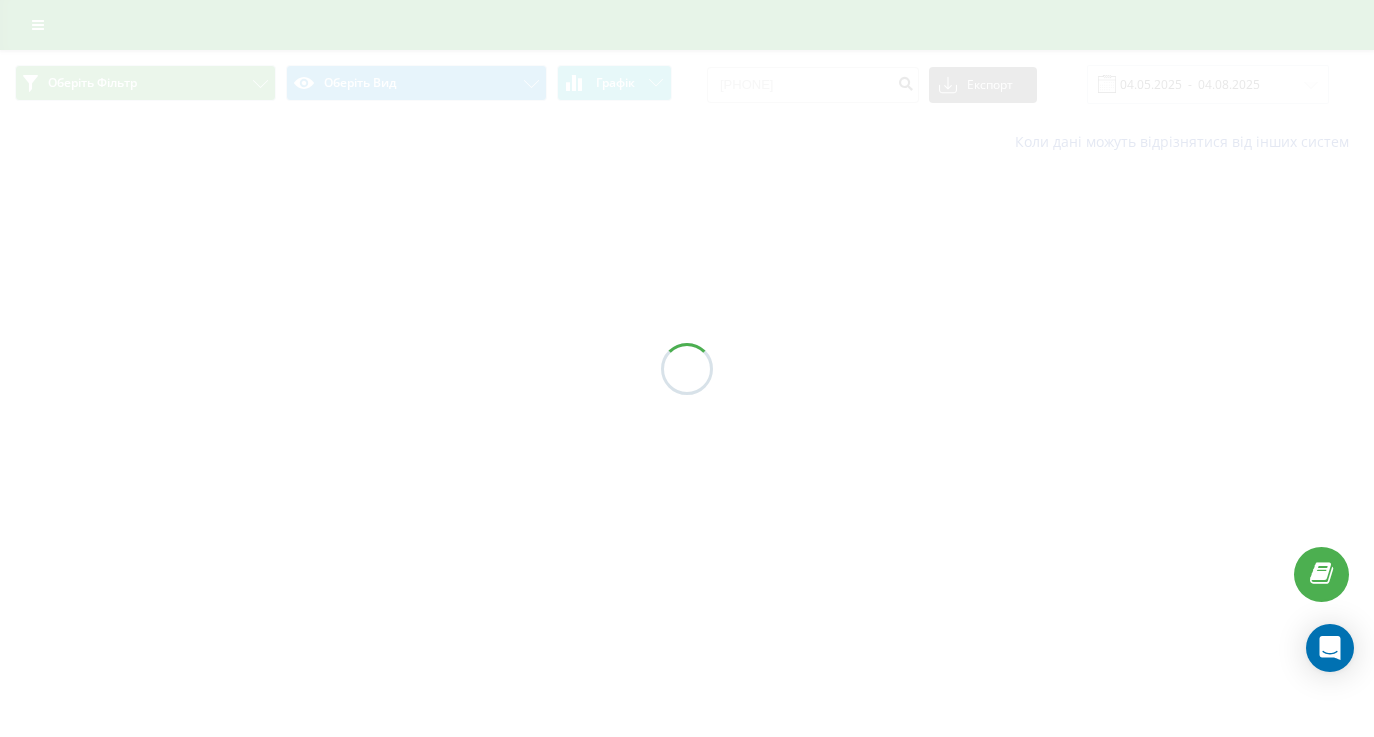 scroll, scrollTop: 0, scrollLeft: 0, axis: both 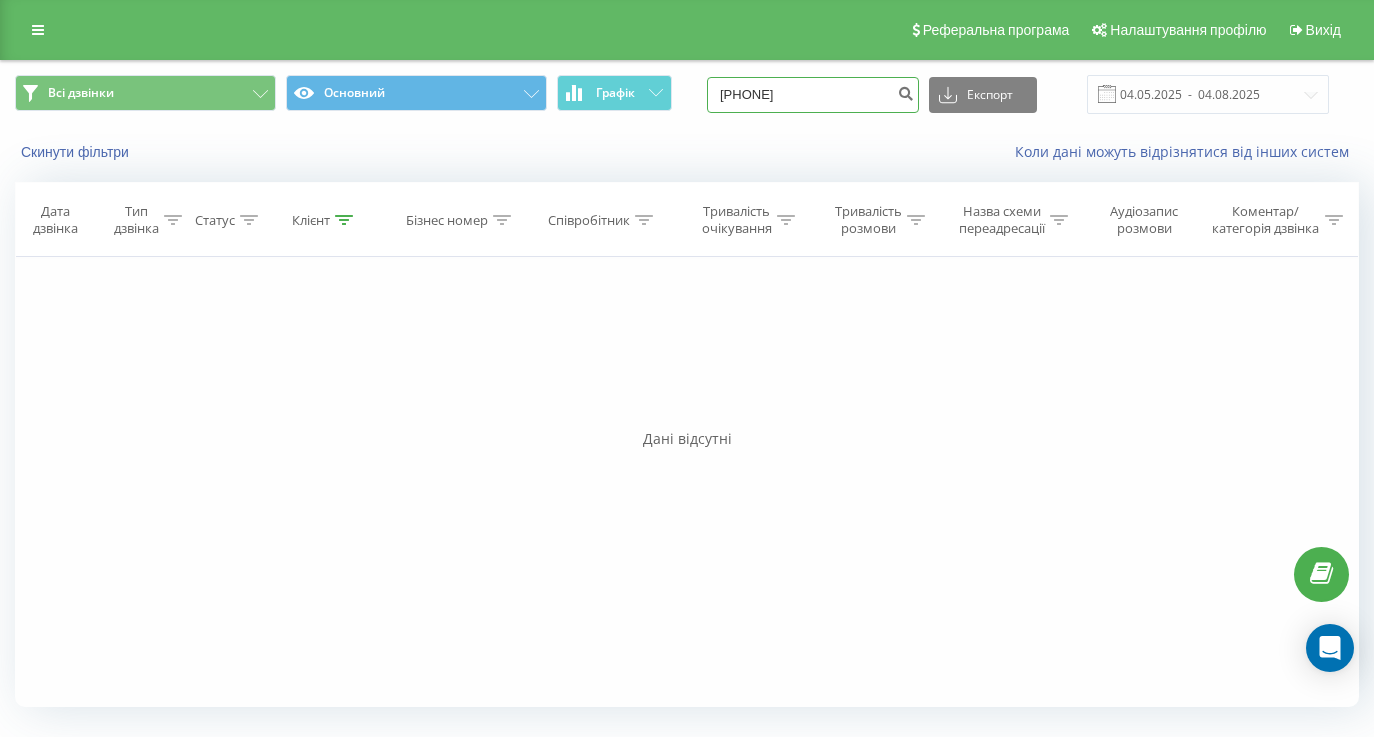 click on "(097)8660372" at bounding box center [813, 95] 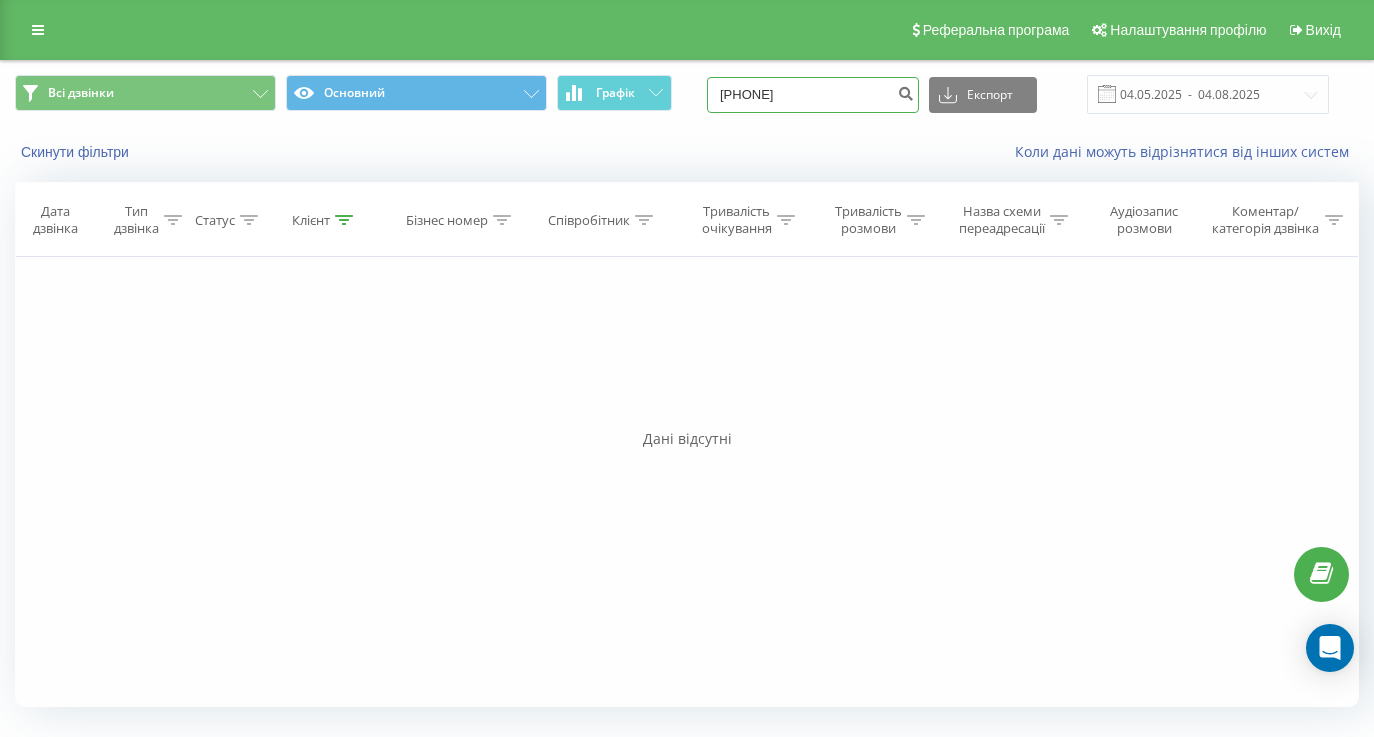 click on "(0978660372" at bounding box center [813, 95] 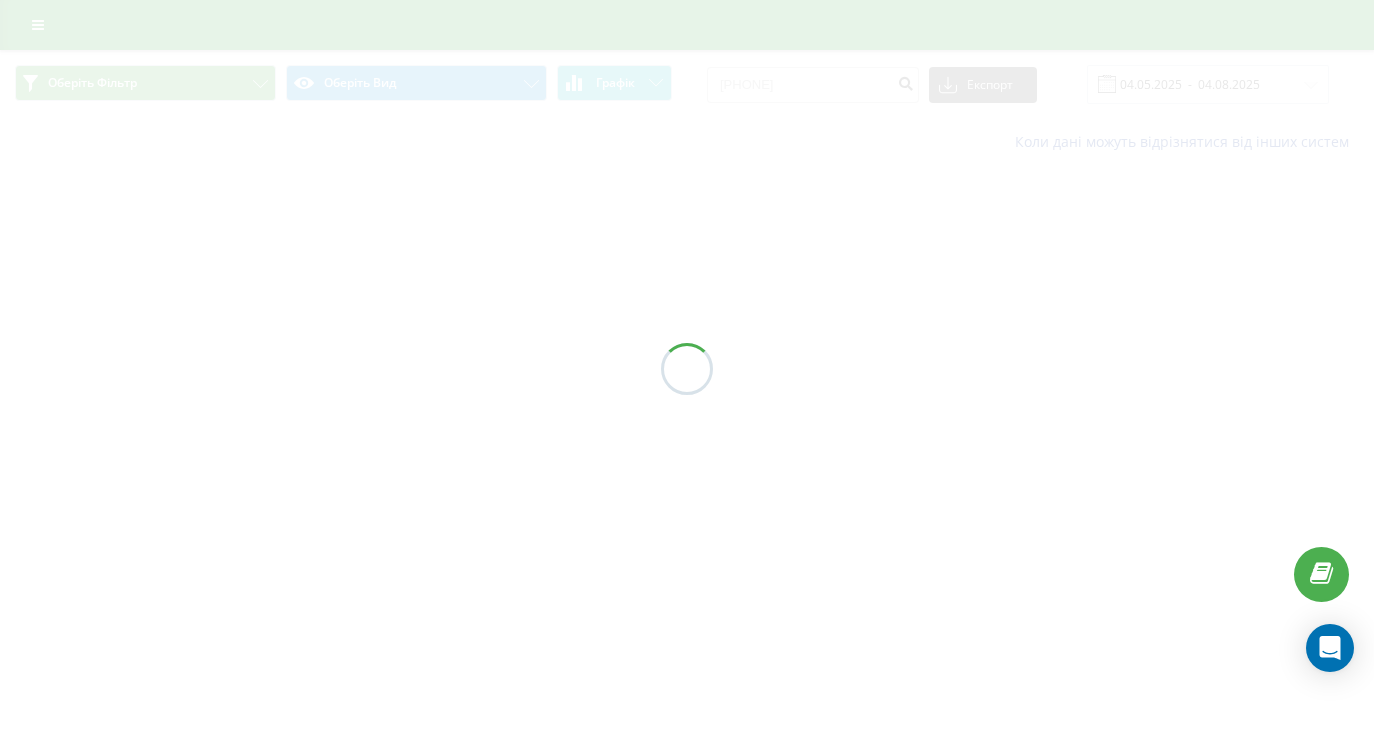 scroll, scrollTop: 0, scrollLeft: 0, axis: both 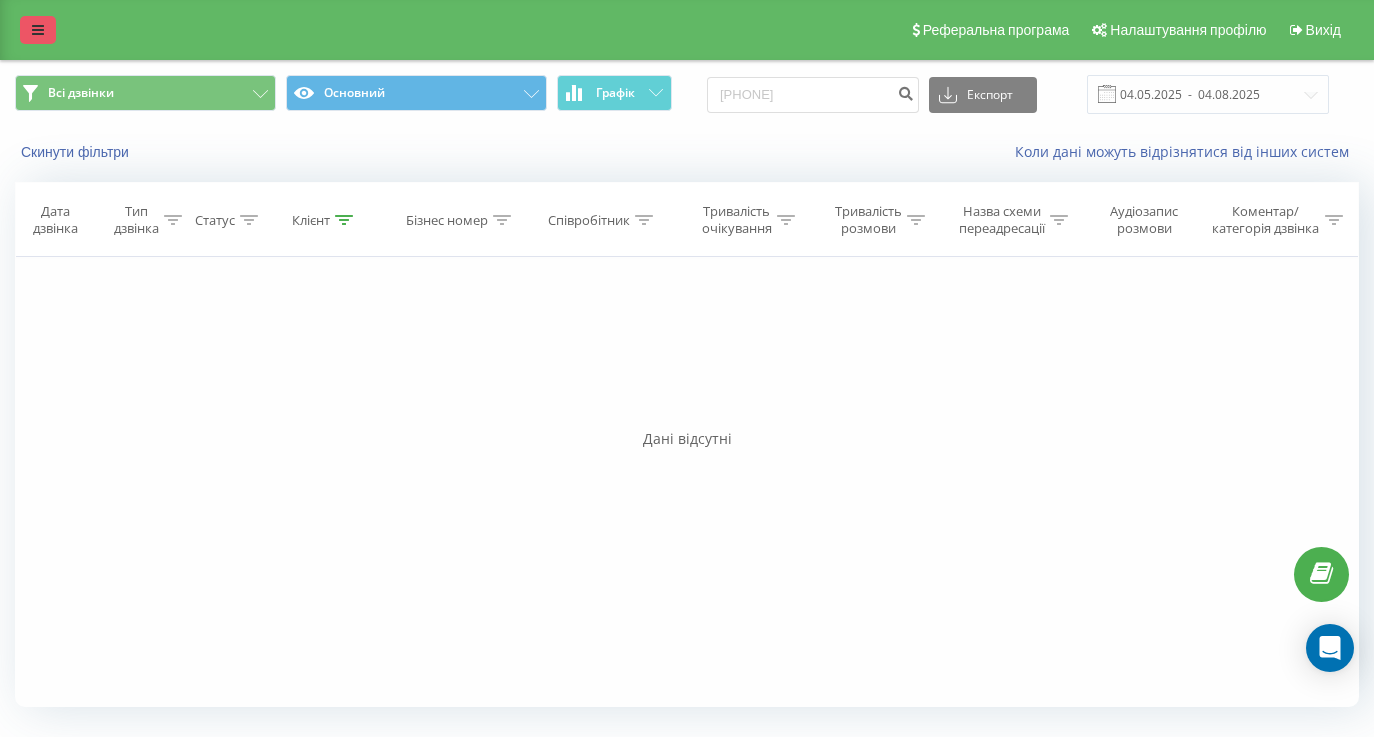 click at bounding box center [38, 30] 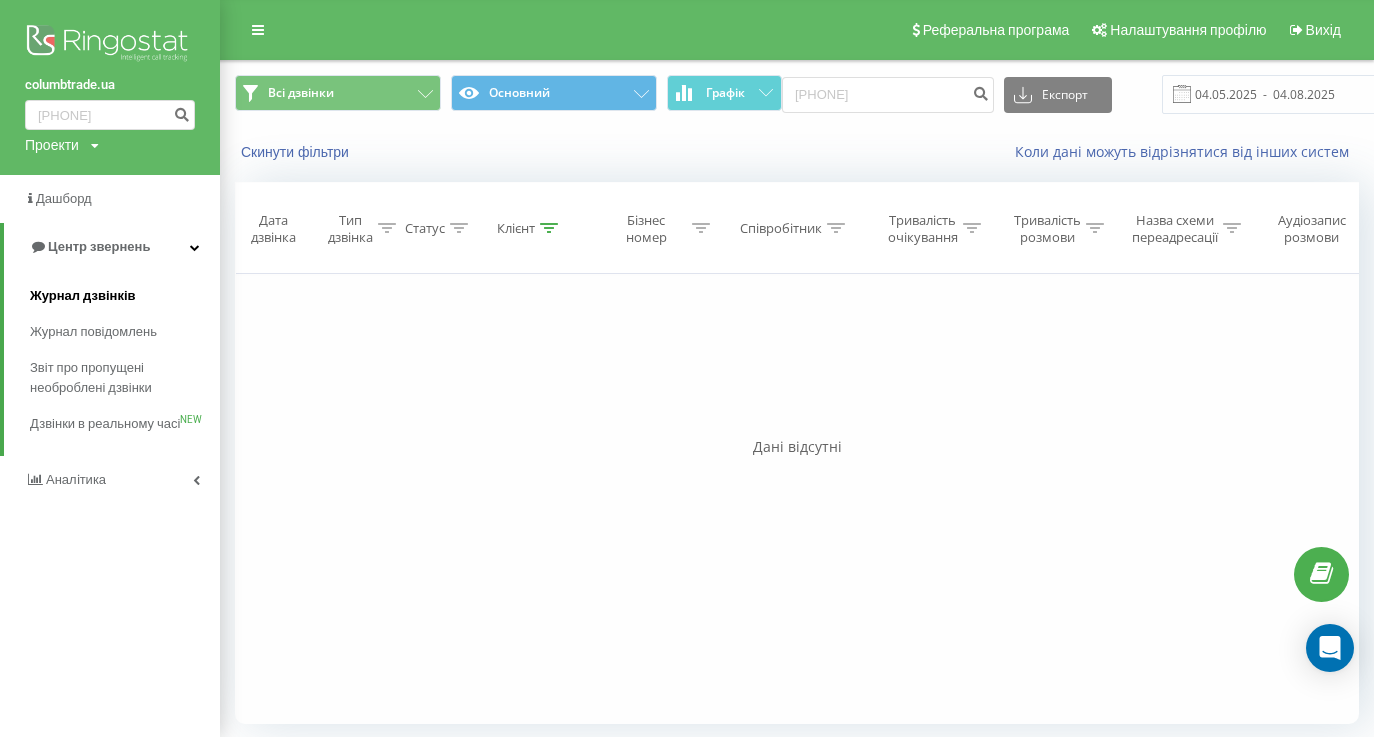 click on "Журнал дзвінків" at bounding box center [83, 296] 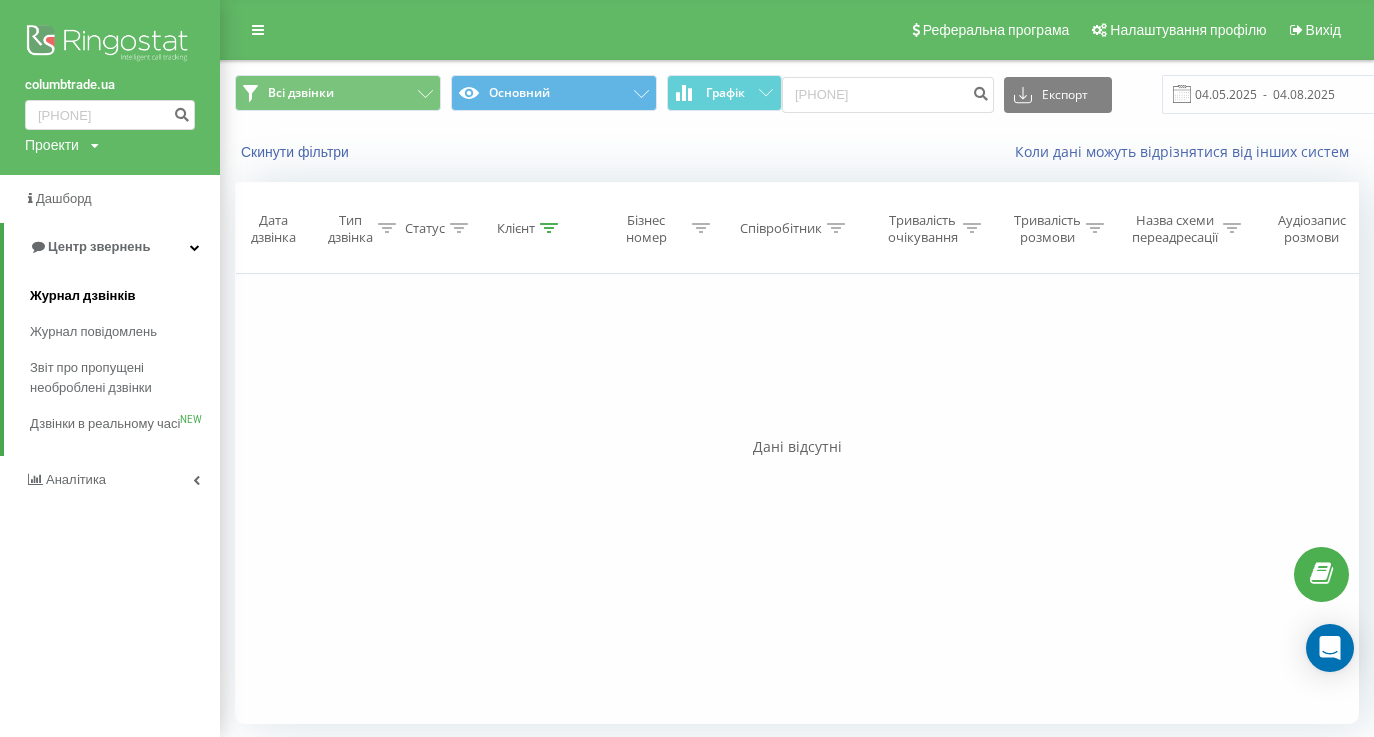 click on "Журнал дзвінків" at bounding box center [83, 296] 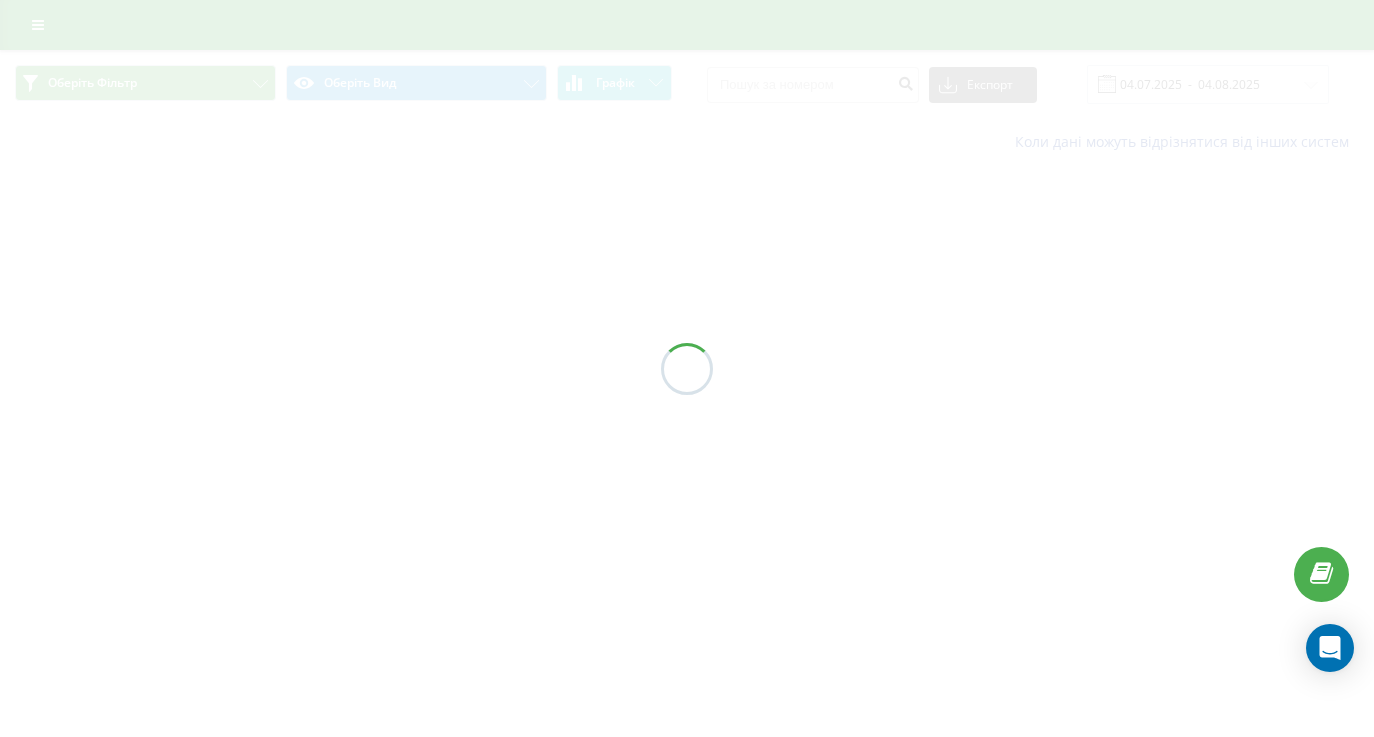 scroll, scrollTop: 0, scrollLeft: 0, axis: both 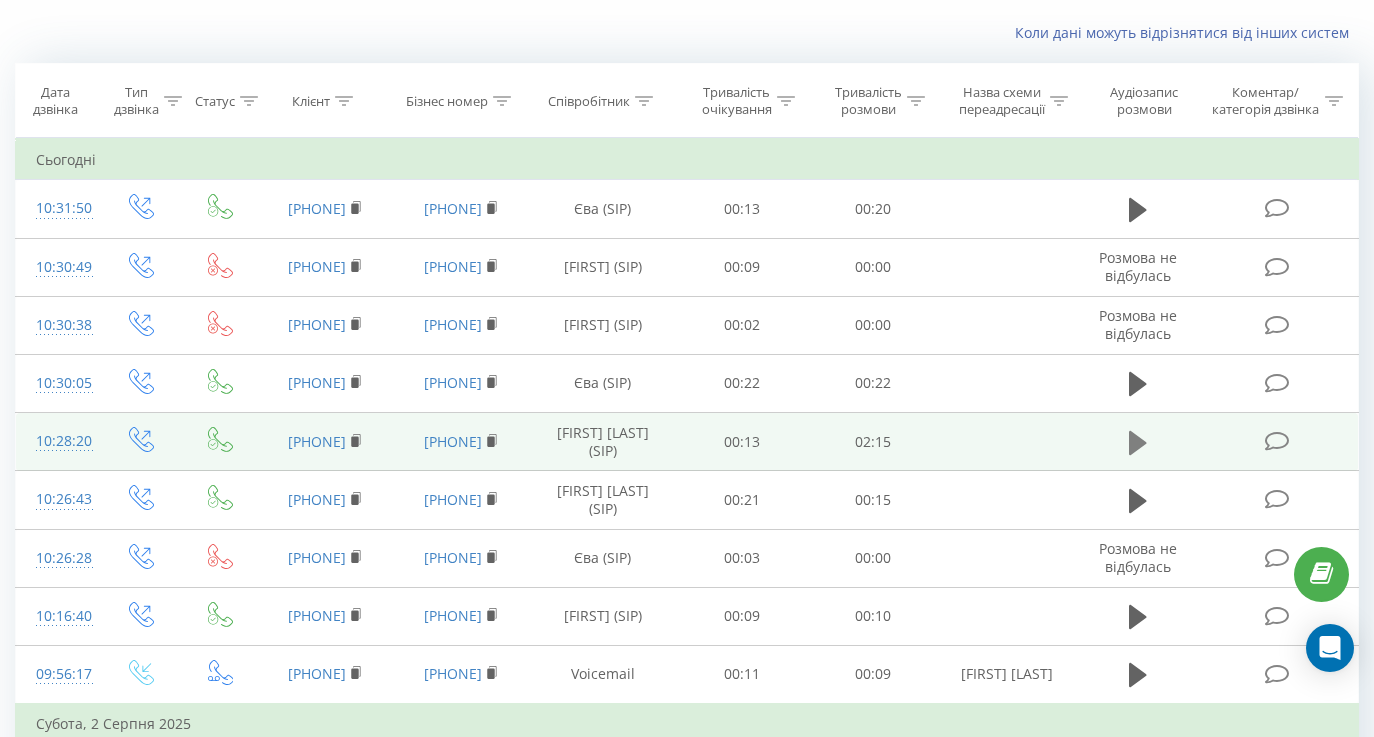 click 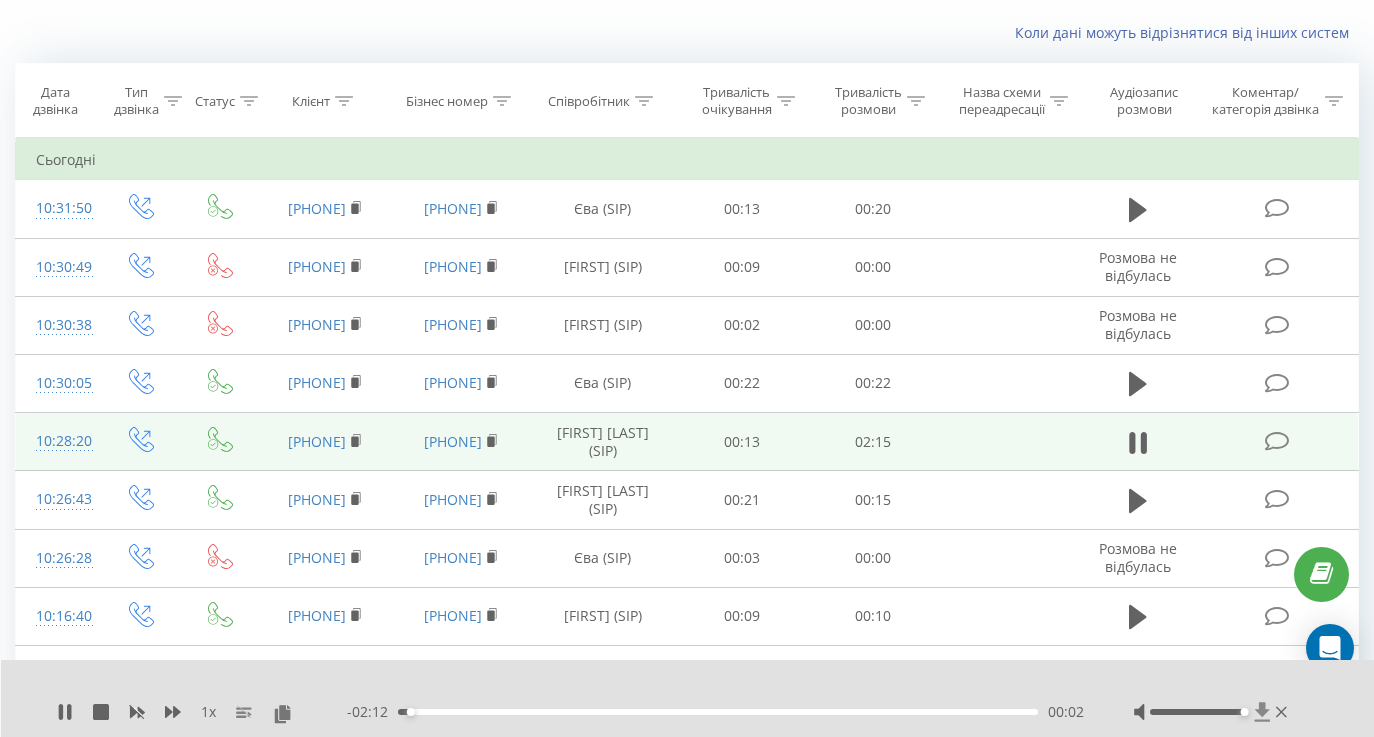 drag, startPoint x: 1202, startPoint y: 711, endPoint x: 1261, endPoint y: 713, distance: 59.03389 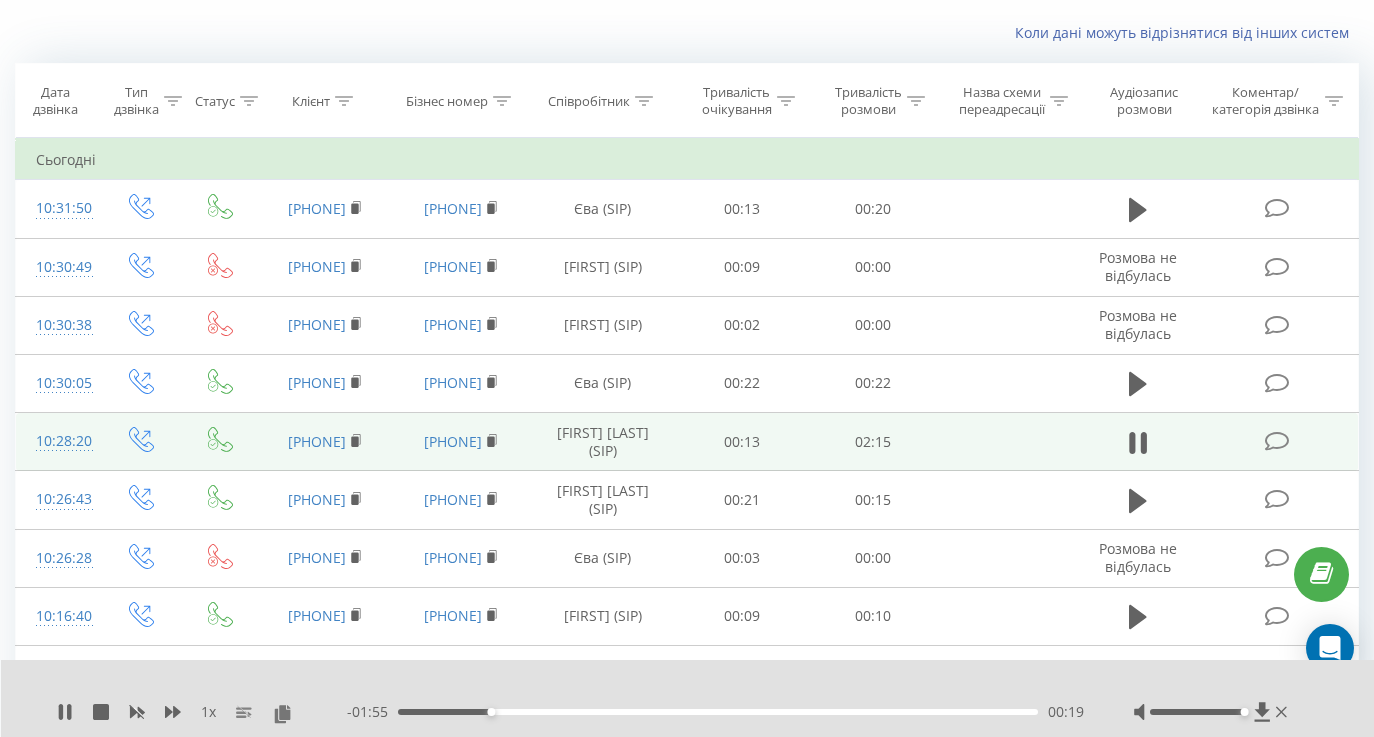 click on "1 x" at bounding box center [202, 712] 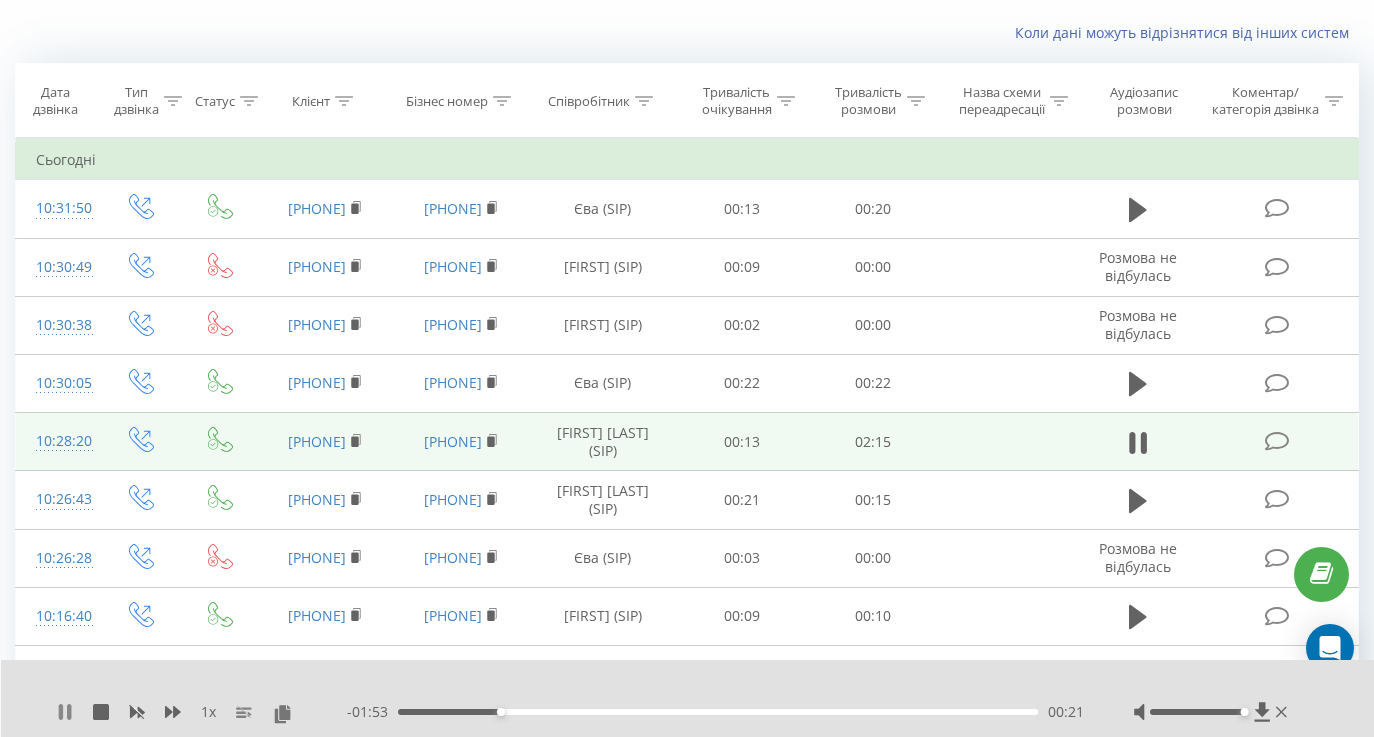 click 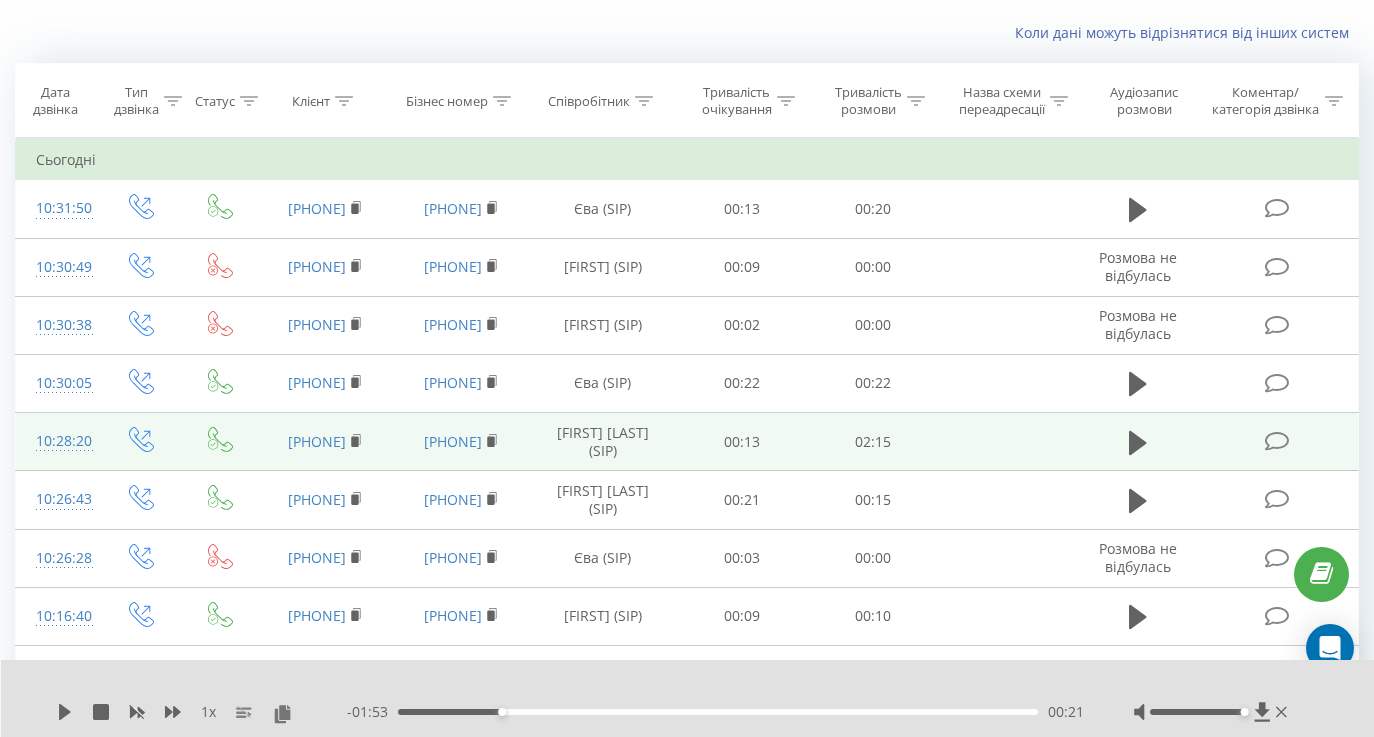 scroll, scrollTop: 0, scrollLeft: 0, axis: both 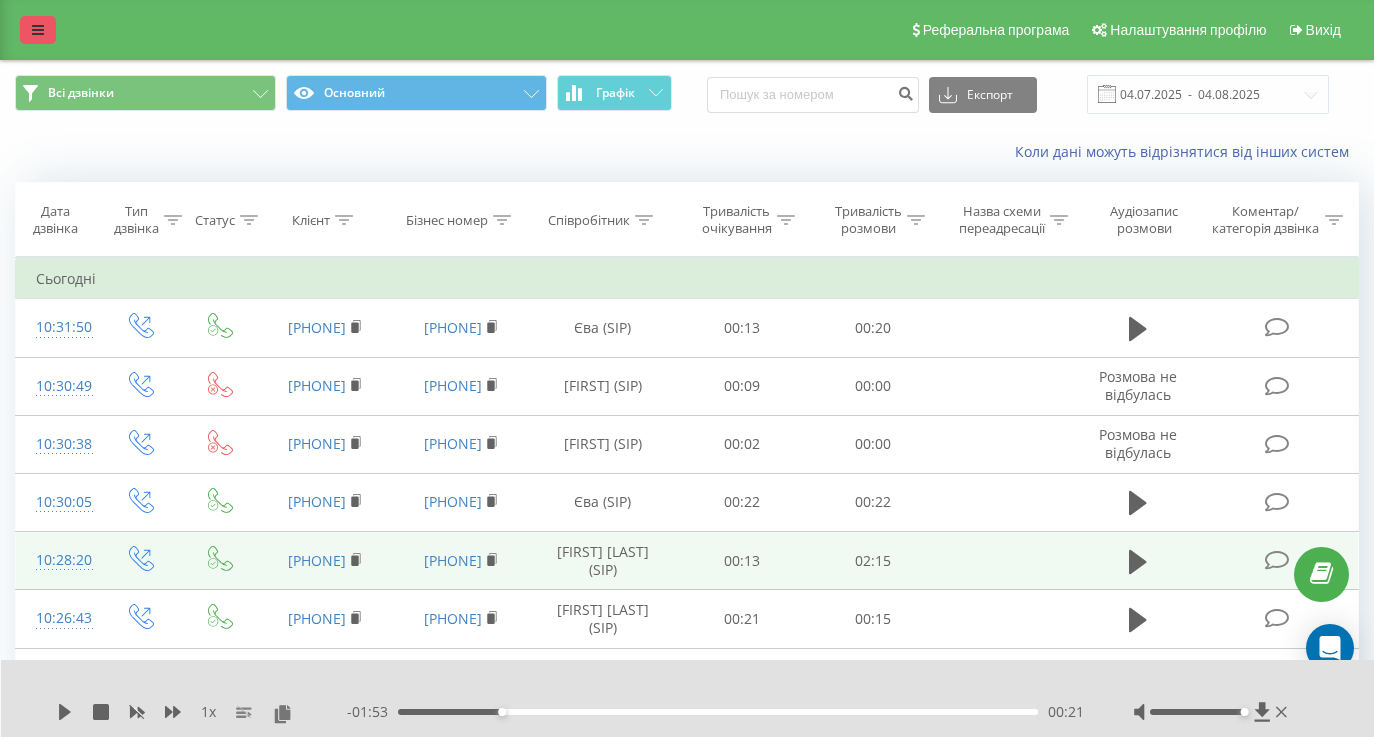 click at bounding box center (38, 30) 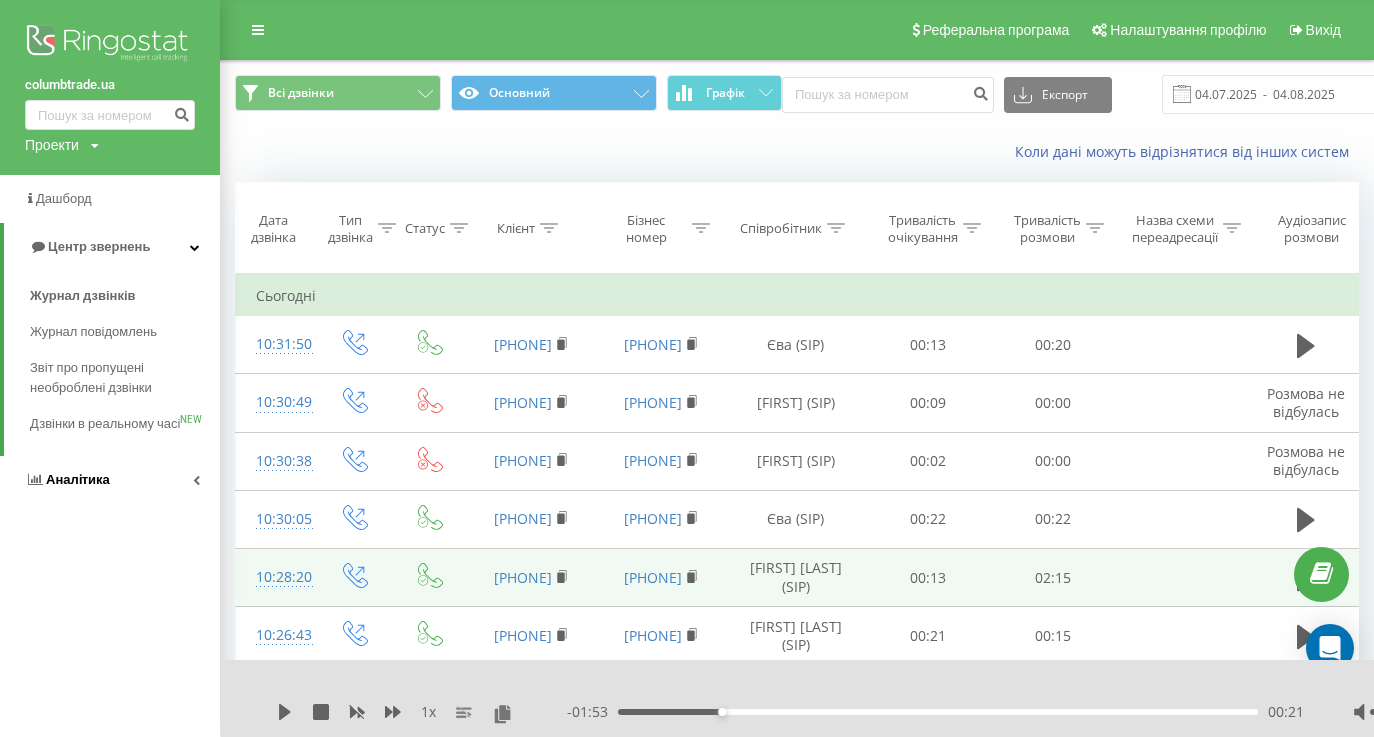 click on "Аналiтика" at bounding box center (110, 480) 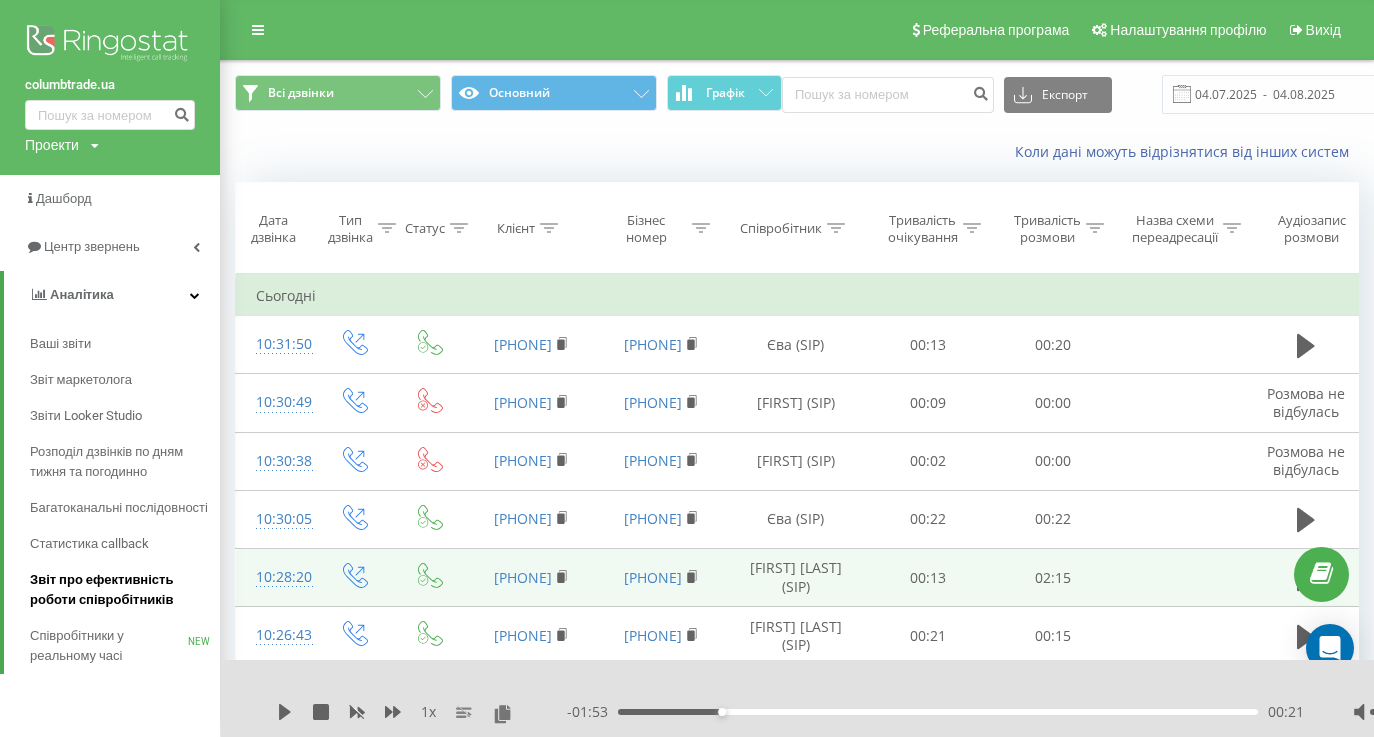 click on "Звіт про ефективність роботи співробітників" at bounding box center (120, 590) 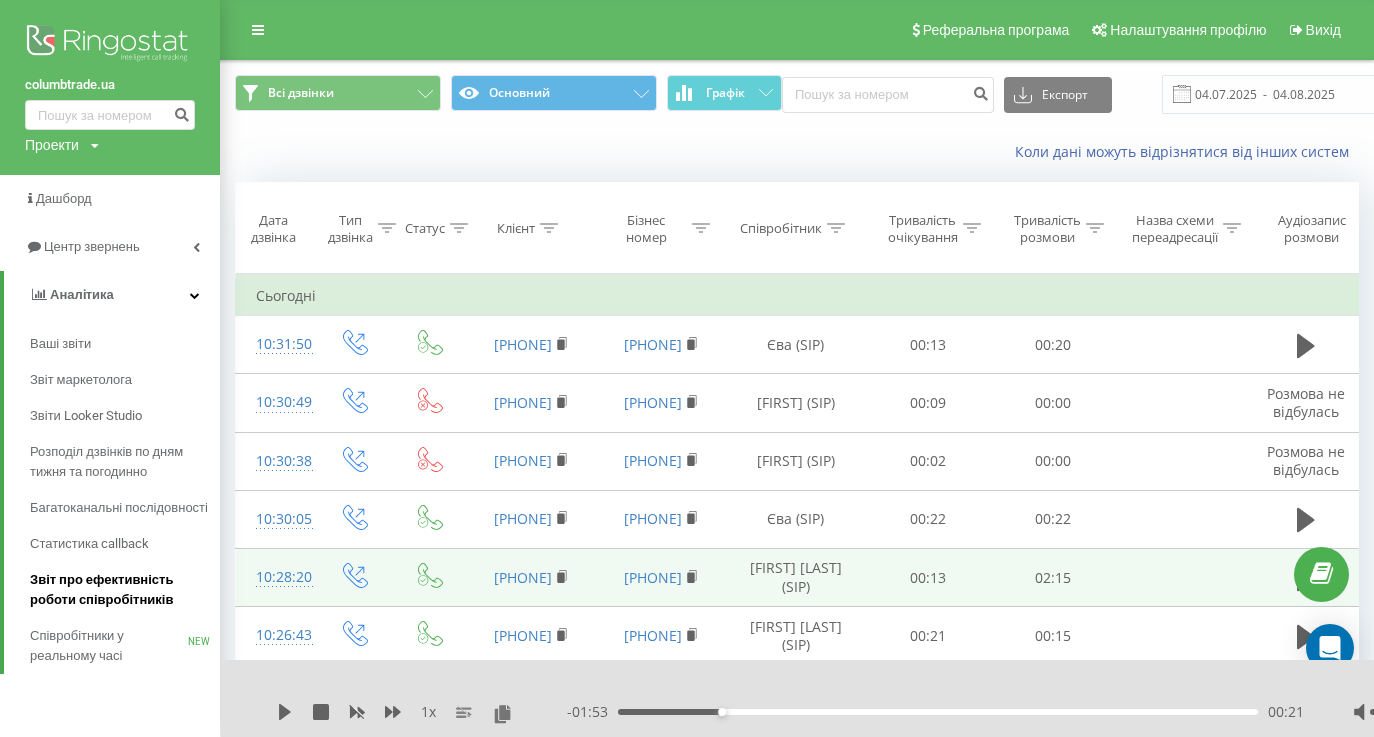 click on "Звіт про ефективність роботи співробітників" at bounding box center (120, 590) 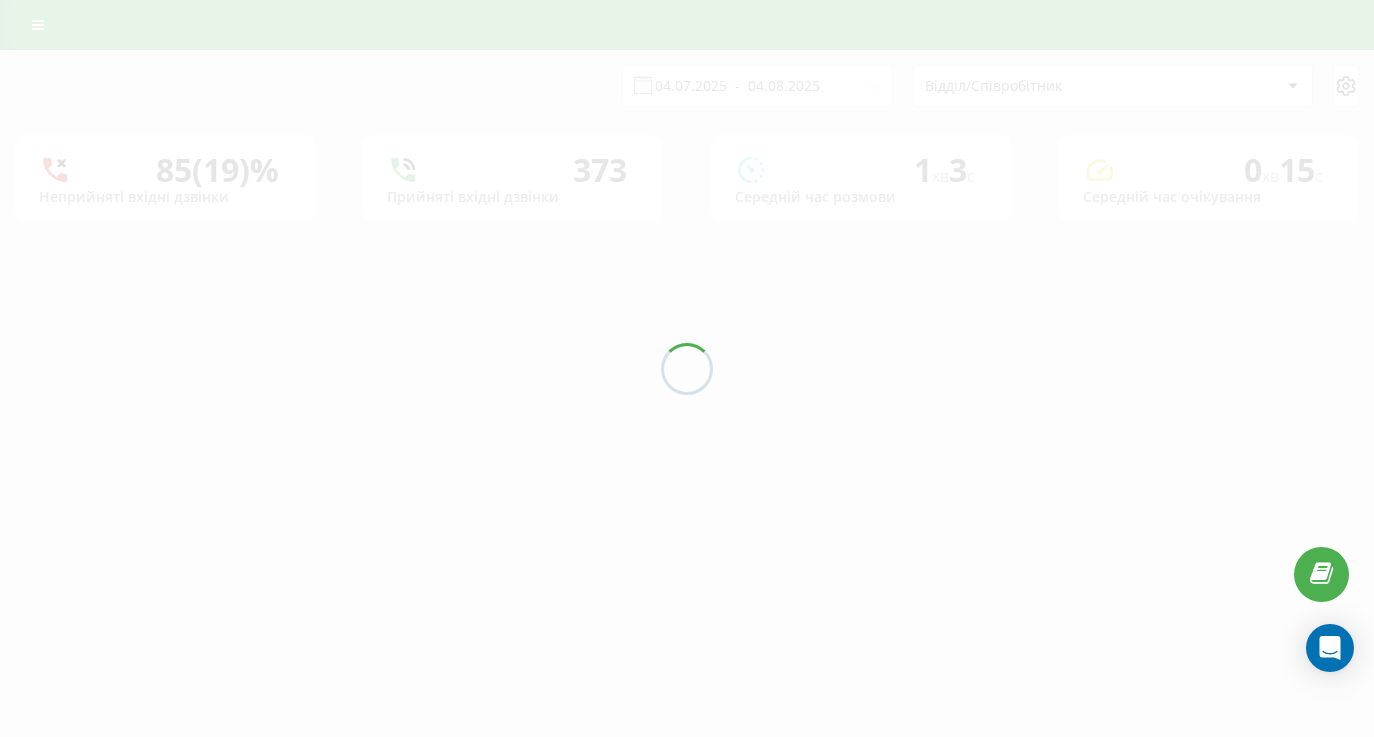 scroll, scrollTop: 0, scrollLeft: 0, axis: both 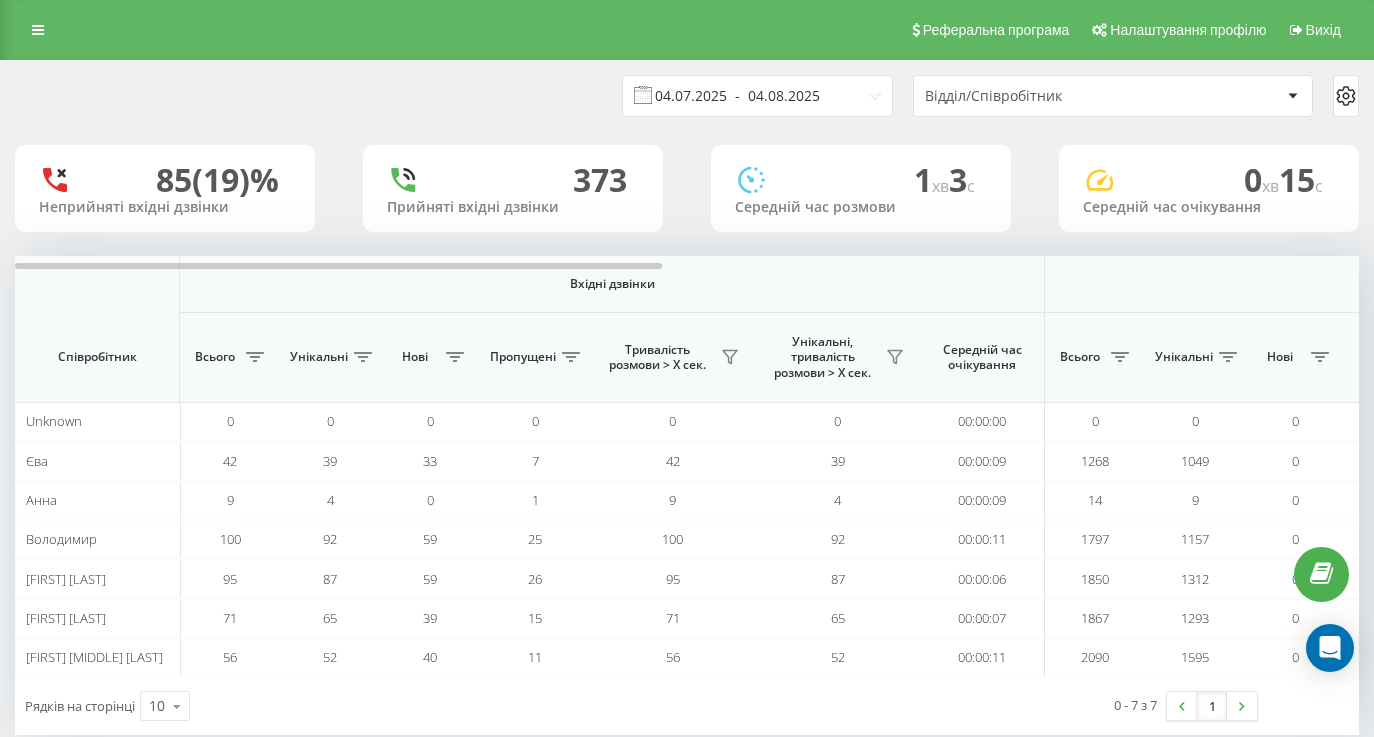 click on "04.07.2025  -  04.08.2025" at bounding box center (757, 96) 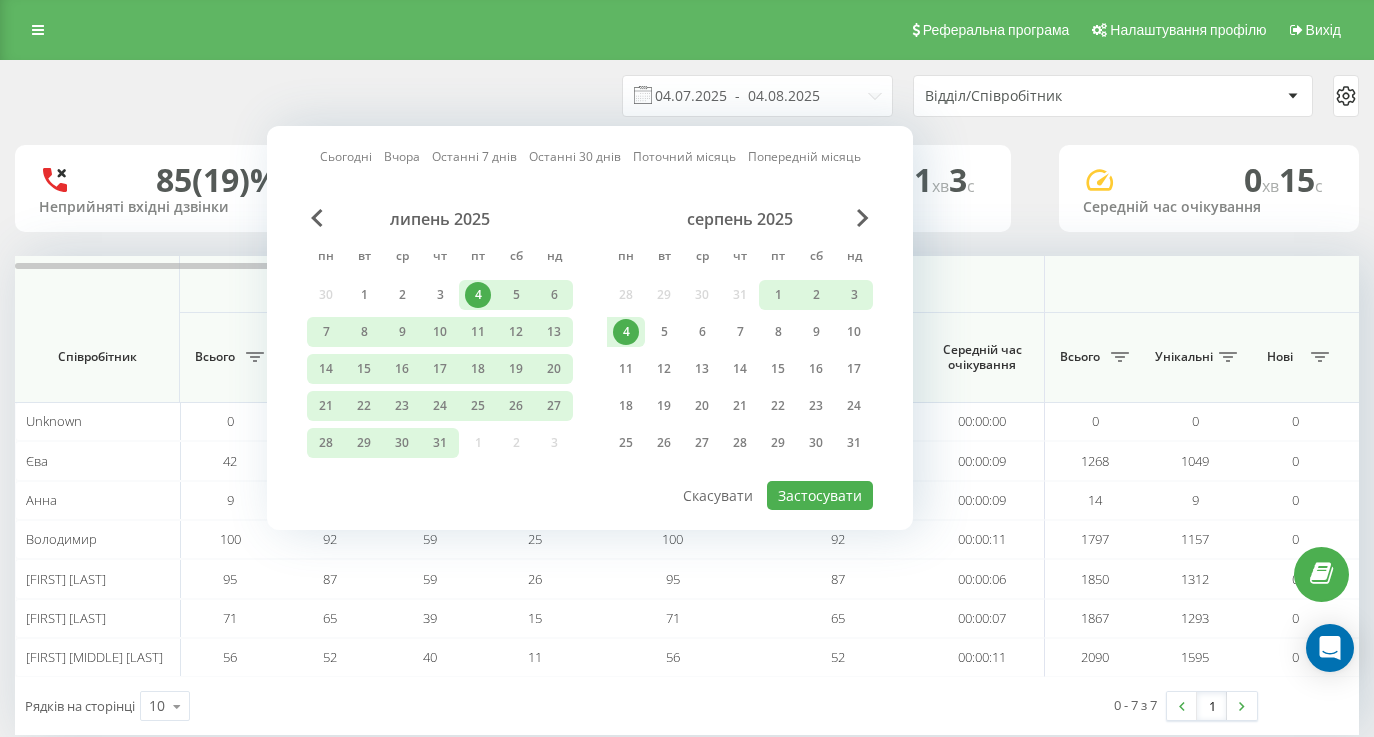 click on "4" at bounding box center [626, 332] 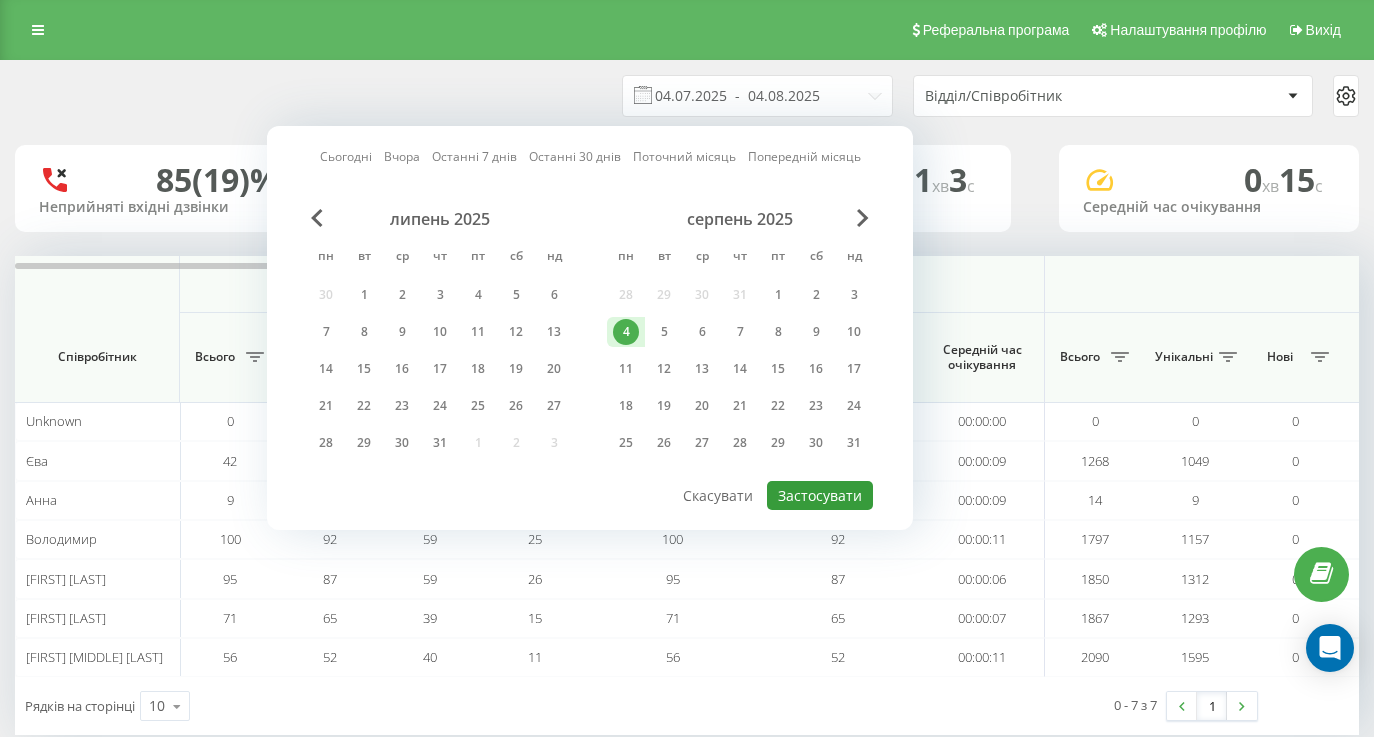 click on "Застосувати" at bounding box center (820, 495) 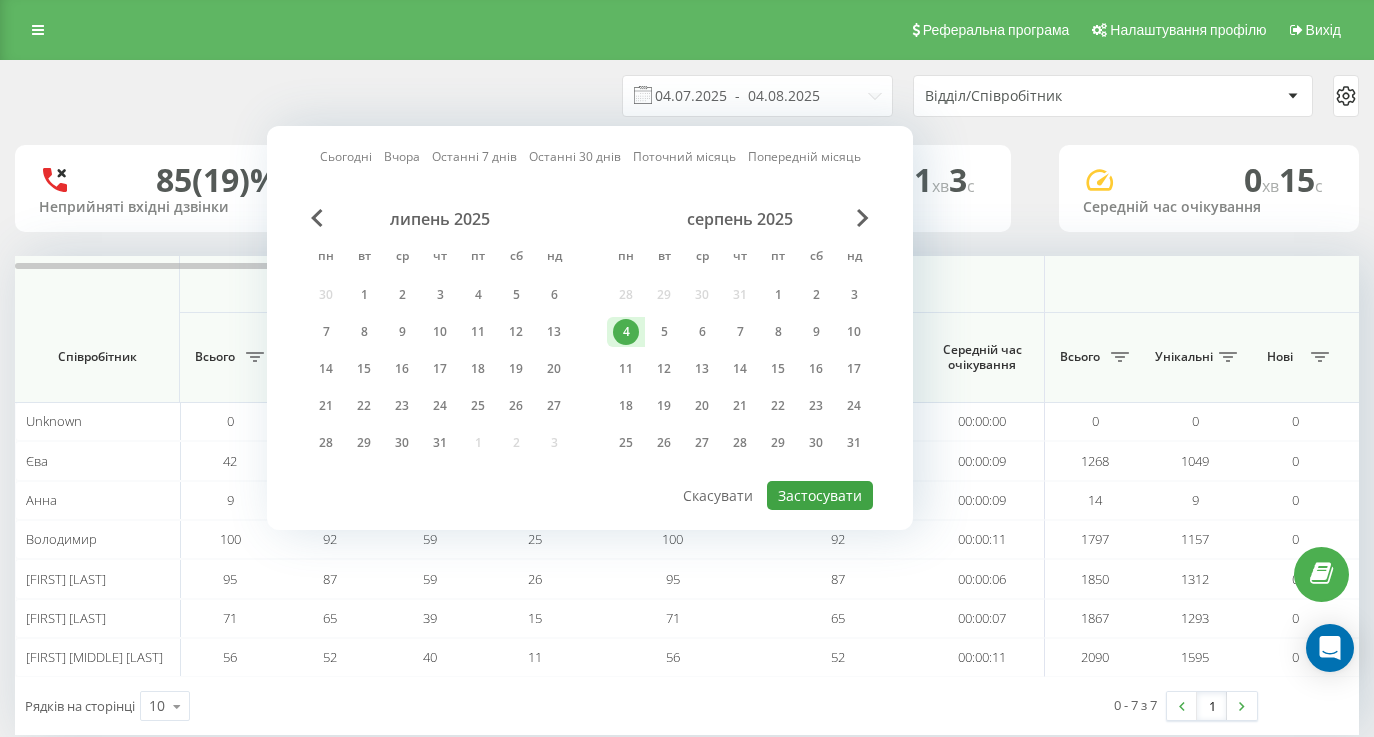 type on "04.08.2025  -  04.08.2025" 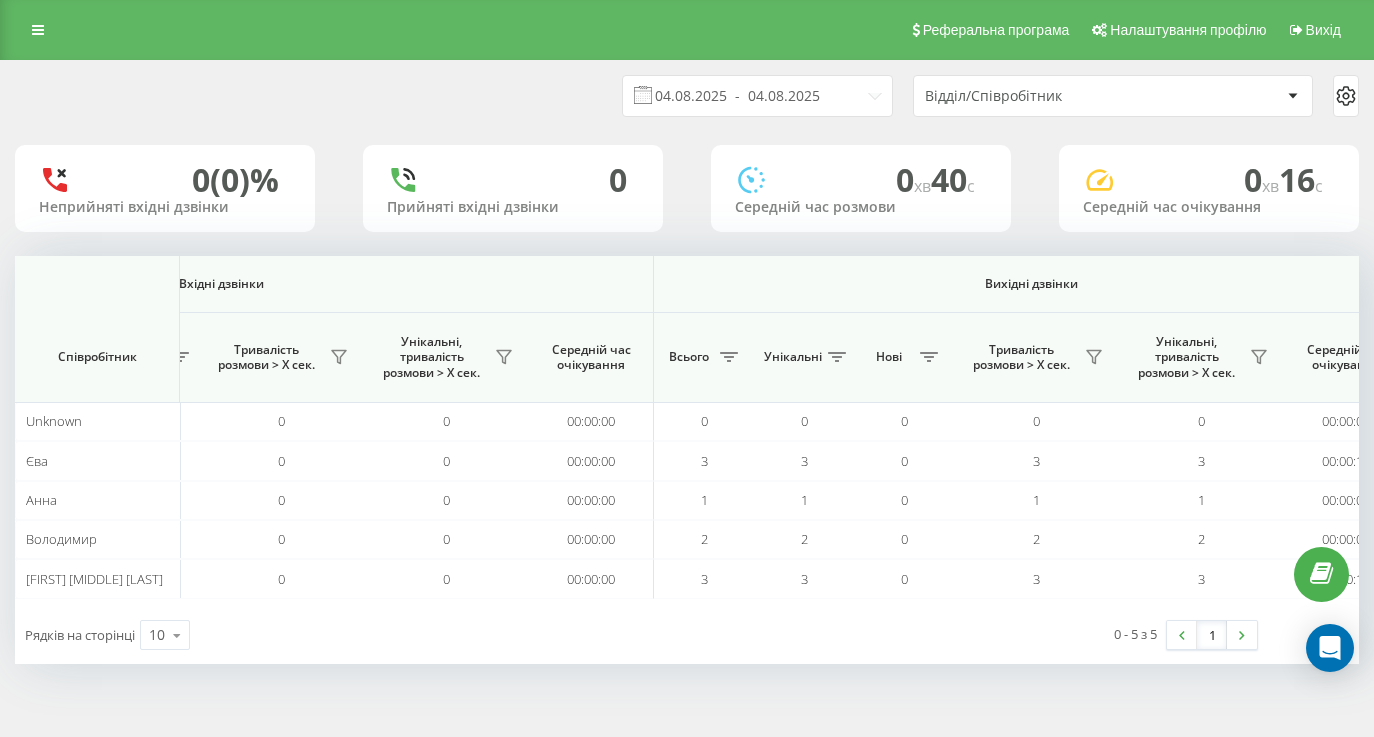 scroll, scrollTop: 0, scrollLeft: 1446, axis: horizontal 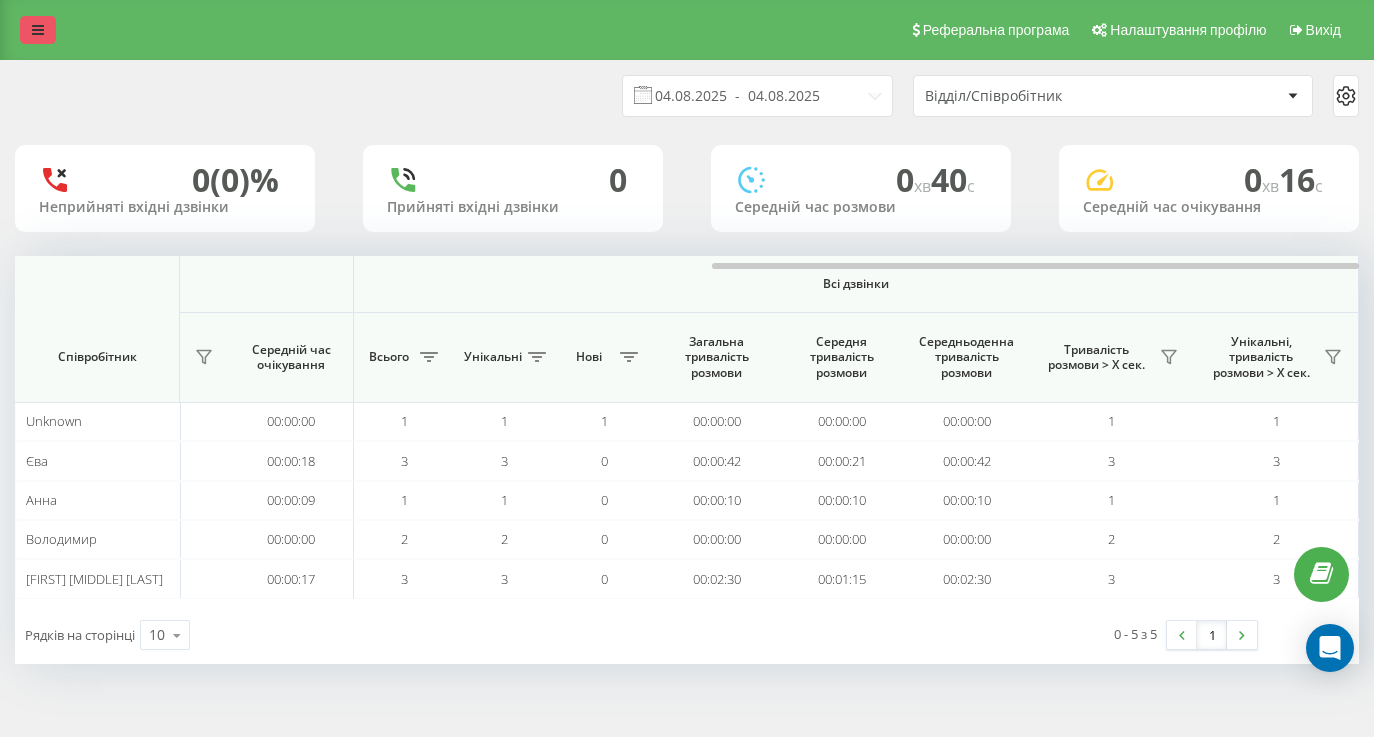 click at bounding box center (38, 30) 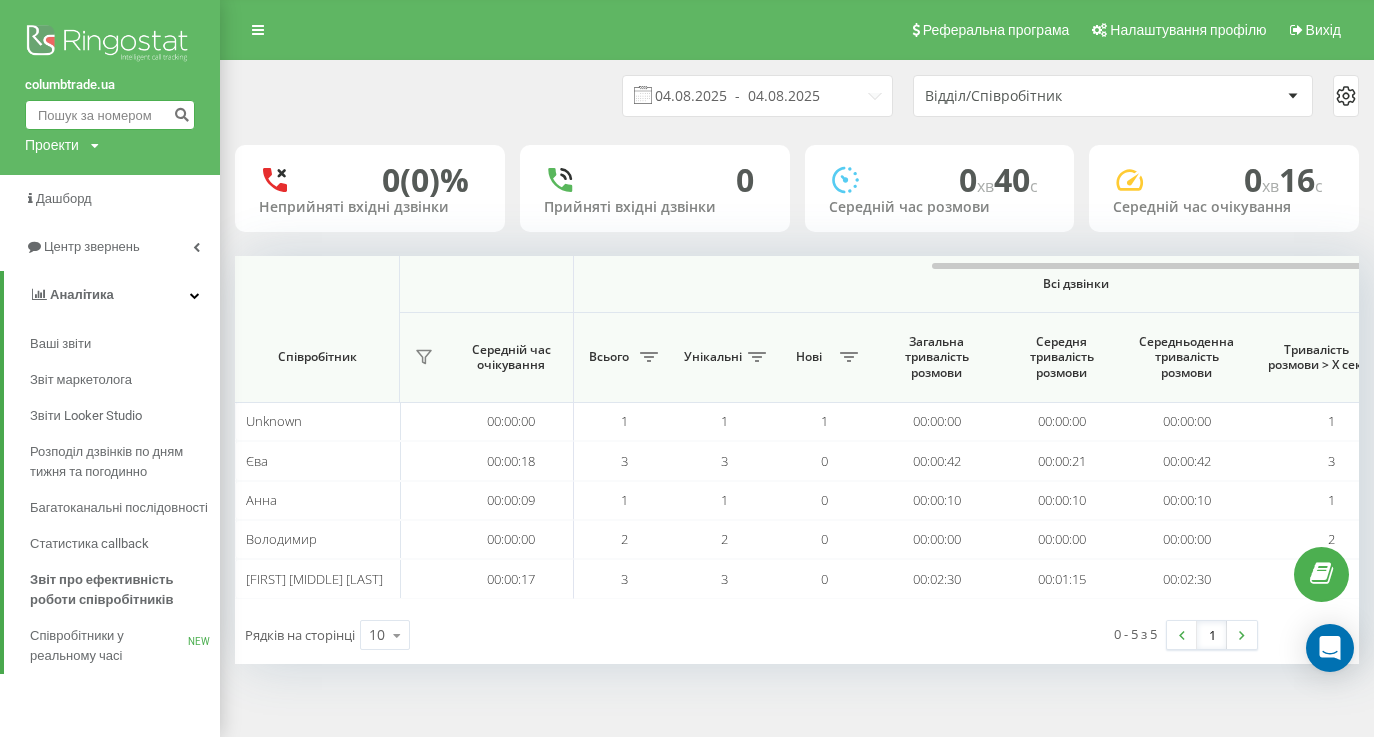 click at bounding box center (110, 115) 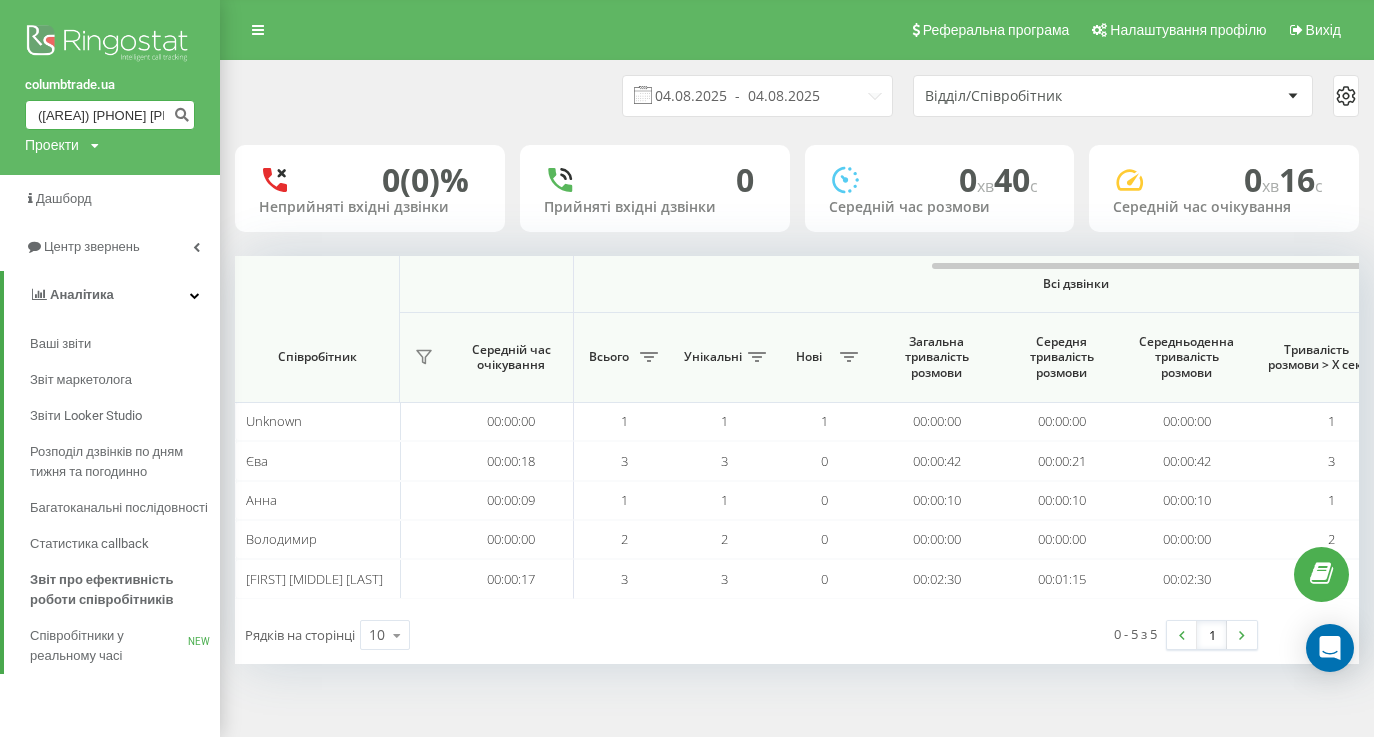 type on "(066) 684 68 31" 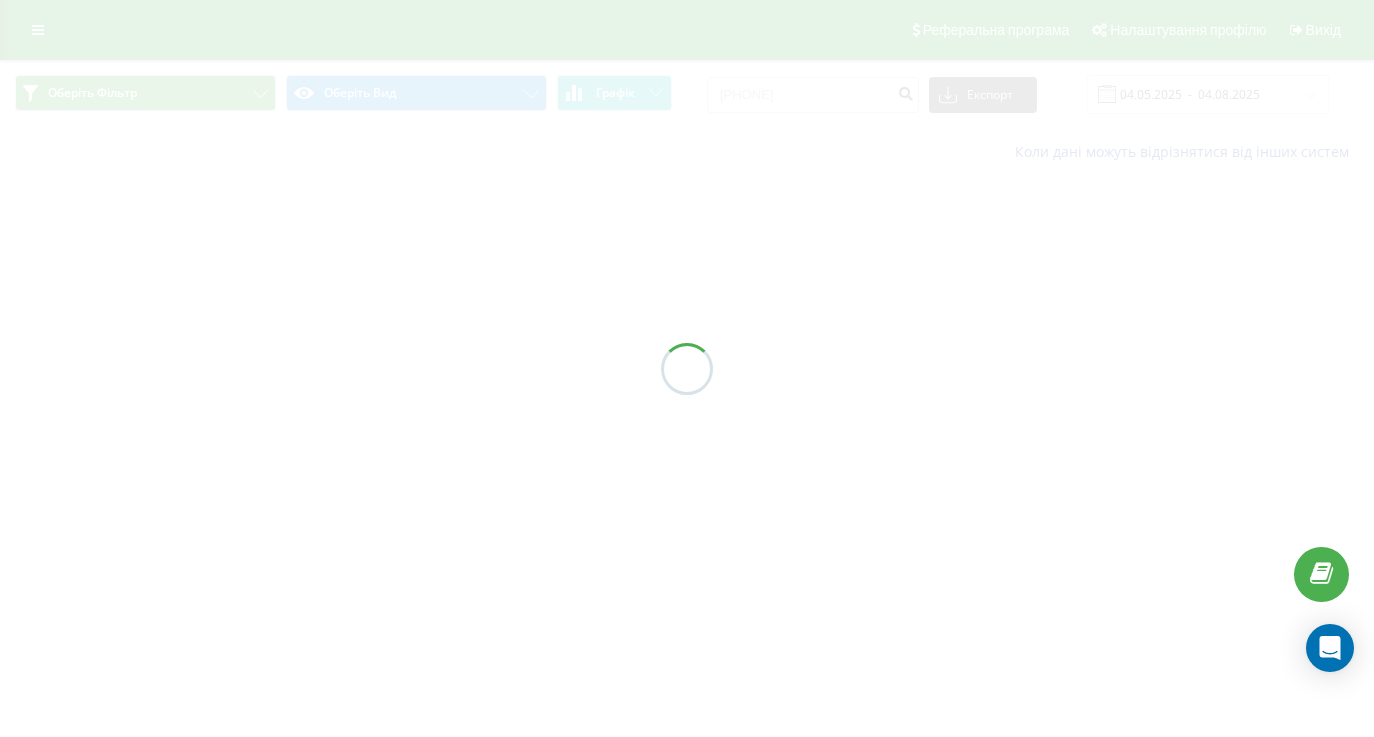 scroll, scrollTop: 0, scrollLeft: 0, axis: both 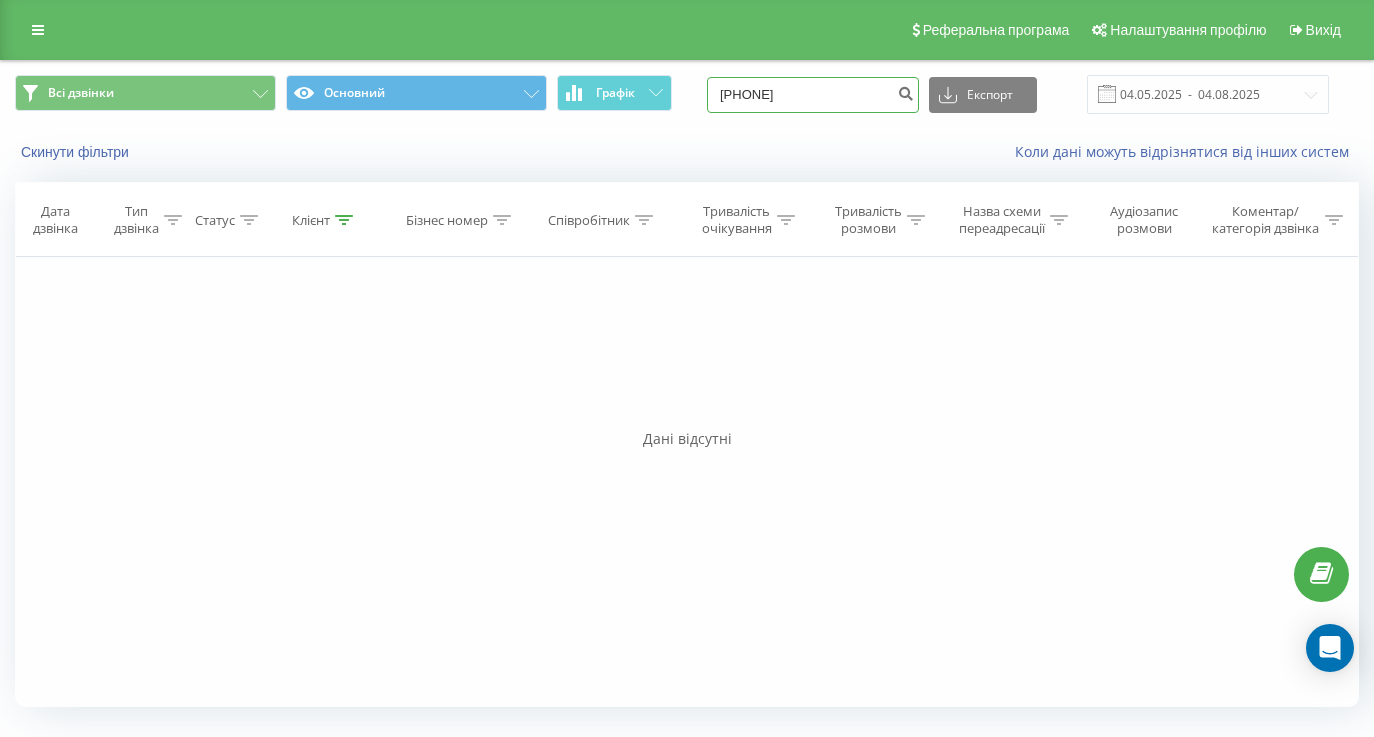 click on "[PHONE]" at bounding box center [813, 95] 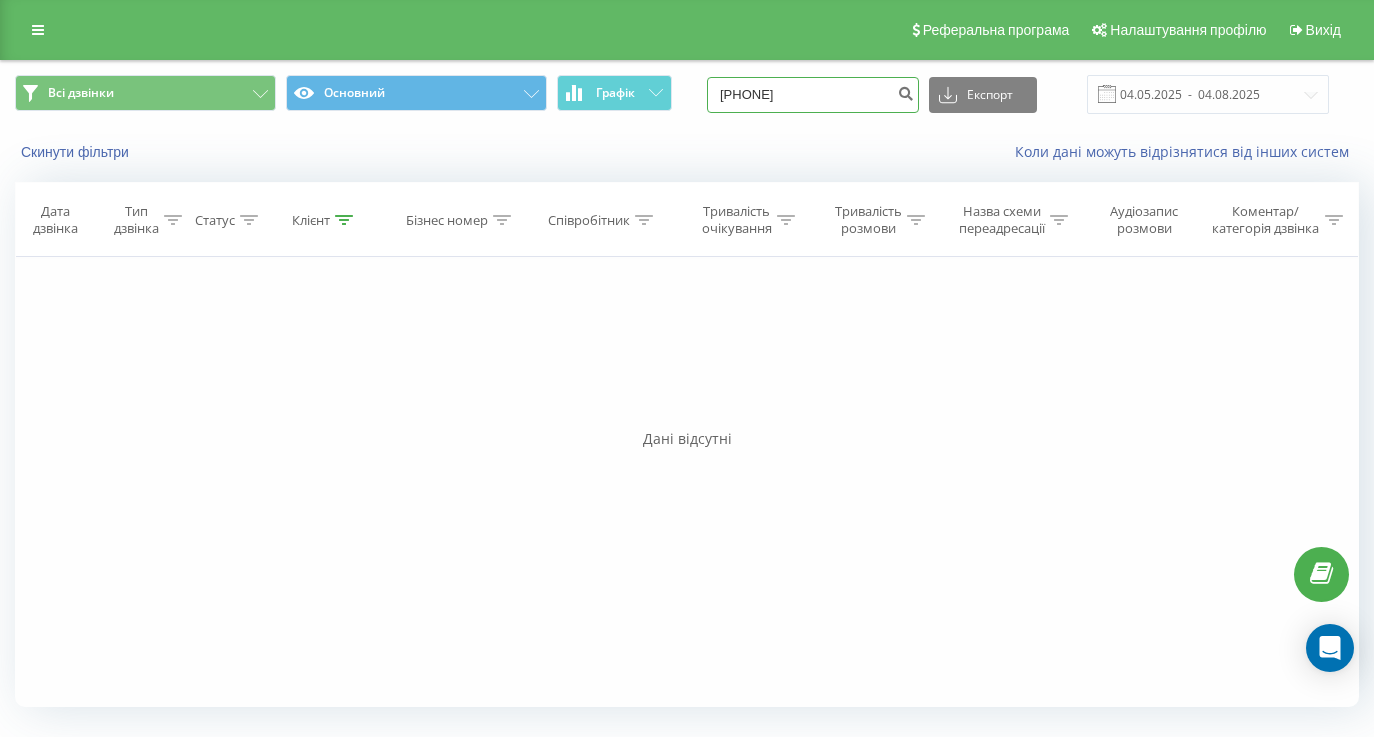 click on "[PHONE]" at bounding box center [813, 95] 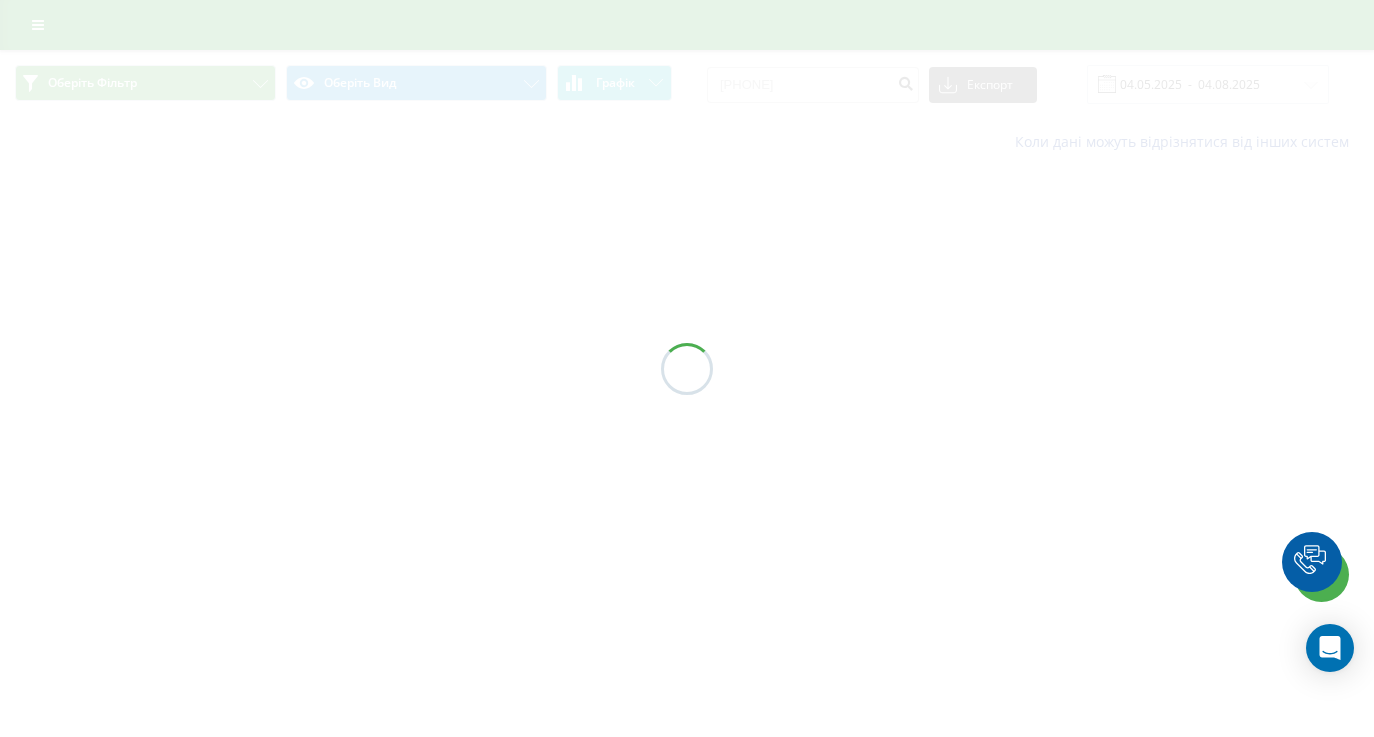 scroll, scrollTop: 0, scrollLeft: 0, axis: both 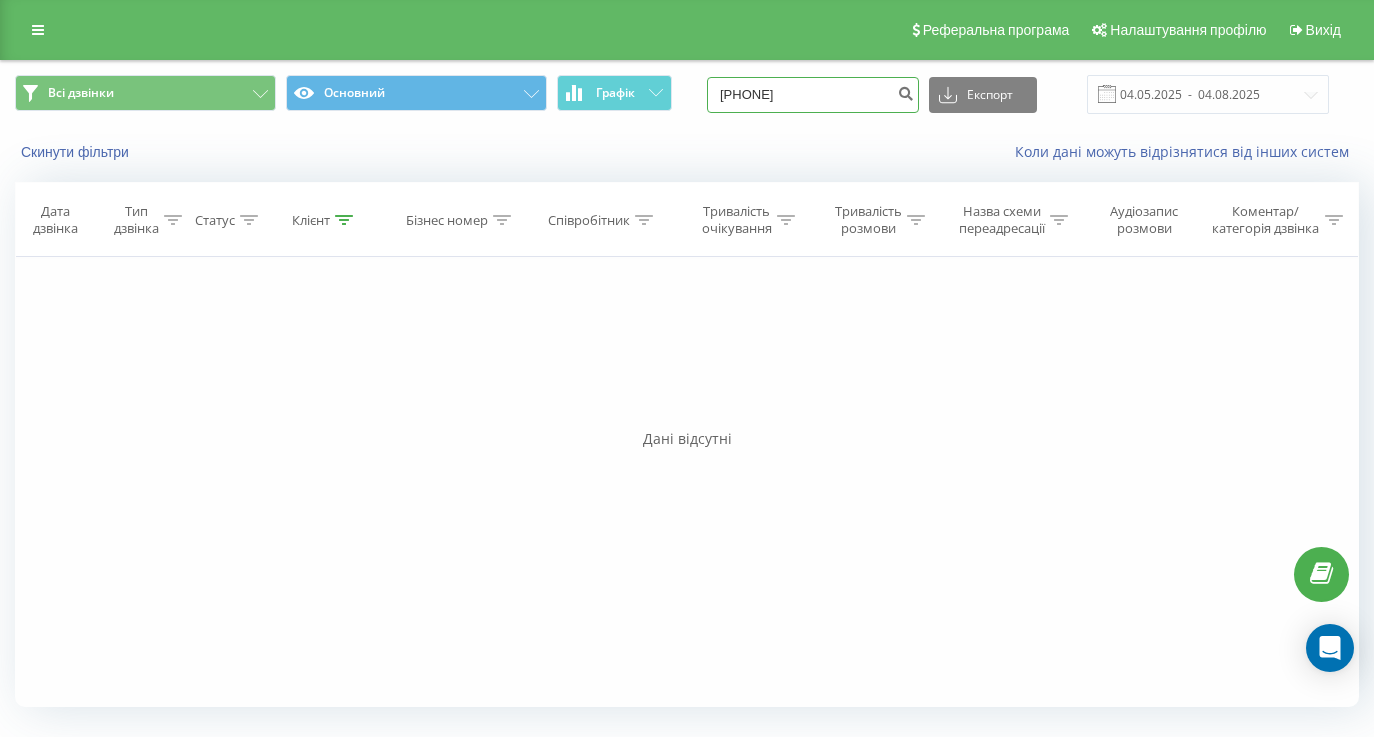 click on "0666846831" at bounding box center (813, 95) 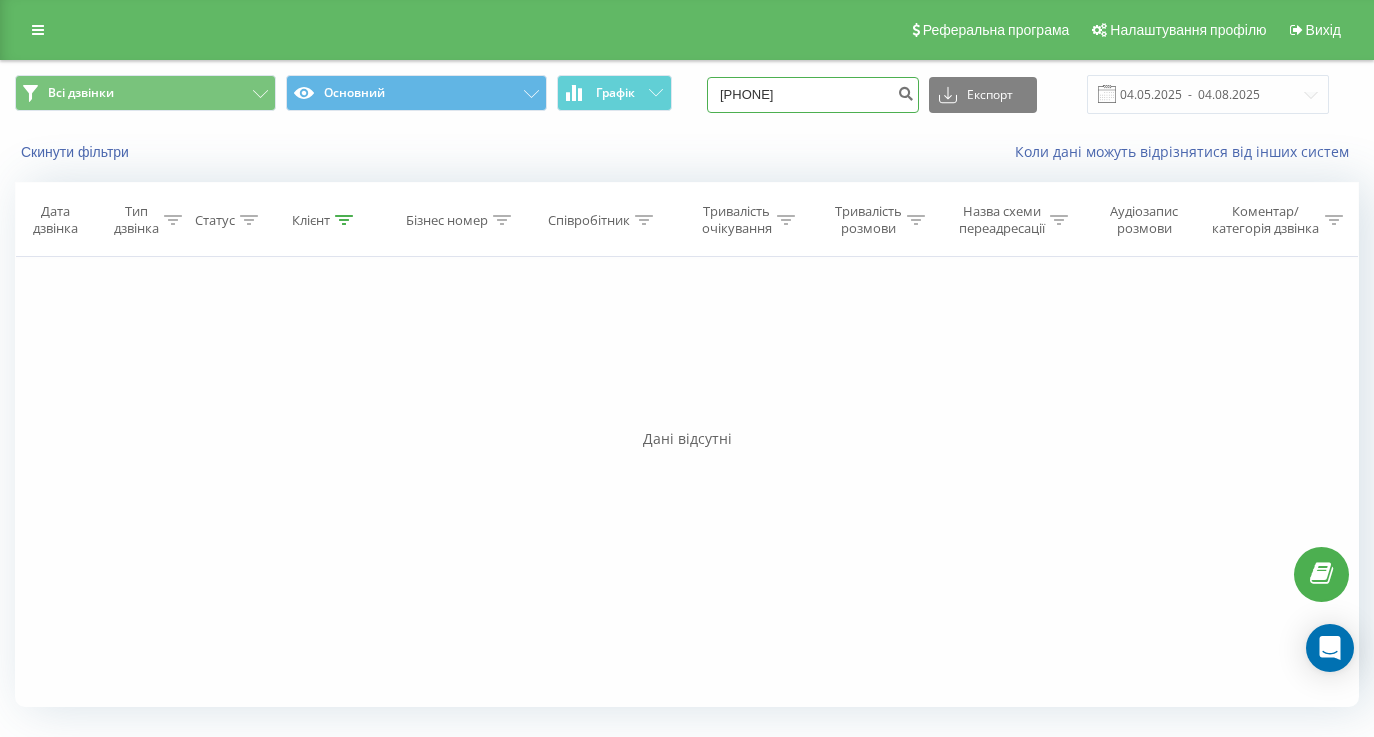 click on "0666846831" at bounding box center (813, 95) 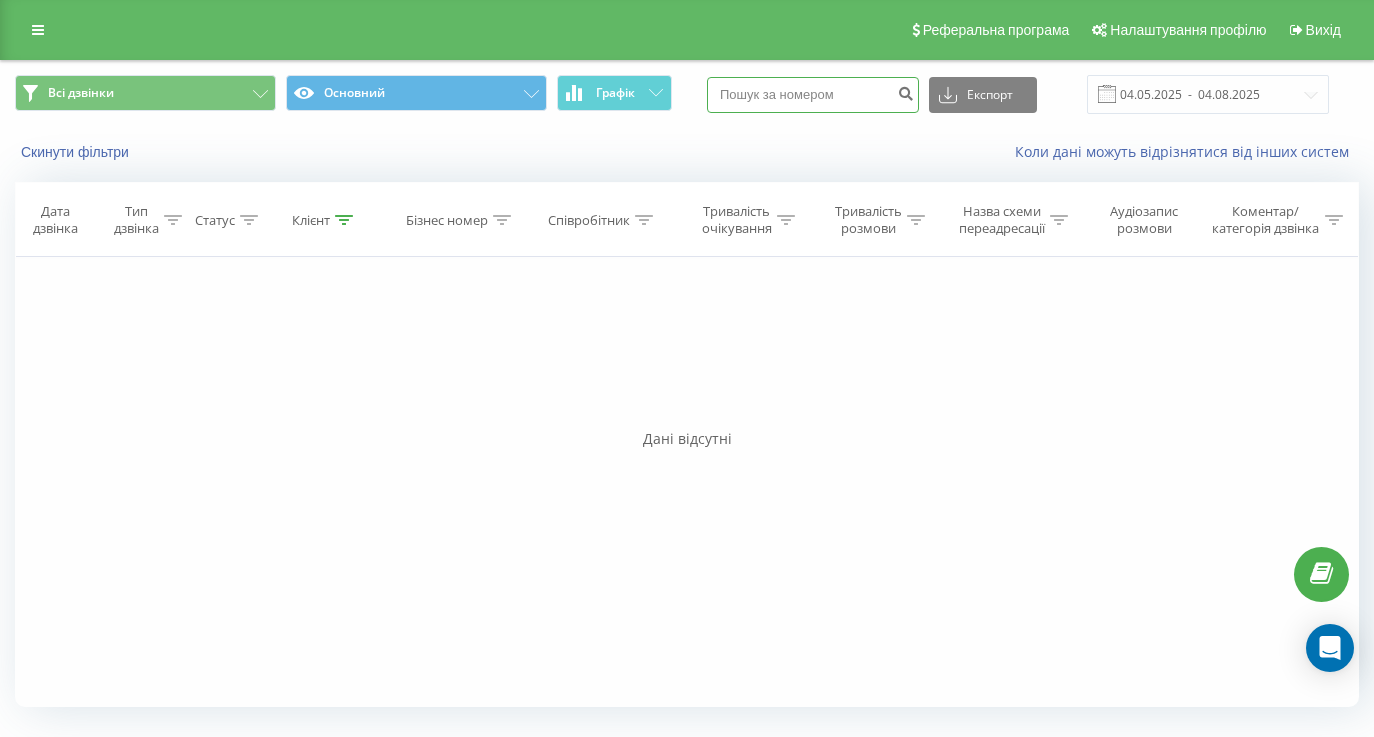 paste on "(067) 464 53 00" 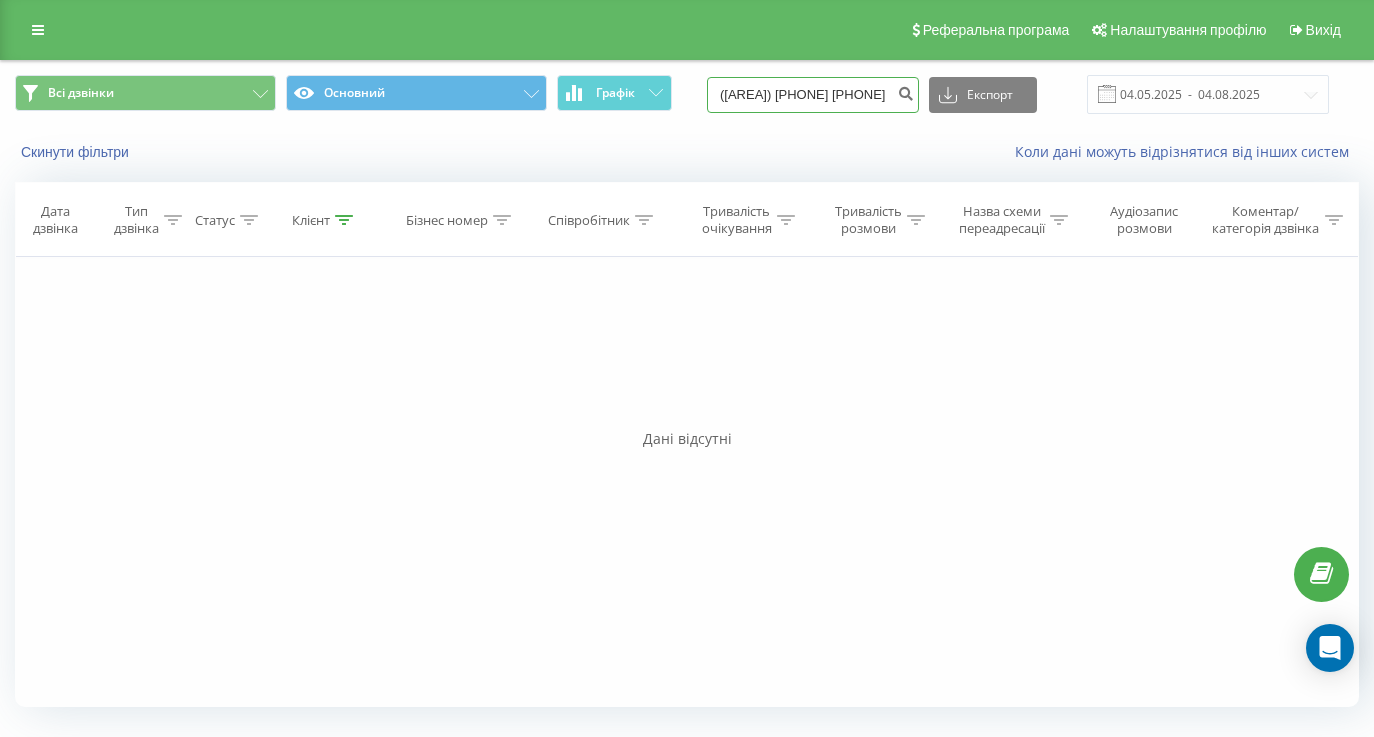 type on "(067) 464 53 00" 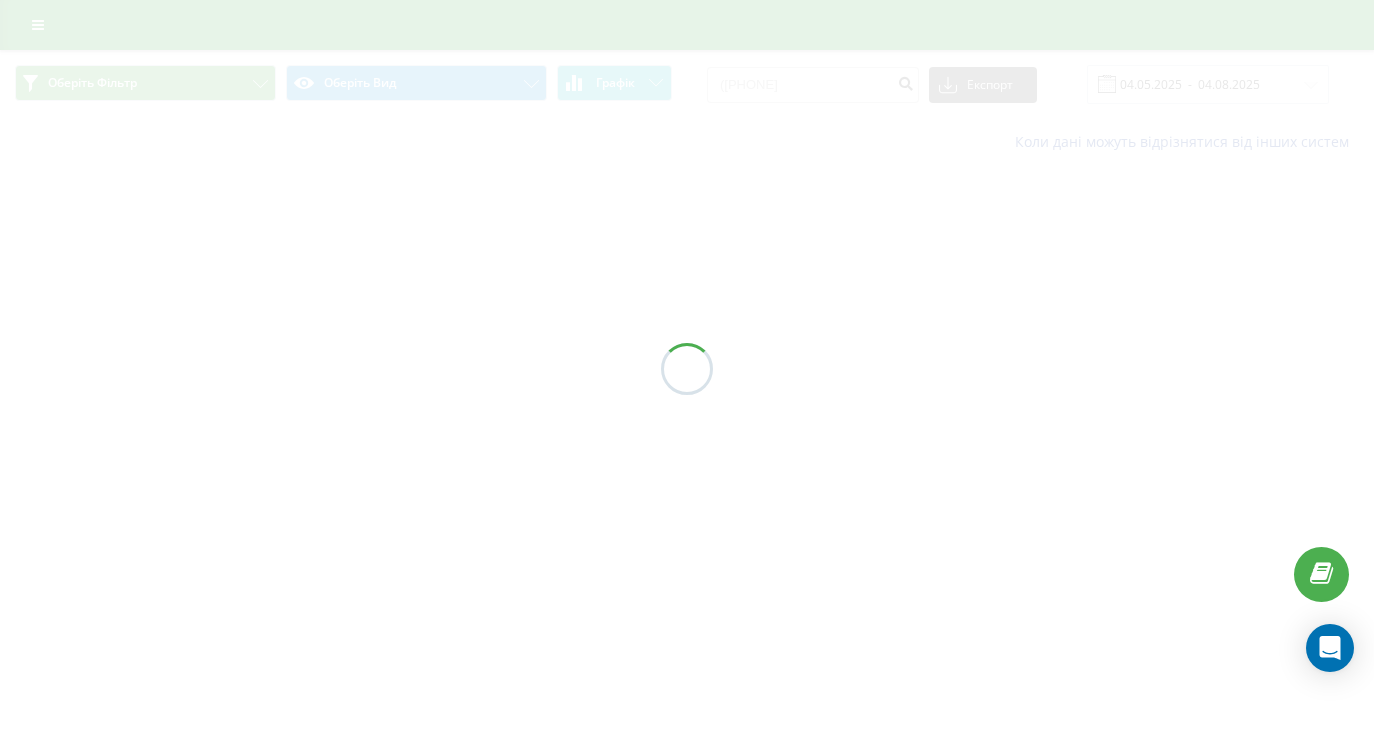 scroll, scrollTop: 0, scrollLeft: 0, axis: both 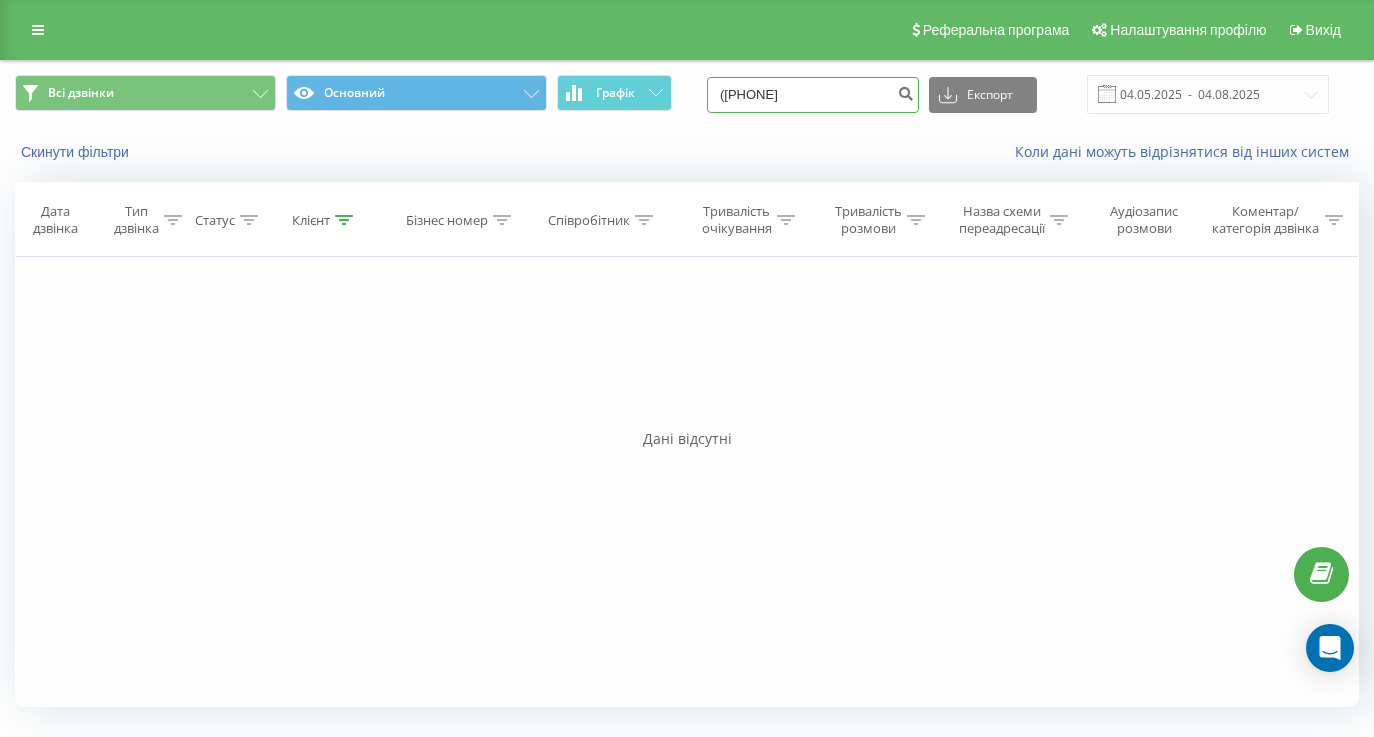 click on "(067)4645300" at bounding box center [813, 95] 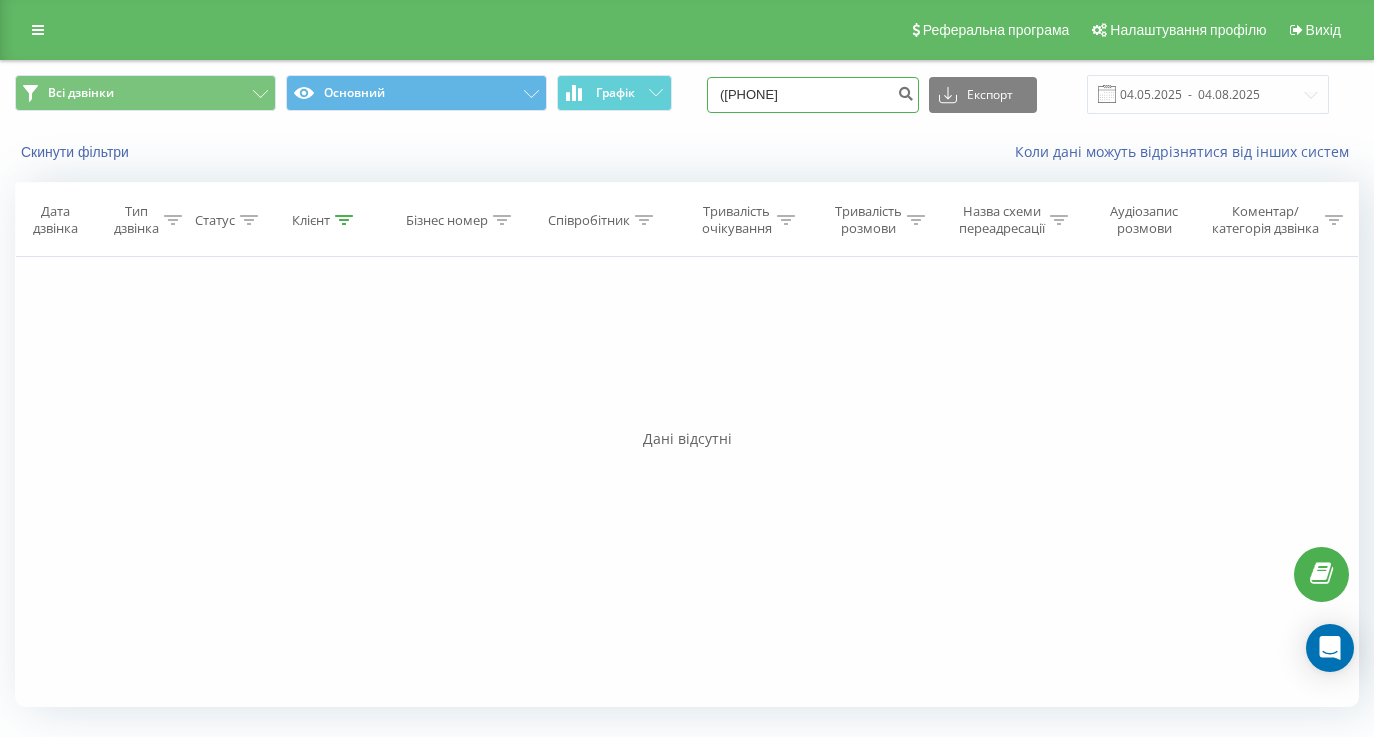 click on "(067)4645300" at bounding box center (813, 95) 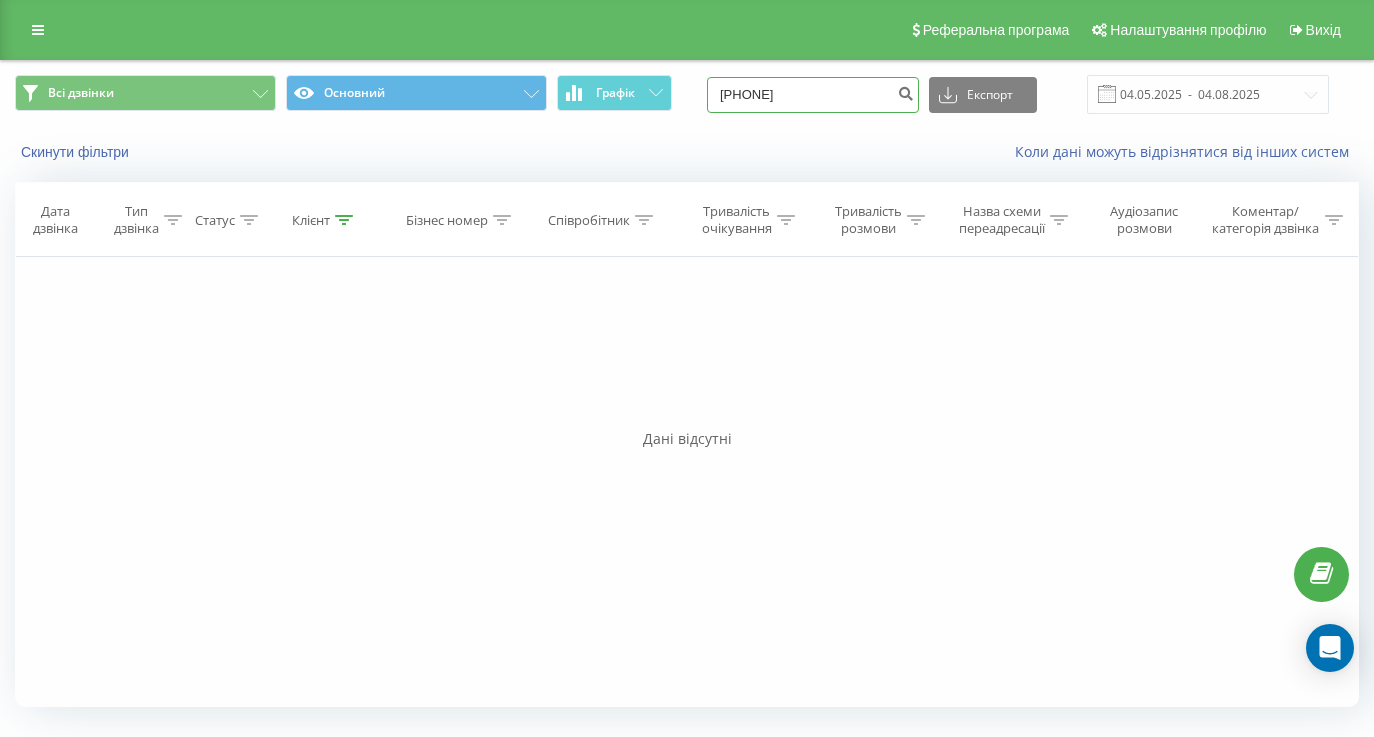 type on "[PHONE]" 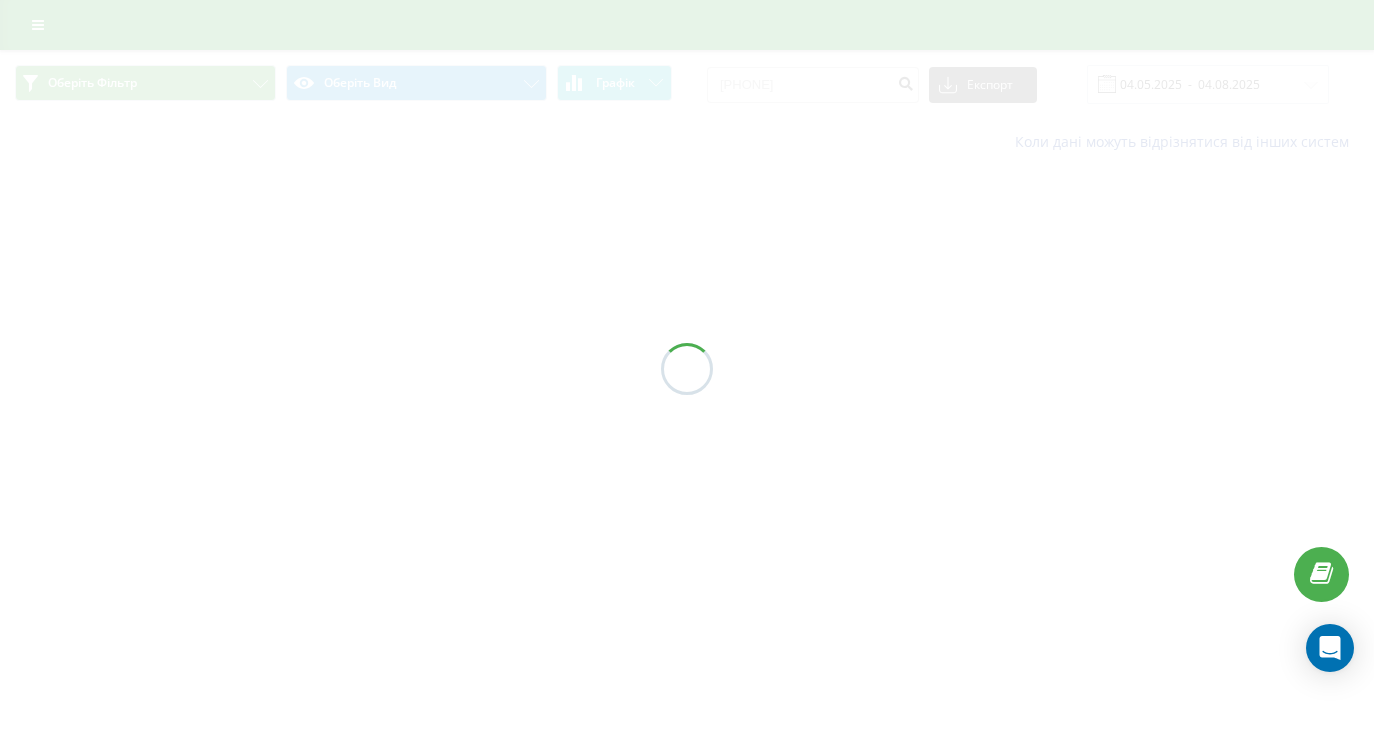 scroll, scrollTop: 0, scrollLeft: 0, axis: both 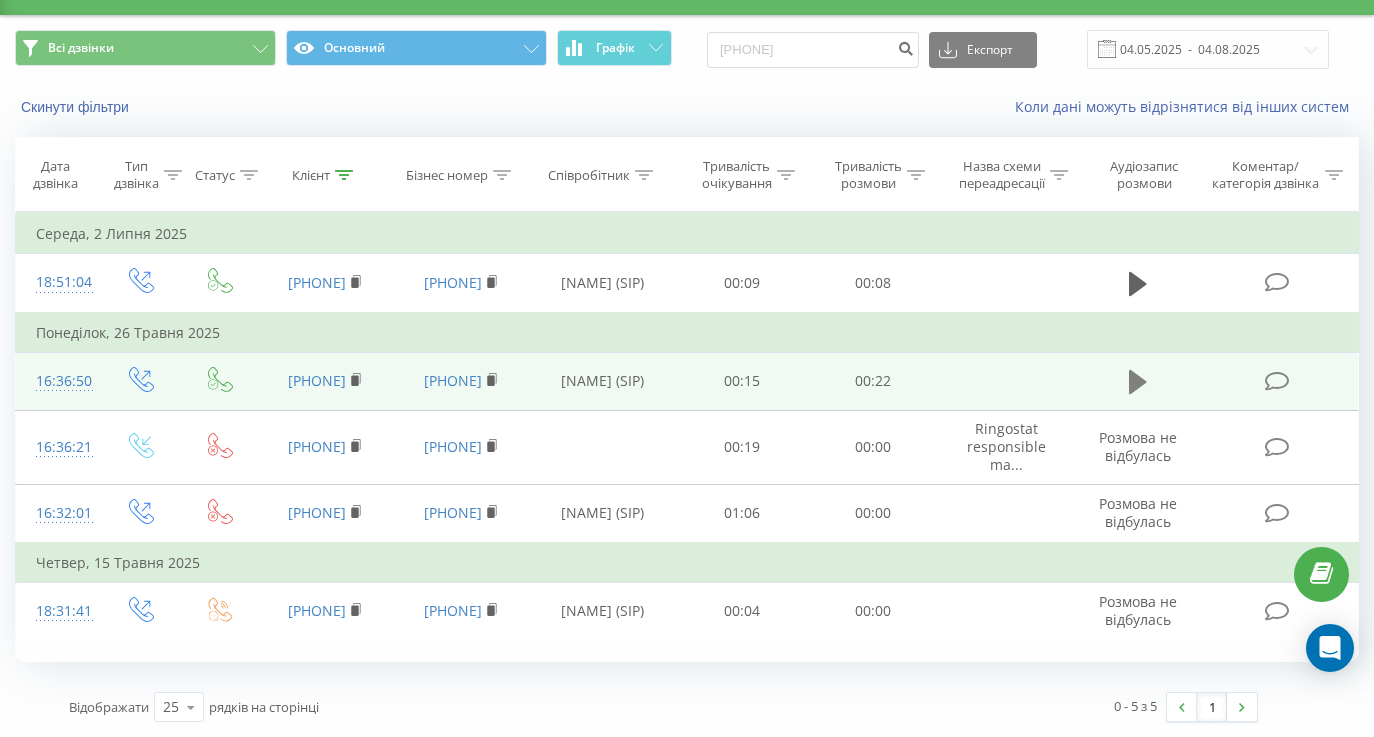 click at bounding box center [1138, 382] 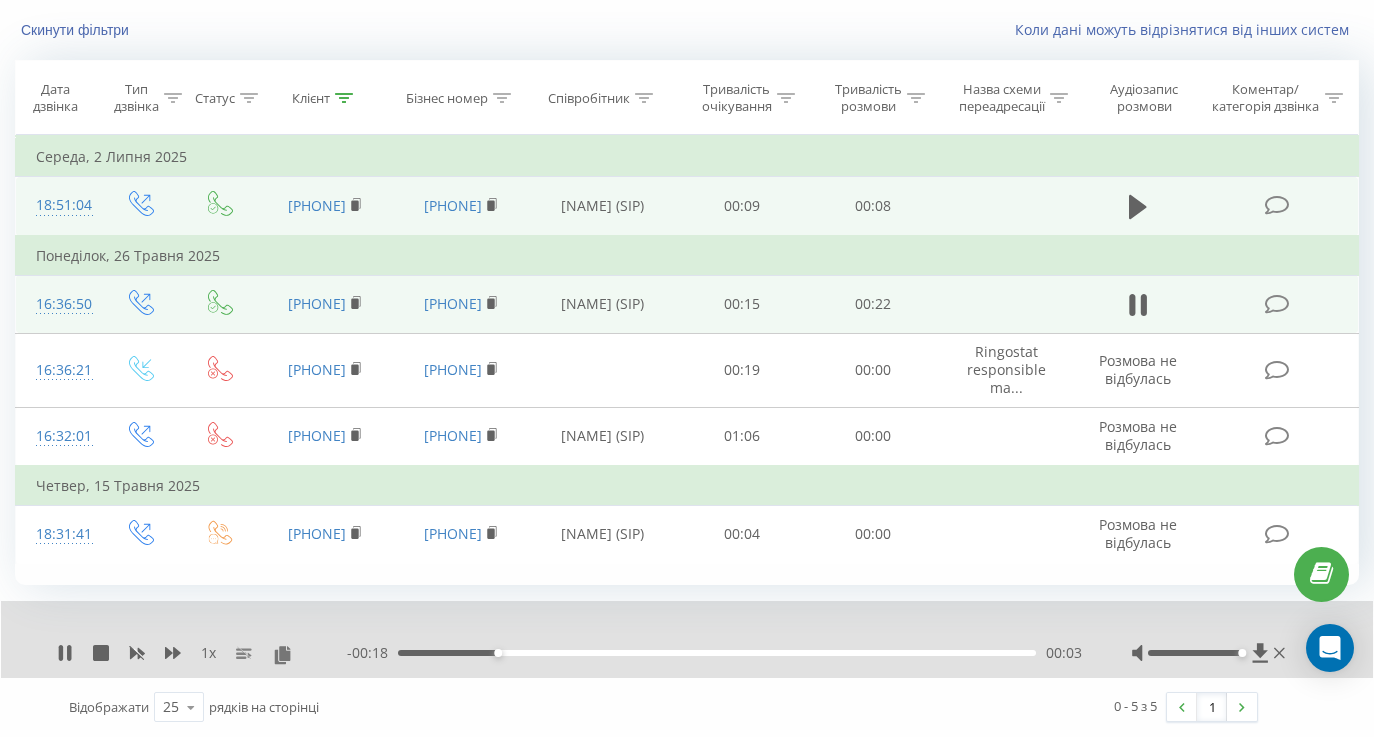 scroll, scrollTop: 0, scrollLeft: 0, axis: both 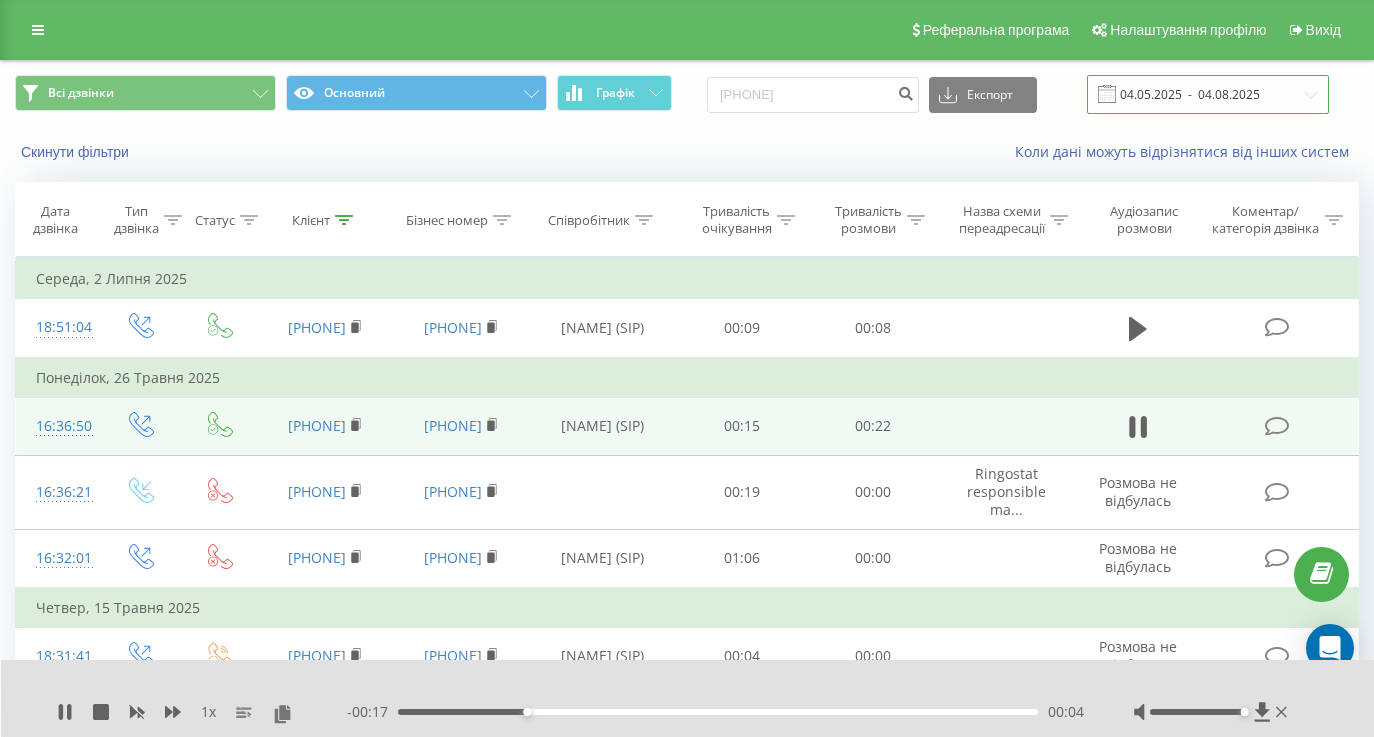 click on "04.05.2025  -  04.08.2025" at bounding box center (1208, 94) 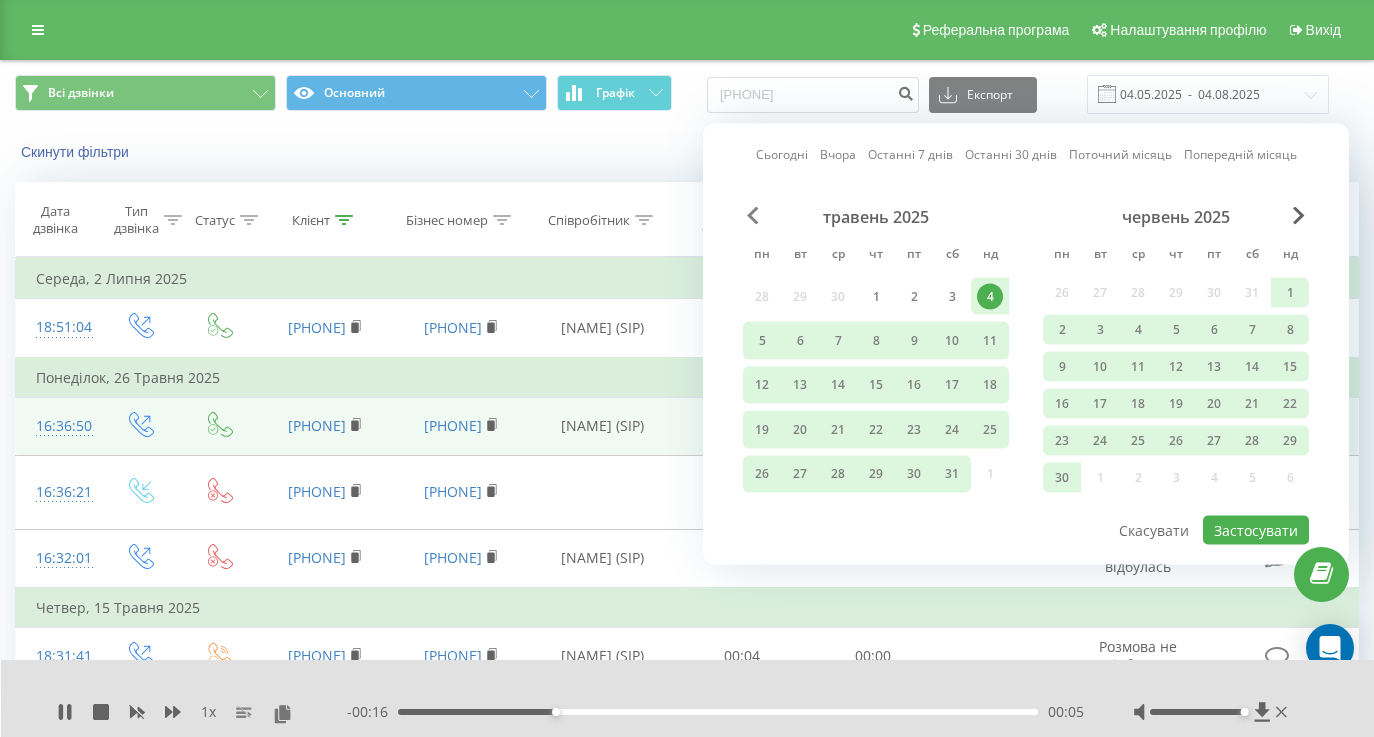 click at bounding box center (753, 216) 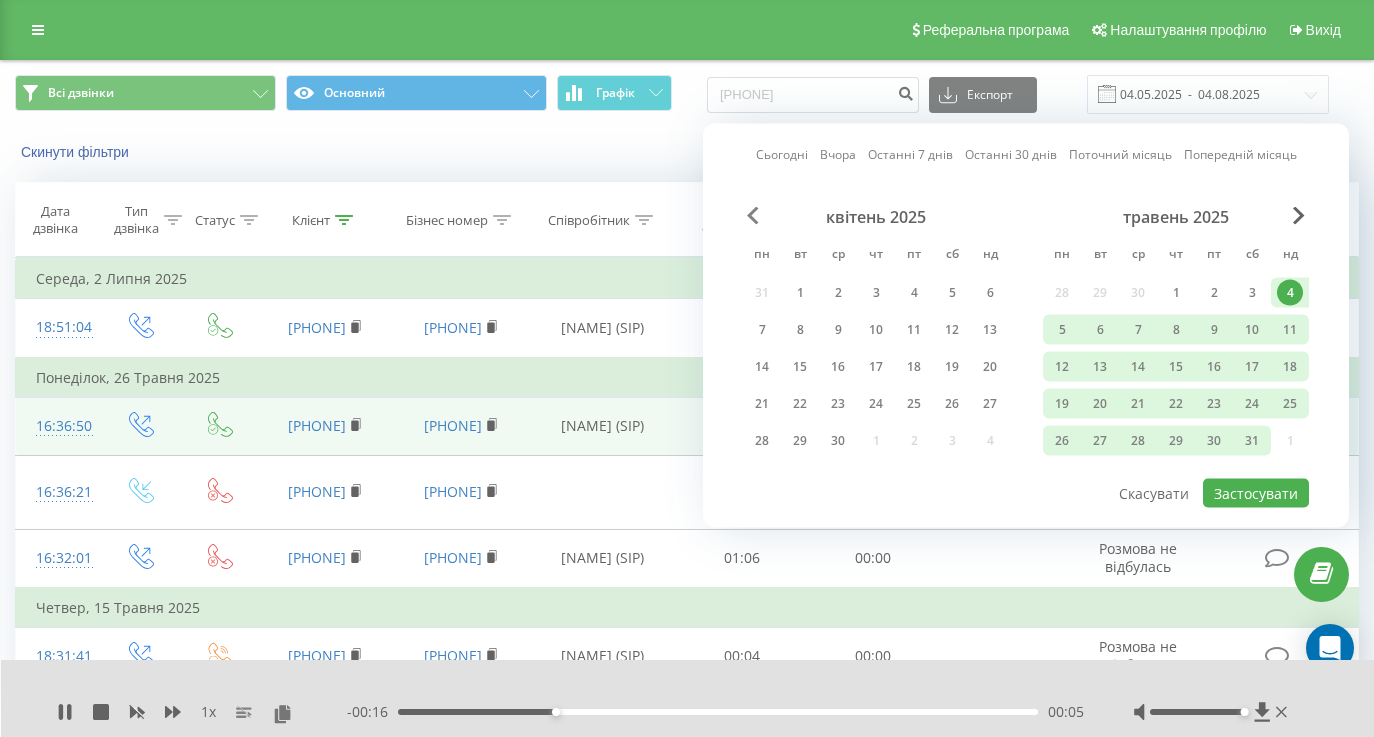 click at bounding box center [753, 216] 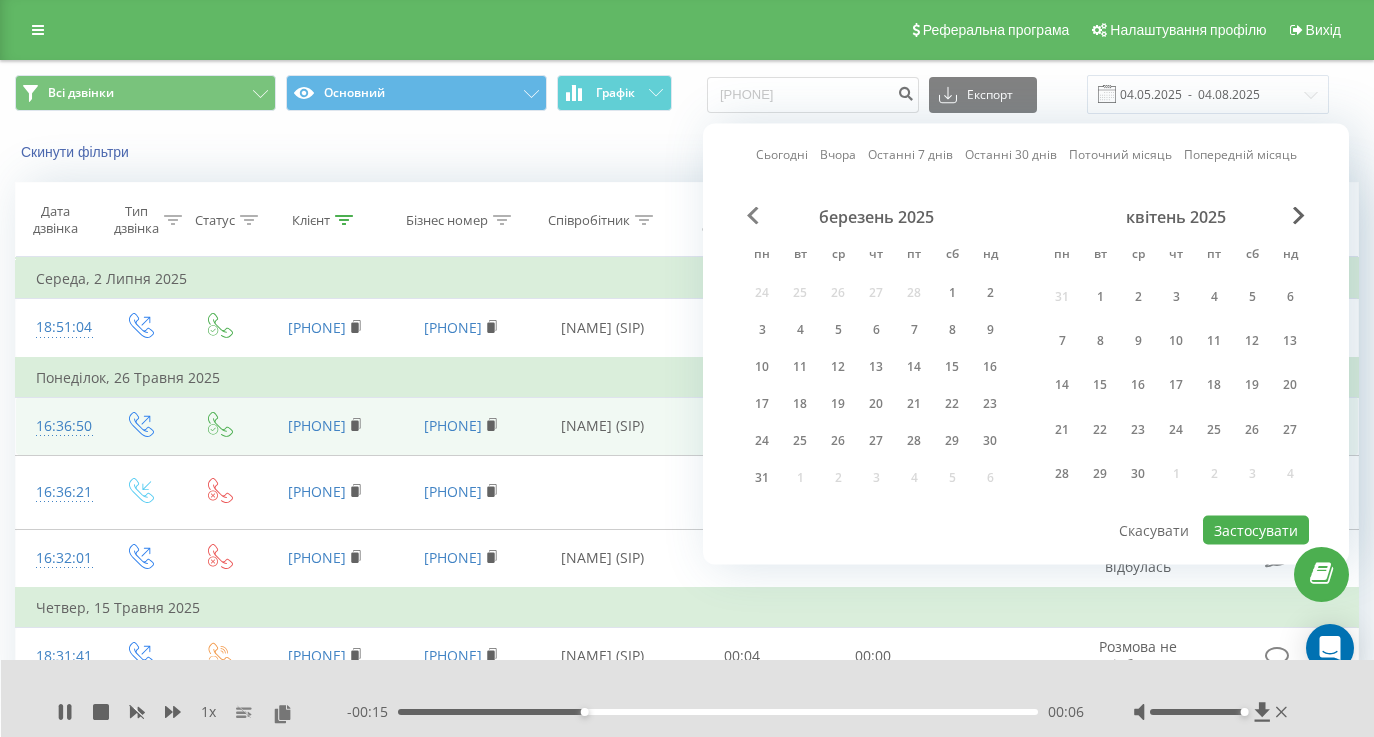 click at bounding box center (753, 216) 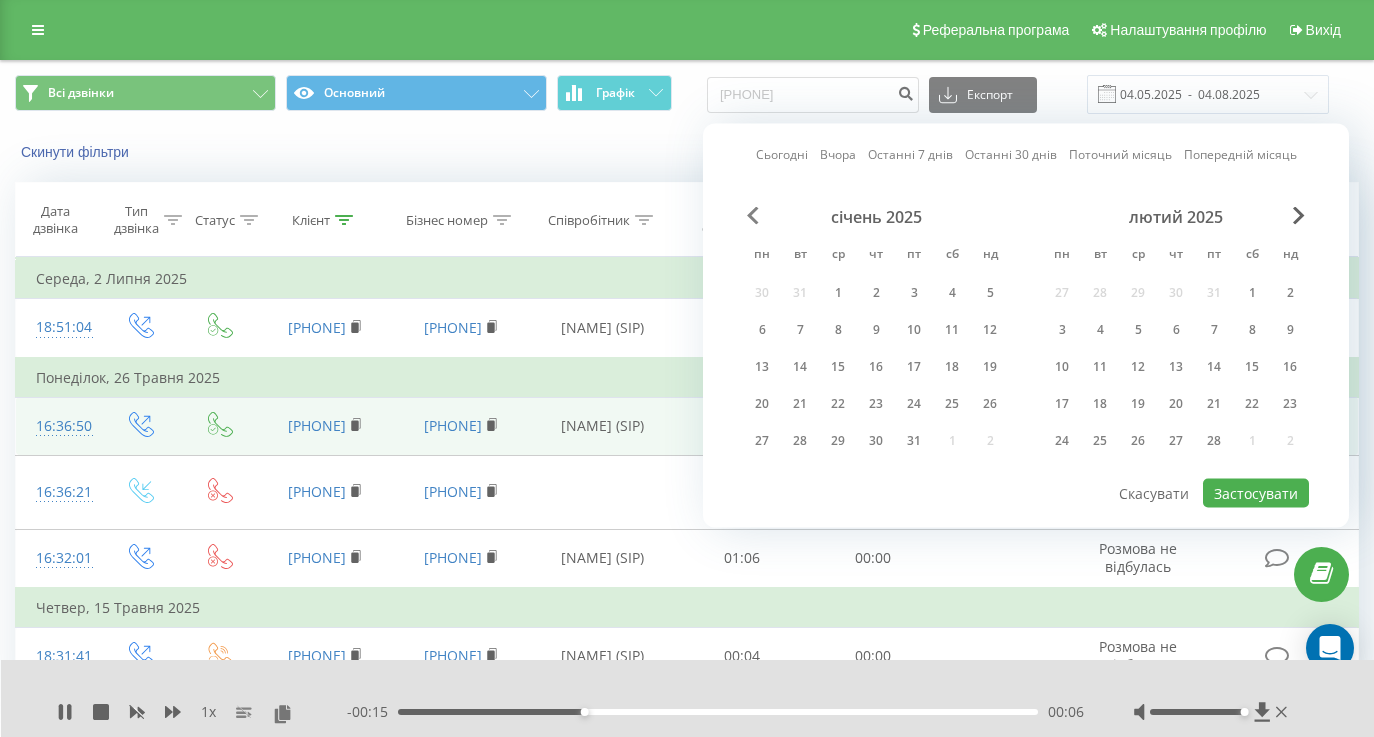 click at bounding box center (753, 216) 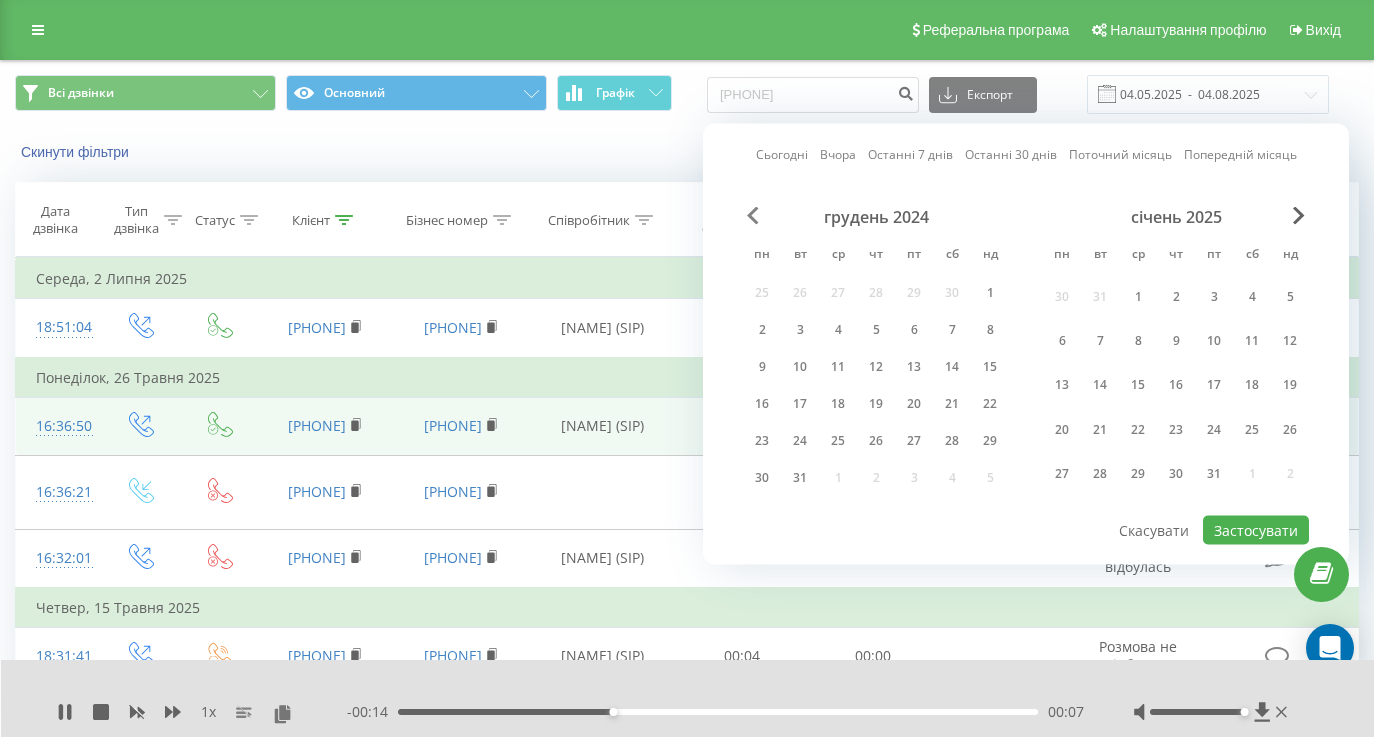 click at bounding box center (753, 216) 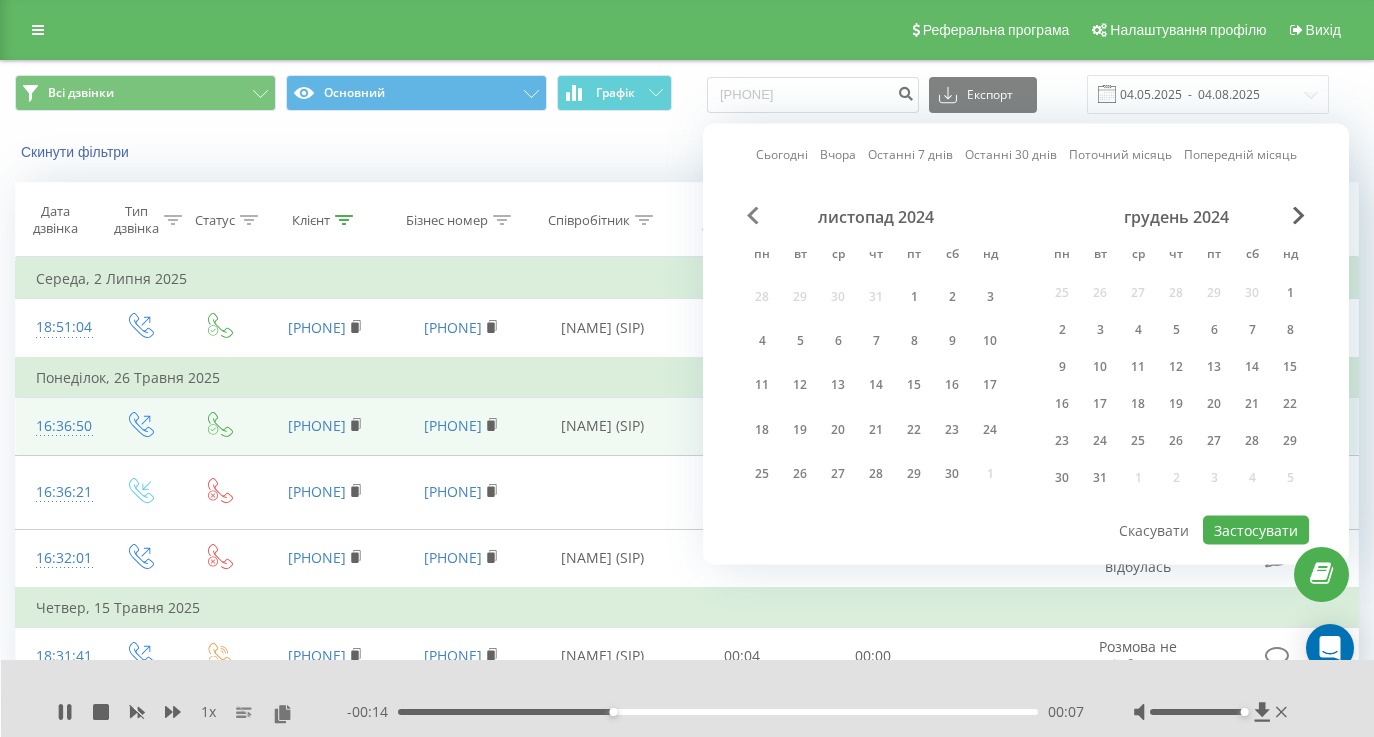 click at bounding box center (753, 216) 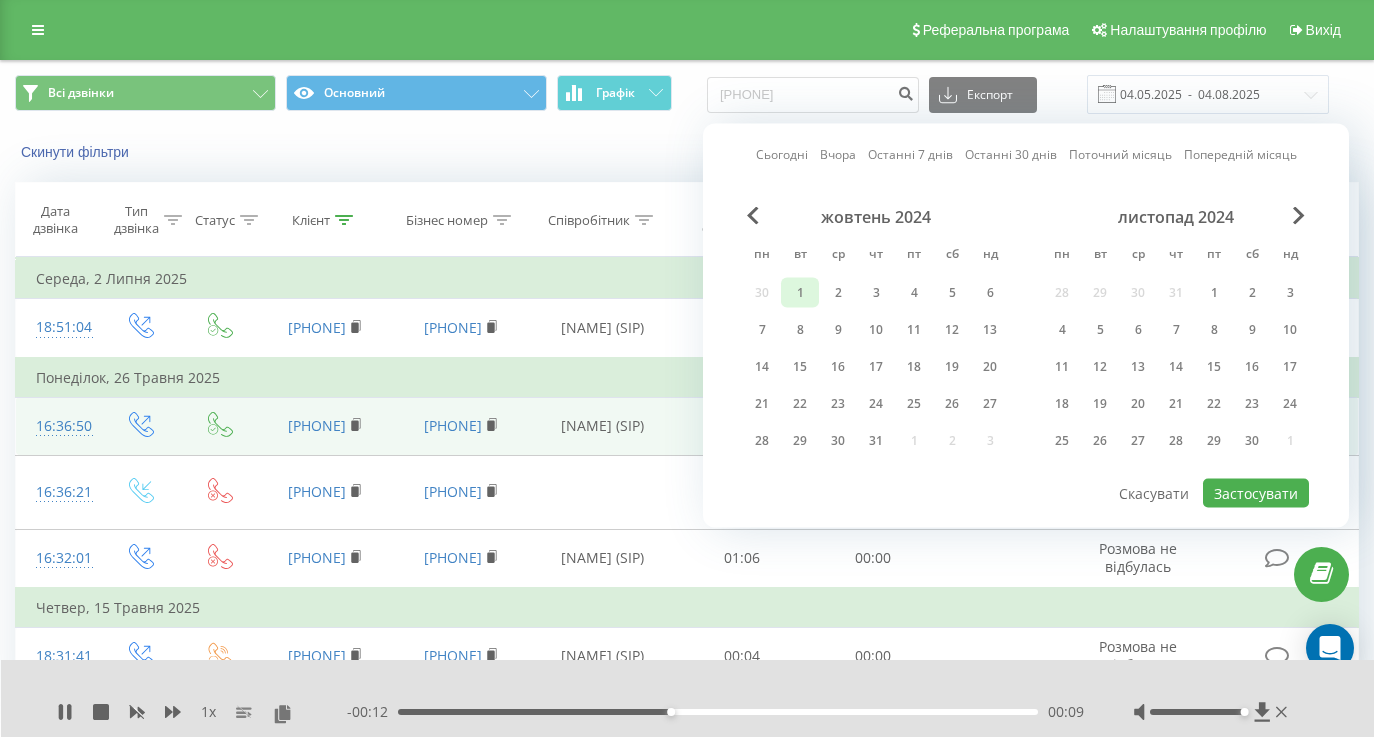 click on "1" at bounding box center (800, 293) 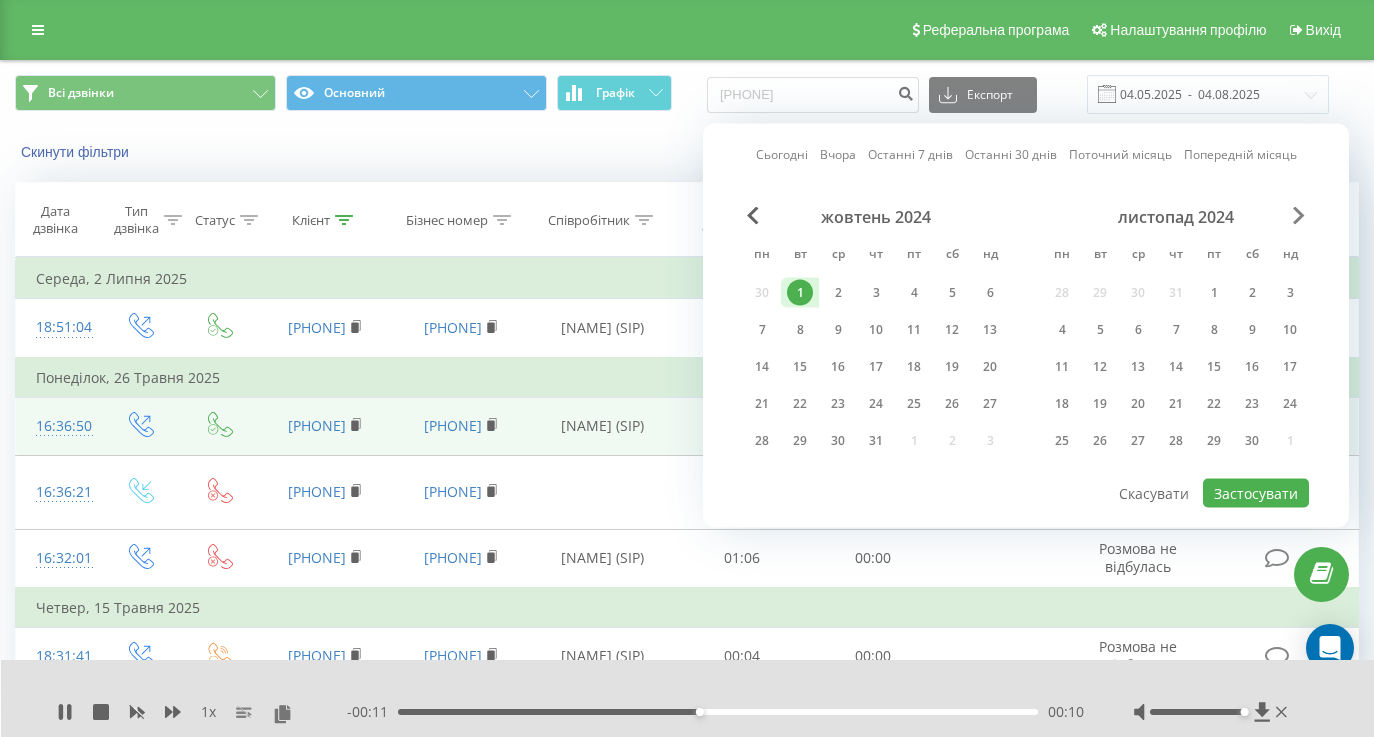 click at bounding box center (1299, 216) 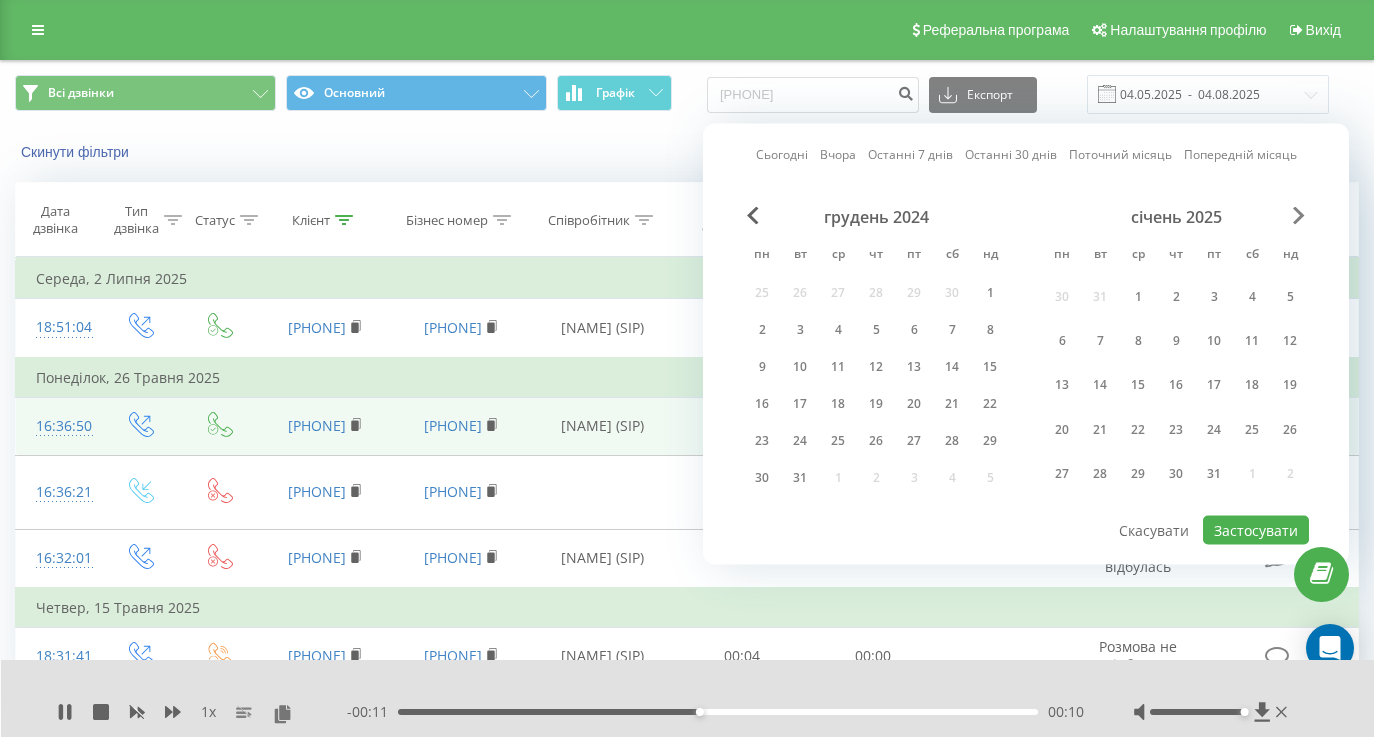 click at bounding box center [1299, 216] 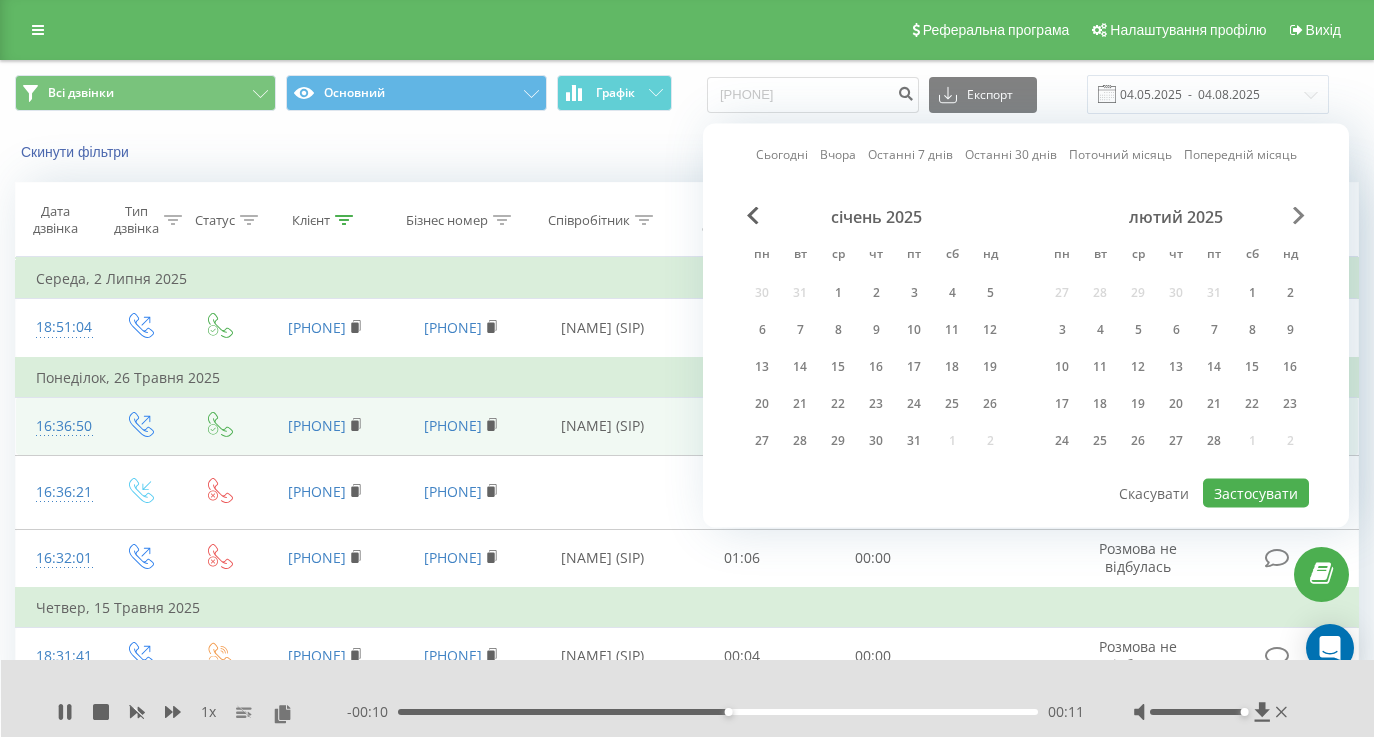 click at bounding box center (1299, 216) 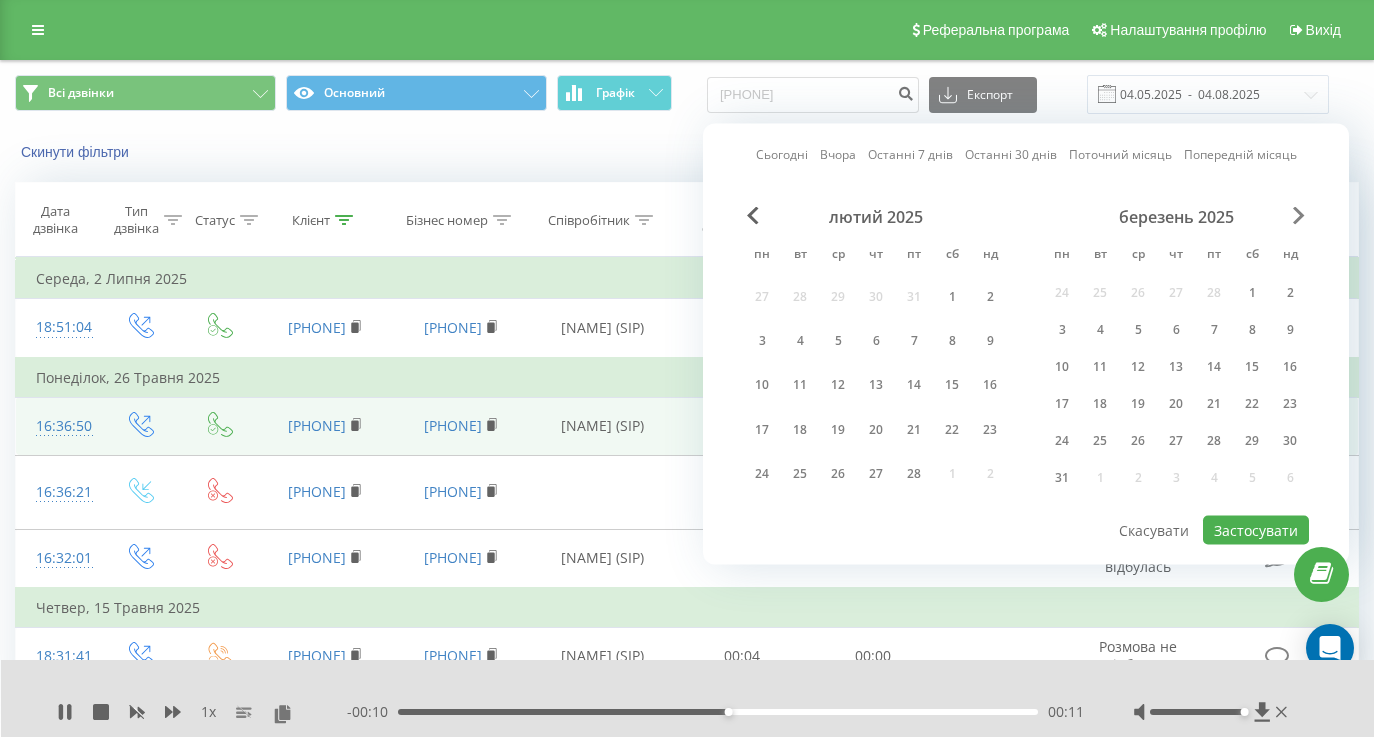 click at bounding box center (1299, 216) 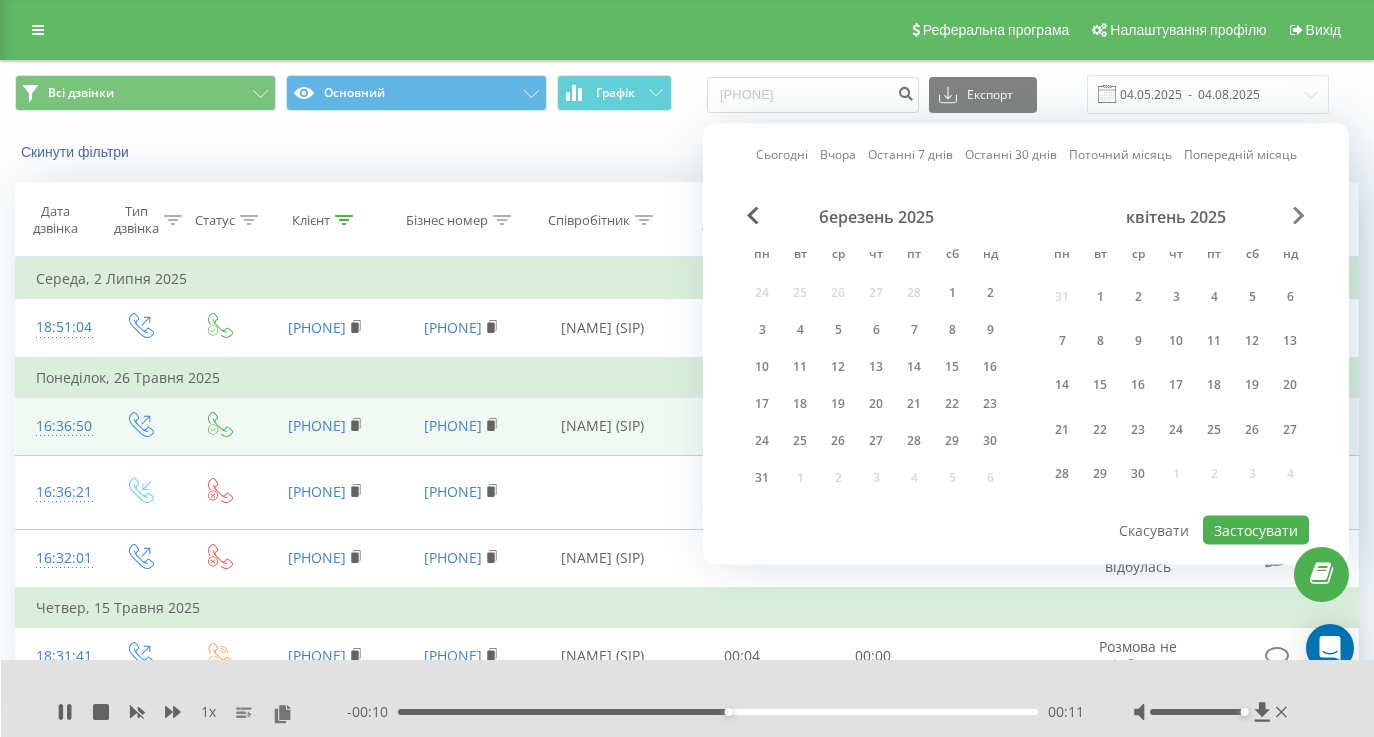 click at bounding box center [1299, 216] 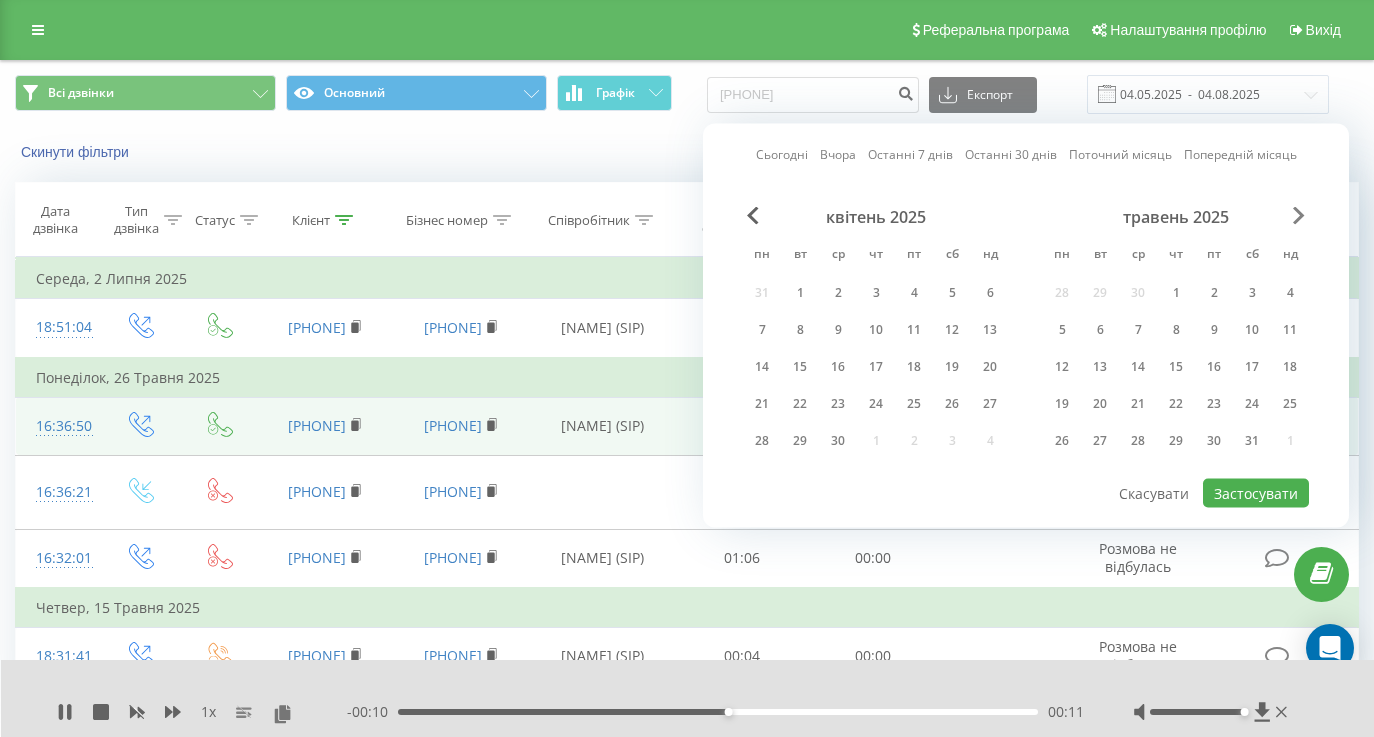 click at bounding box center (1299, 216) 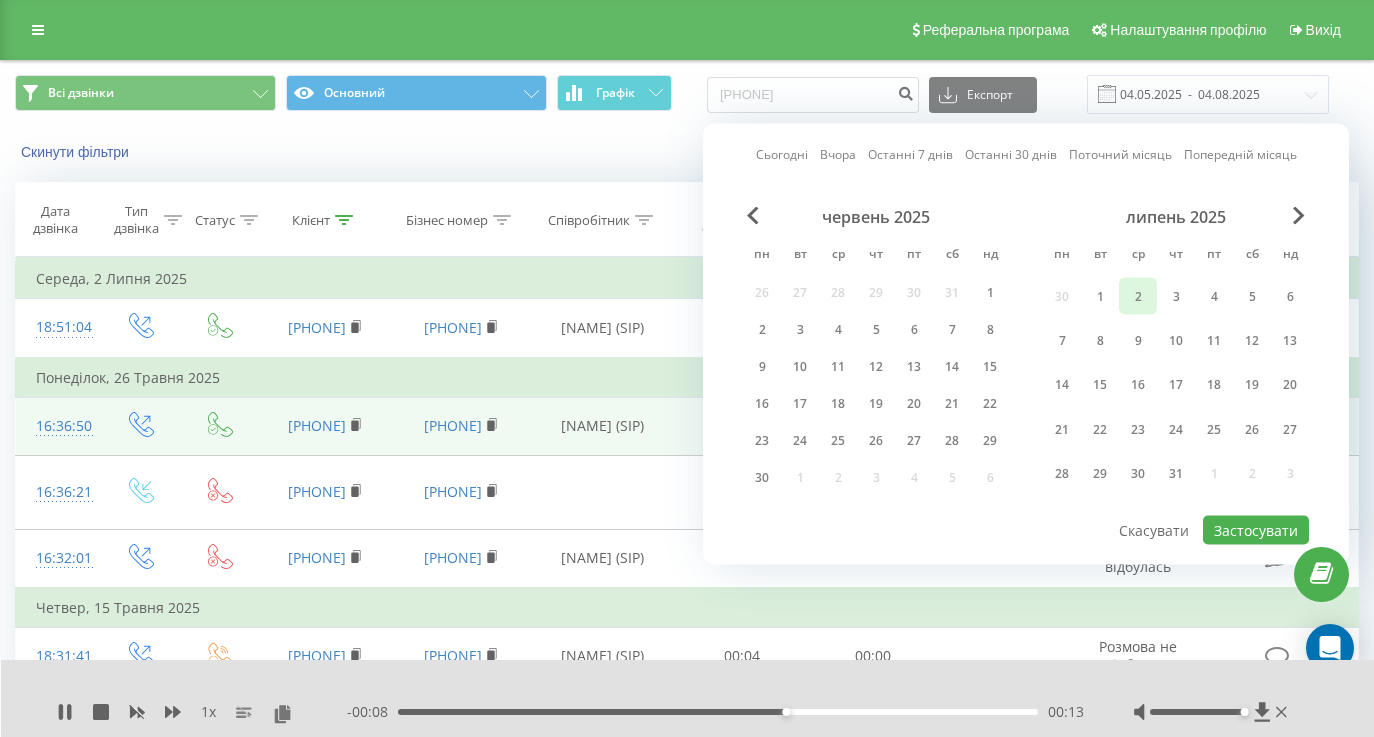 click on "2" at bounding box center (1138, 296) 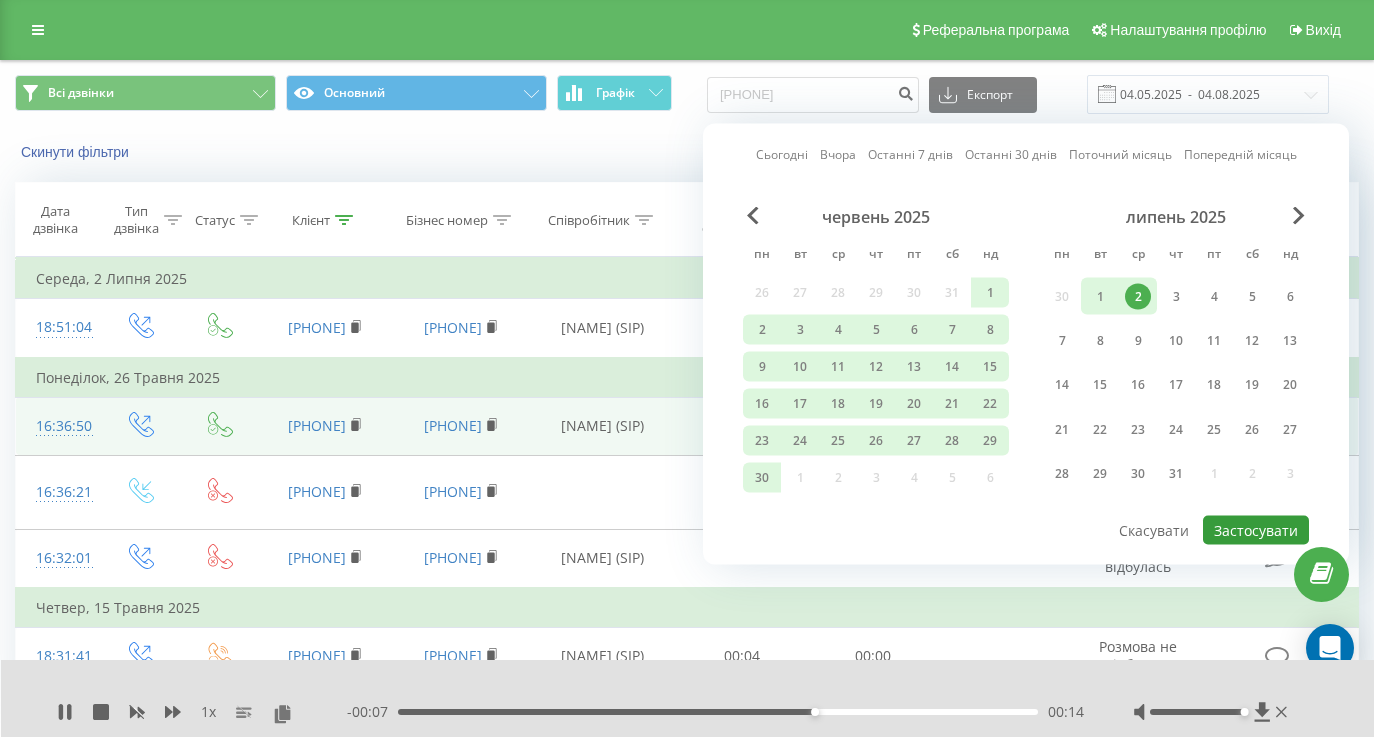click on "Застосувати" at bounding box center [1256, 530] 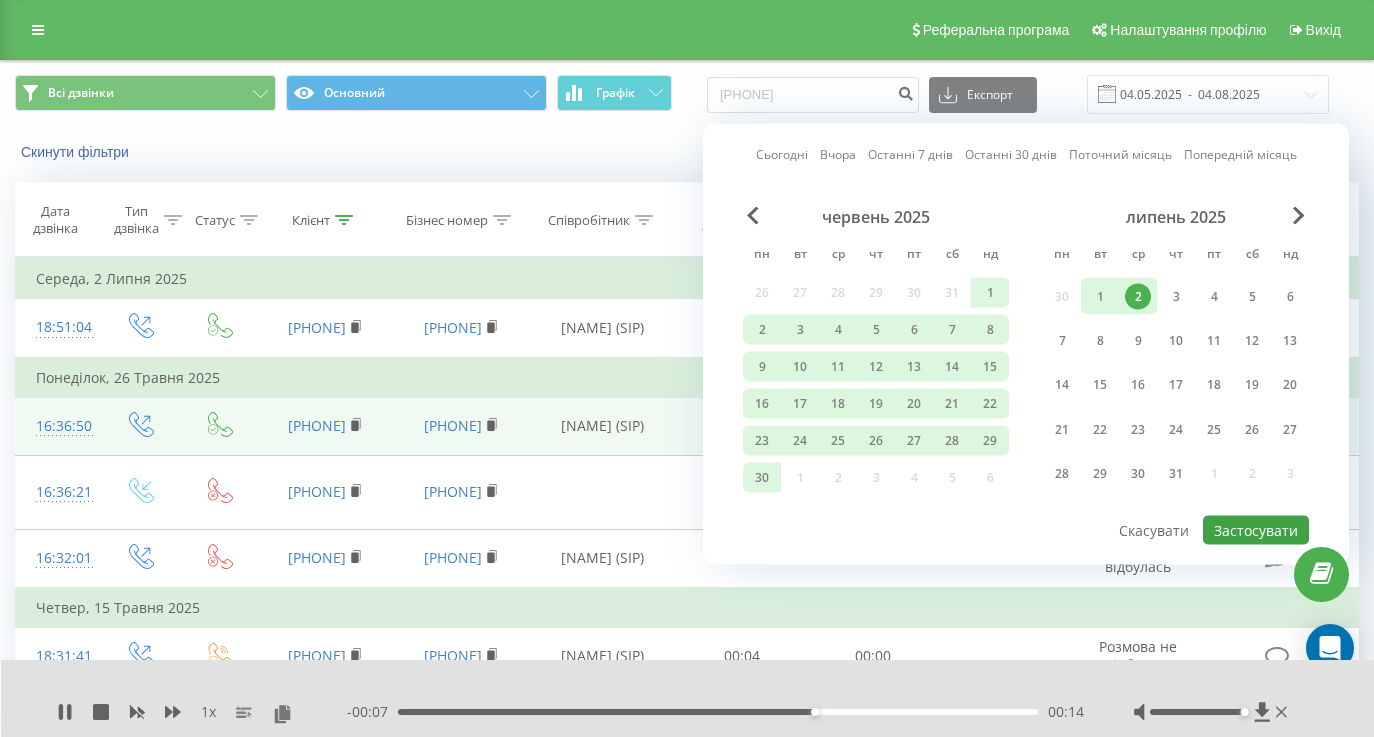 type on "01.10.2024  -  02.07.2025" 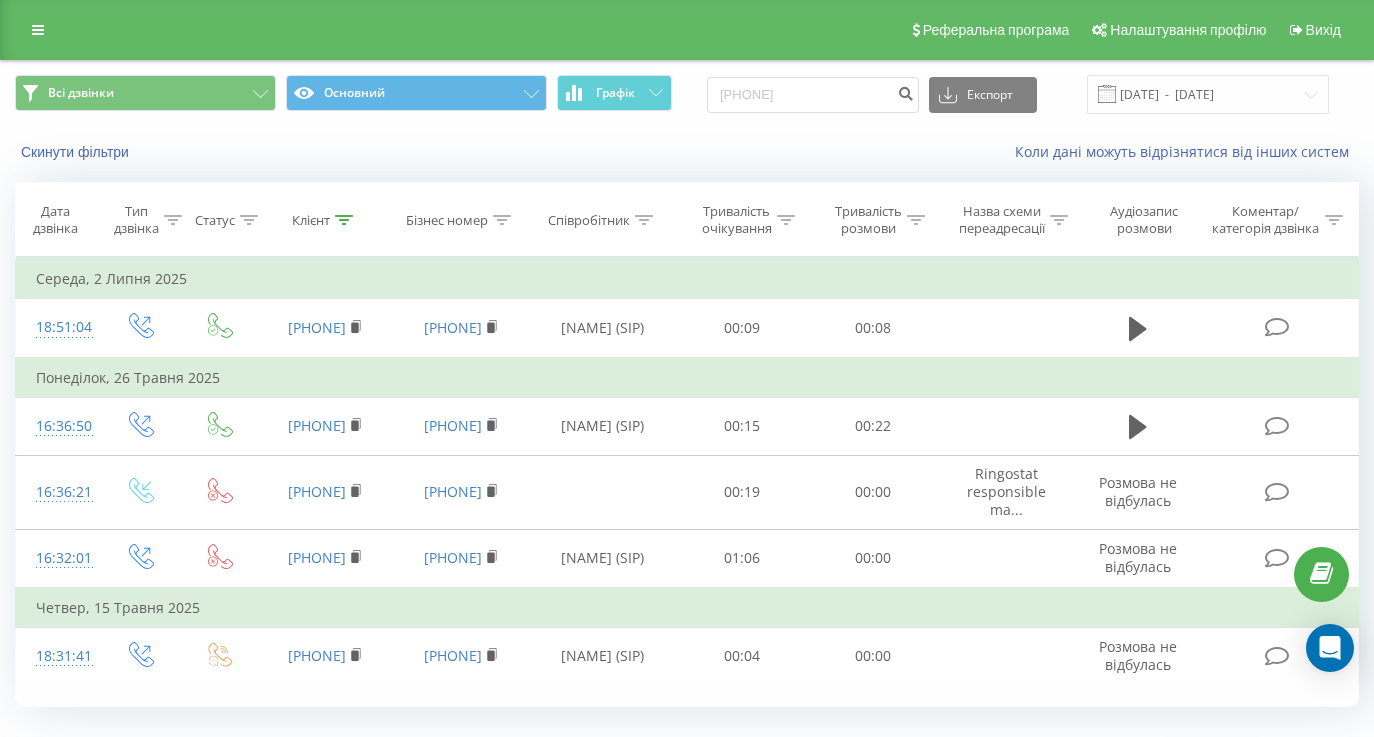 scroll, scrollTop: 62, scrollLeft: 0, axis: vertical 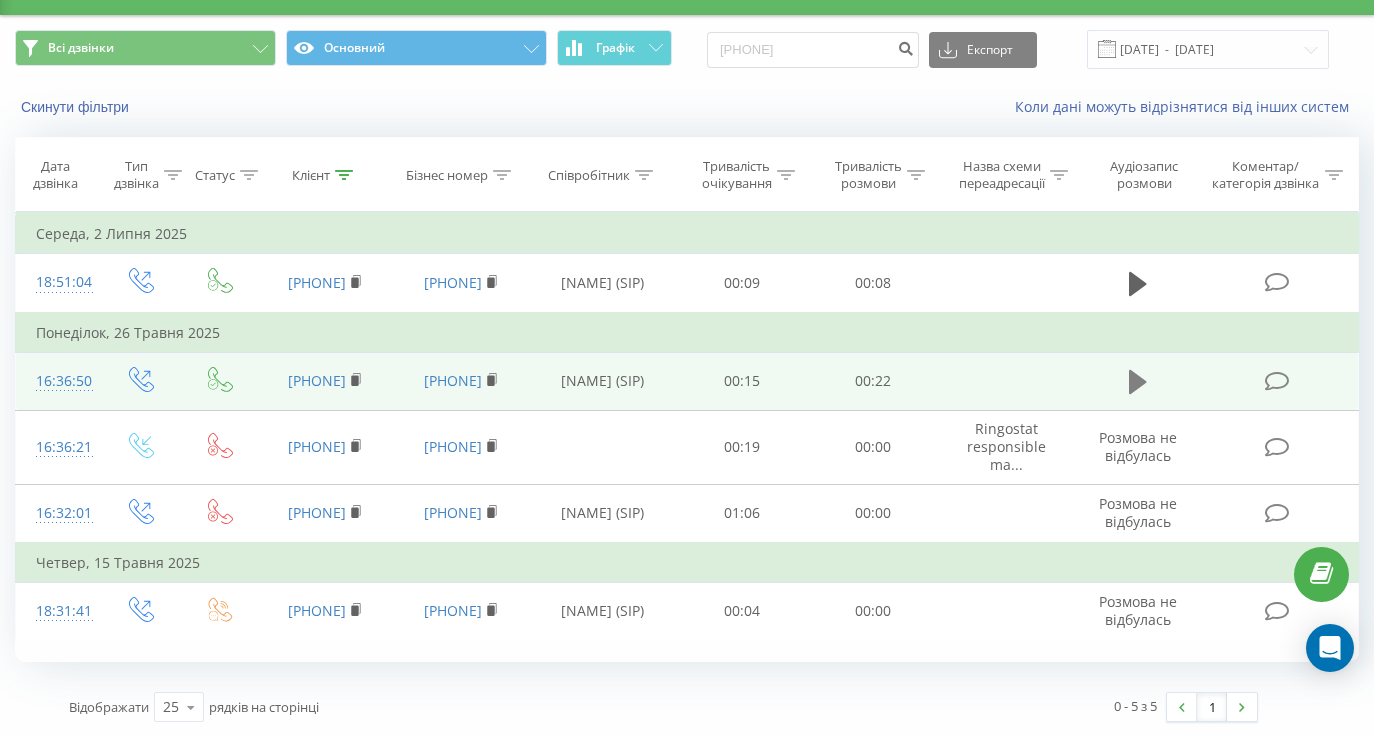 click 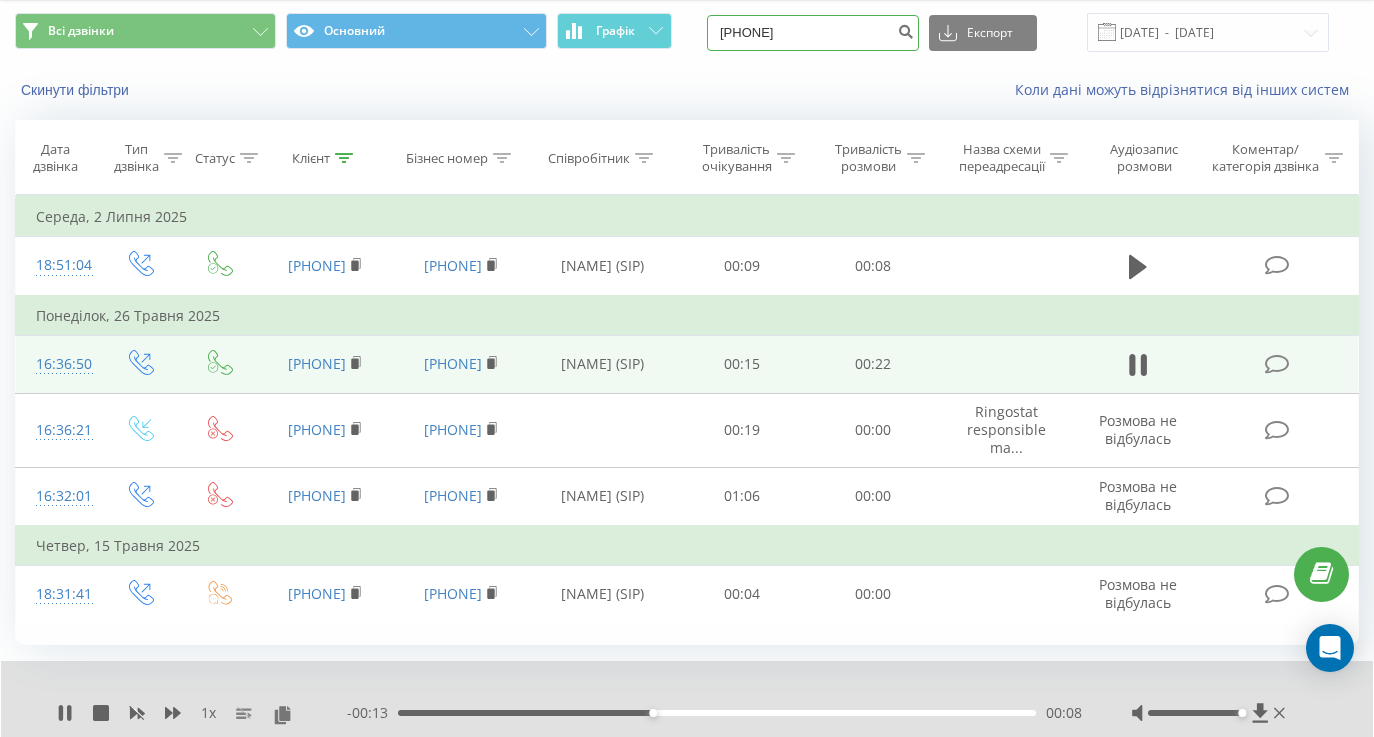 click on "0674645300" at bounding box center [813, 33] 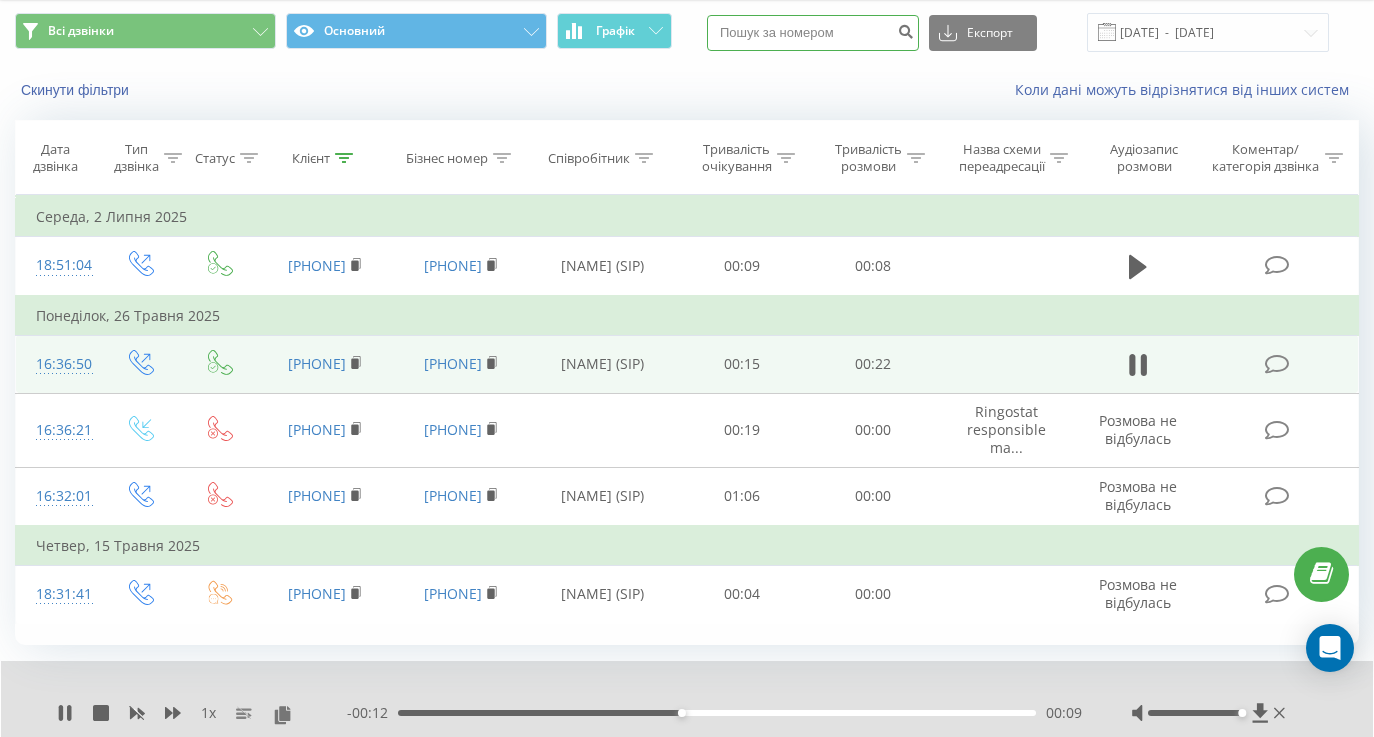 paste on "(097) 418 70 21" 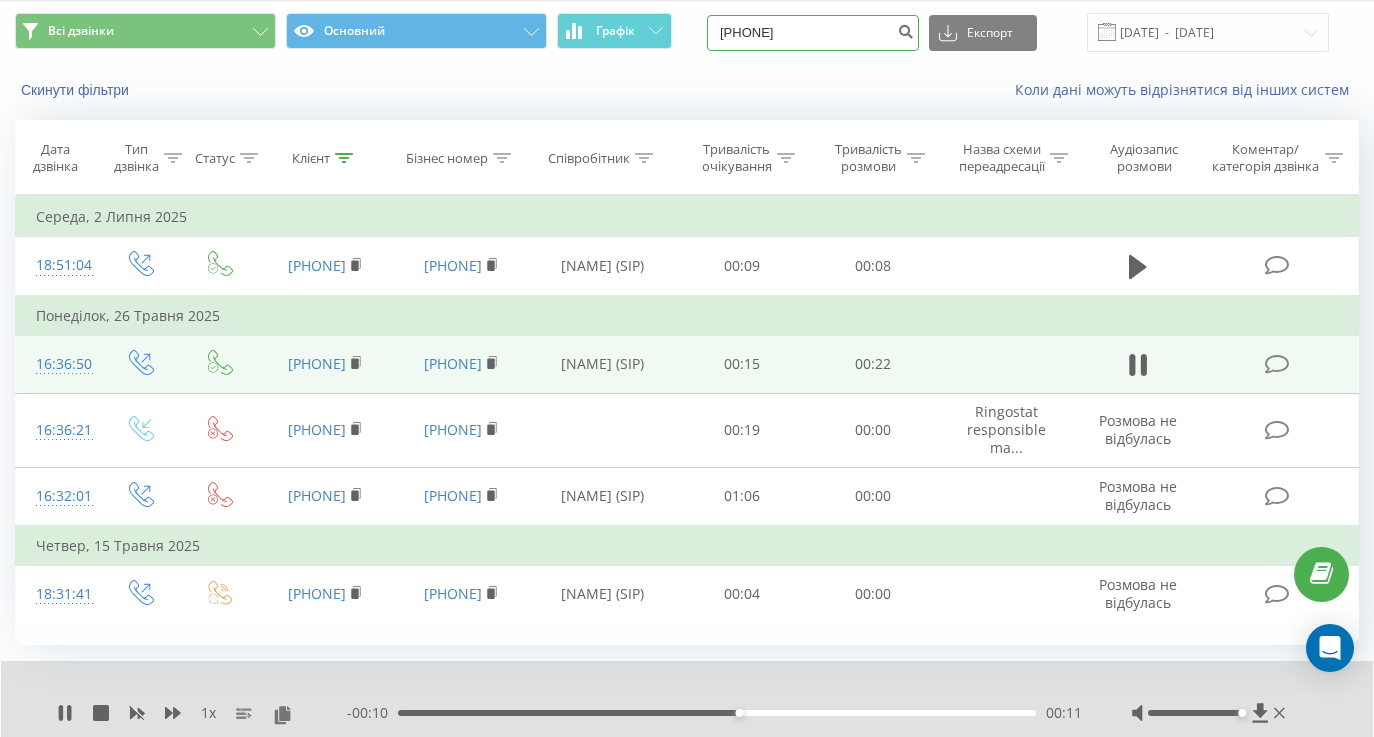 click on "(097) 418 70 21" at bounding box center (813, 33) 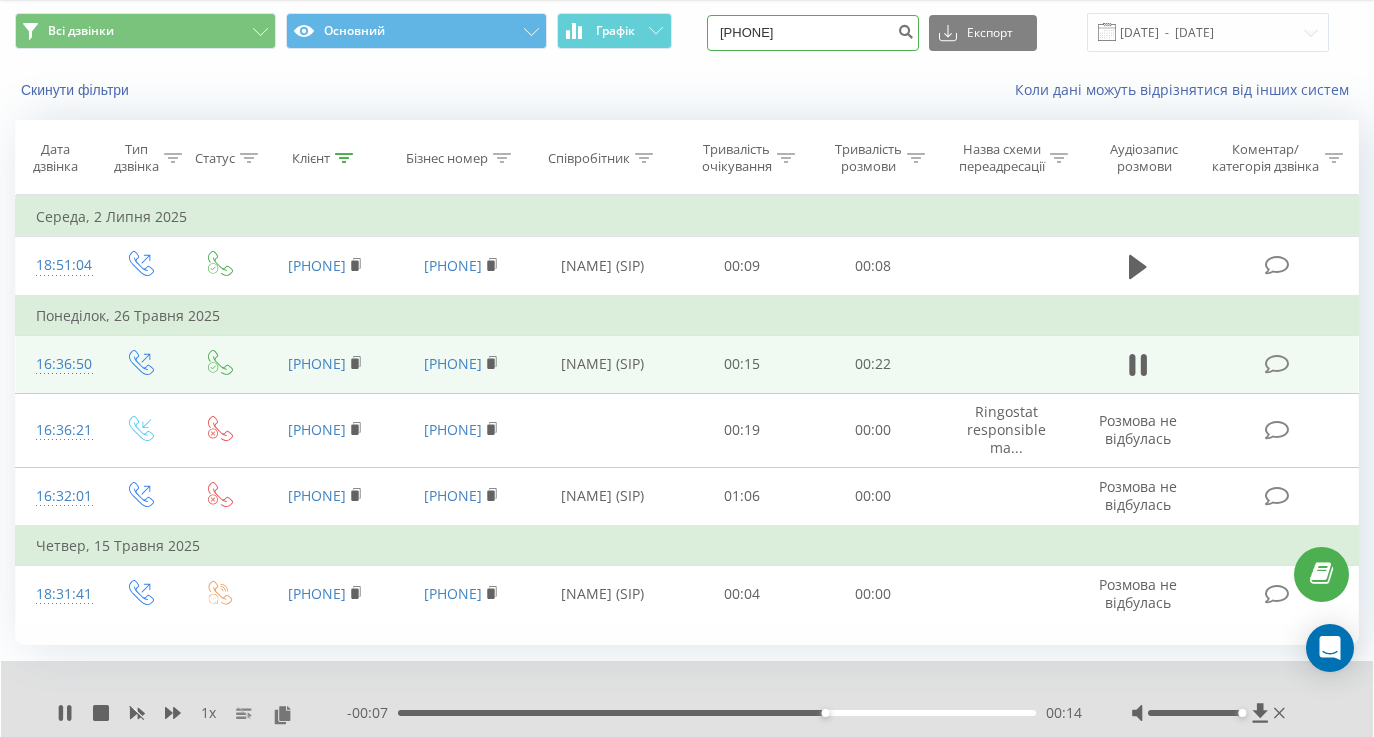 click on "(097 418 70 21" at bounding box center (813, 33) 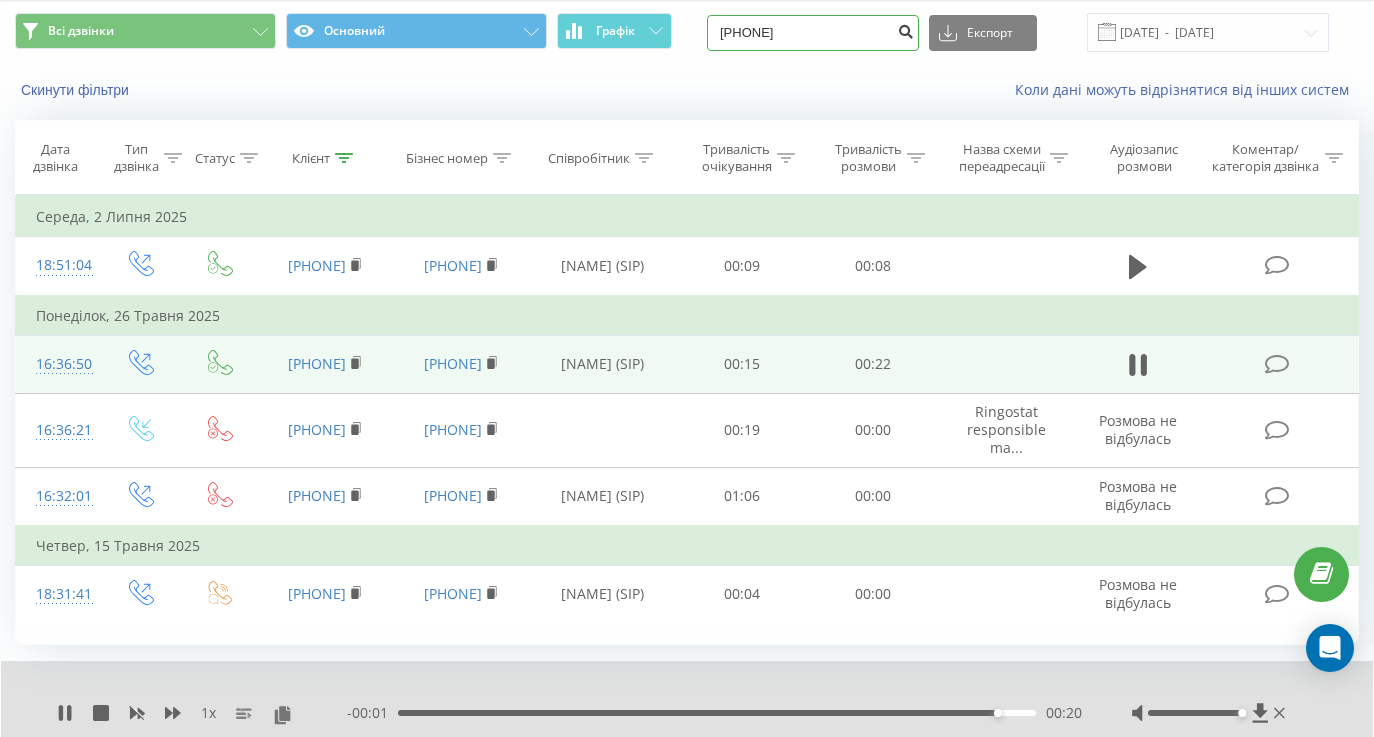 type on "097 418 70 21" 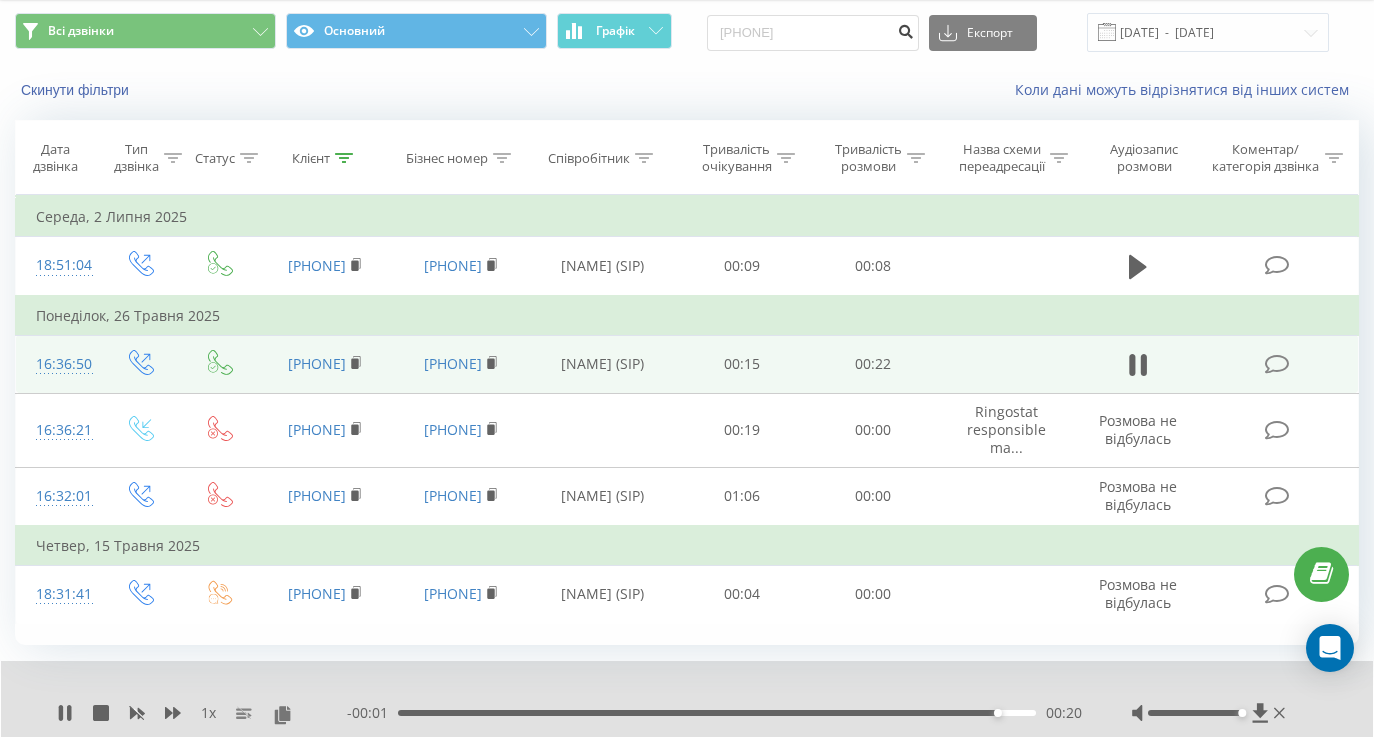 click at bounding box center [905, 29] 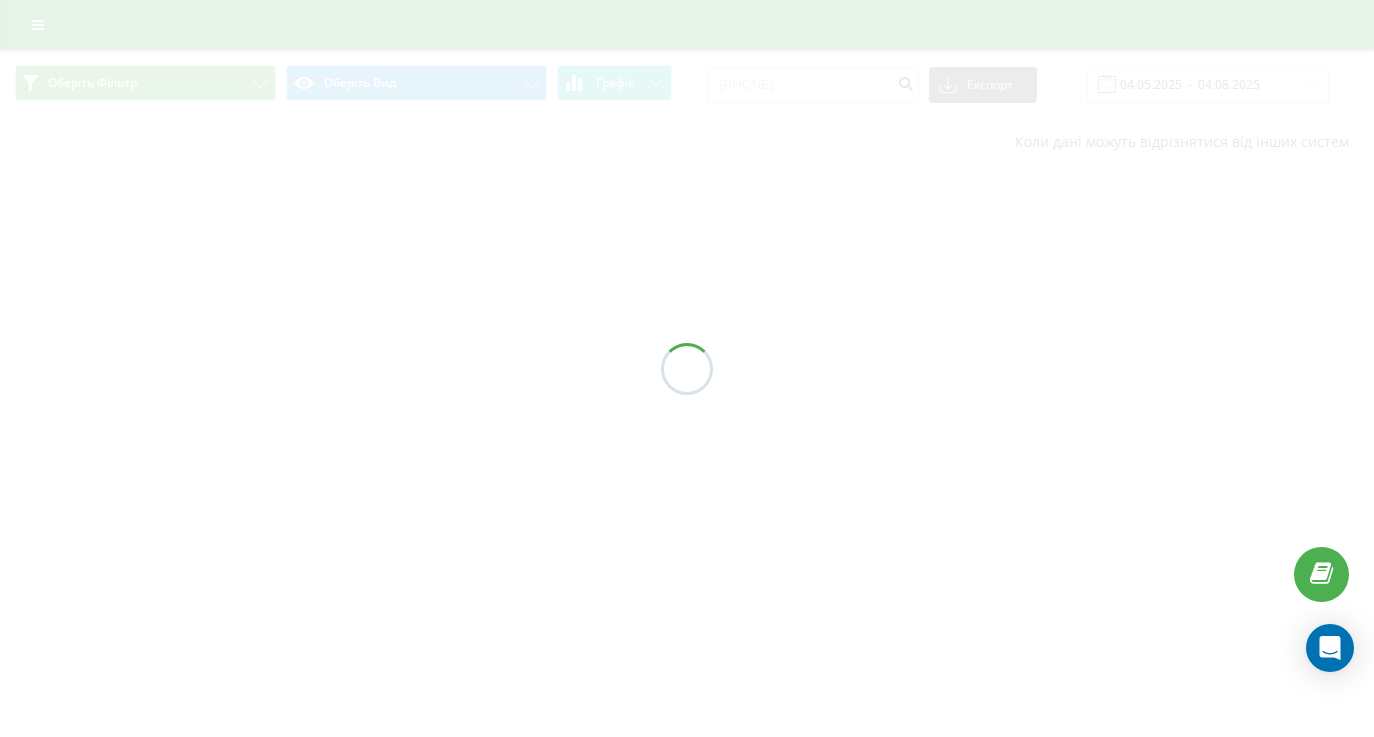 scroll, scrollTop: 0, scrollLeft: 0, axis: both 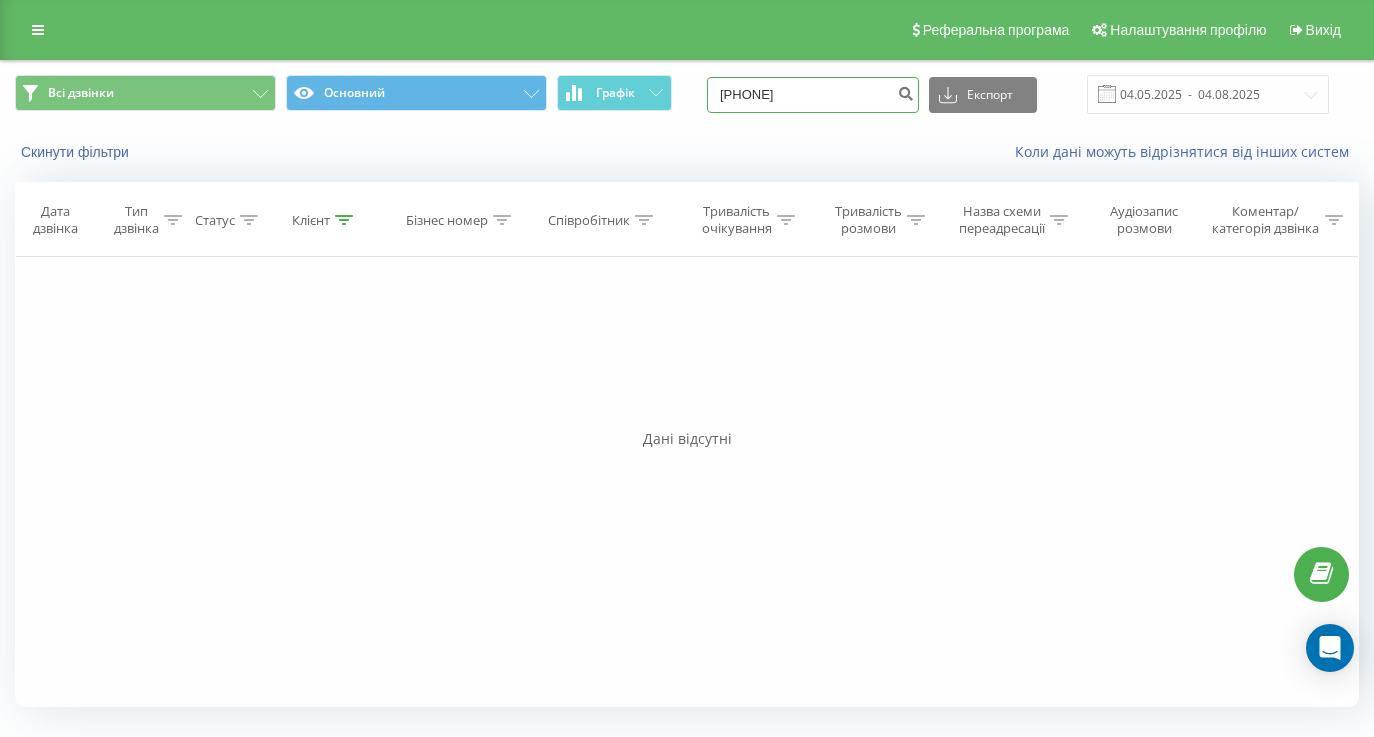 click on "[PHONE]" at bounding box center [813, 95] 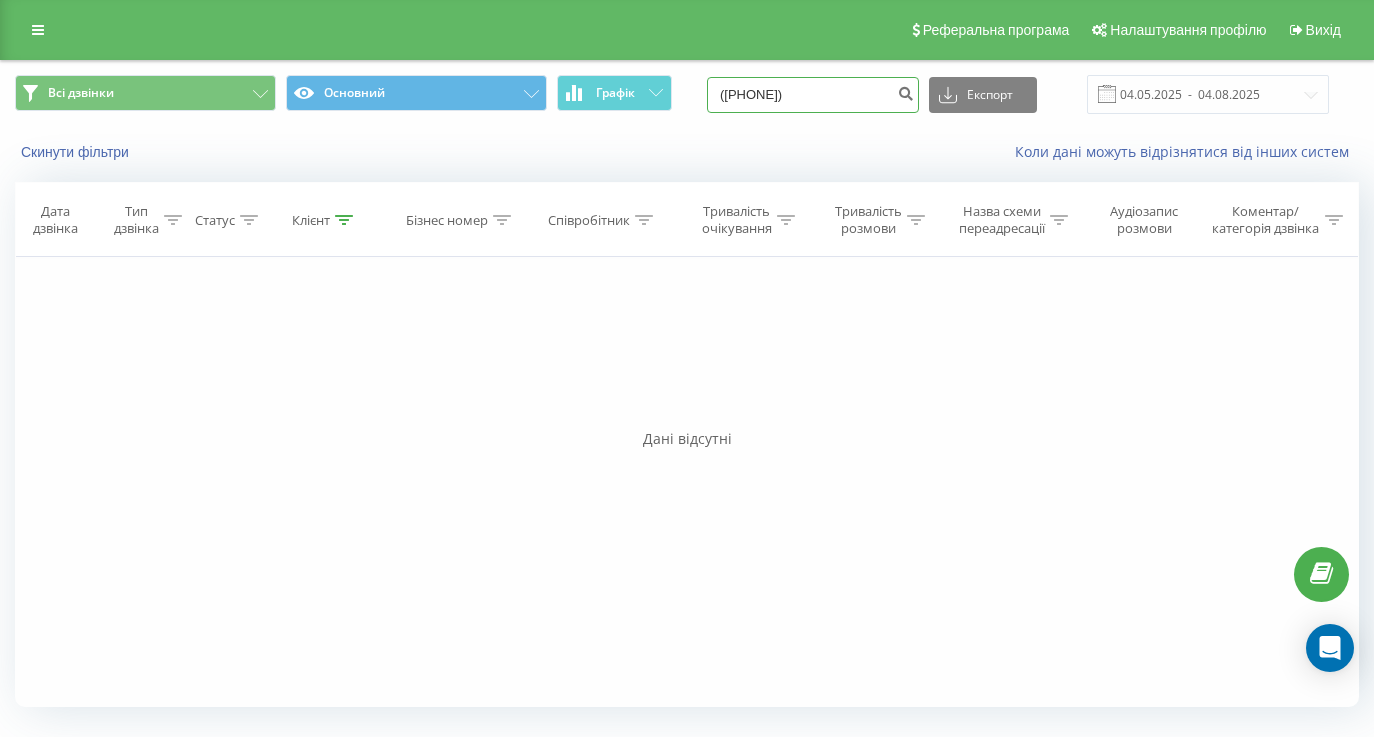 click on "([PHONE])" at bounding box center (813, 95) 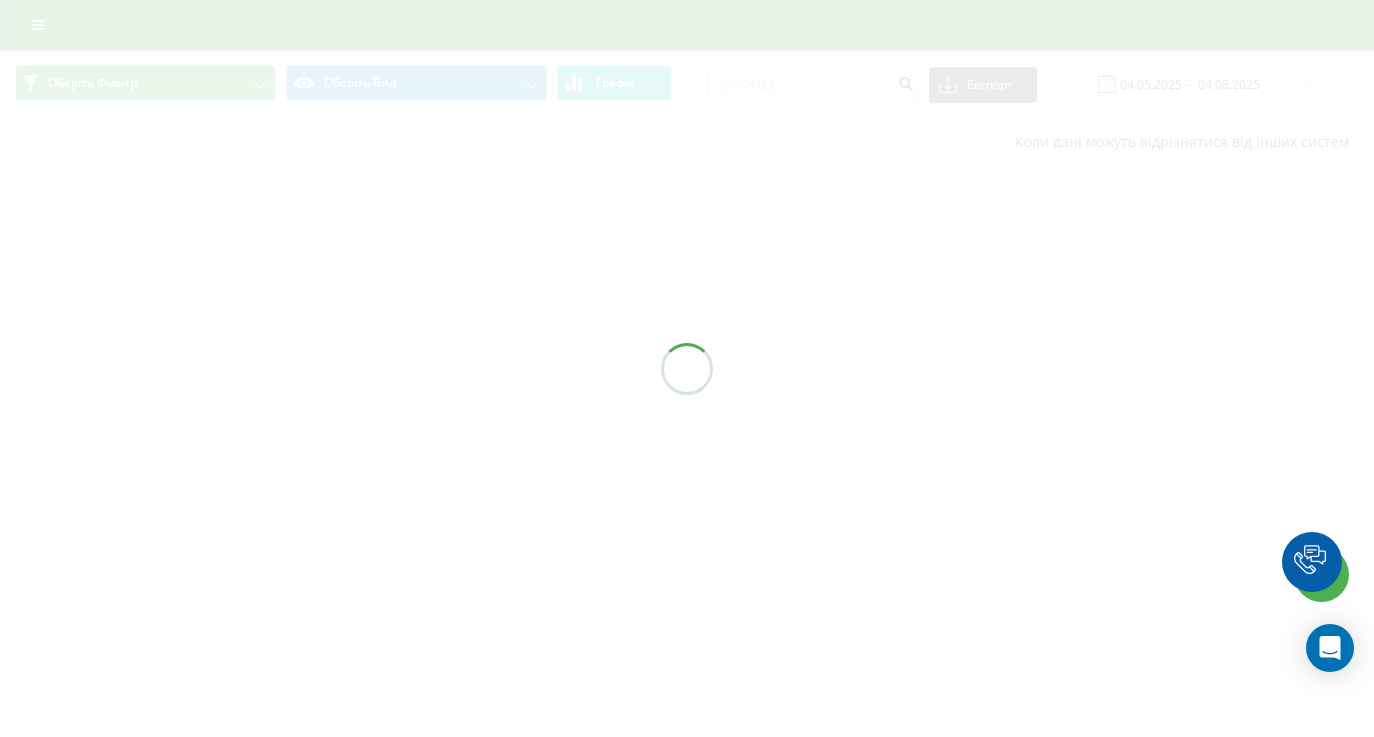 scroll, scrollTop: 0, scrollLeft: 0, axis: both 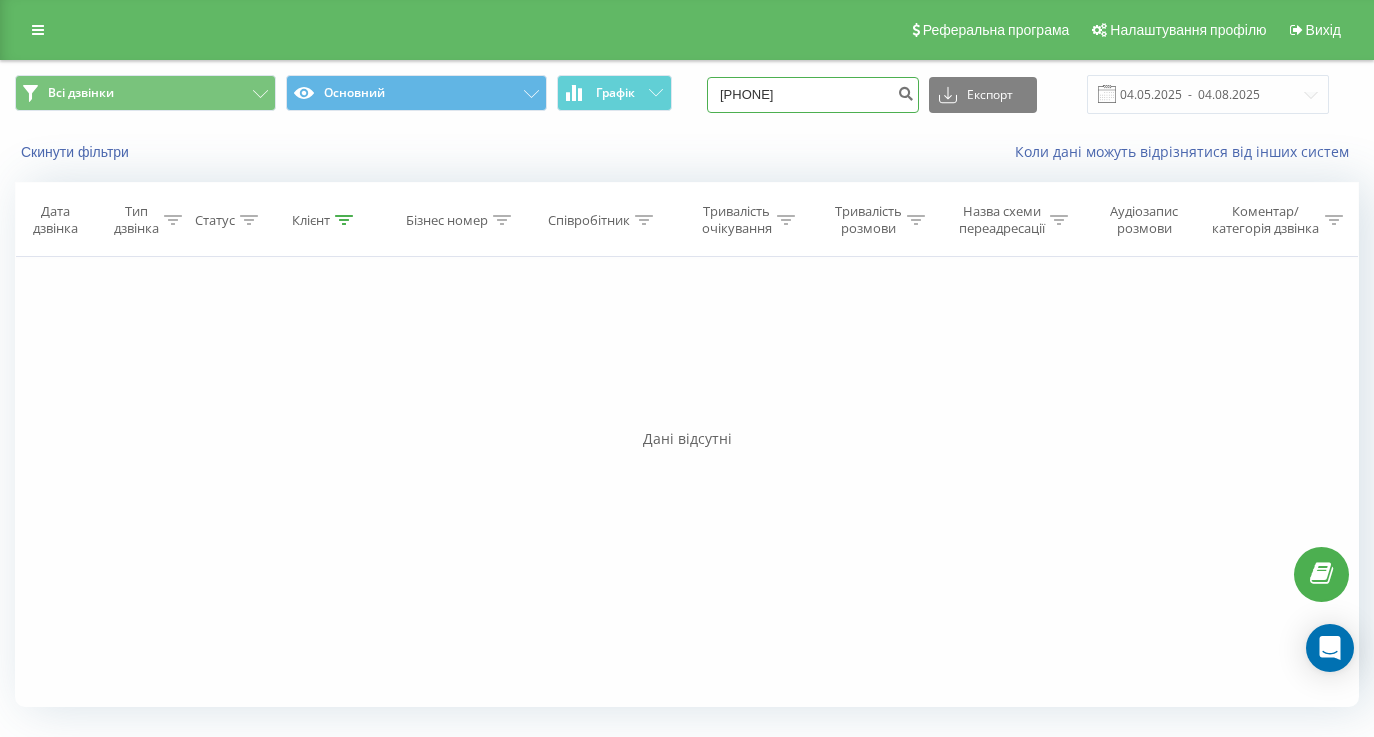 click on "(097)4187021" at bounding box center (813, 95) 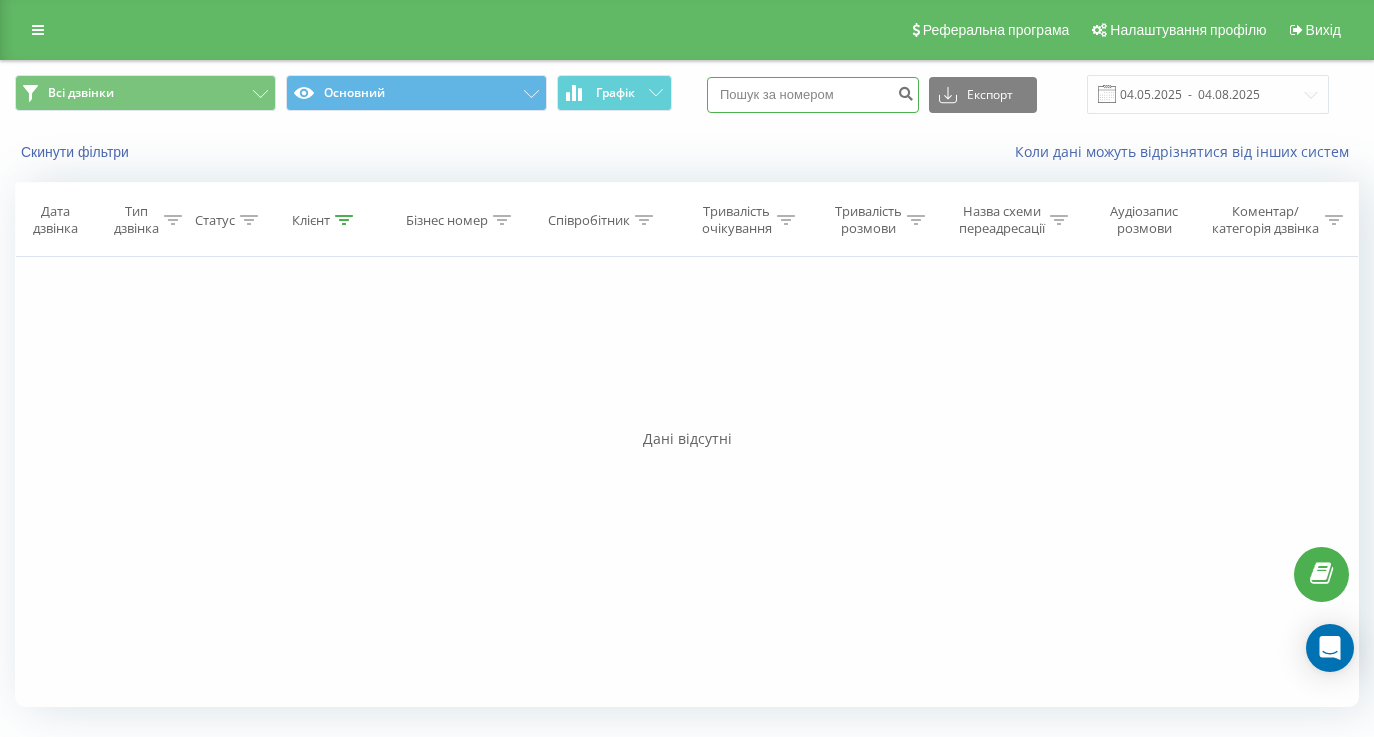 paste on "(097) 310 00 80" 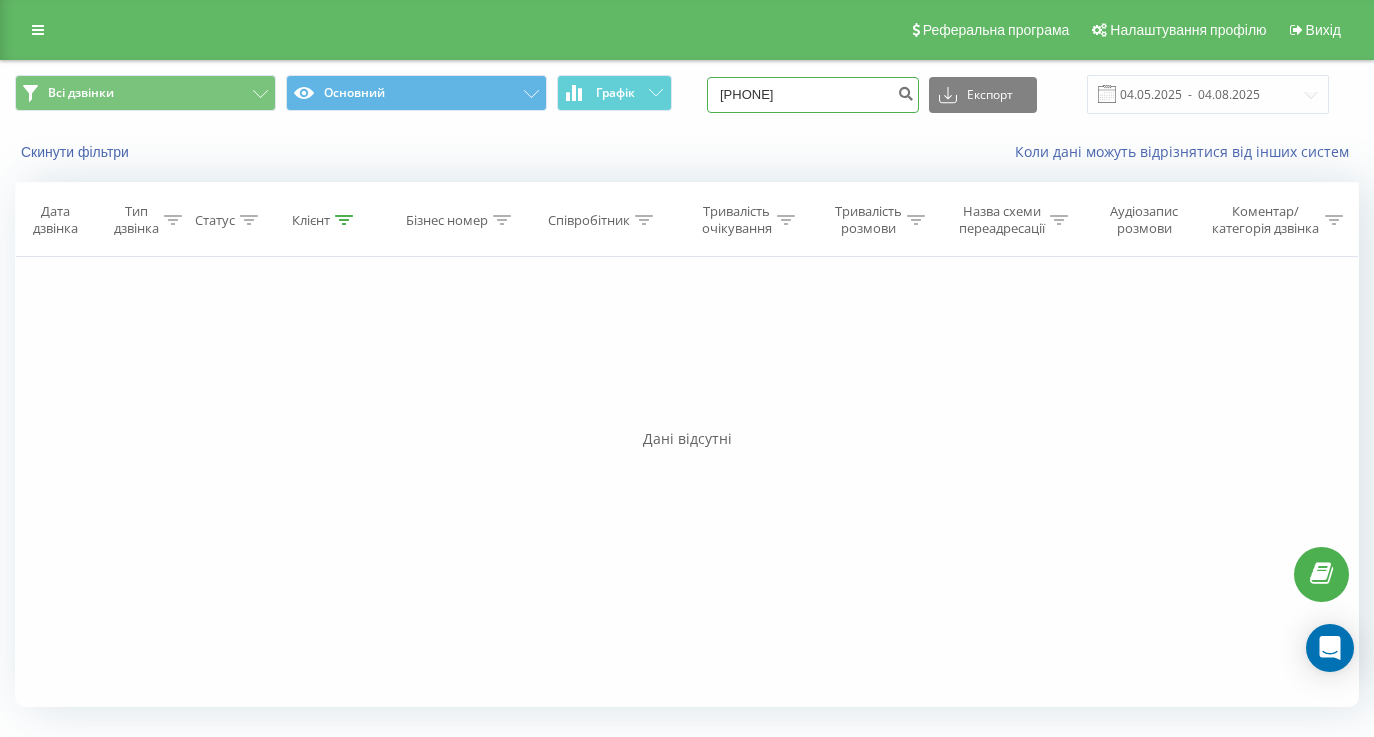 type on "(097) 310 00 80" 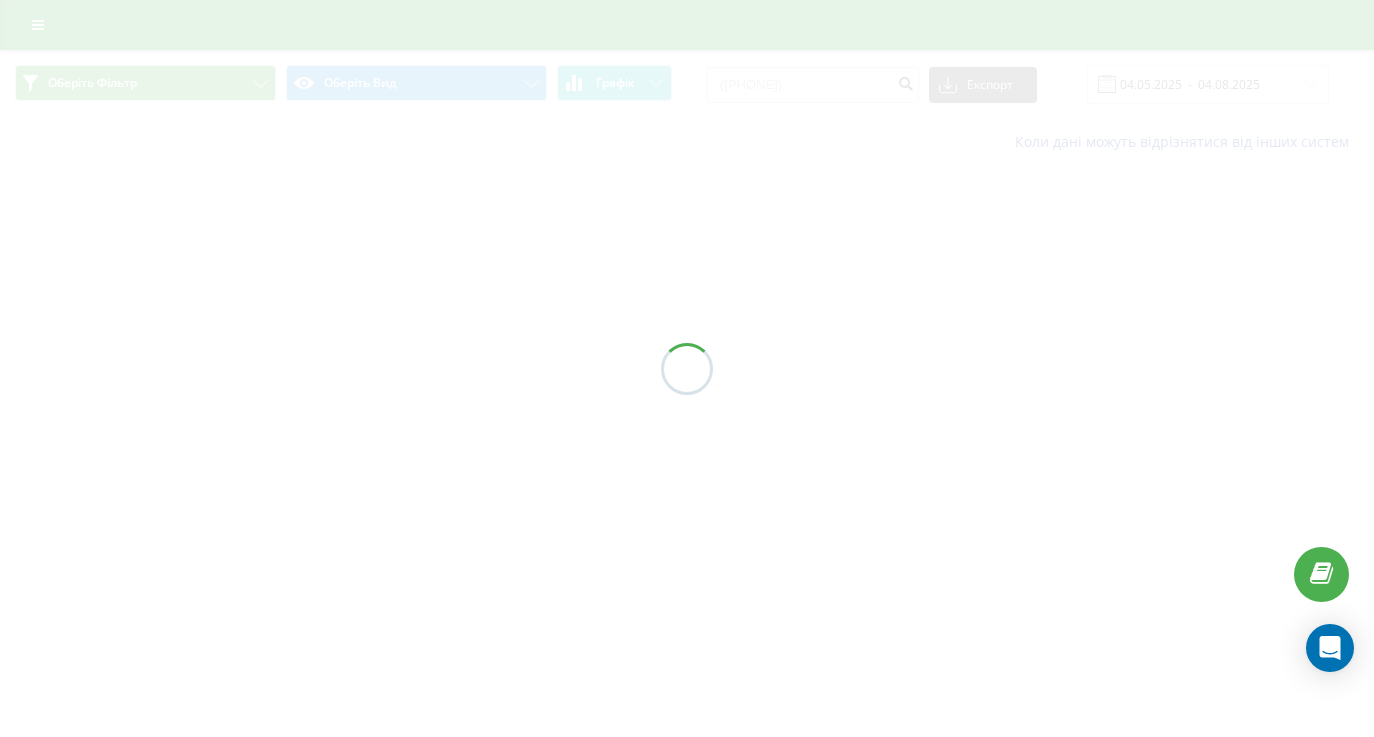 scroll, scrollTop: 0, scrollLeft: 0, axis: both 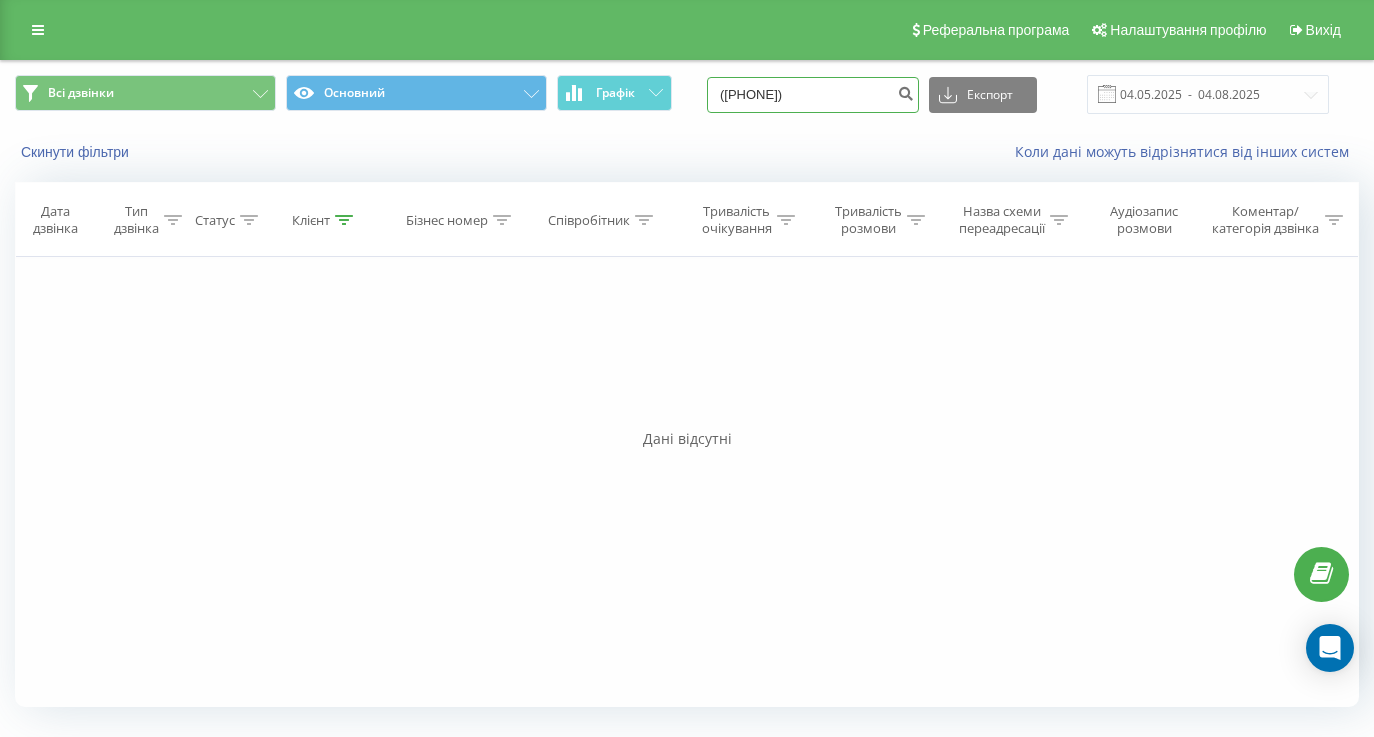 click on "([PHONE])" at bounding box center (813, 95) 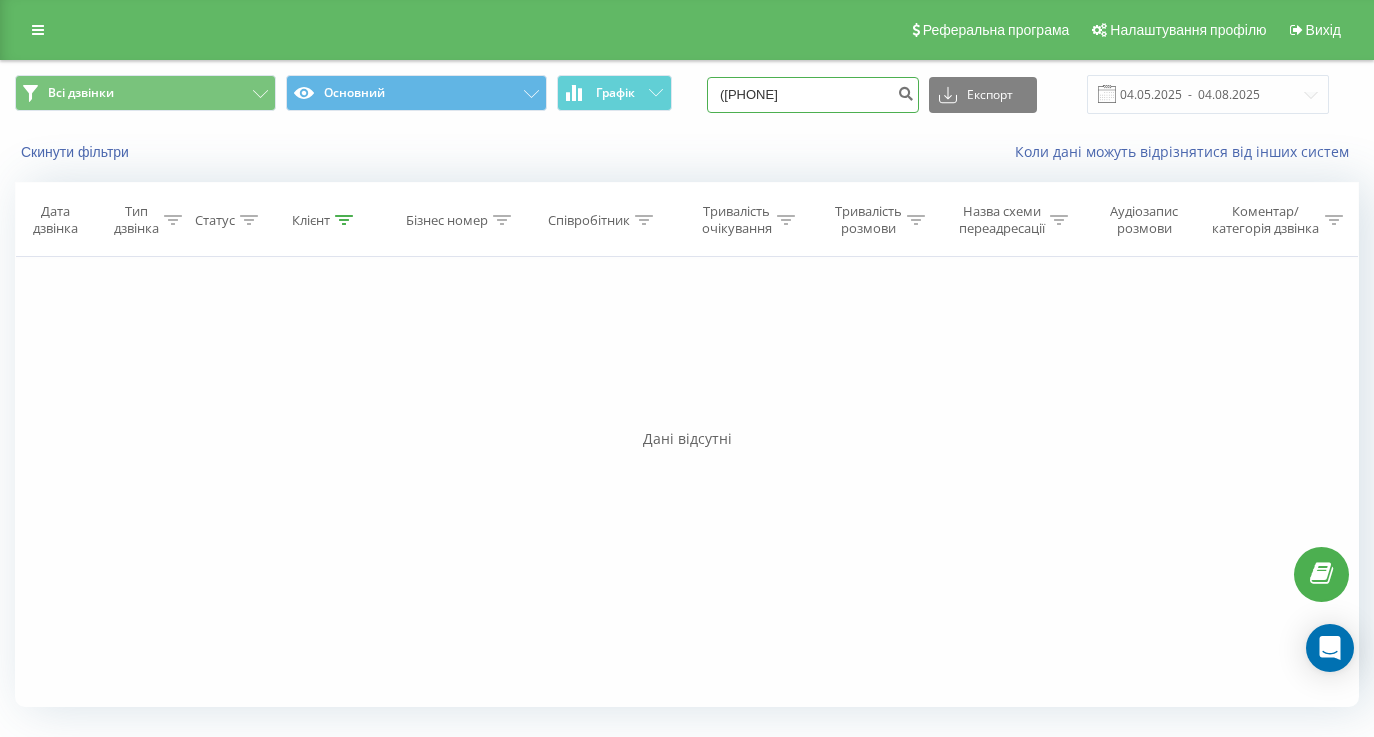 click on "([PHONE]" at bounding box center (813, 95) 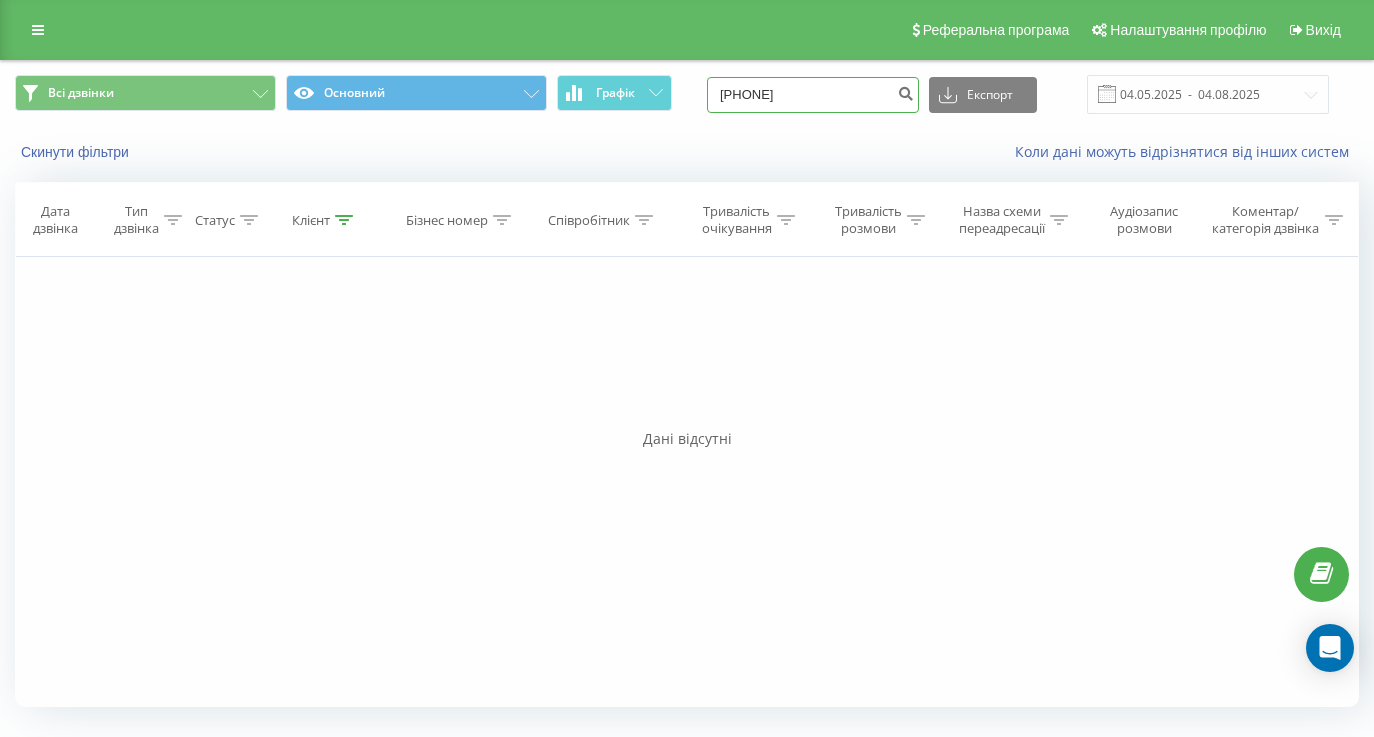 type on "[PHONE]" 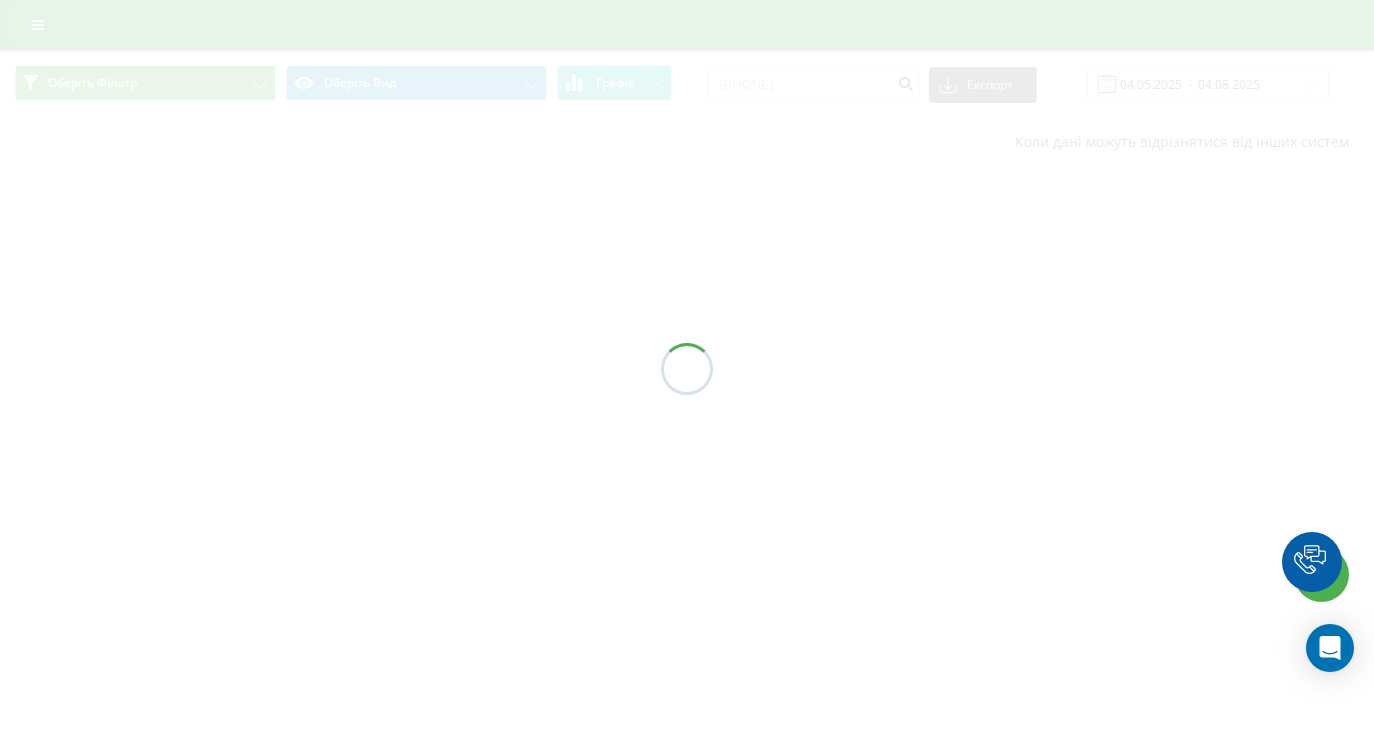 scroll, scrollTop: 0, scrollLeft: 0, axis: both 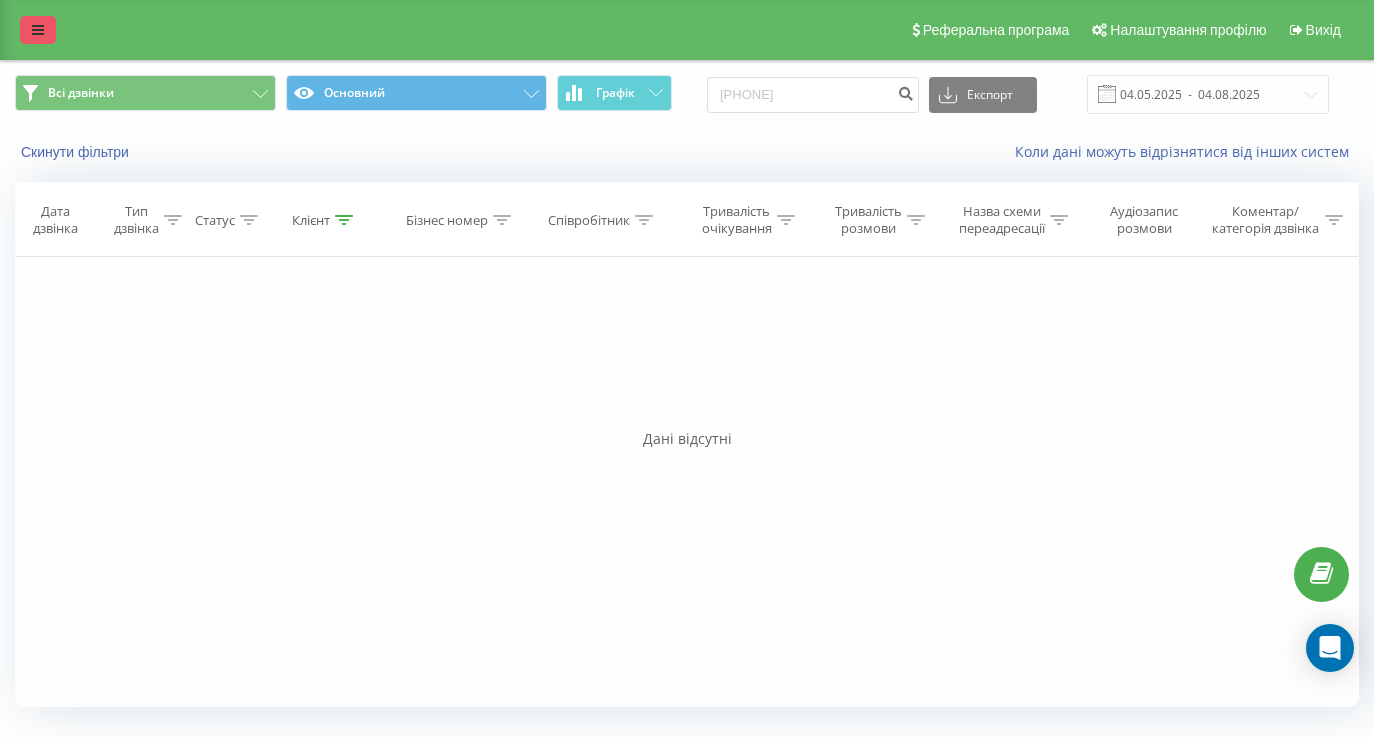click at bounding box center (38, 30) 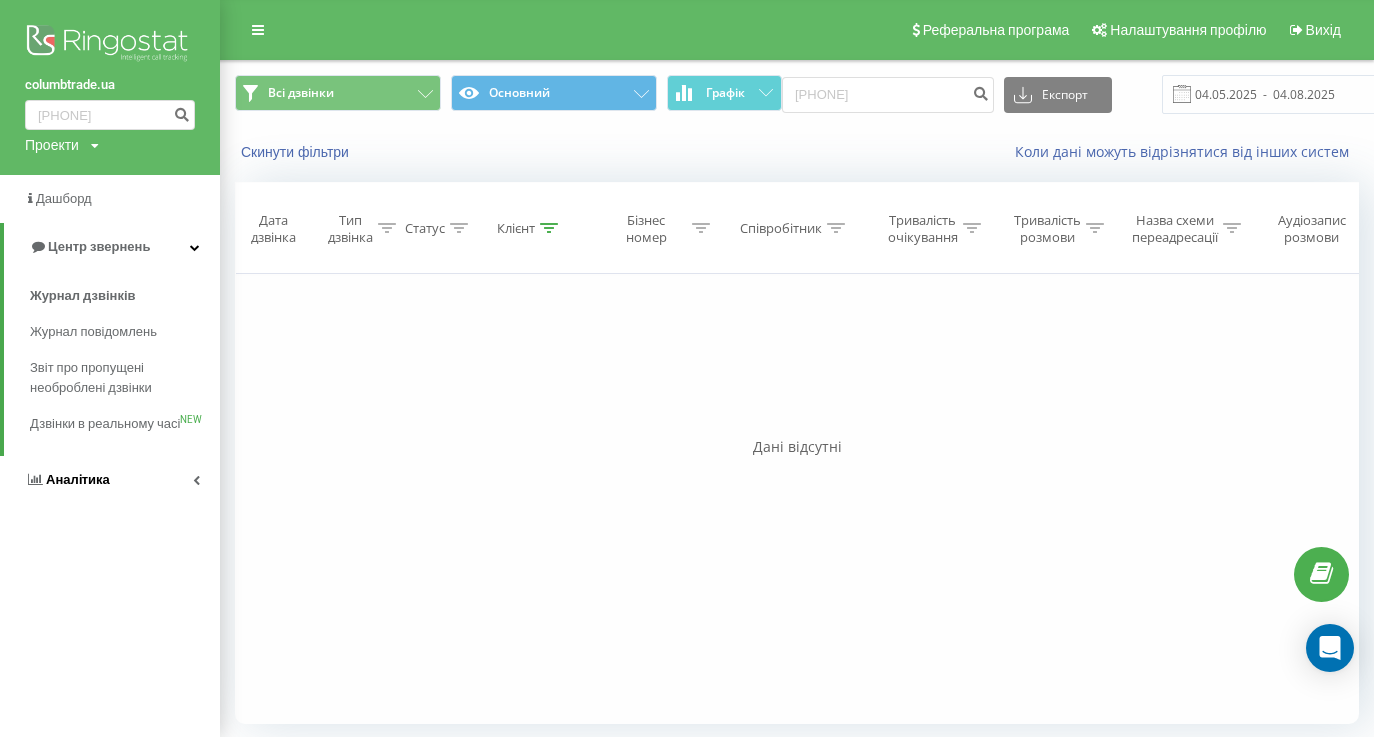 click on "Аналiтика" at bounding box center (110, 480) 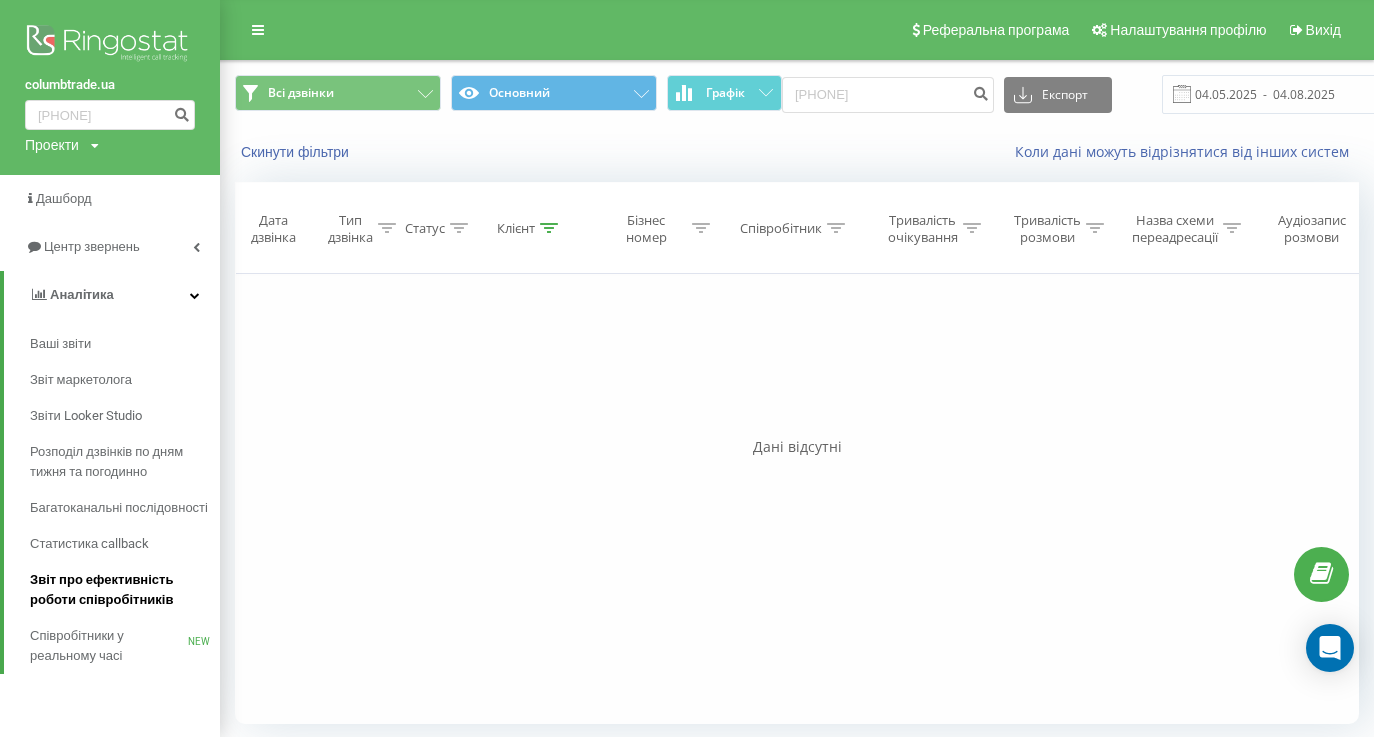 click on "Звіт про ефективність роботи співробітників" at bounding box center (120, 590) 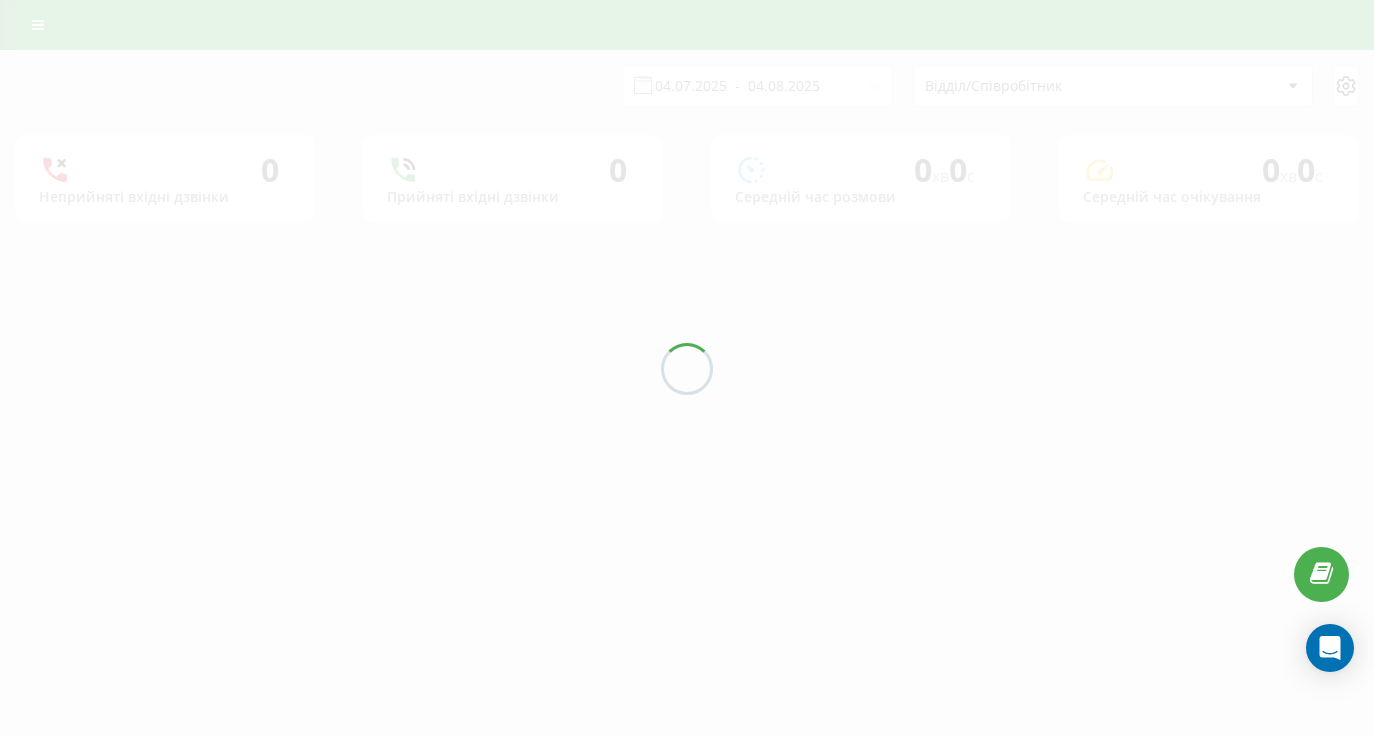 scroll, scrollTop: 0, scrollLeft: 0, axis: both 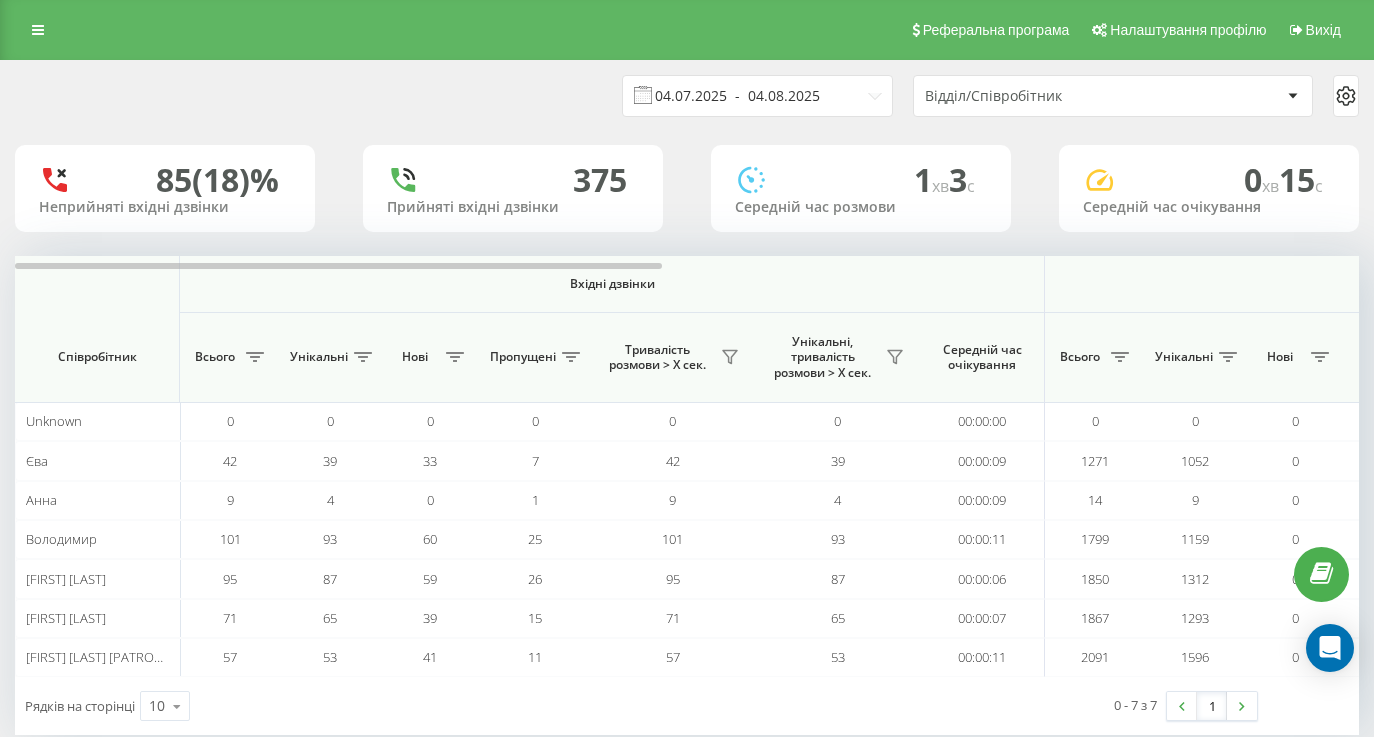 click on "04.07.2025  -  04.08.2025" at bounding box center (757, 96) 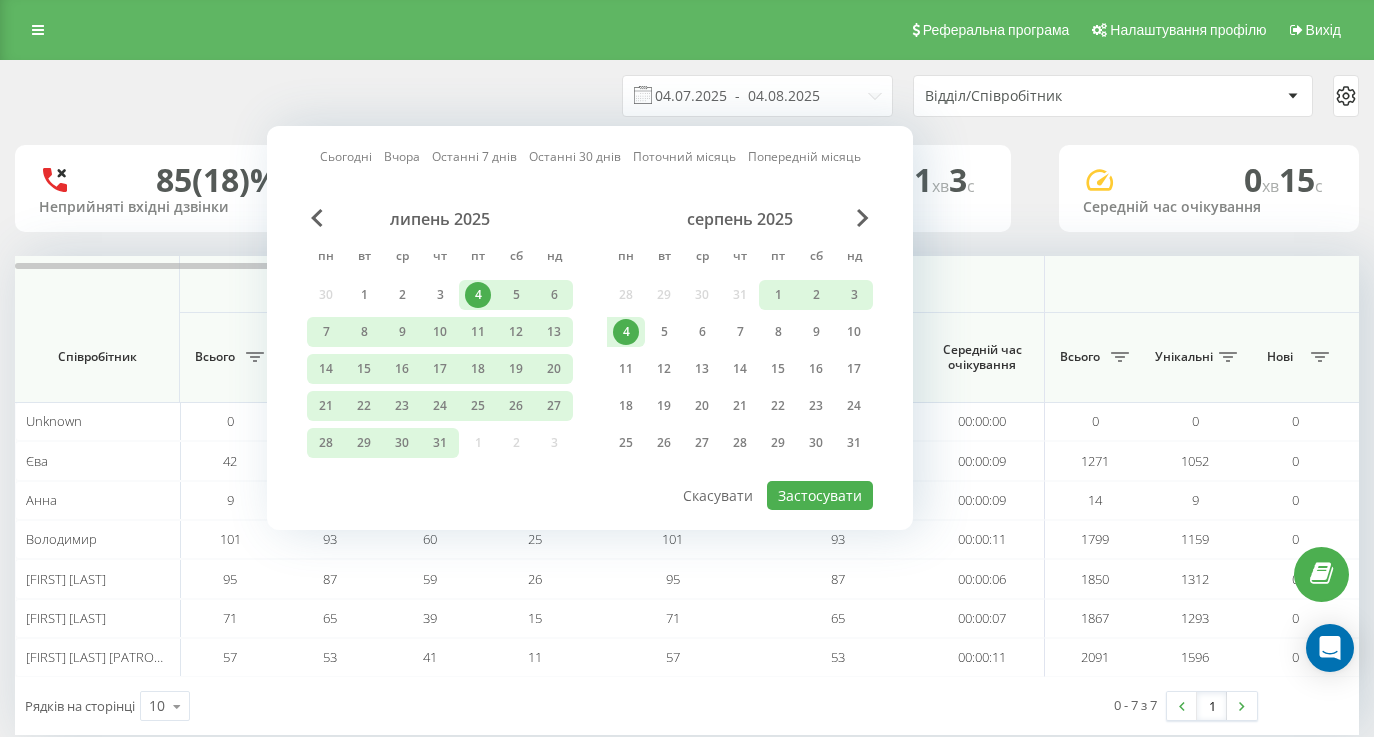click on "4" at bounding box center [626, 332] 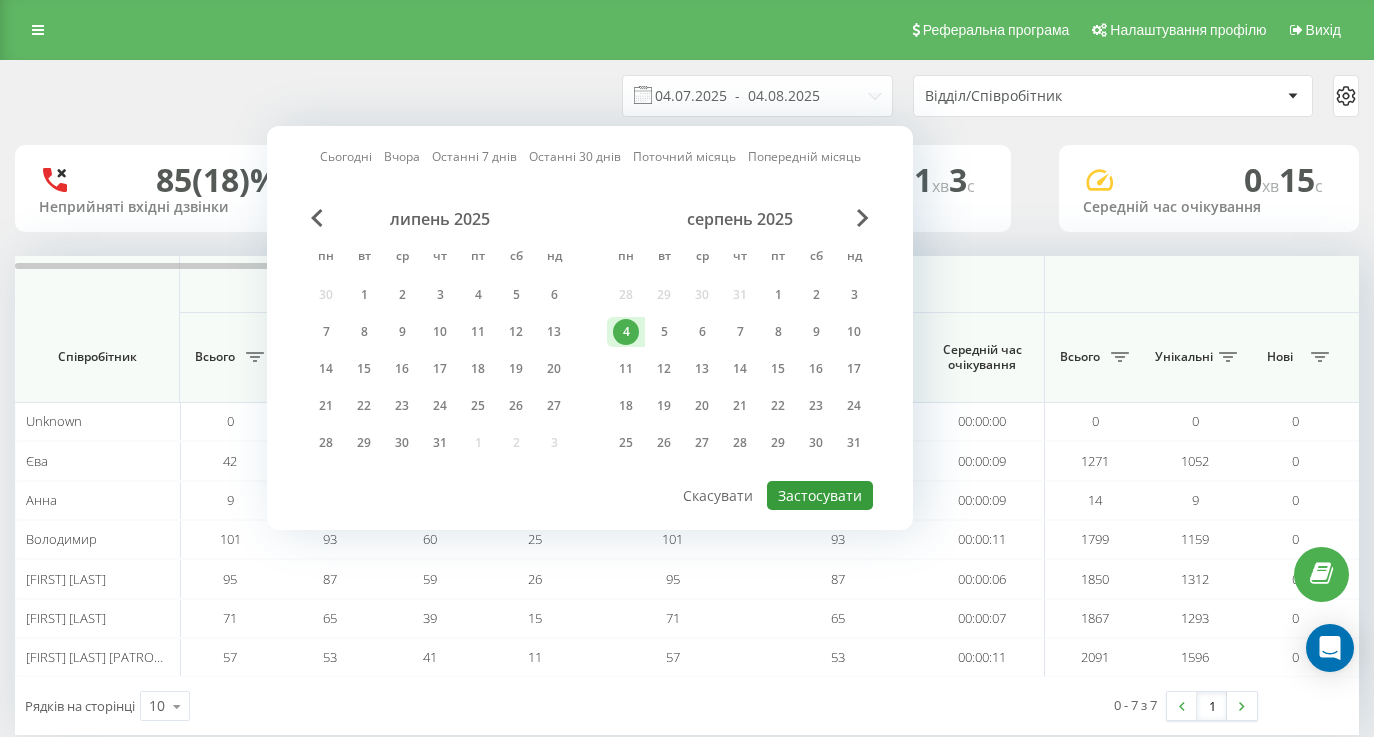 click on "Застосувати" at bounding box center [820, 495] 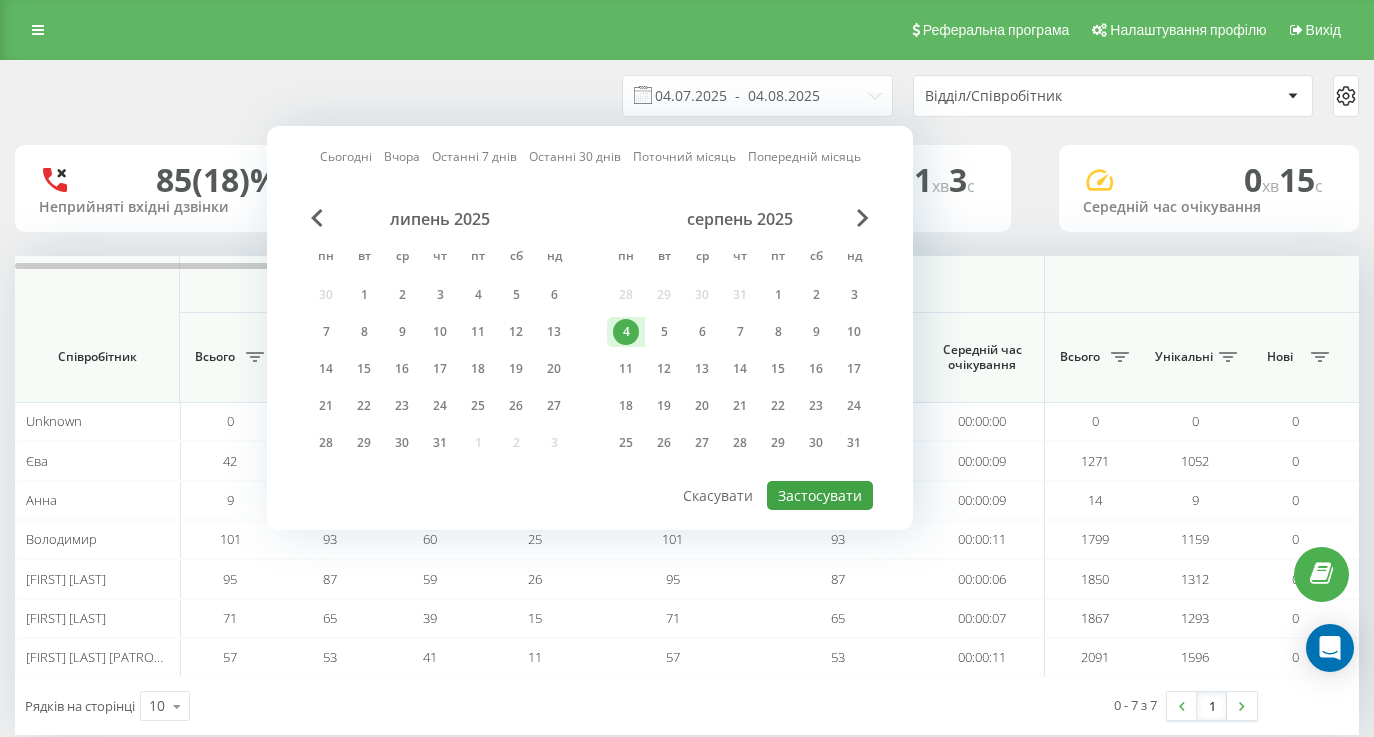 type on "04.08.2025  -  04.08.2025" 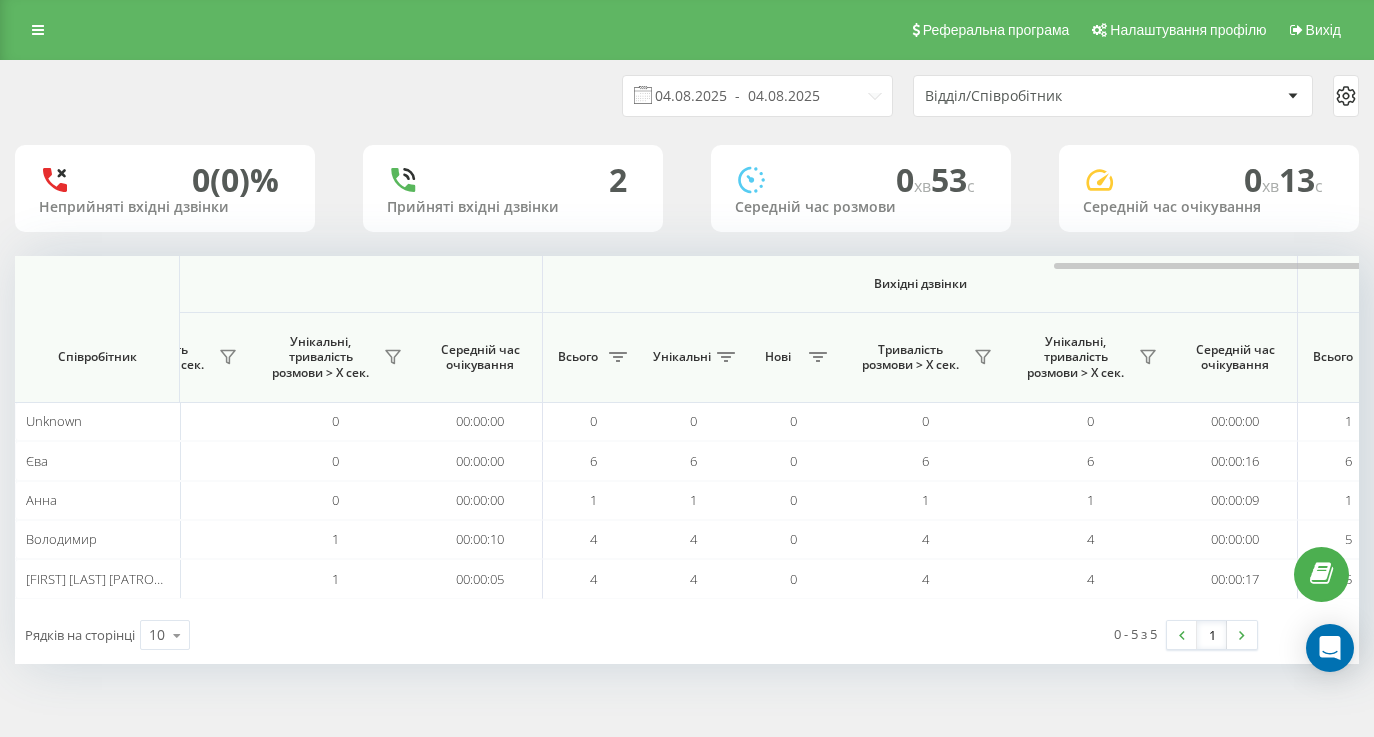 scroll, scrollTop: 0, scrollLeft: 1446, axis: horizontal 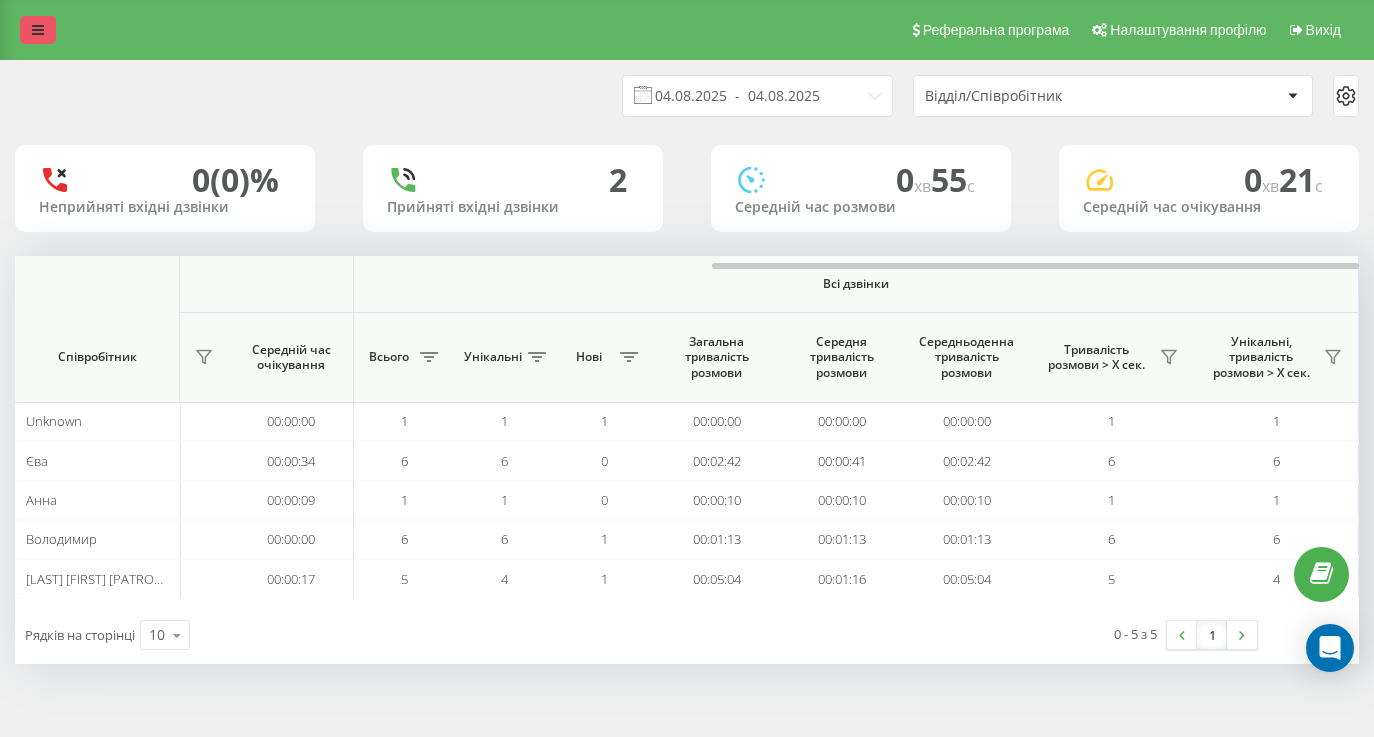 click at bounding box center (38, 30) 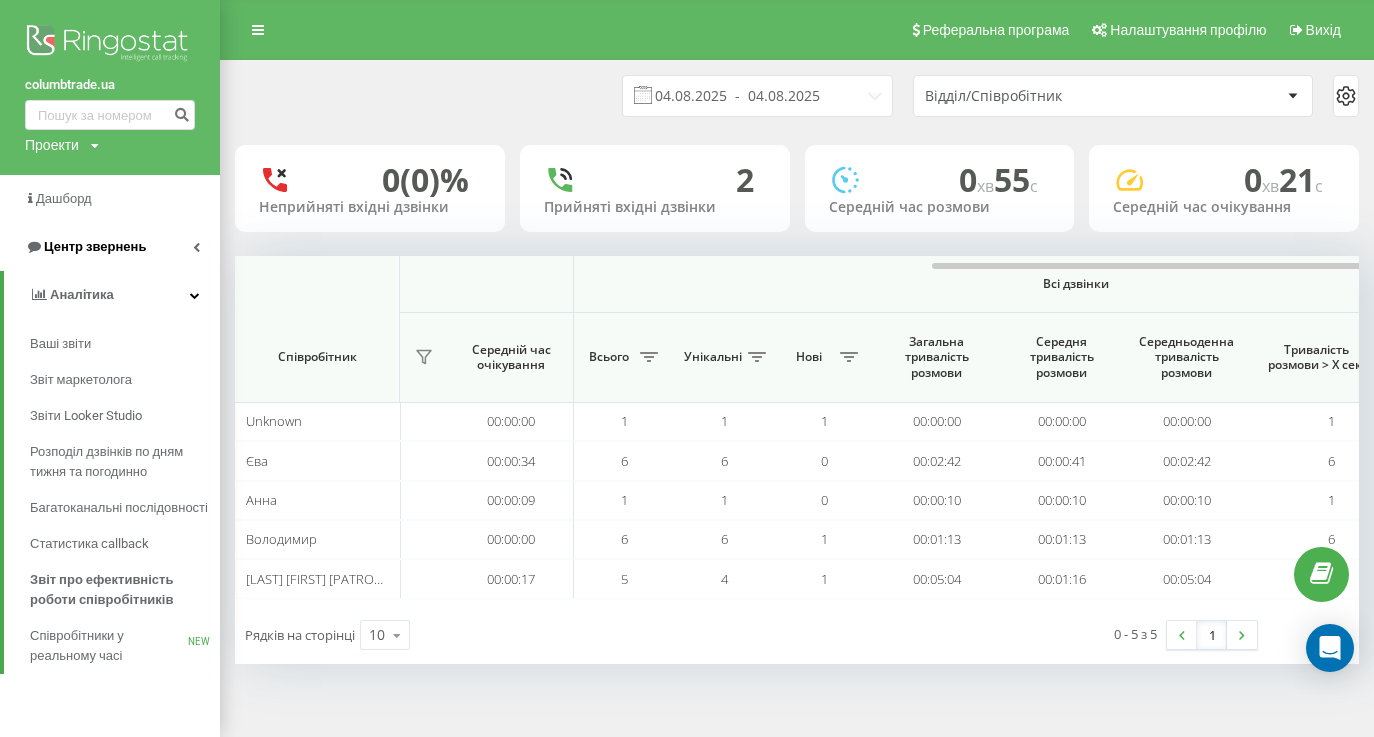 click on "Центр звернень" at bounding box center (95, 246) 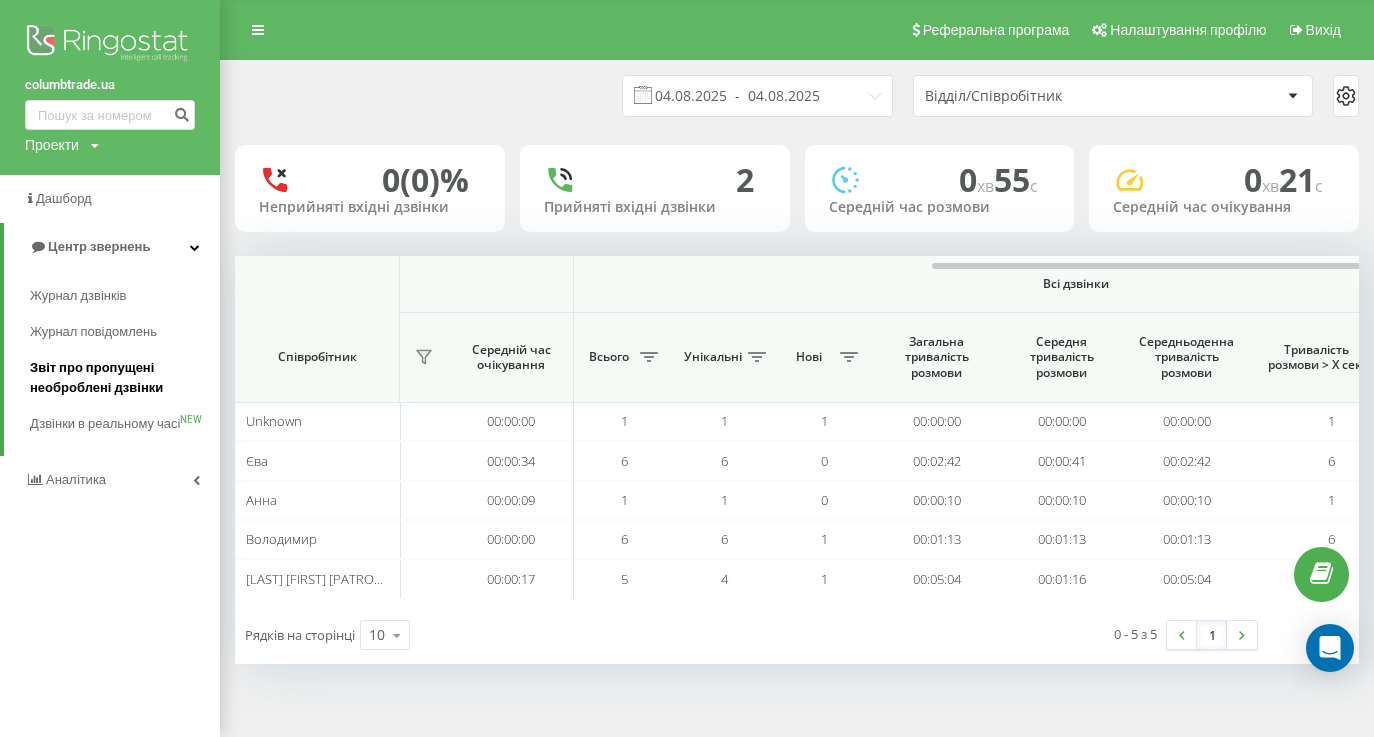 click on "Звіт про пропущені необроблені дзвінки" at bounding box center (120, 378) 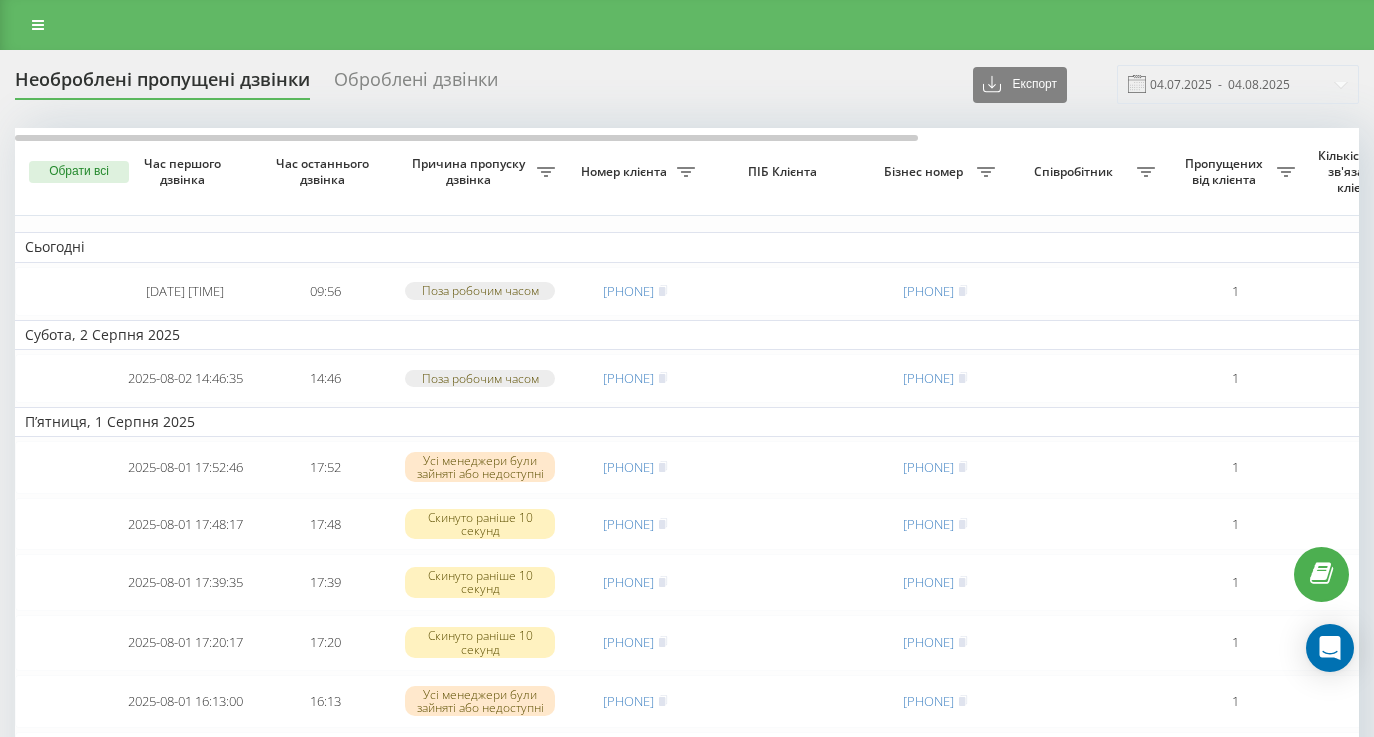 scroll, scrollTop: 0, scrollLeft: 0, axis: both 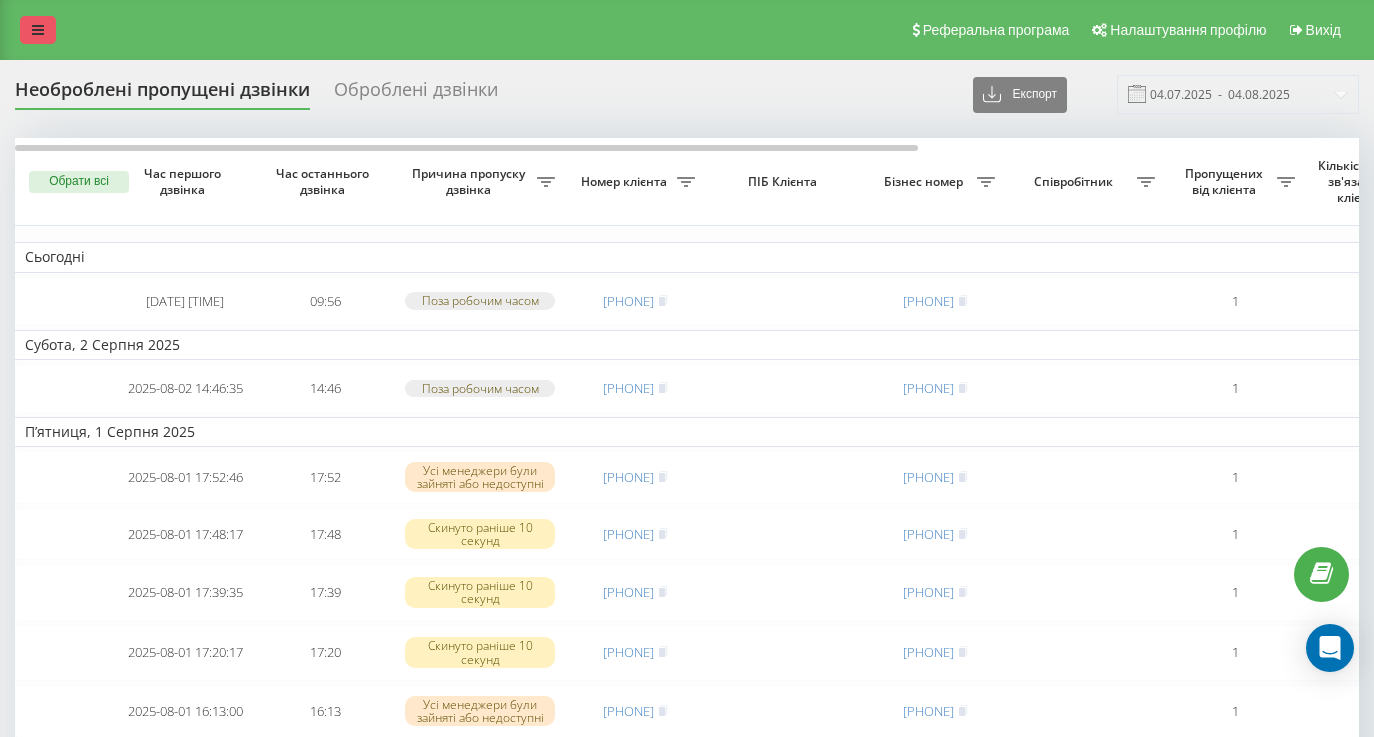 click at bounding box center [38, 30] 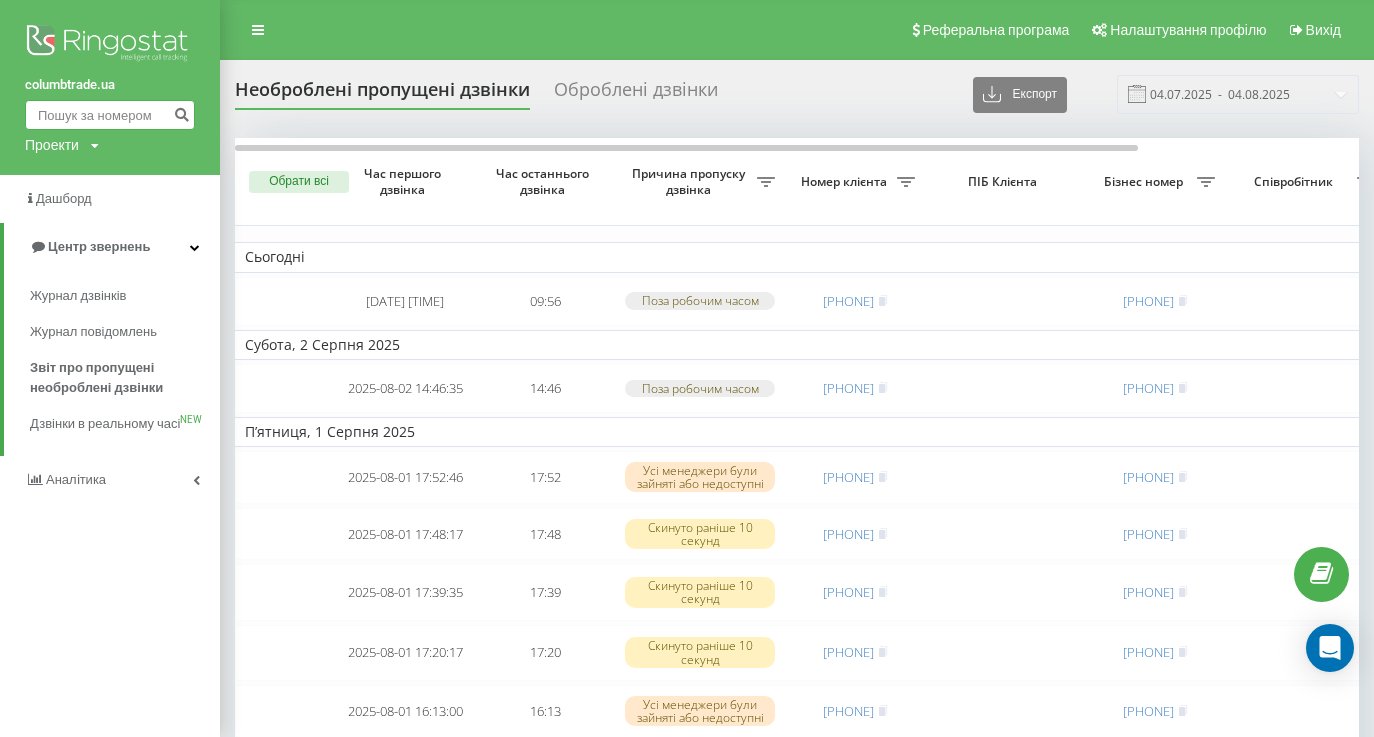 click at bounding box center [110, 115] 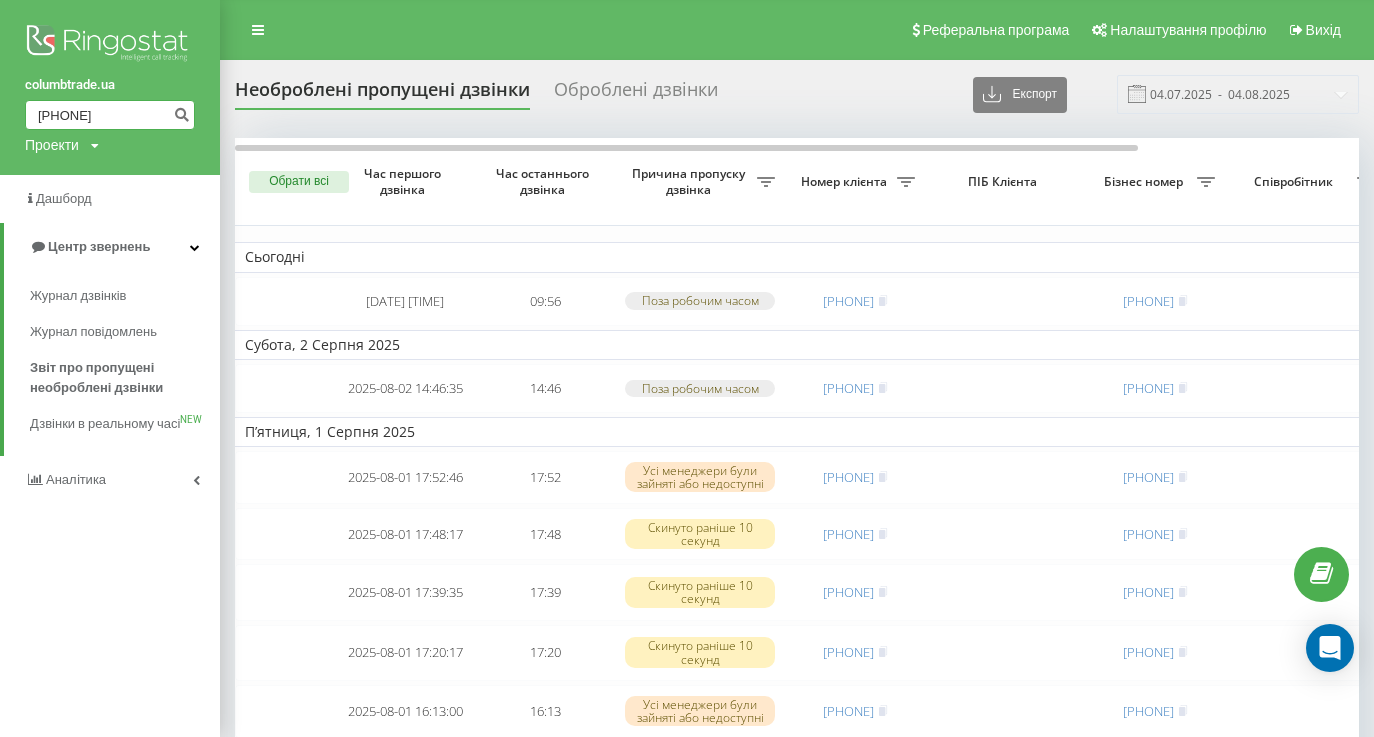 type on "0984849369" 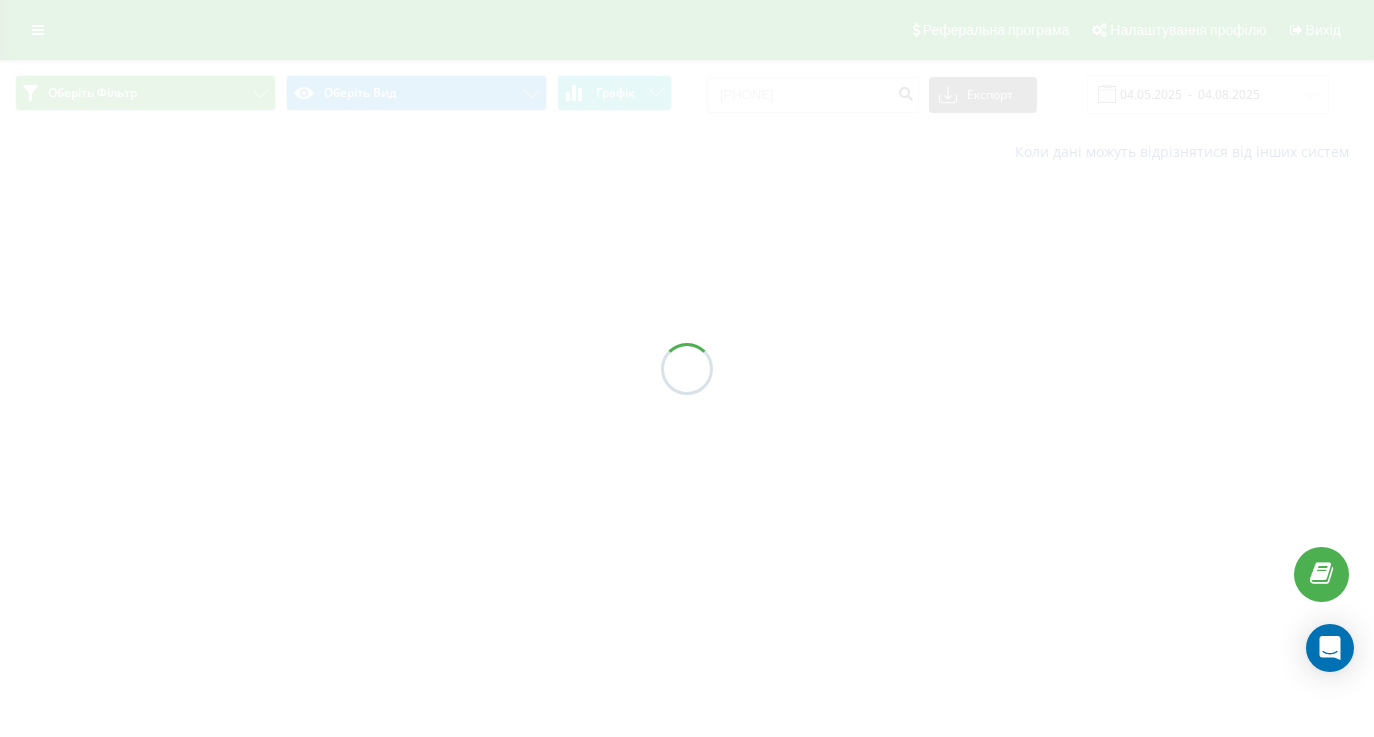 scroll, scrollTop: 0, scrollLeft: 0, axis: both 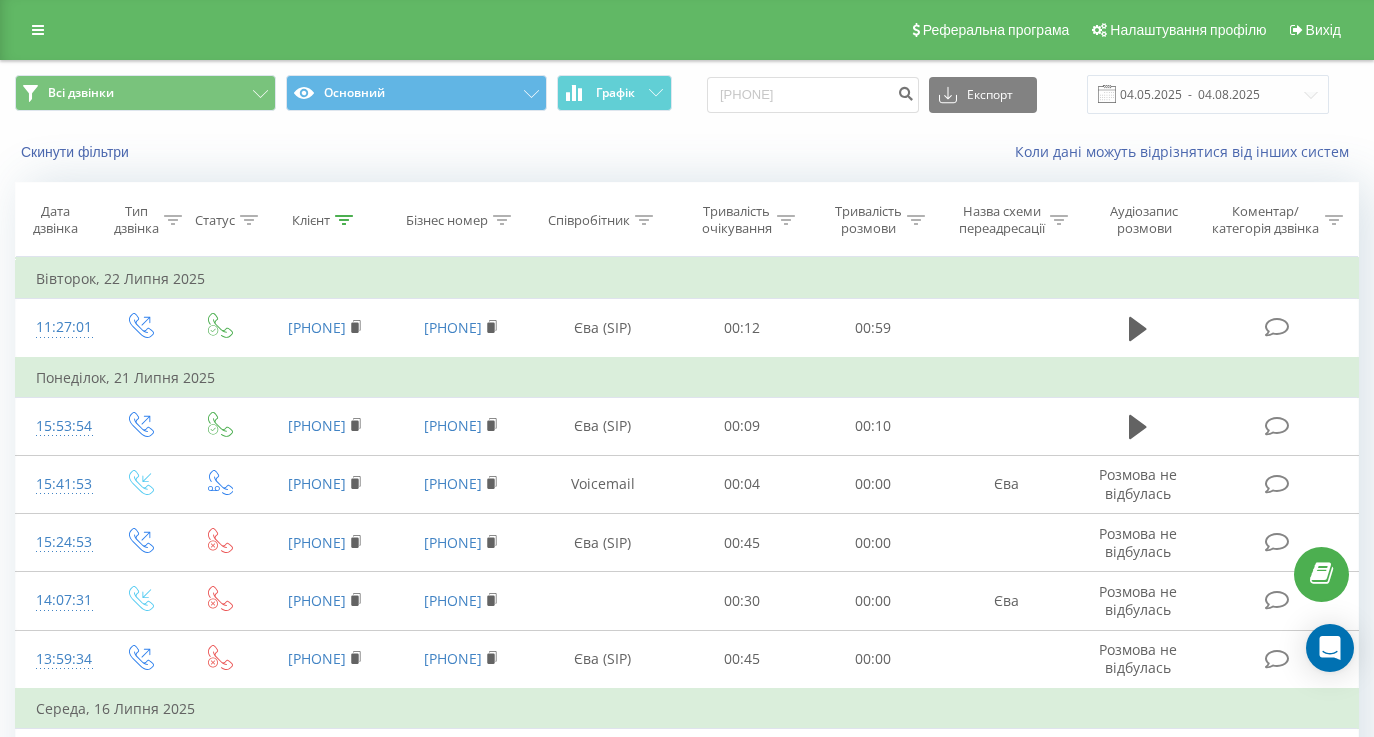 click on "Реферальна програма Налаштування профілю Вихід" at bounding box center (687, 30) 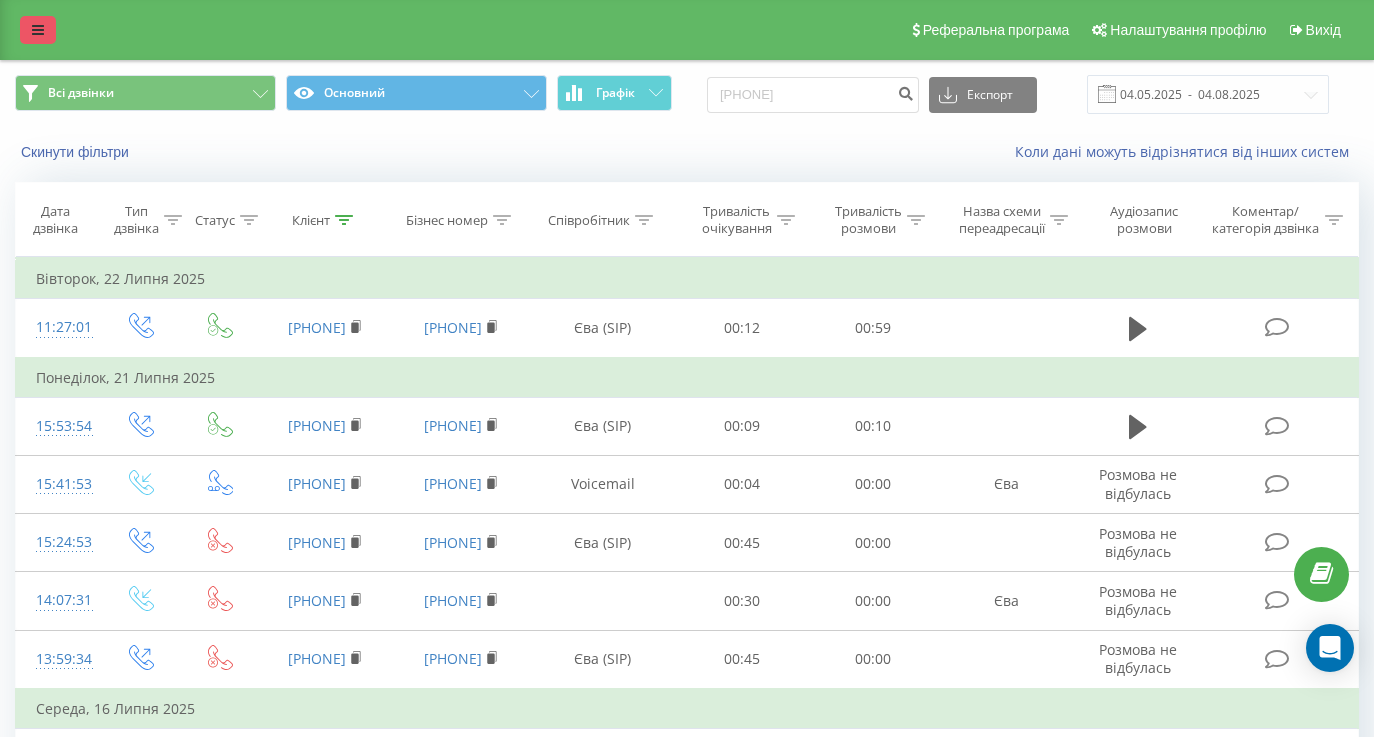 click at bounding box center [38, 30] 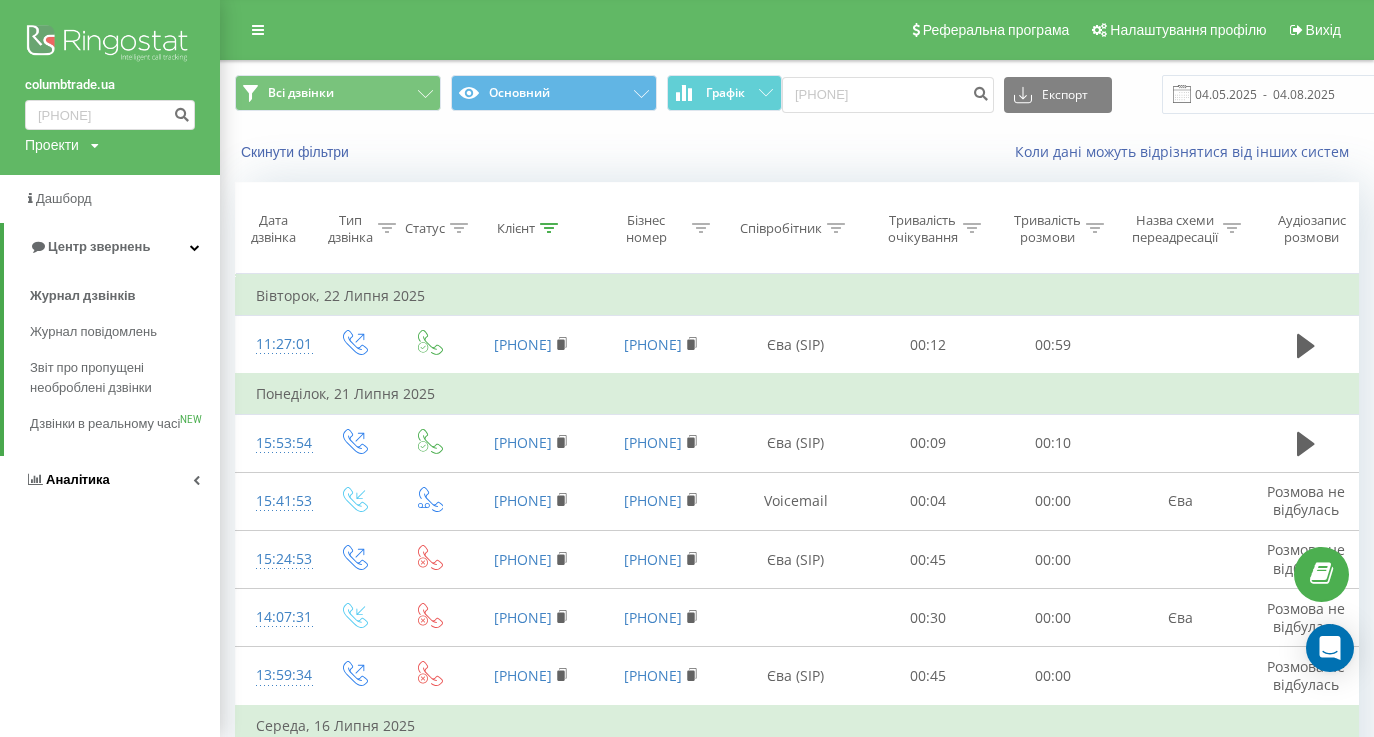 click on "Аналiтика" at bounding box center [78, 479] 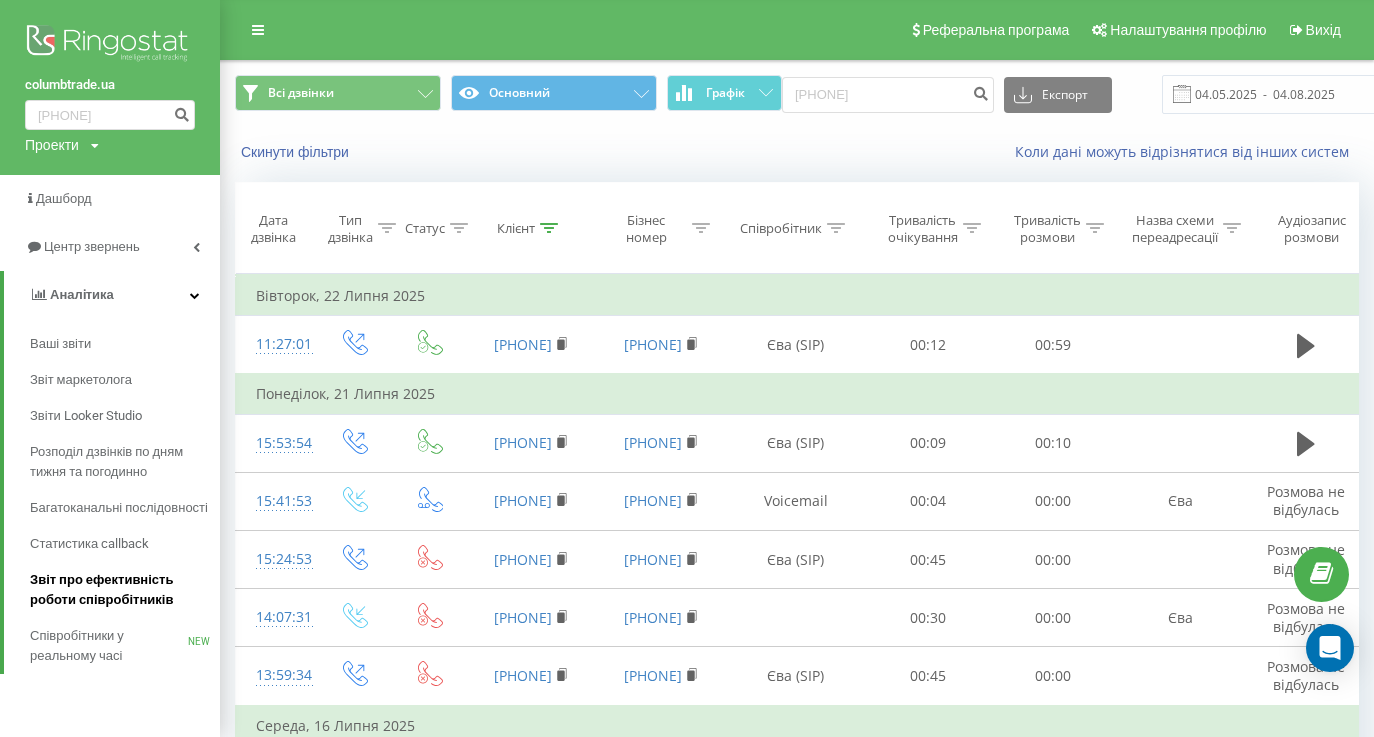 click on "Звіт про ефективність роботи співробітників" at bounding box center (120, 590) 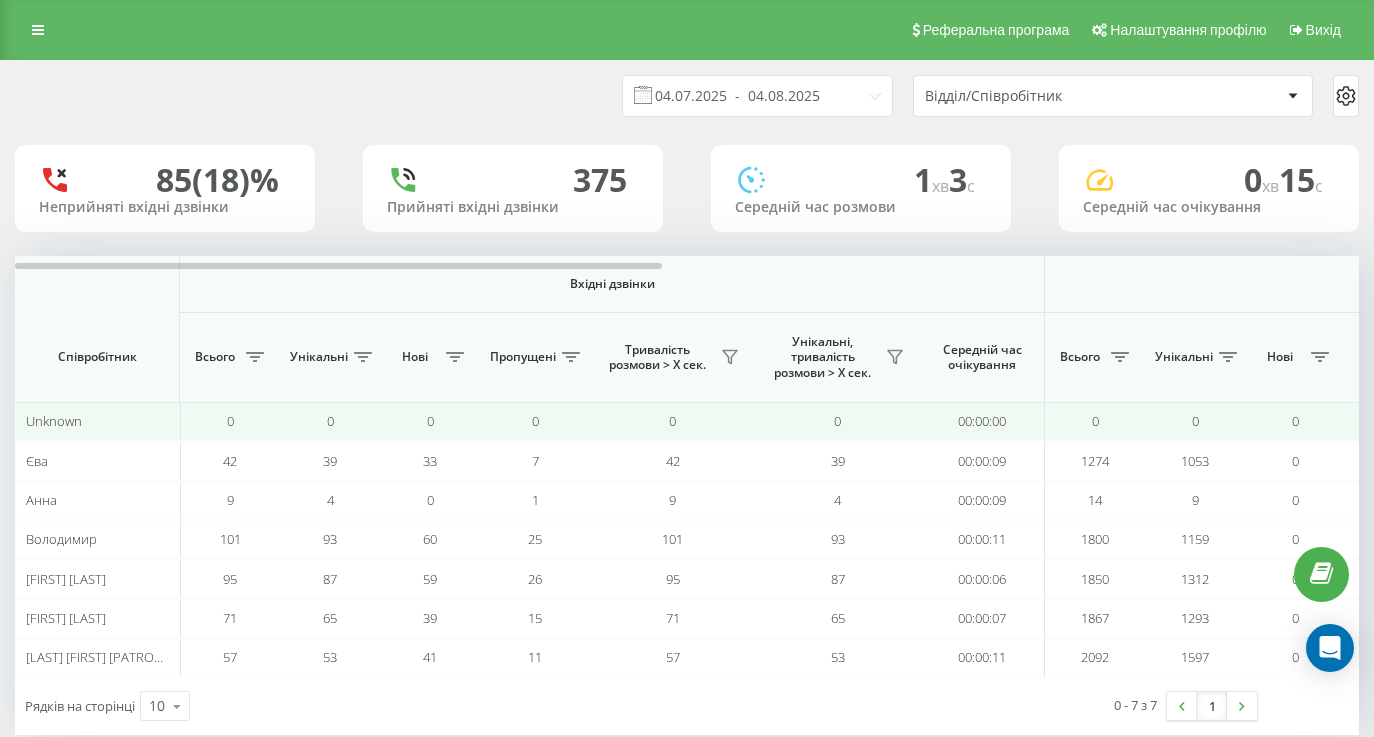 scroll, scrollTop: 0, scrollLeft: 0, axis: both 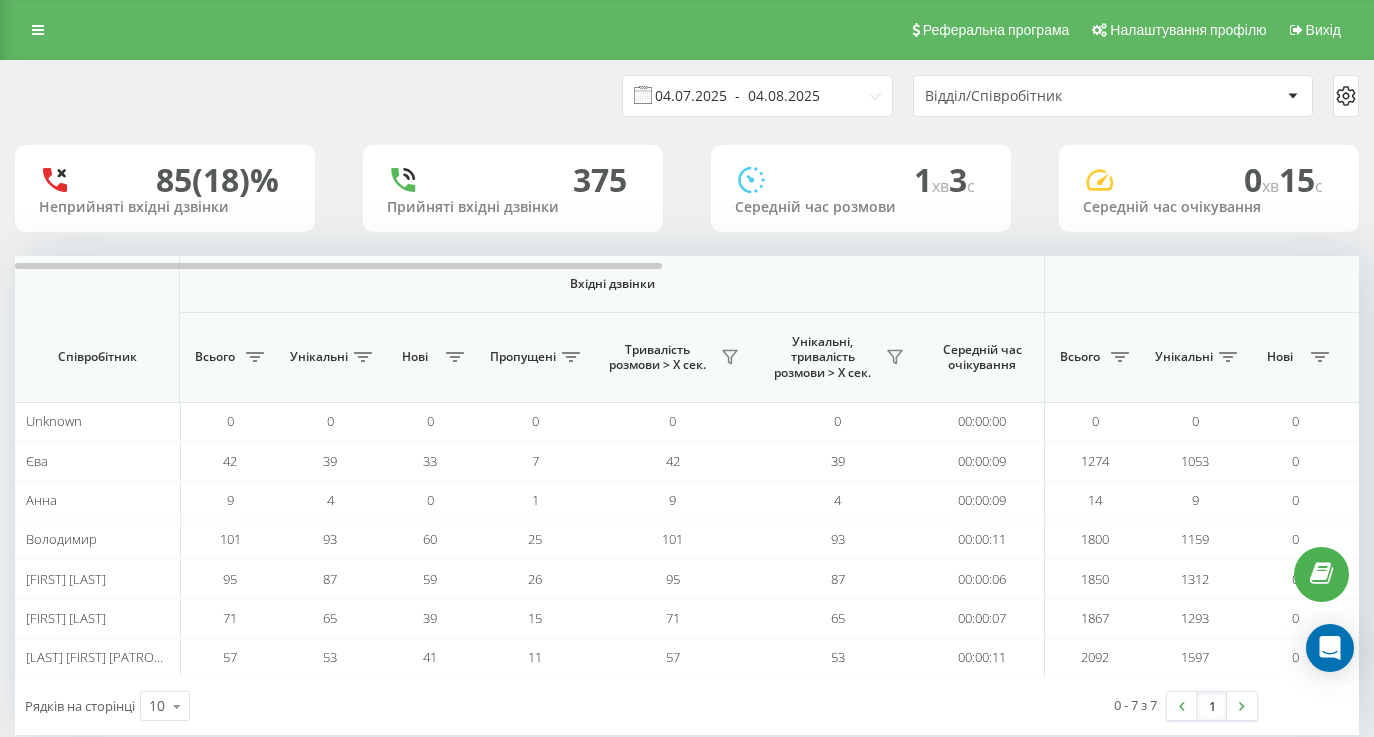click on "04.07.2025  -  04.08.2025" at bounding box center (757, 96) 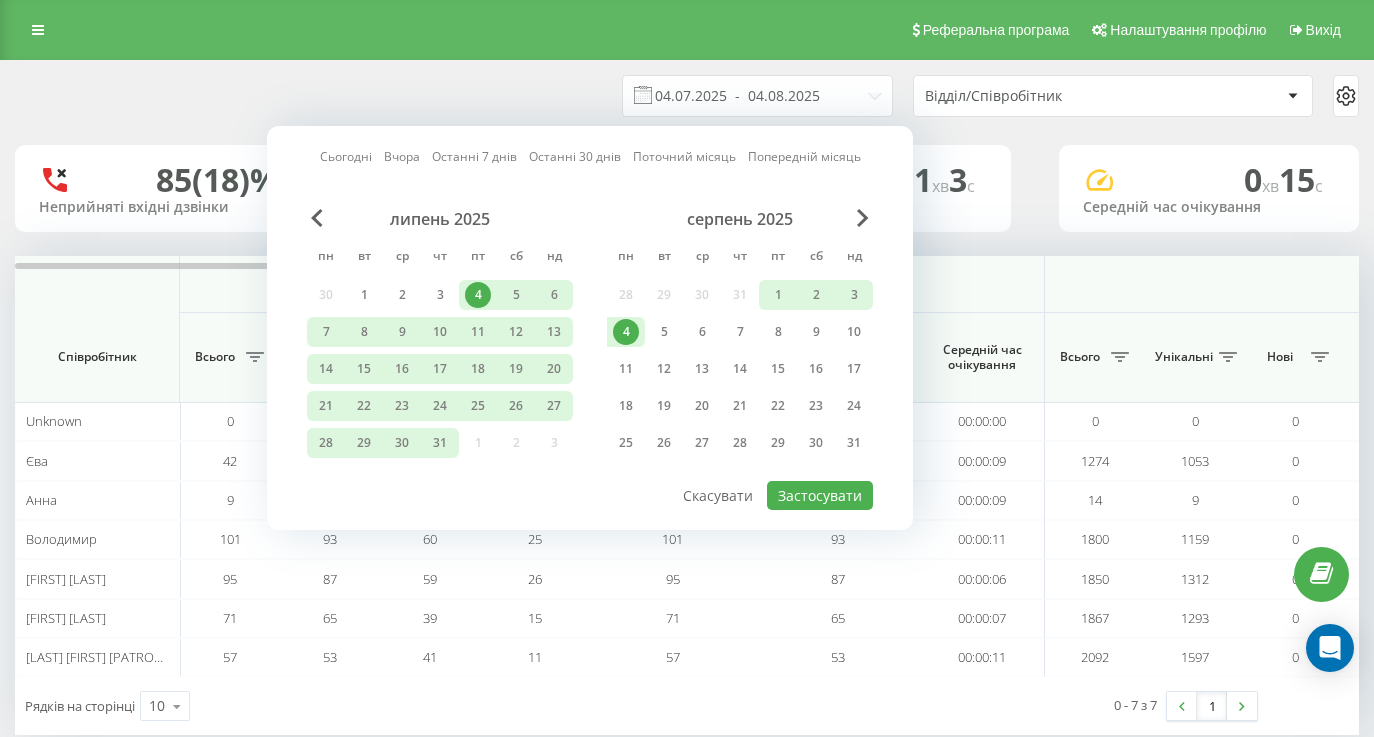 click on "4" at bounding box center [626, 332] 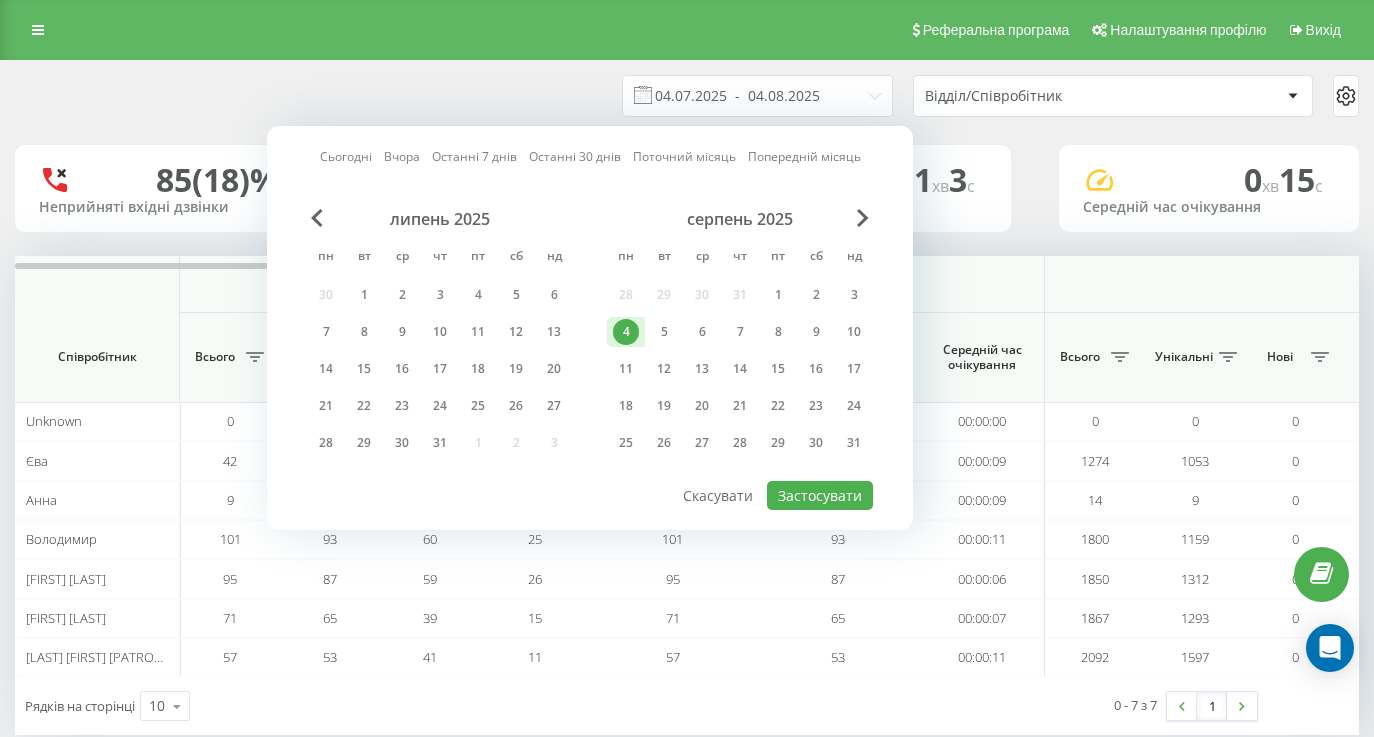 click on "Сьогодні Вчора Останні 7 днів Останні 30 днів Поточний місяць Попередній місяць липень 2025 пн вт ср чт пт сб нд 30 1 2 3 4 5 6 7 8 9 10 11 12 13 14 15 16 17 18 19 20 21 22 23 24 25 26 27 28 29 30 31 1 2 3 серпень 2025 пн вт ср чт пт сб нд 28 29 30 31 1 2 3 4 5 6 7 8 9 10 11 12 13 14 15 16 17 18 19 20 21 22 23 24 25 26 27 28 29 30 31 Застосувати Скасувати" at bounding box center [590, 328] 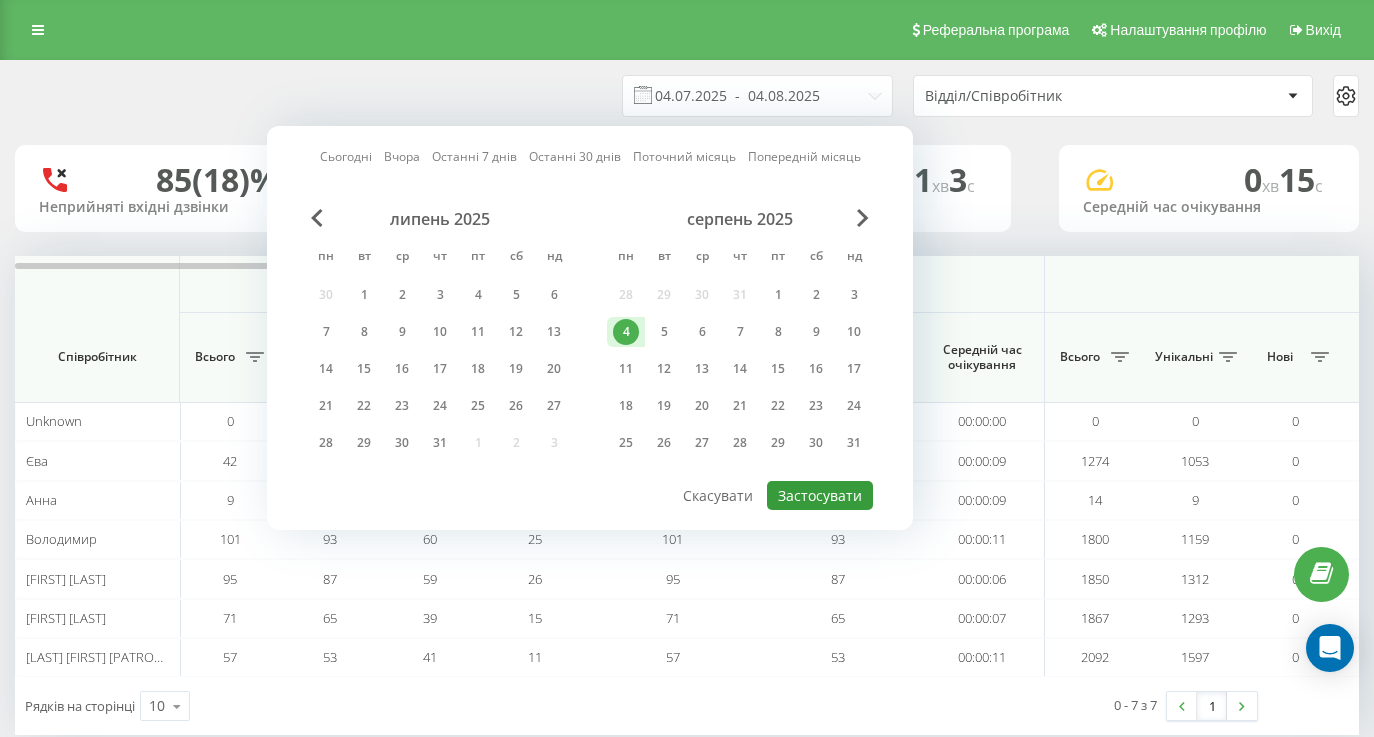 click on "Застосувати" at bounding box center (820, 495) 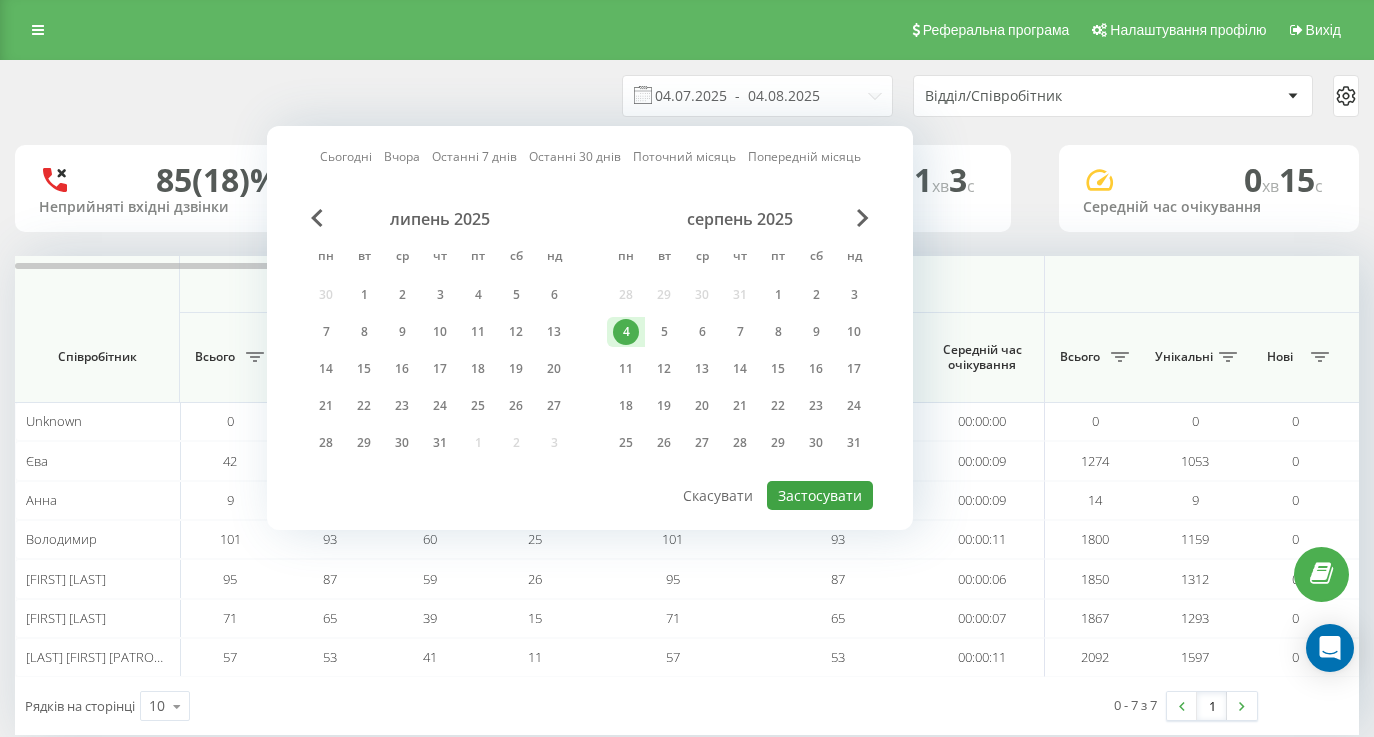 type on "04.08.2025  -  04.08.2025" 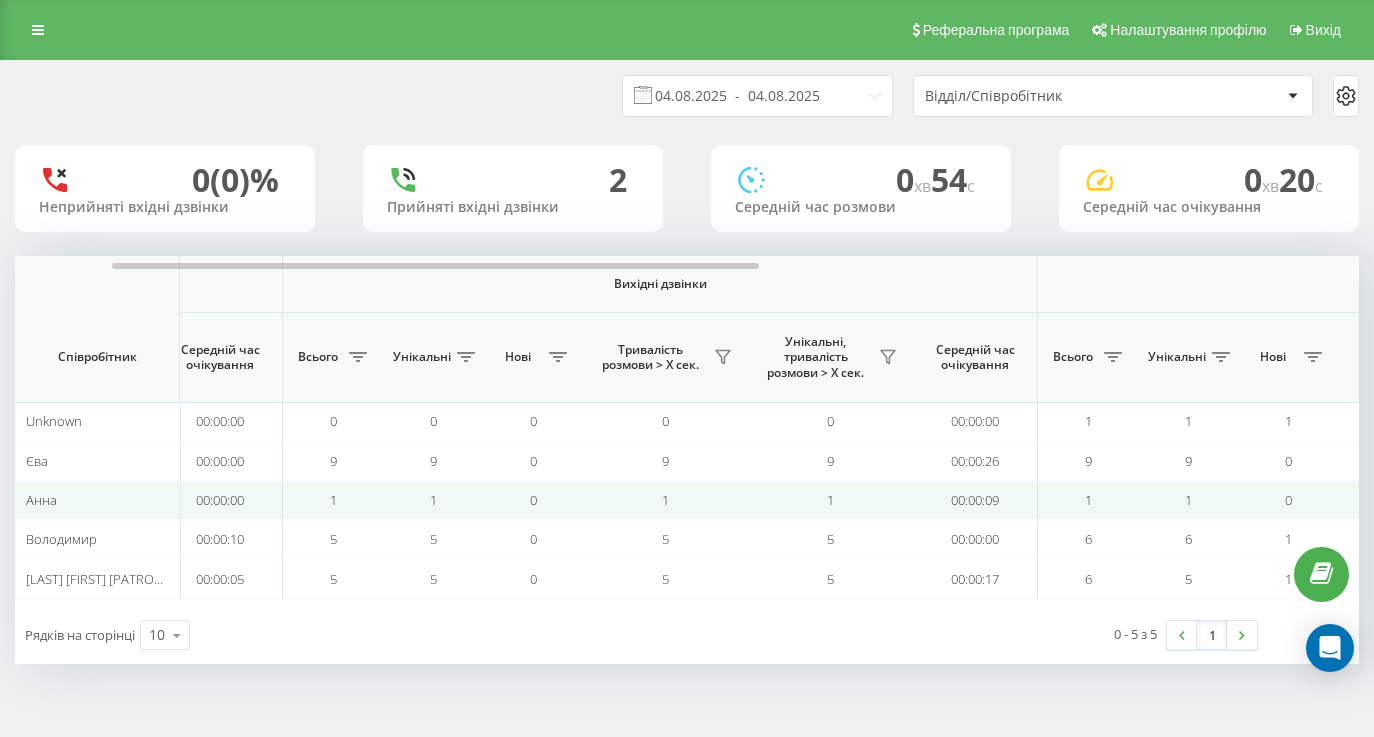 scroll, scrollTop: 0, scrollLeft: 1446, axis: horizontal 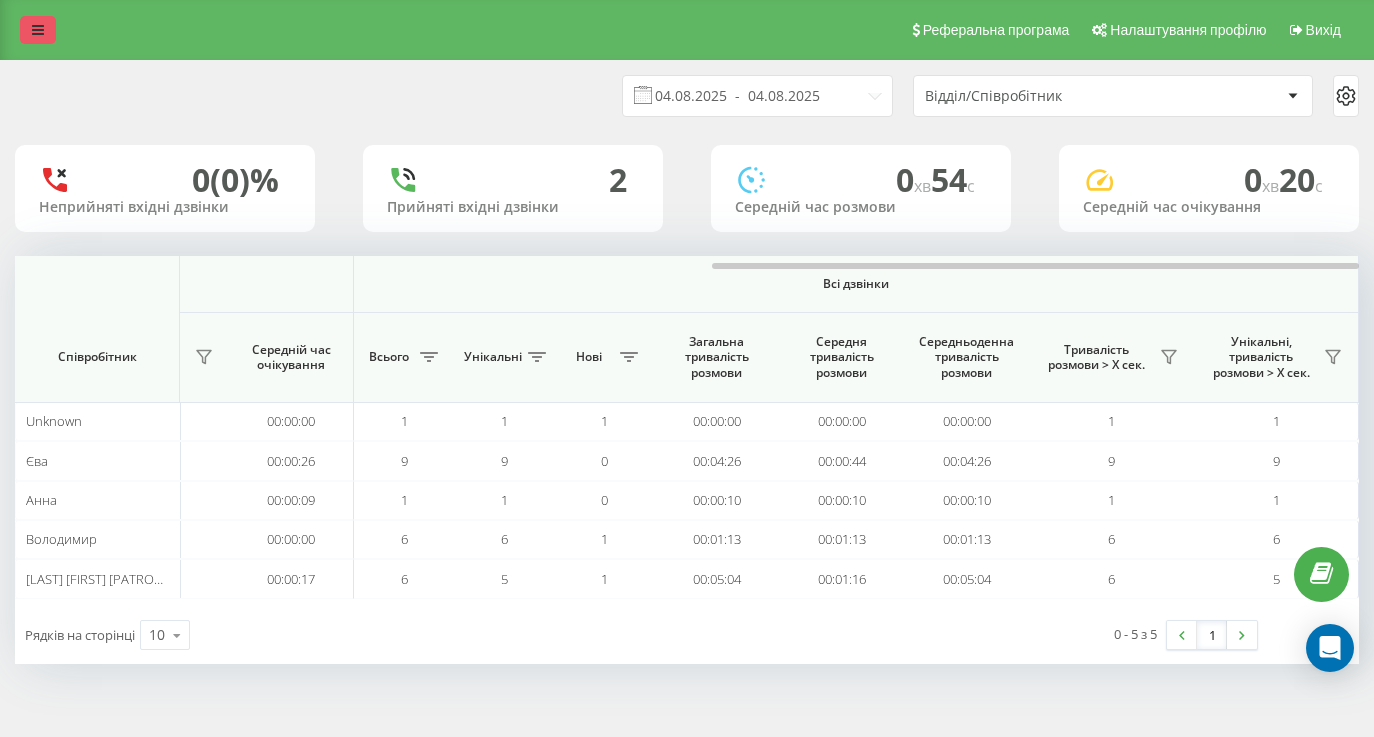click at bounding box center (38, 30) 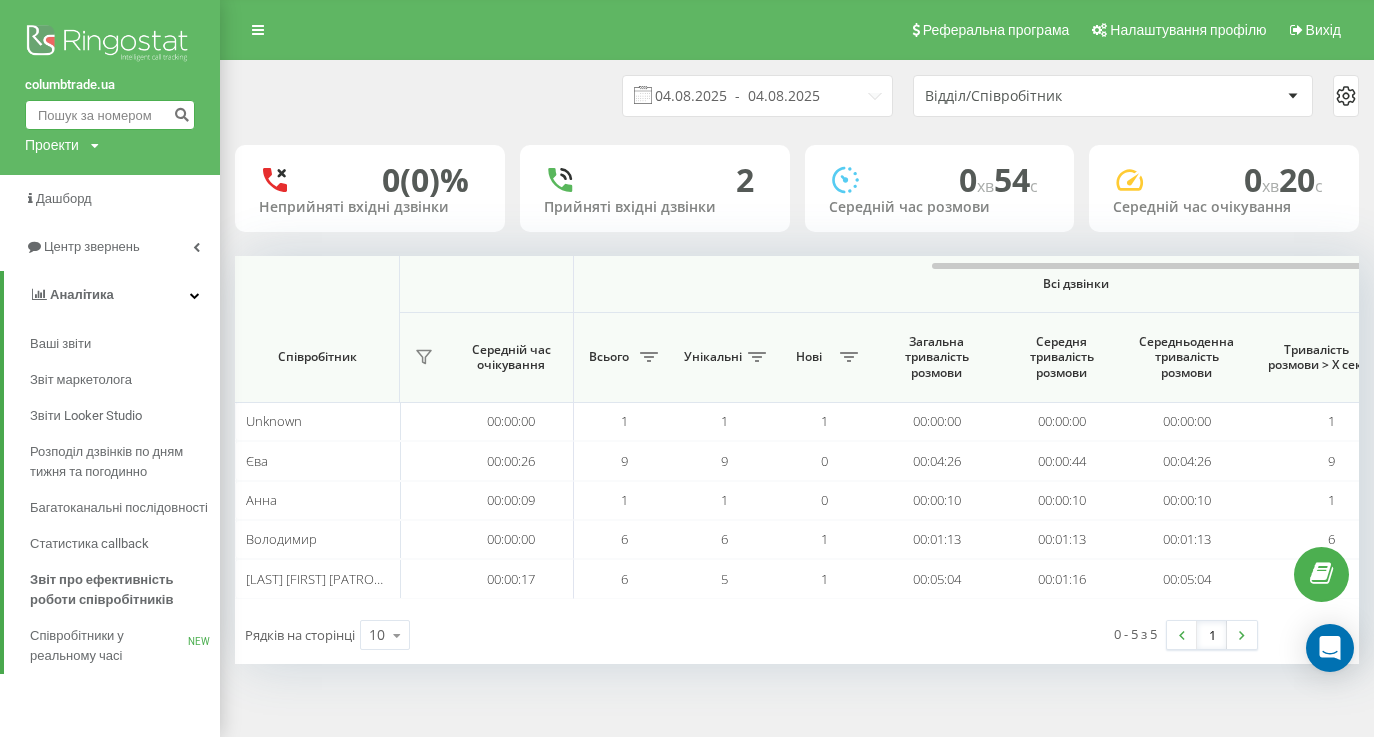 click at bounding box center [110, 115] 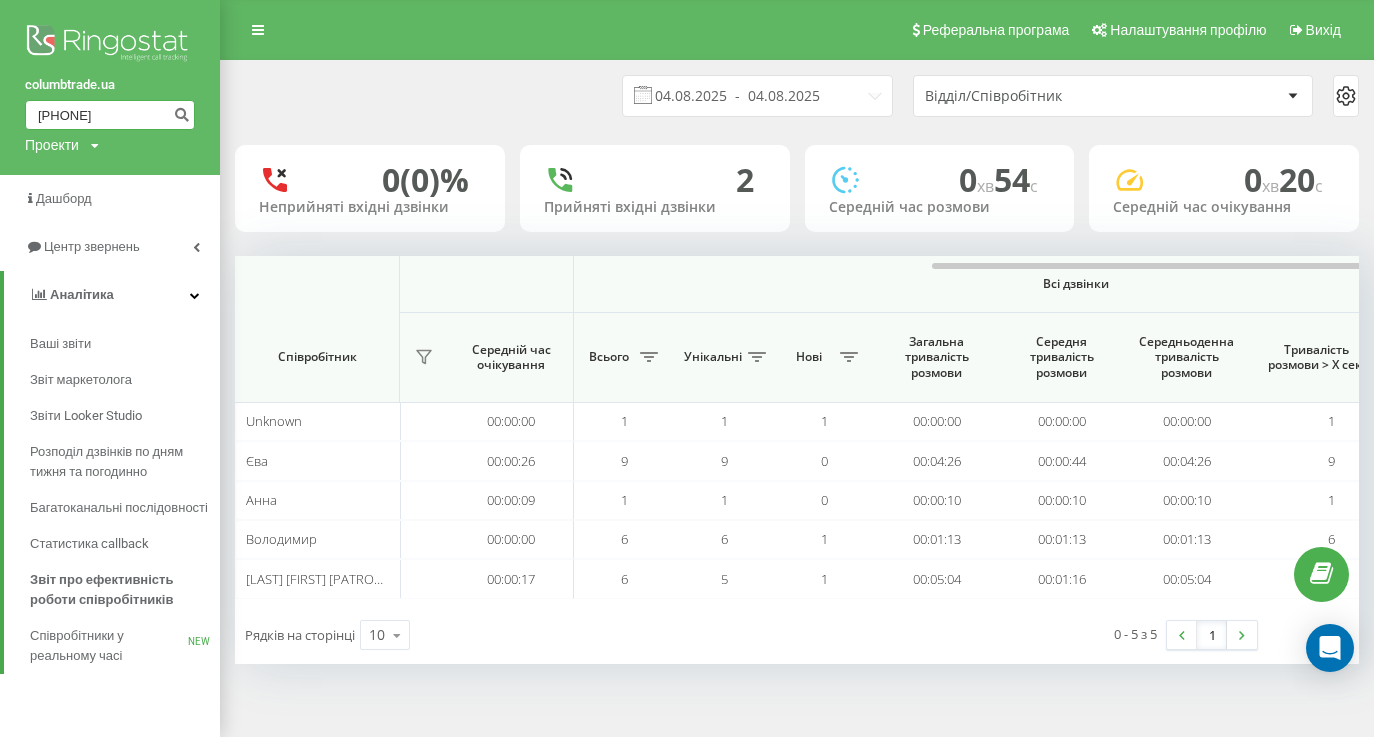 type on "[PHONE]" 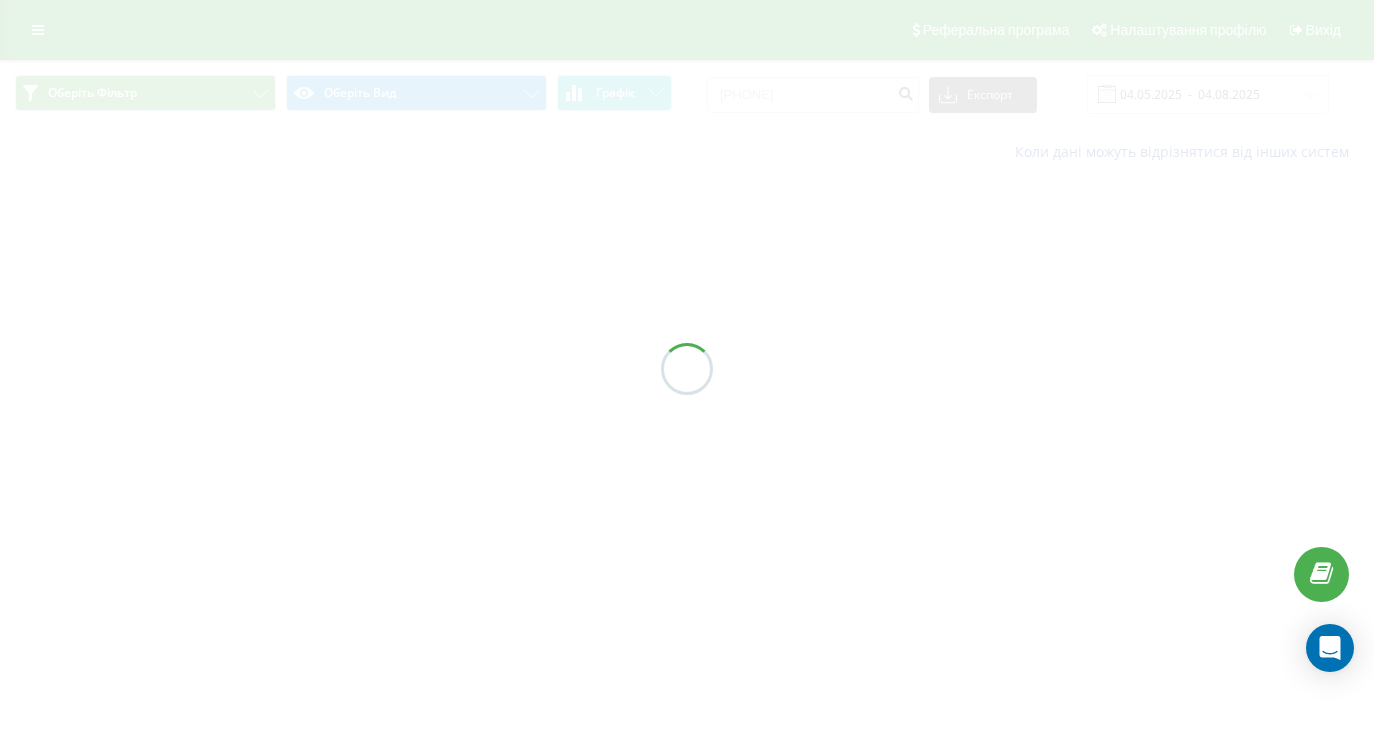 scroll, scrollTop: 0, scrollLeft: 0, axis: both 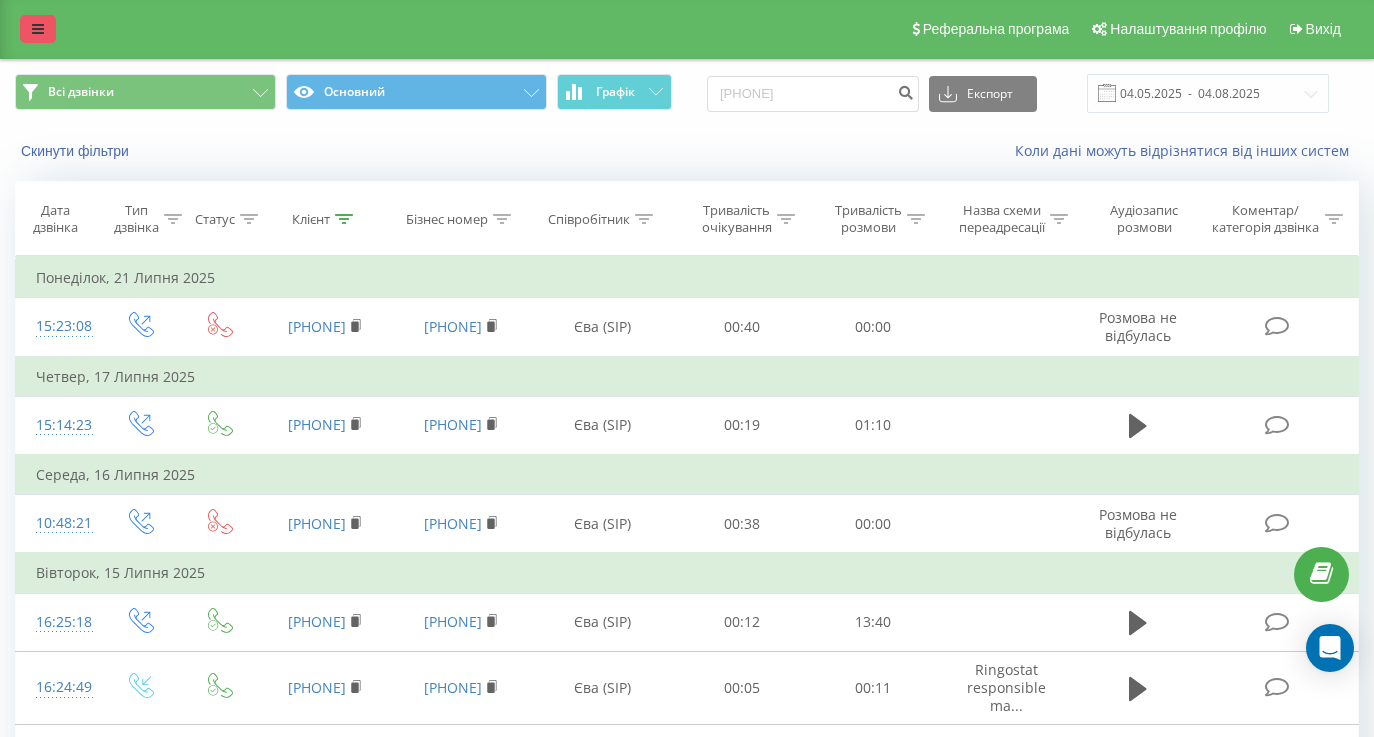 click at bounding box center (38, 29) 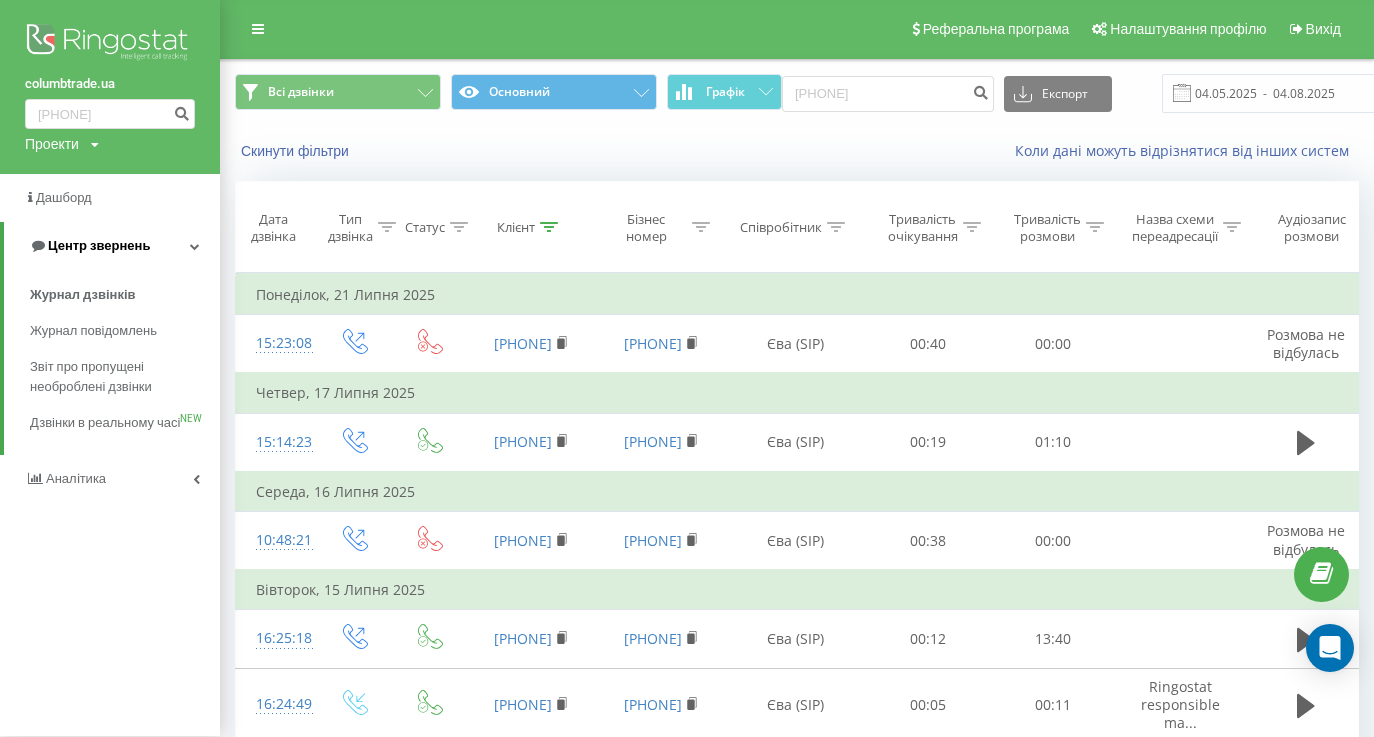 click on "Центр звернень" at bounding box center (99, 245) 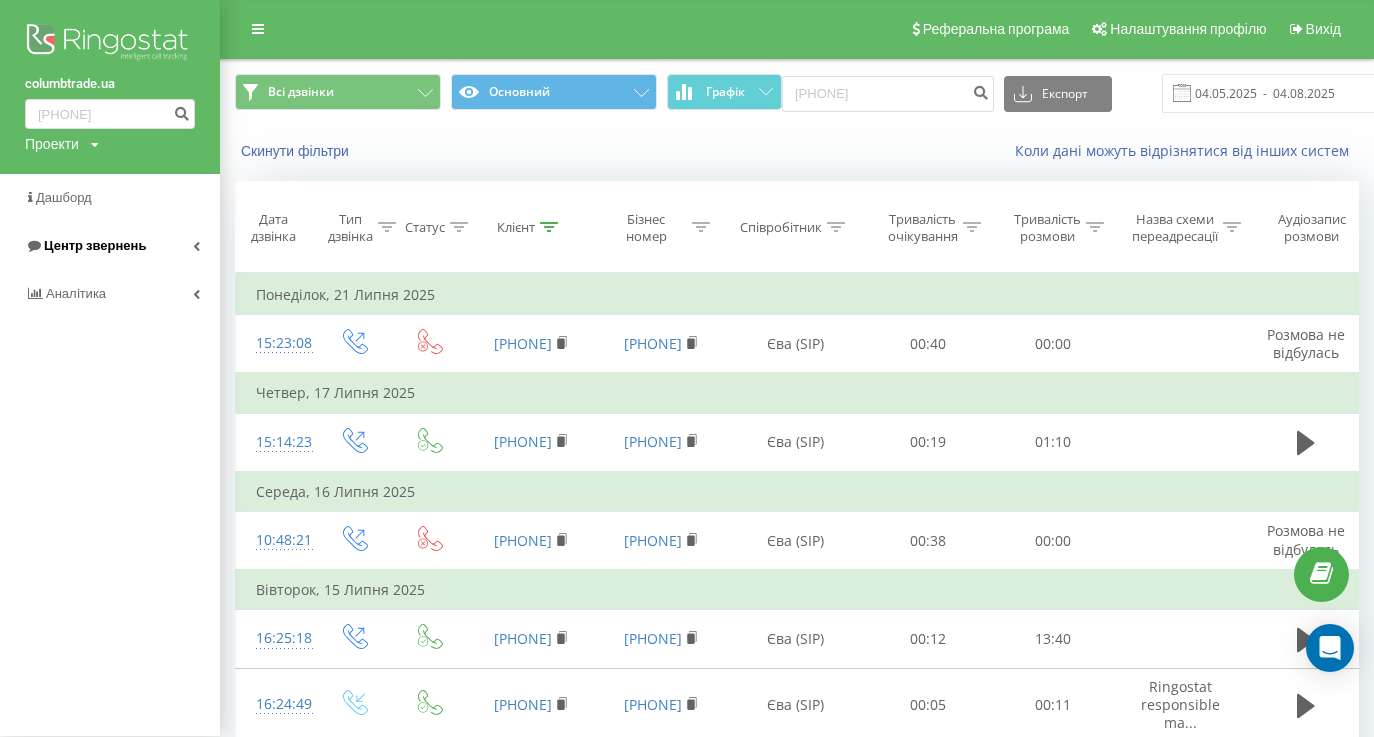 click on "Центр звернень" at bounding box center (95, 245) 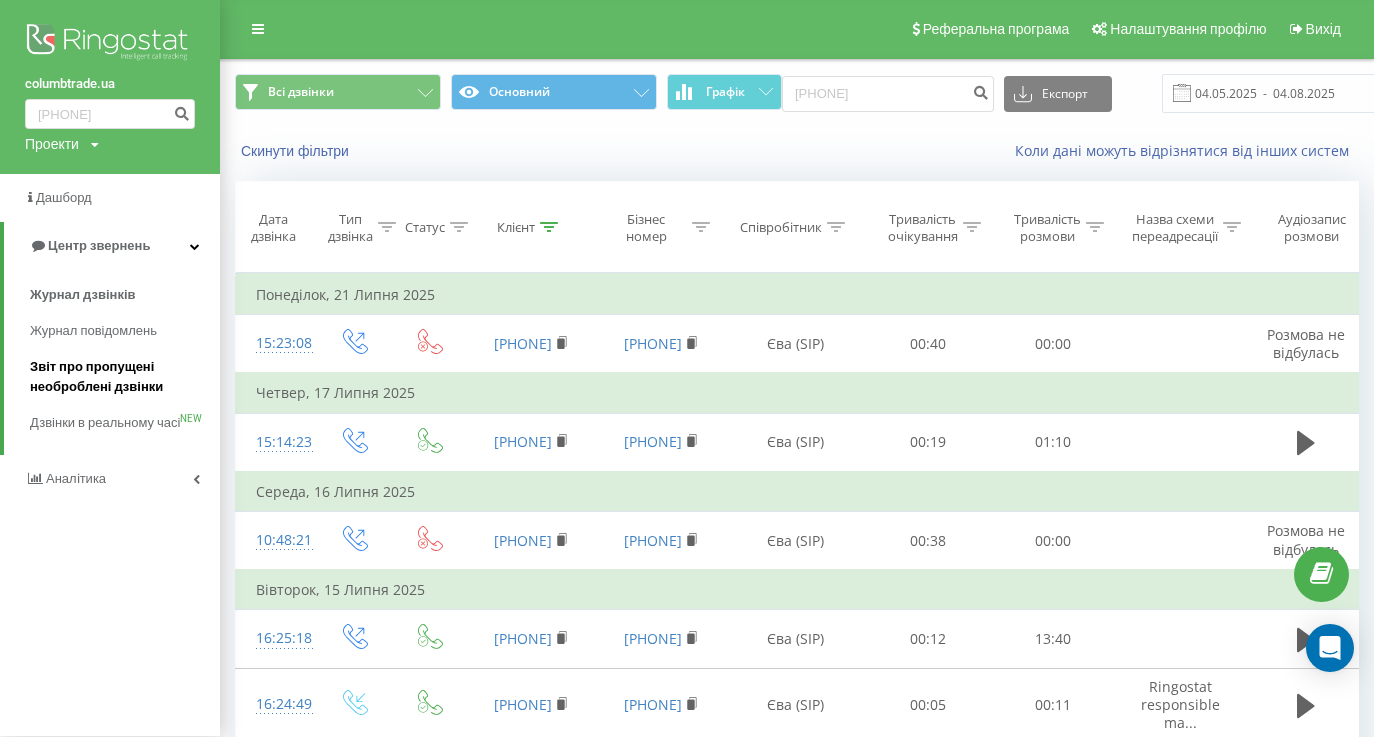 click on "Звіт про пропущені необроблені дзвінки" at bounding box center [120, 377] 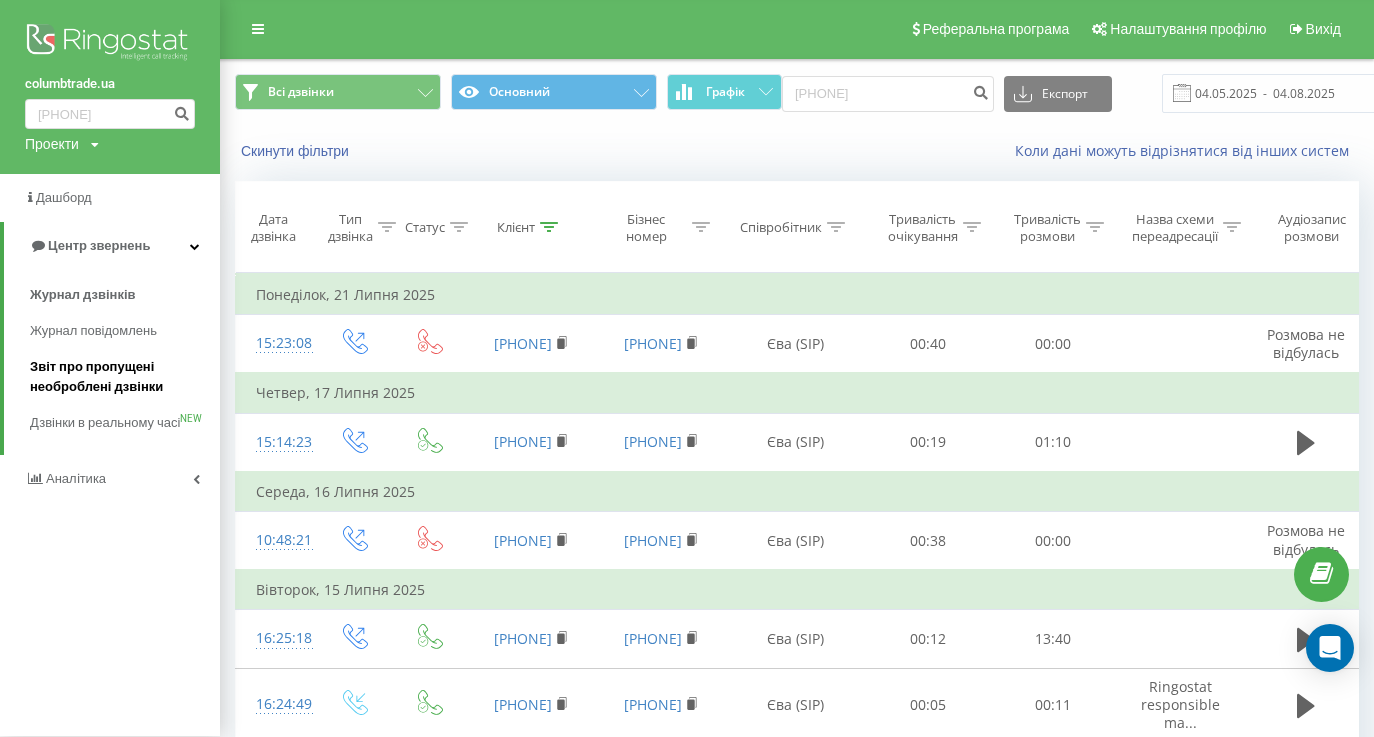 click on "Звіт про пропущені необроблені дзвінки" at bounding box center [120, 377] 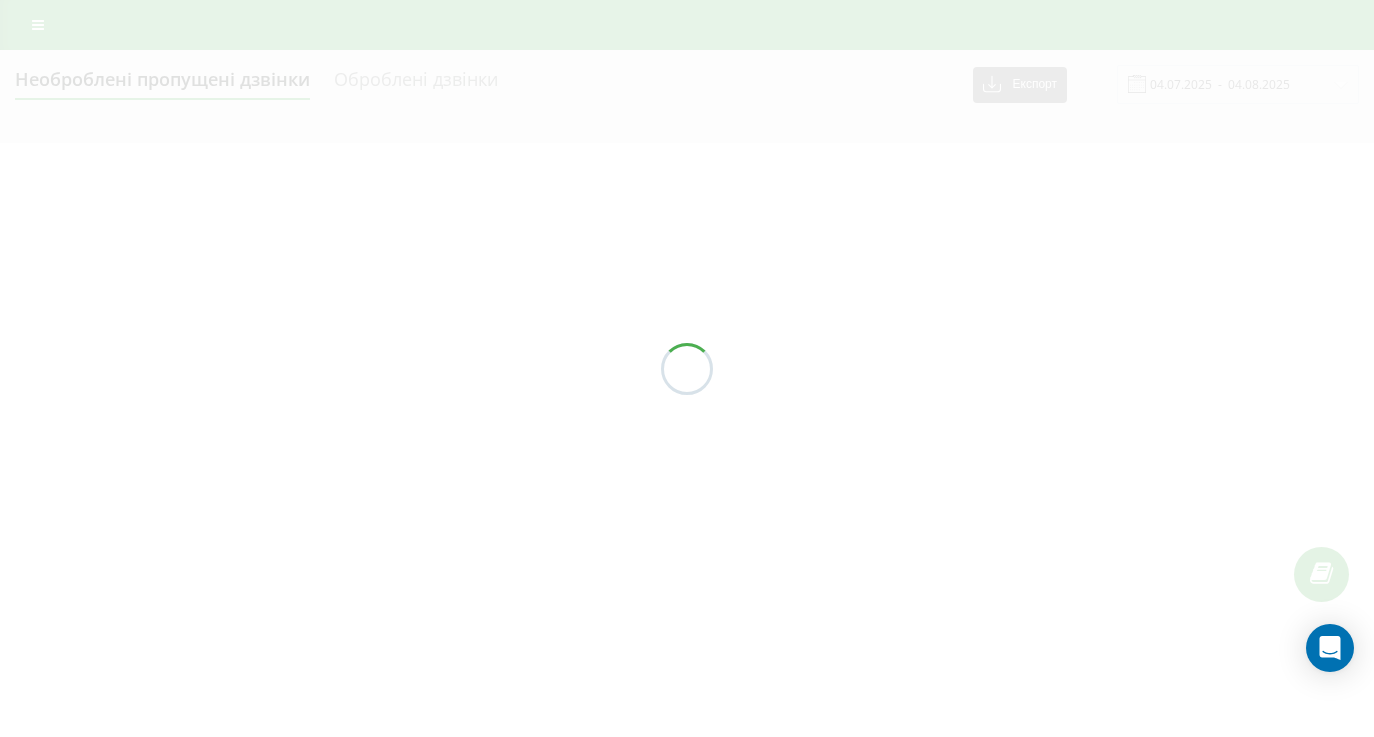 scroll, scrollTop: 0, scrollLeft: 0, axis: both 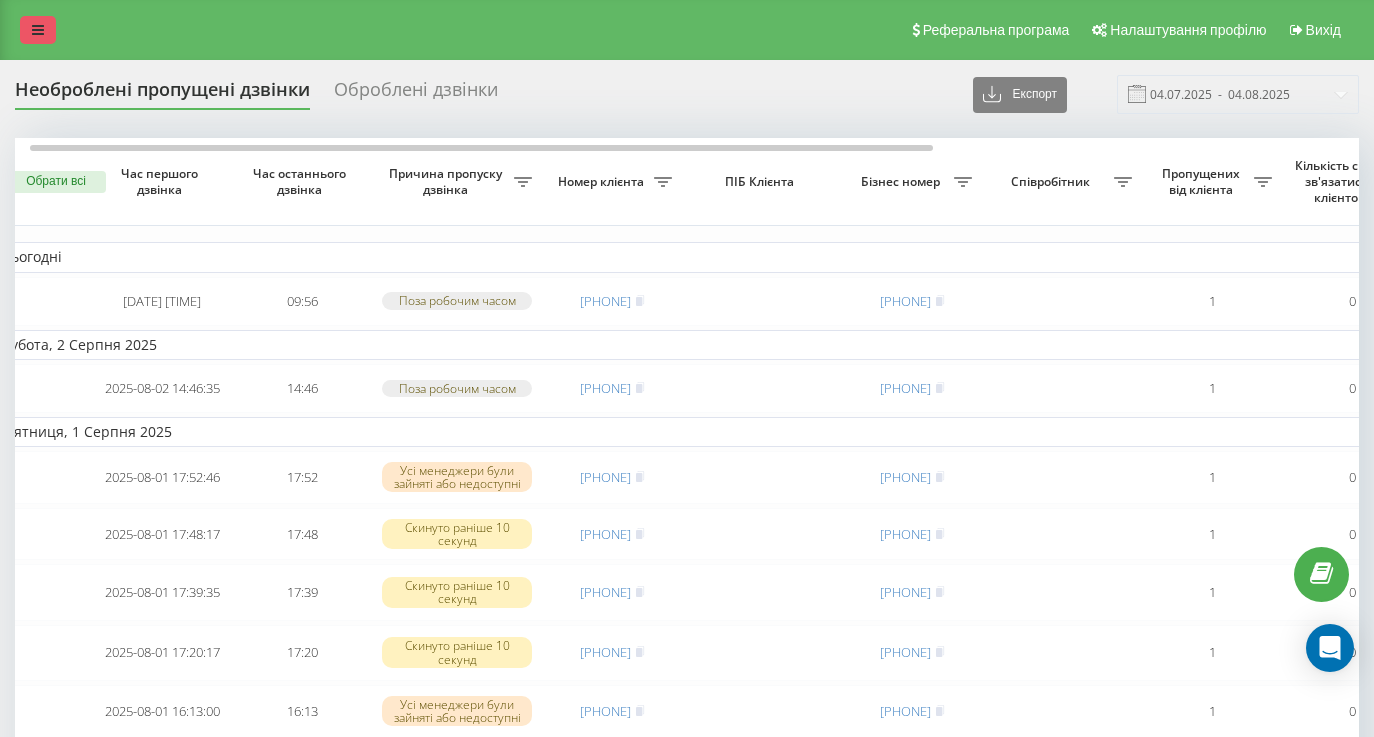 click at bounding box center [38, 30] 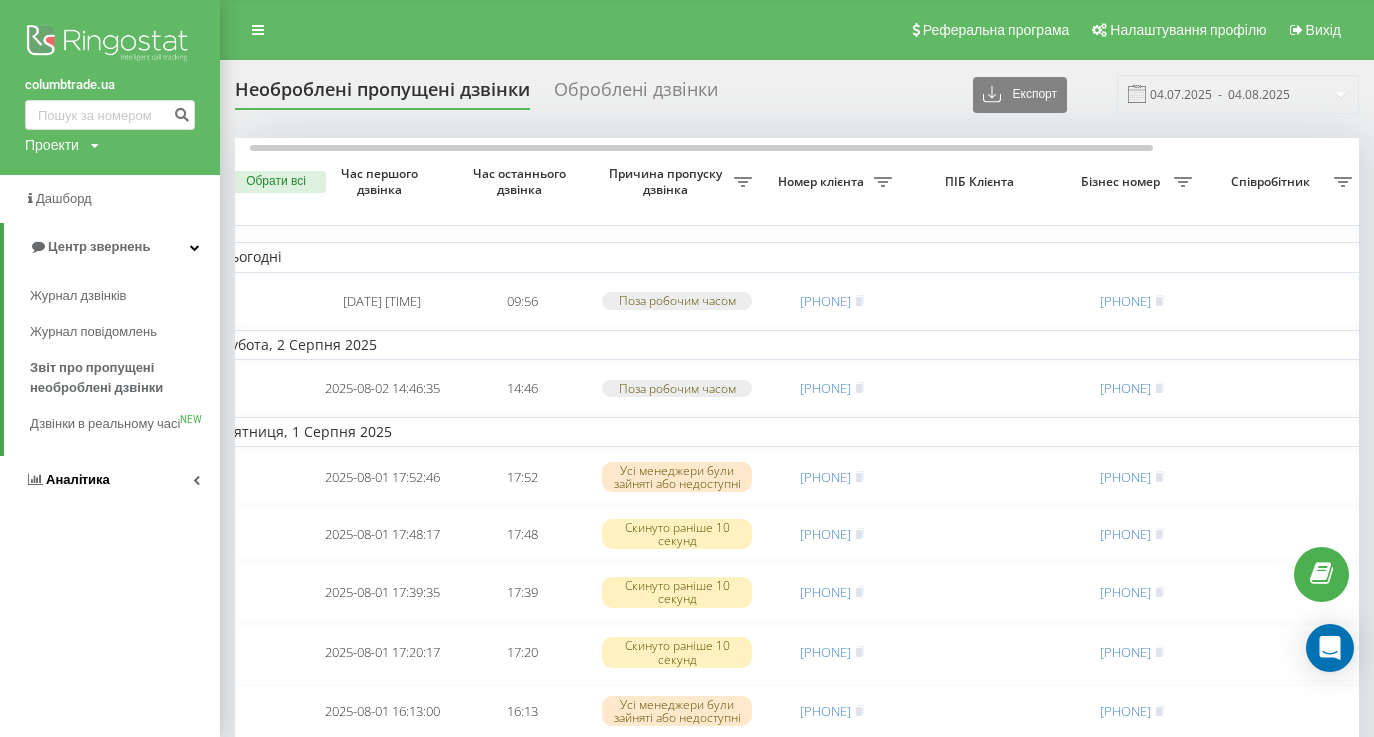 click on "Аналiтика" at bounding box center [110, 480] 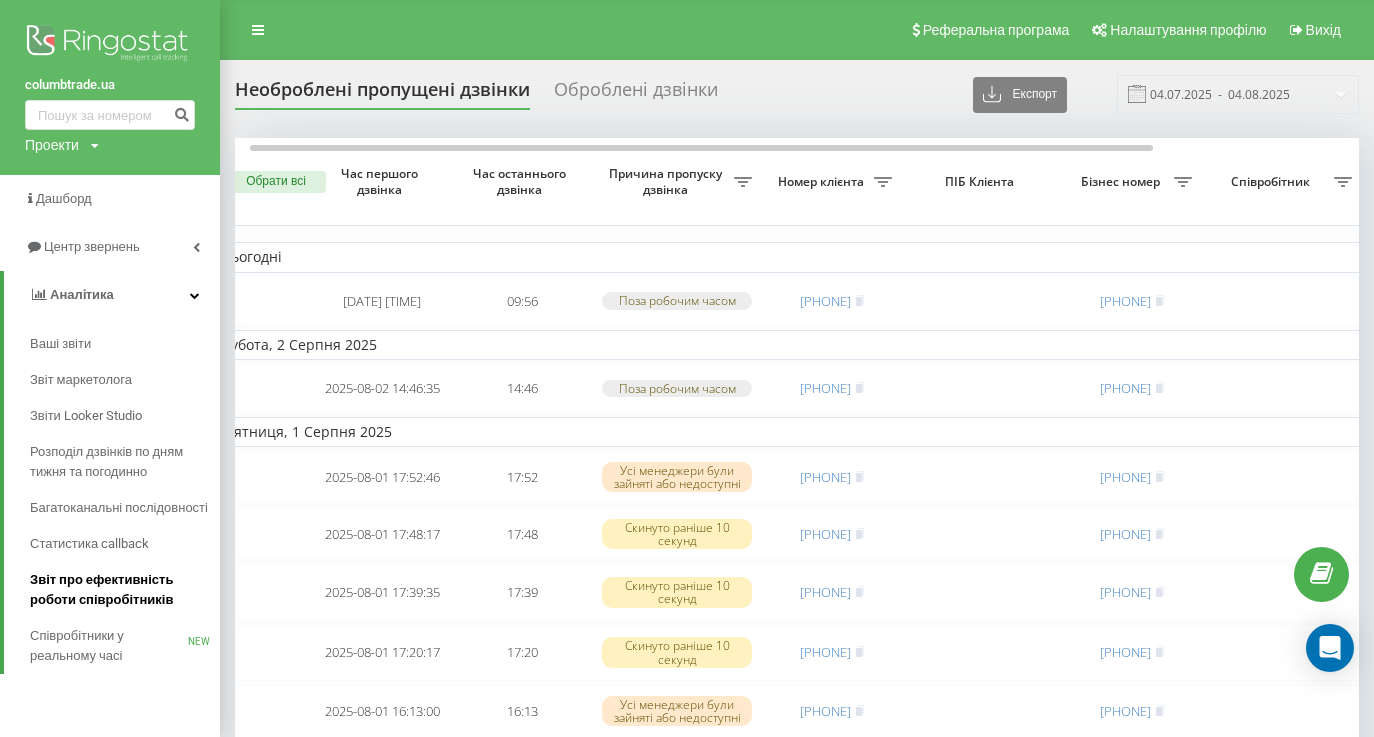 click on "Звіт про ефективність роботи співробітників" at bounding box center (120, 590) 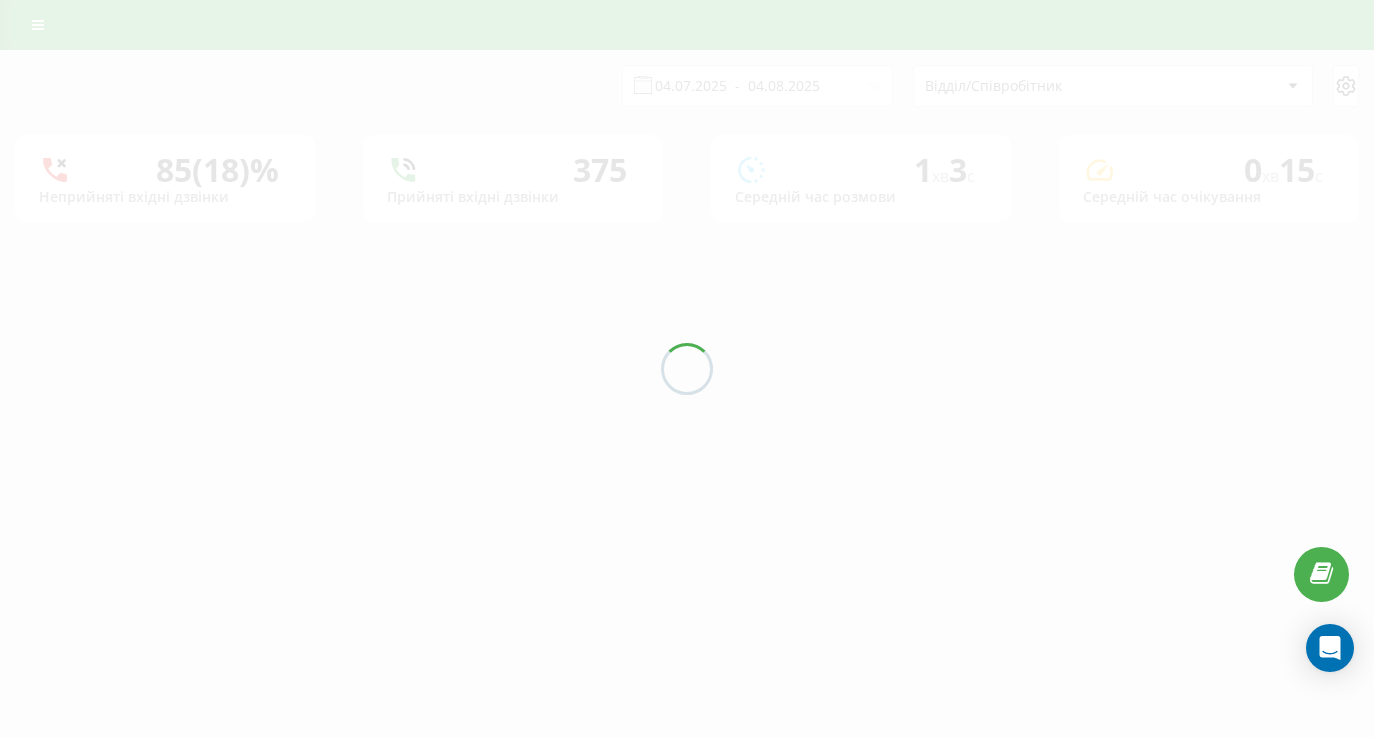 scroll, scrollTop: 0, scrollLeft: 0, axis: both 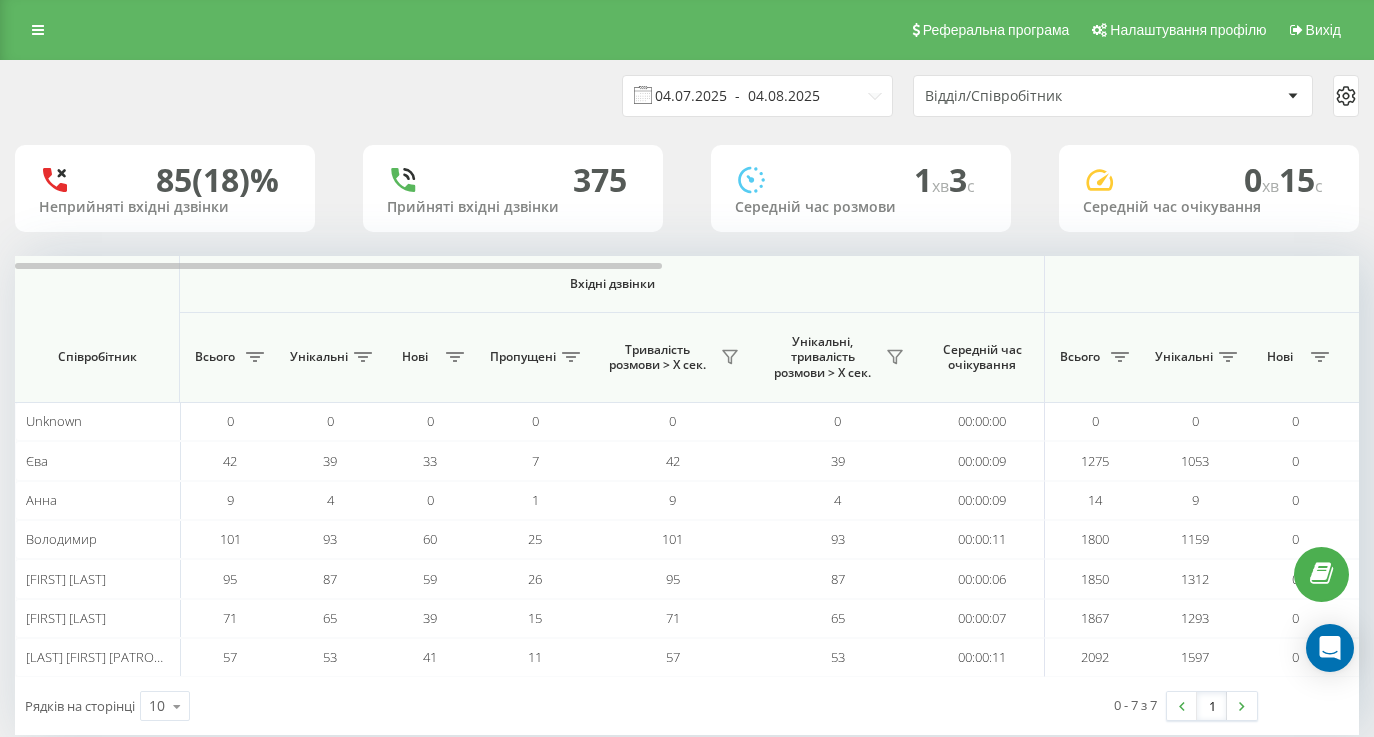 click on "04.07.2025  -  04.08.2025" at bounding box center (757, 96) 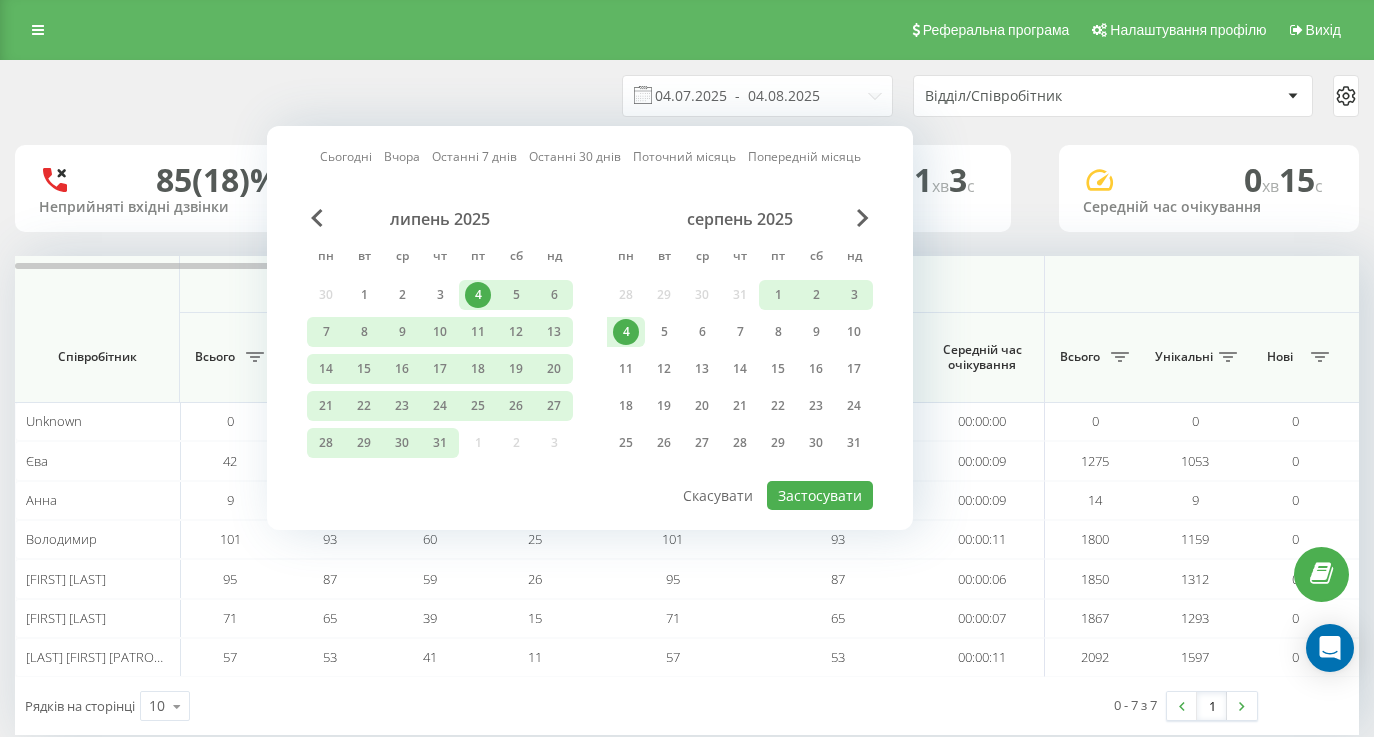 click on "4" at bounding box center (626, 332) 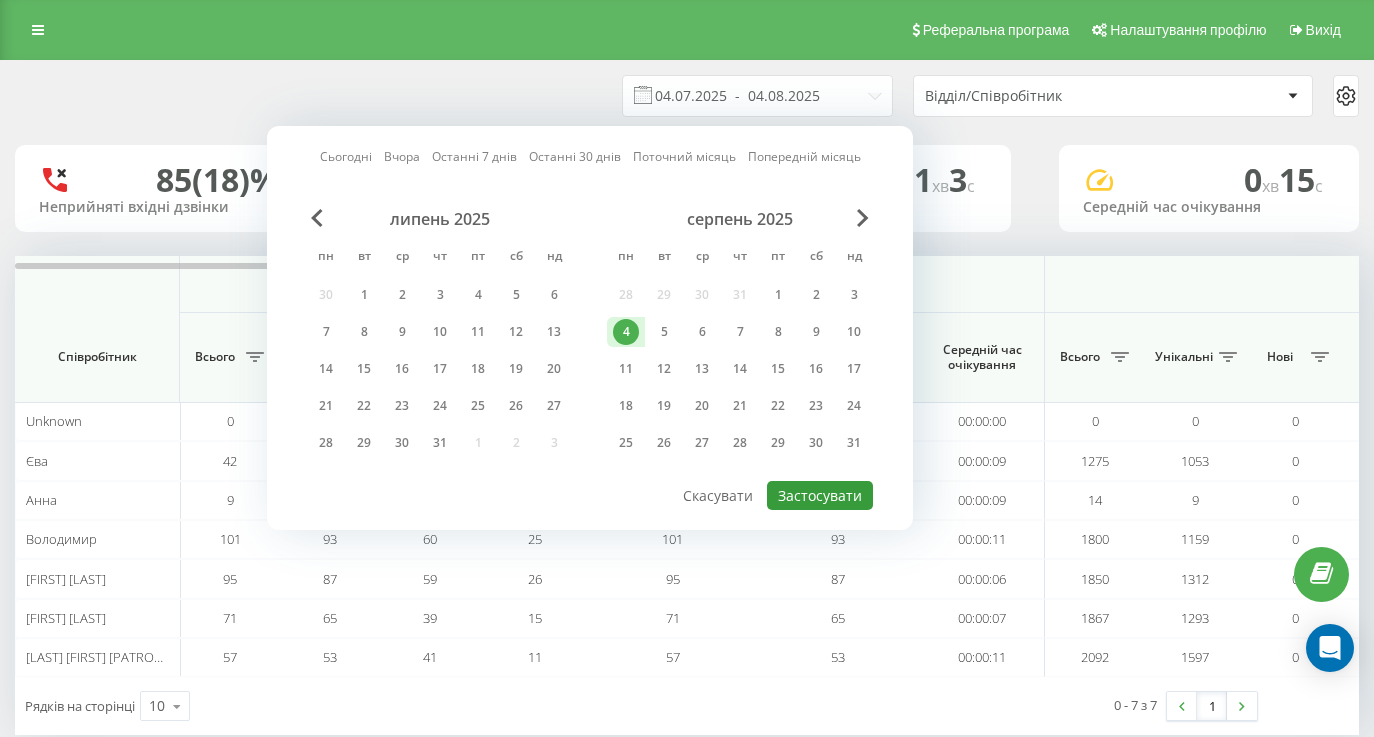 click on "Застосувати" at bounding box center [820, 495] 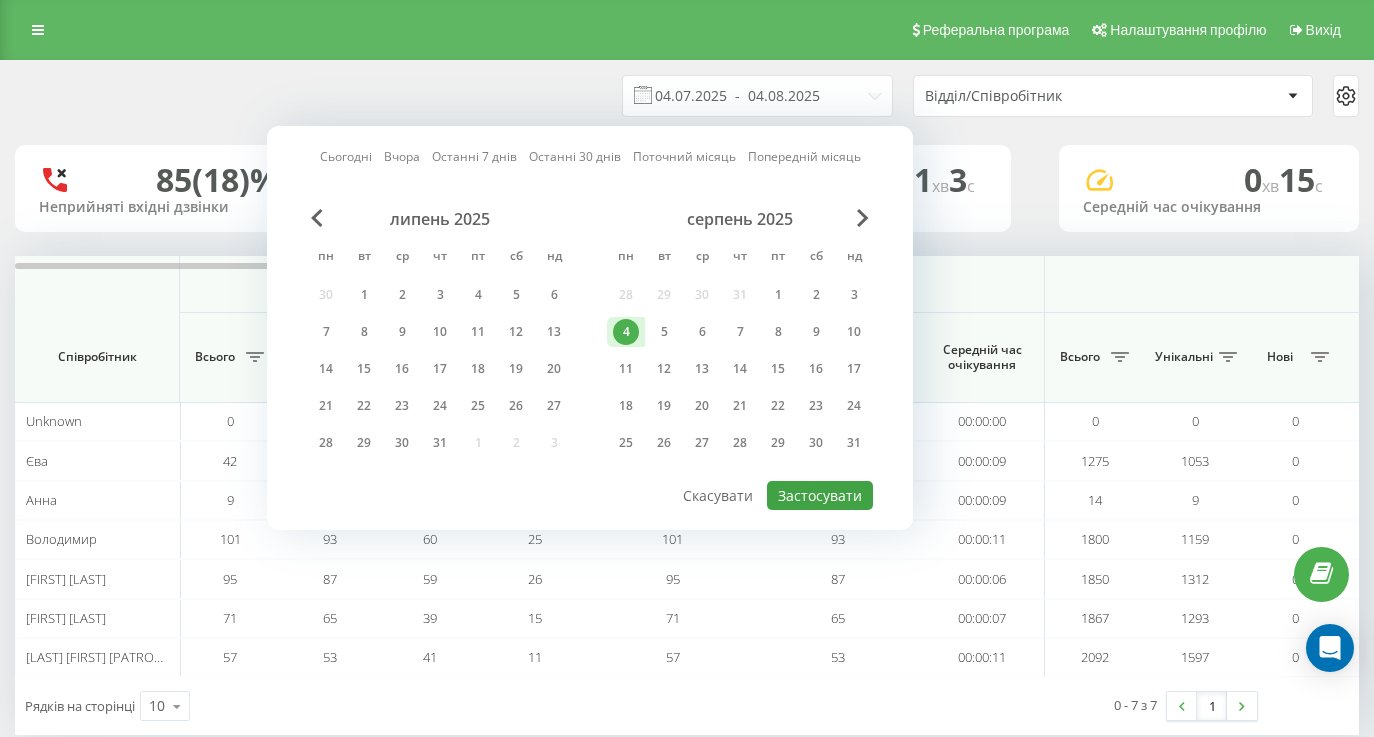 type on "04.08.2025  -  04.08.2025" 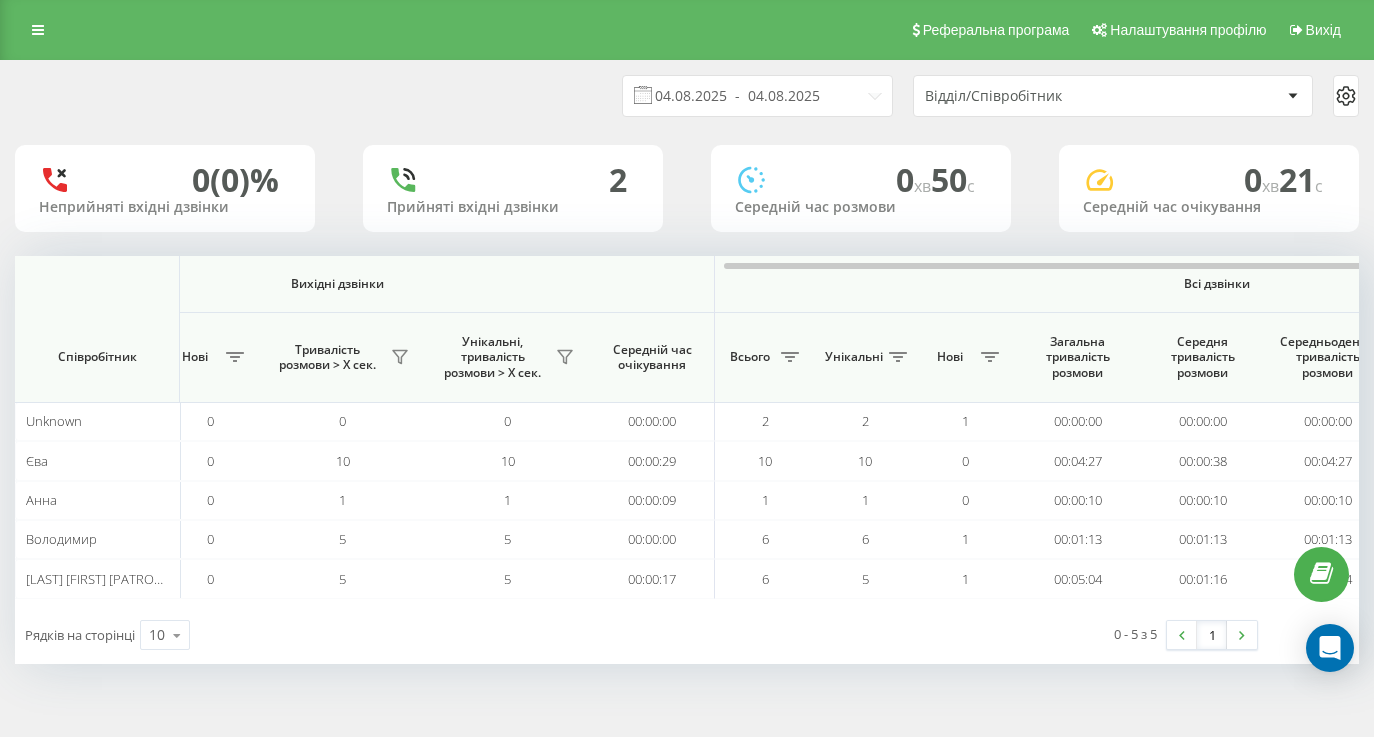 scroll, scrollTop: 0, scrollLeft: 1446, axis: horizontal 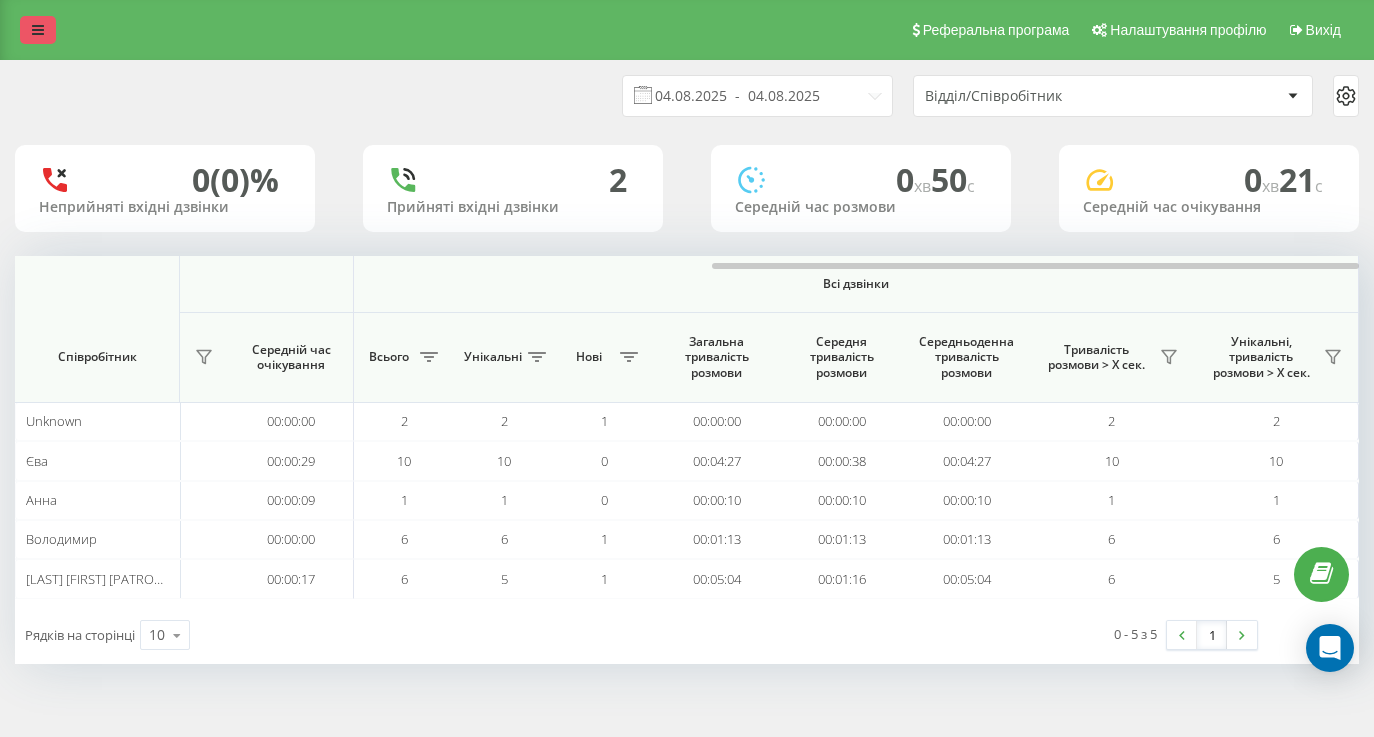 click at bounding box center (38, 30) 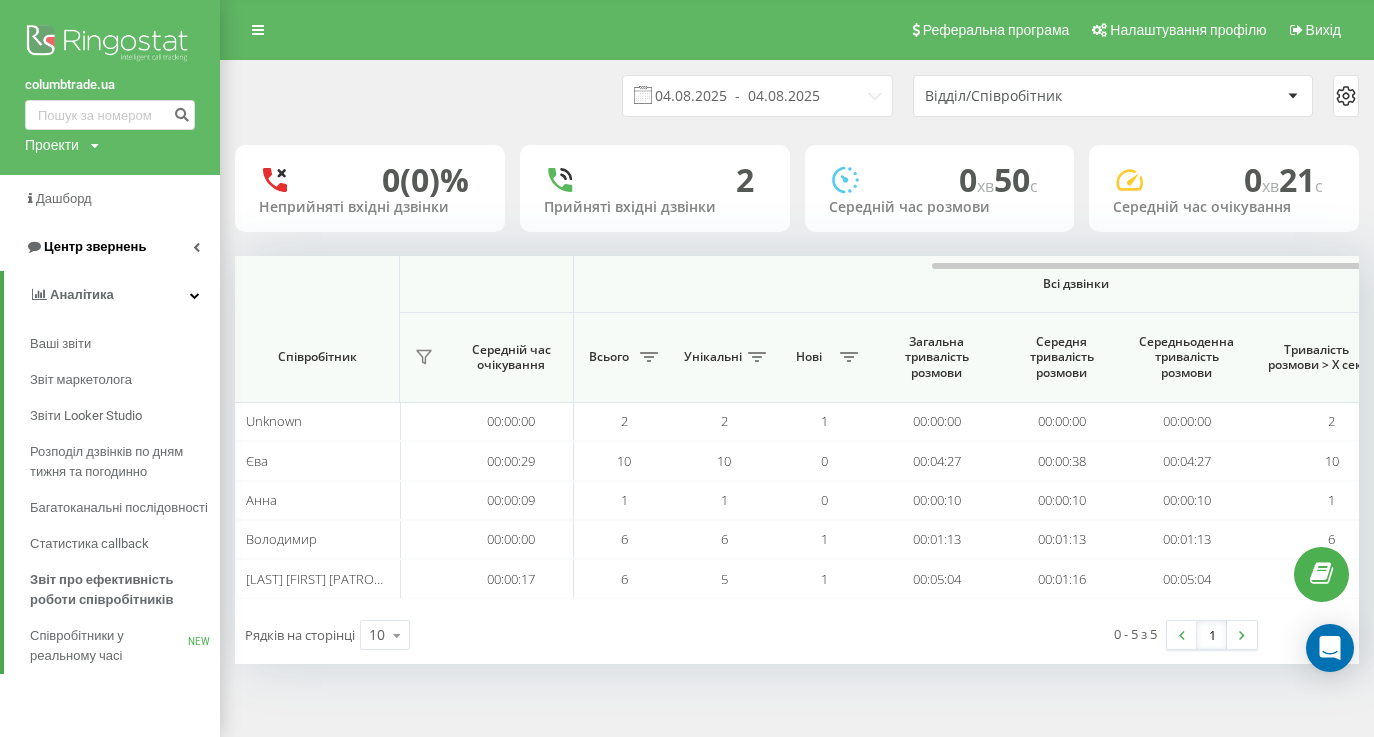 click on "Центр звернень" at bounding box center [95, 246] 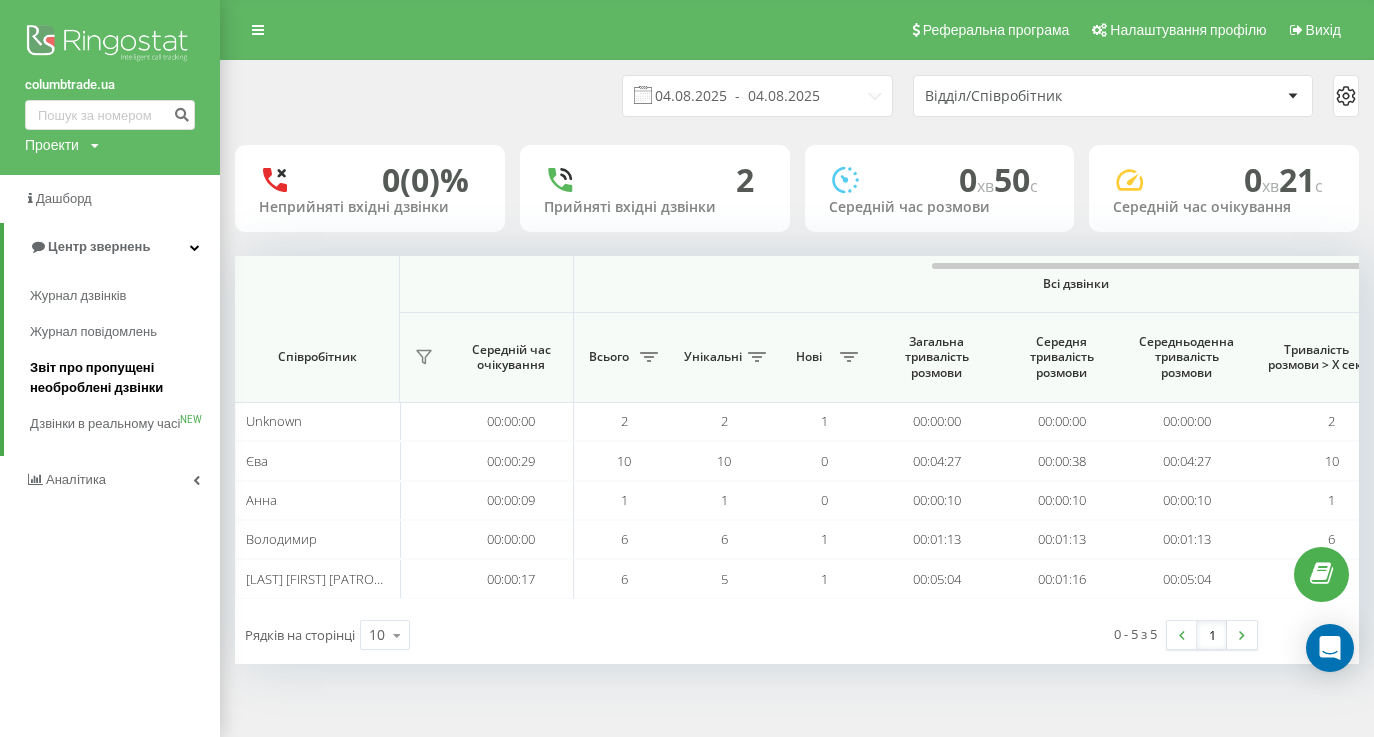 click on "Звіт про пропущені необроблені дзвінки" at bounding box center [120, 378] 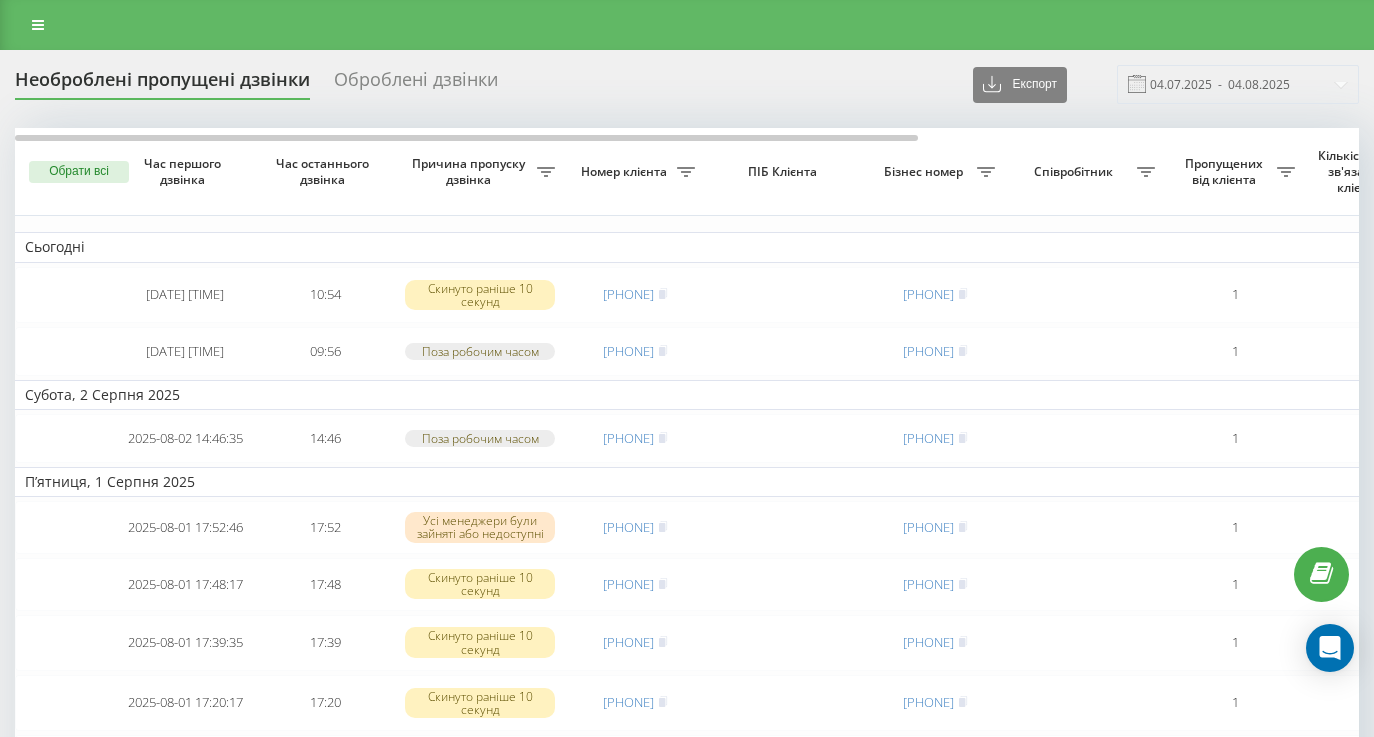 scroll, scrollTop: 0, scrollLeft: 0, axis: both 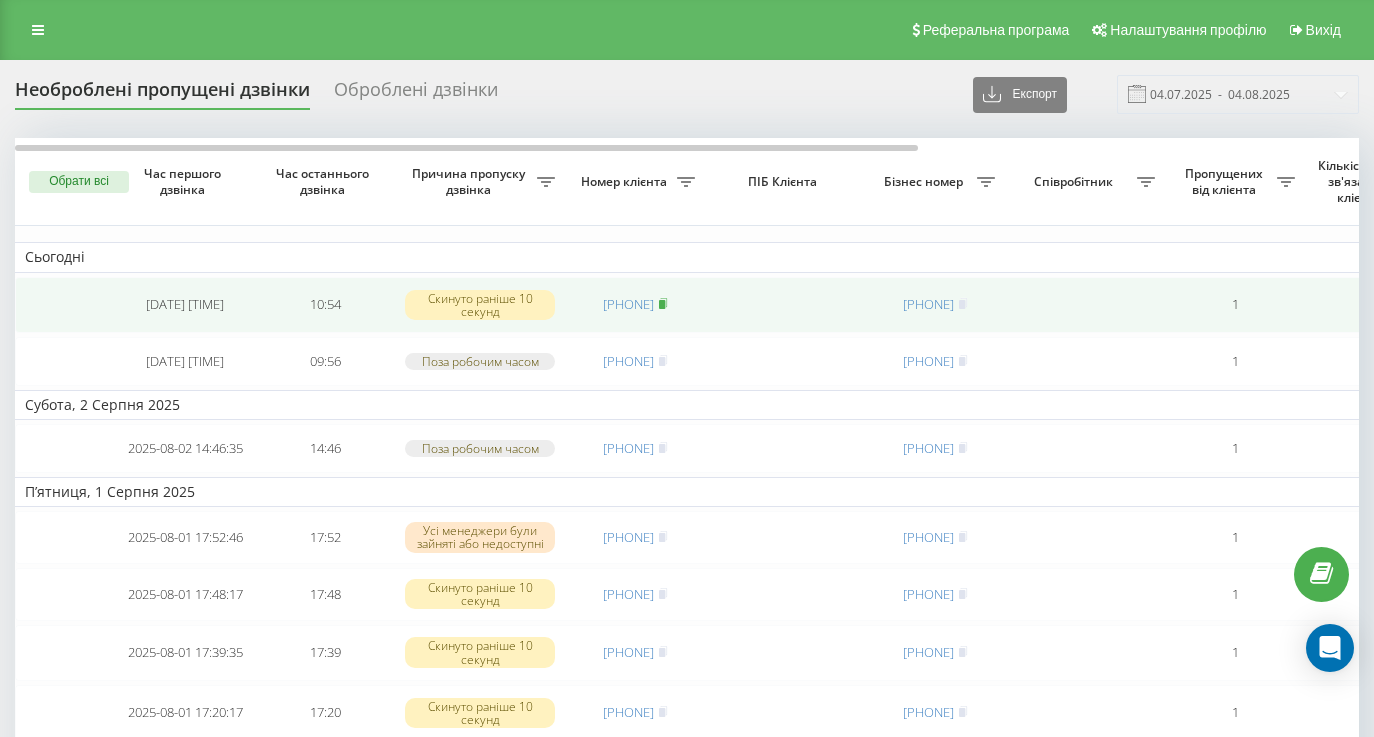 click 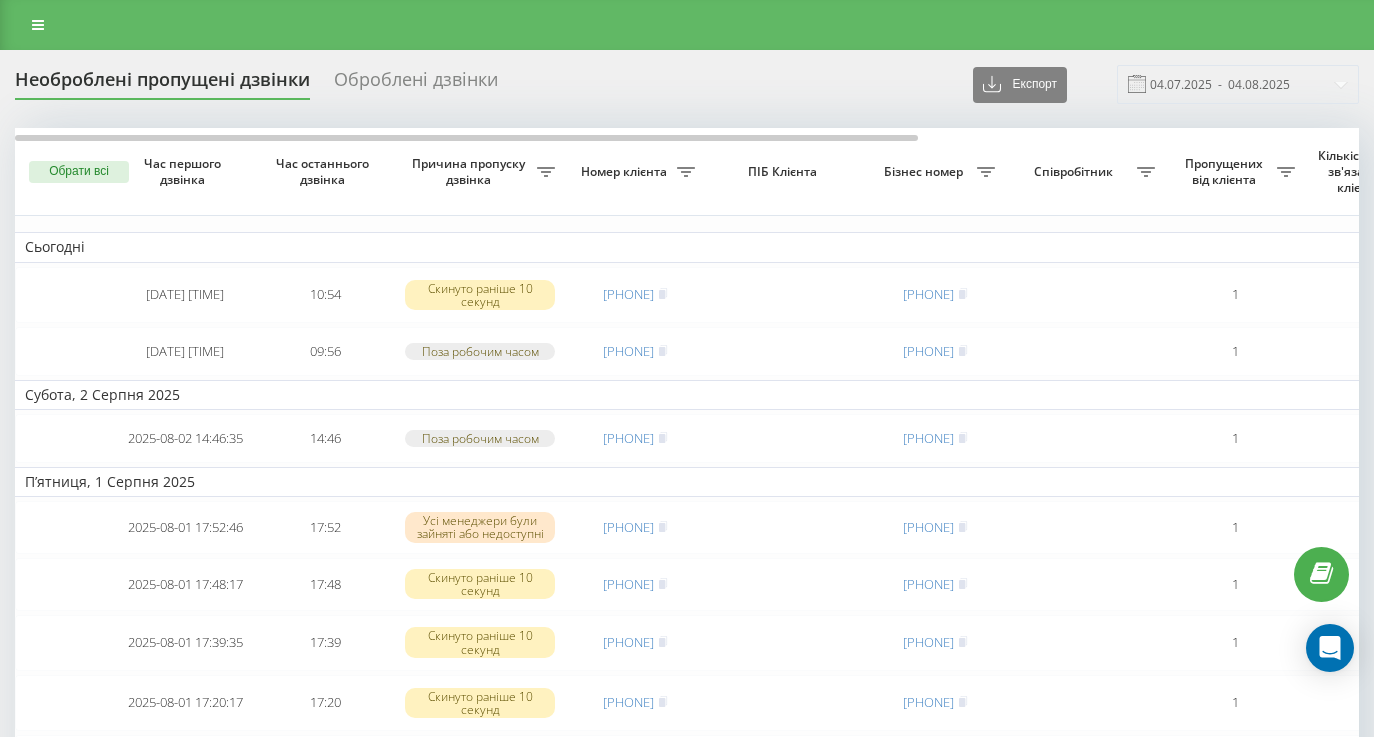 scroll, scrollTop: 0, scrollLeft: 0, axis: both 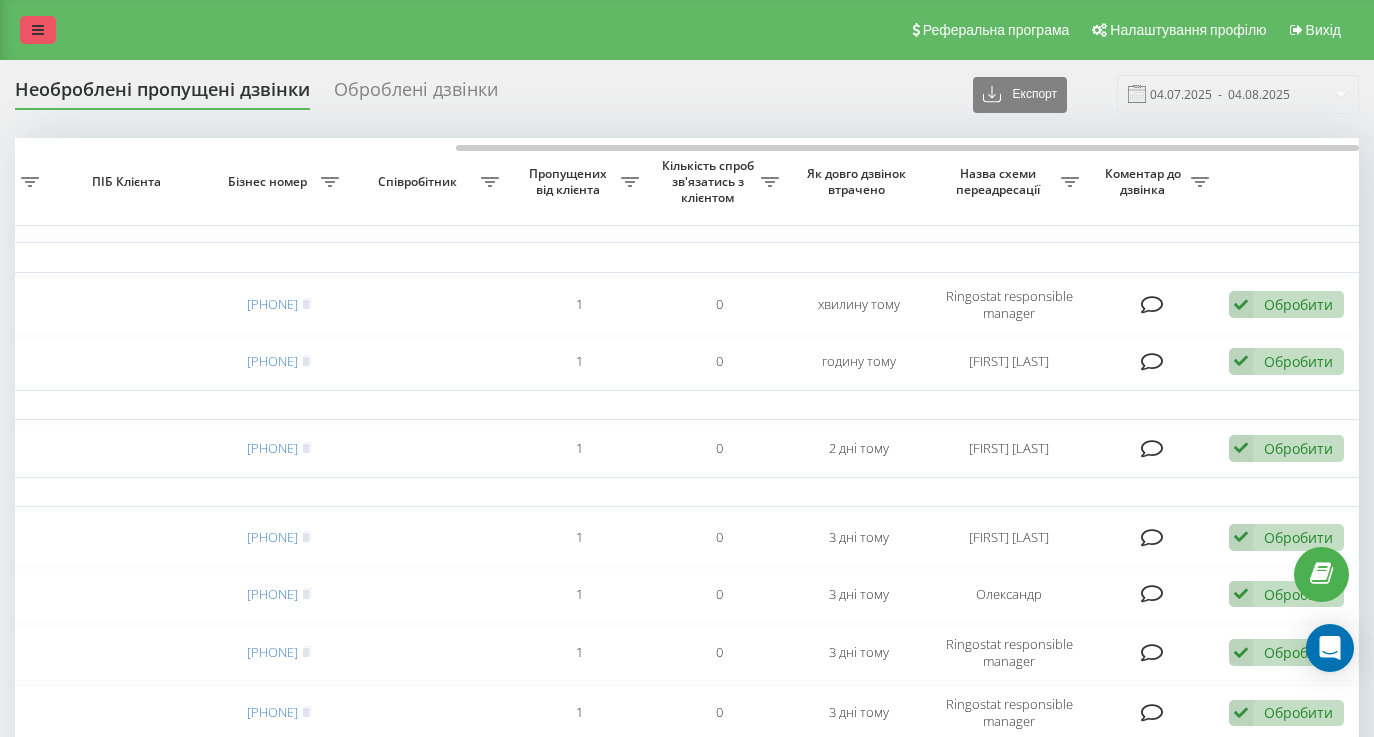 click at bounding box center [38, 30] 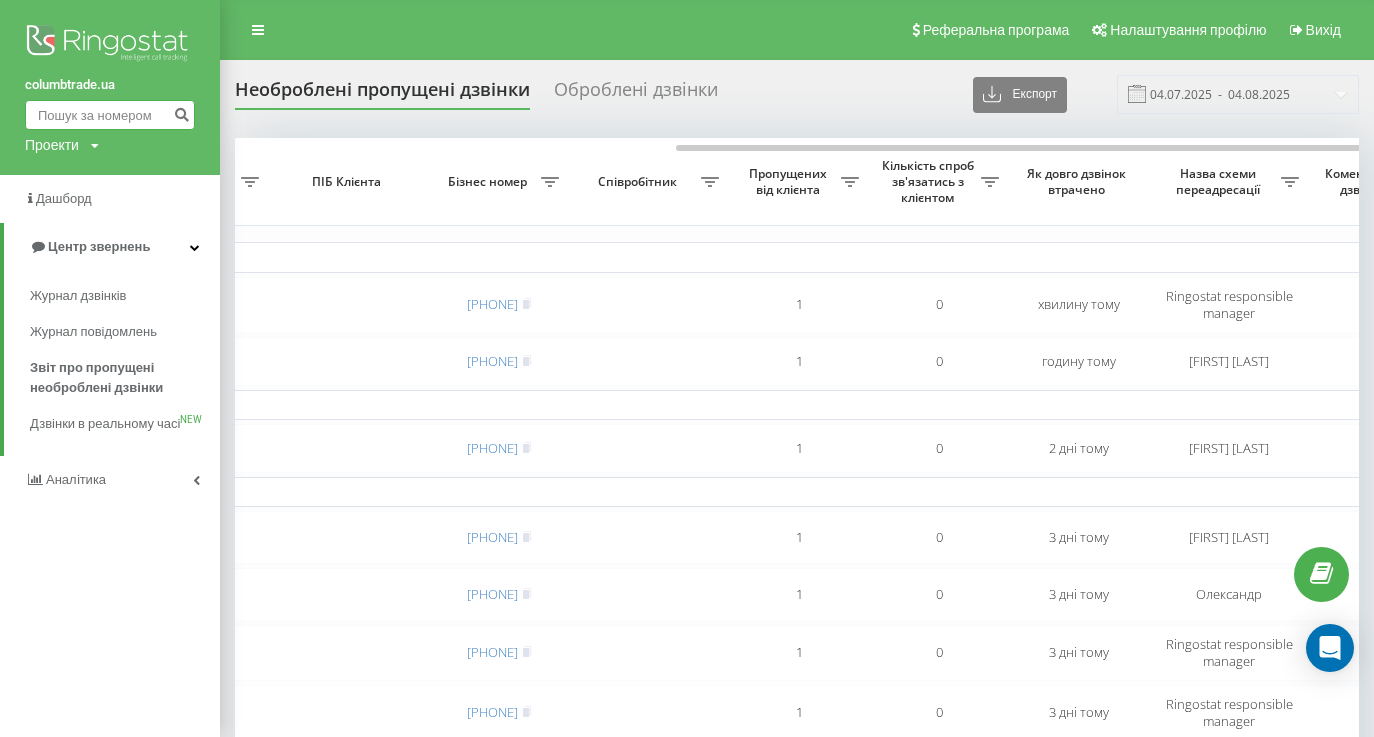 click at bounding box center [110, 115] 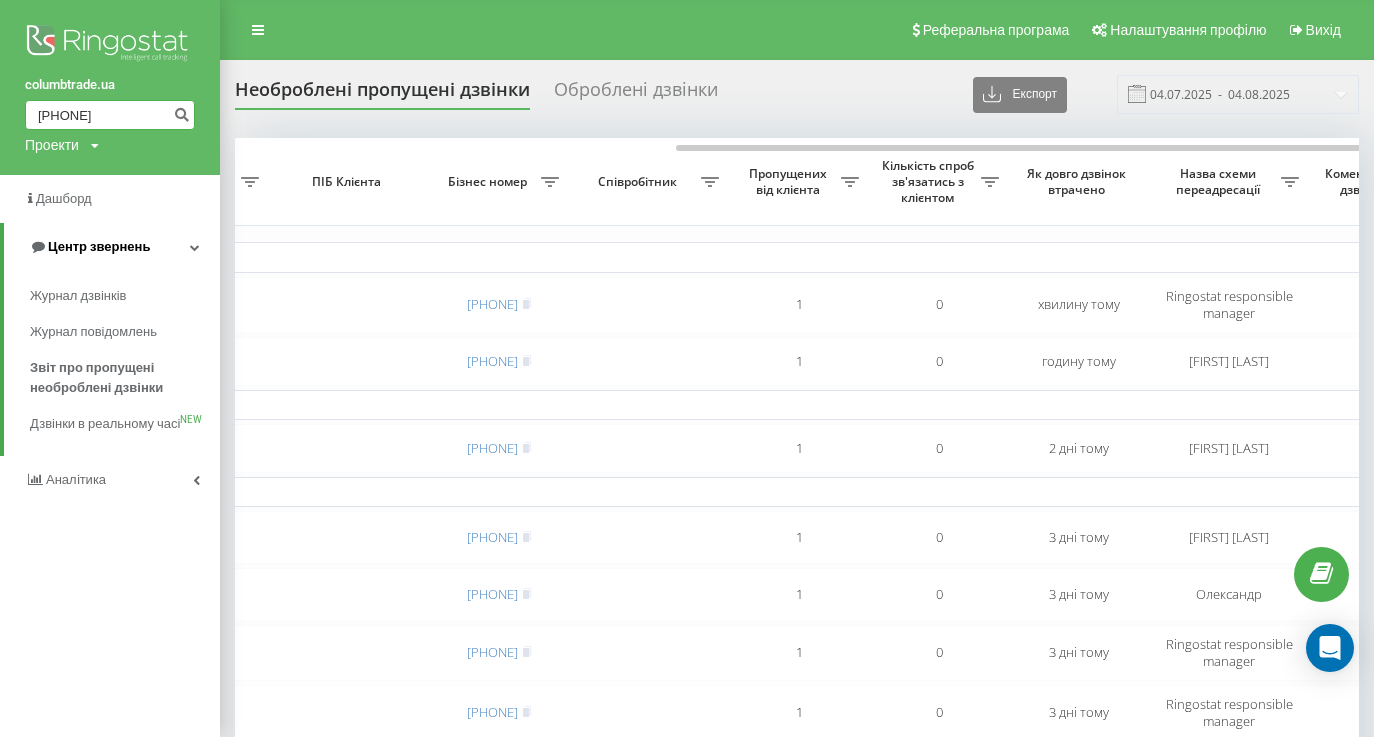 type on "(096) 473 35 77" 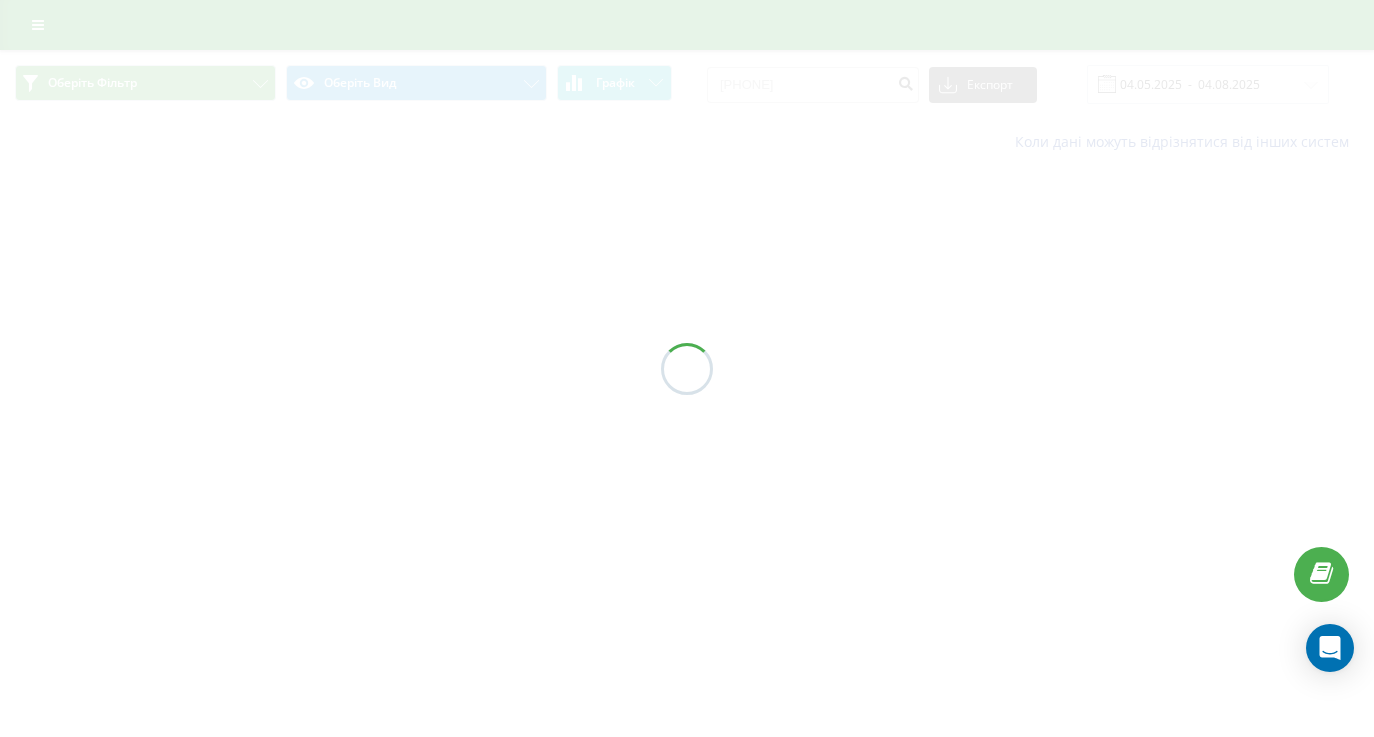 scroll, scrollTop: 0, scrollLeft: 0, axis: both 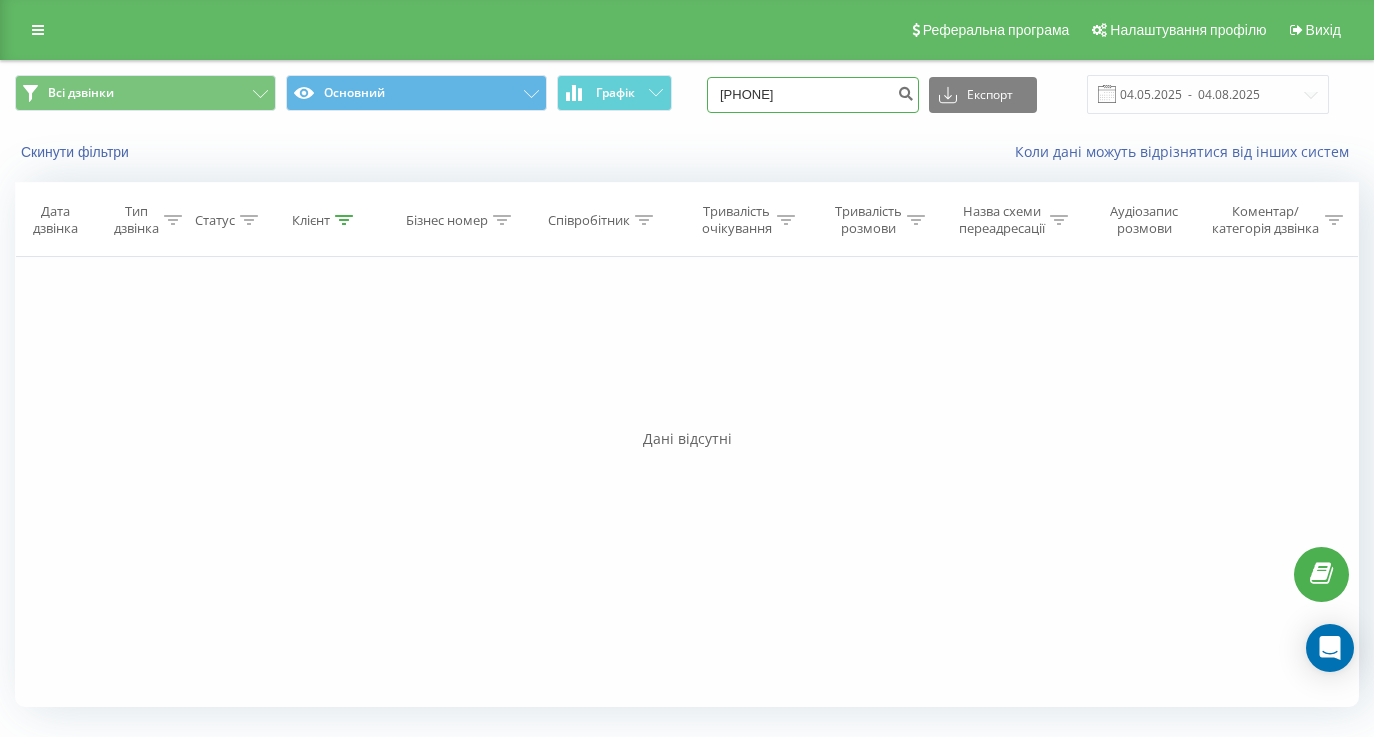 click on "(096)4733577" at bounding box center (813, 95) 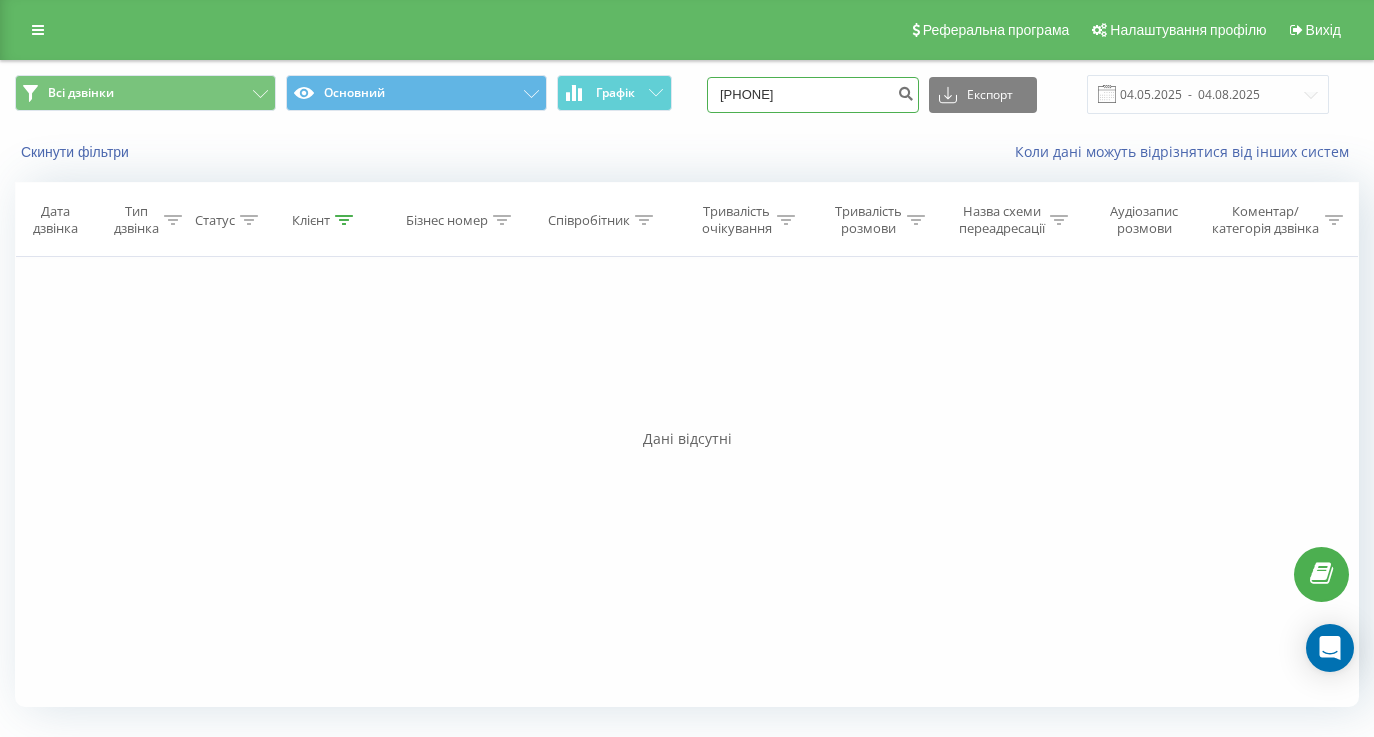 click on "(0964733577" at bounding box center [813, 95] 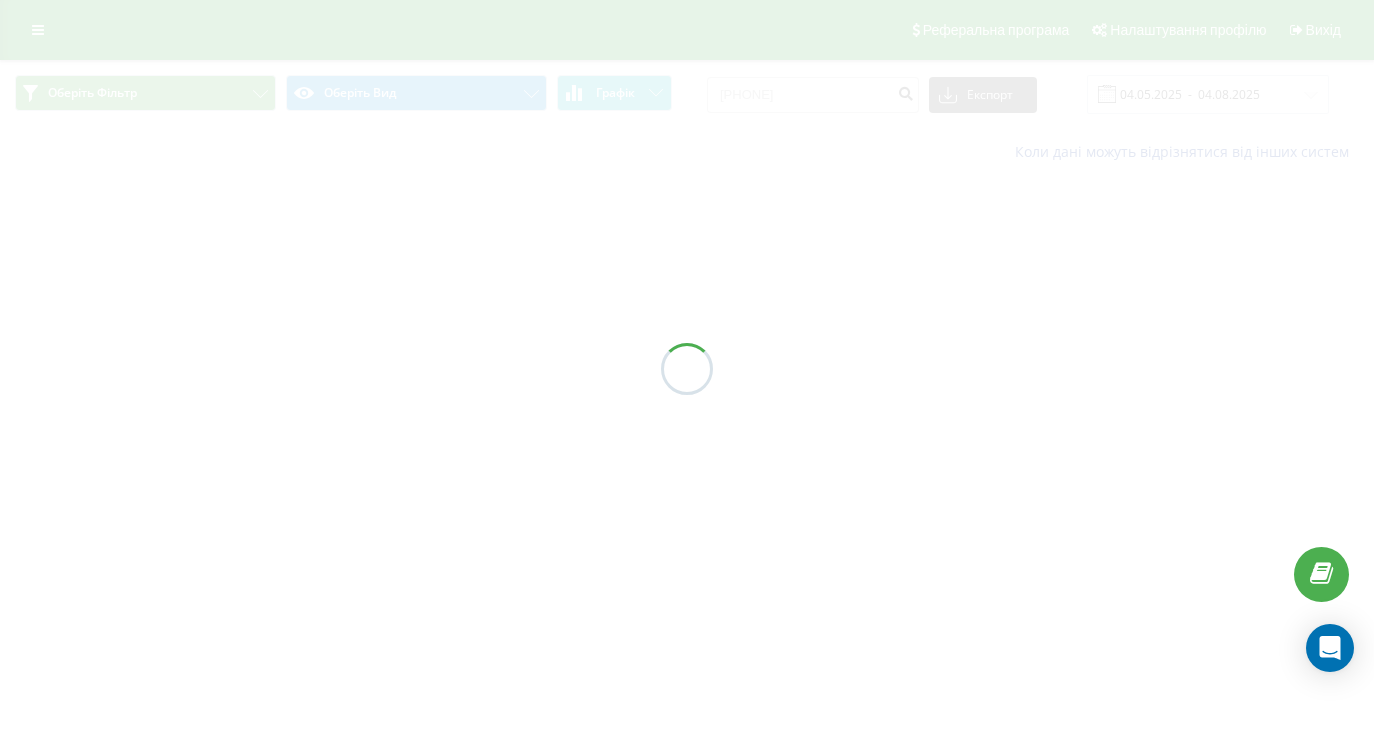 scroll, scrollTop: 0, scrollLeft: 0, axis: both 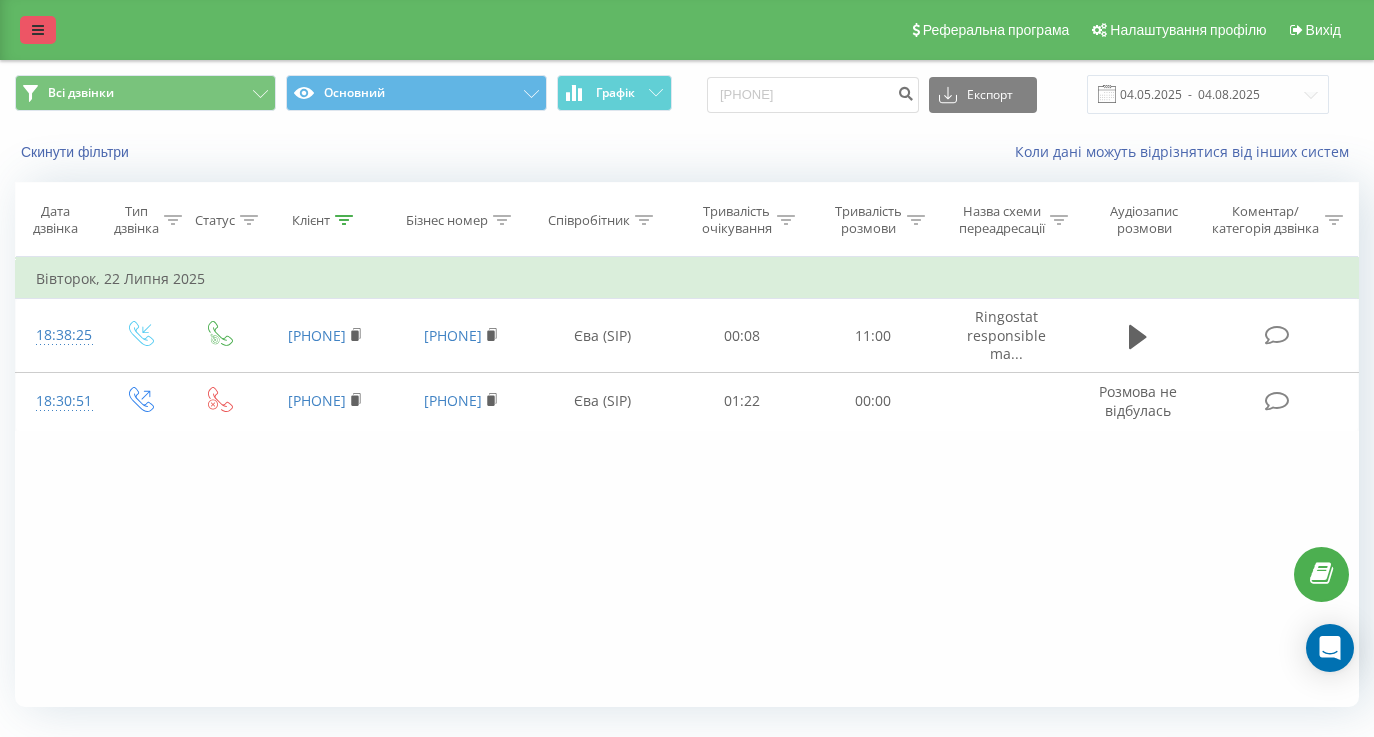 click at bounding box center (38, 30) 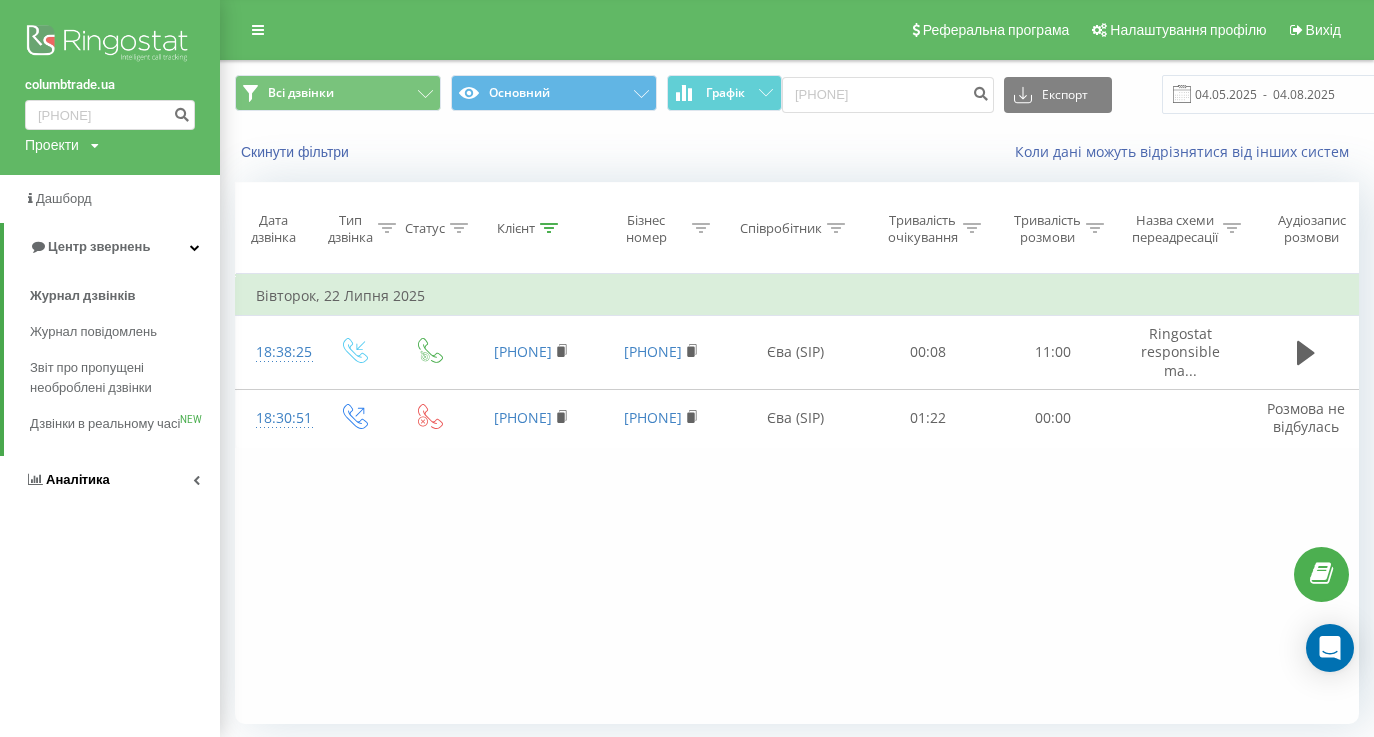 click on "Аналiтика" at bounding box center [110, 480] 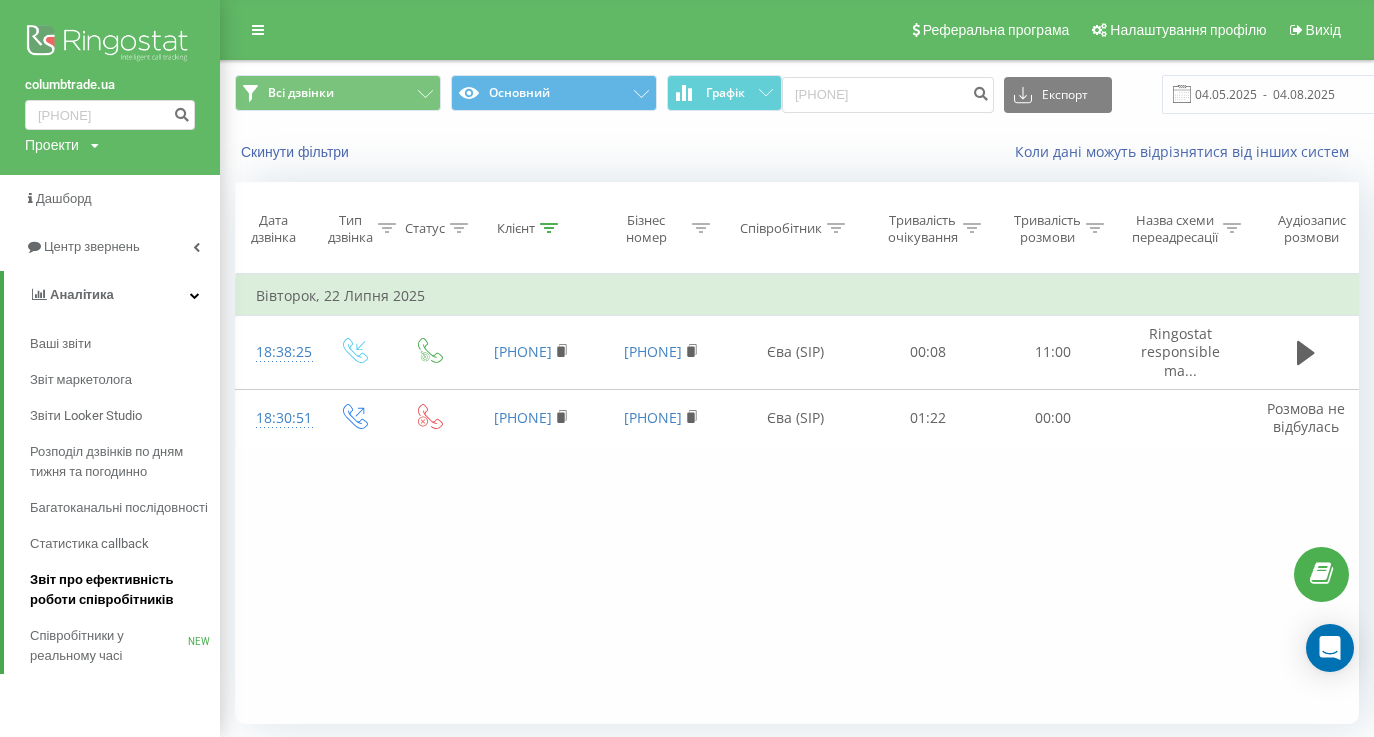 click on "Звіт про ефективність роботи співробітників" at bounding box center [120, 590] 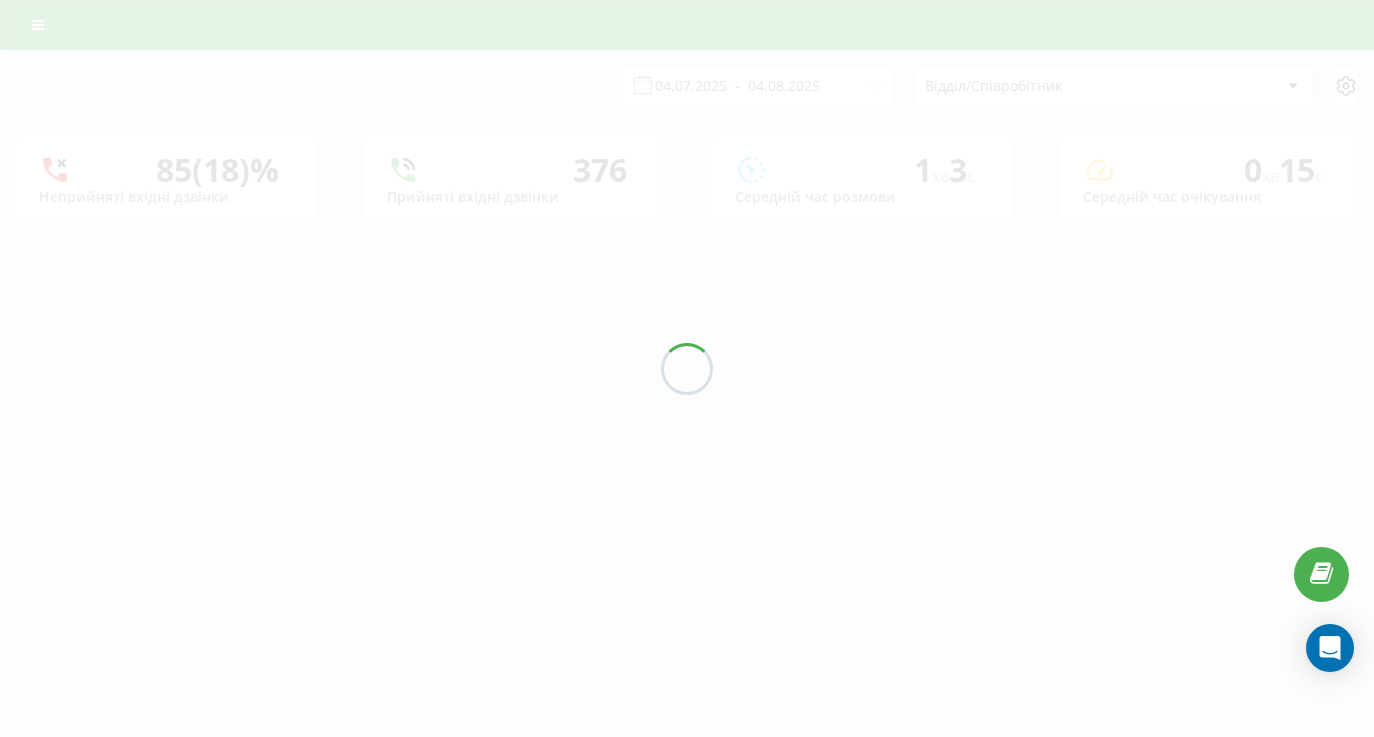 scroll, scrollTop: 0, scrollLeft: 0, axis: both 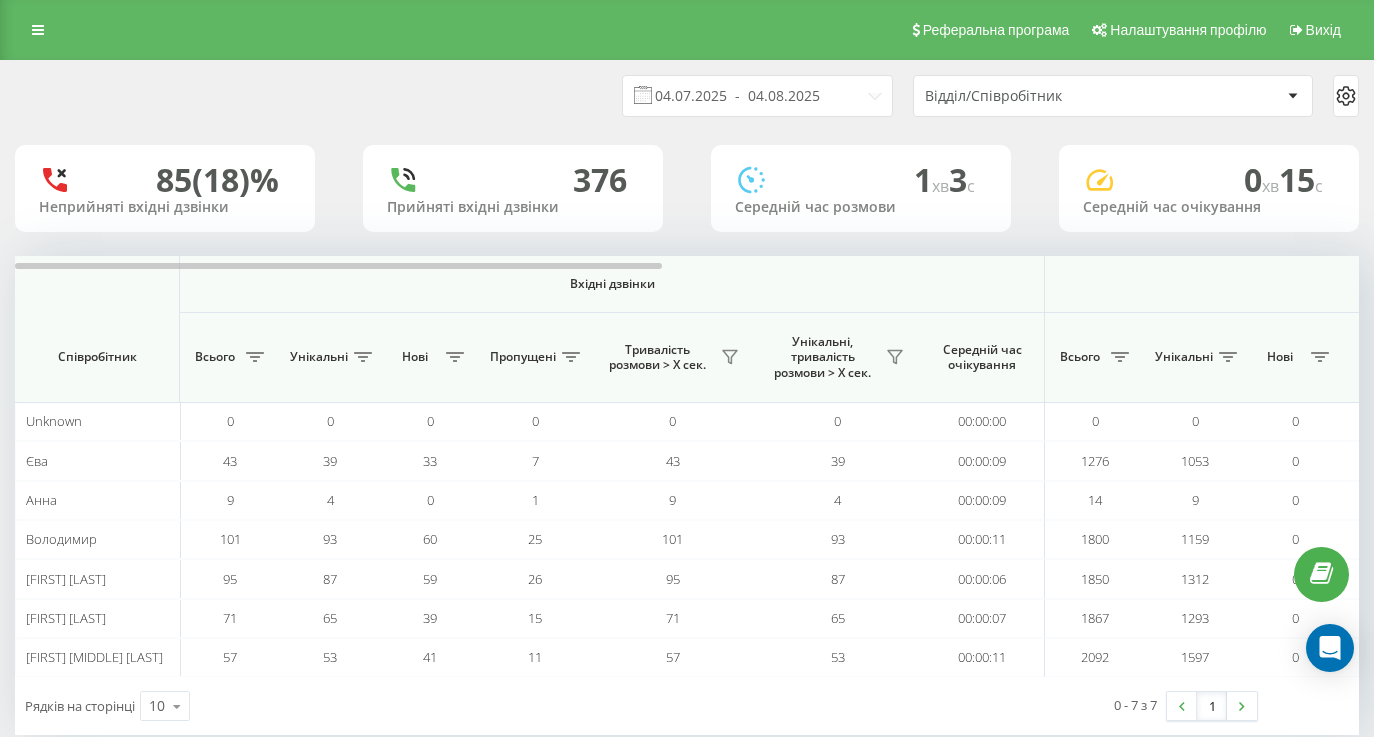 click on "[FIRST] [LAST]" at bounding box center (66, 618) 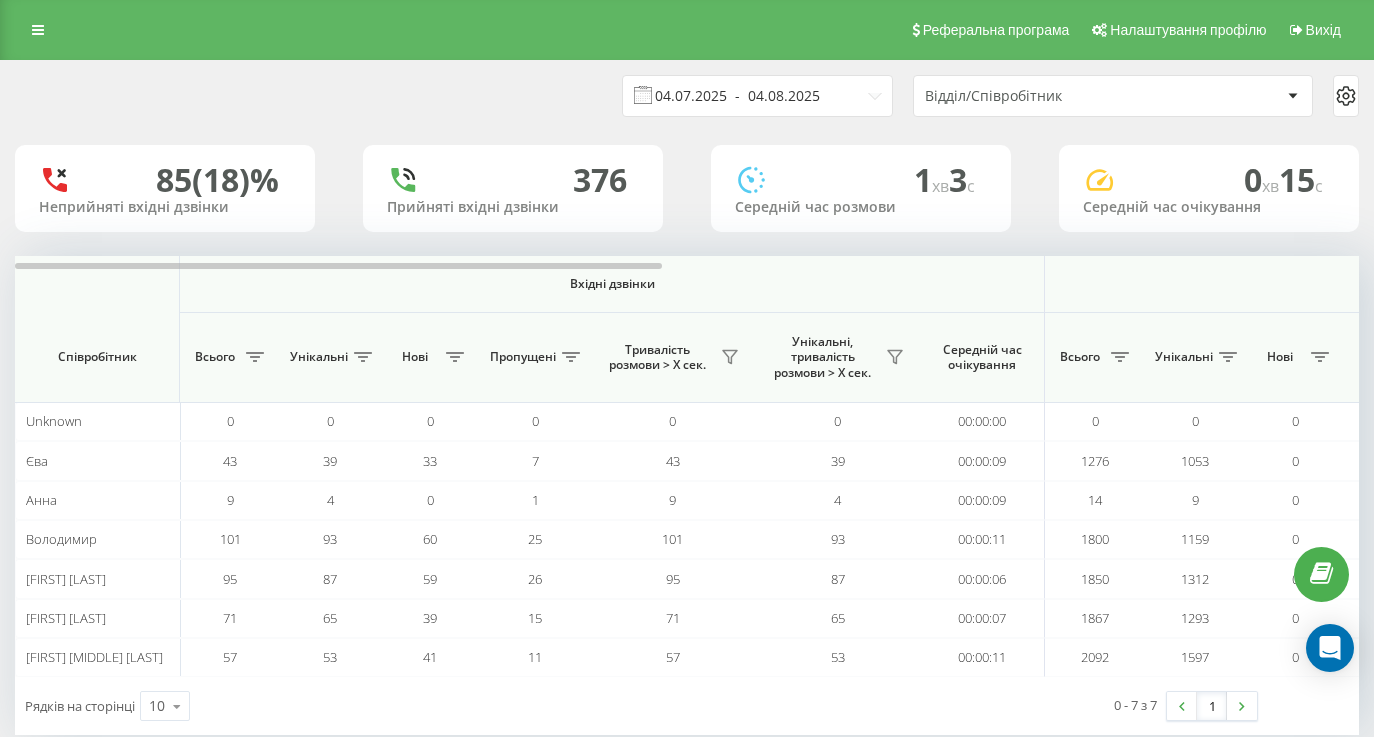 click on "04.07.2025  -  04.08.2025" at bounding box center (757, 96) 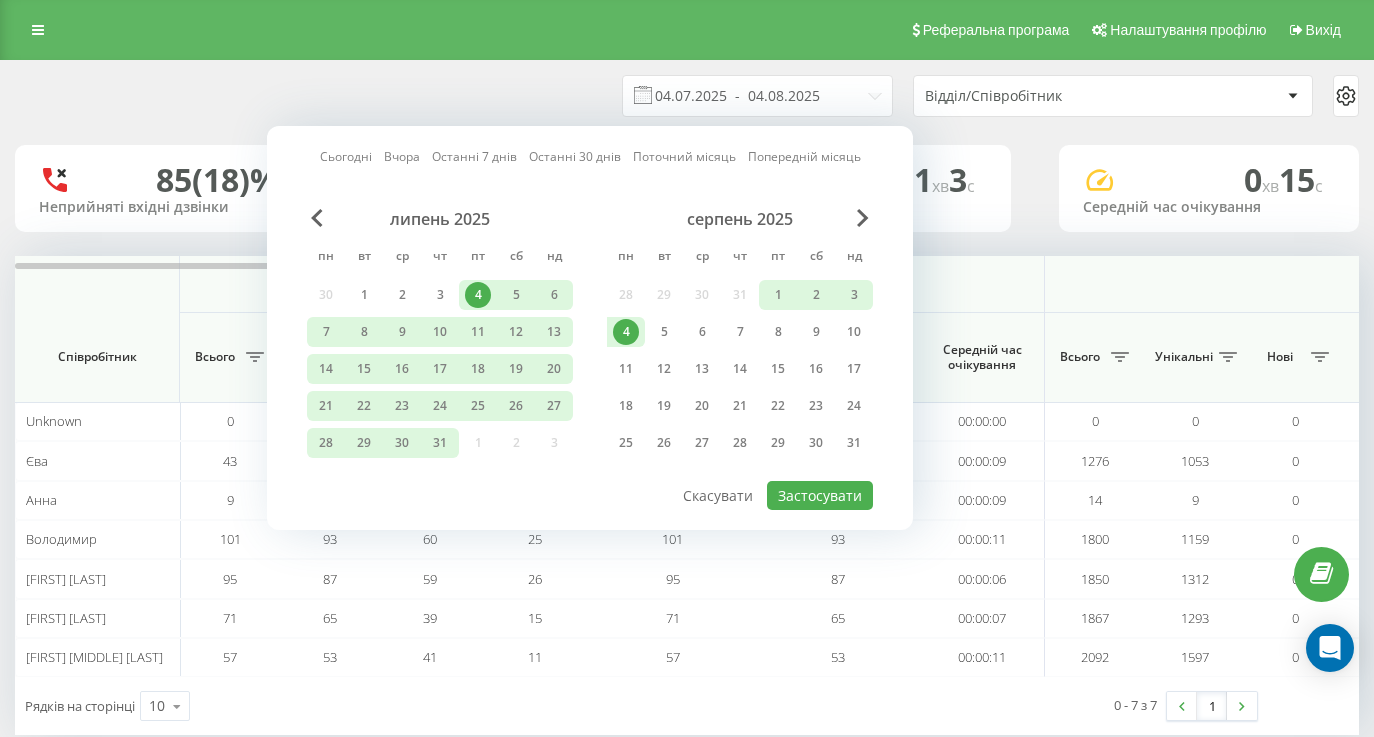 click on "4" at bounding box center (626, 332) 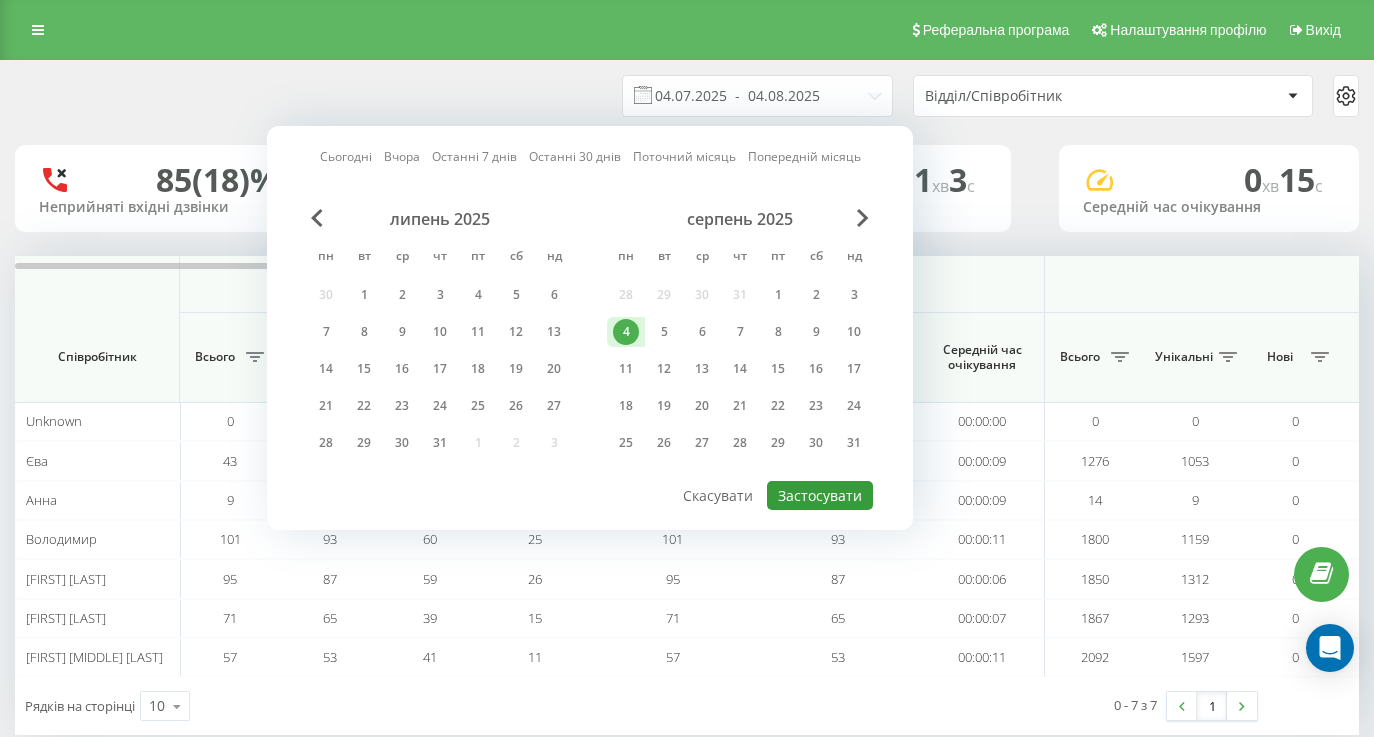 click on "Застосувати" at bounding box center [820, 495] 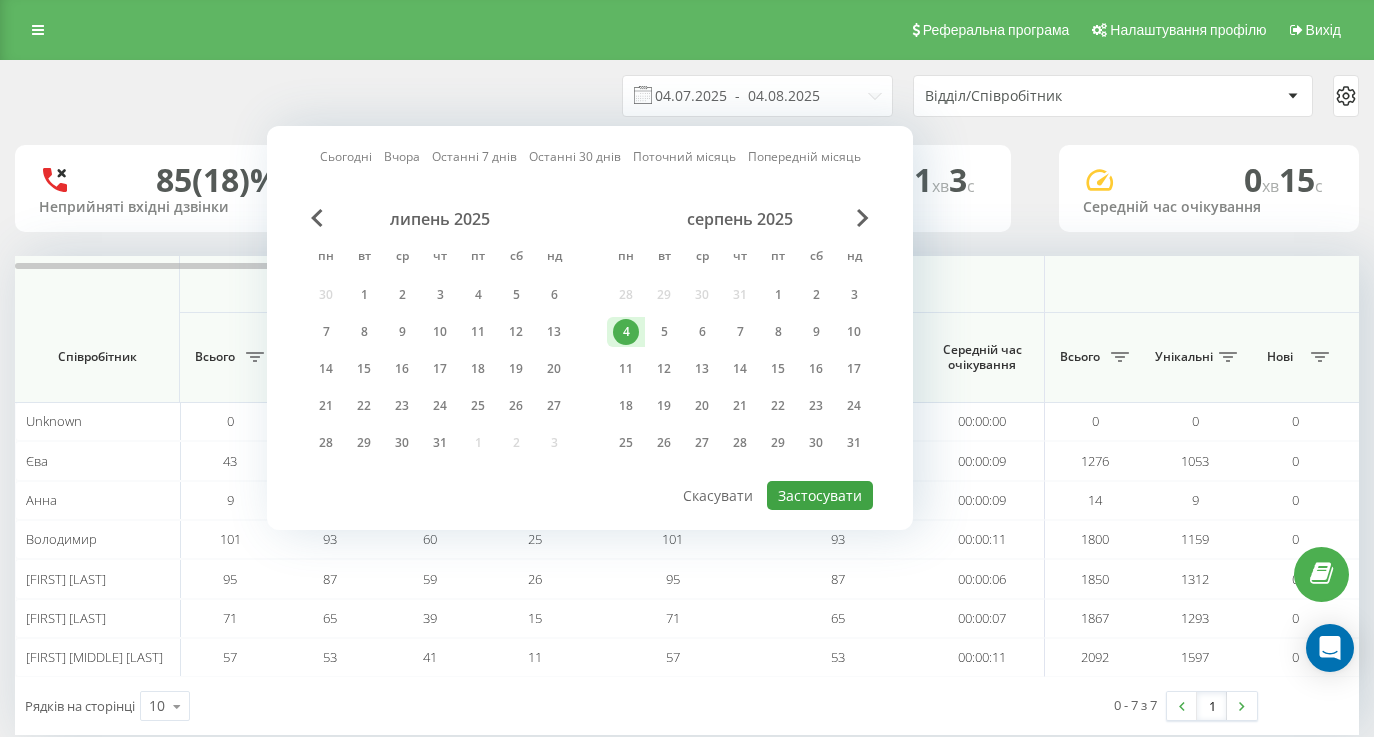 type on "04.08.2025  -  04.08.2025" 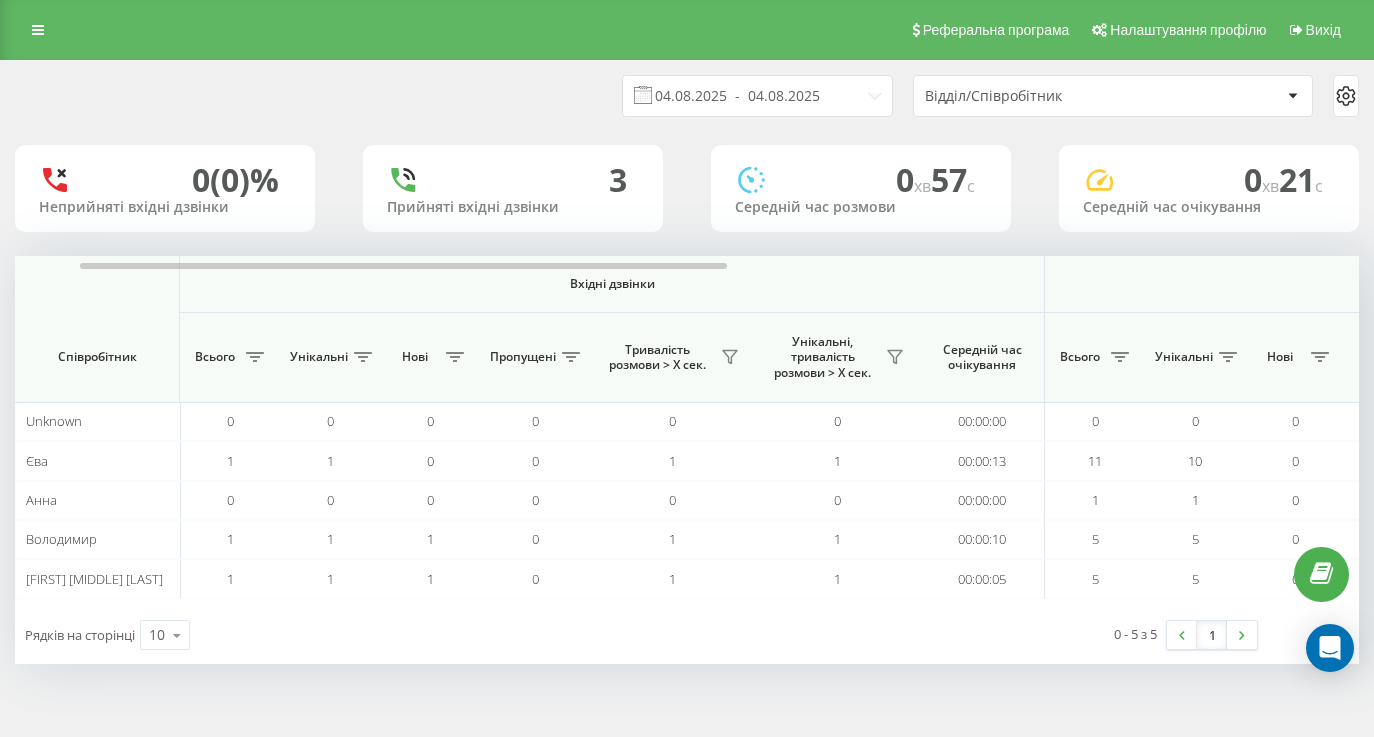 scroll, scrollTop: 0, scrollLeft: 1446, axis: horizontal 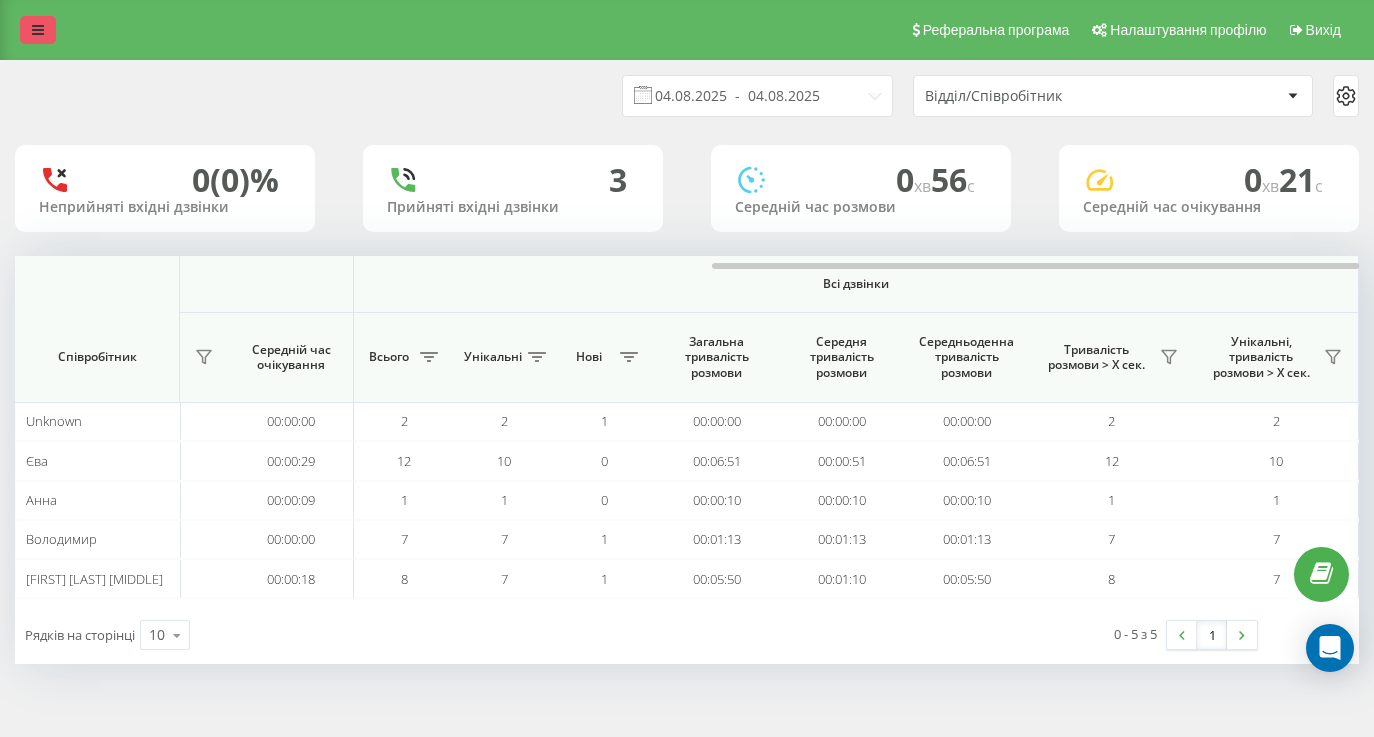 click at bounding box center [38, 30] 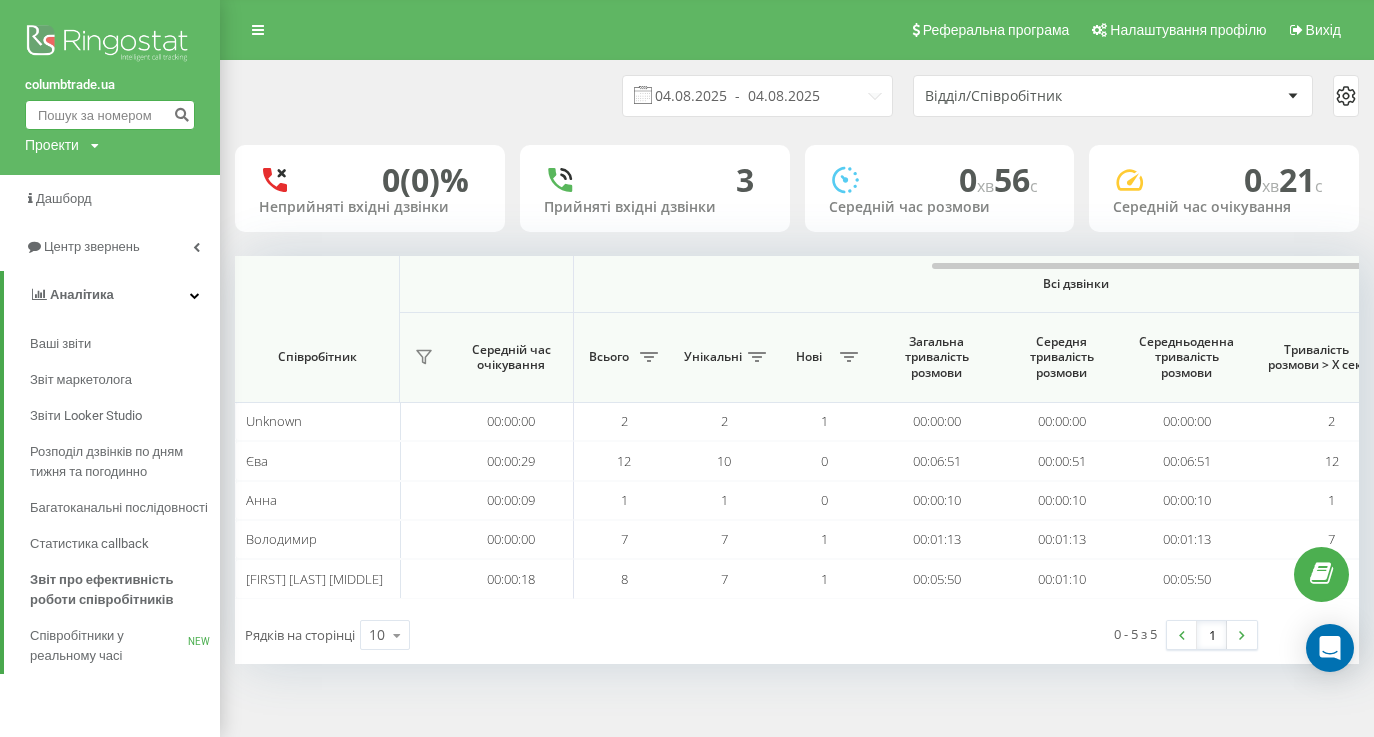click at bounding box center (110, 115) 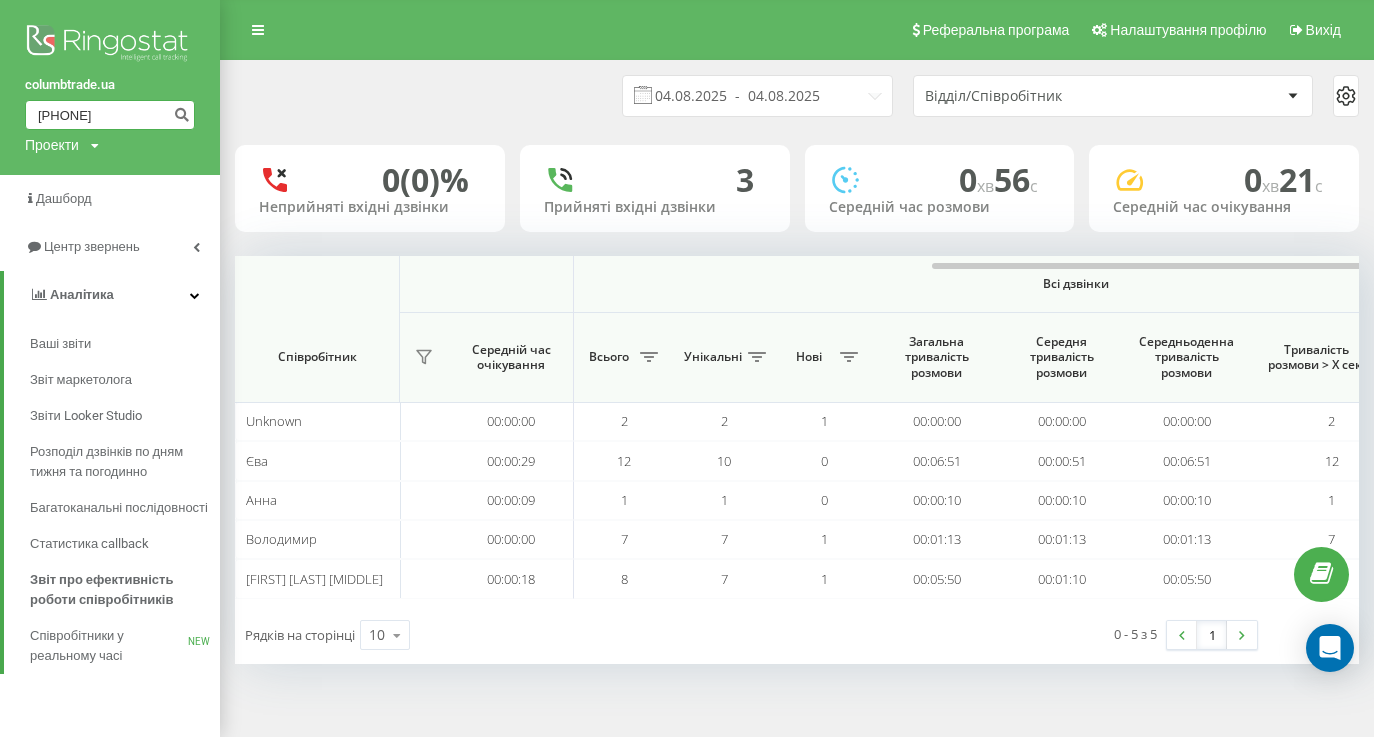 click on "(063) 848 03 30" at bounding box center (110, 115) 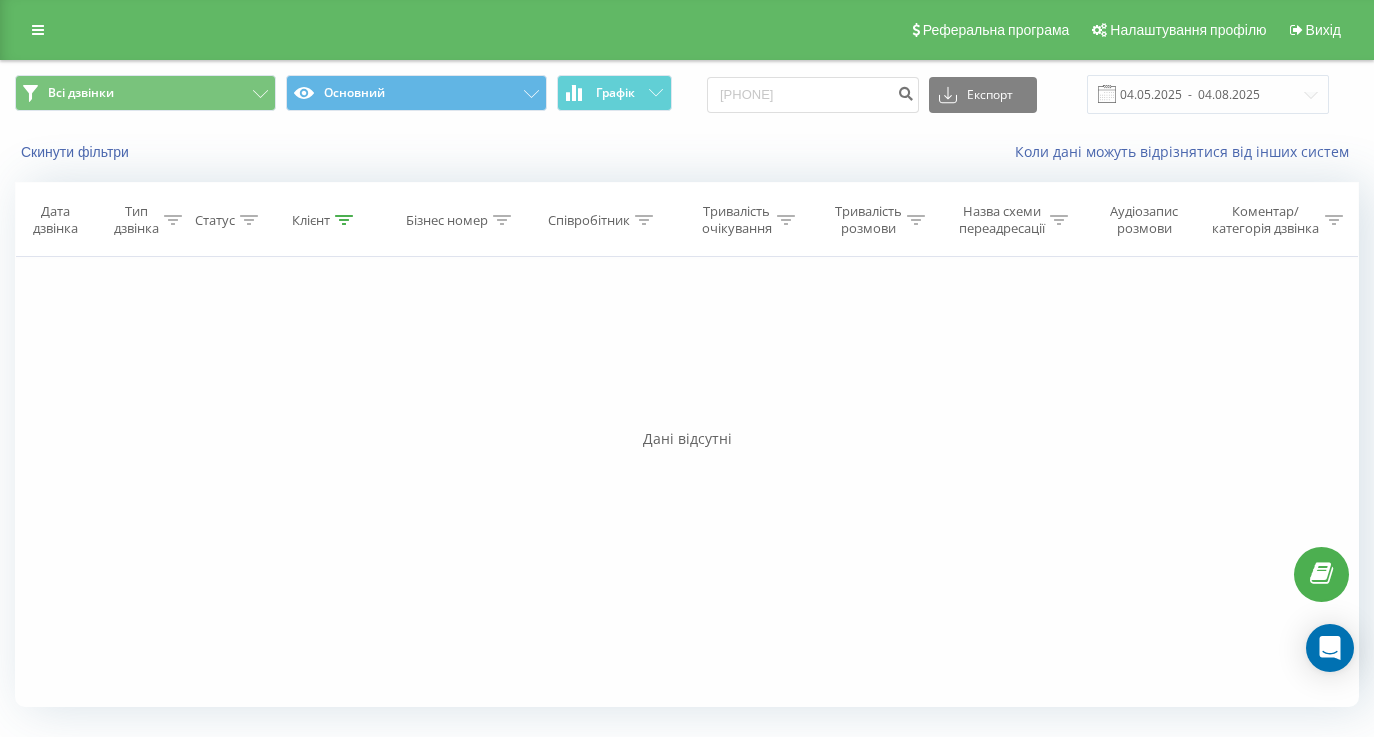 scroll, scrollTop: 0, scrollLeft: 0, axis: both 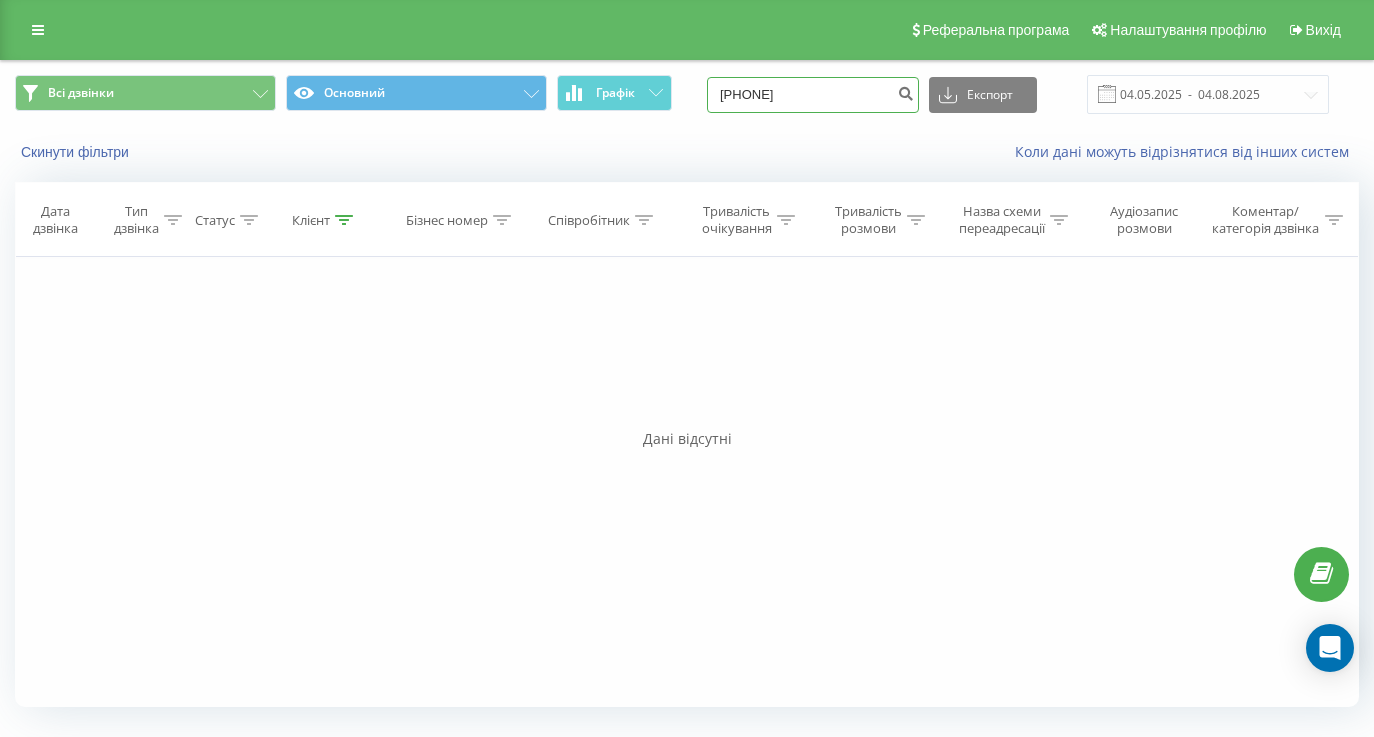 click on "0638480330" at bounding box center [813, 95] 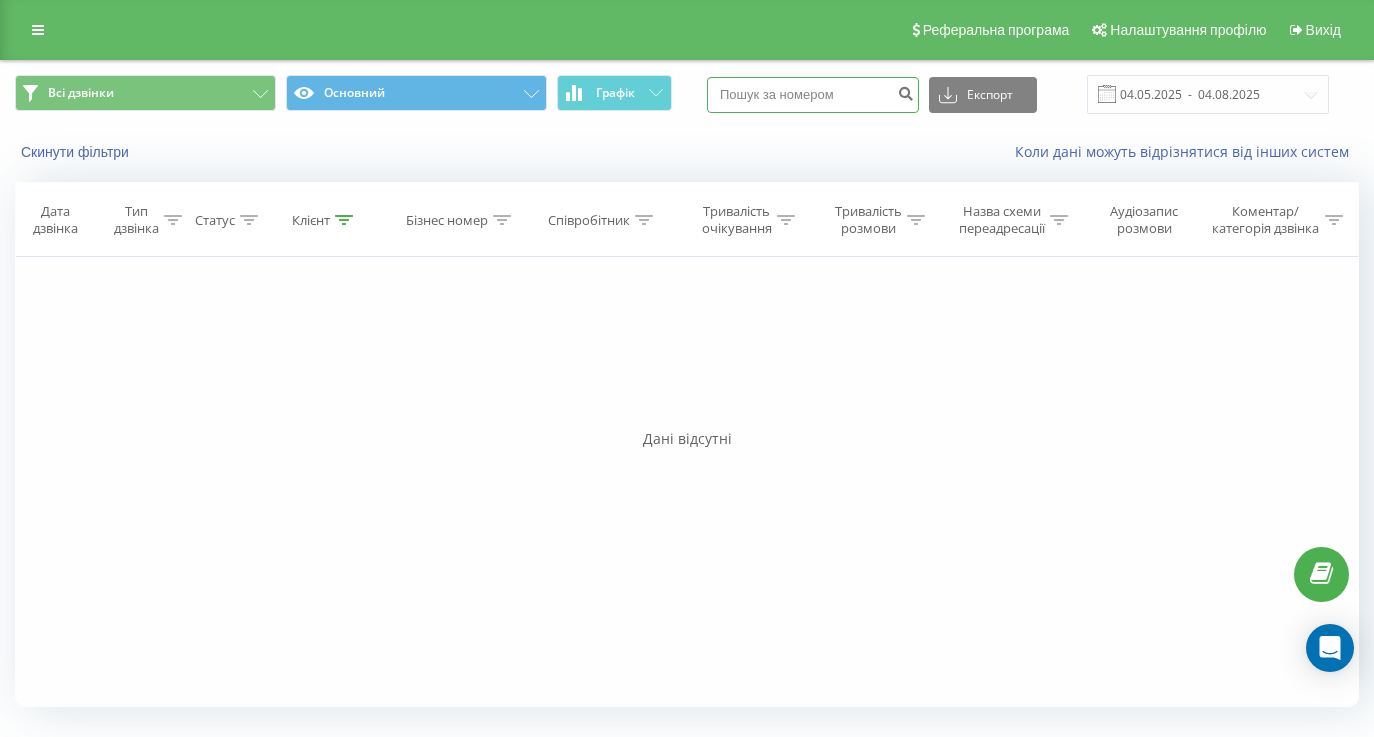 paste on "(063) 848 03 30" 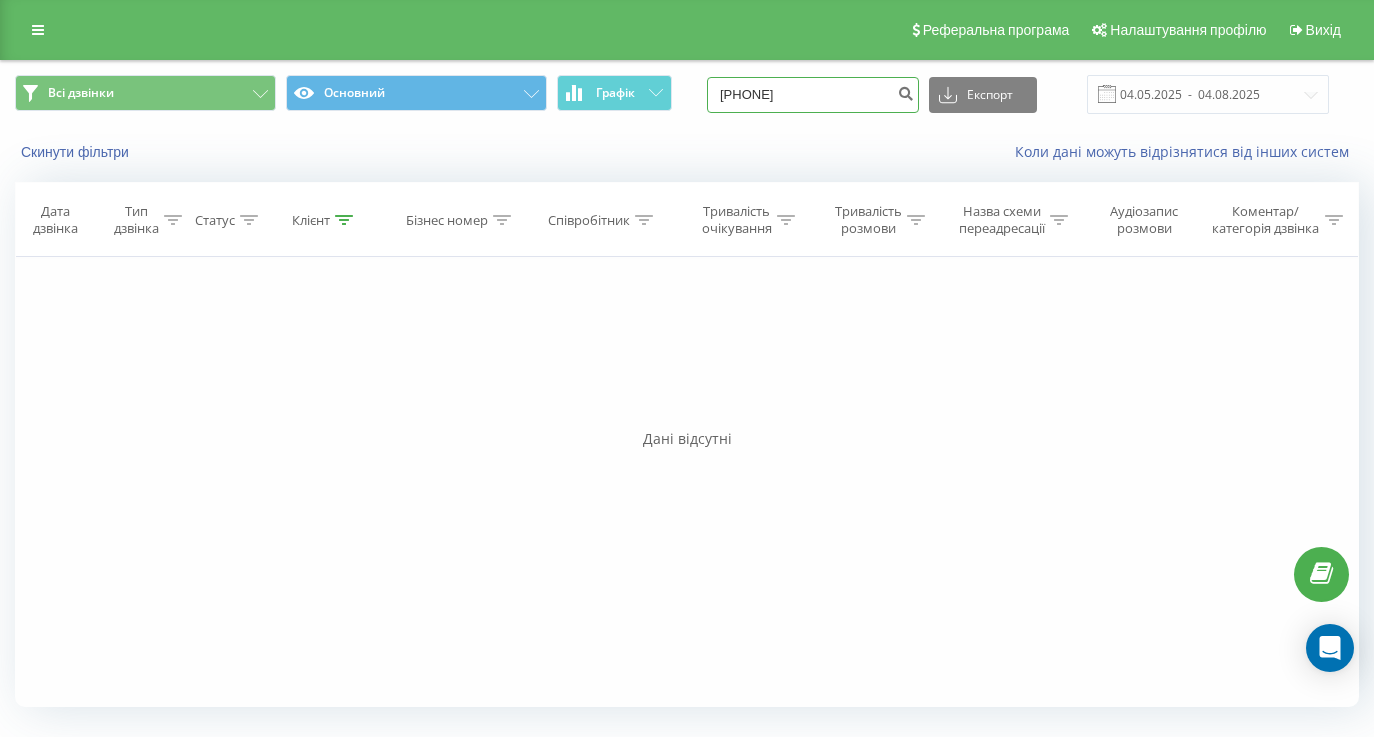 type on "(063) 848 03 30" 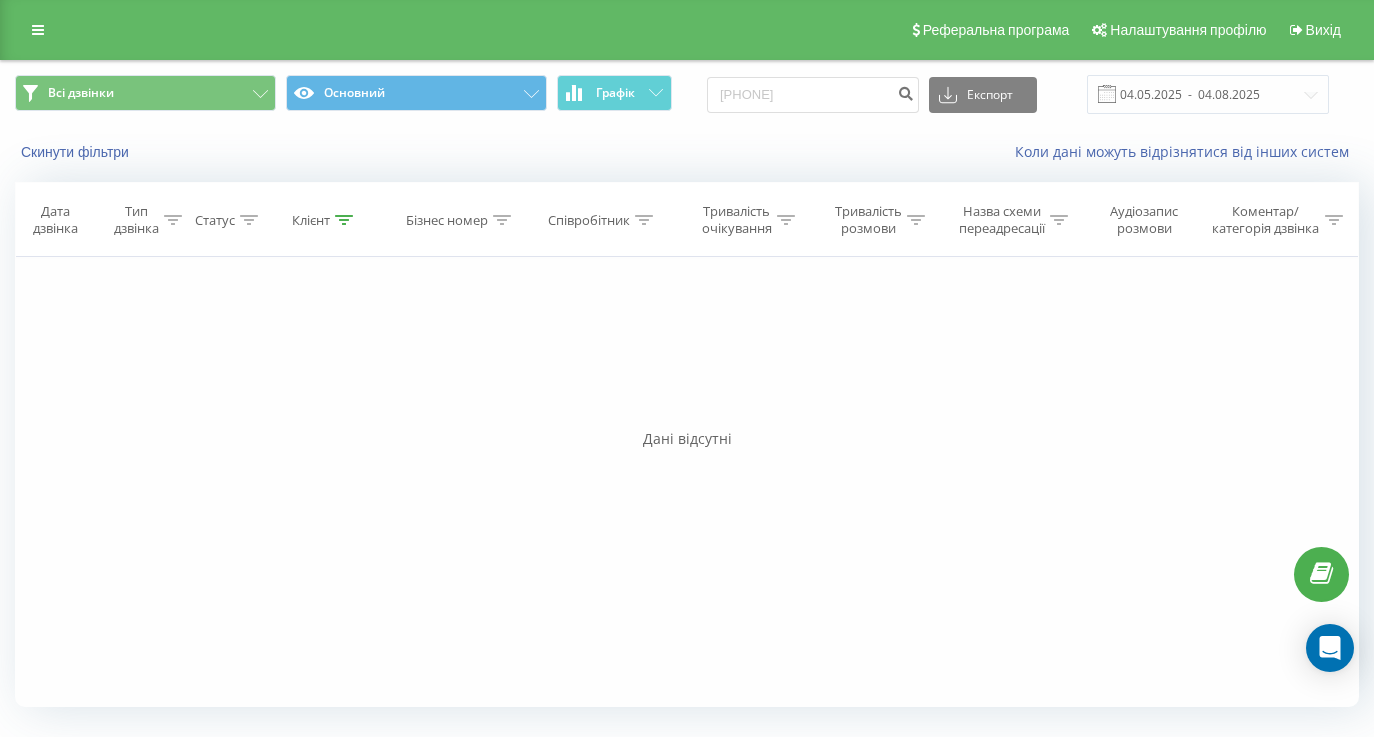 scroll, scrollTop: 0, scrollLeft: 0, axis: both 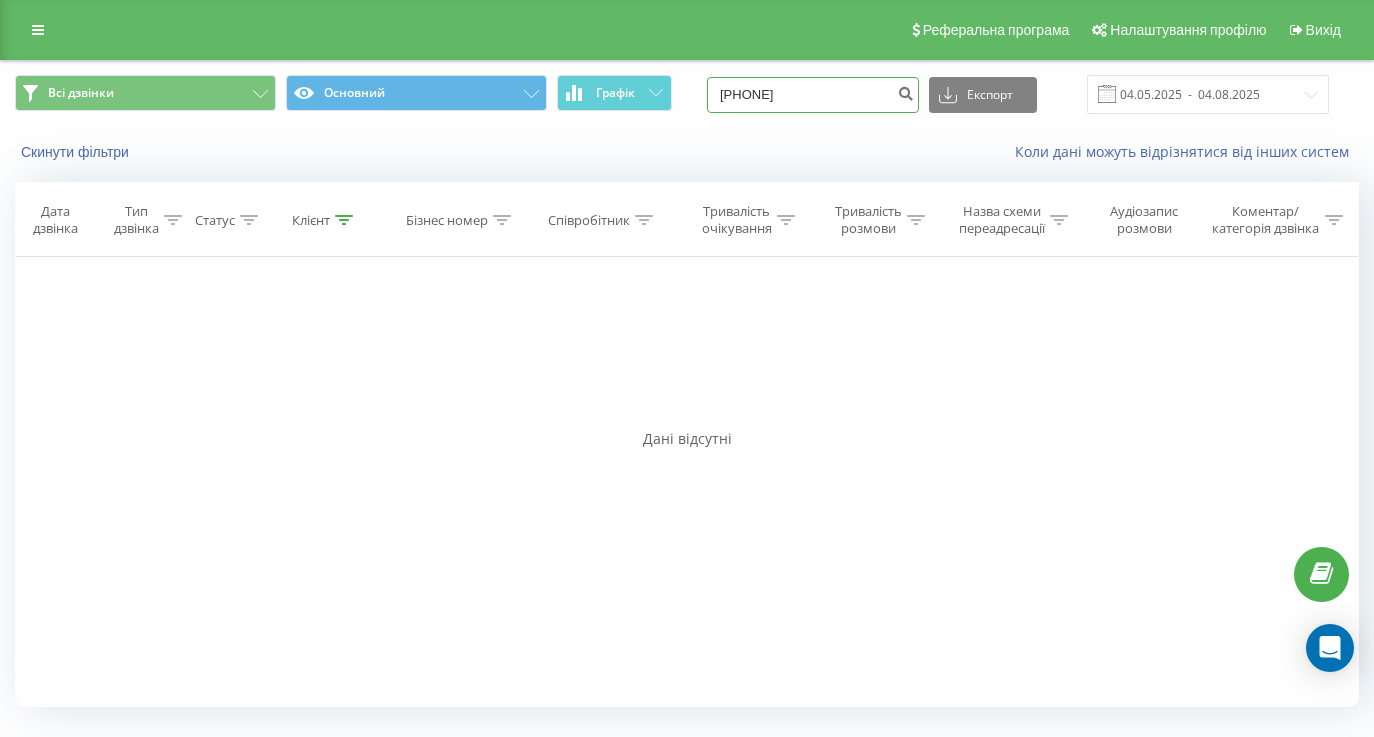 click on "(063)8480330" at bounding box center (813, 95) 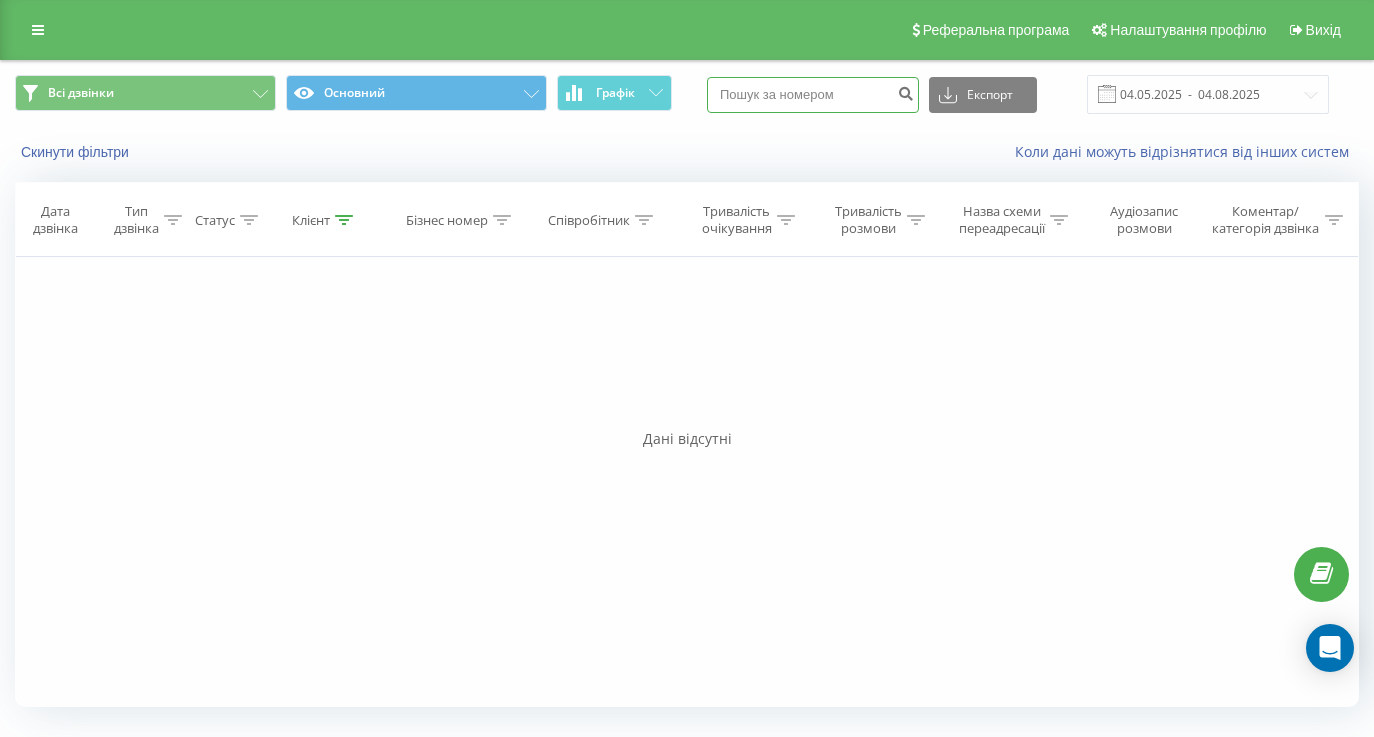 paste on "(093) 633 56 20" 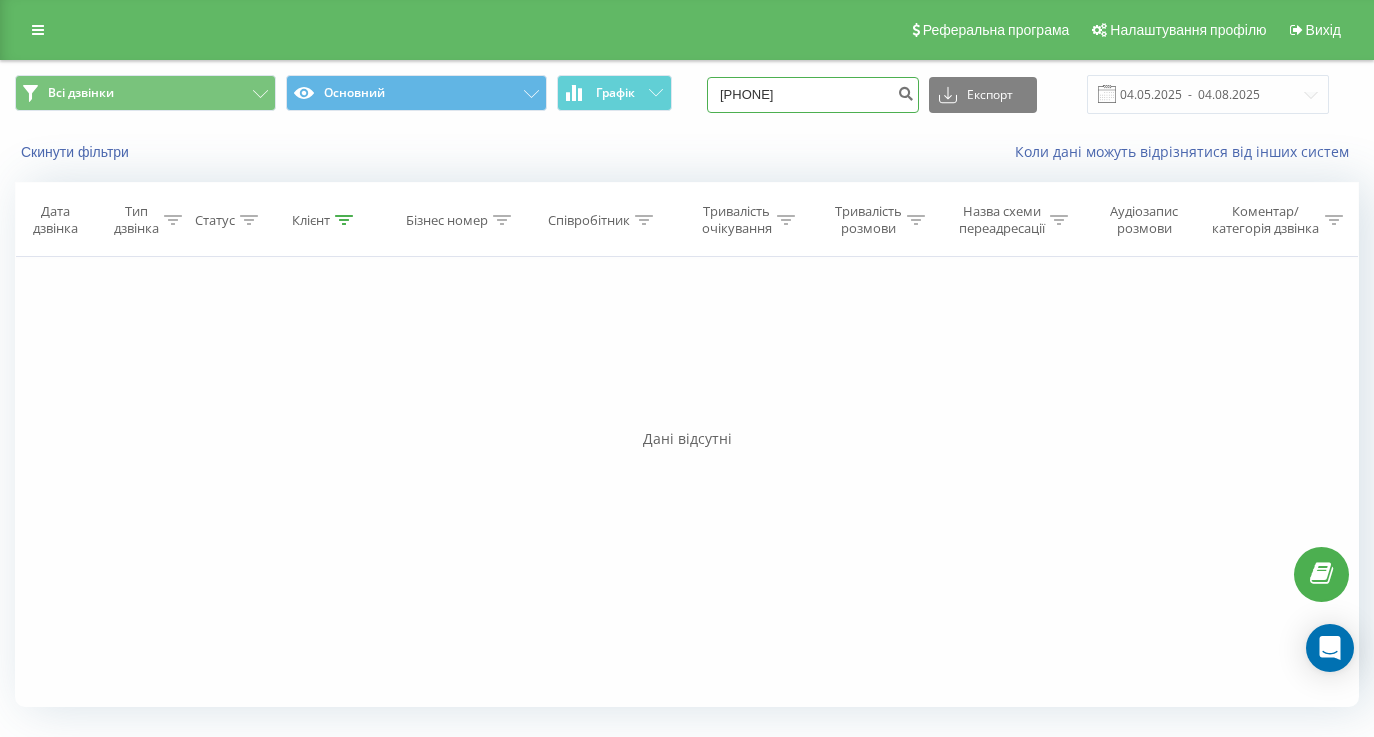 type on "(093) 633 56 20" 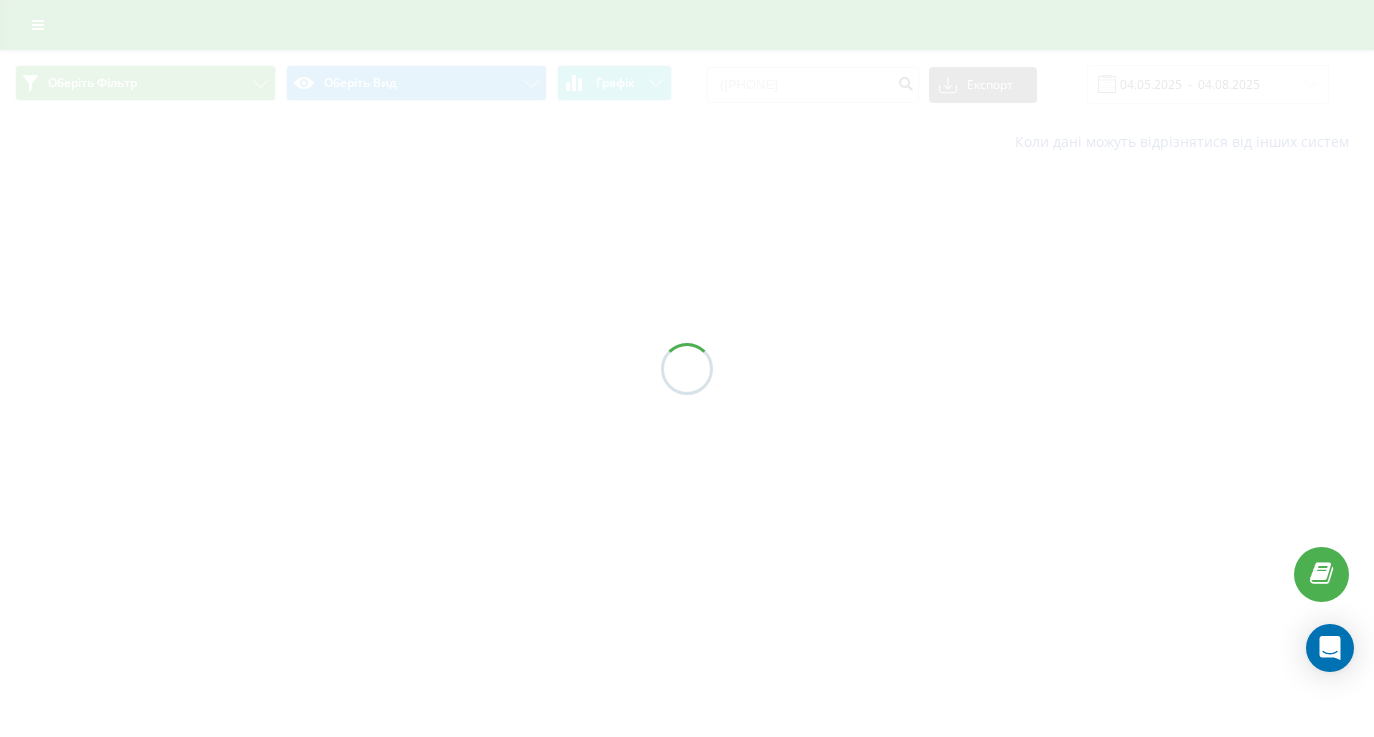 scroll, scrollTop: 0, scrollLeft: 0, axis: both 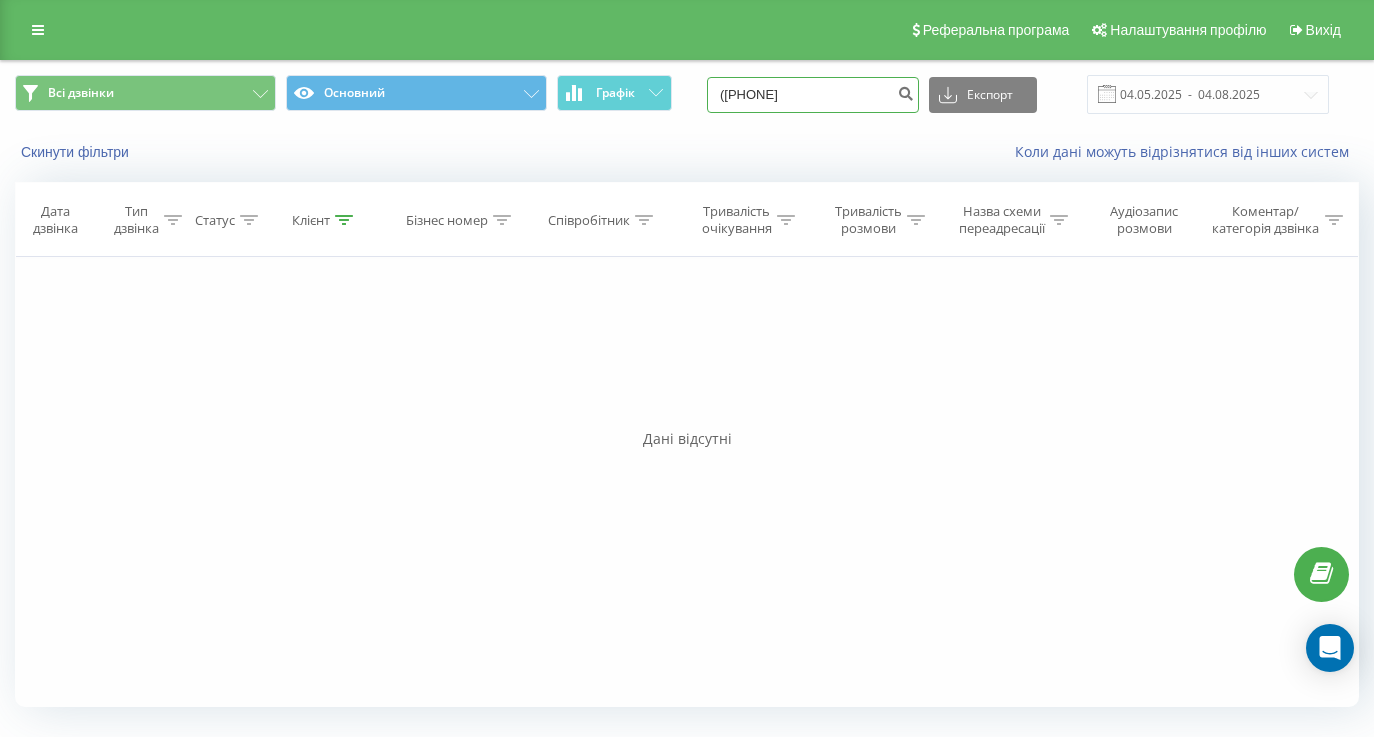 click on "(093)6335620" at bounding box center (813, 95) 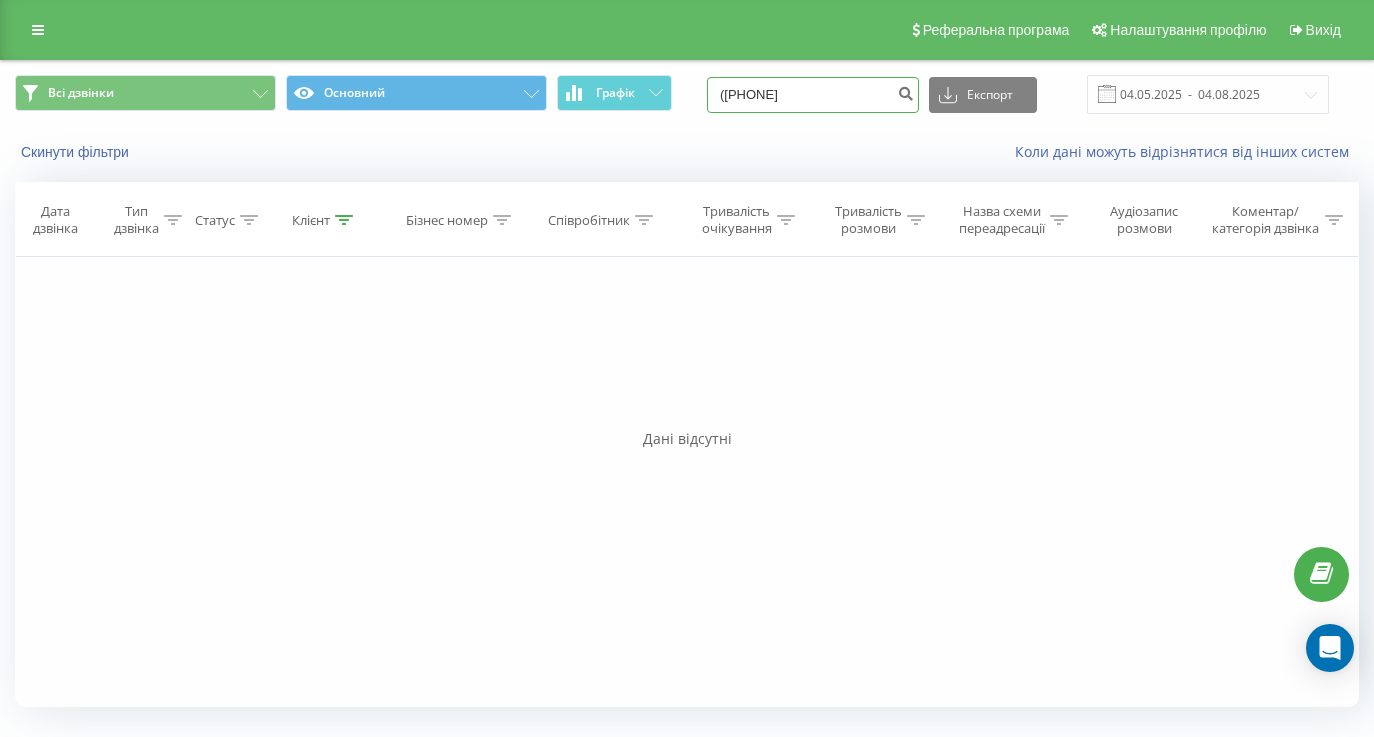 click on "(0936335620" at bounding box center [813, 95] 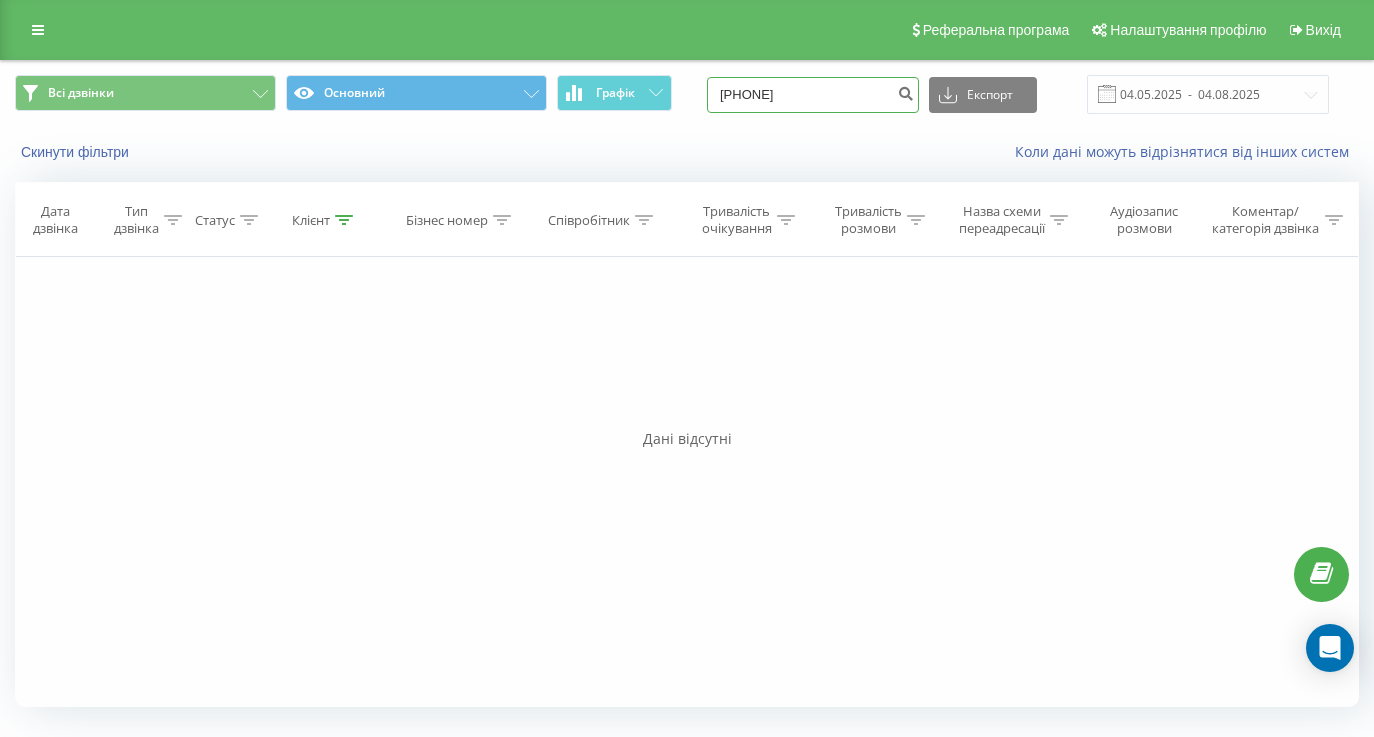 type on "0936335620" 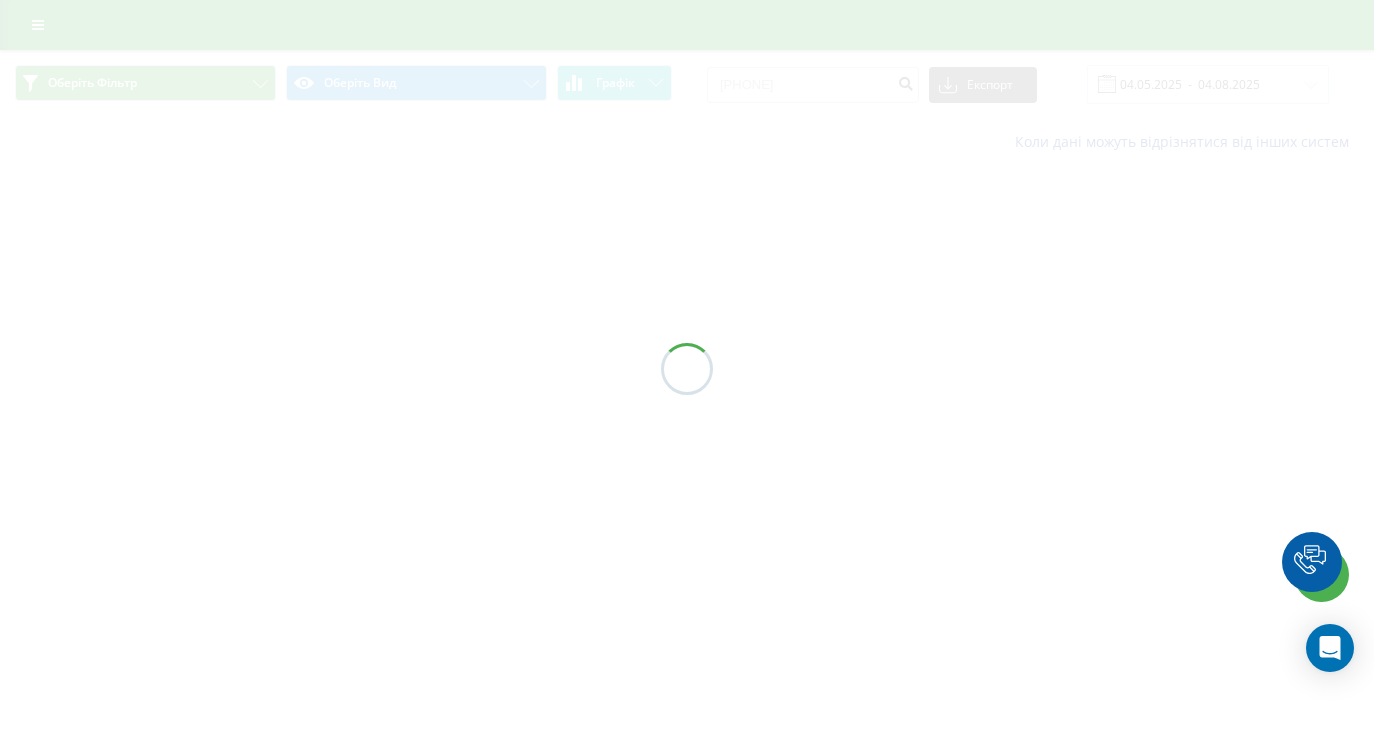 scroll, scrollTop: 0, scrollLeft: 0, axis: both 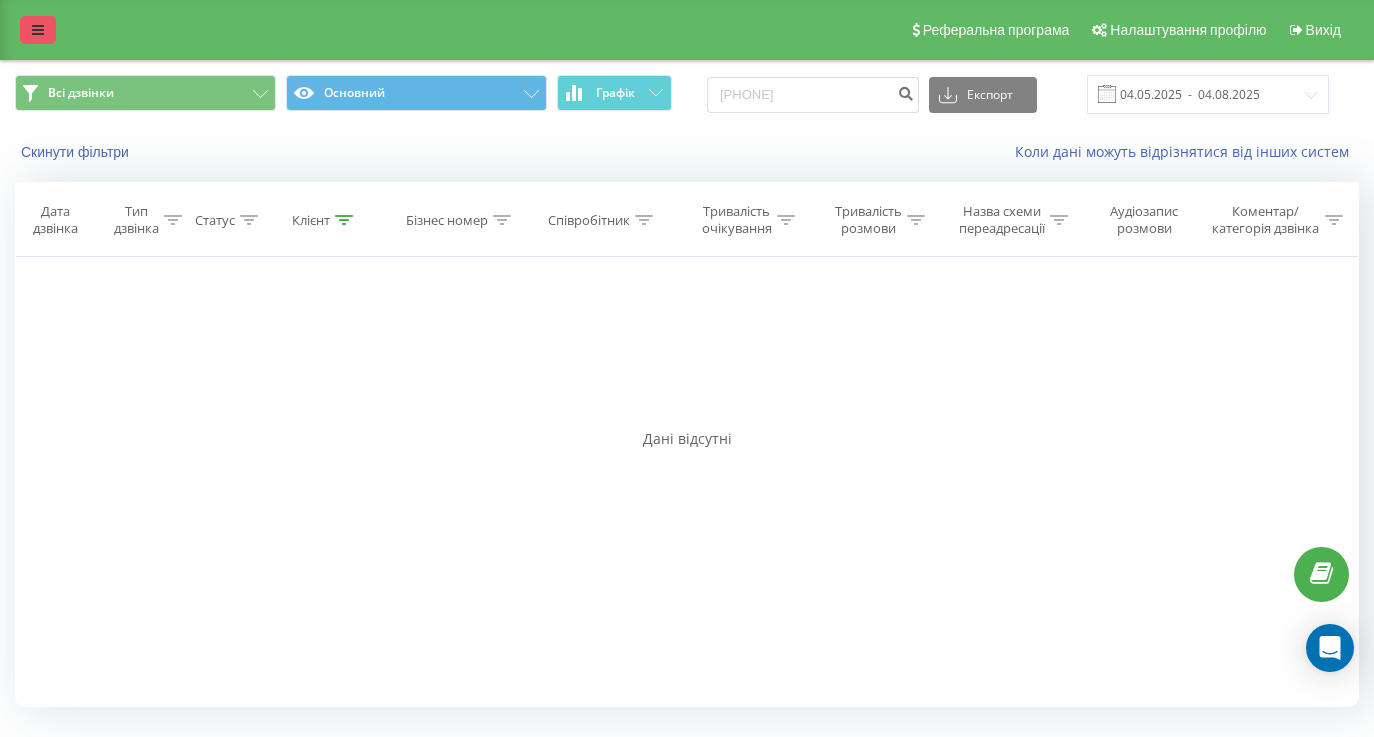 click at bounding box center [38, 30] 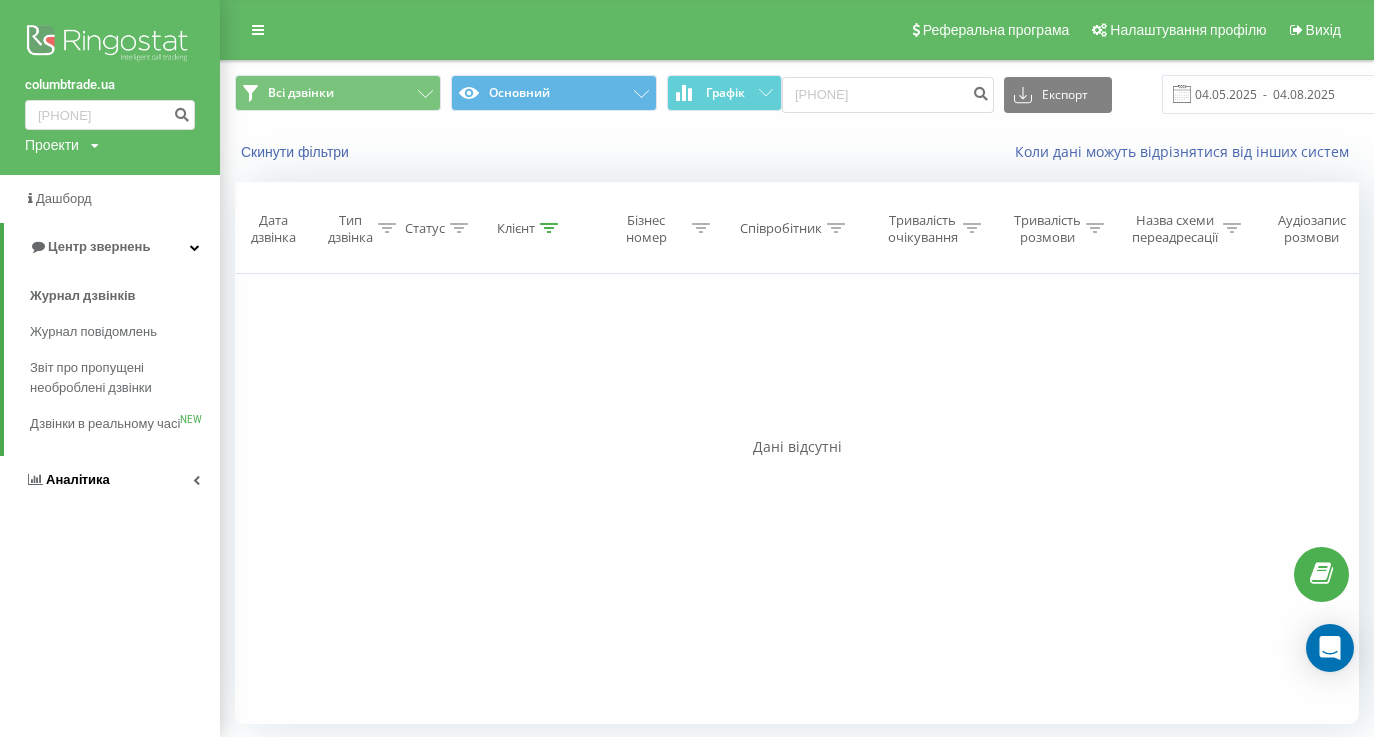 click on "Аналiтика" at bounding box center (78, 479) 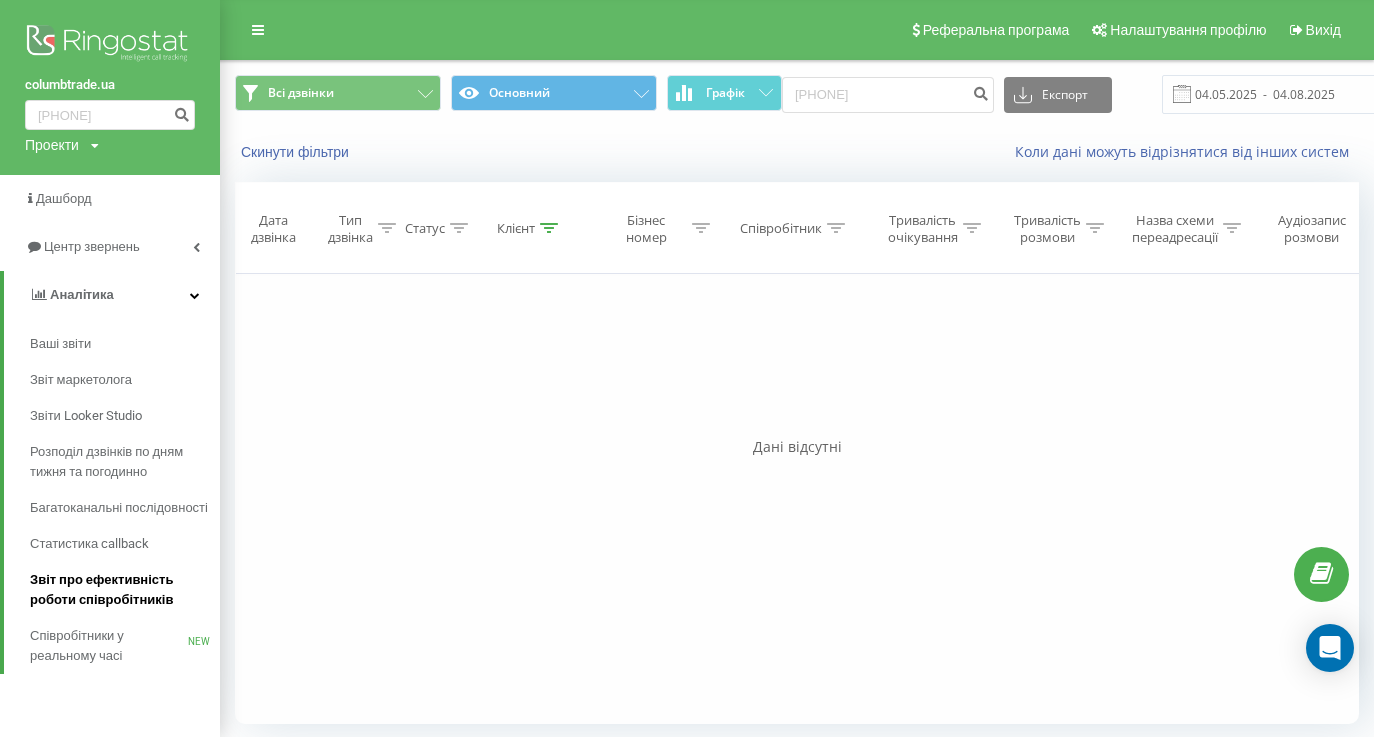 click on "Звіт про ефективність роботи співробітників" at bounding box center (120, 590) 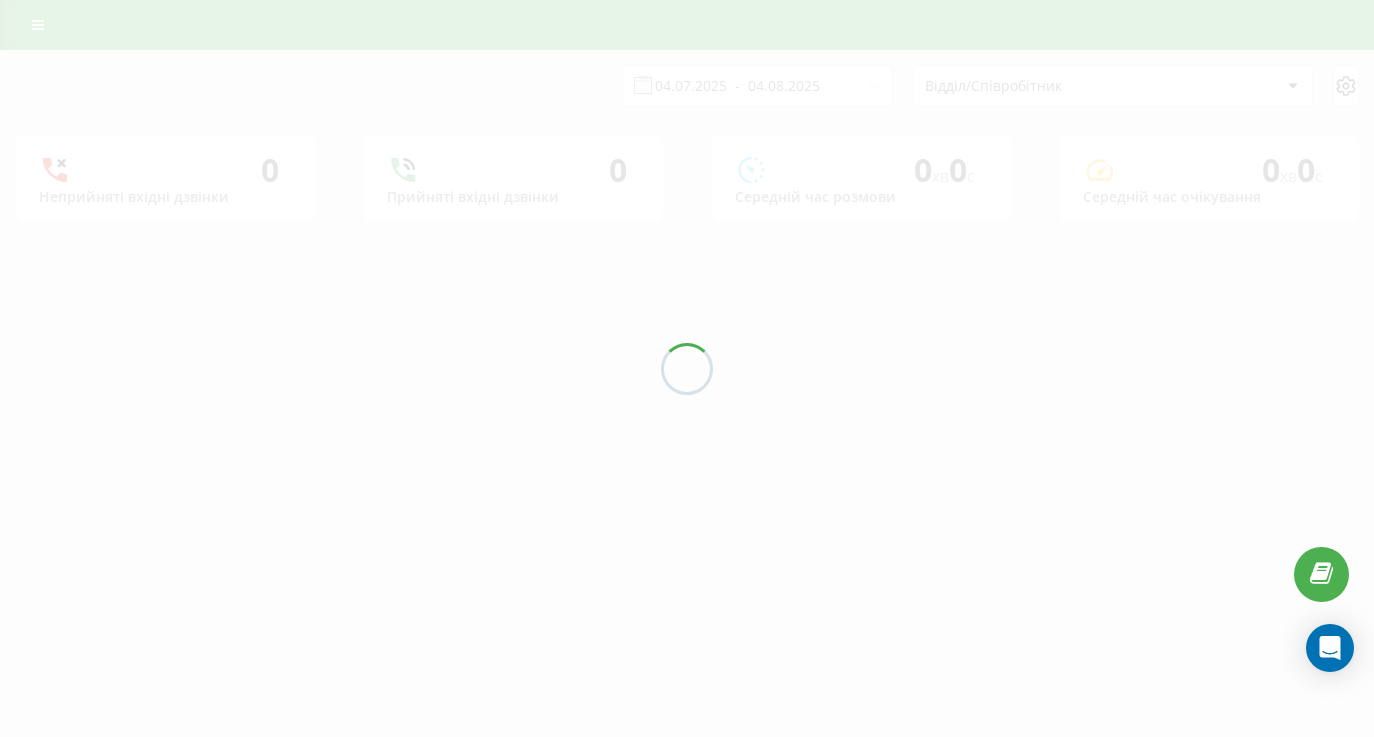 scroll, scrollTop: 0, scrollLeft: 0, axis: both 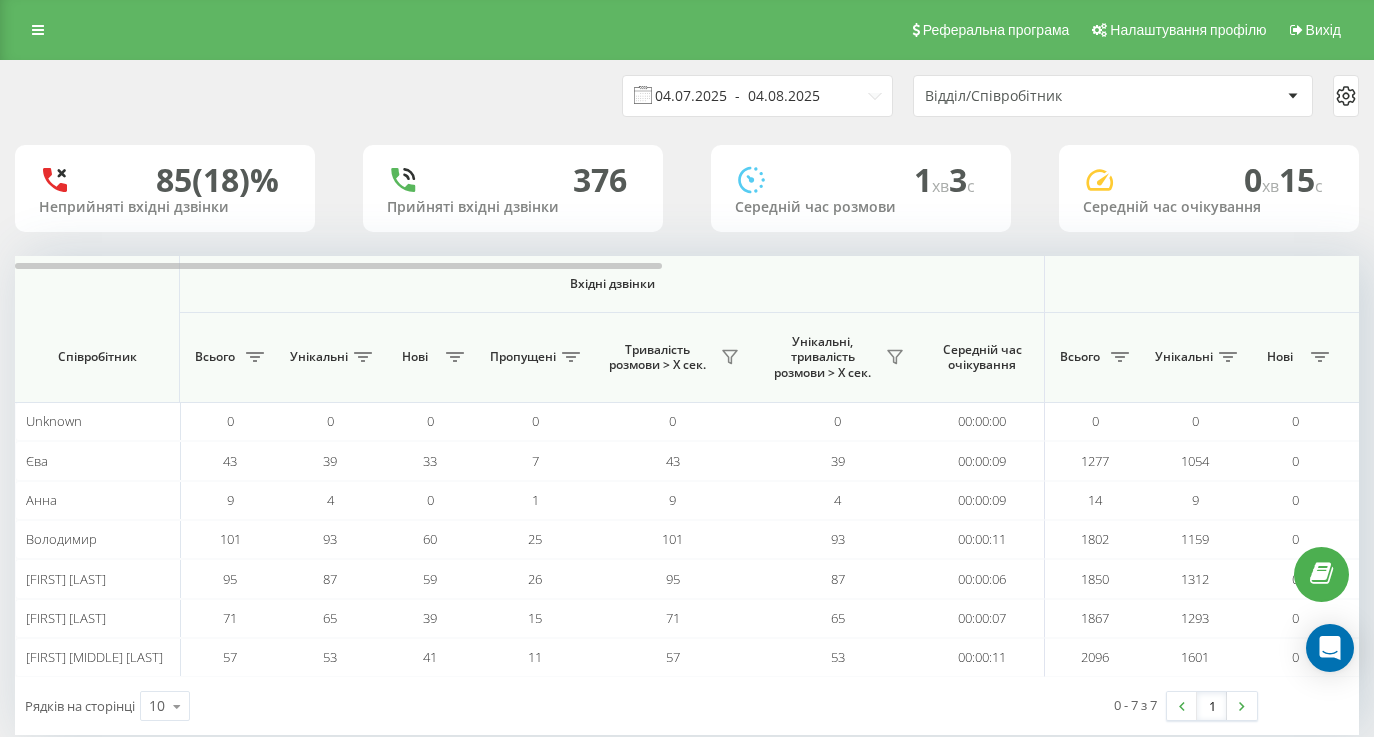 click on "04.07.2025  -  04.08.2025" at bounding box center [757, 96] 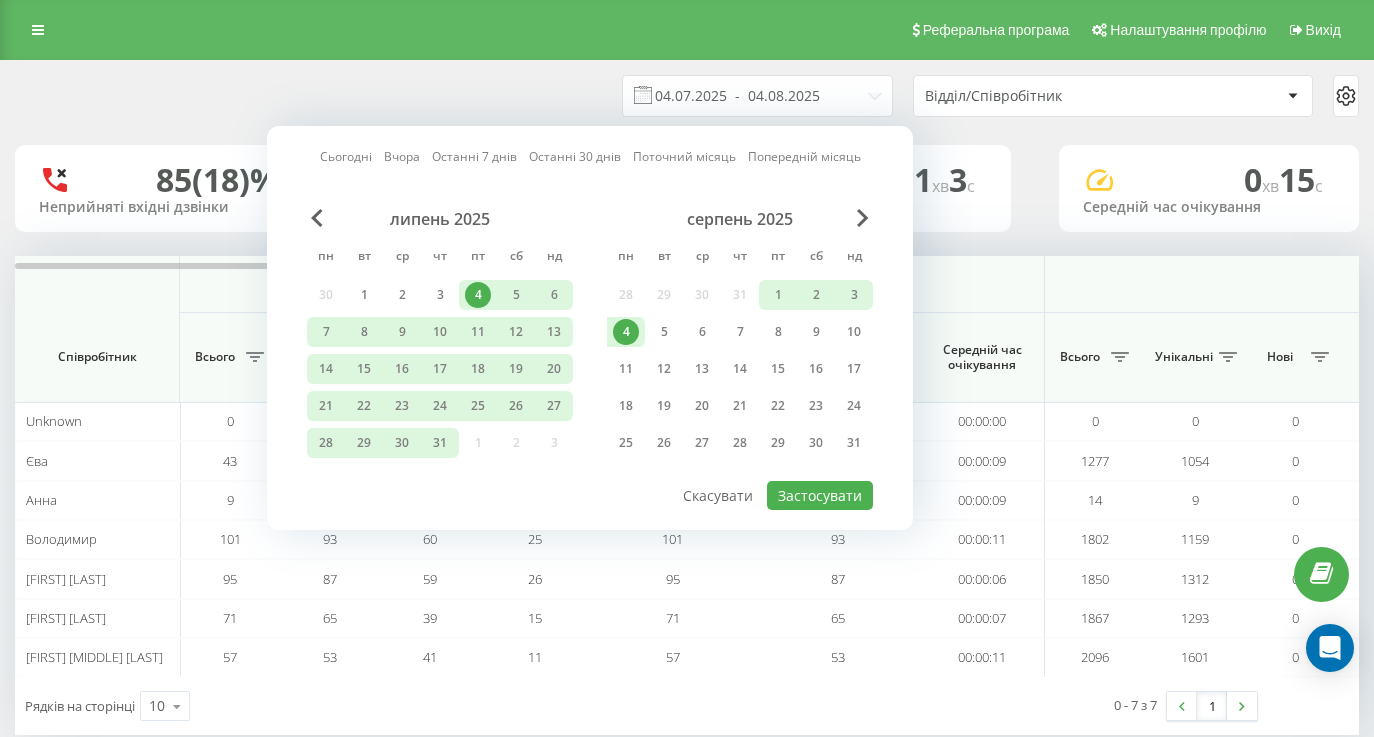 click on "4" at bounding box center (626, 332) 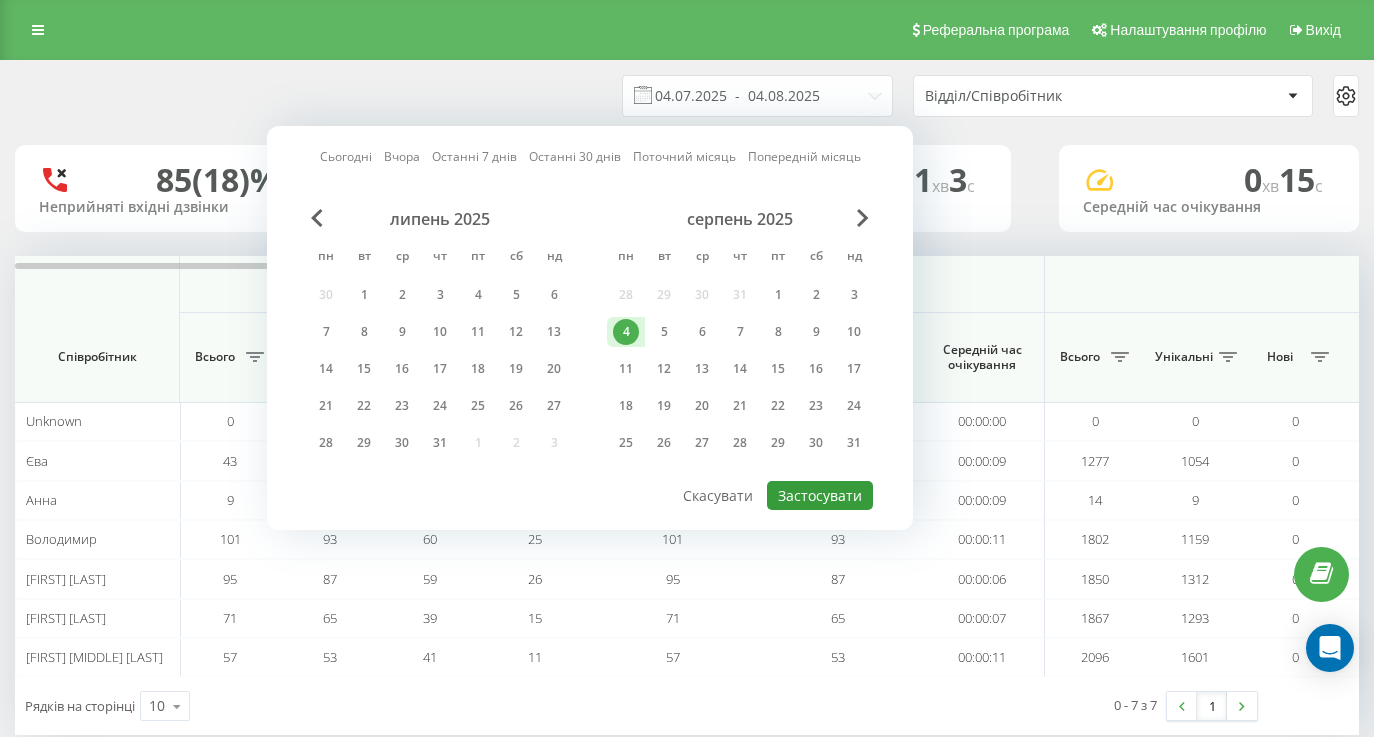 click on "Застосувати" at bounding box center (820, 495) 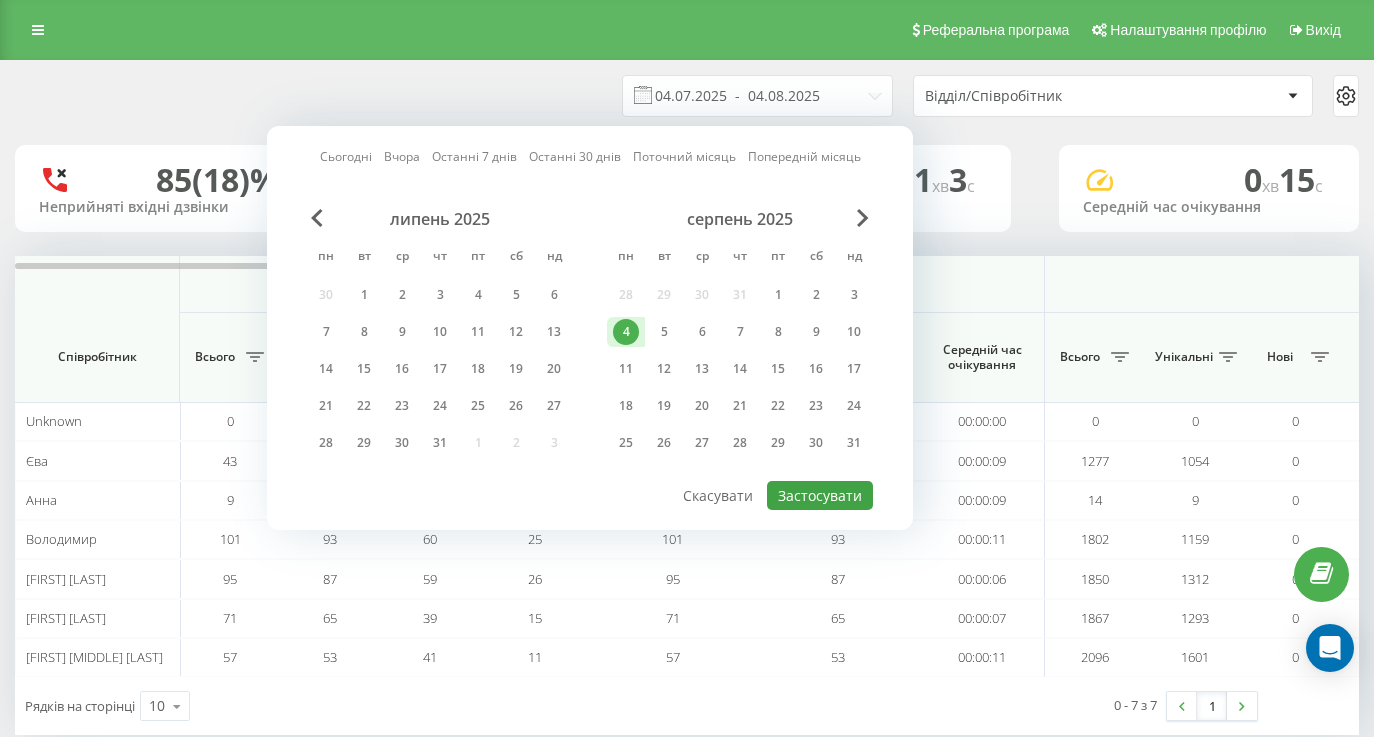 type on "04.08.2025  -  04.08.2025" 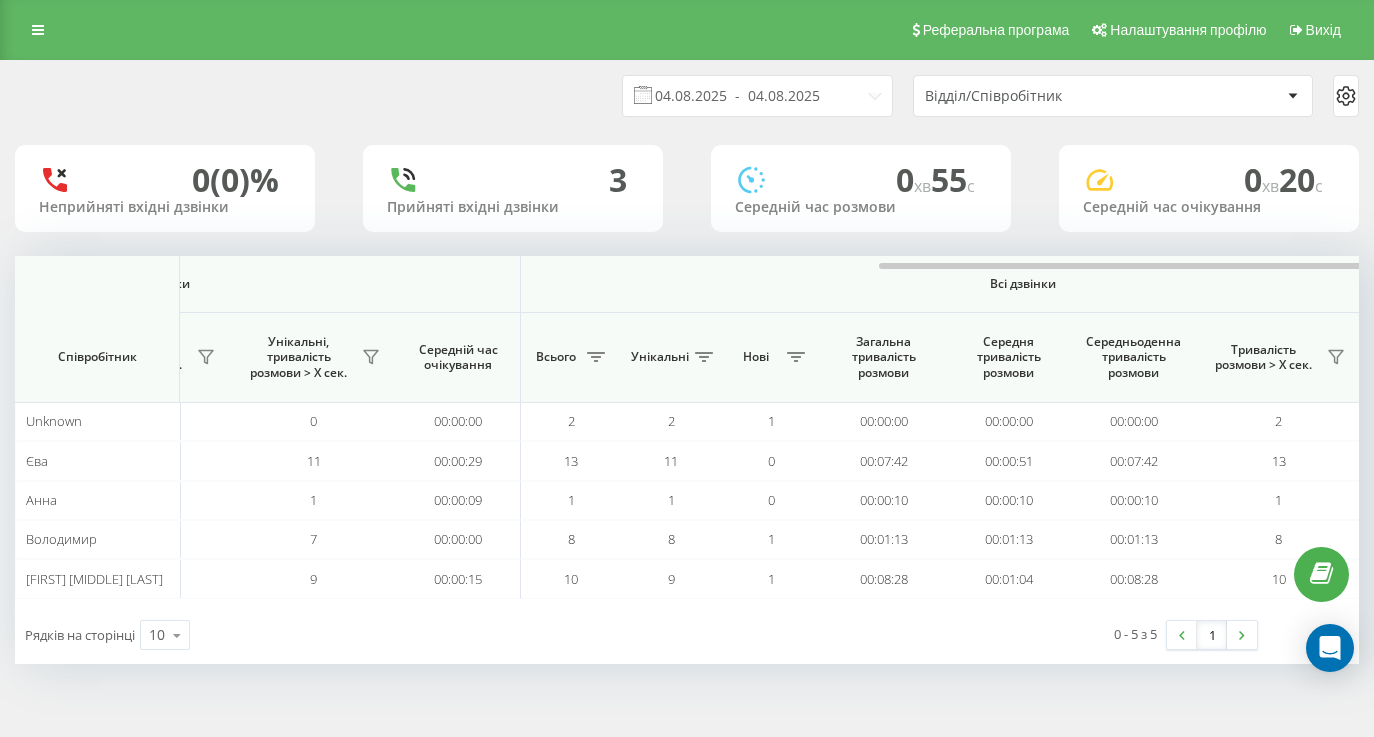 scroll, scrollTop: 0, scrollLeft: 1446, axis: horizontal 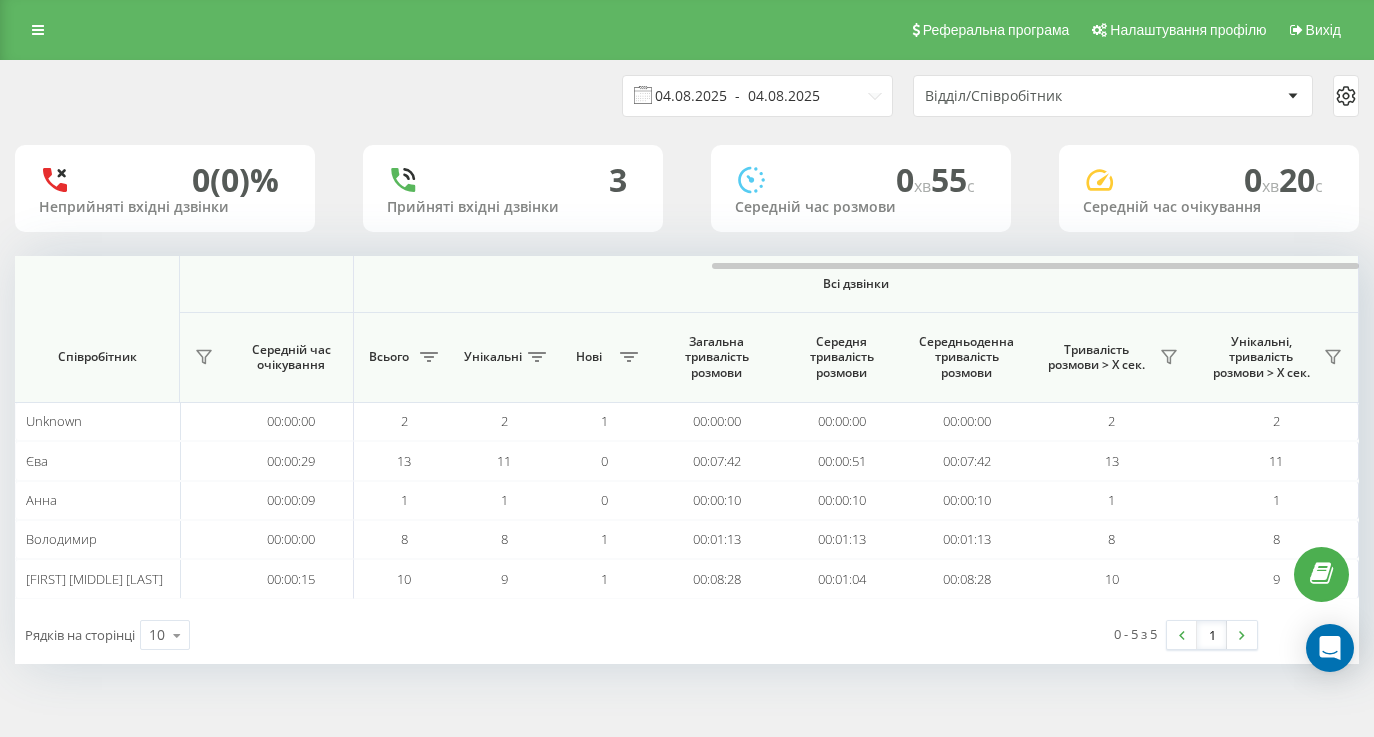 click on "04.08.2025  -  04.08.2025" at bounding box center (757, 96) 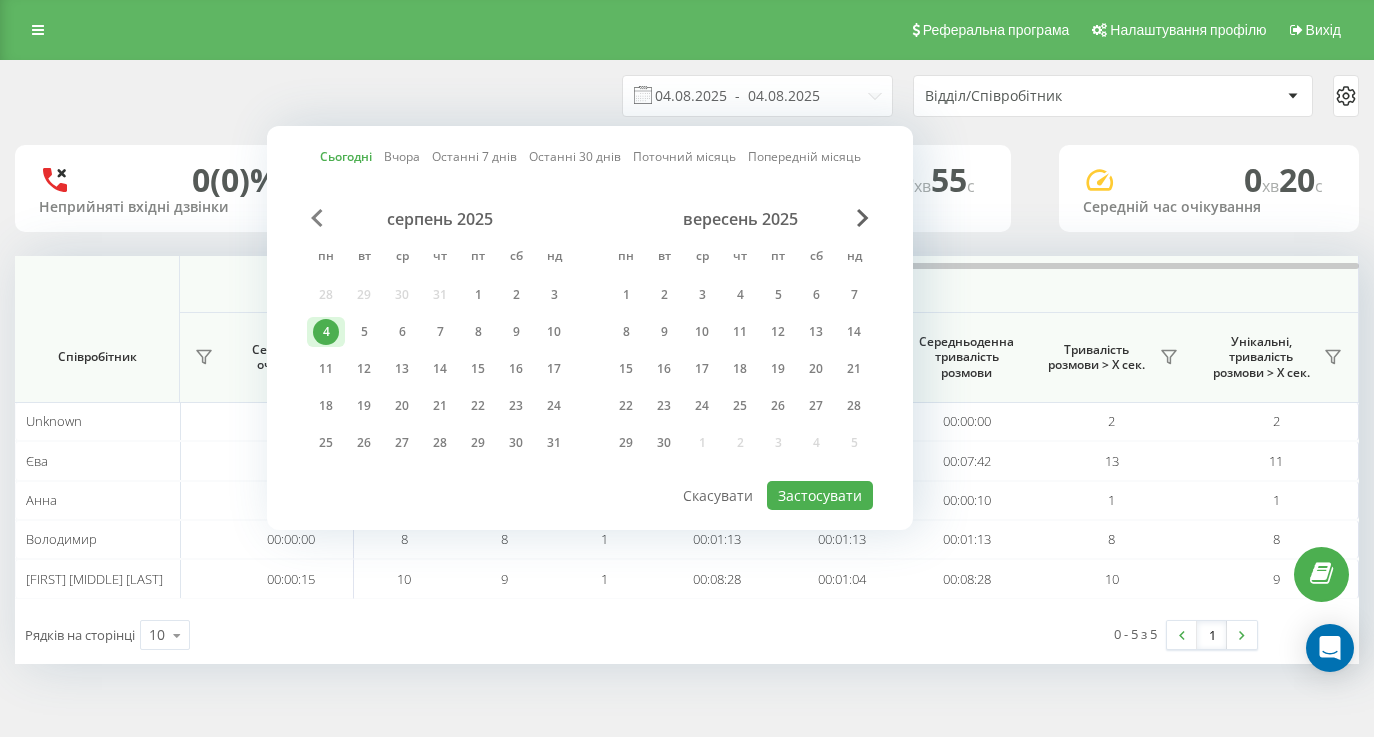 click at bounding box center (317, 218) 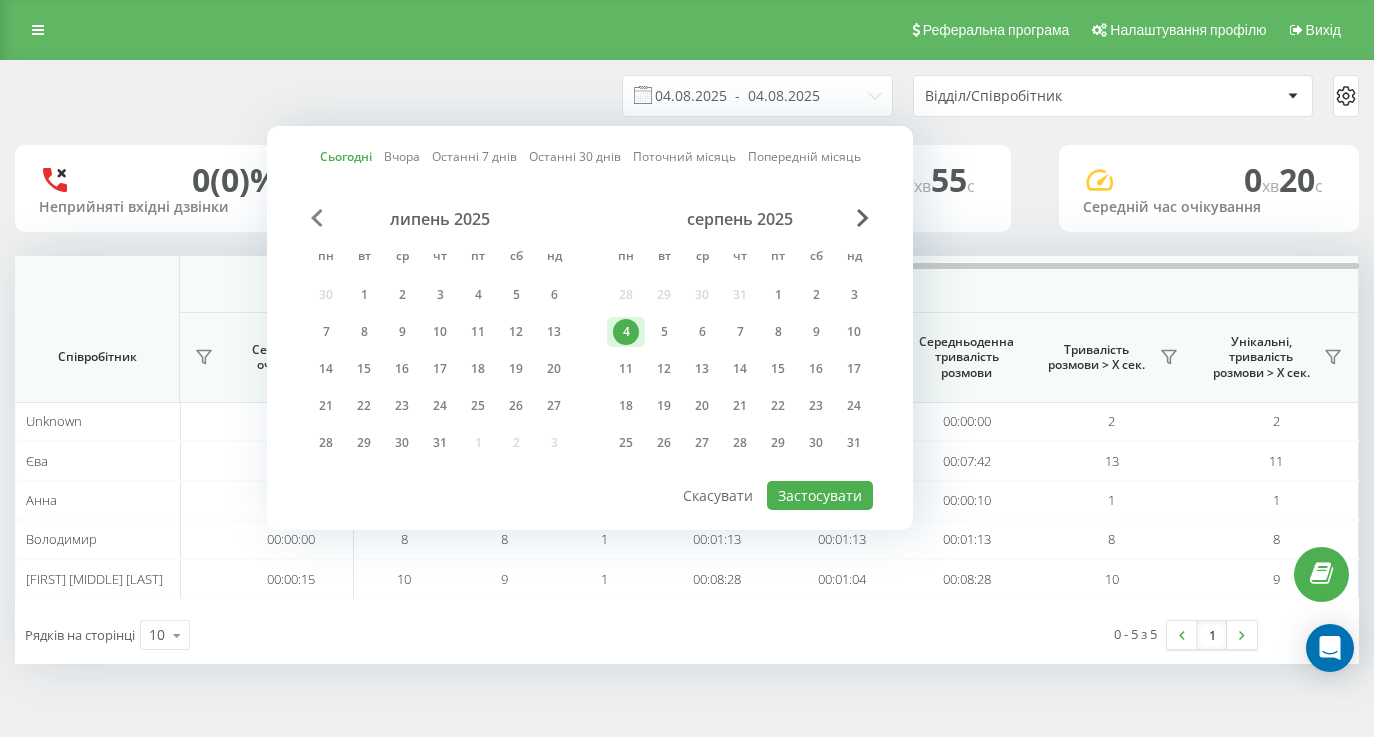 click at bounding box center [317, 218] 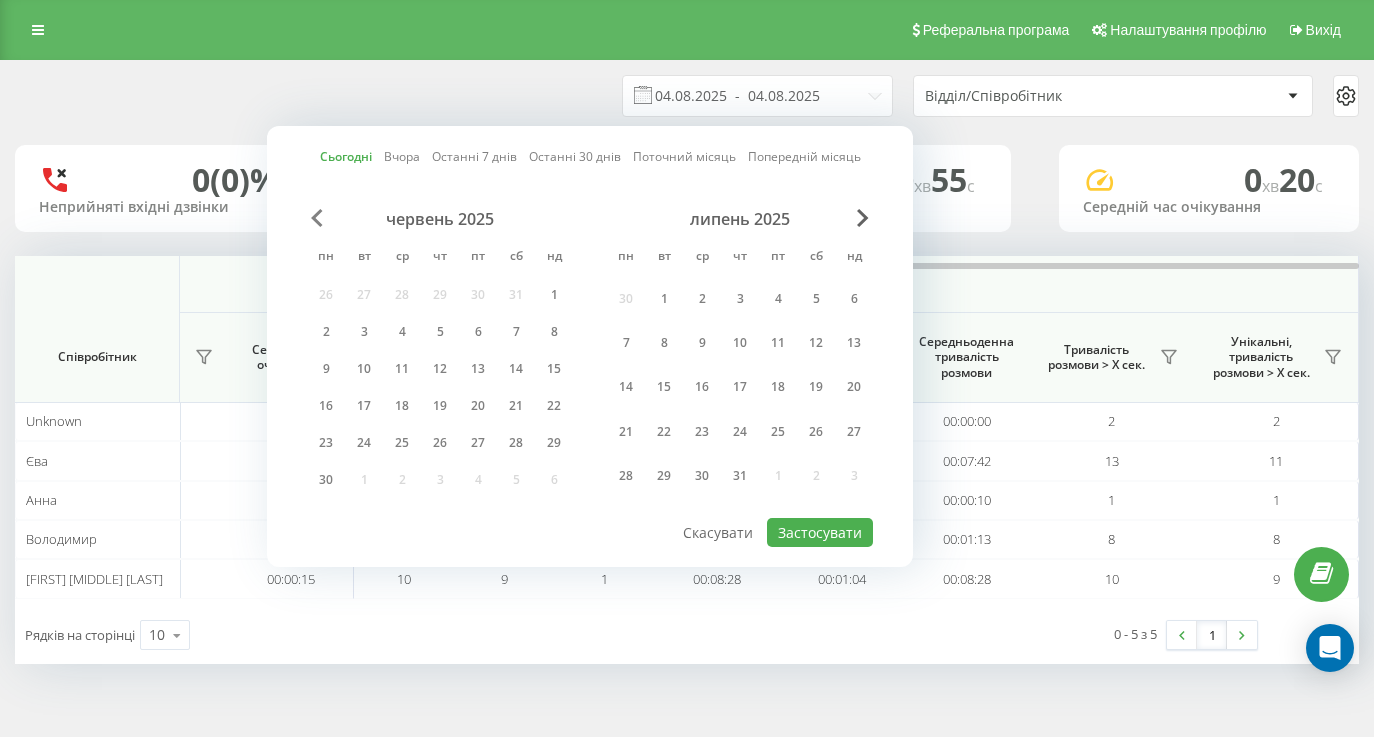click at bounding box center (317, 218) 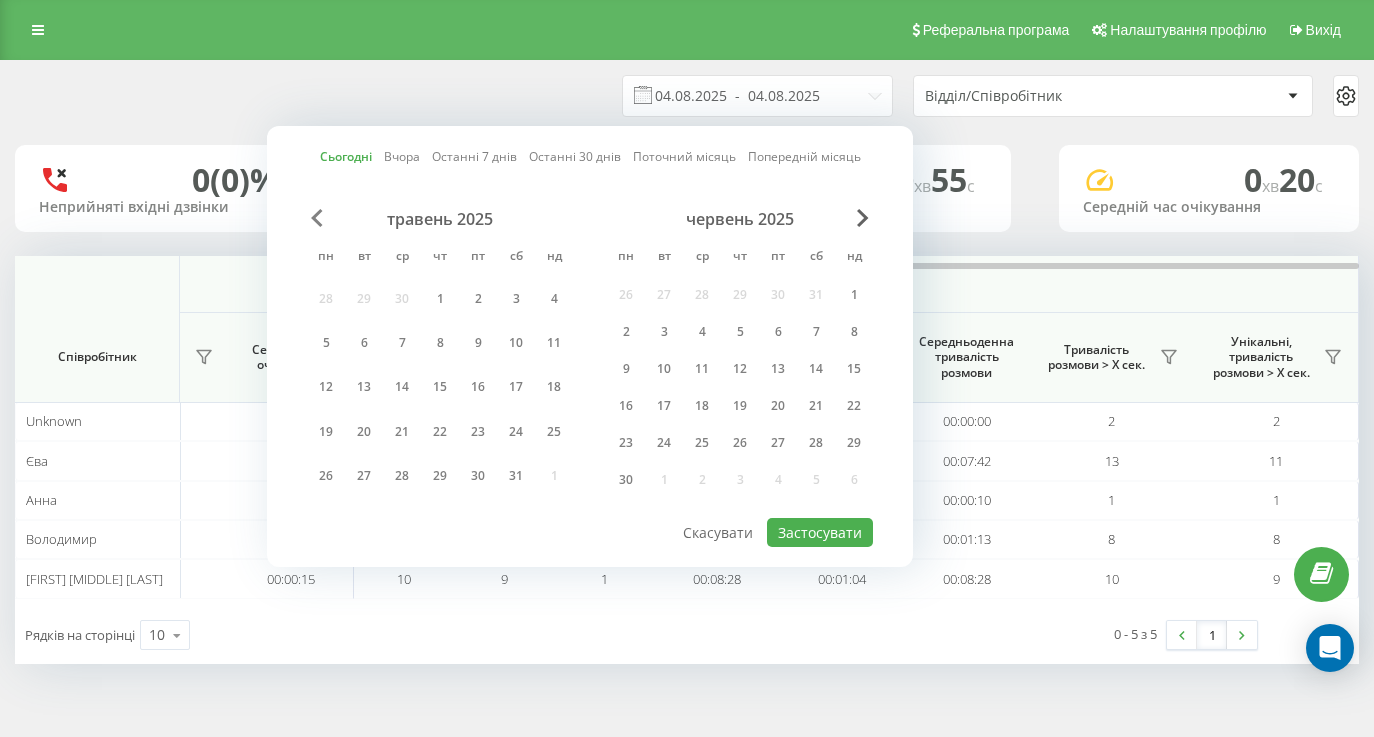 click at bounding box center [317, 218] 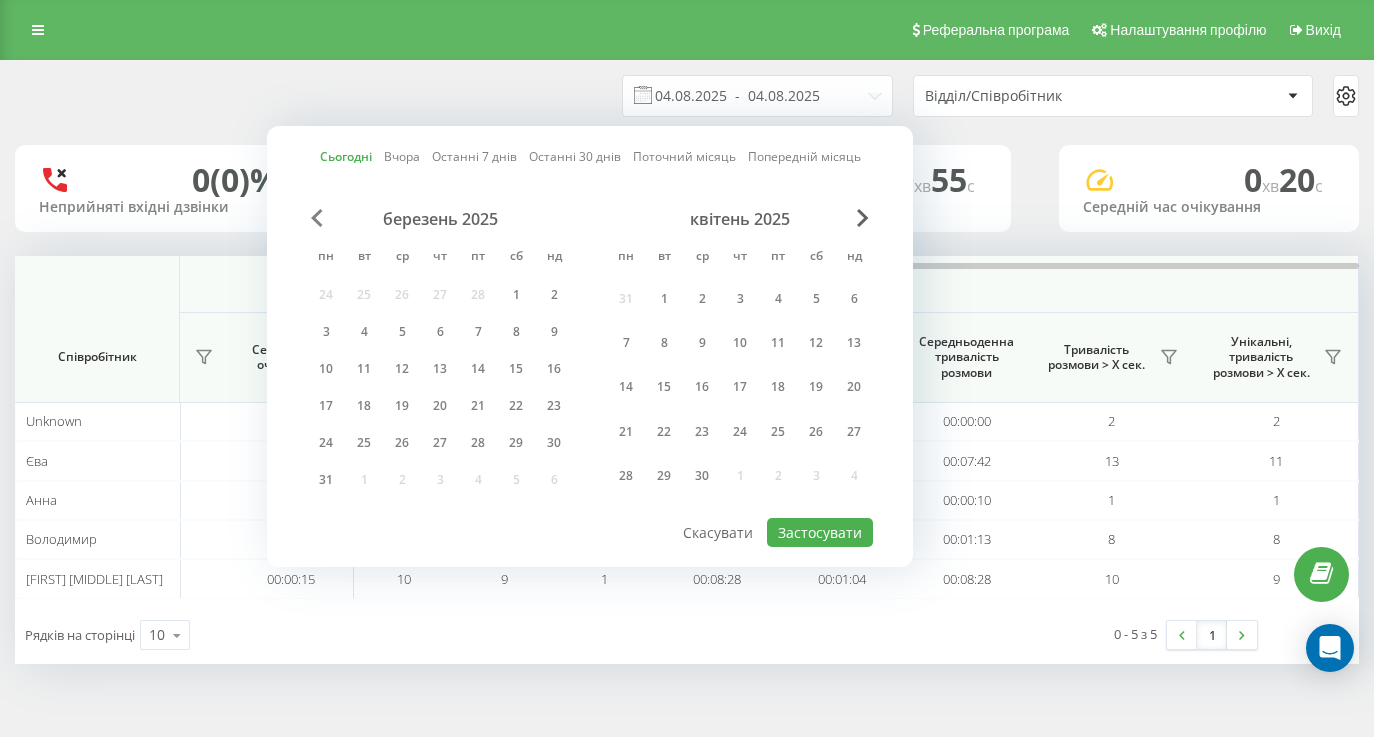click at bounding box center [317, 218] 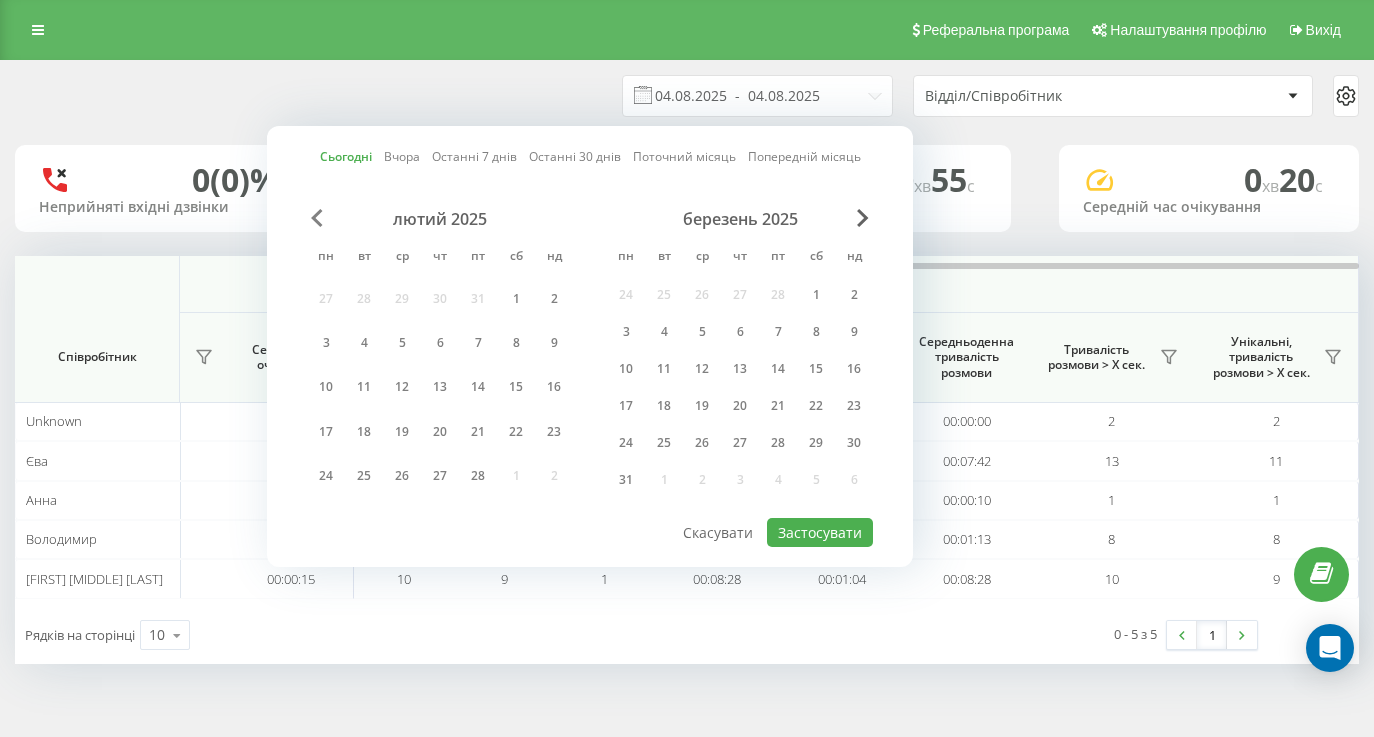 click at bounding box center (317, 218) 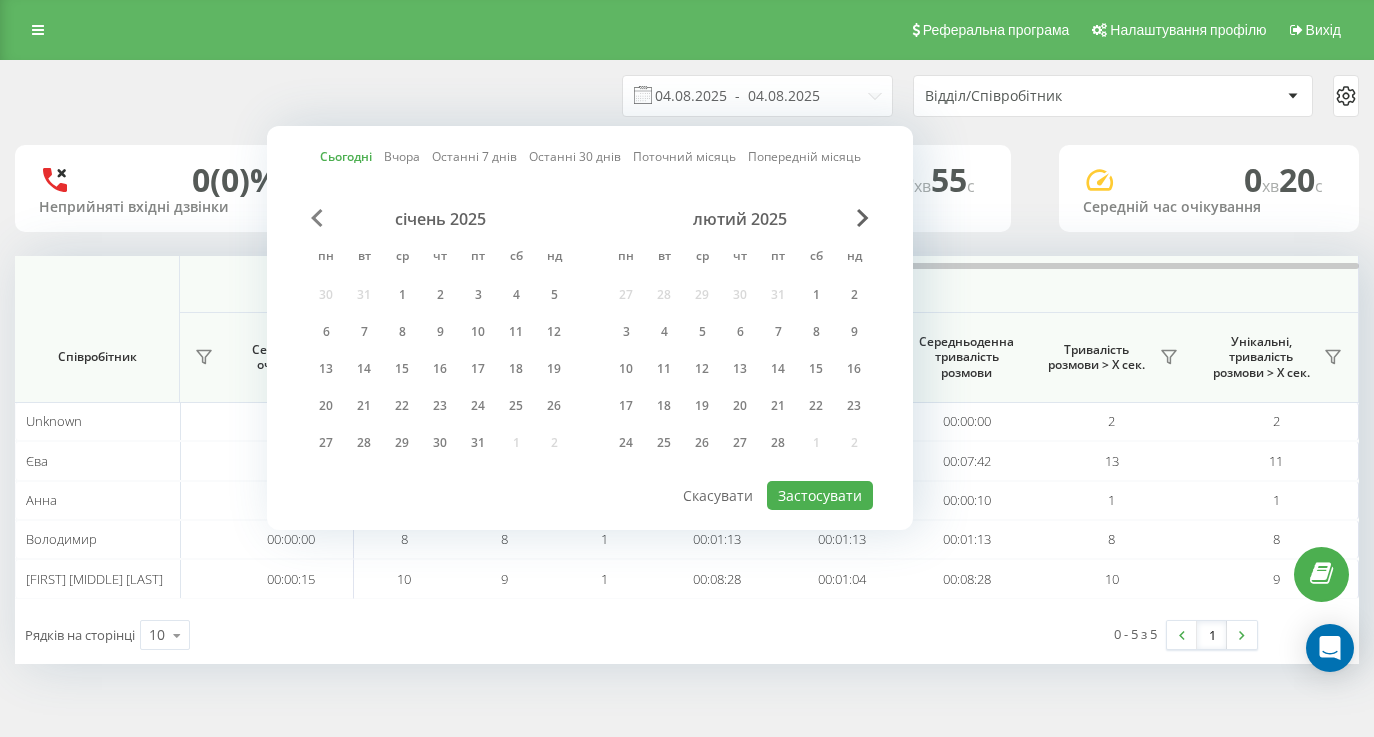click at bounding box center [317, 218] 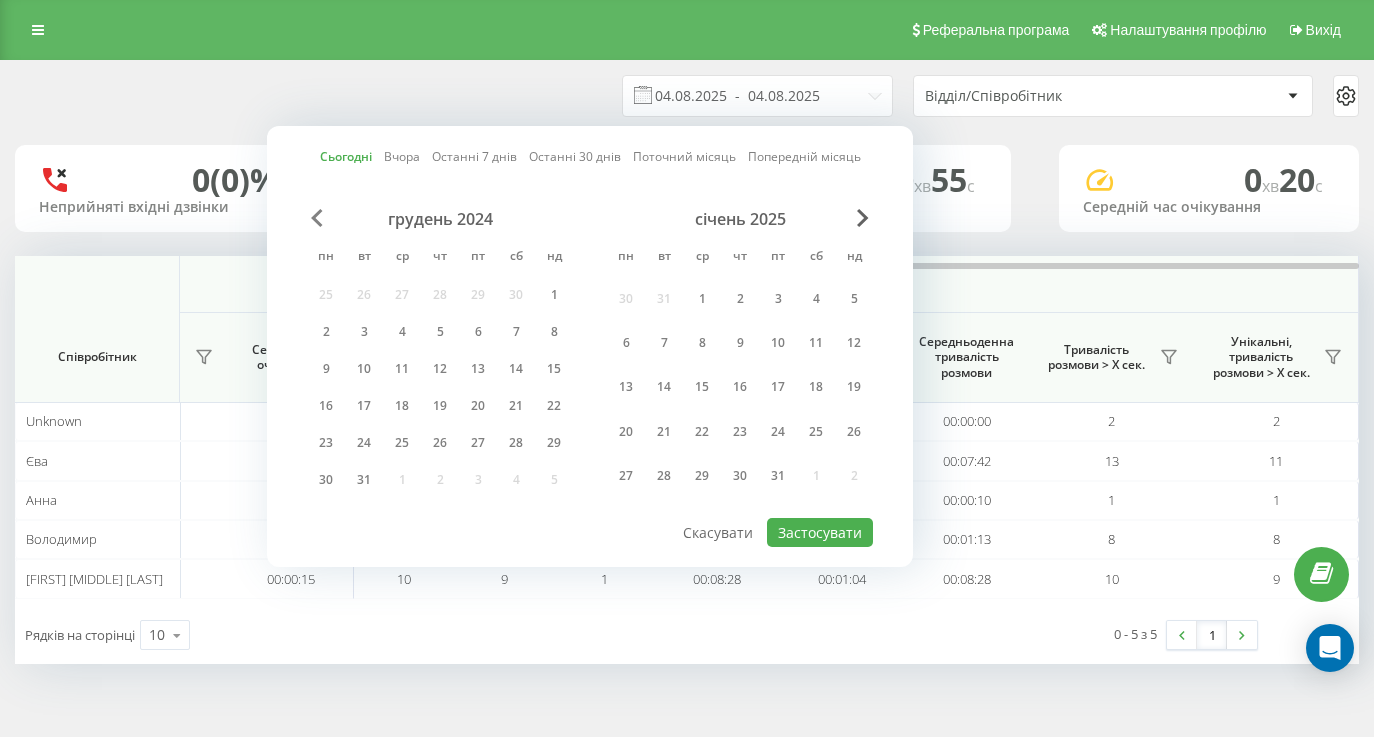 click at bounding box center (317, 218) 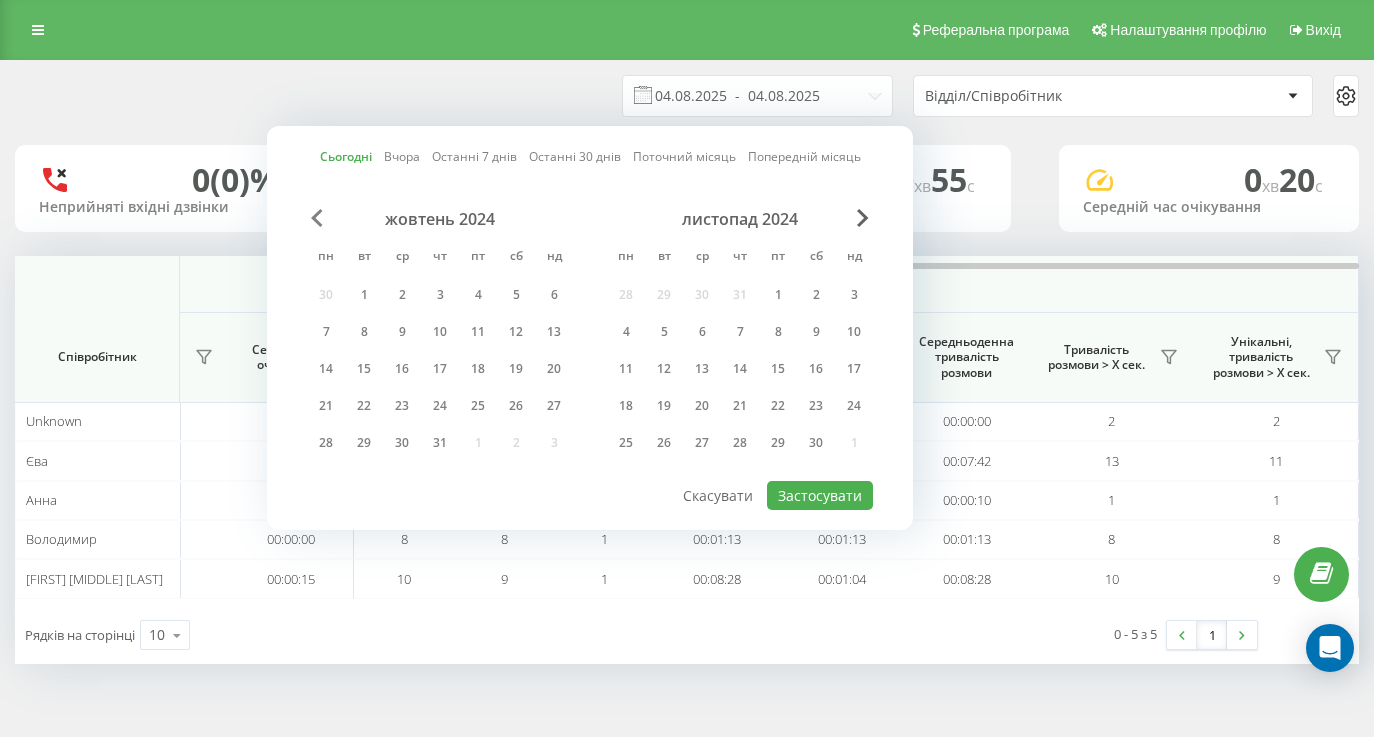 click at bounding box center (317, 218) 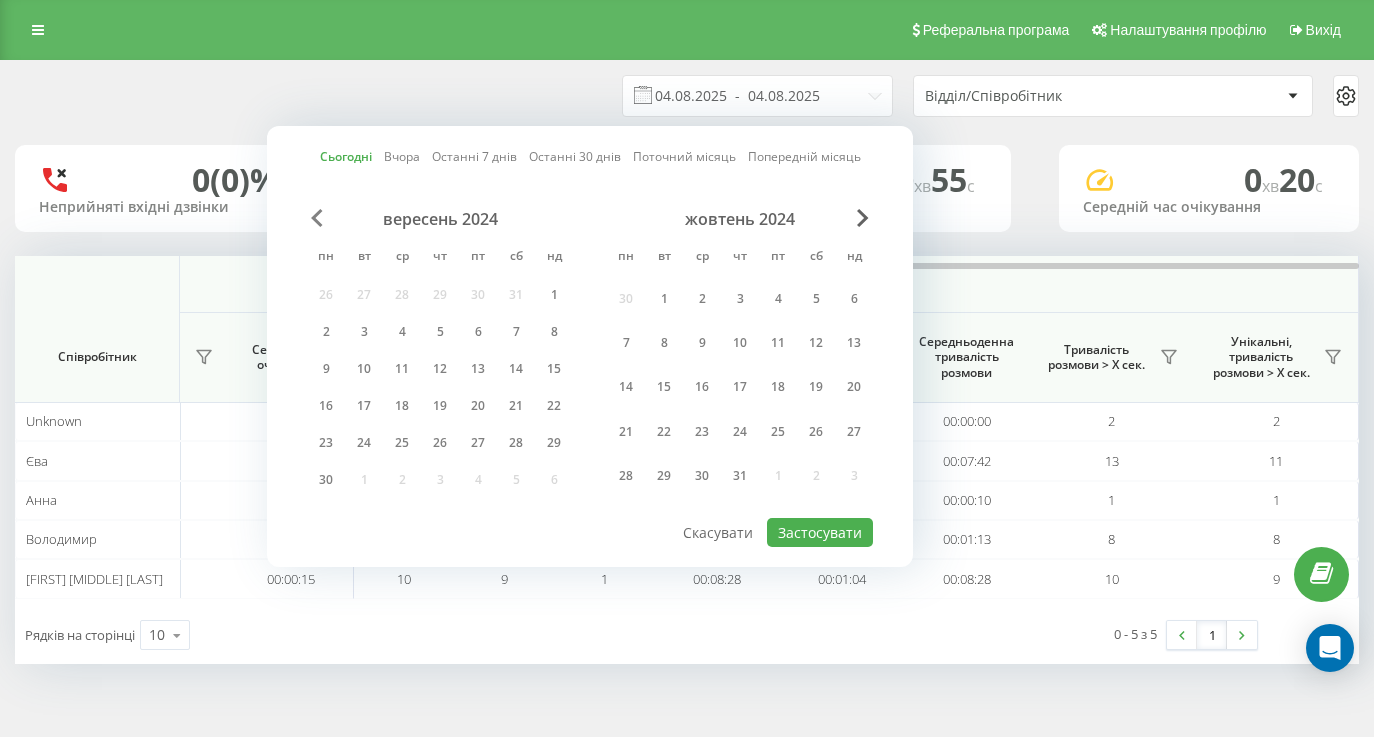 click at bounding box center (317, 218) 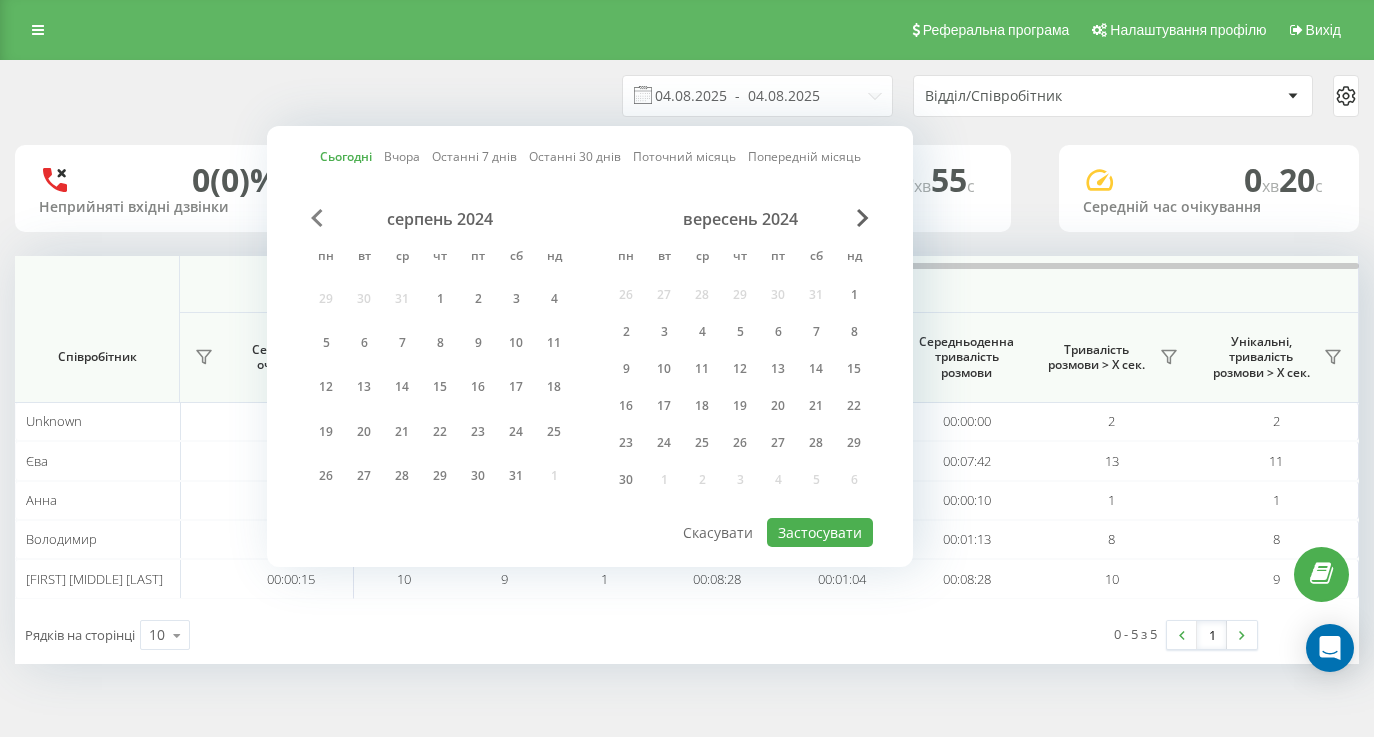 click at bounding box center (317, 218) 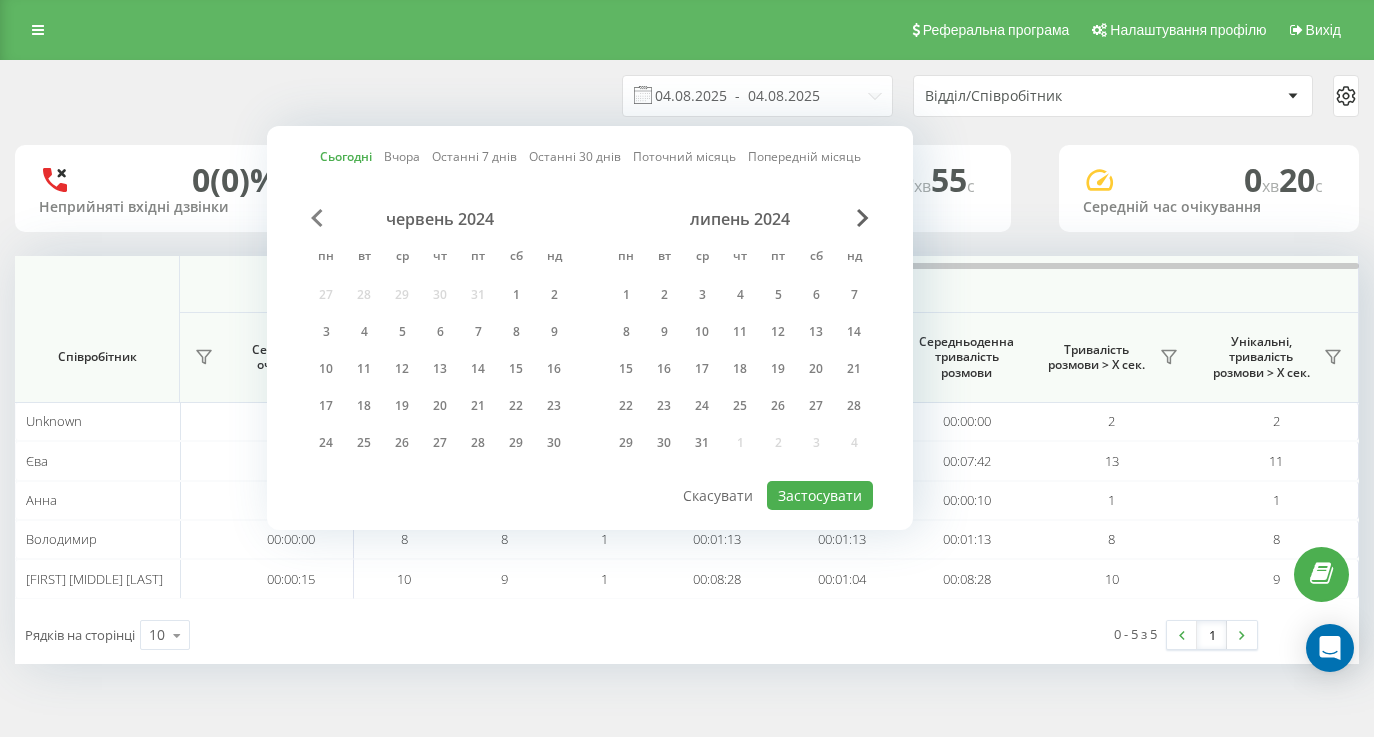 click at bounding box center (317, 218) 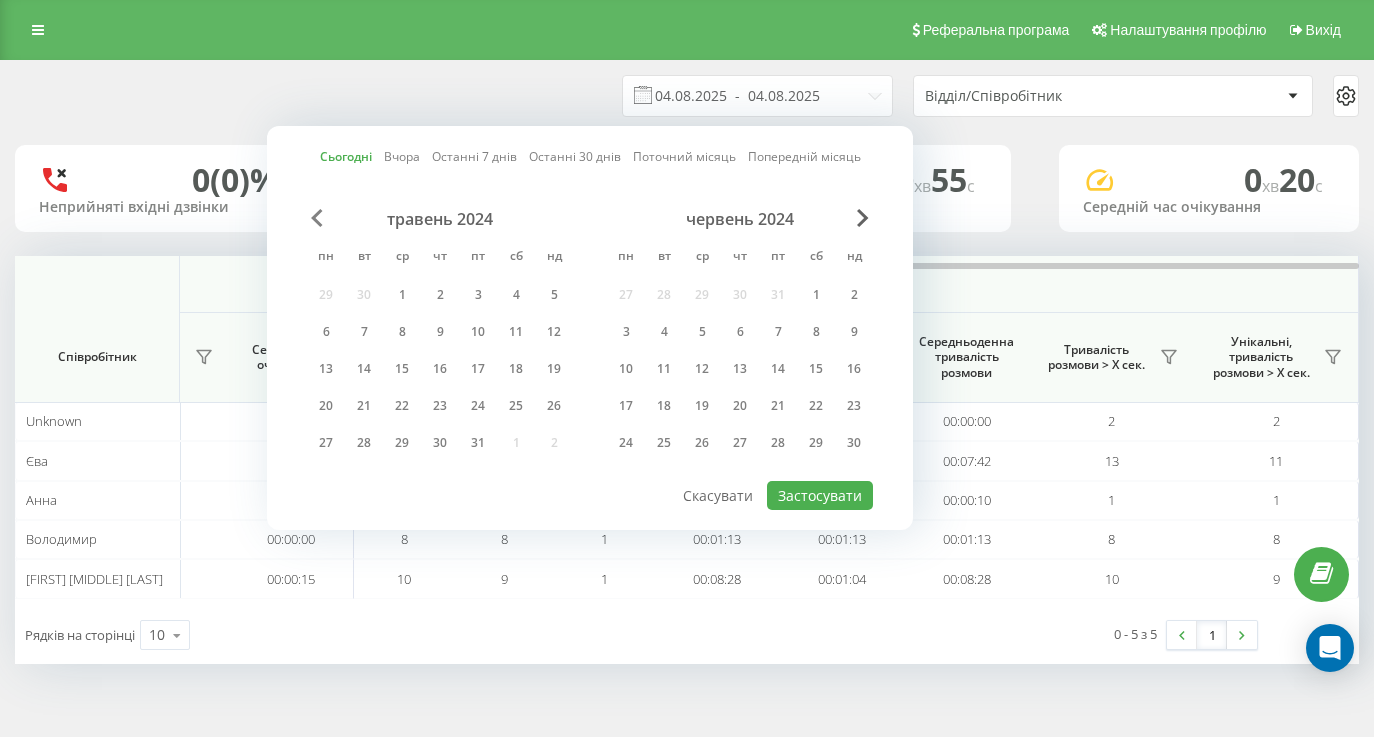 click at bounding box center (317, 218) 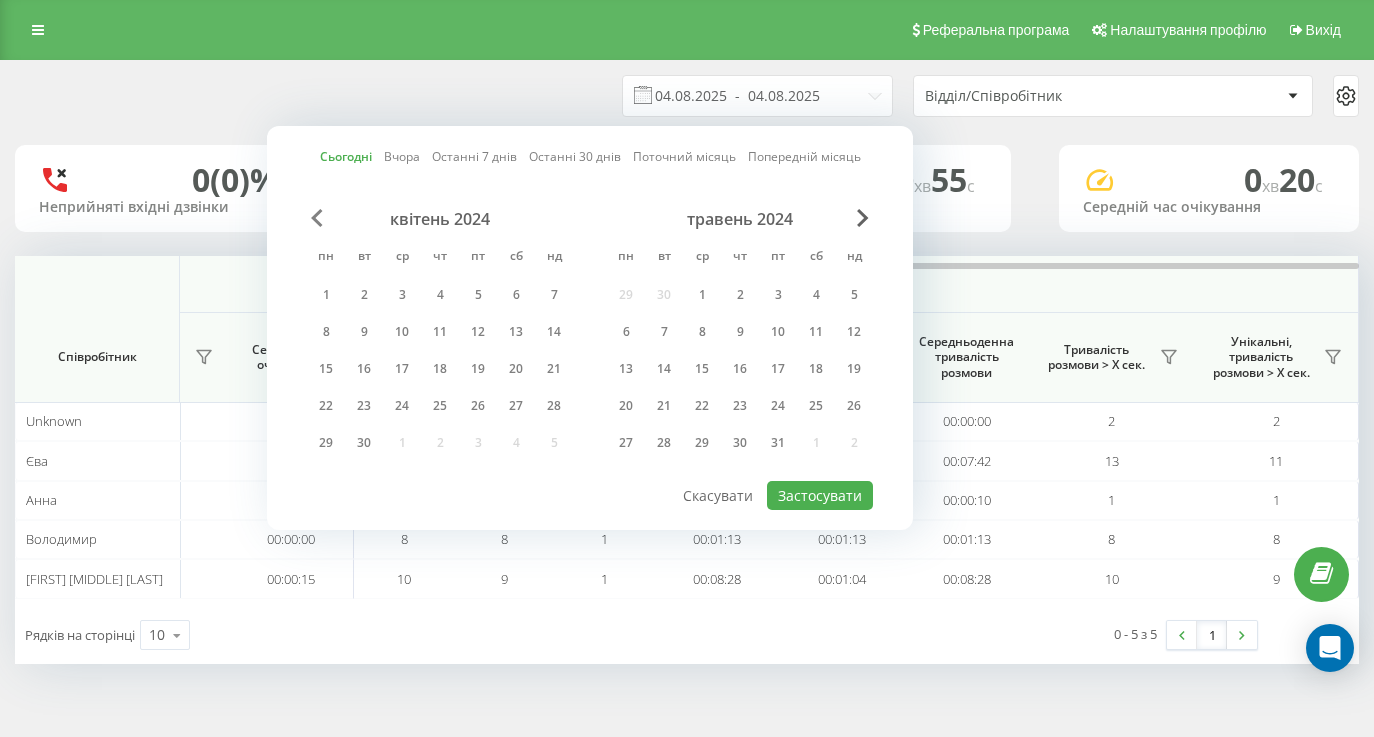 click at bounding box center [317, 218] 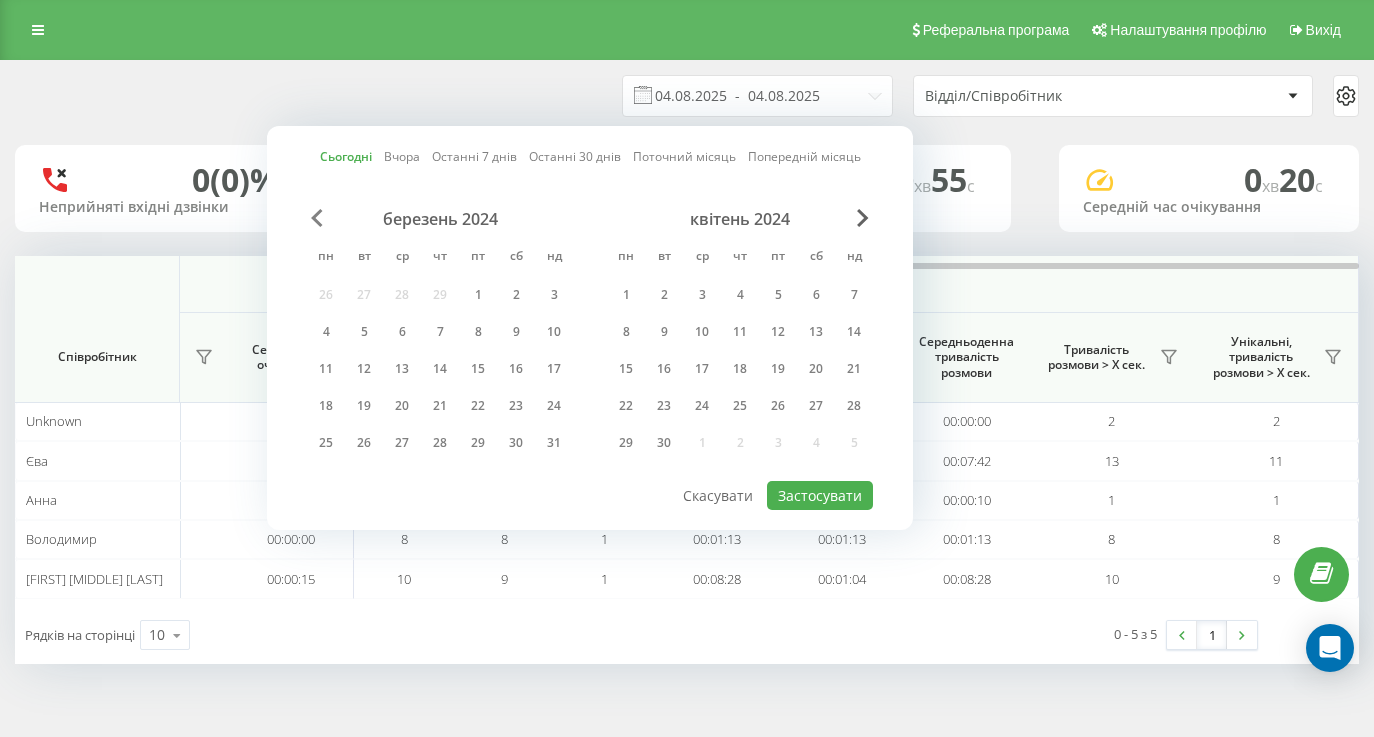 click at bounding box center [317, 218] 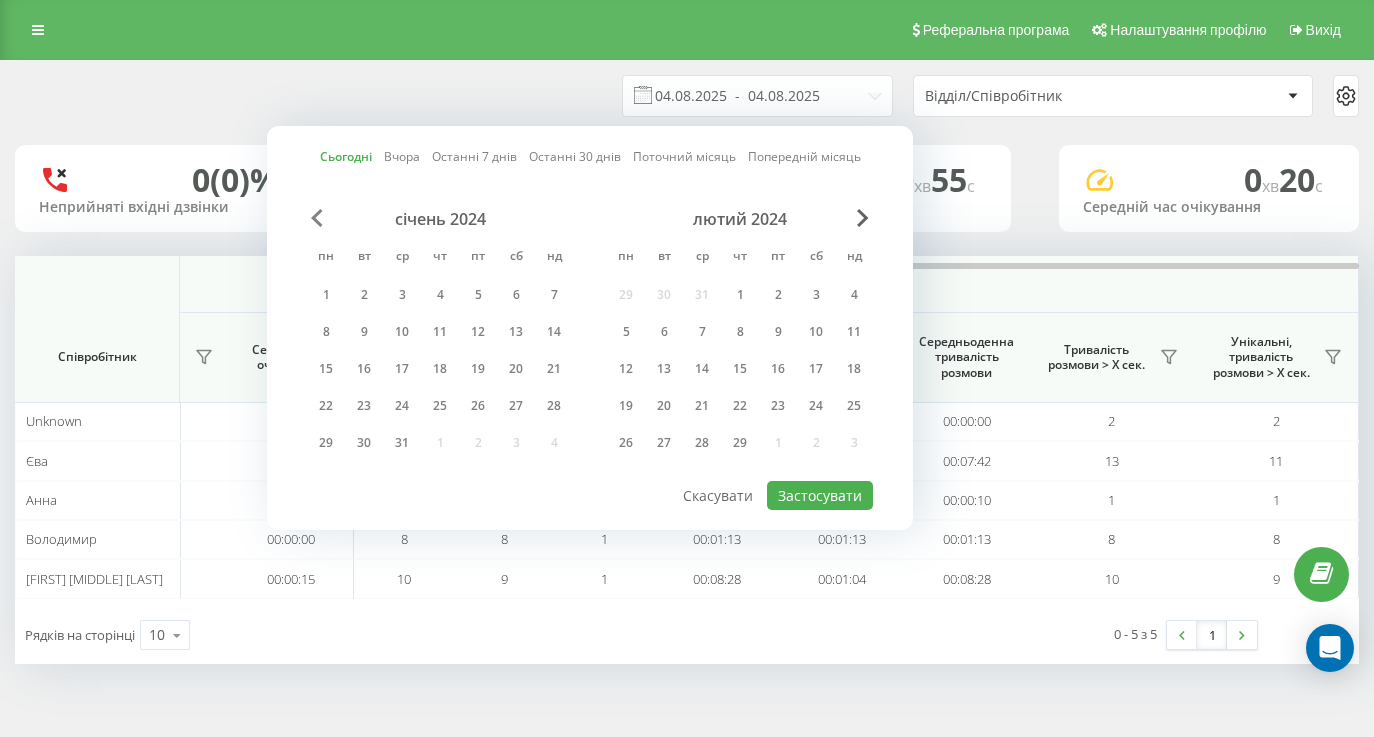 click at bounding box center (317, 218) 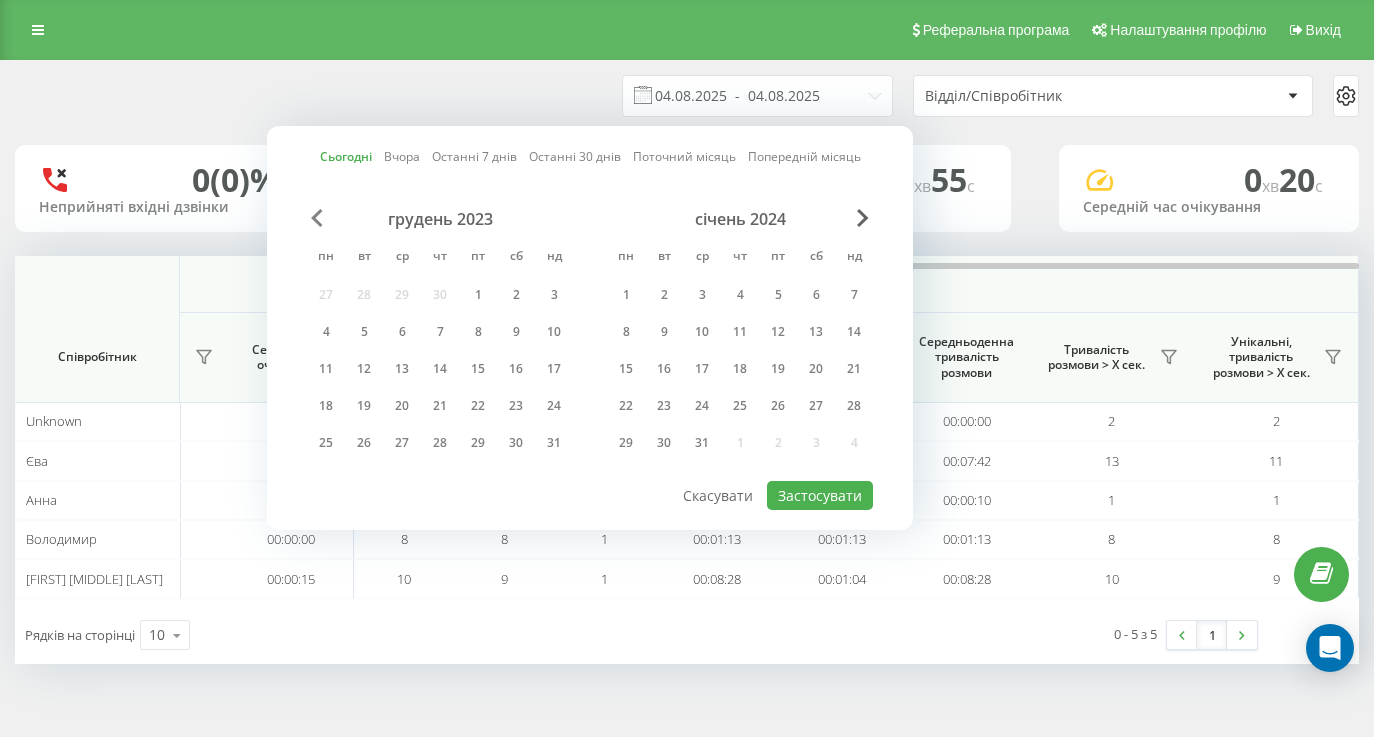 click at bounding box center (317, 218) 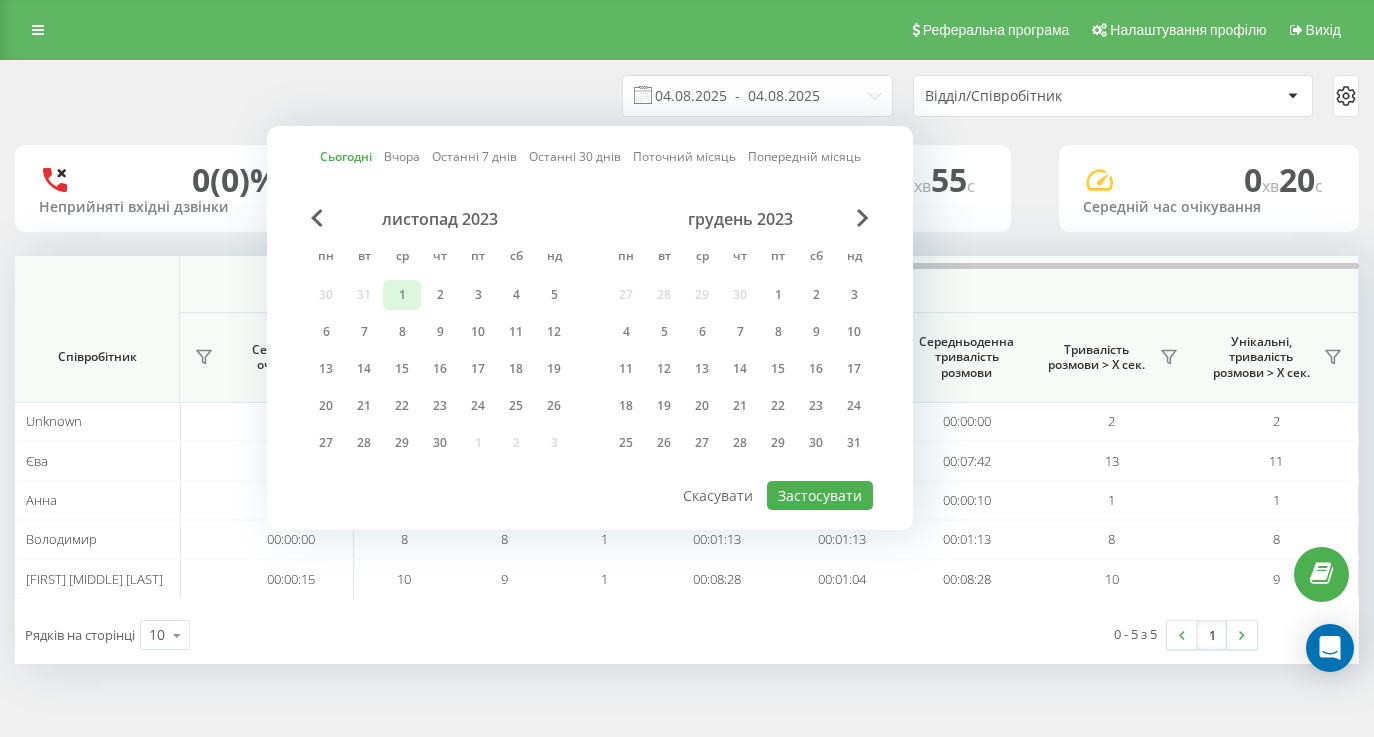 click on "1" at bounding box center (402, 295) 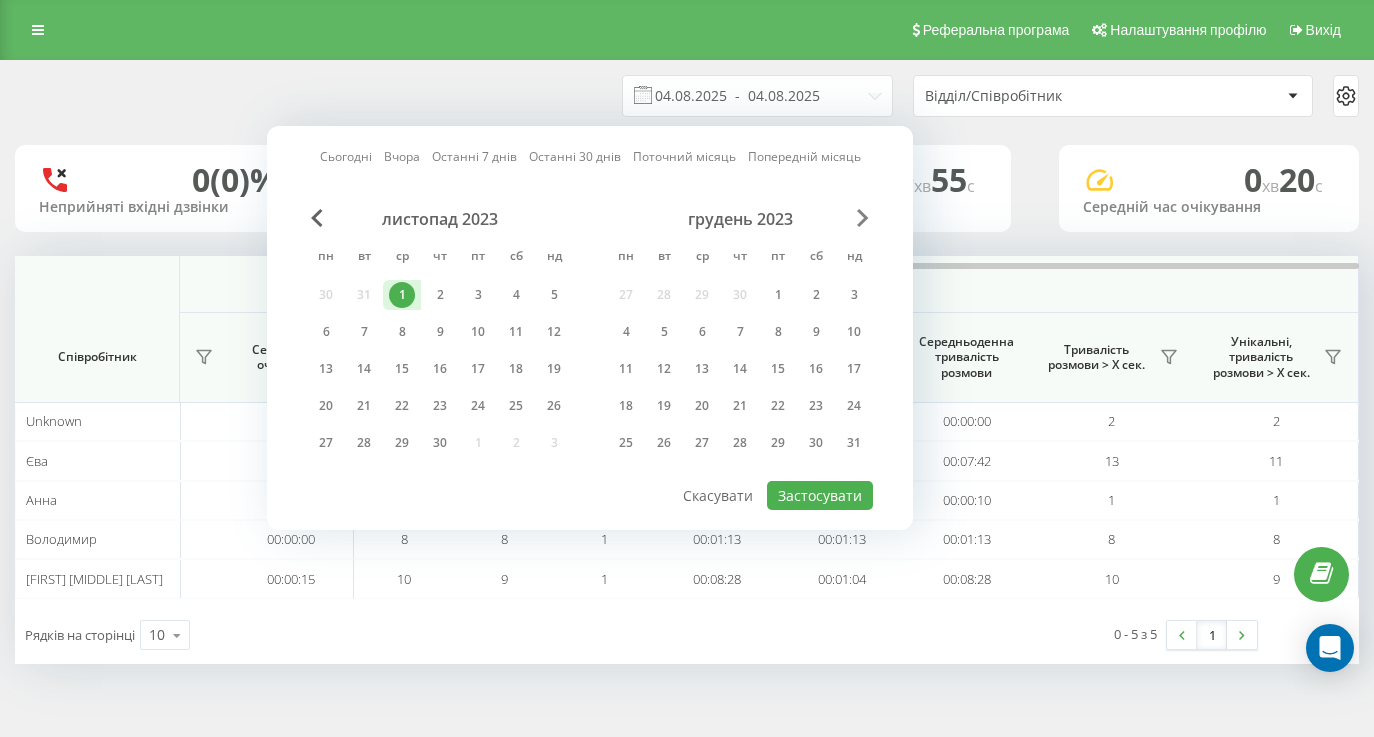 click at bounding box center (863, 218) 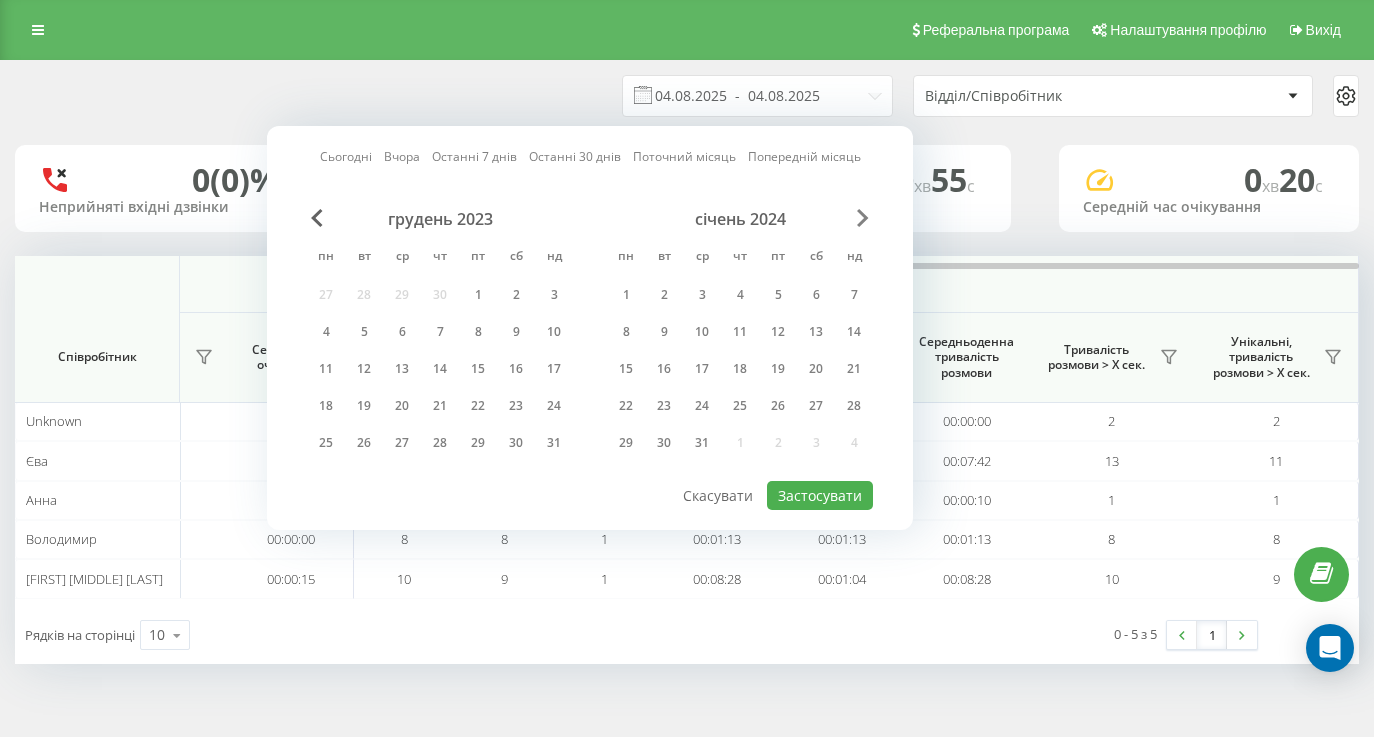 click at bounding box center [863, 218] 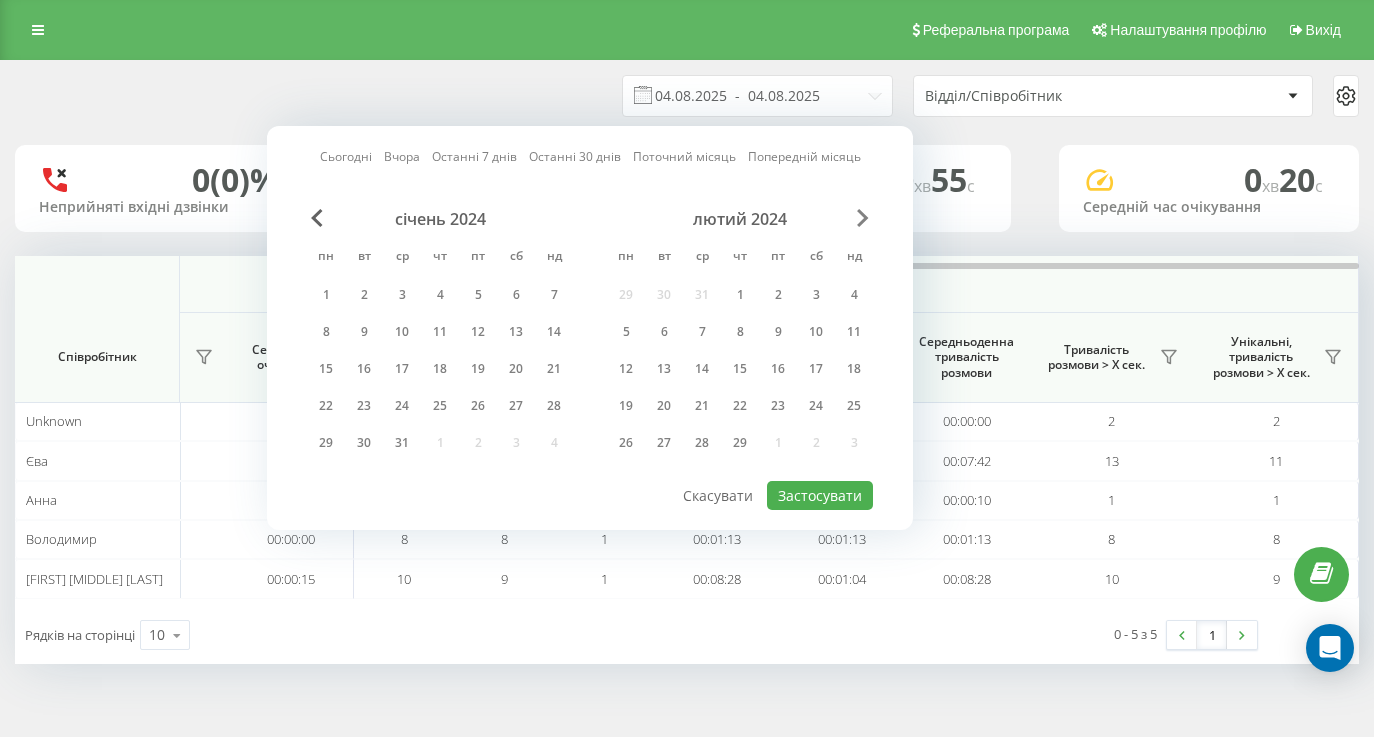 click at bounding box center (863, 218) 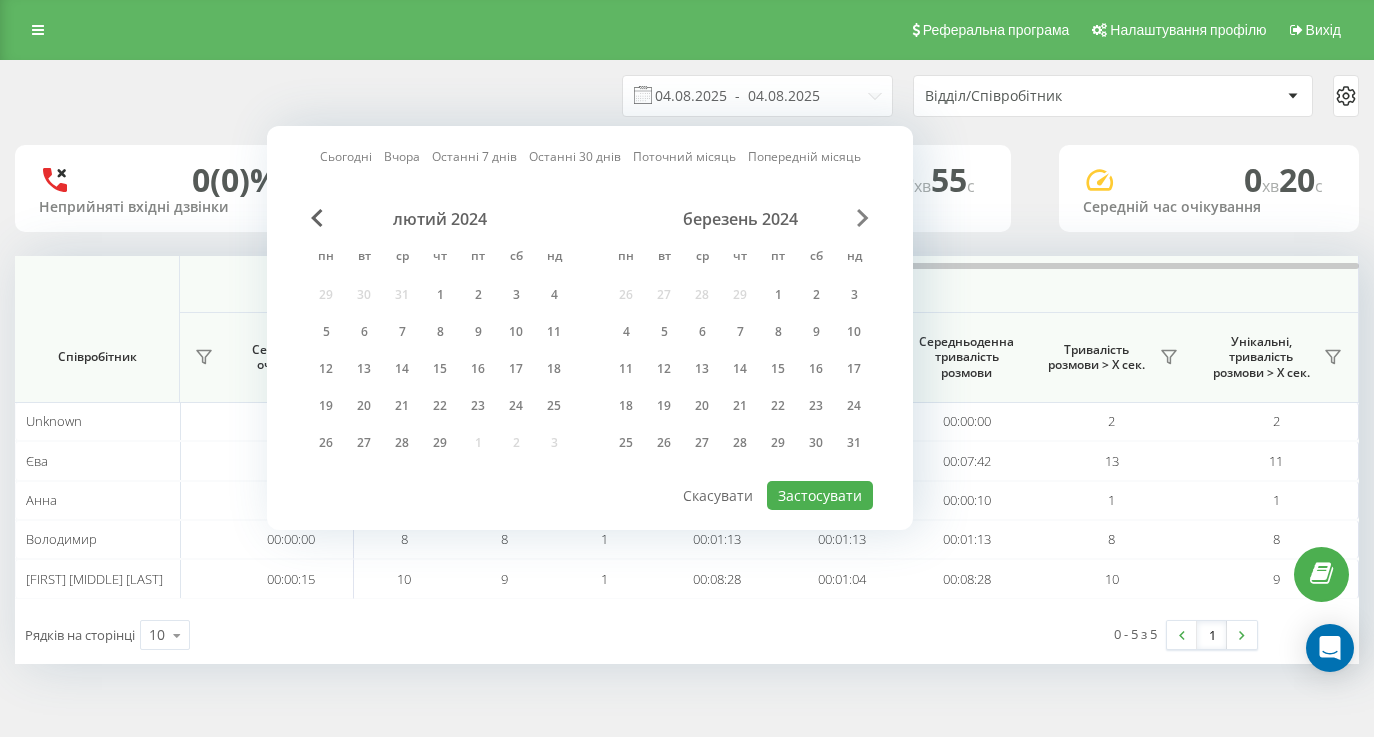 click at bounding box center (863, 218) 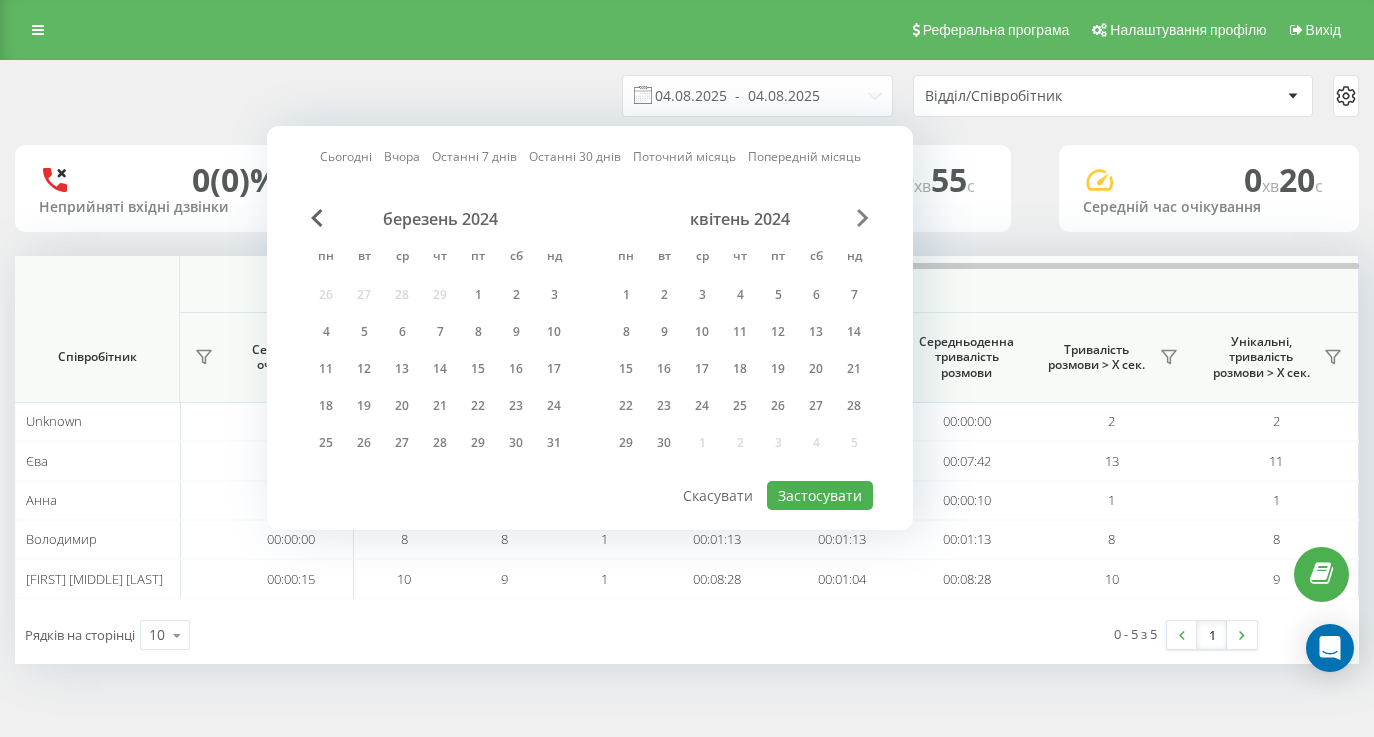 click at bounding box center [863, 218] 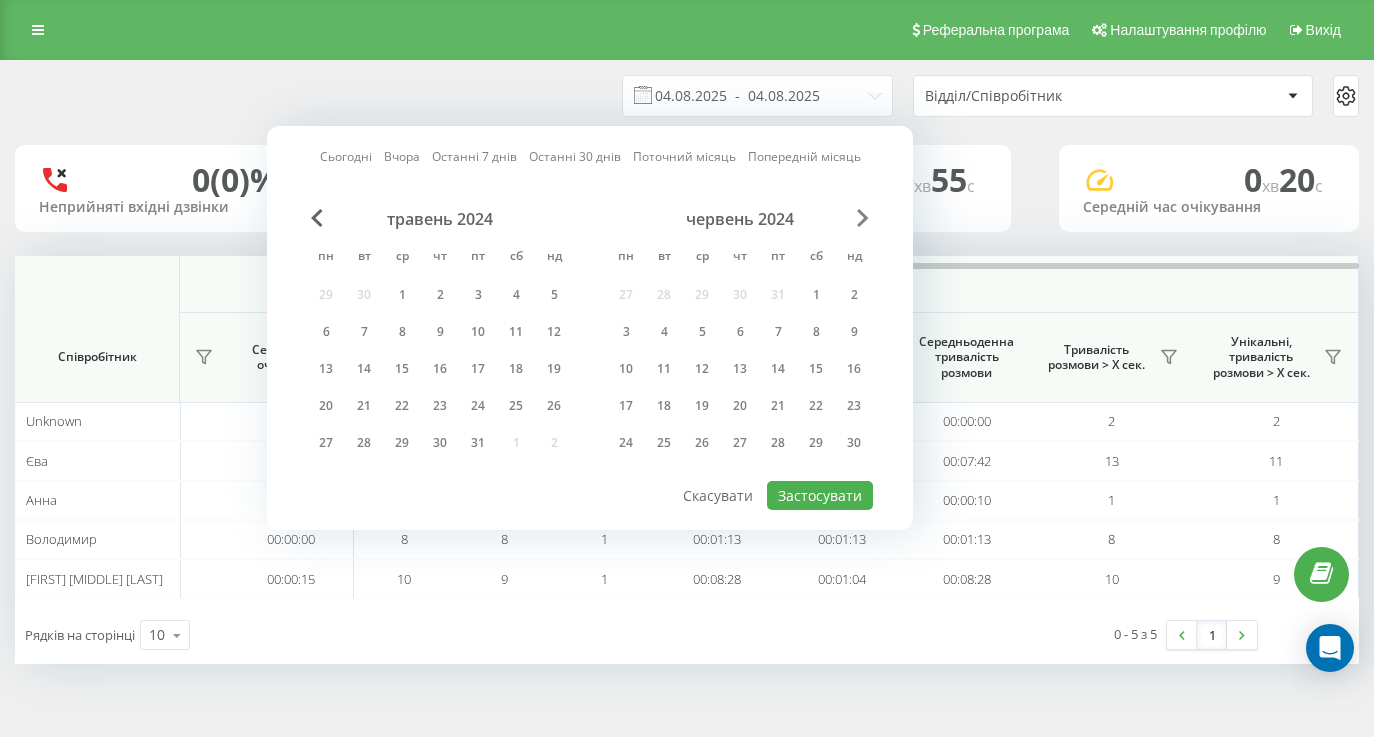 click at bounding box center (863, 218) 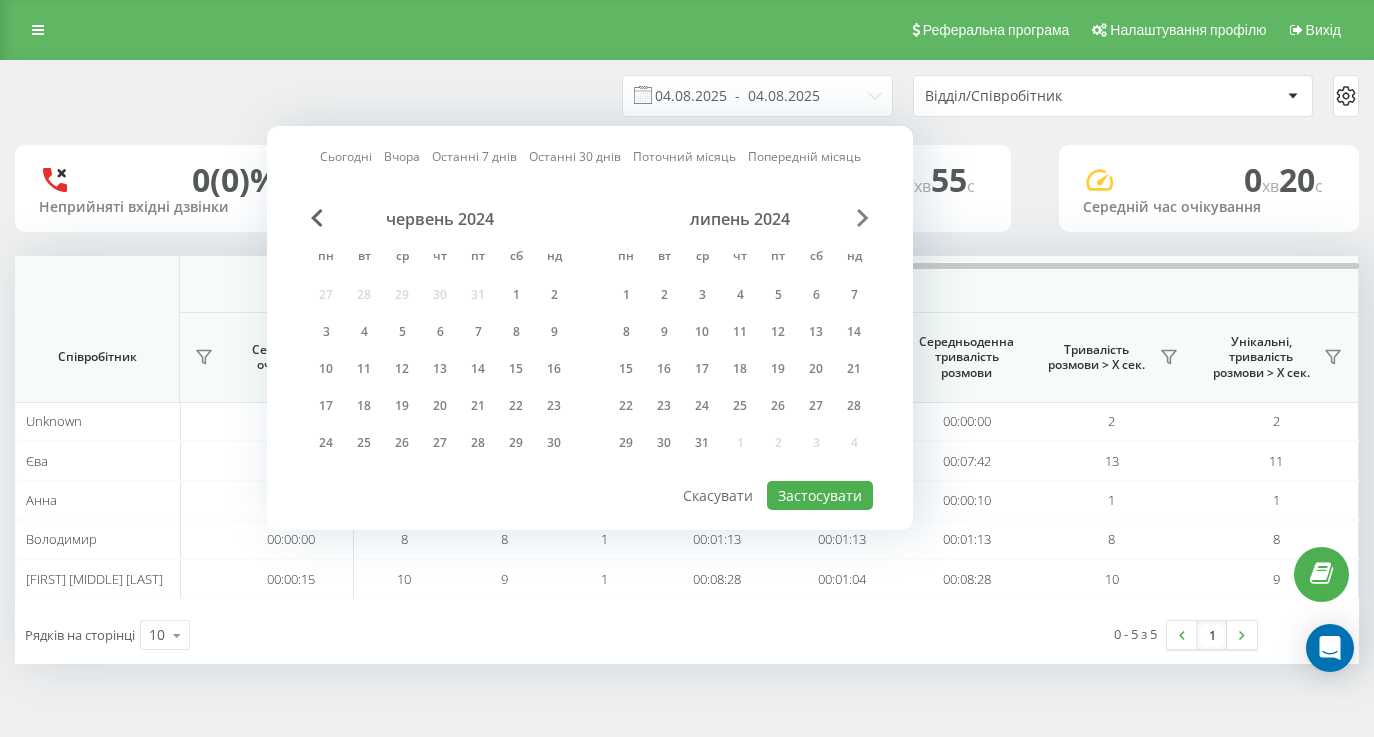 click at bounding box center [863, 218] 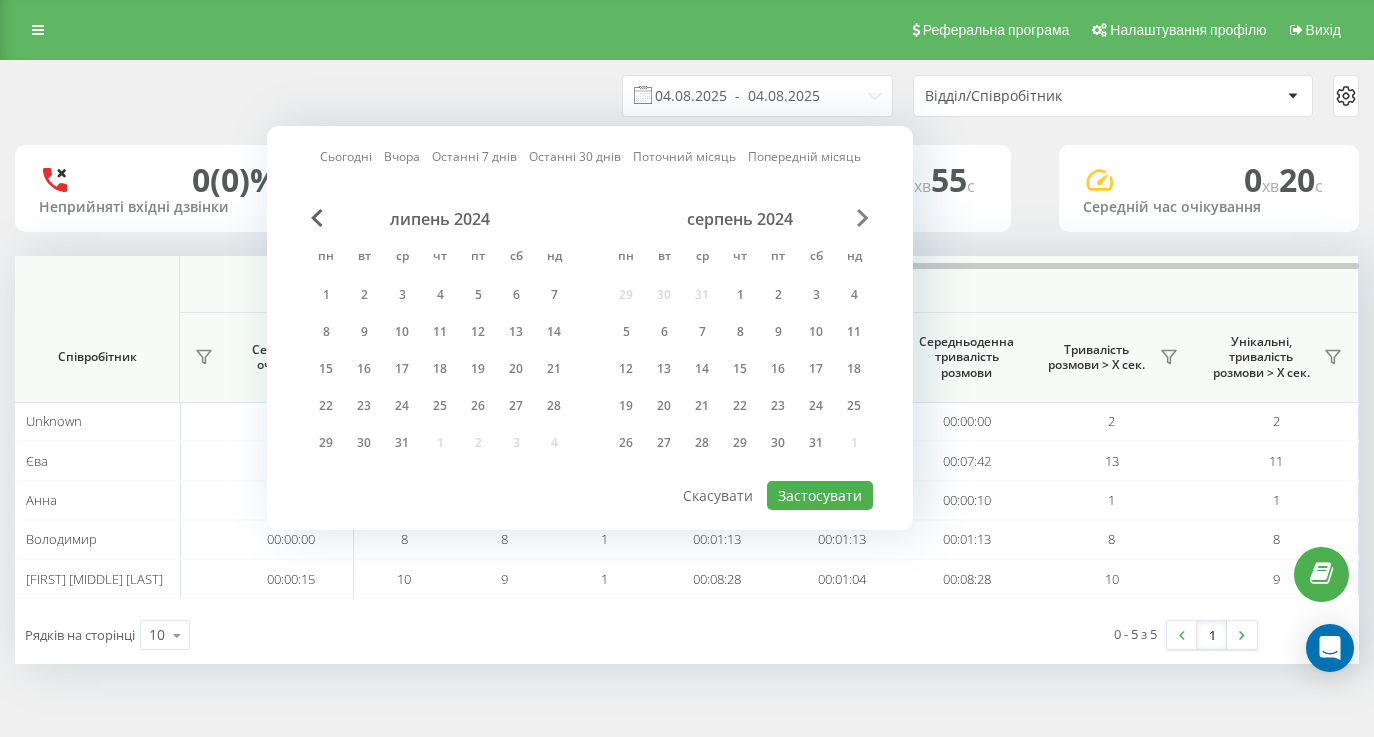 click at bounding box center (863, 218) 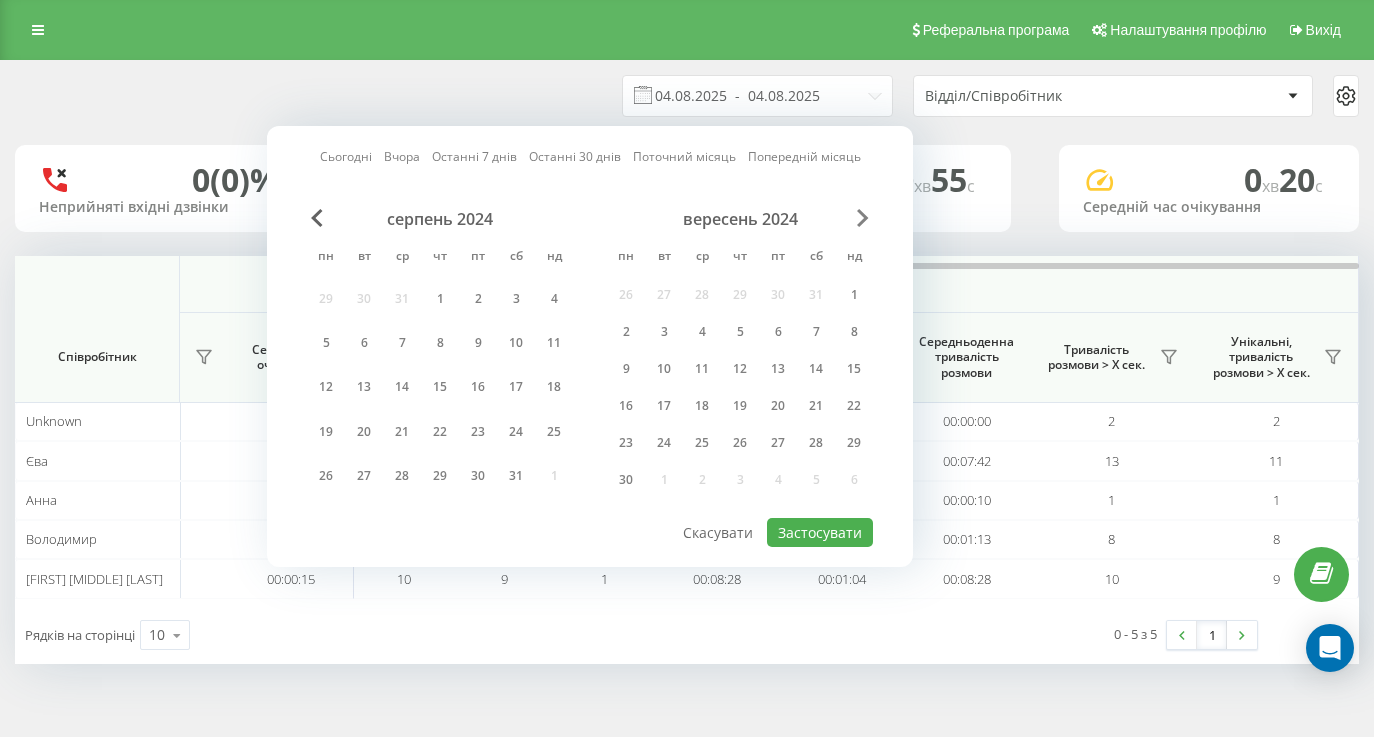 click at bounding box center [863, 218] 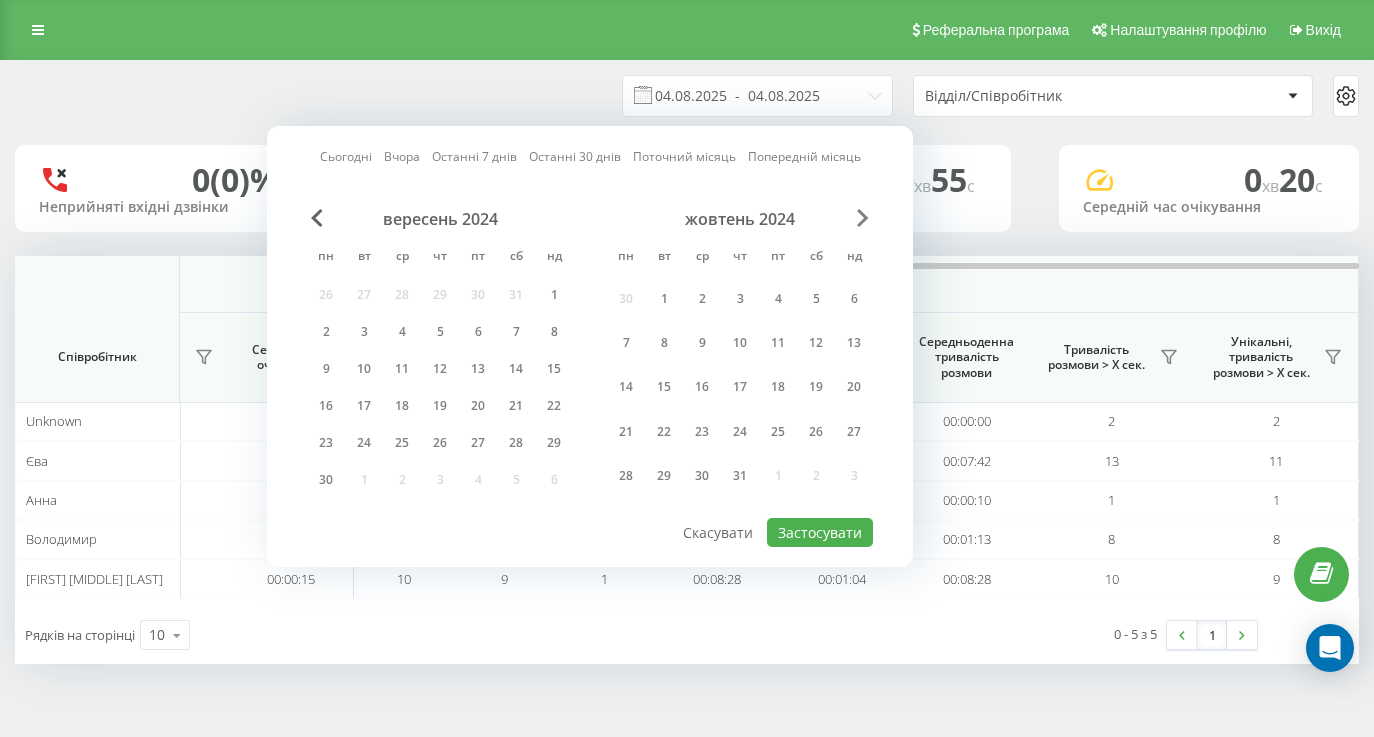 click at bounding box center [863, 218] 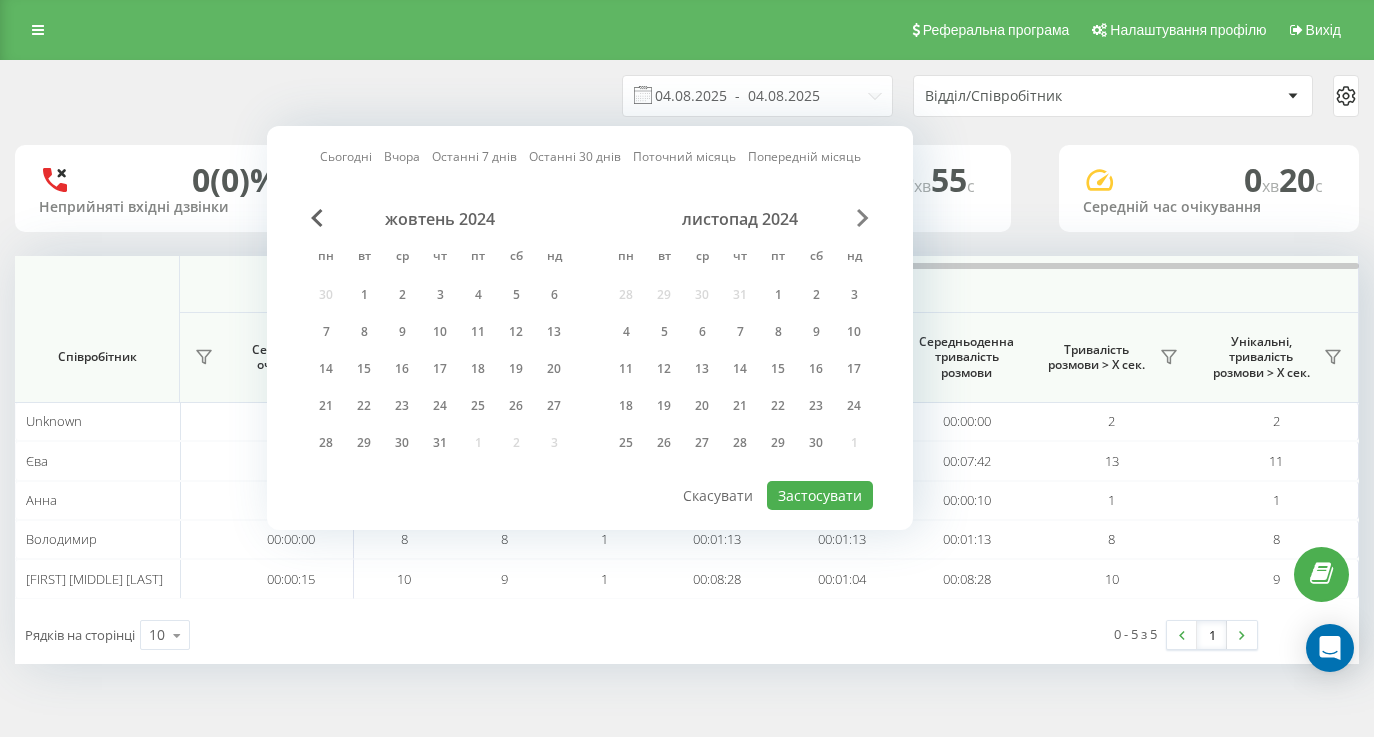 click at bounding box center (863, 218) 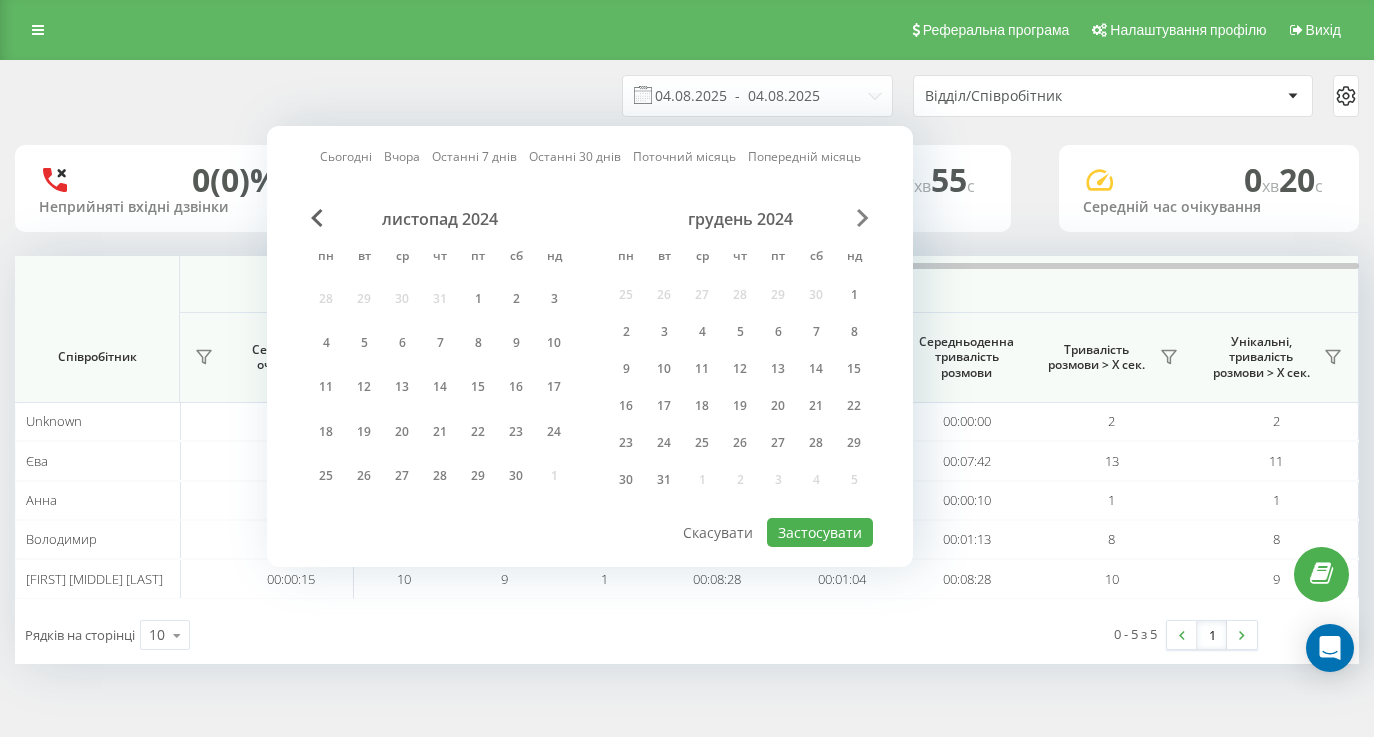 click at bounding box center [863, 218] 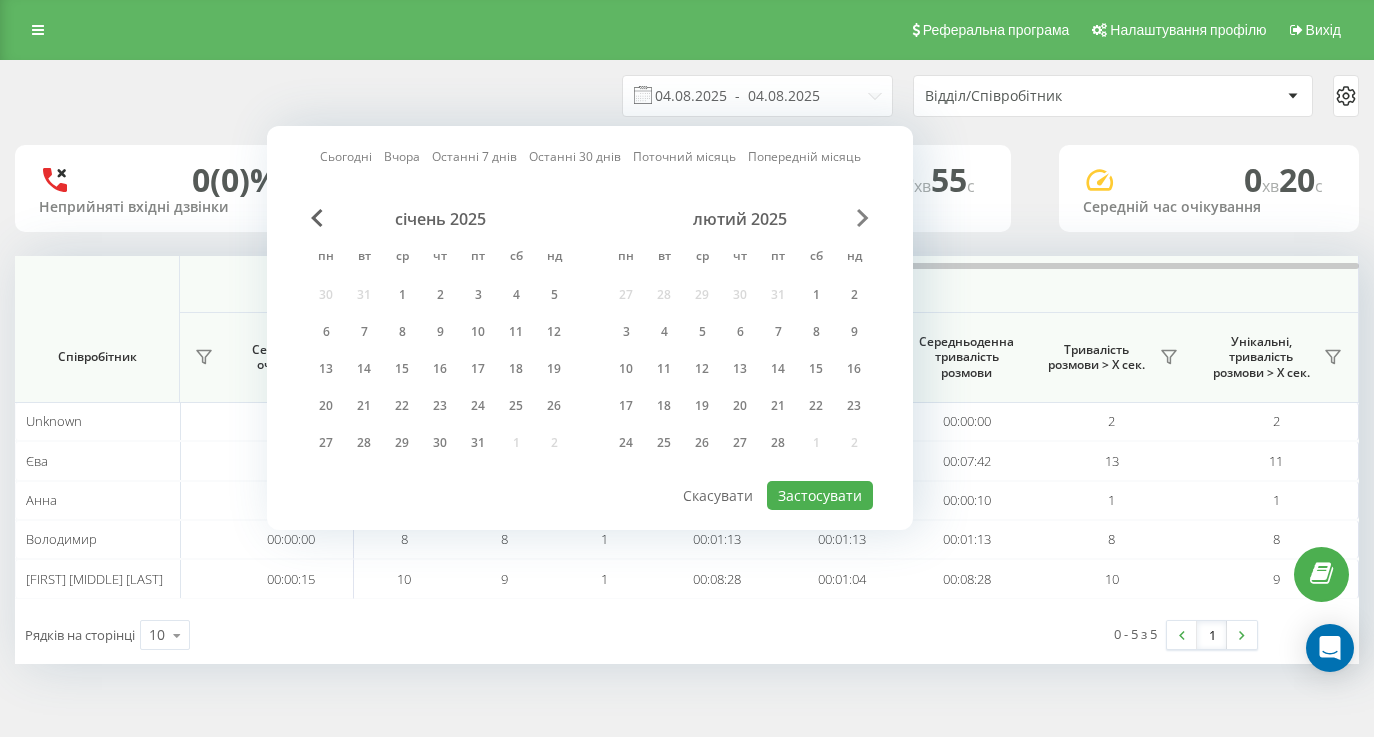 click at bounding box center [863, 218] 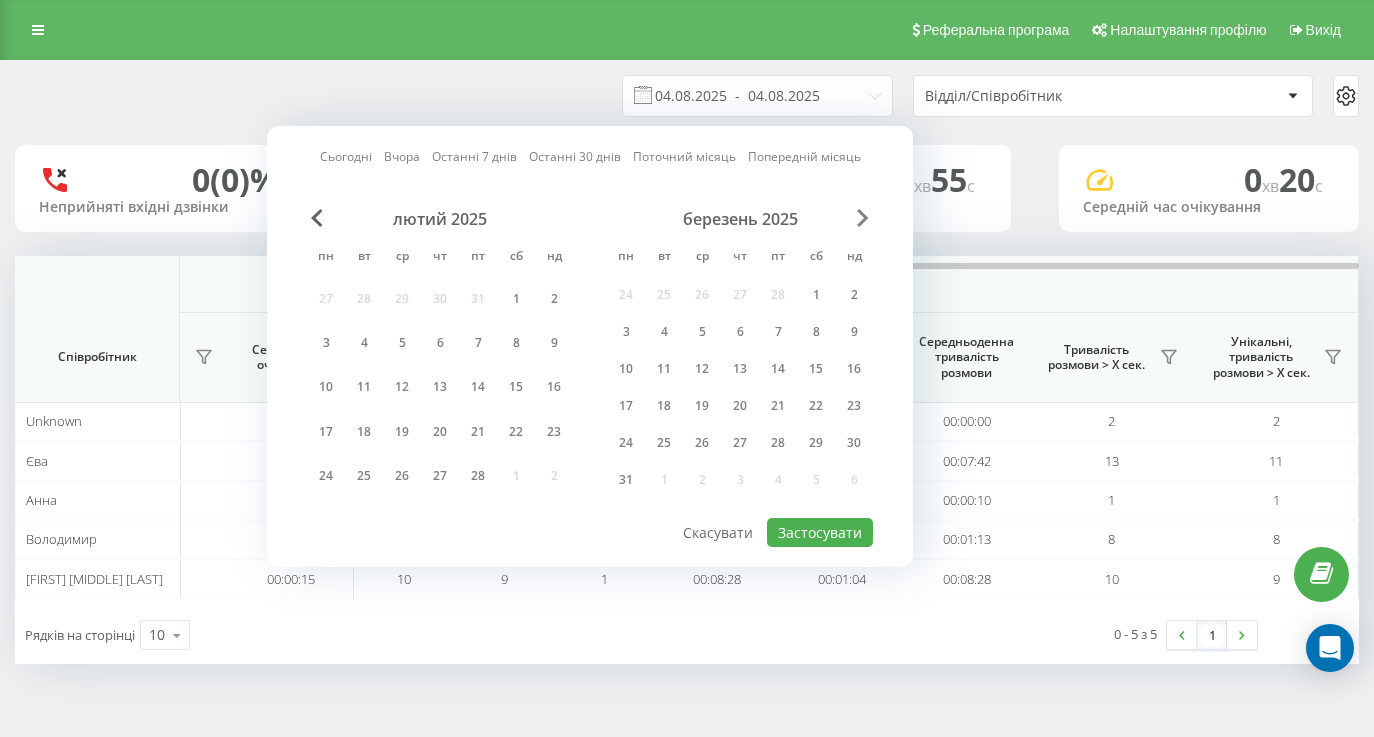 click at bounding box center [863, 218] 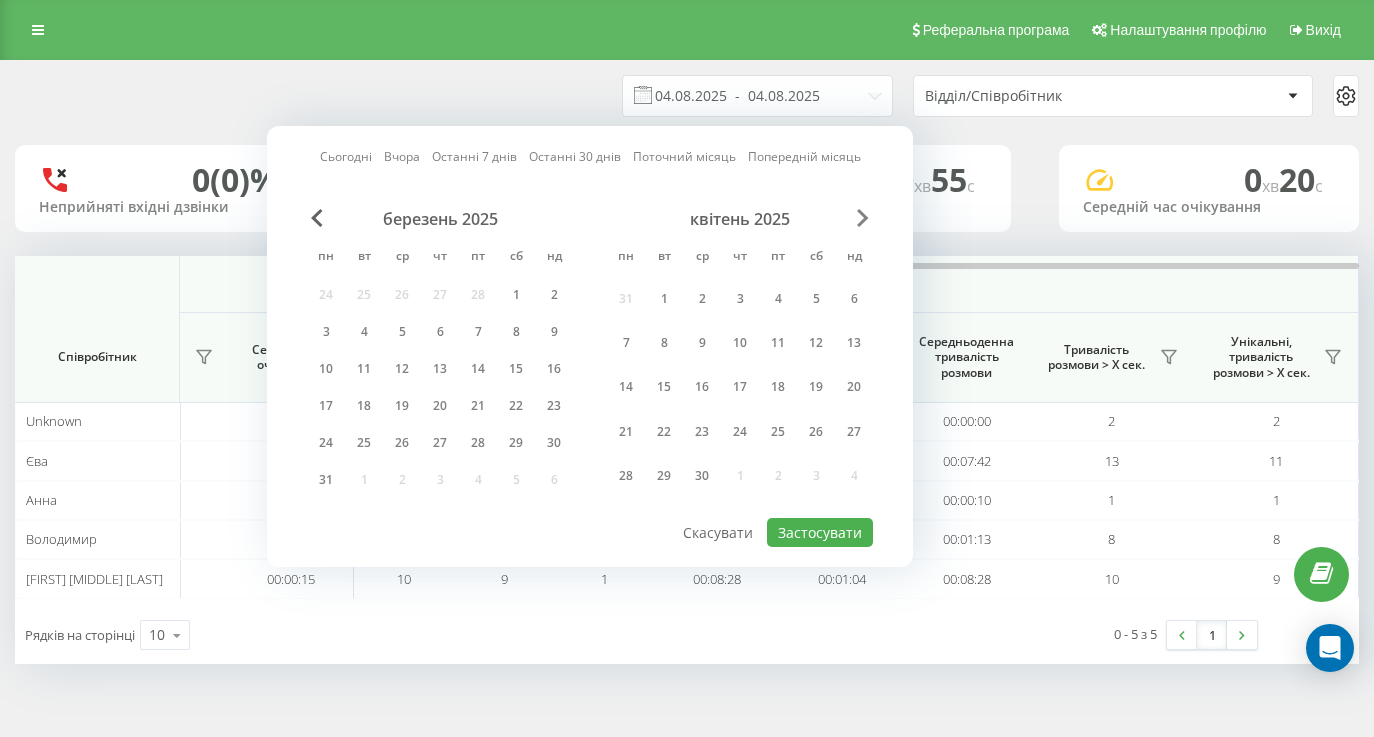 click at bounding box center [863, 218] 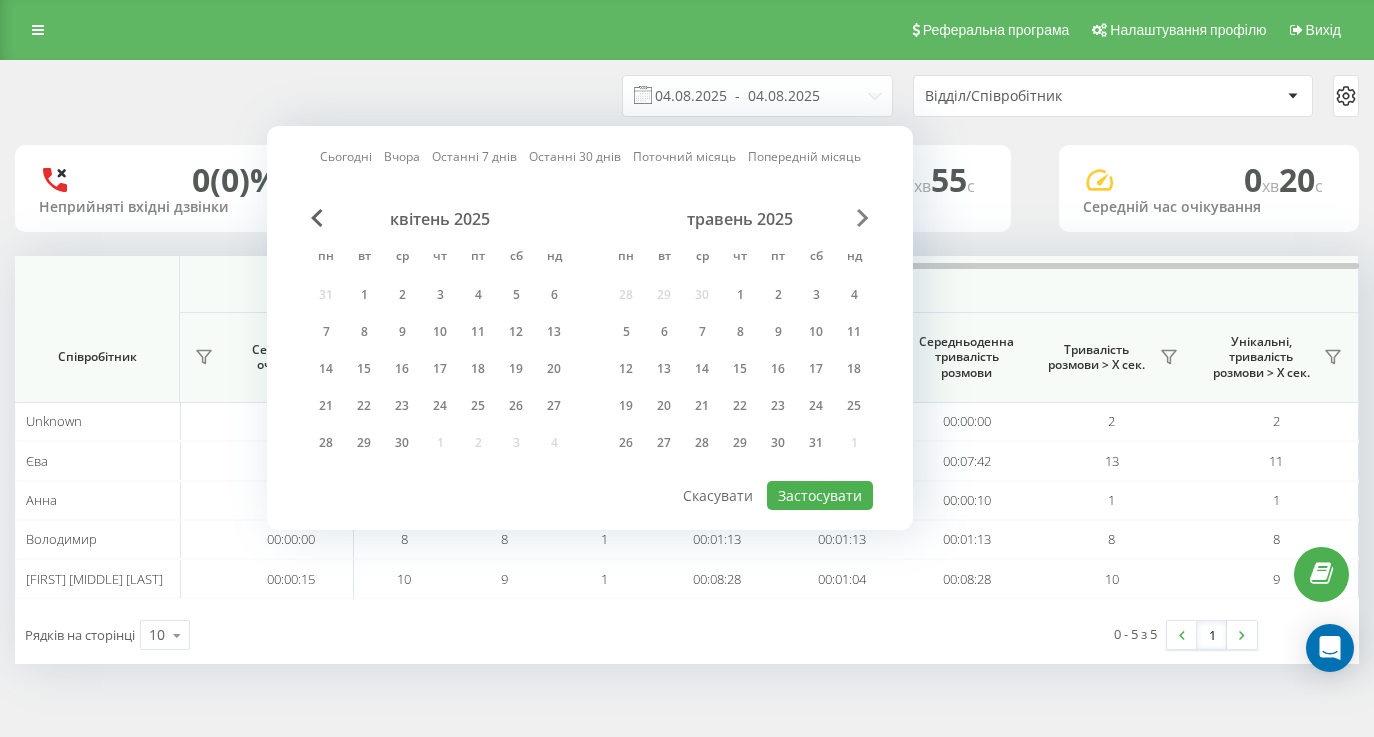 click at bounding box center (863, 218) 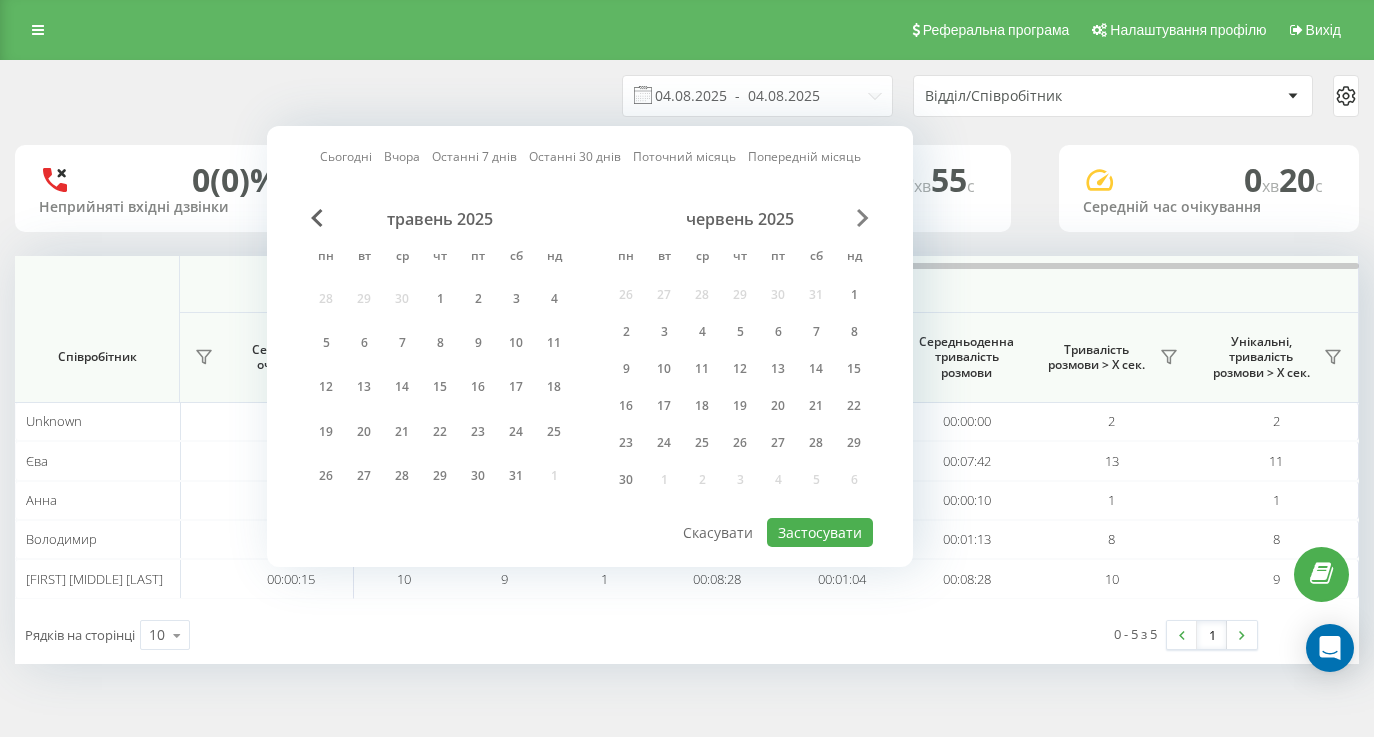 click at bounding box center (863, 218) 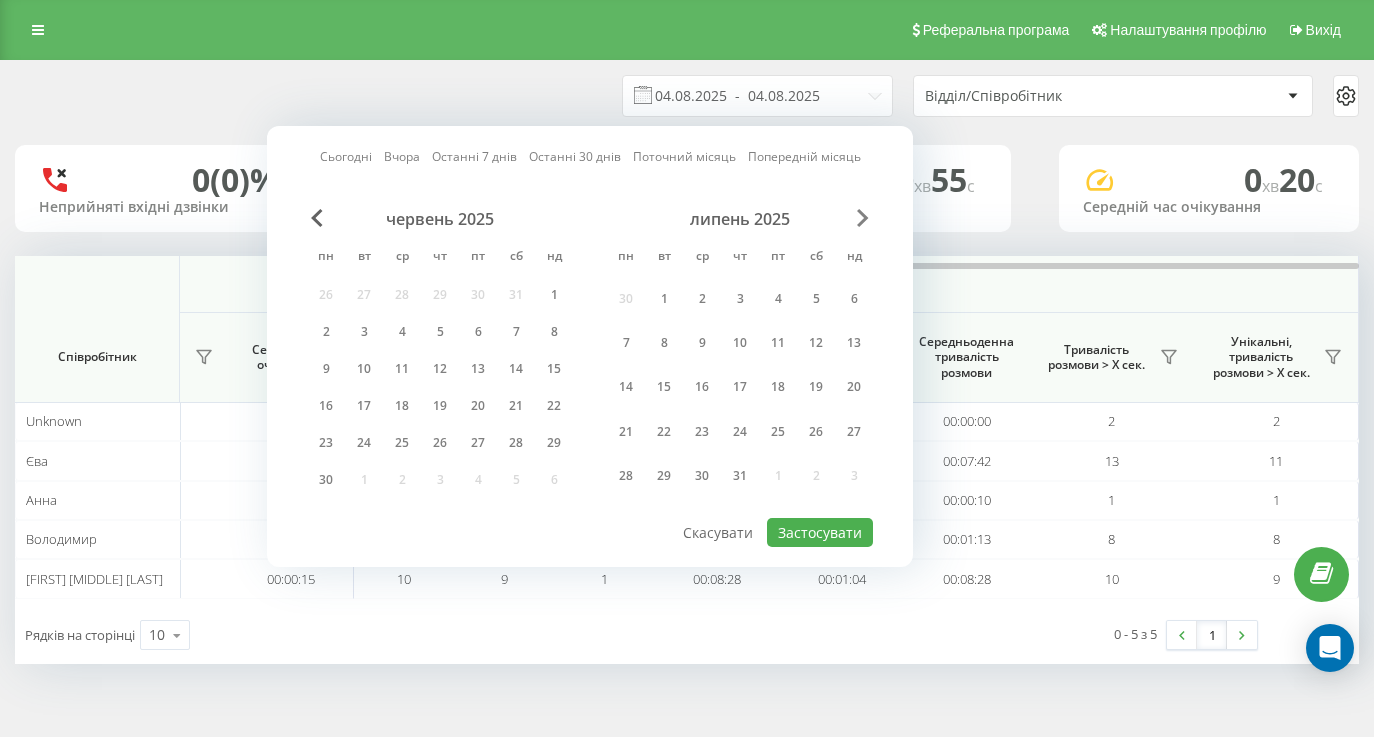 click at bounding box center (863, 218) 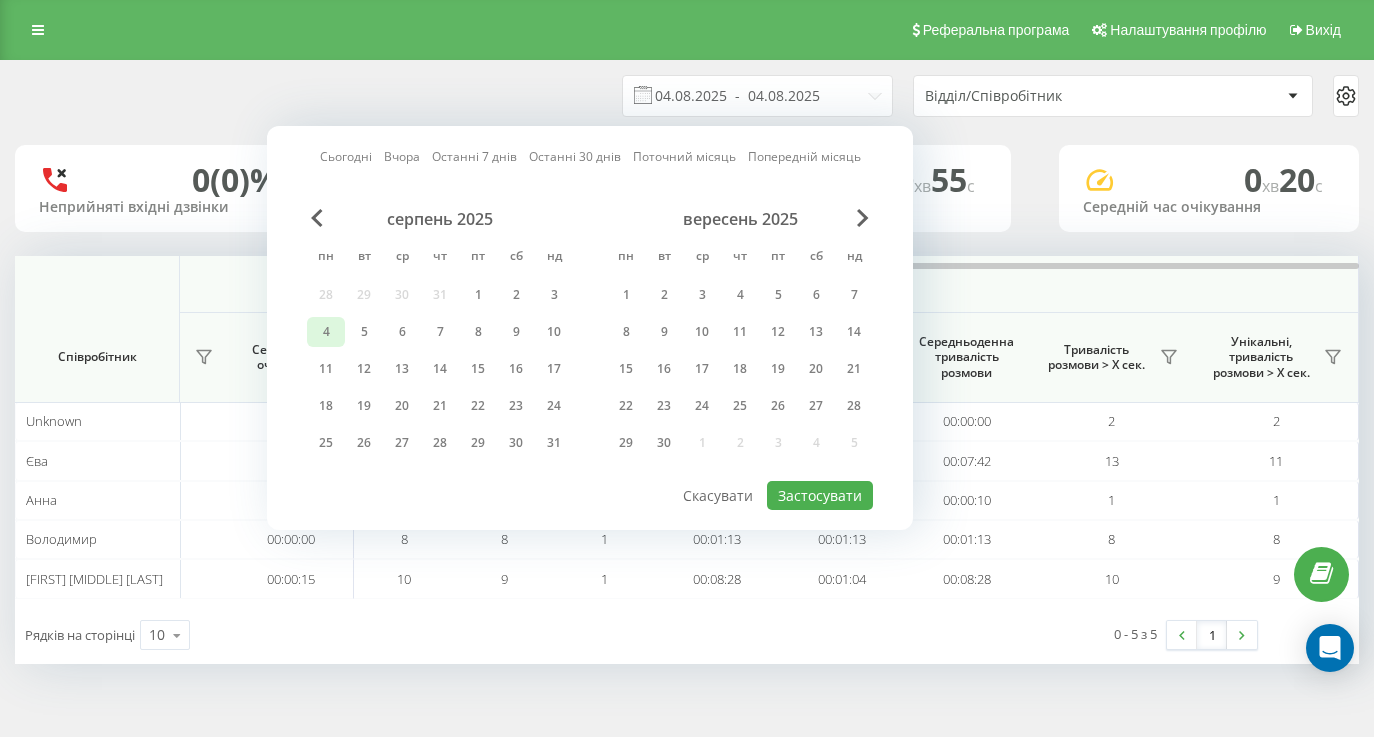 click on "4" at bounding box center [326, 332] 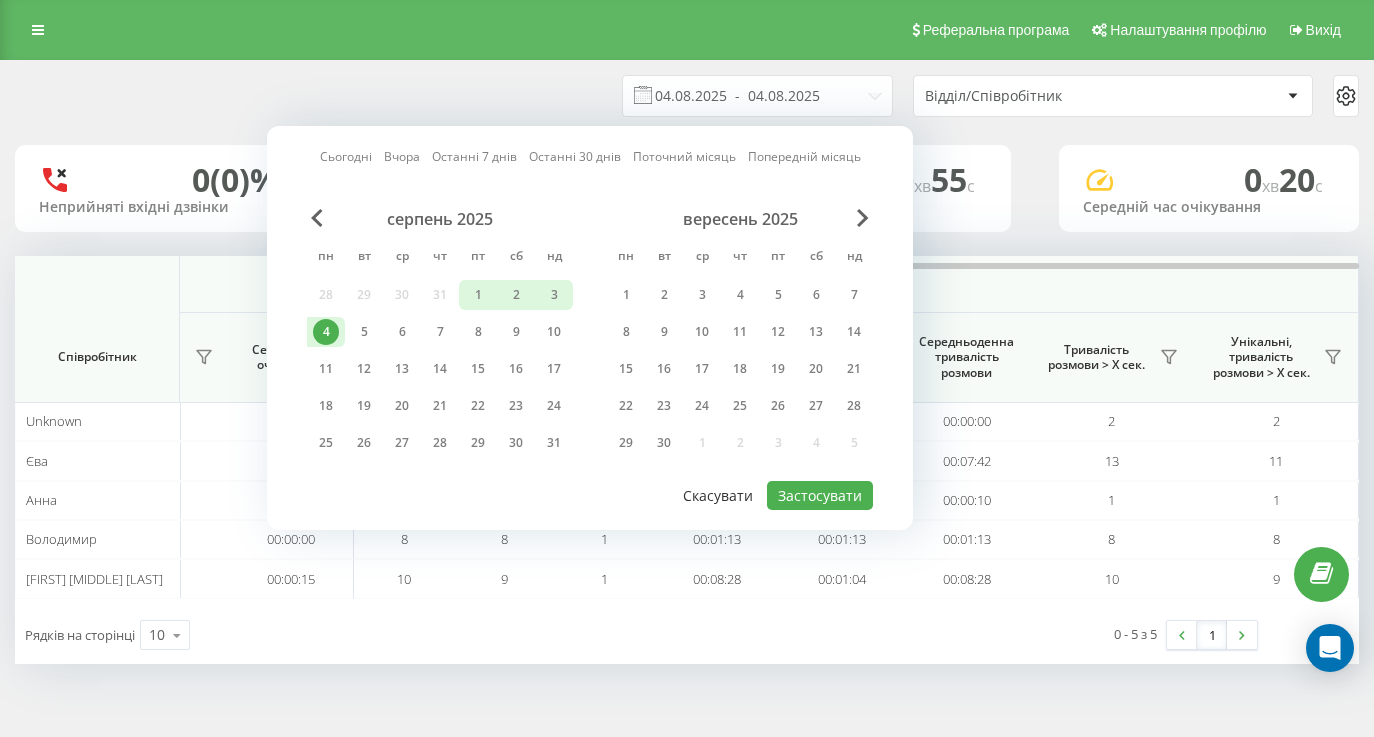 click on "Скасувати" at bounding box center [718, 495] 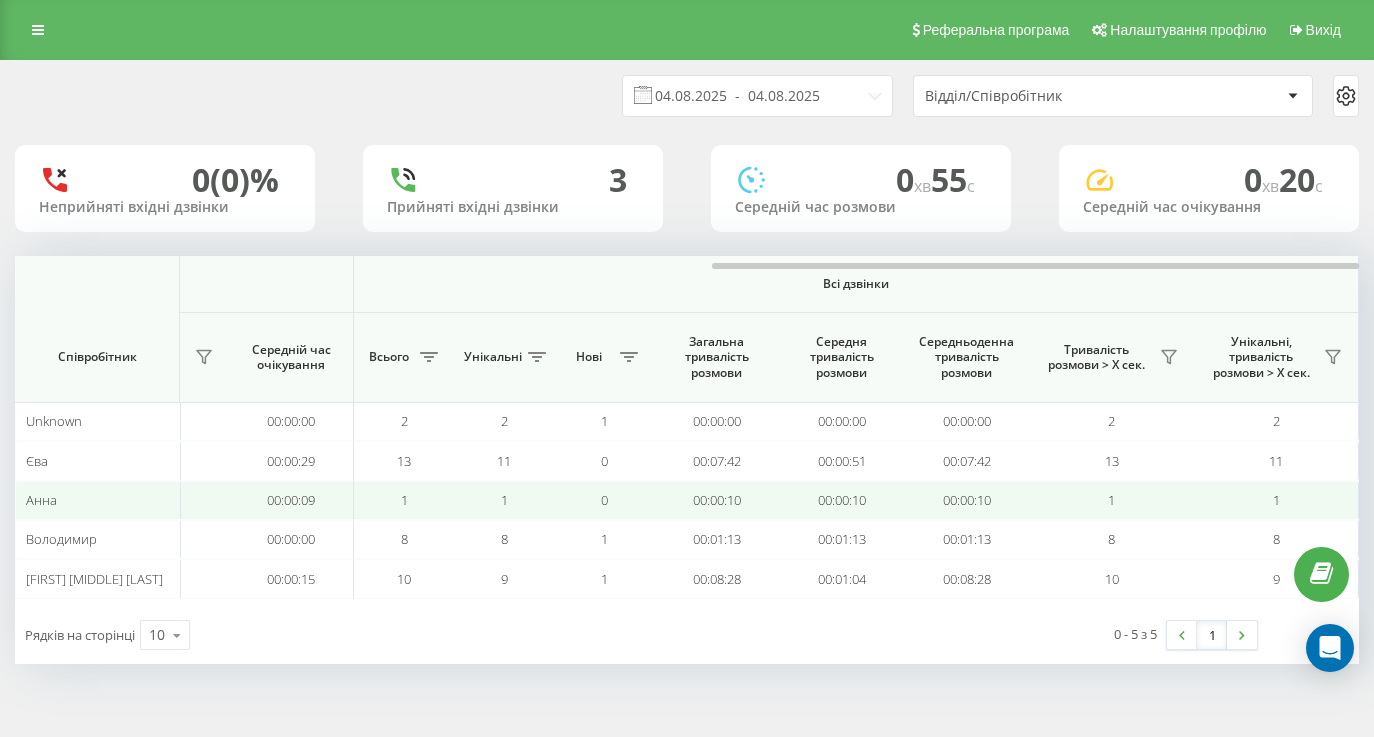 click on "00:00:10" at bounding box center [841, 500] 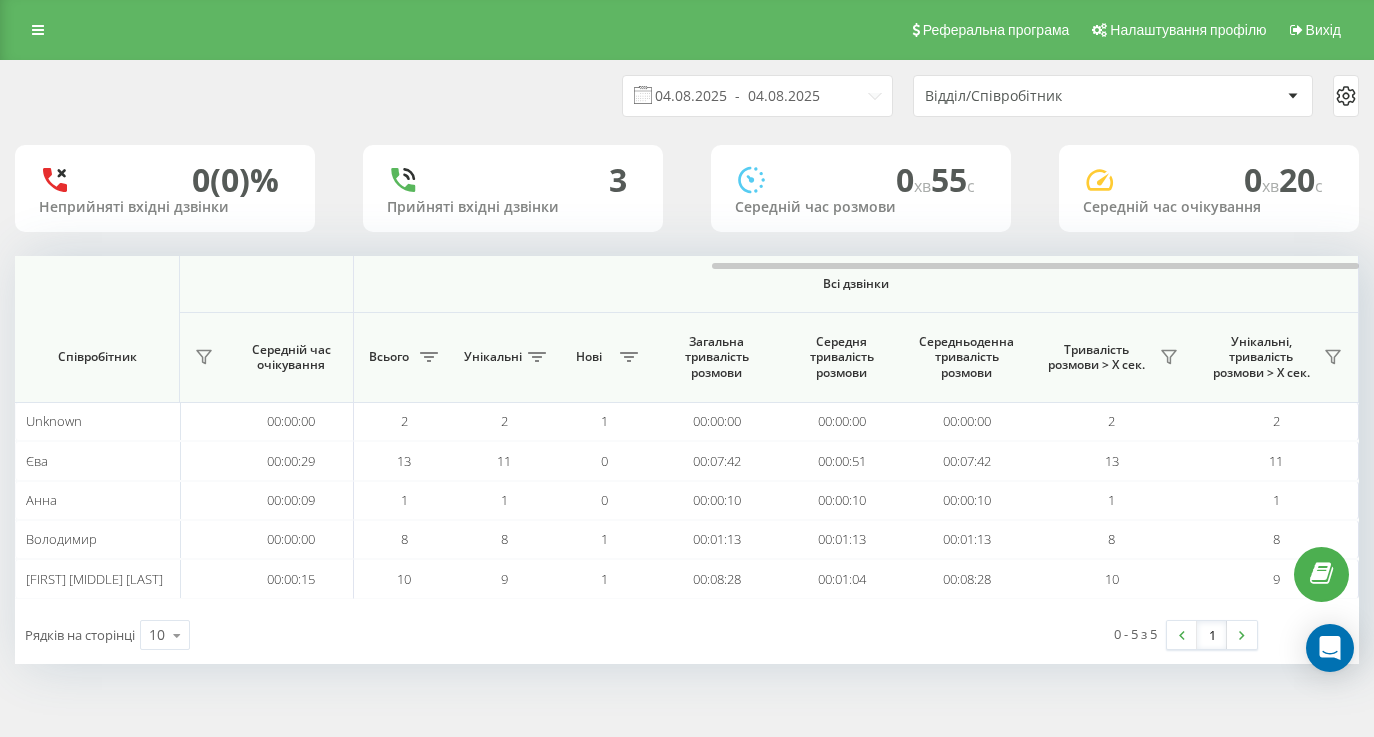 click on "04.08.2025  -  04.08.2025 Відділ/Співробітник" at bounding box center (687, 96) 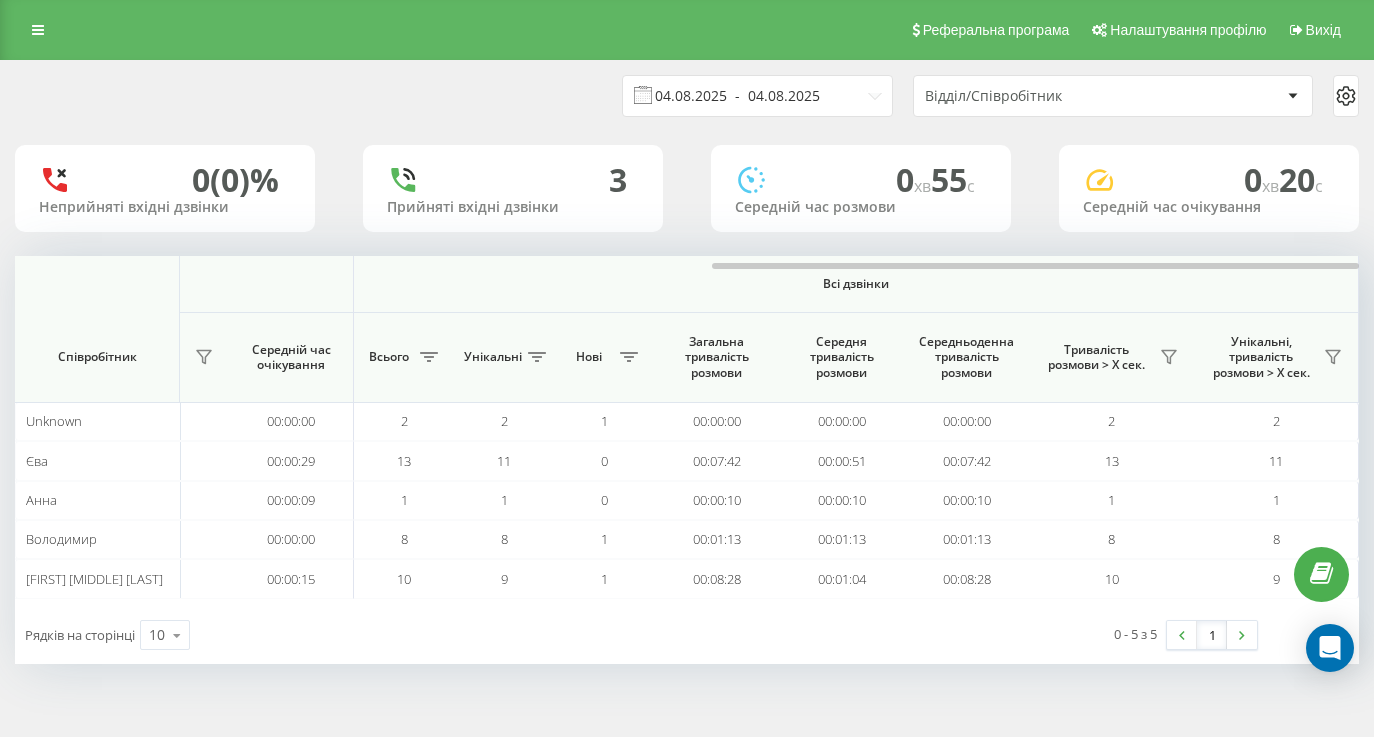 click on "04.08.2025  -  04.08.2025" at bounding box center [757, 96] 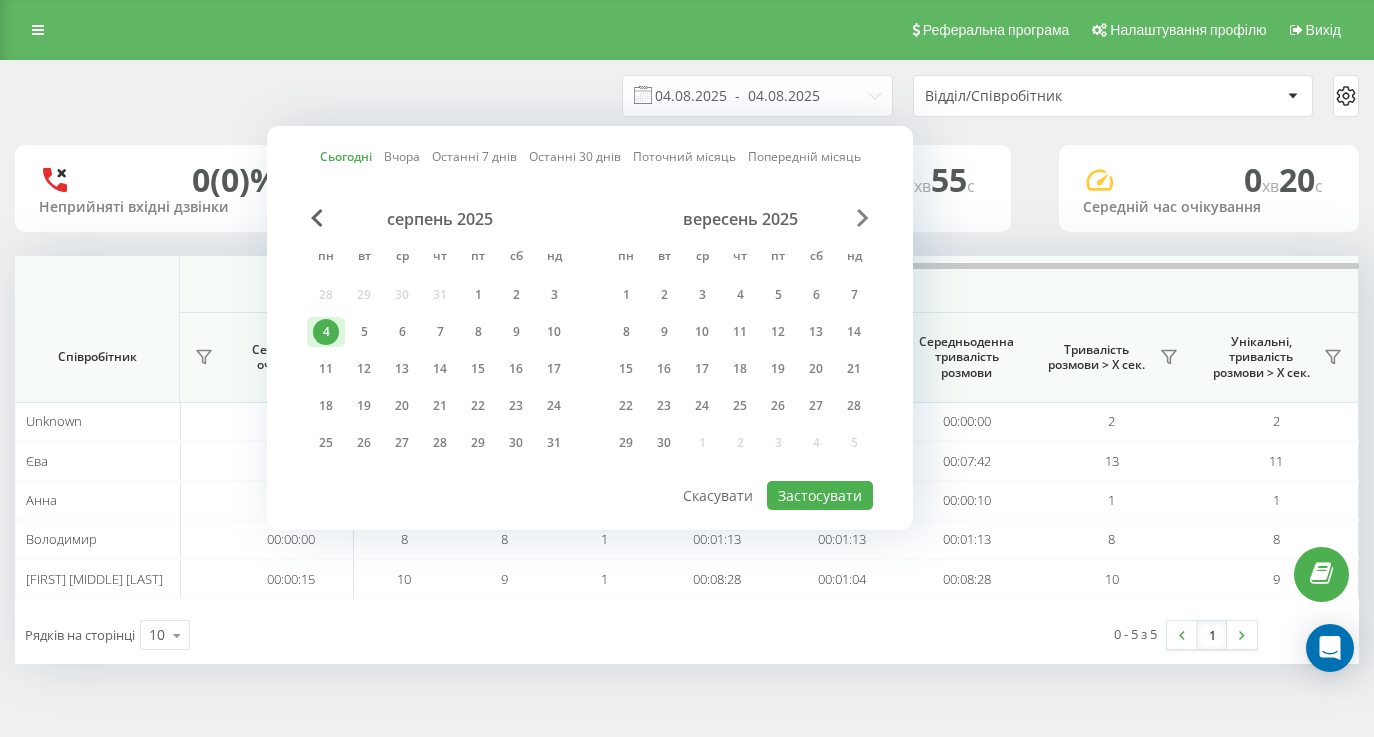 click at bounding box center [863, 218] 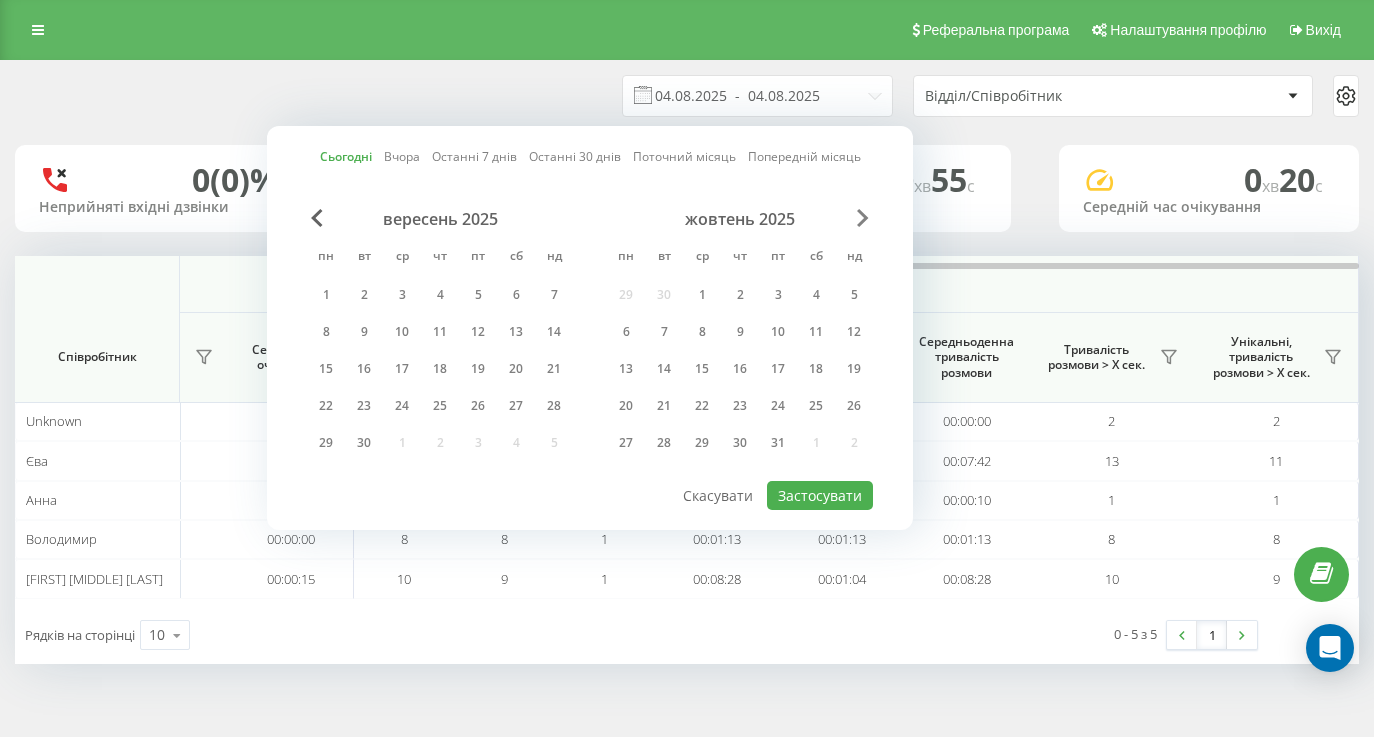 click at bounding box center (863, 218) 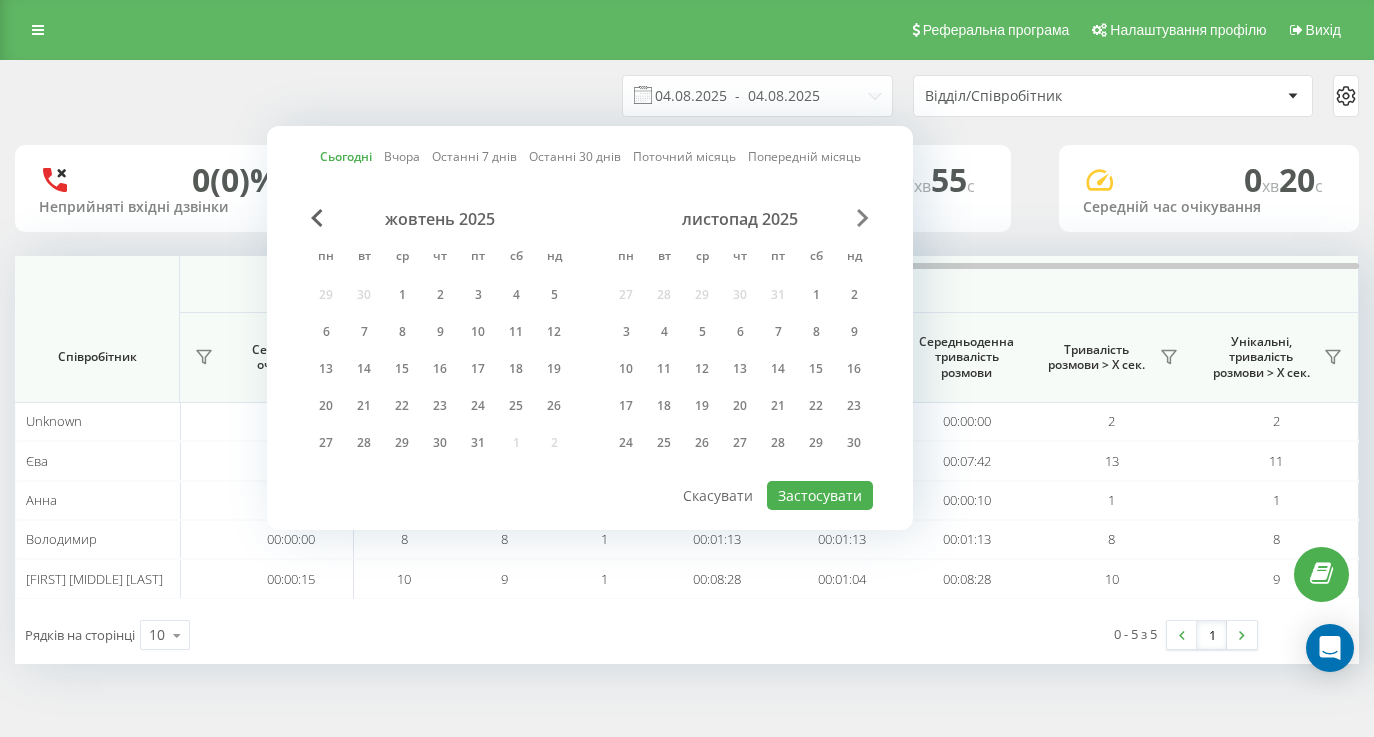 click at bounding box center (863, 218) 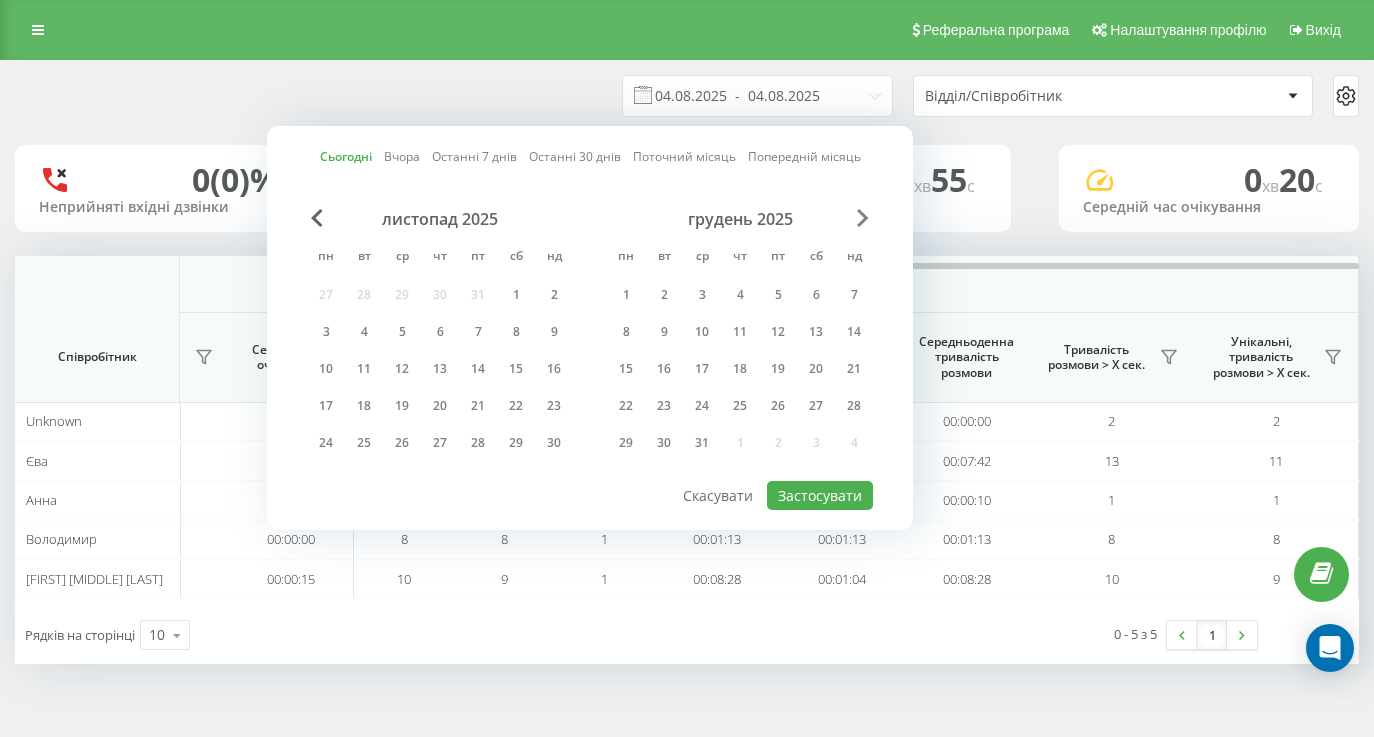 click at bounding box center (863, 218) 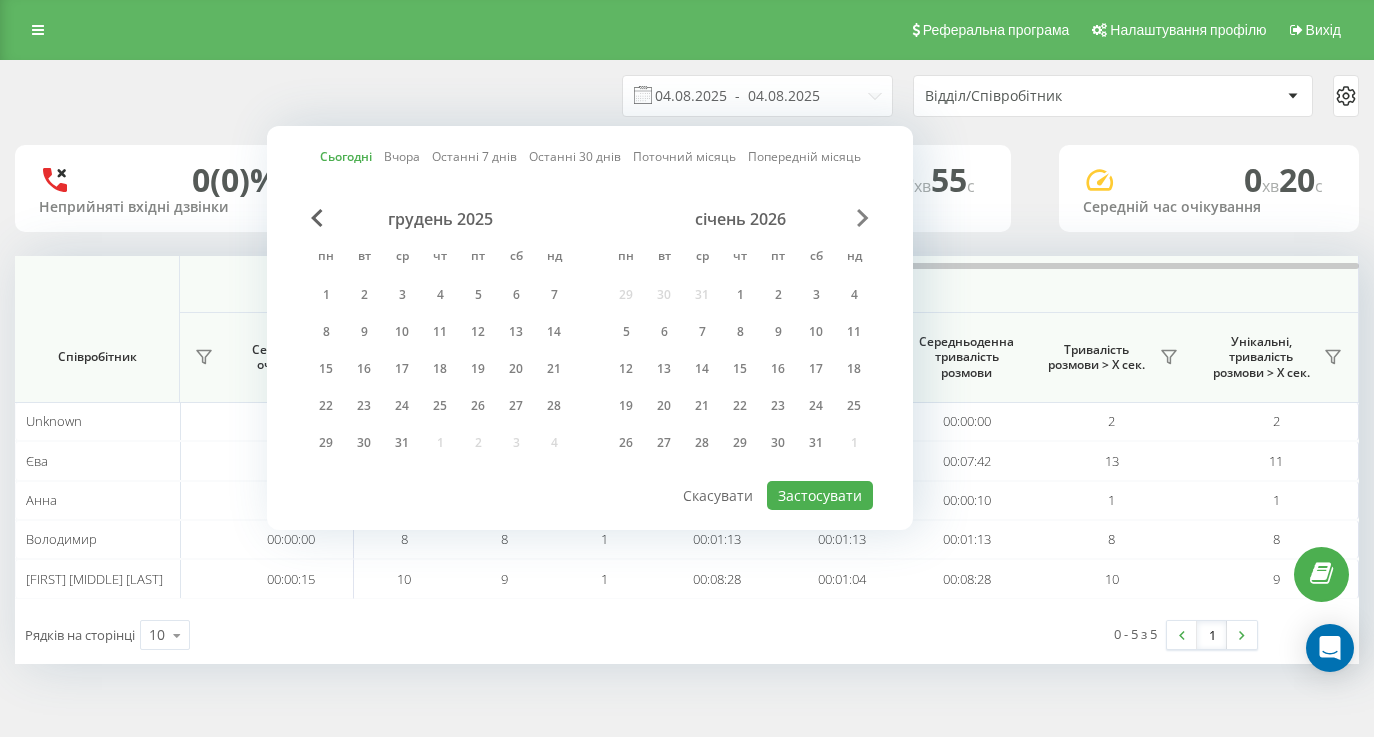 click at bounding box center (863, 218) 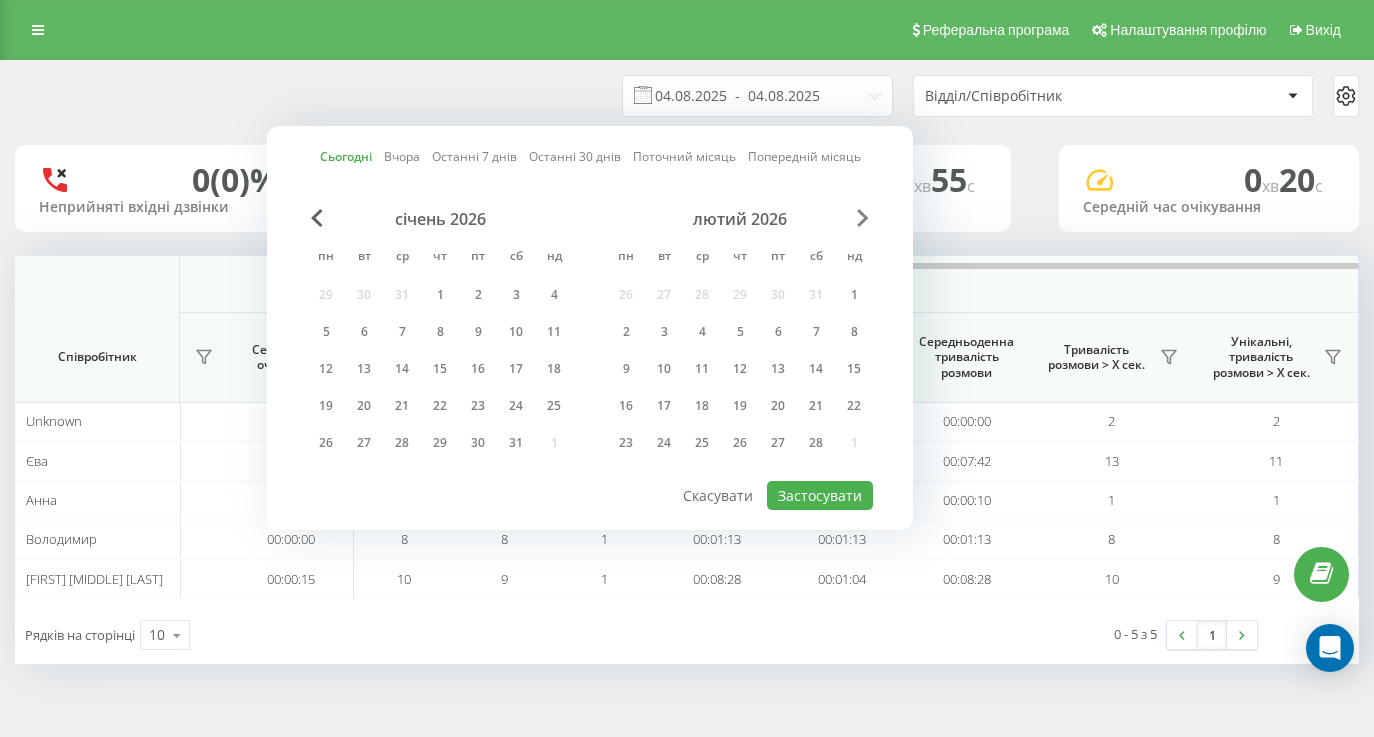 click at bounding box center (863, 218) 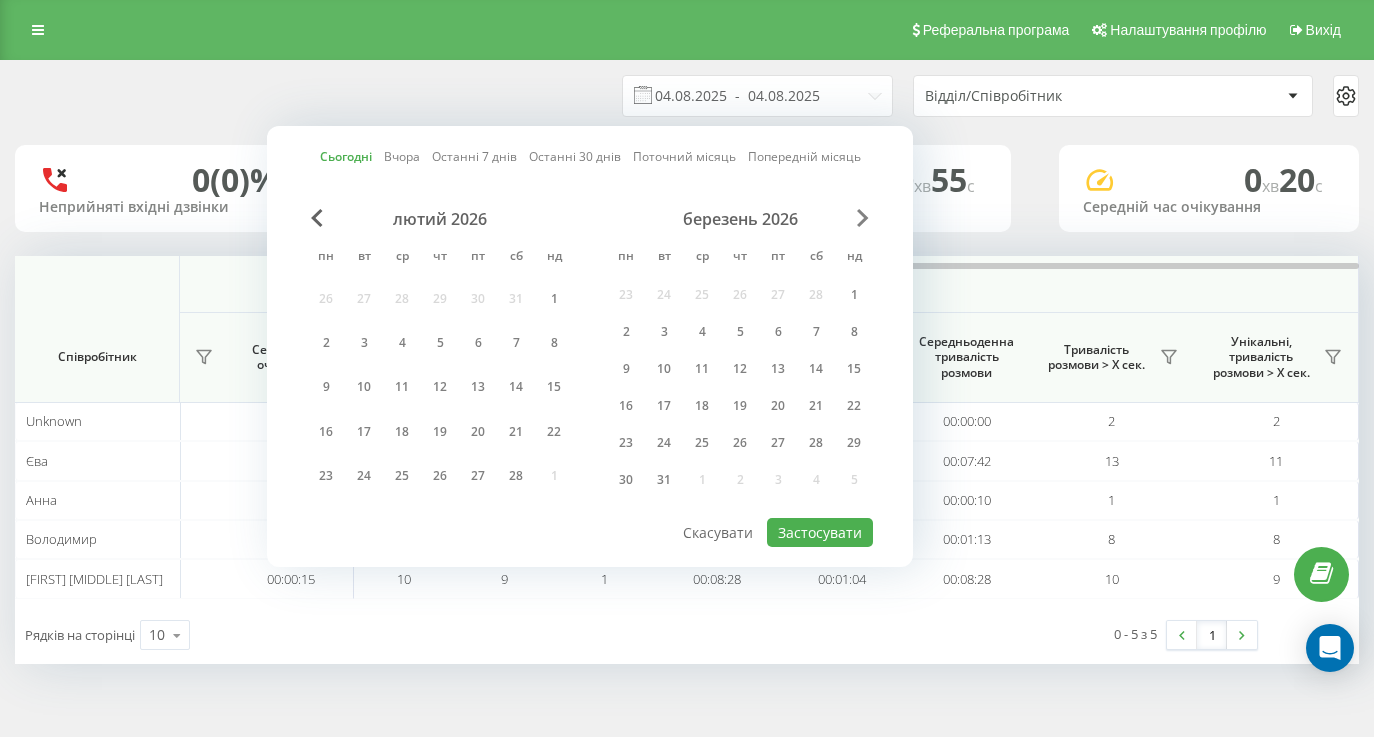 click at bounding box center [863, 218] 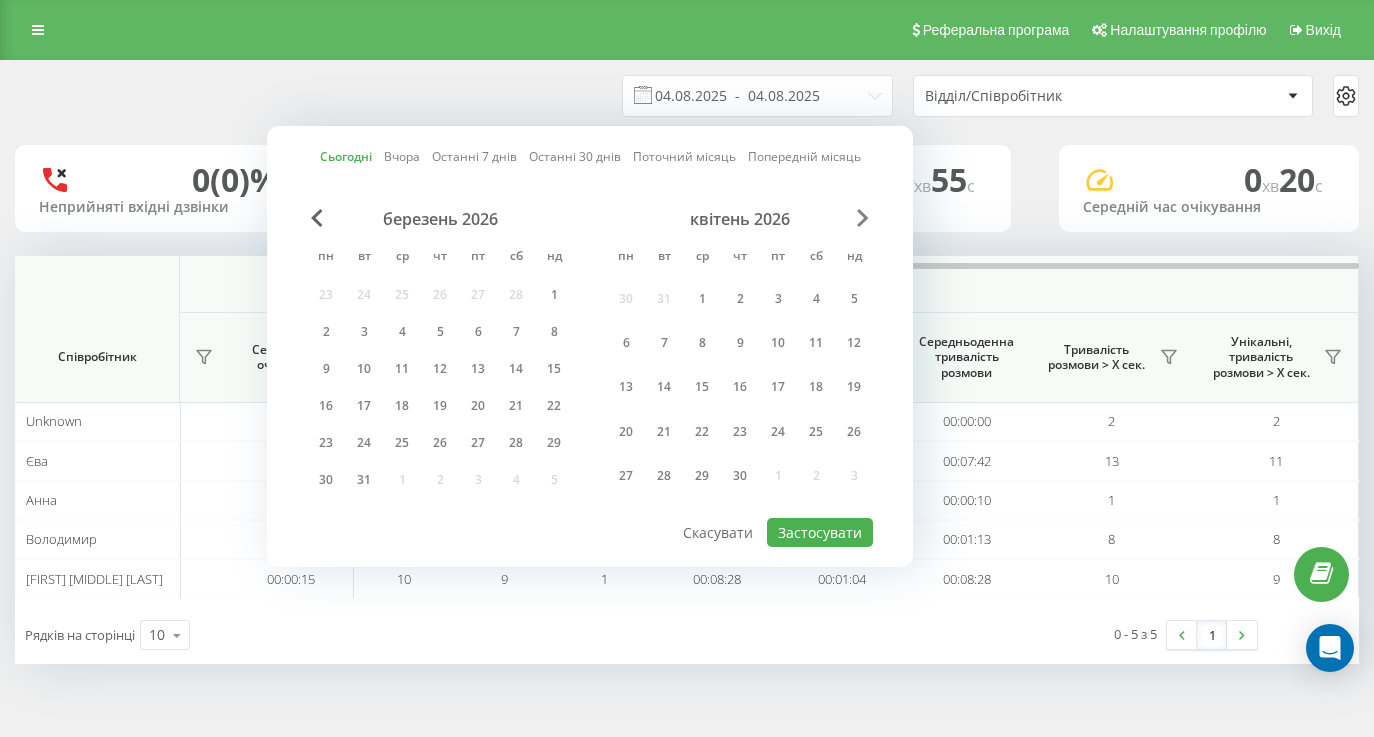 click at bounding box center (863, 218) 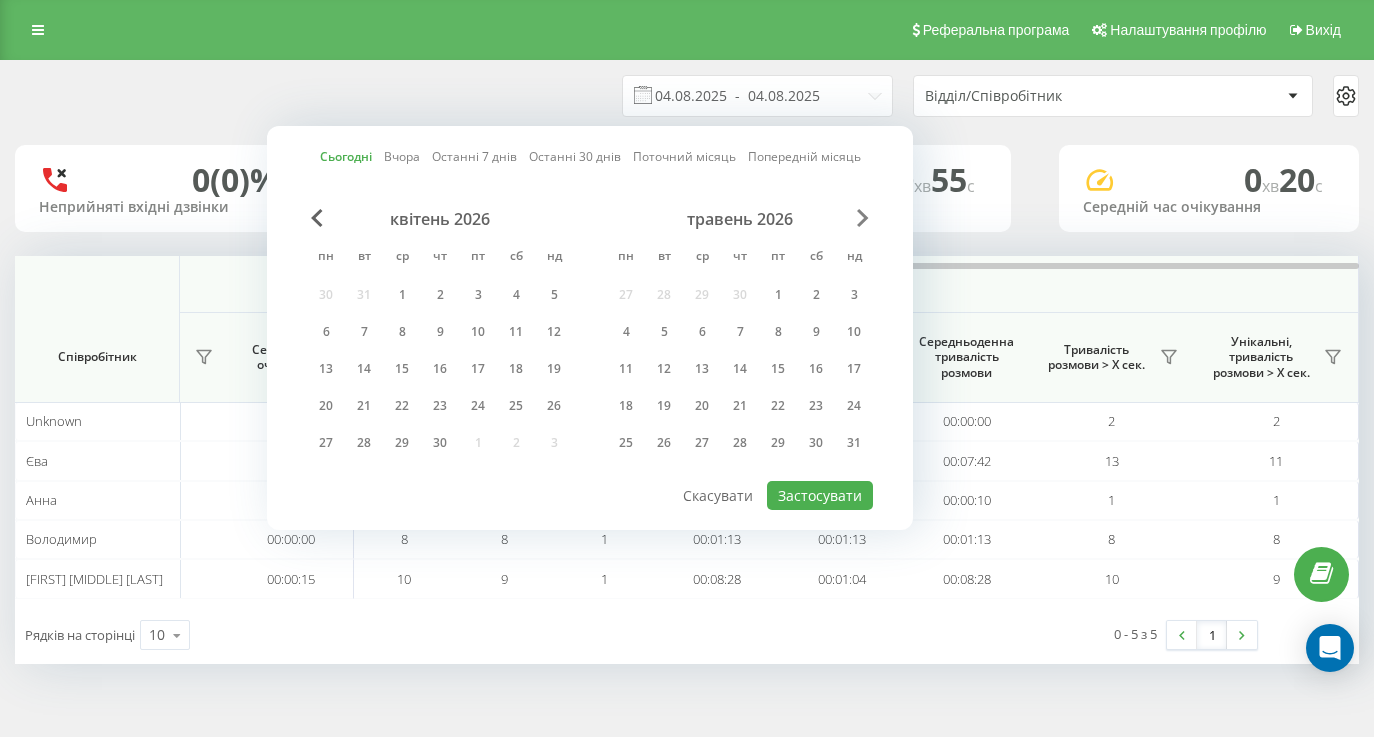 click at bounding box center [863, 218] 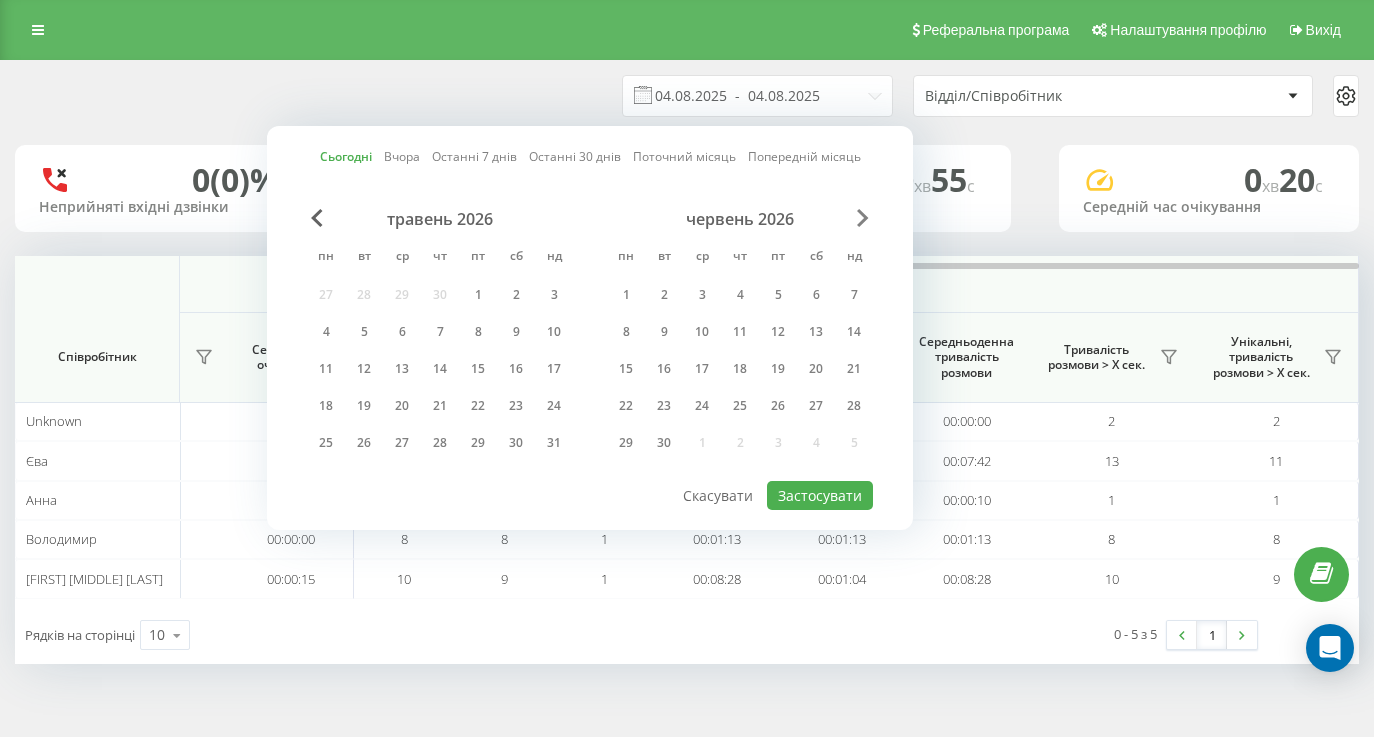 click at bounding box center [863, 218] 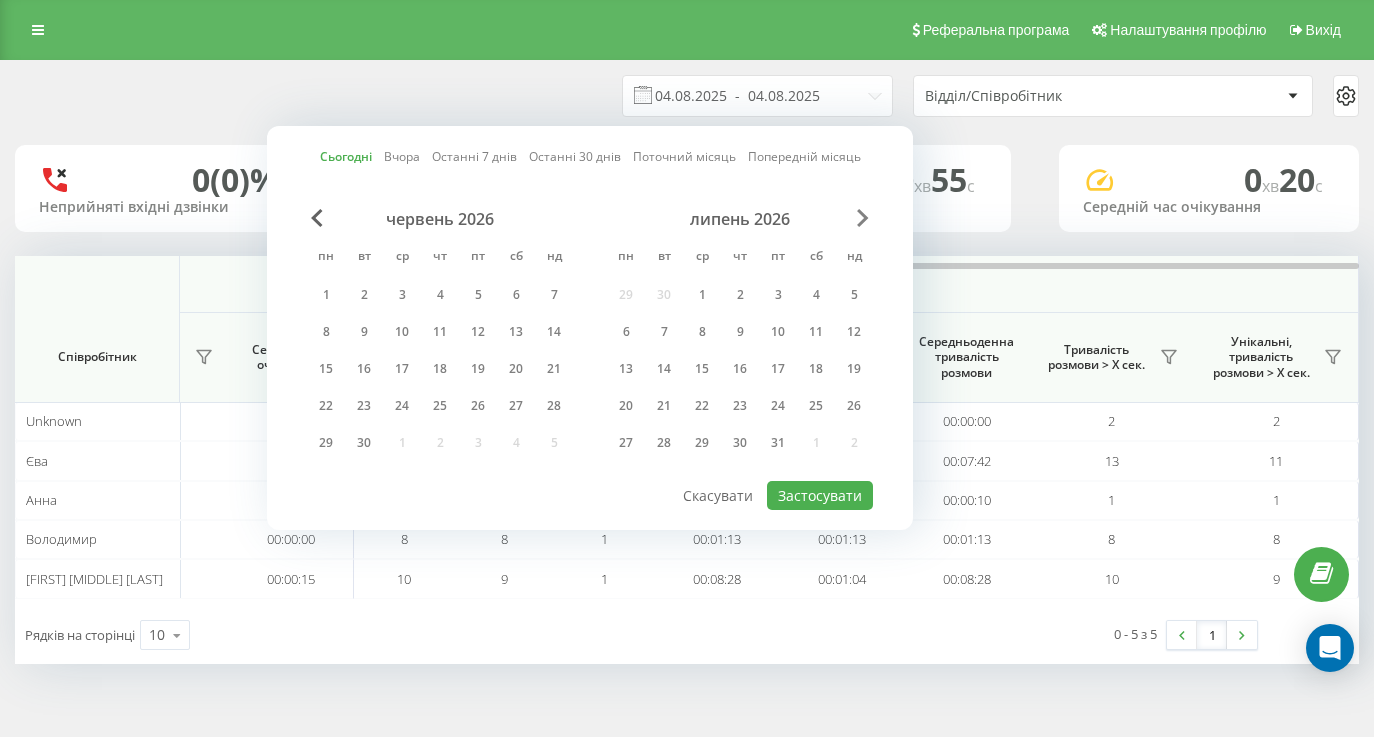 click at bounding box center [863, 218] 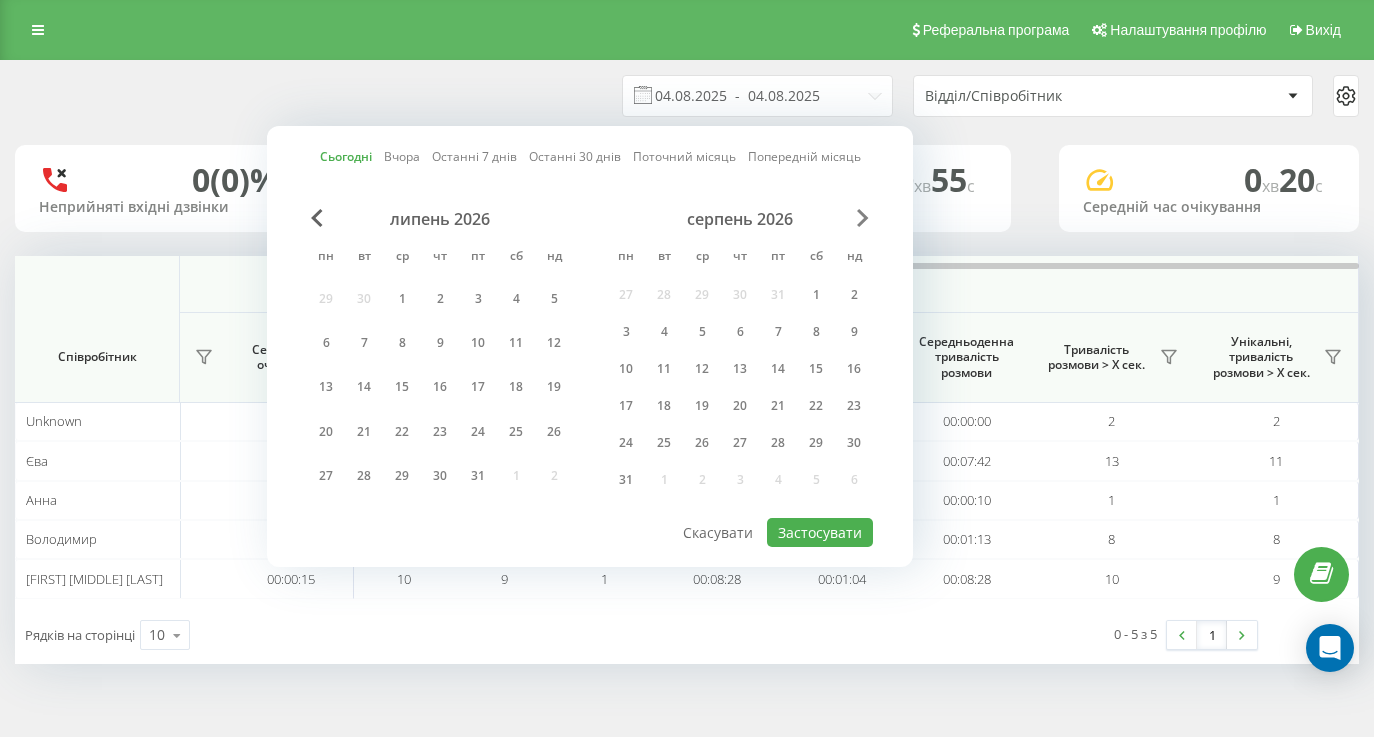click at bounding box center (863, 218) 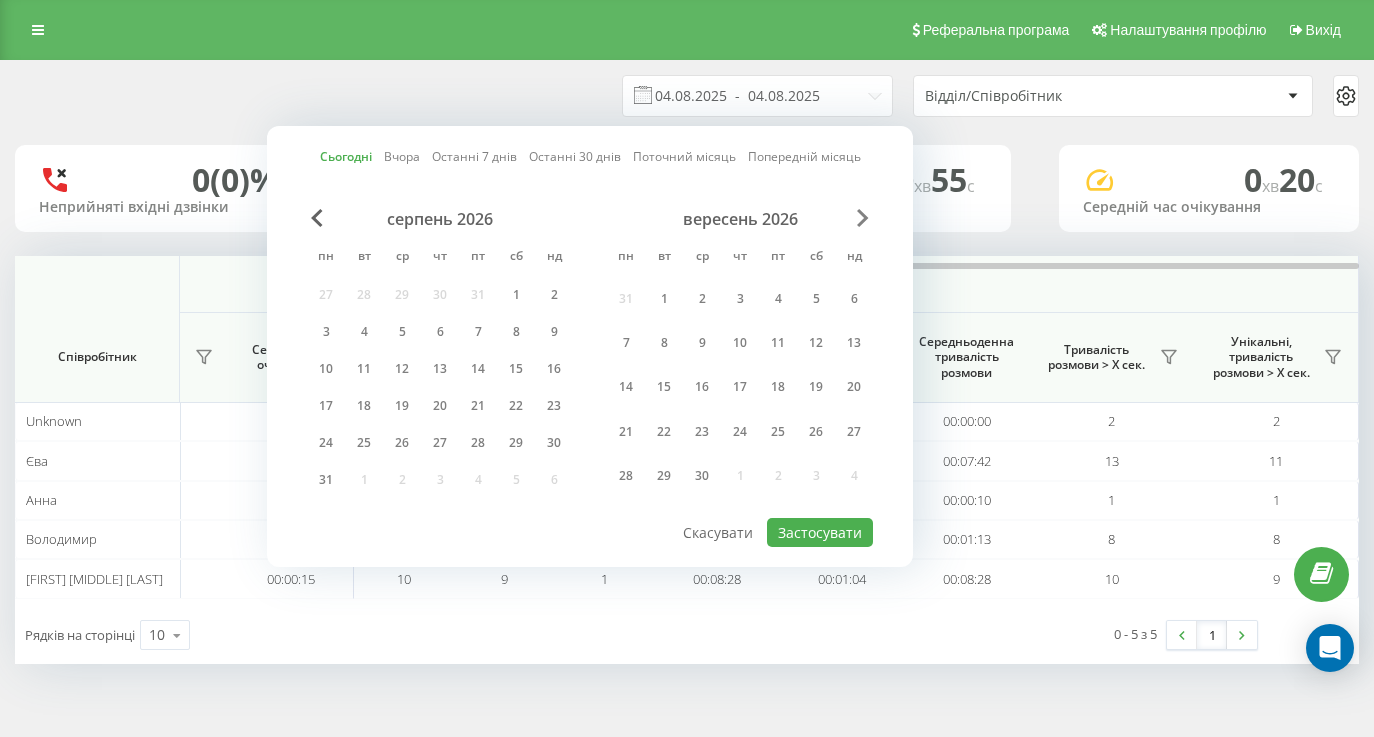 click at bounding box center (863, 218) 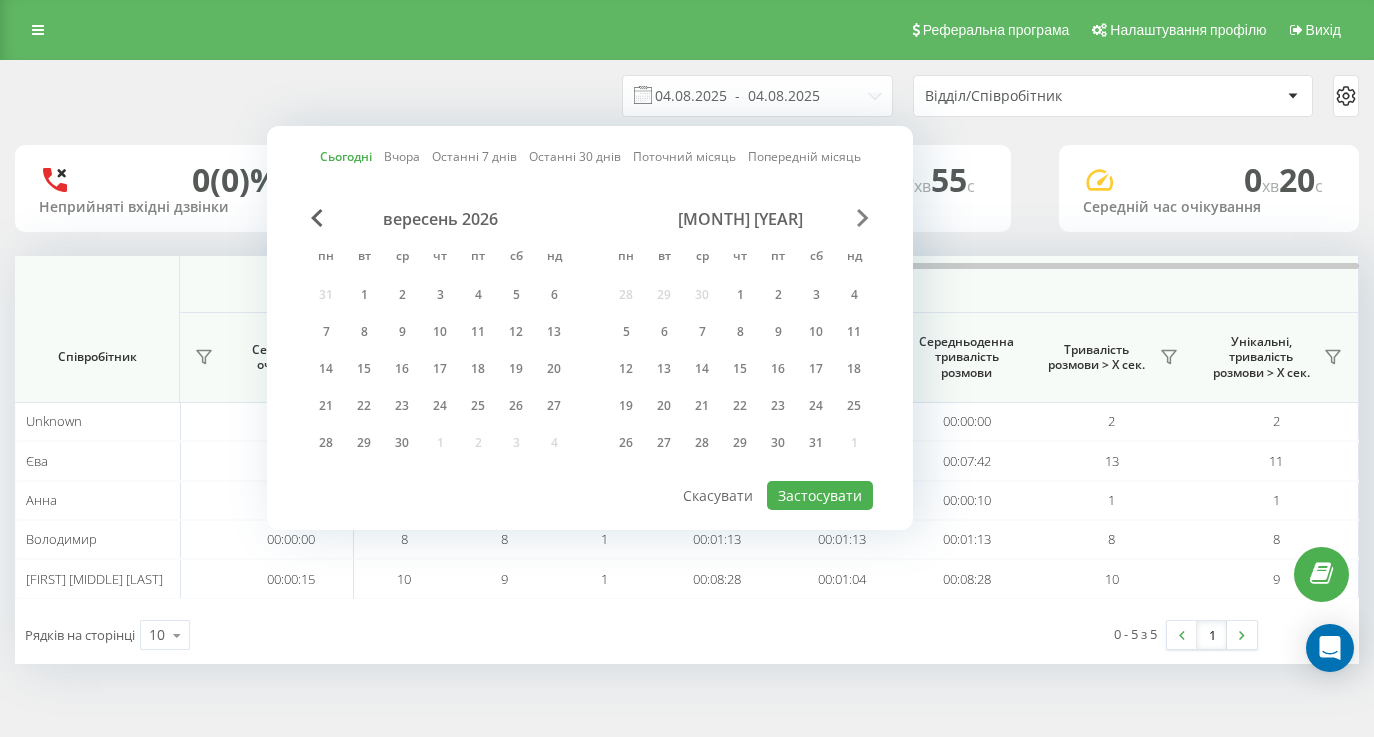 click at bounding box center [863, 218] 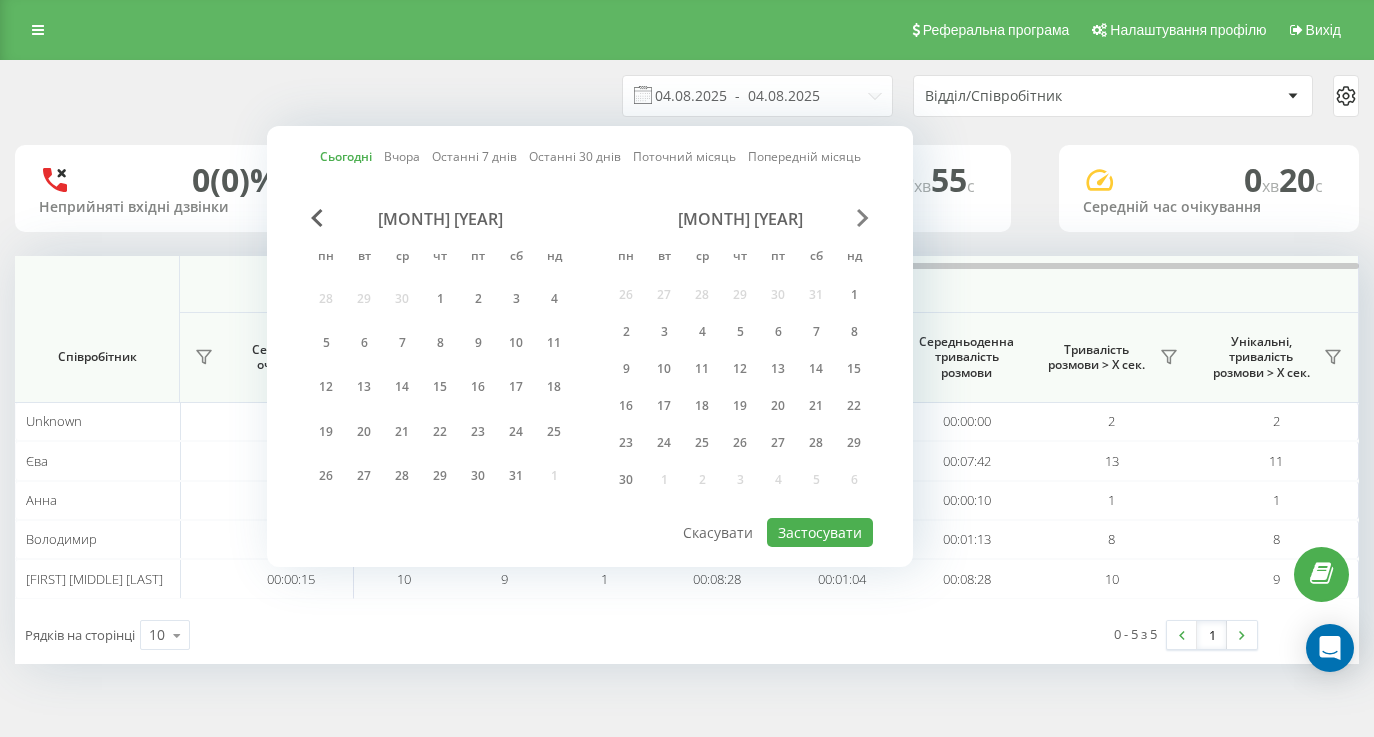 click at bounding box center (863, 218) 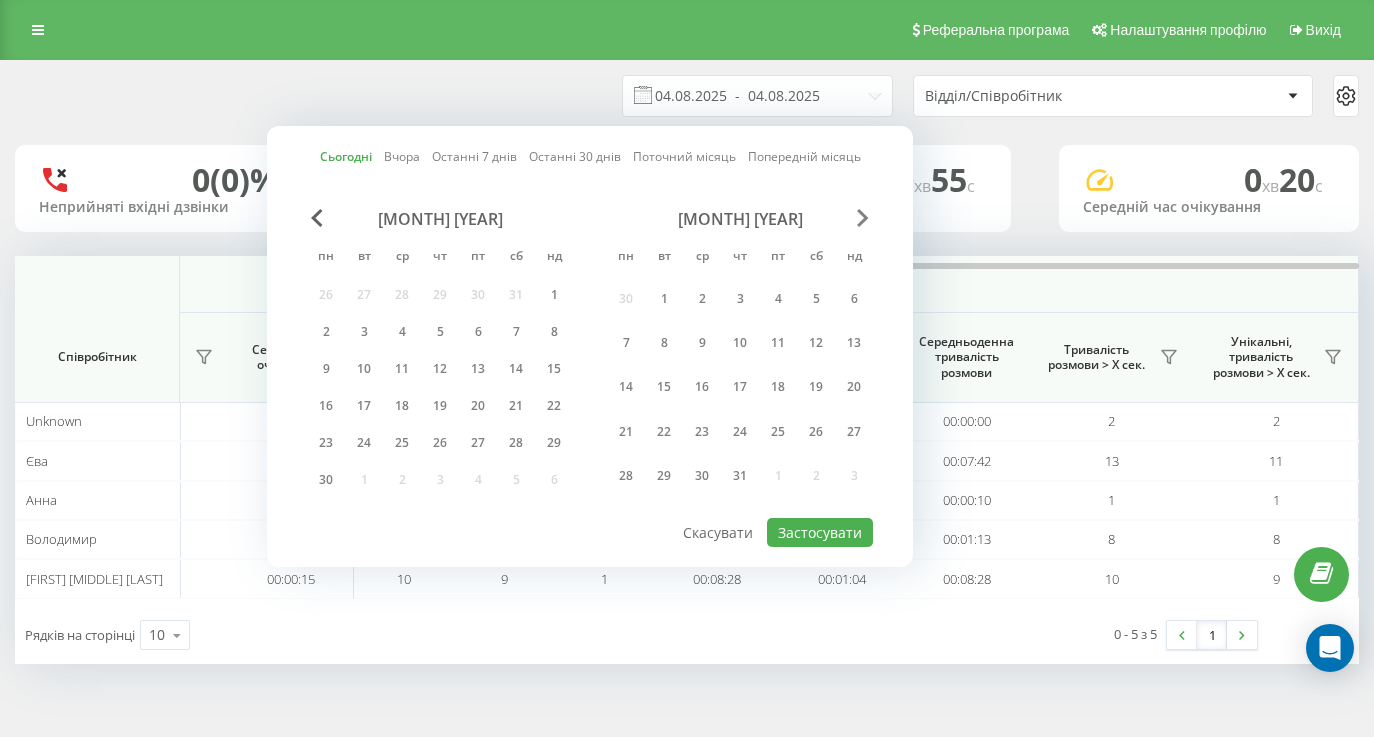 click at bounding box center [863, 218] 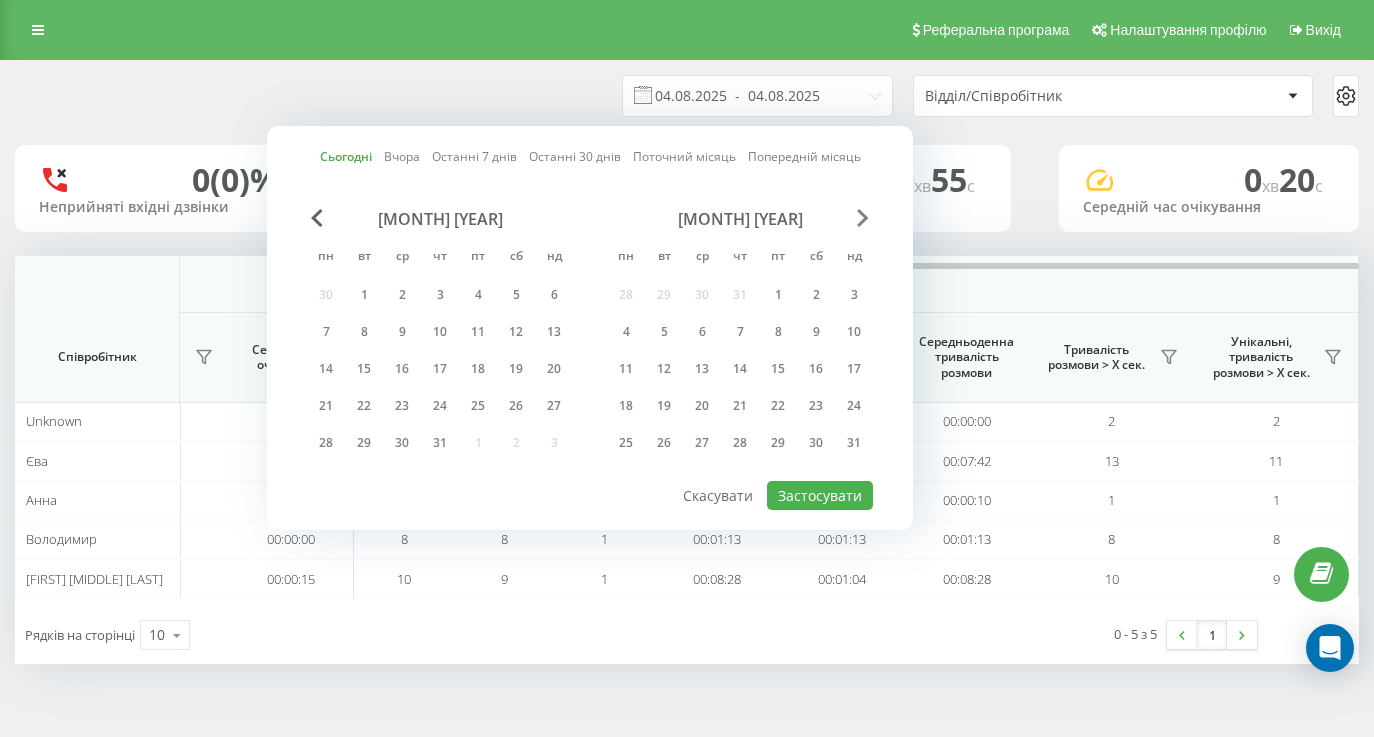 click at bounding box center [863, 218] 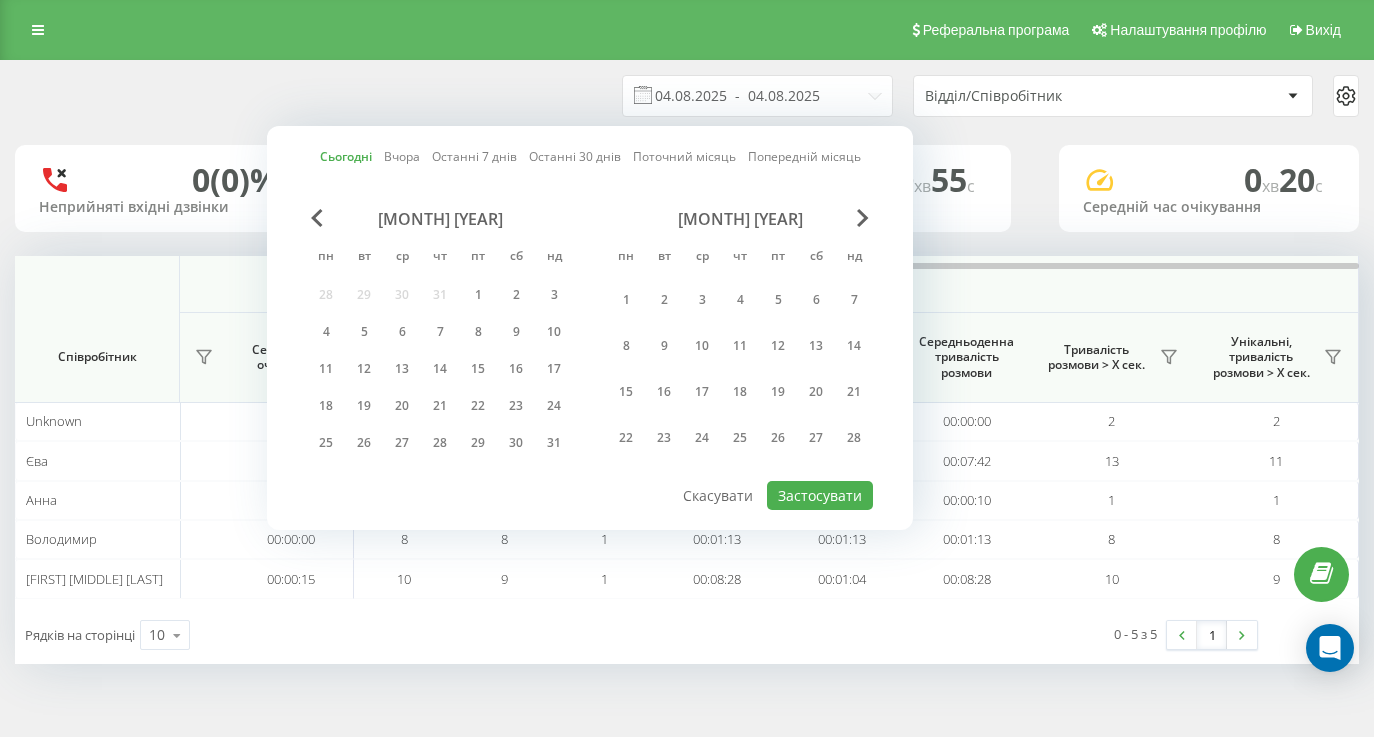 click on "січень 2027 пн вт ср чт пт сб нд 28 29 30 31 1 2 3 4 5 6 7 8 9 10 11 12 13 14 15 16 17 18 19 20 21 22 23 24 25 26 27 28 29 30 31" at bounding box center (440, 337) 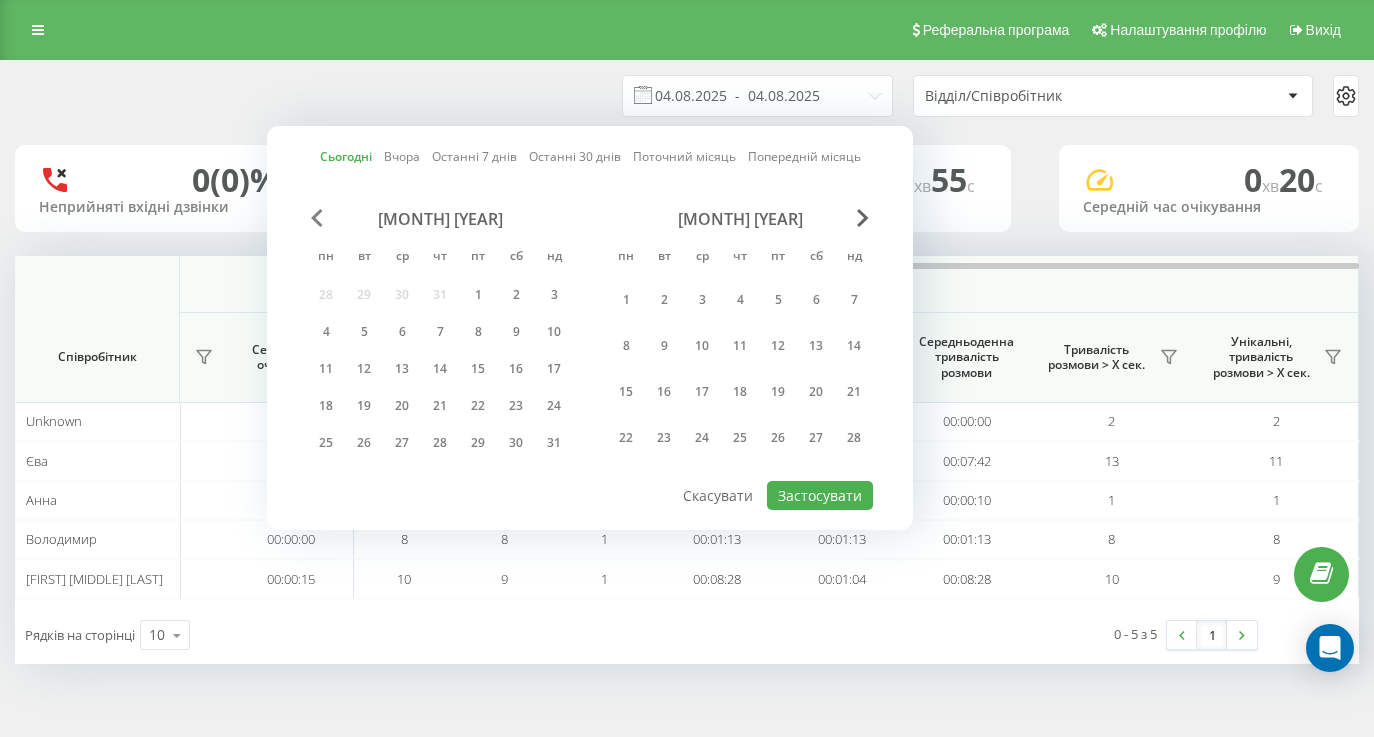 click at bounding box center [317, 218] 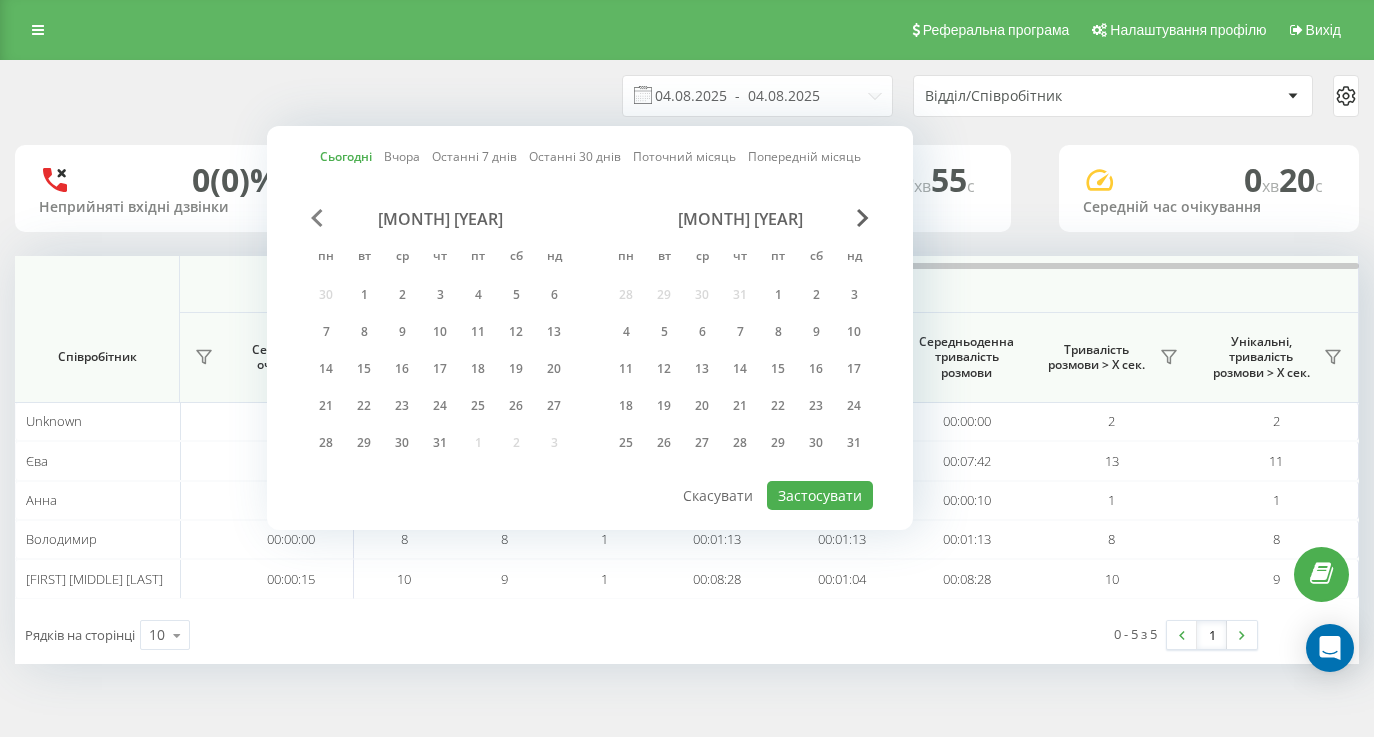 click at bounding box center (317, 218) 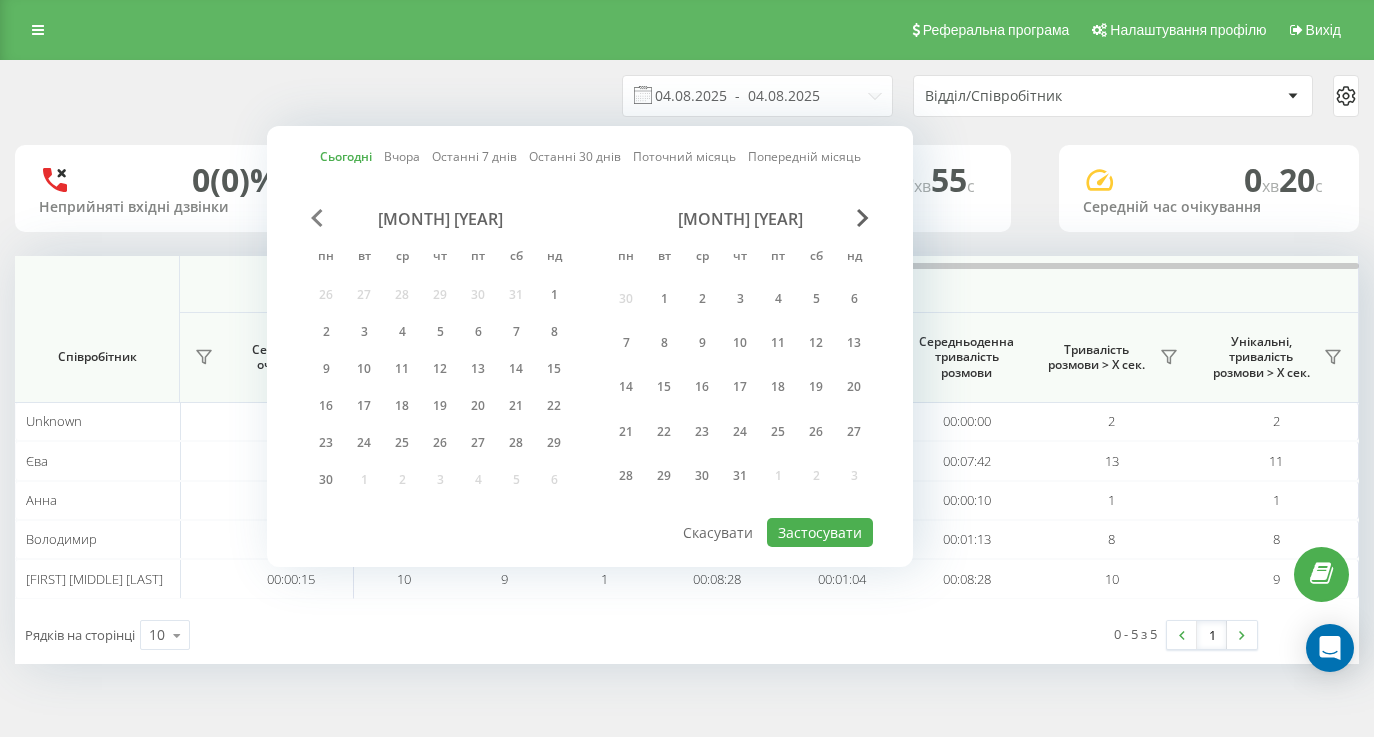 click at bounding box center [317, 218] 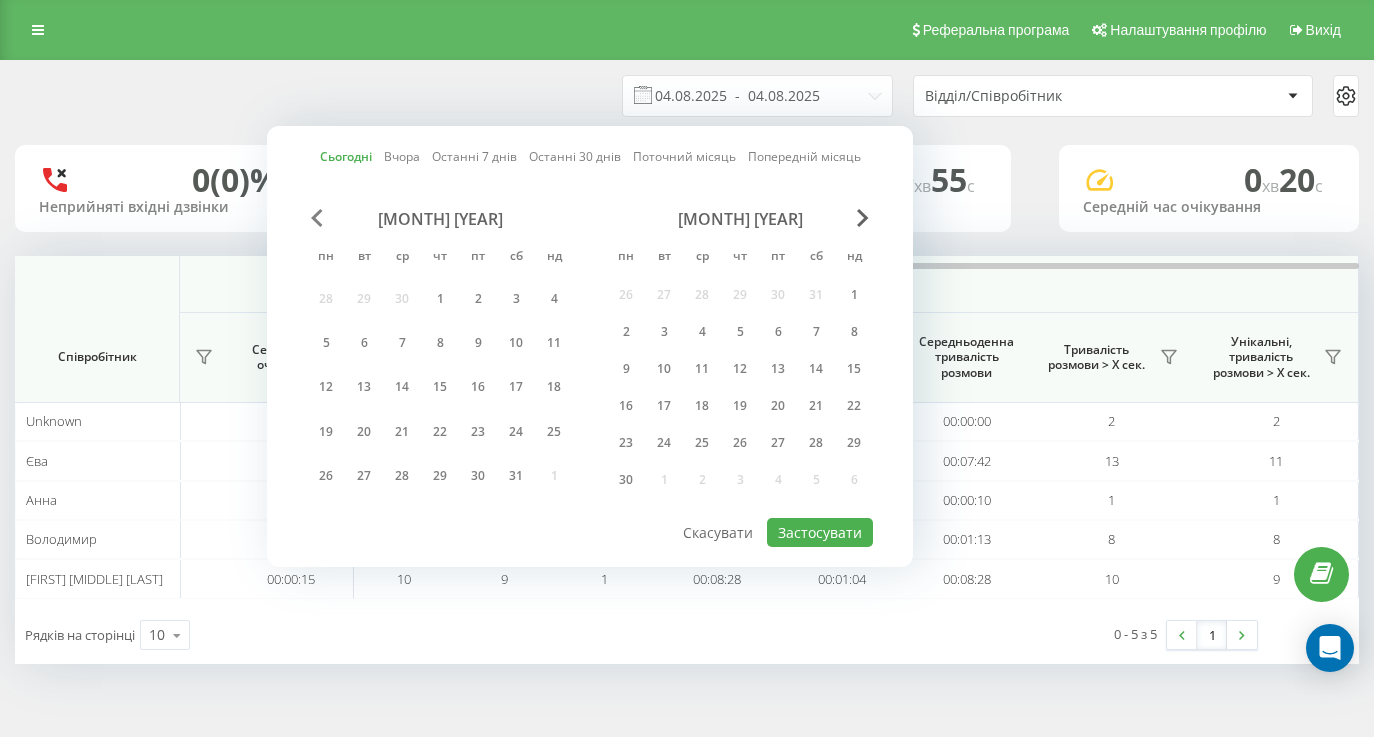 click at bounding box center [317, 218] 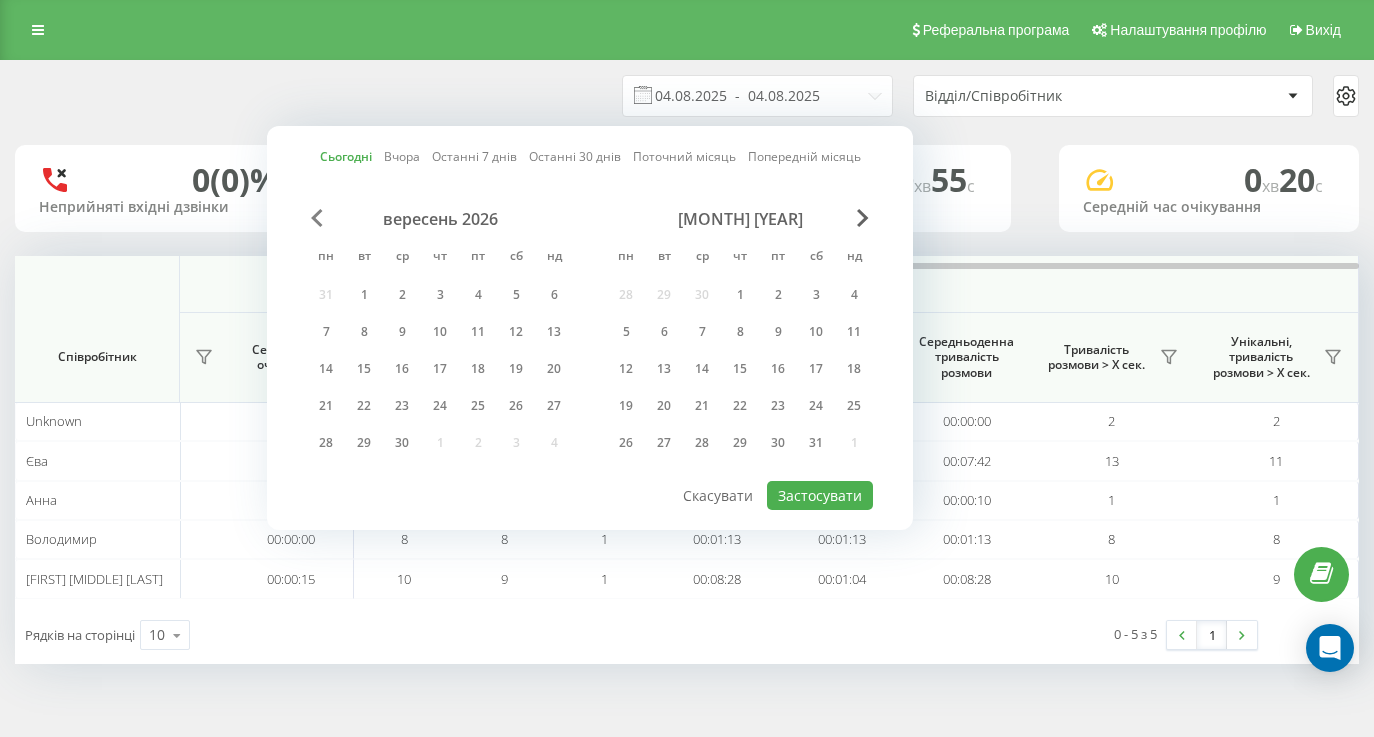 click at bounding box center (317, 218) 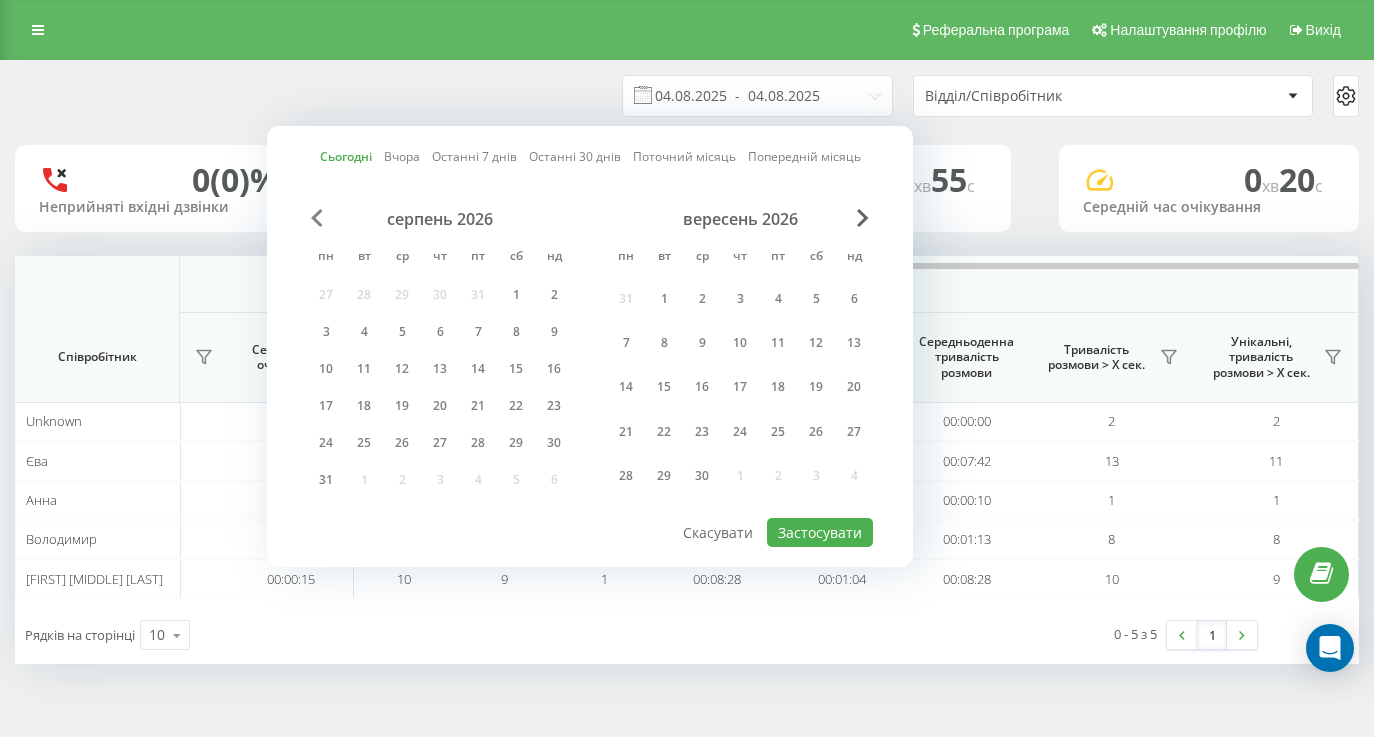 click at bounding box center [317, 218] 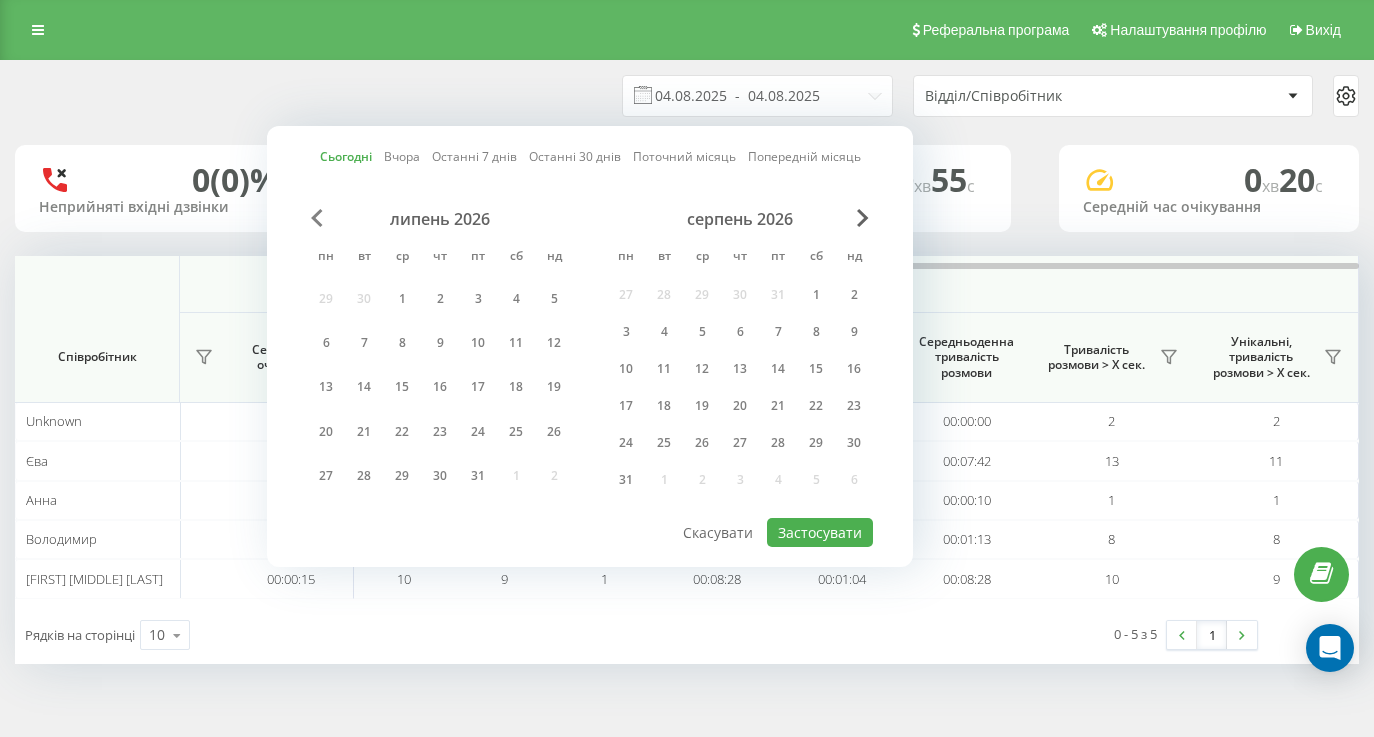 click at bounding box center (317, 218) 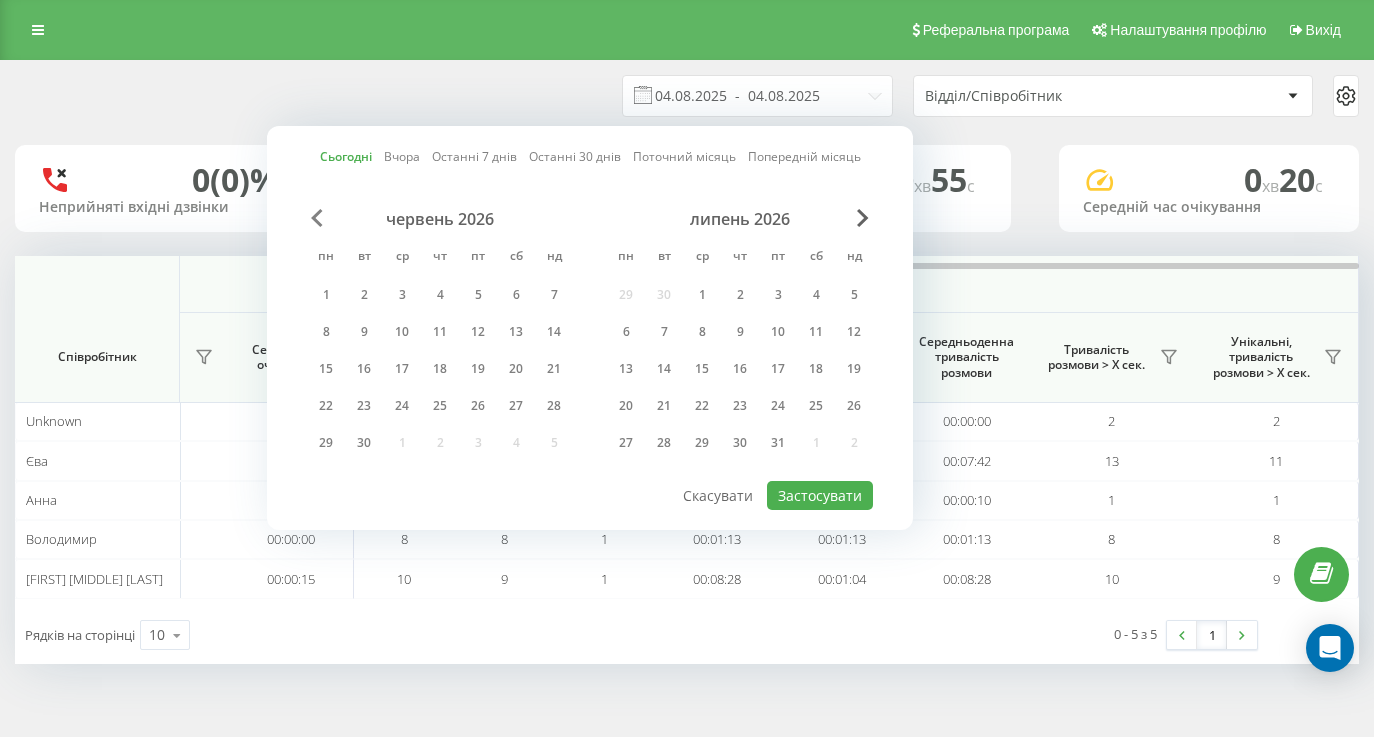click at bounding box center [317, 218] 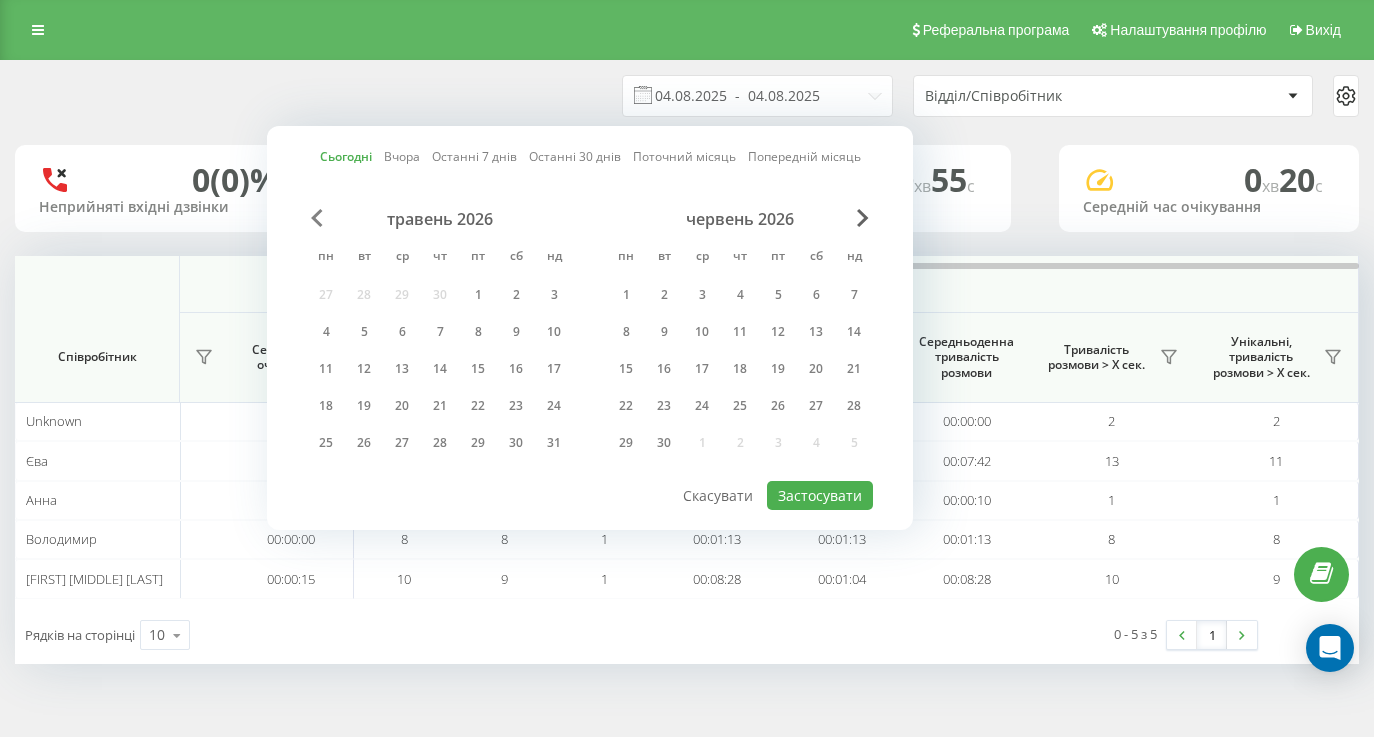 click at bounding box center [317, 218] 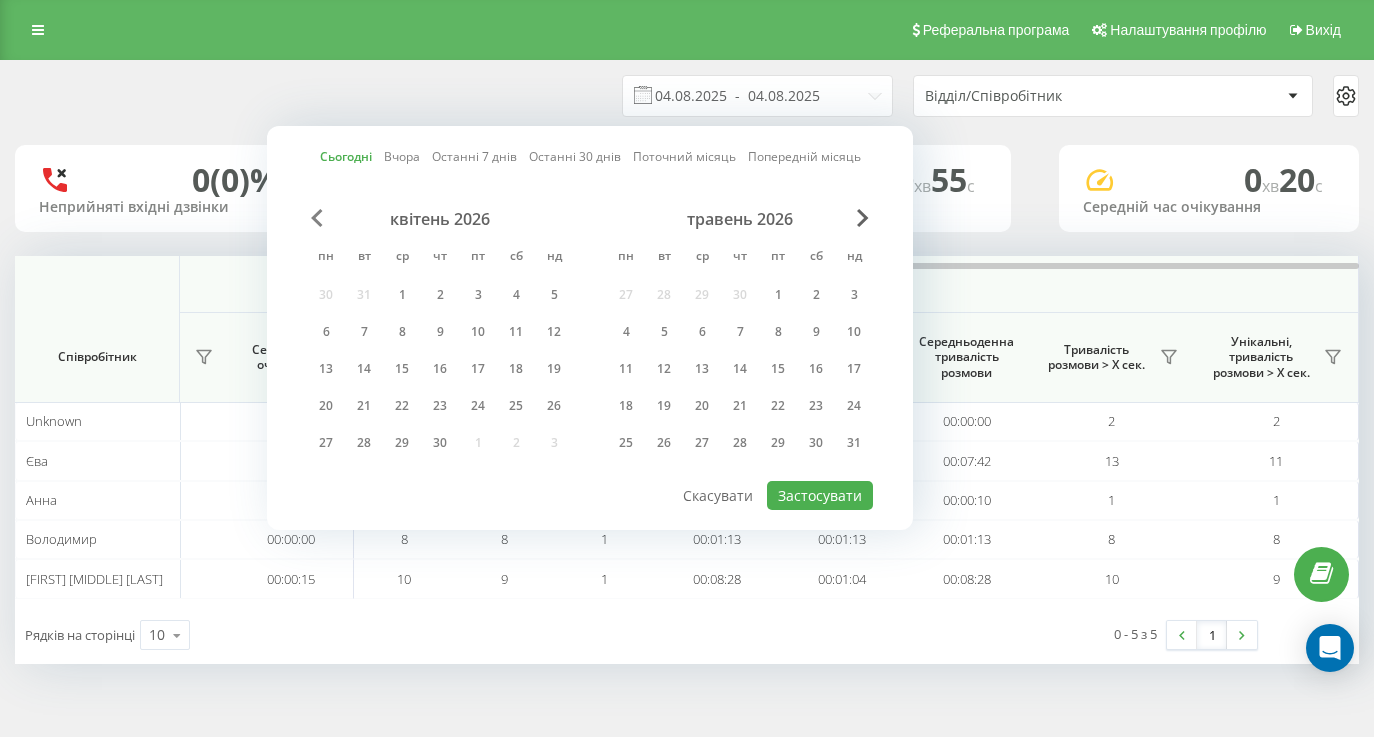 click at bounding box center (317, 218) 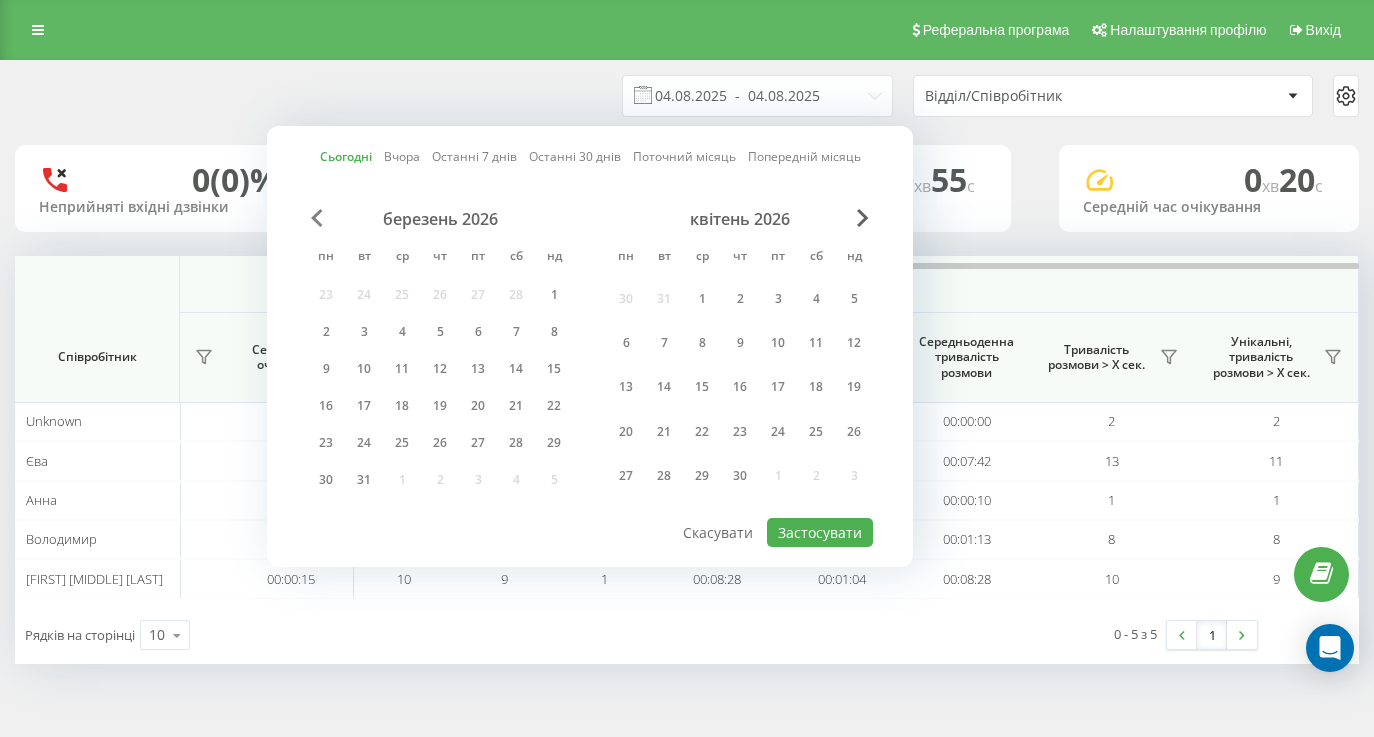 click at bounding box center (317, 218) 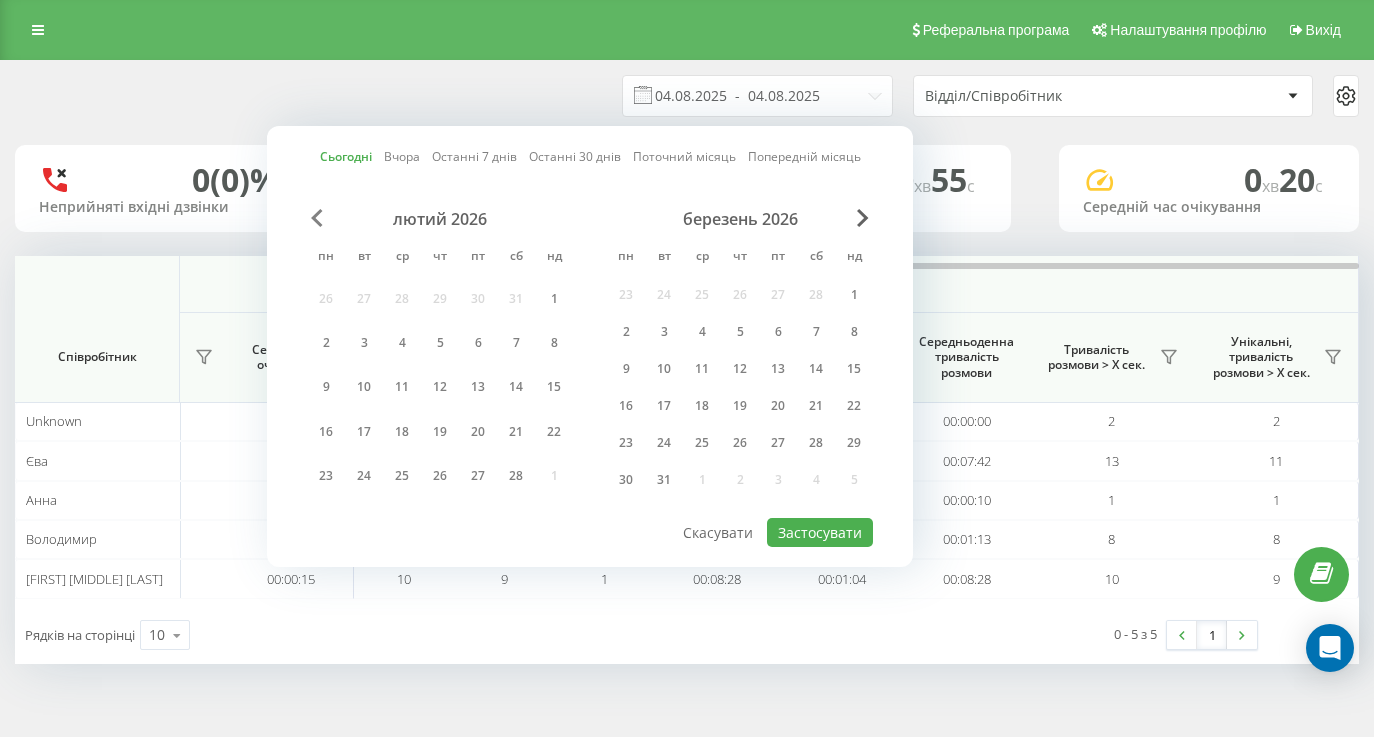 click at bounding box center (317, 218) 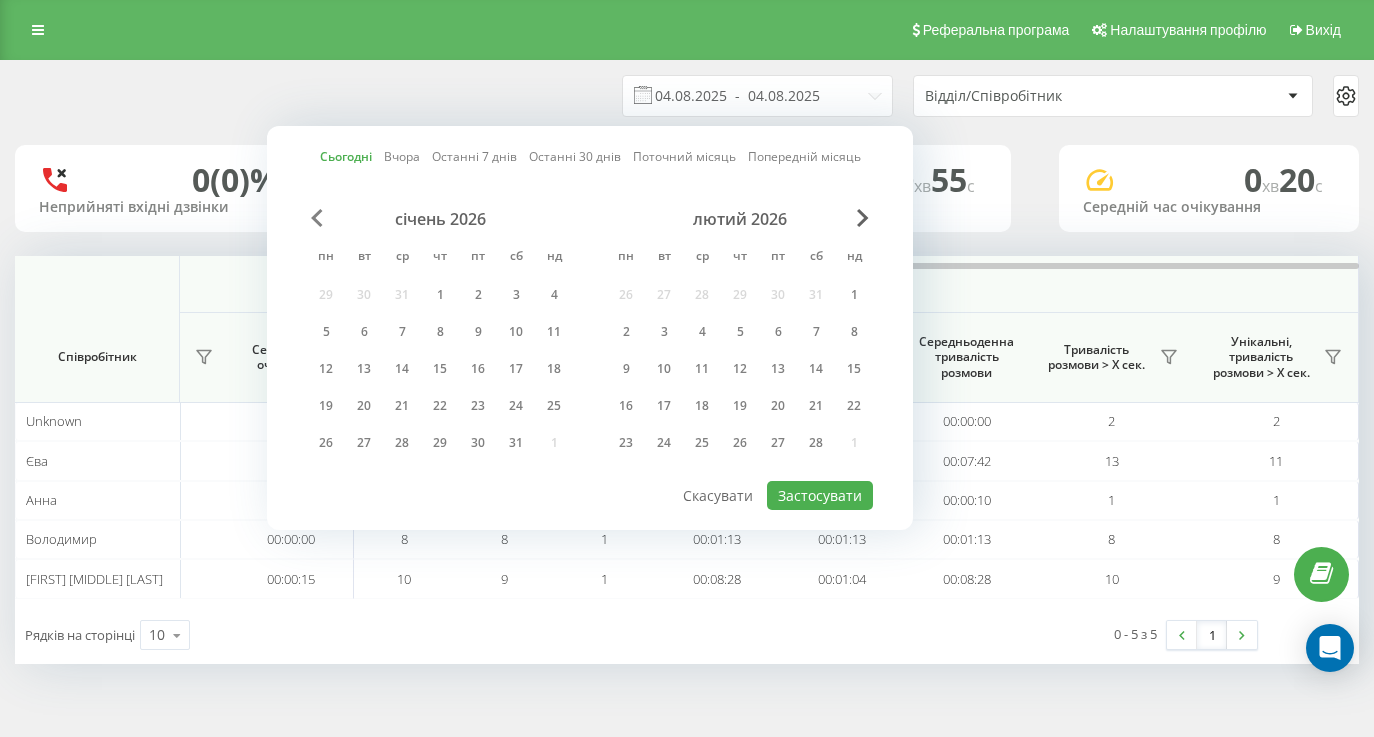 click at bounding box center (317, 218) 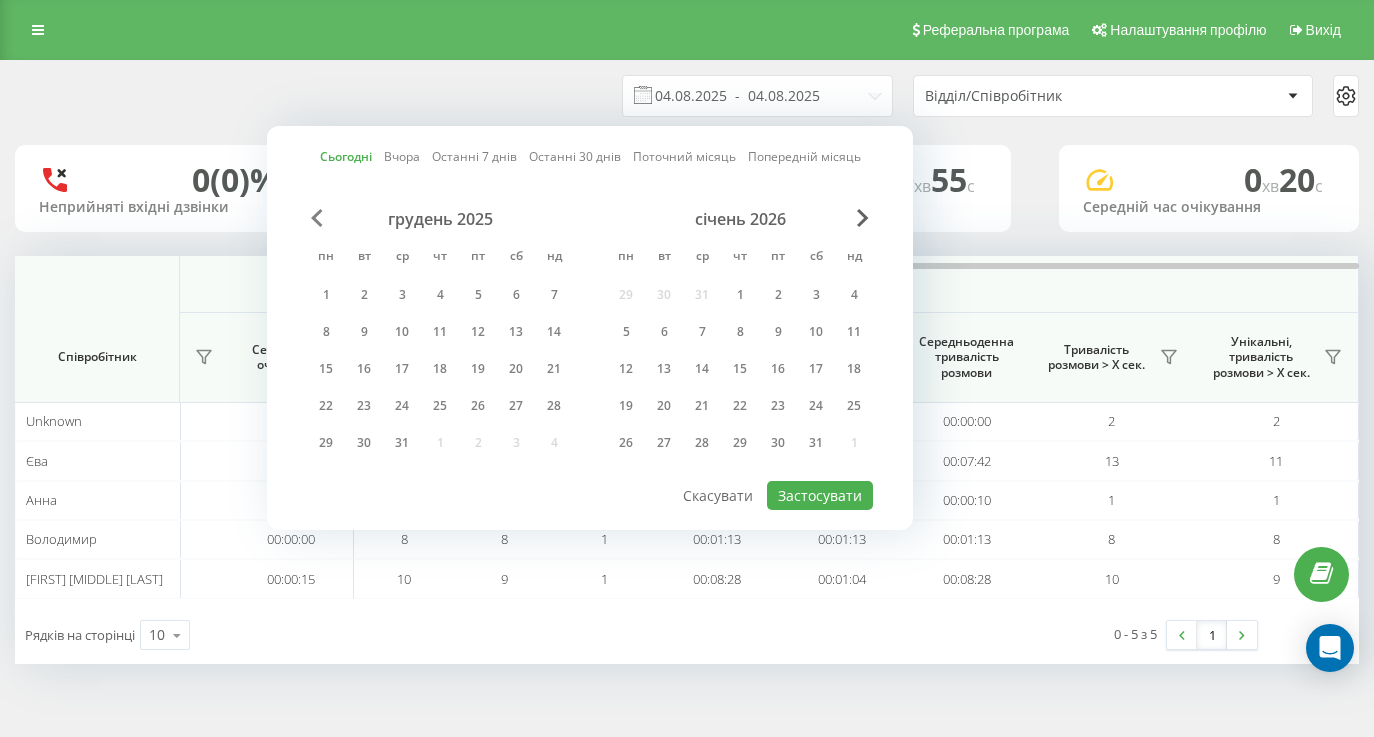click at bounding box center [317, 218] 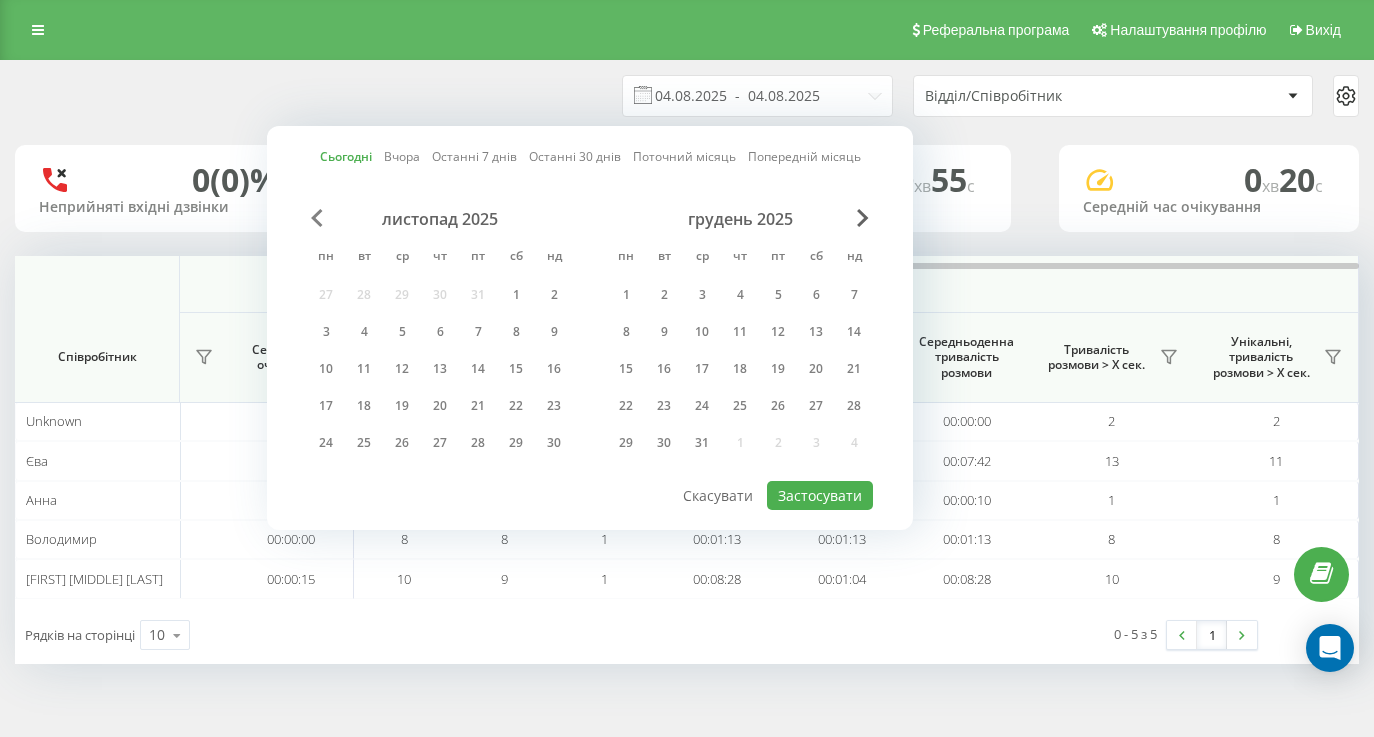 click at bounding box center [317, 218] 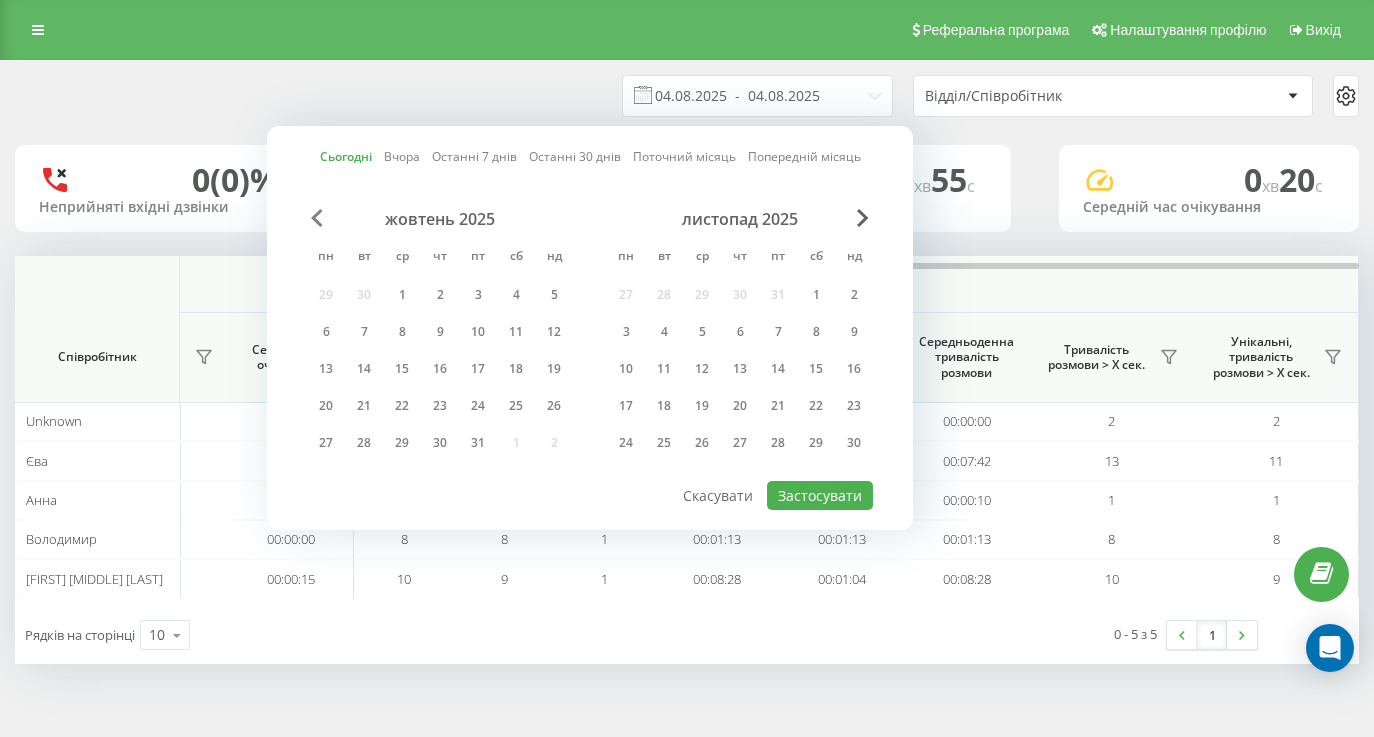 click at bounding box center (317, 218) 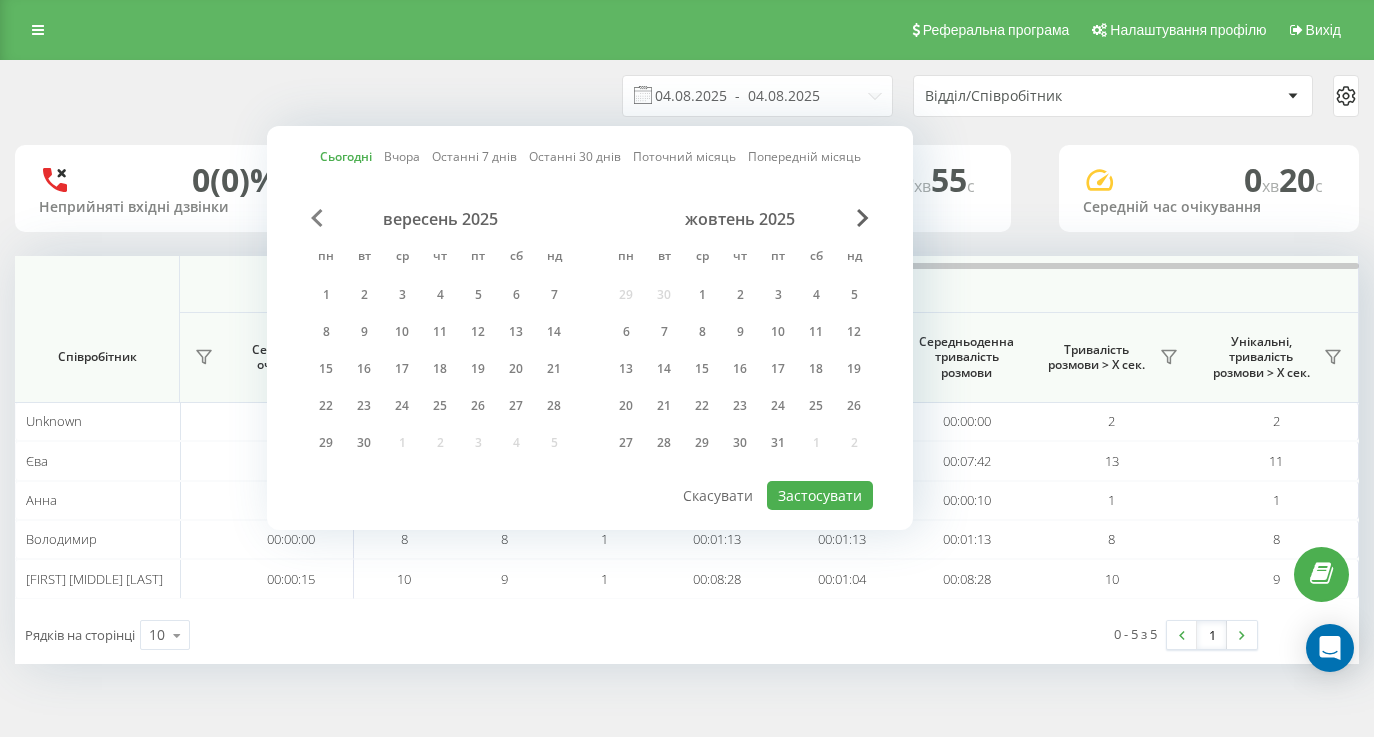 click at bounding box center (317, 218) 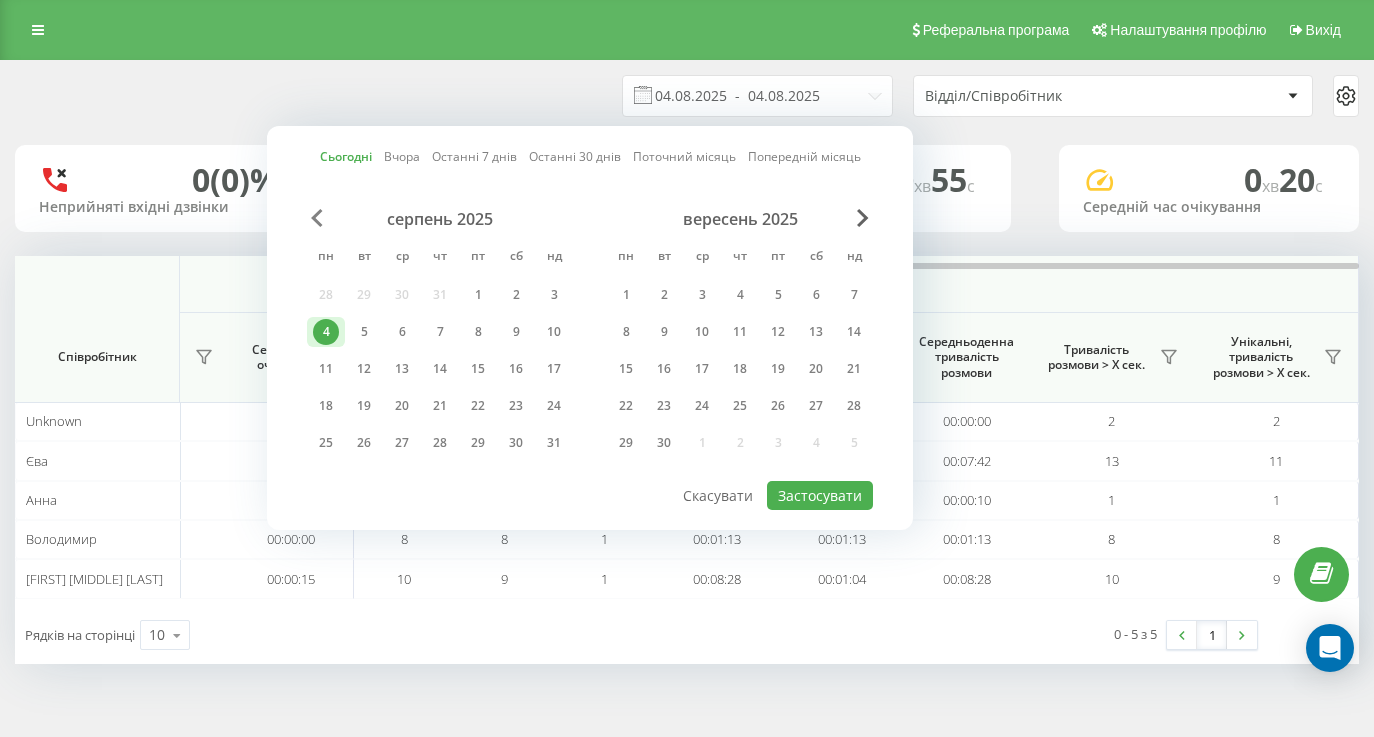 click at bounding box center [317, 218] 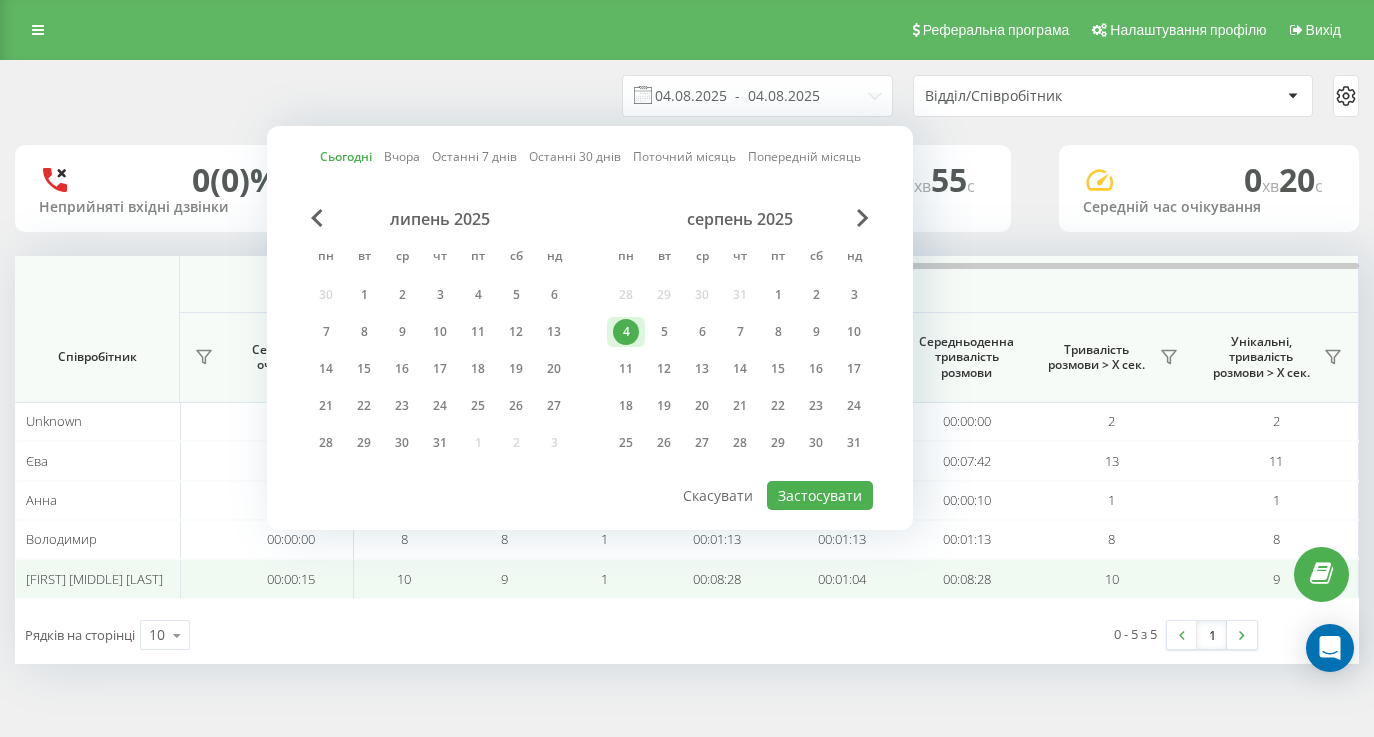 click on "9" at bounding box center (504, 578) 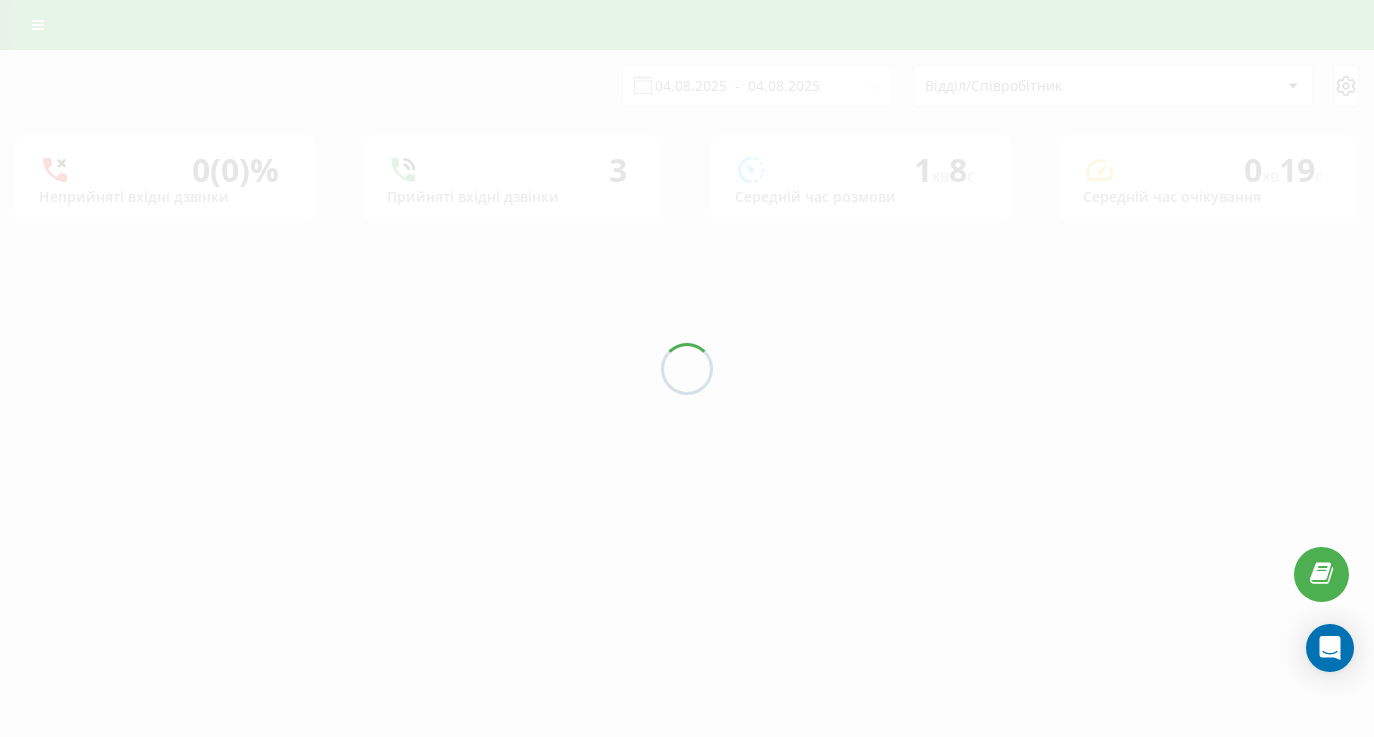 scroll, scrollTop: 0, scrollLeft: 0, axis: both 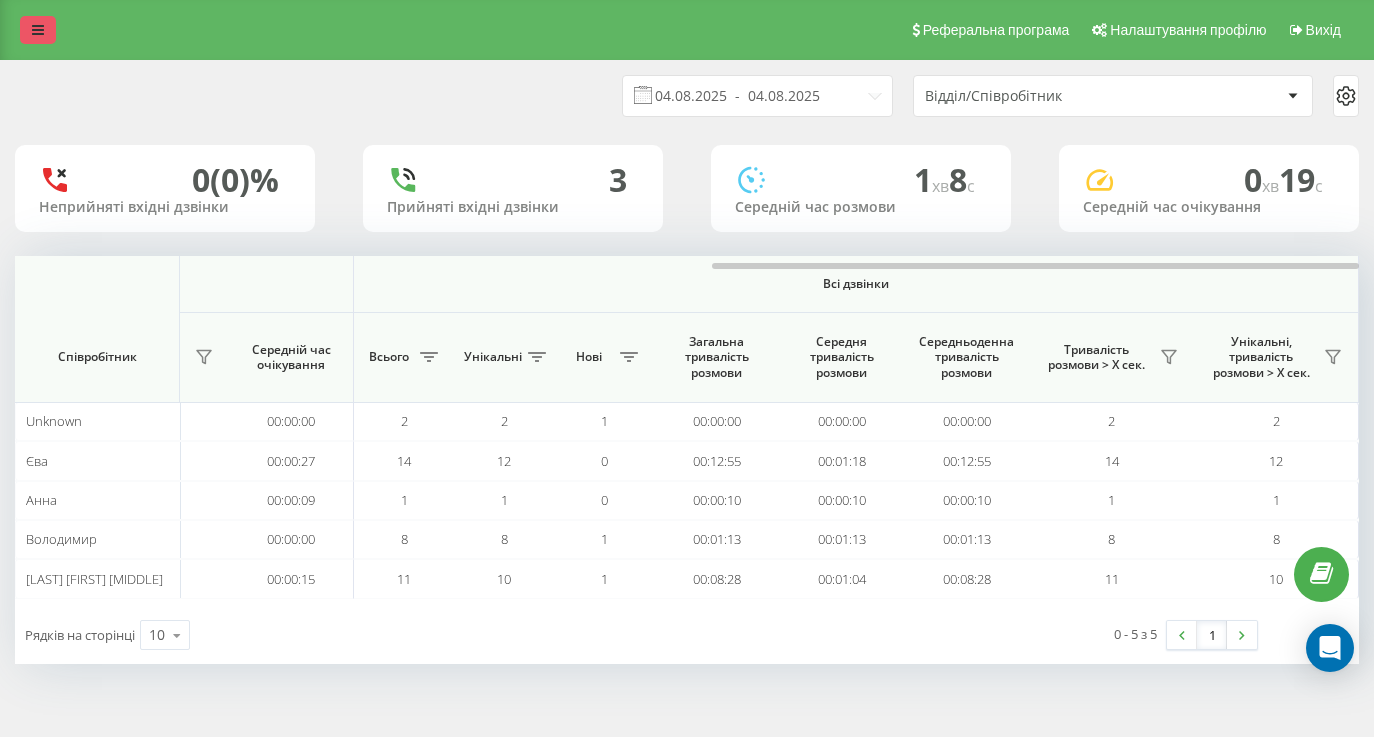 click at bounding box center (38, 30) 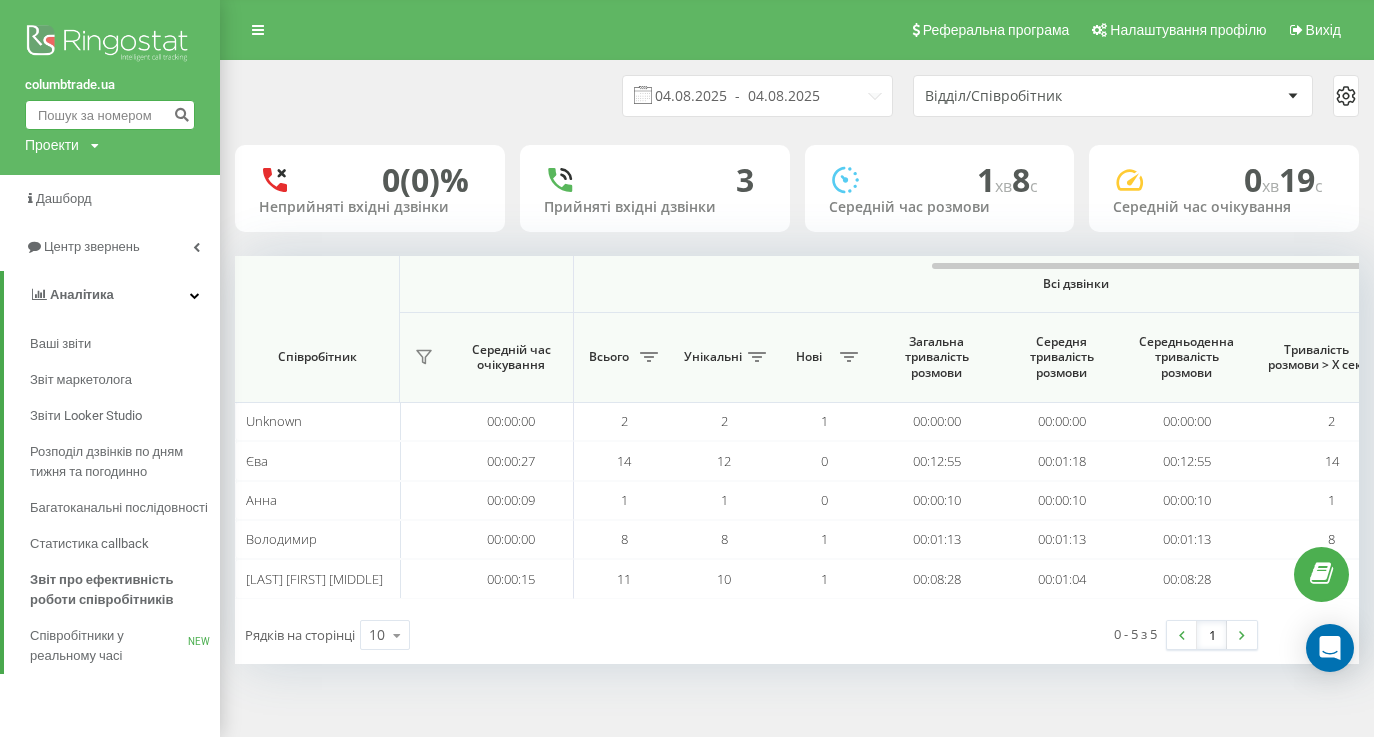 click at bounding box center [110, 115] 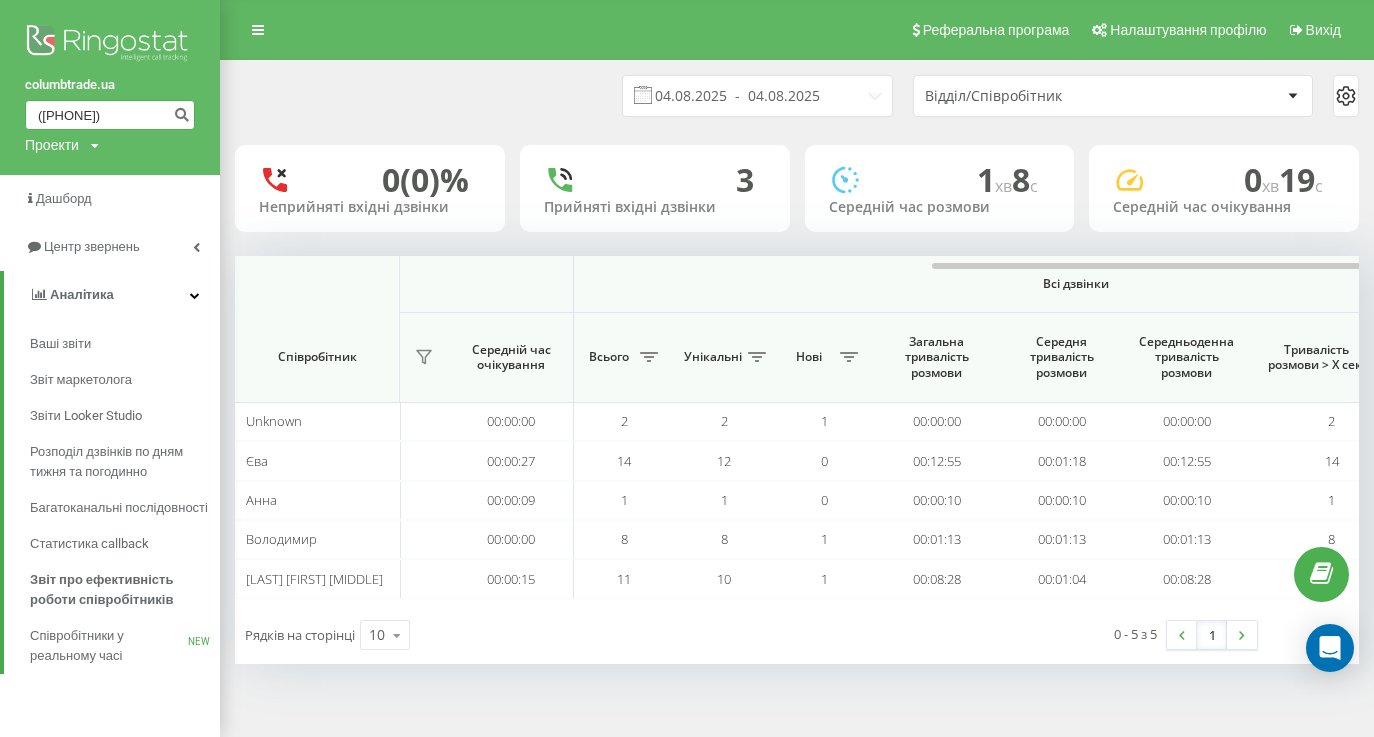 click on "(050) 515 59 04" at bounding box center [110, 115] 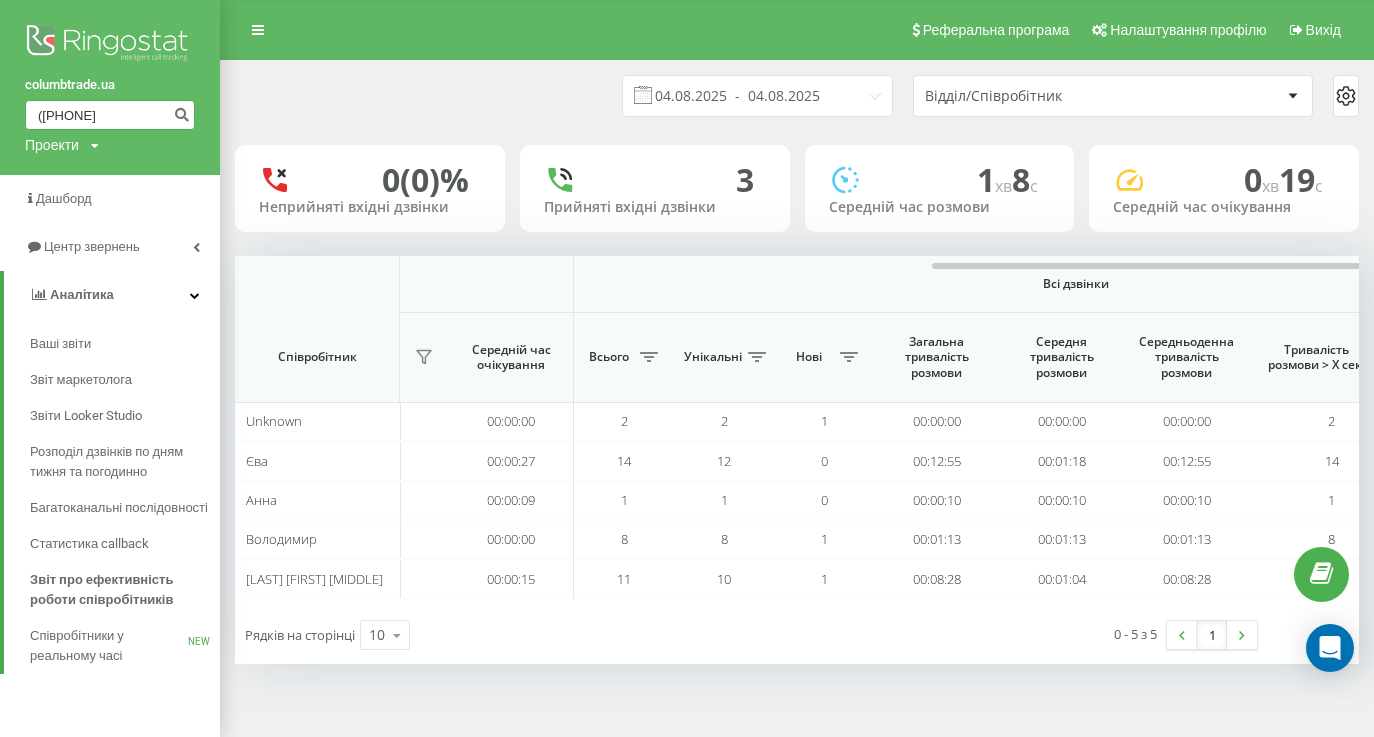 click on "(050 515 59 04" at bounding box center [110, 115] 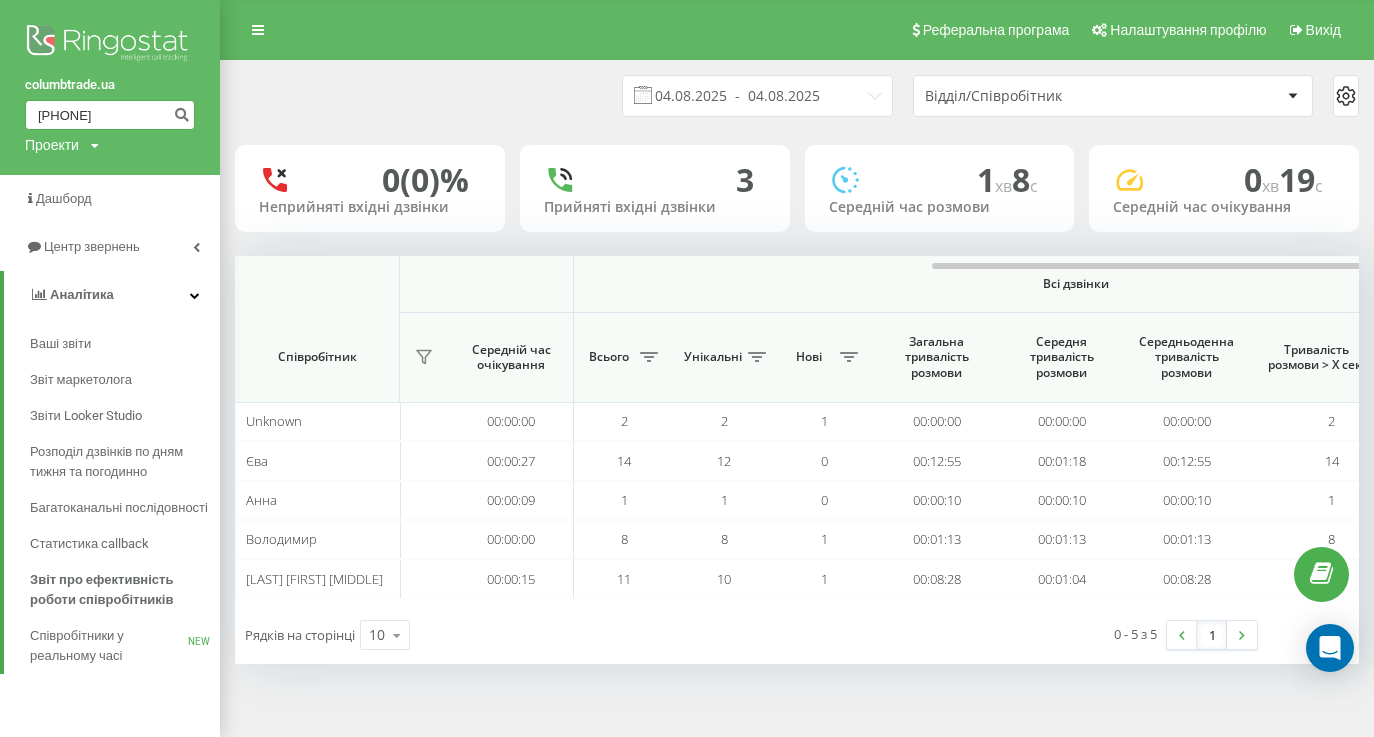type on "050 515 59 04" 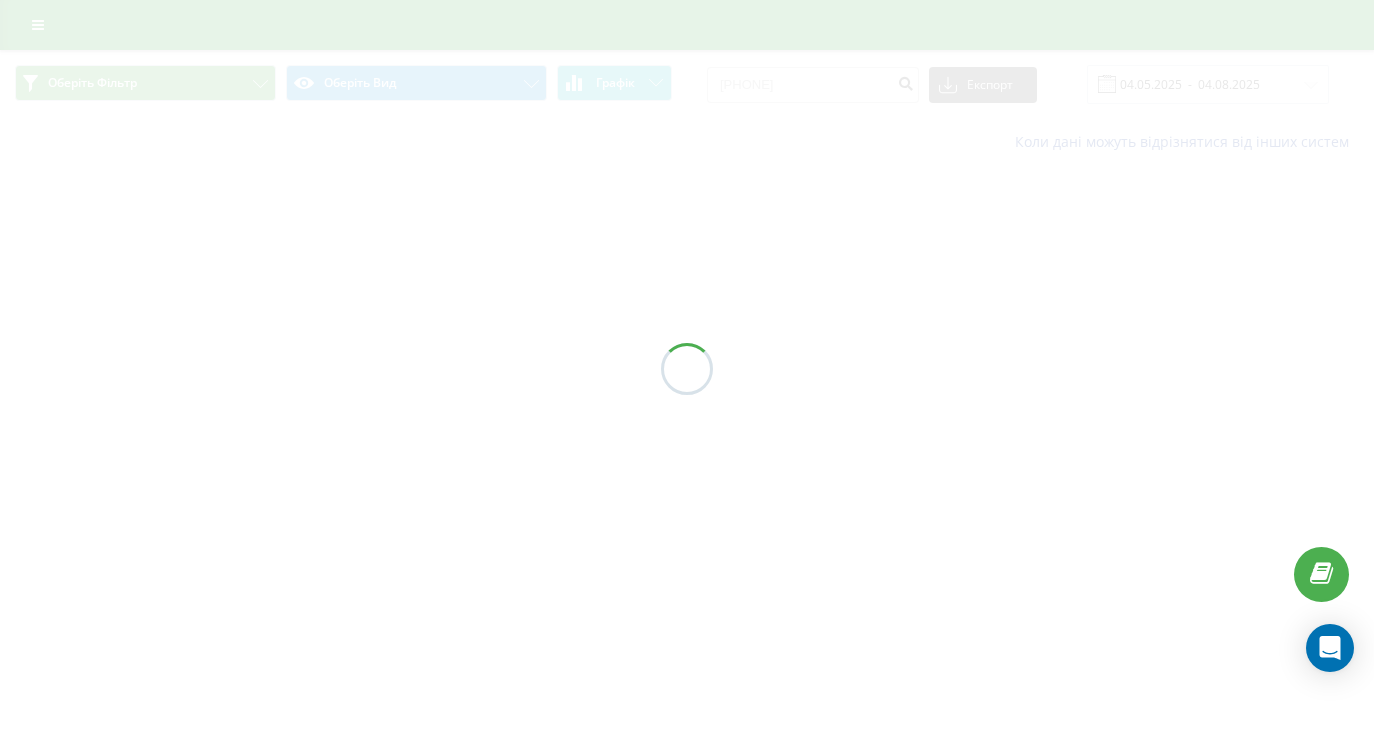 scroll, scrollTop: 0, scrollLeft: 0, axis: both 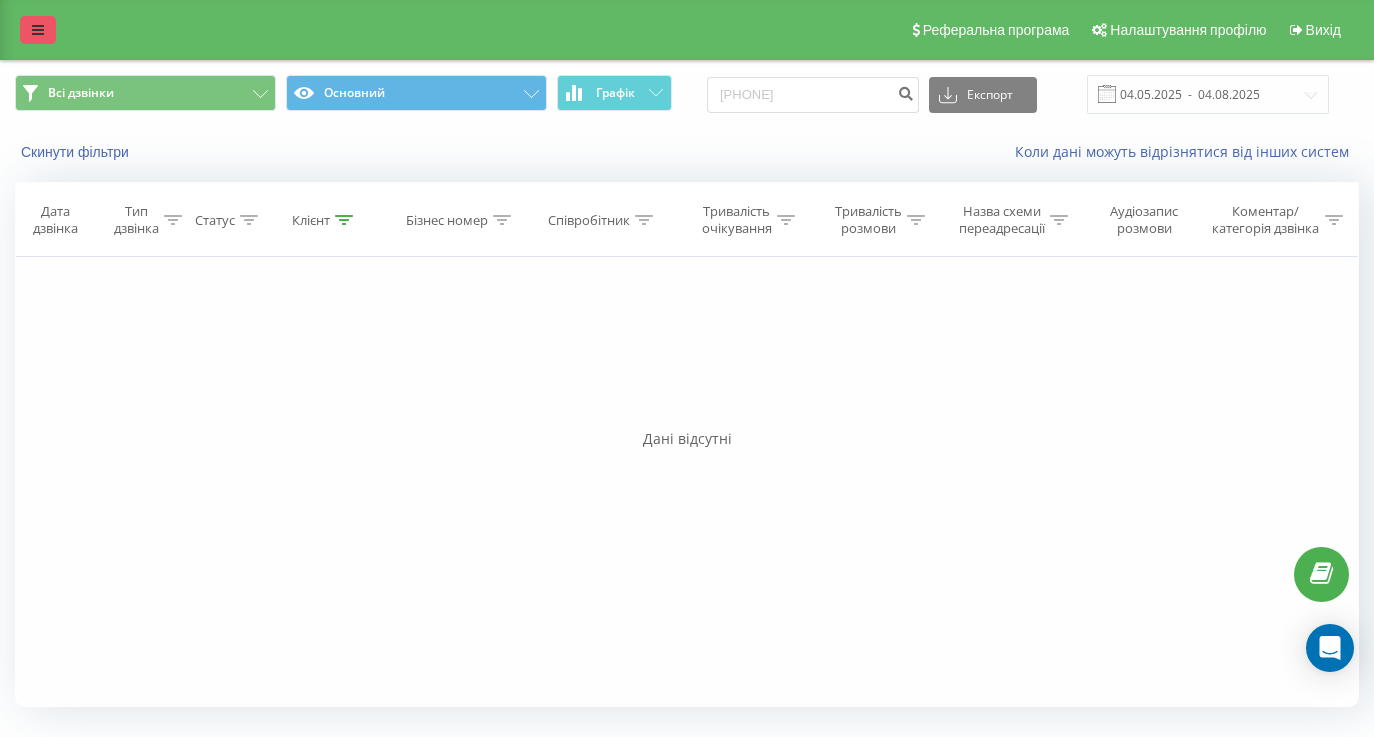 click at bounding box center [38, 30] 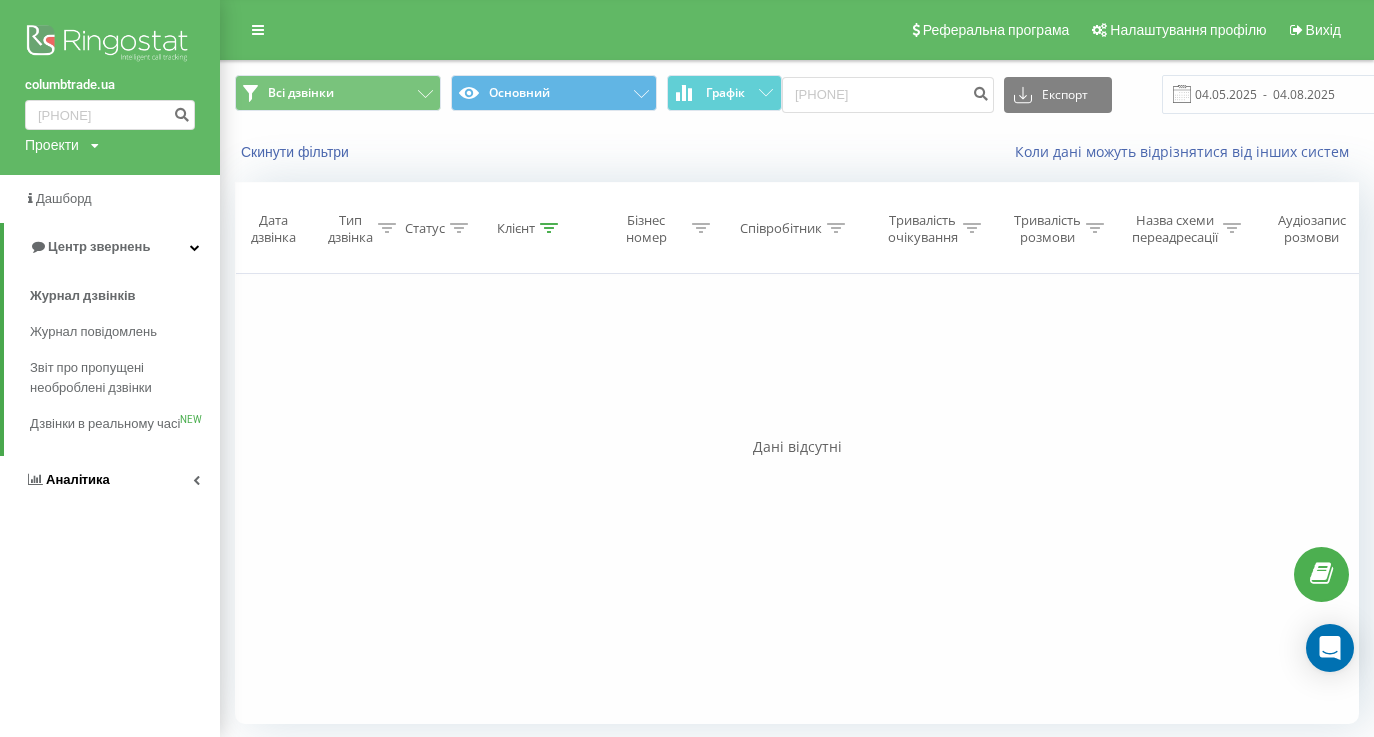 click on "Аналiтика" at bounding box center [110, 480] 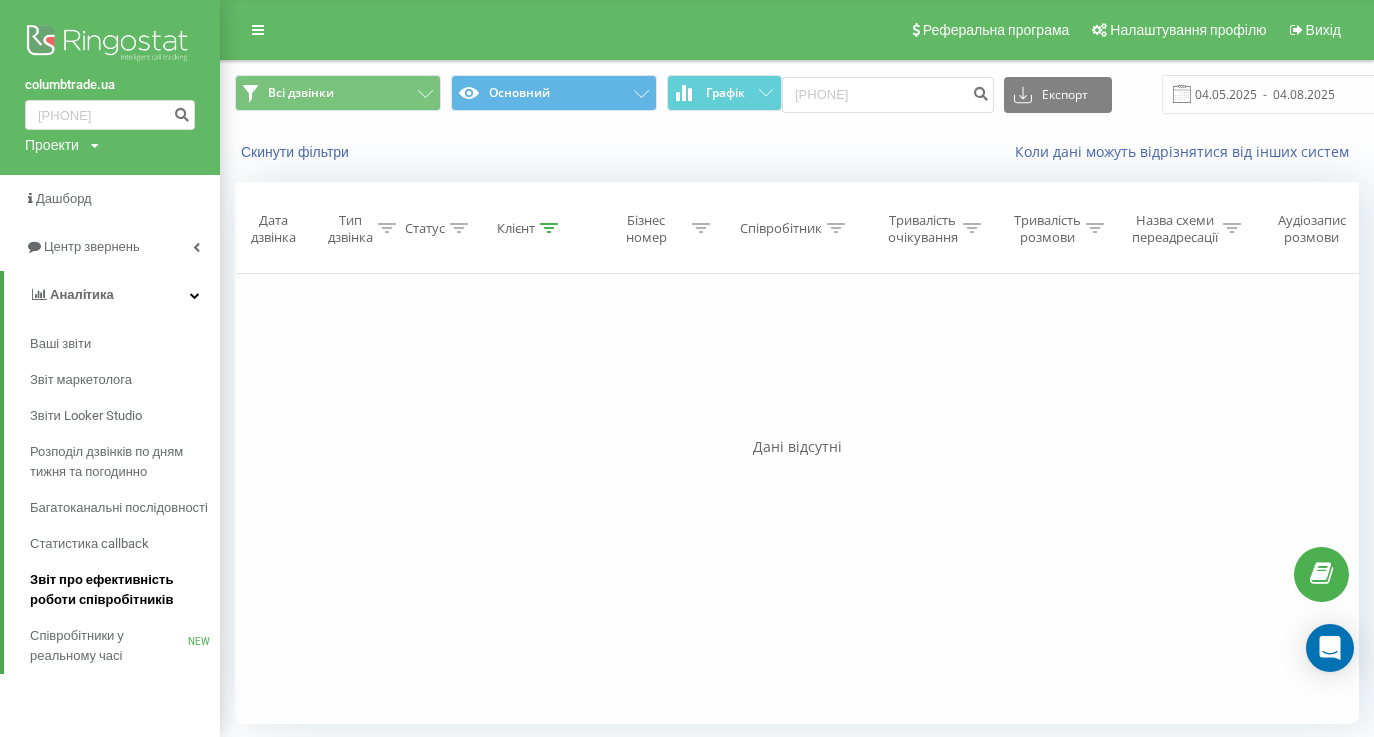 click on "Звіт про ефективність роботи співробітників" at bounding box center (120, 590) 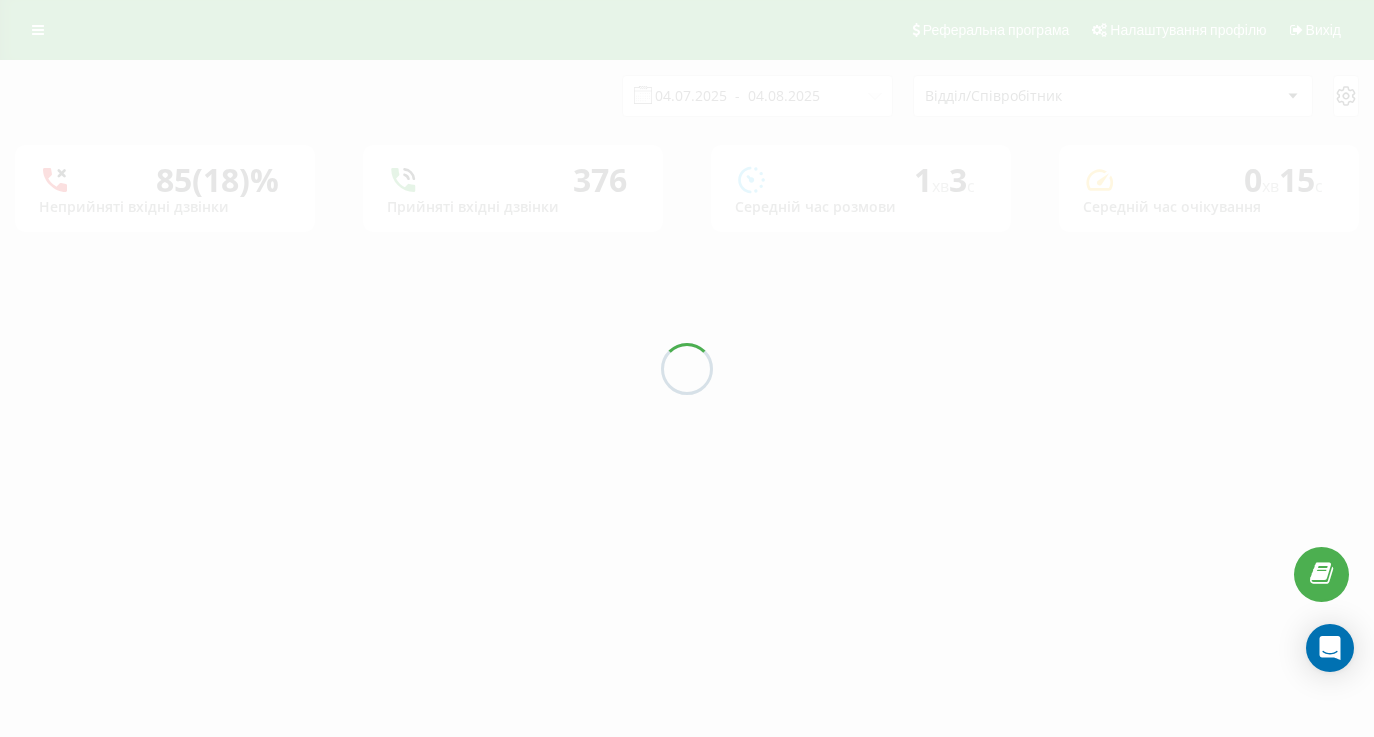 scroll, scrollTop: 0, scrollLeft: 0, axis: both 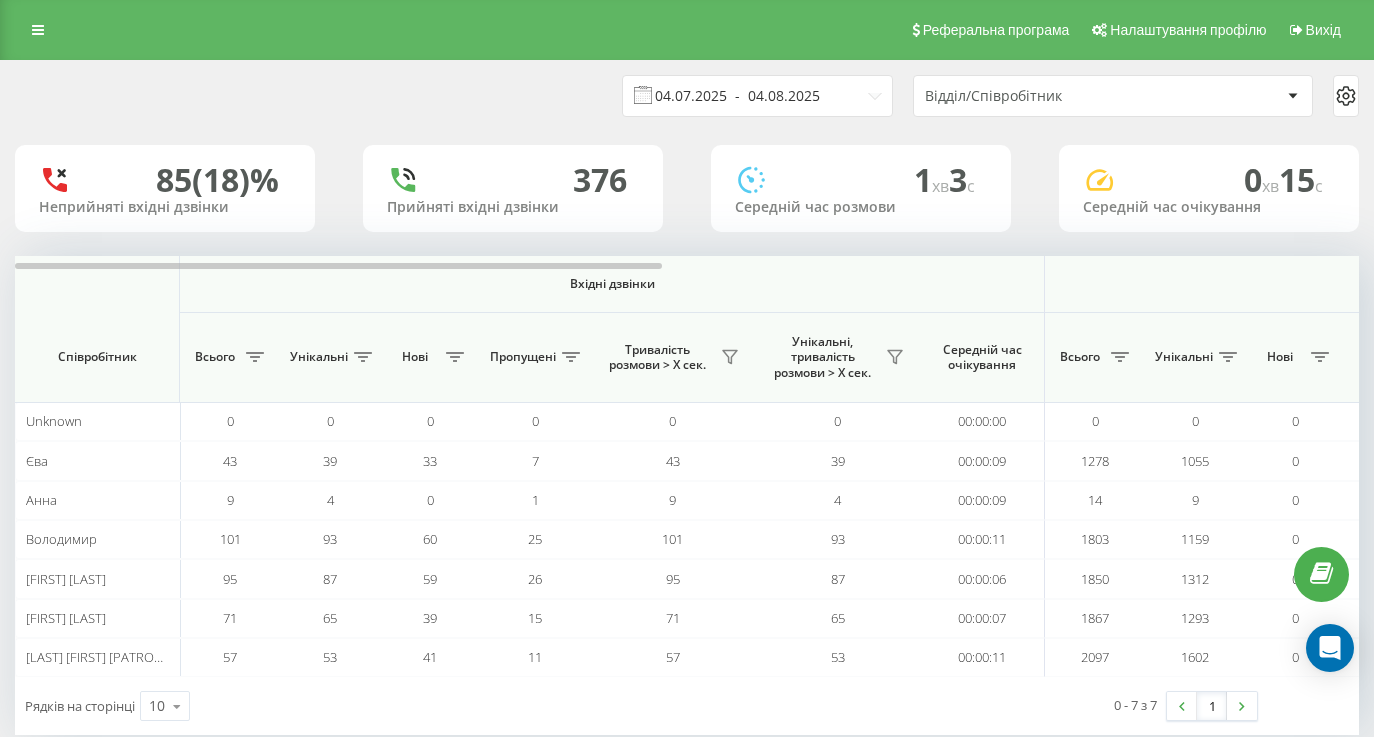 click on "04.07.2025  -  04.08.2025" at bounding box center (757, 96) 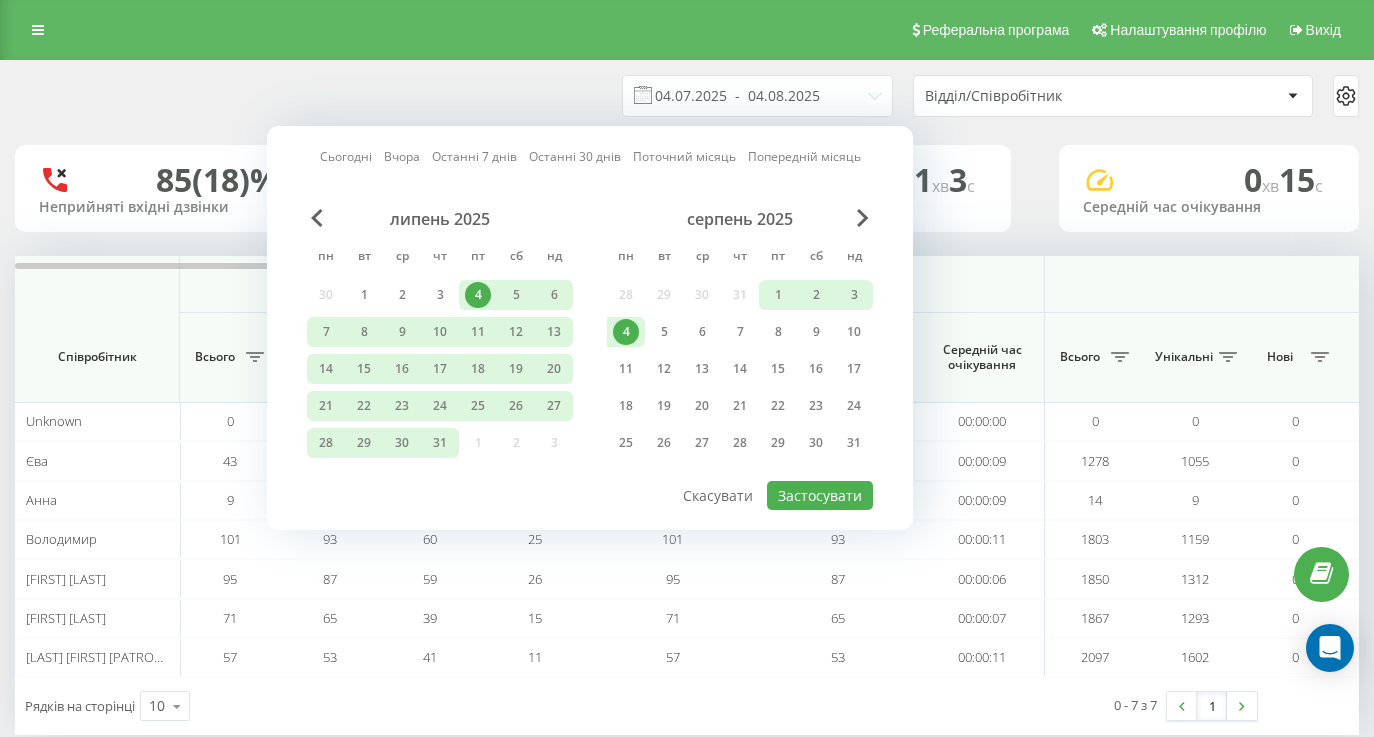 click on "4" at bounding box center [626, 332] 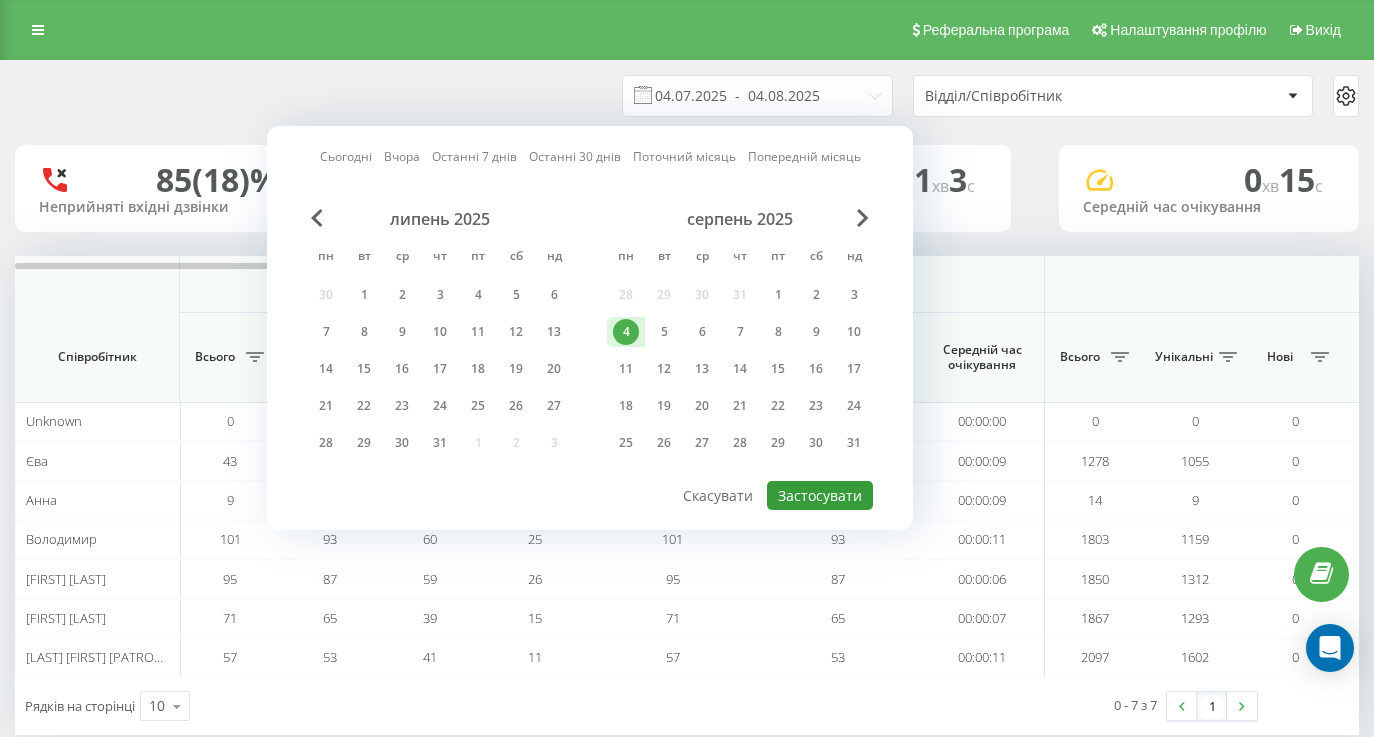 click on "Застосувати" at bounding box center [820, 495] 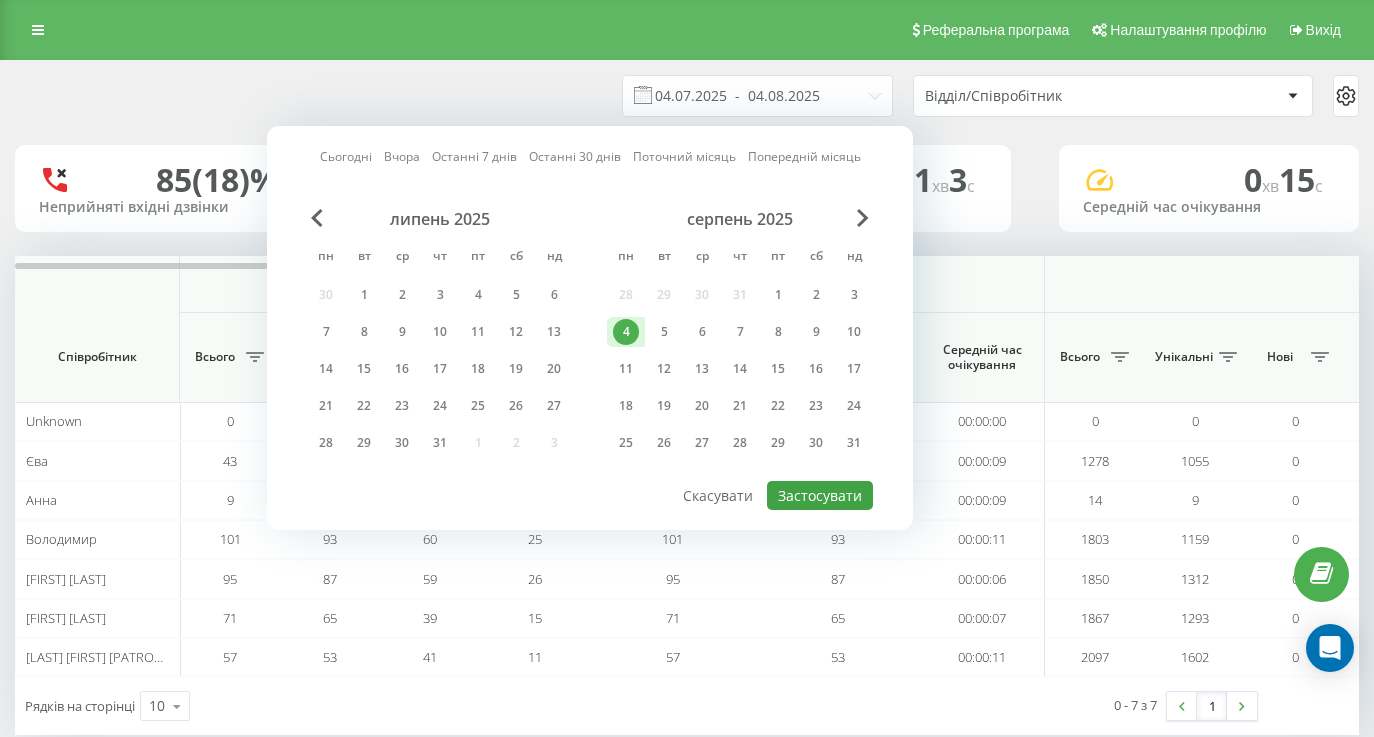 type on "04.08.2025  -  04.08.2025" 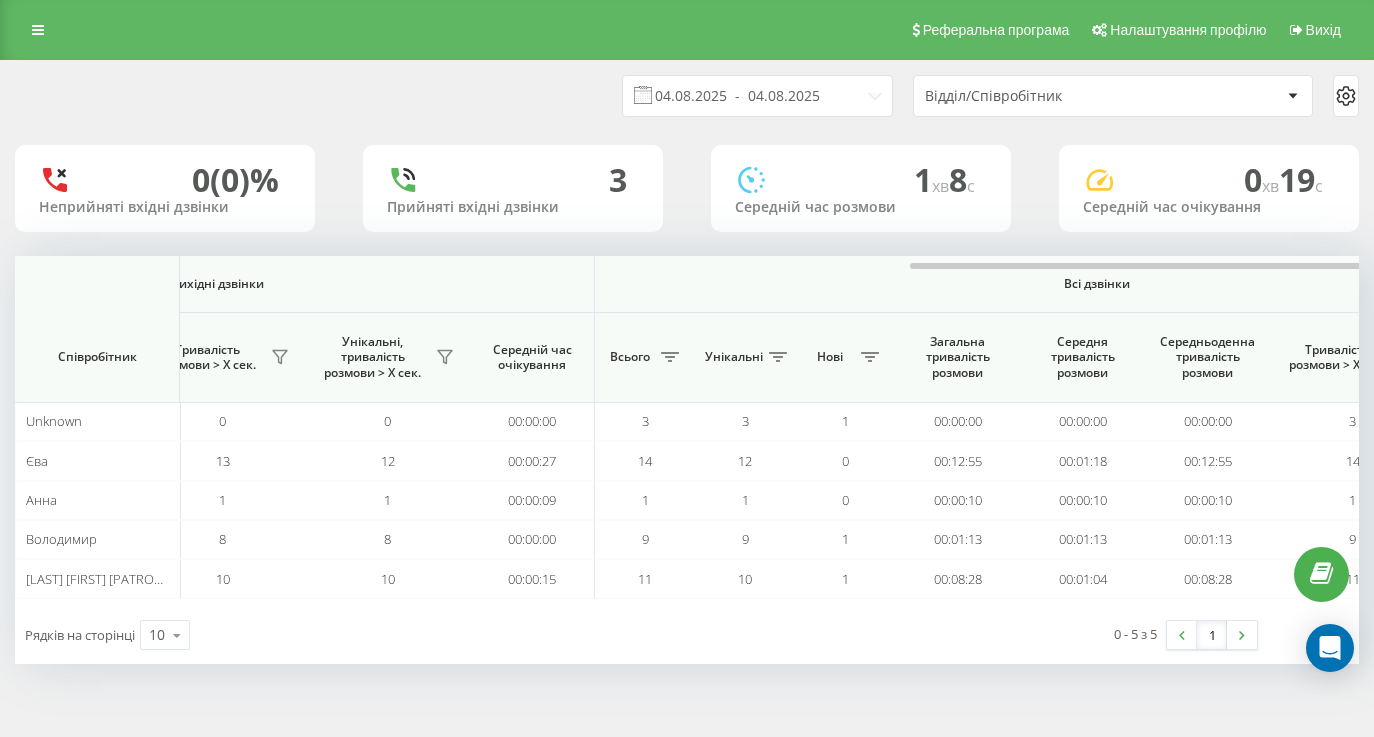 scroll, scrollTop: 0, scrollLeft: 1446, axis: horizontal 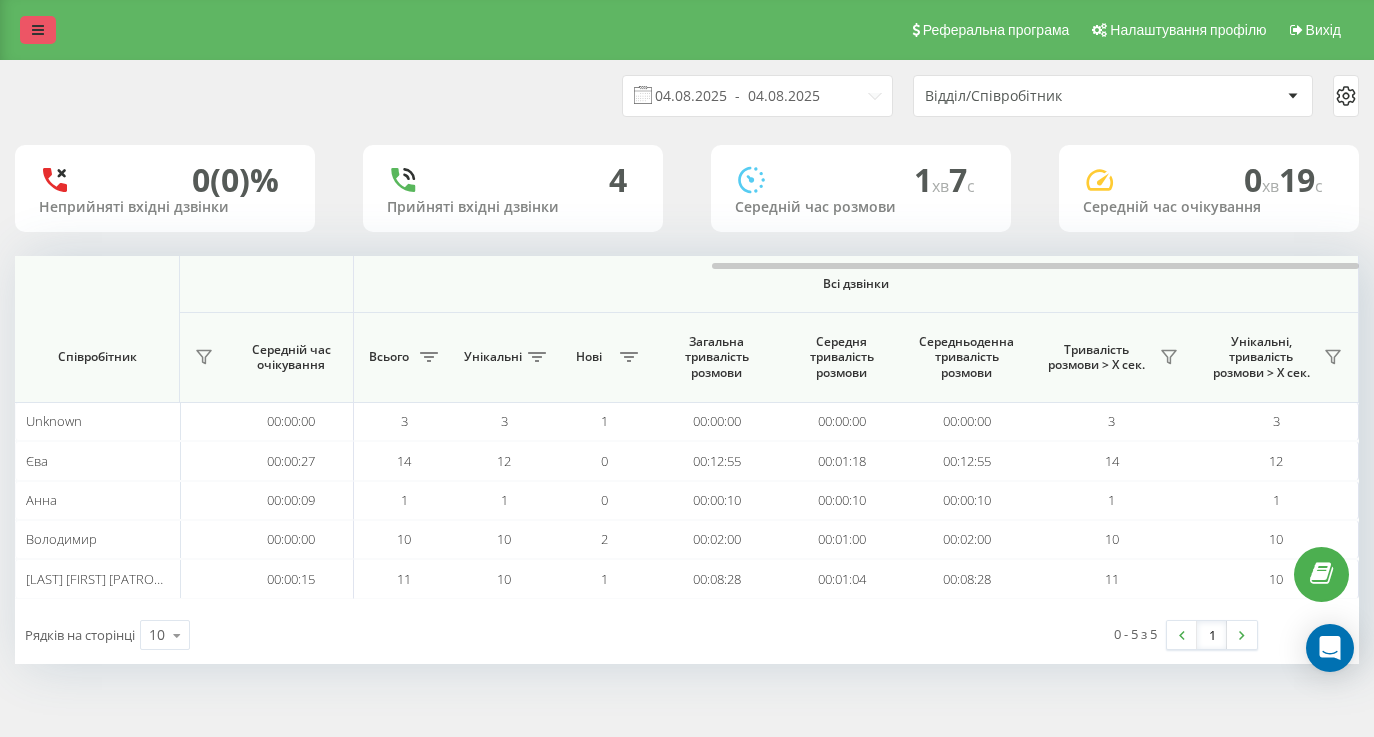 click at bounding box center [38, 30] 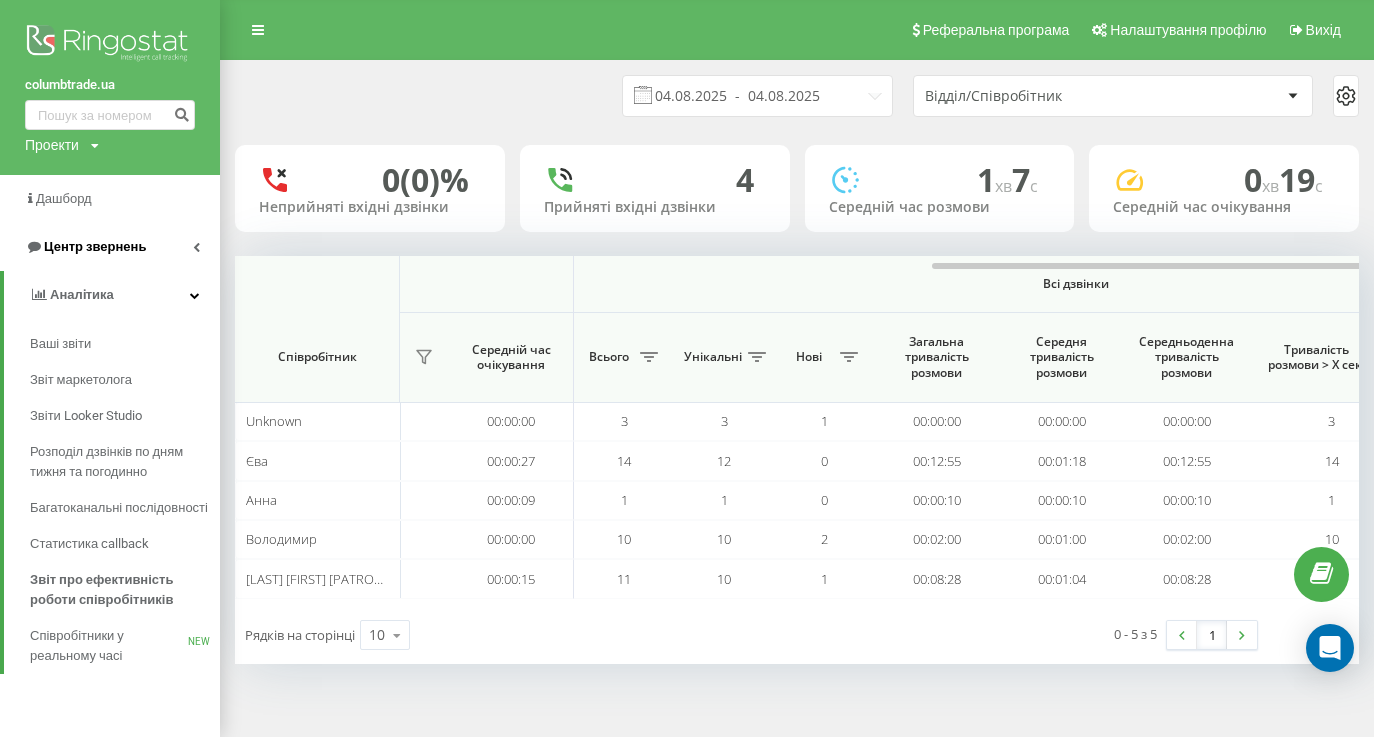 click on "Центр звернень" at bounding box center [110, 247] 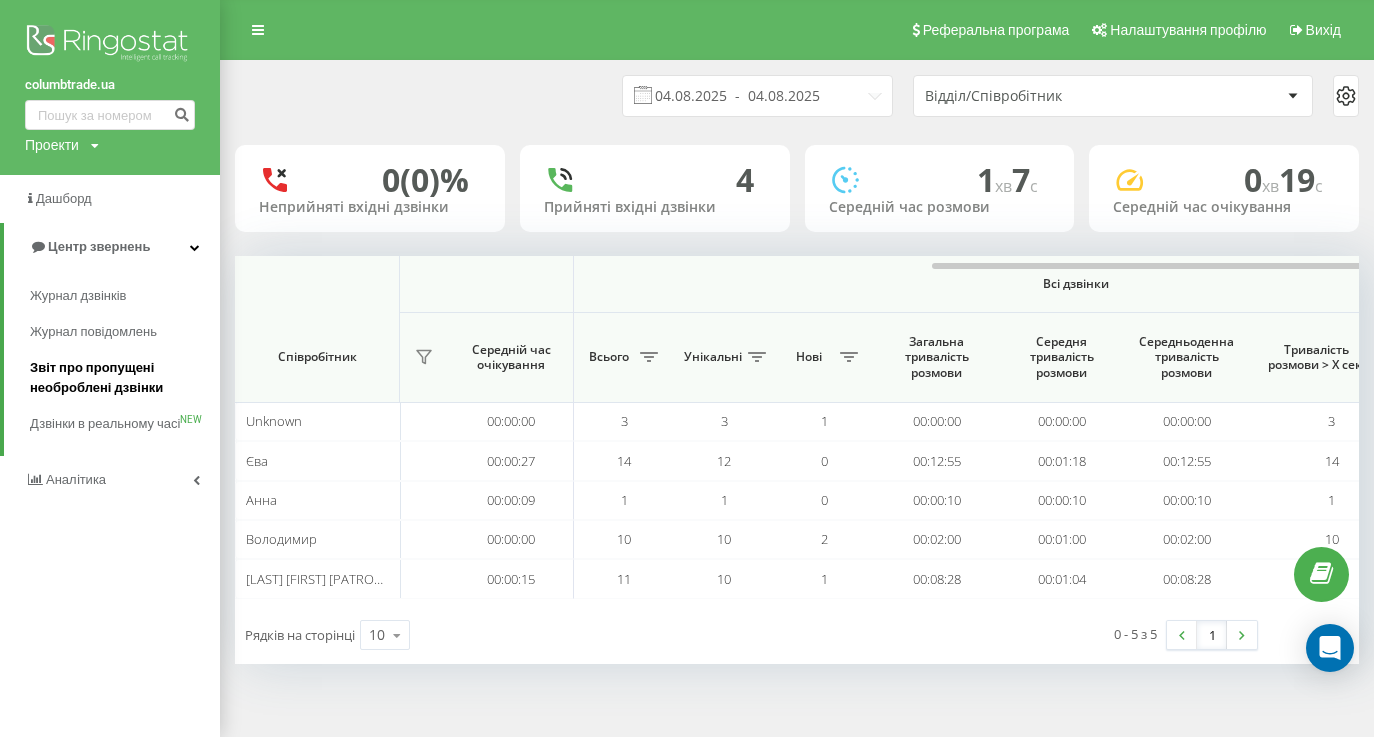 click on "Звіт про пропущені необроблені дзвінки" at bounding box center [120, 378] 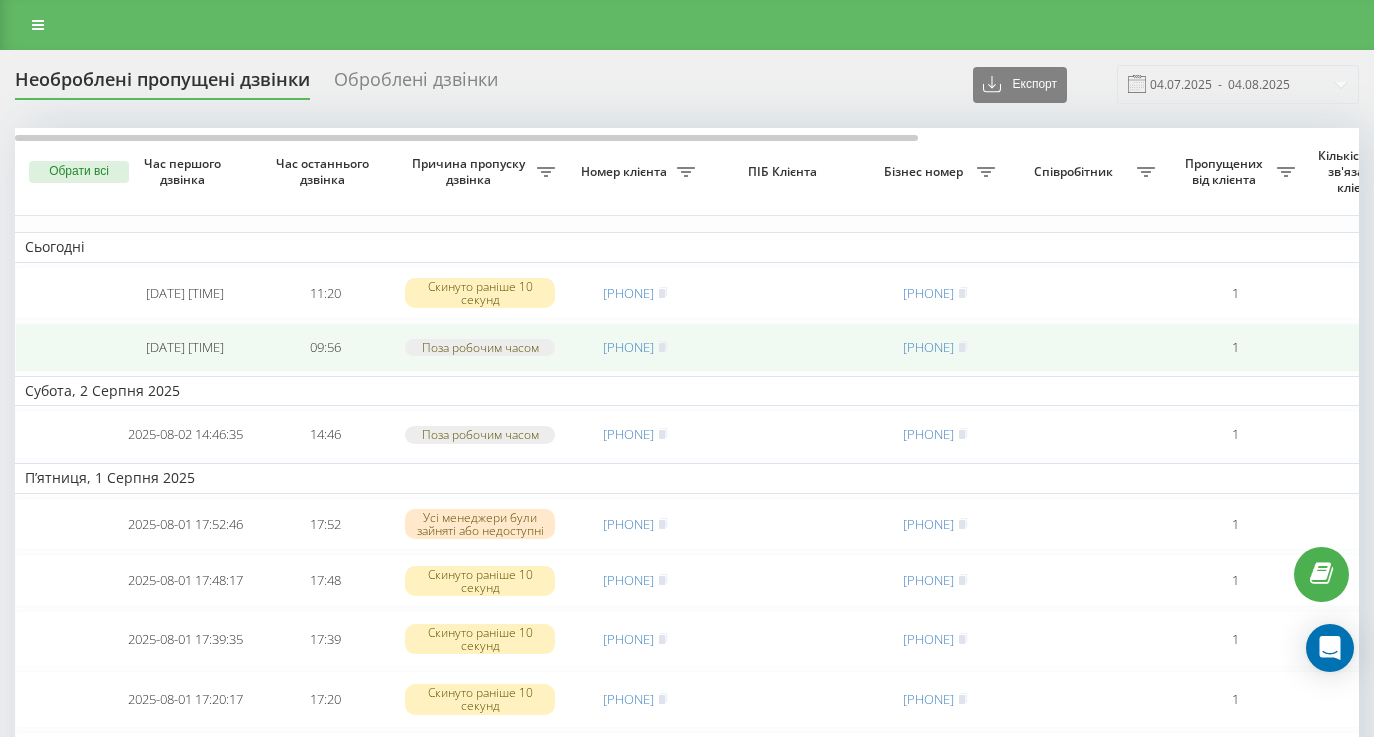 scroll, scrollTop: 0, scrollLeft: 0, axis: both 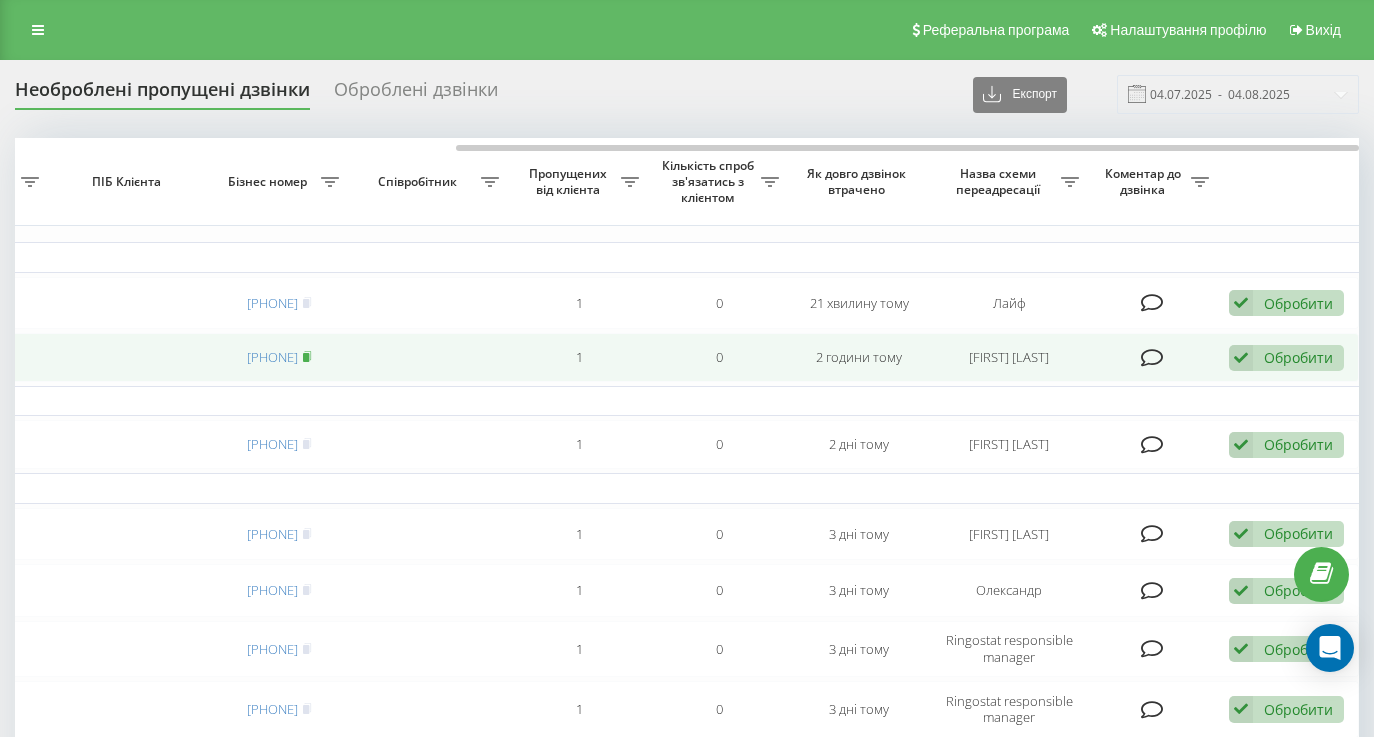 click 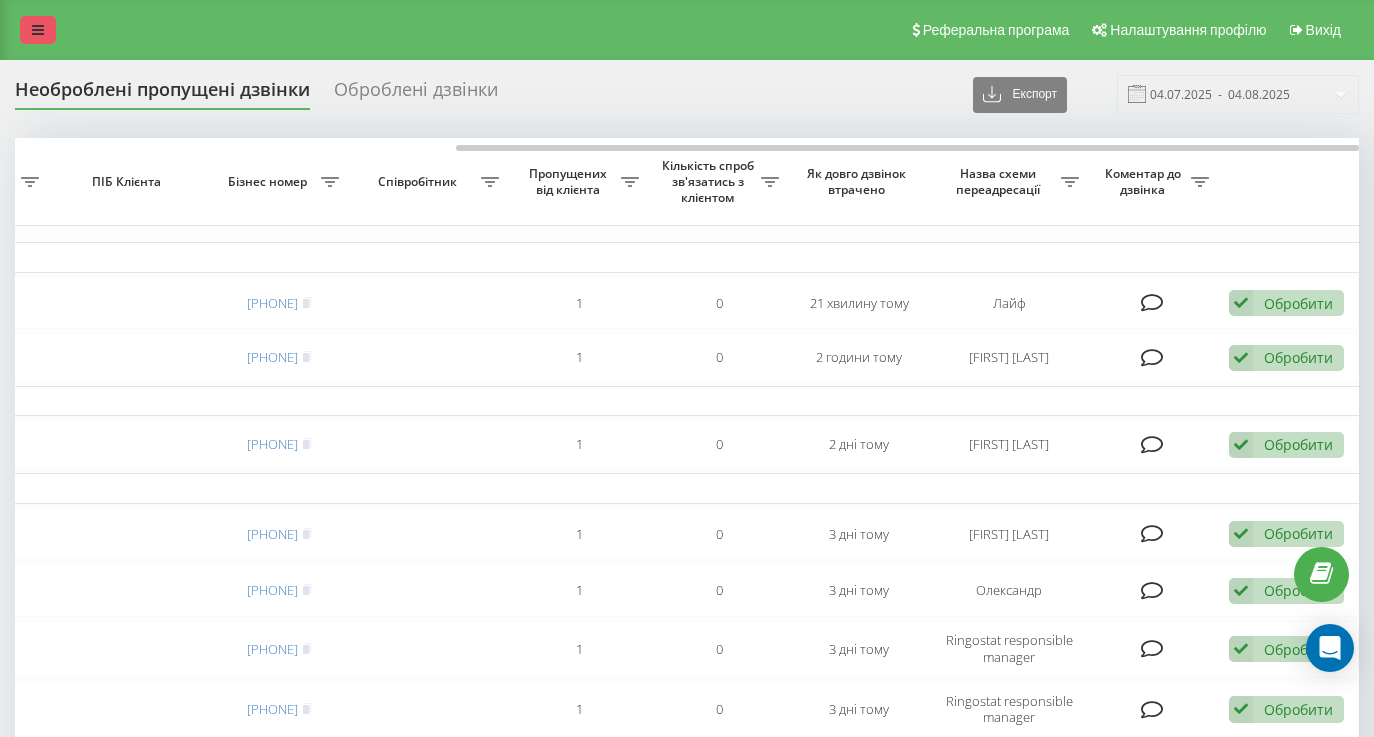 click at bounding box center (38, 30) 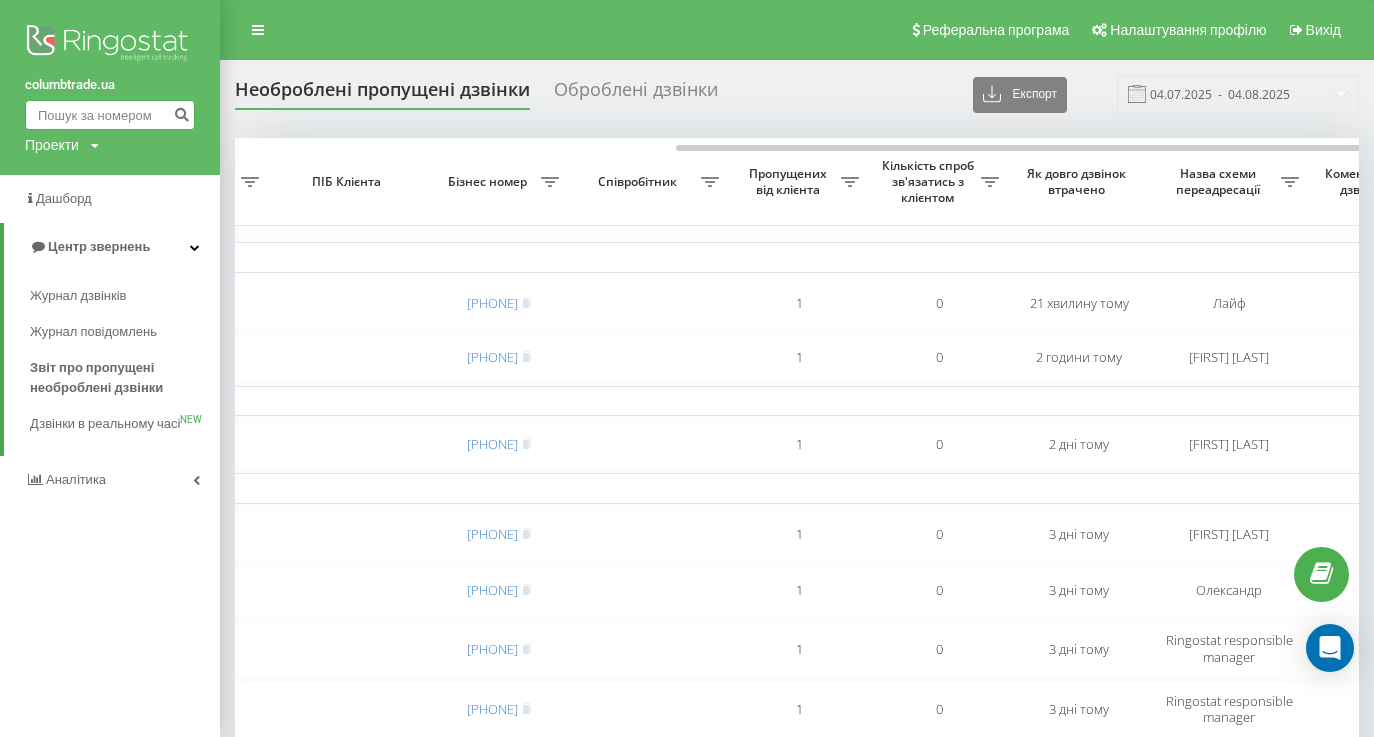 click at bounding box center [110, 115] 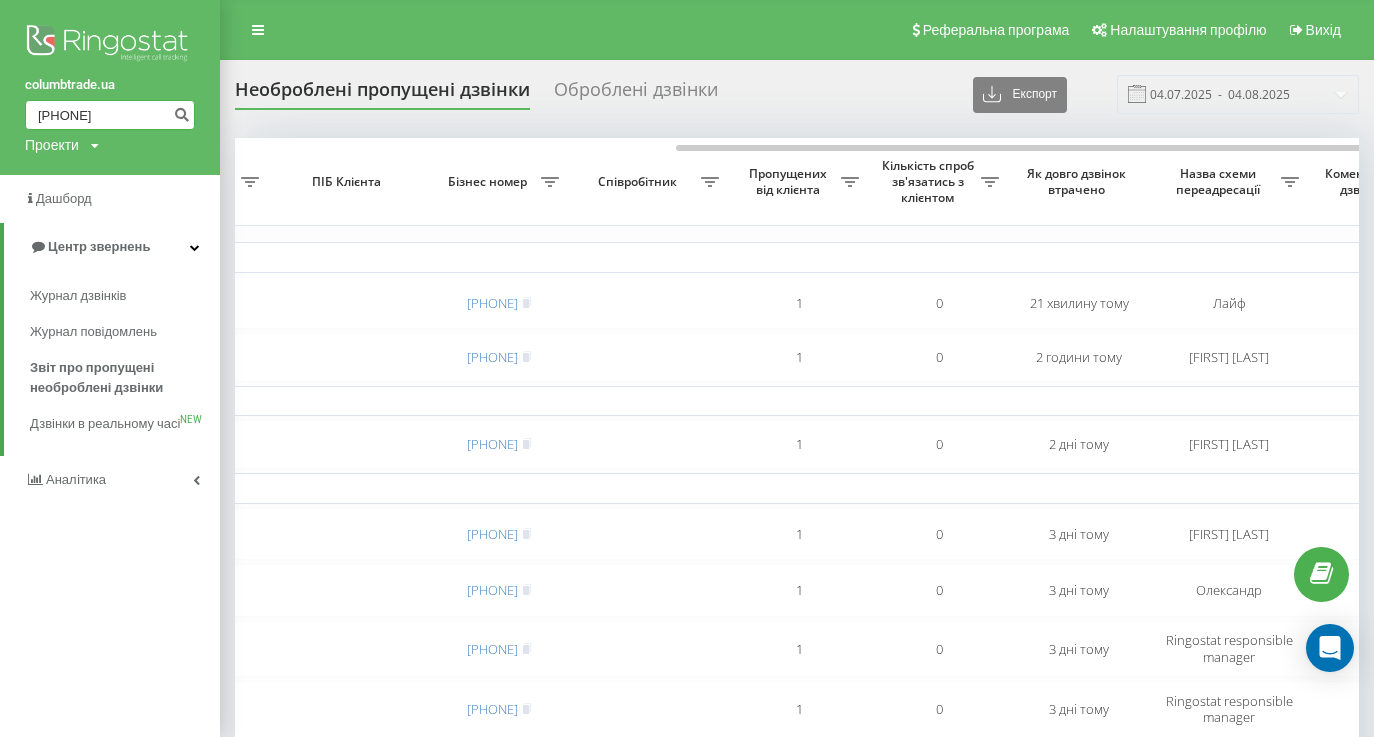 type on "[PHONE]" 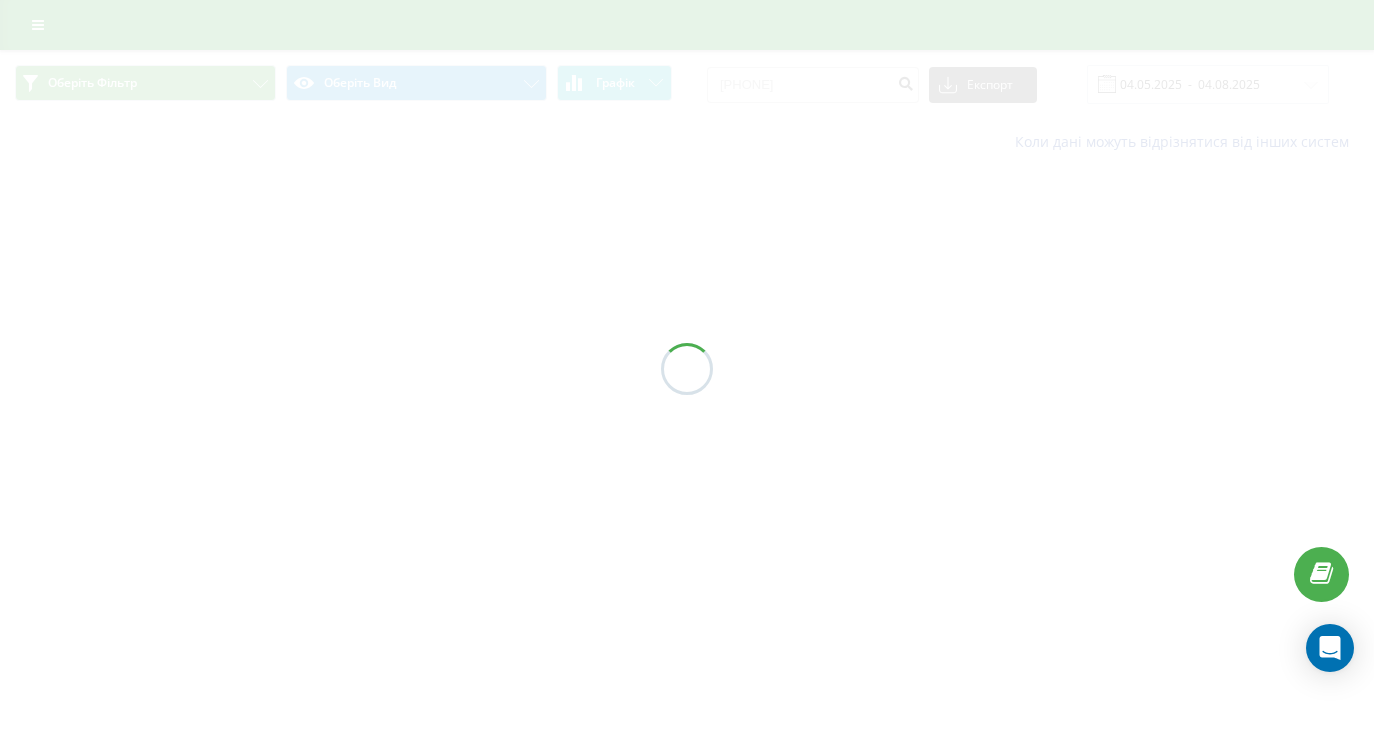 scroll, scrollTop: 0, scrollLeft: 0, axis: both 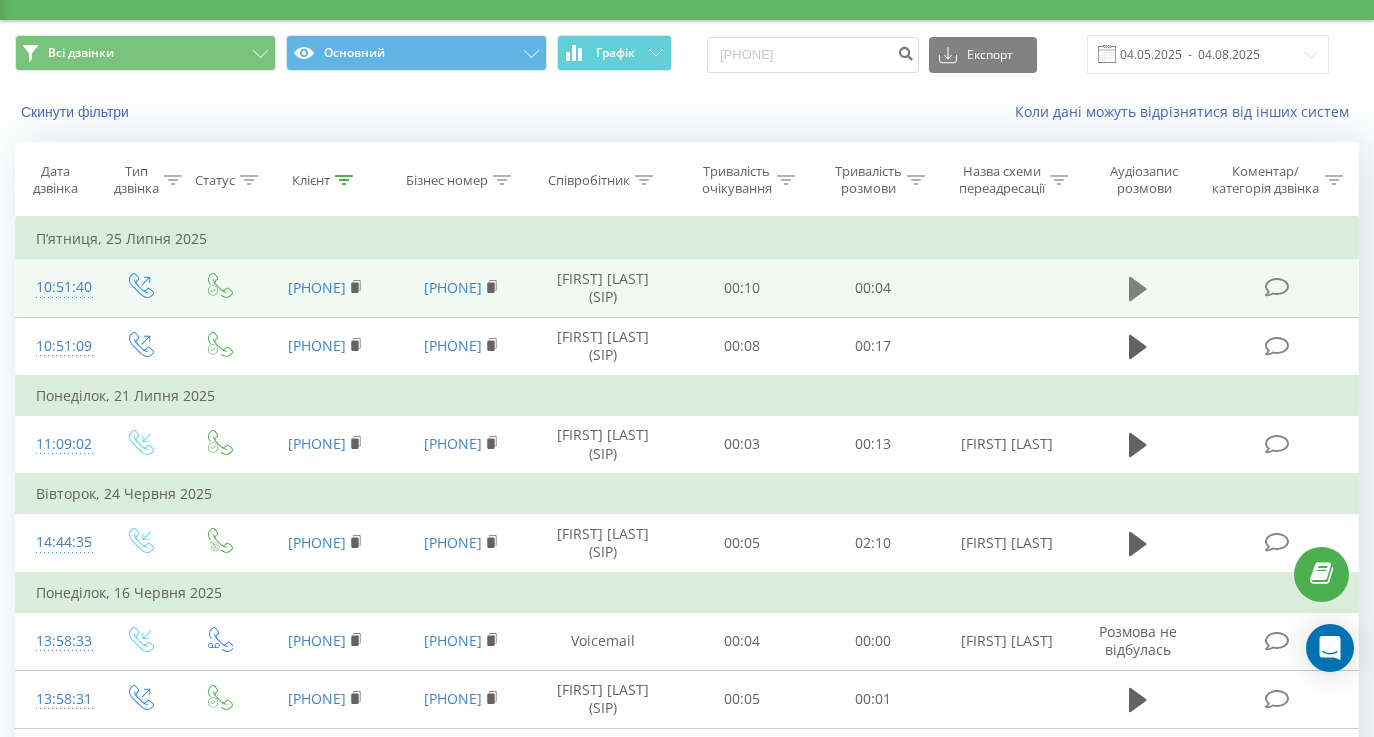click 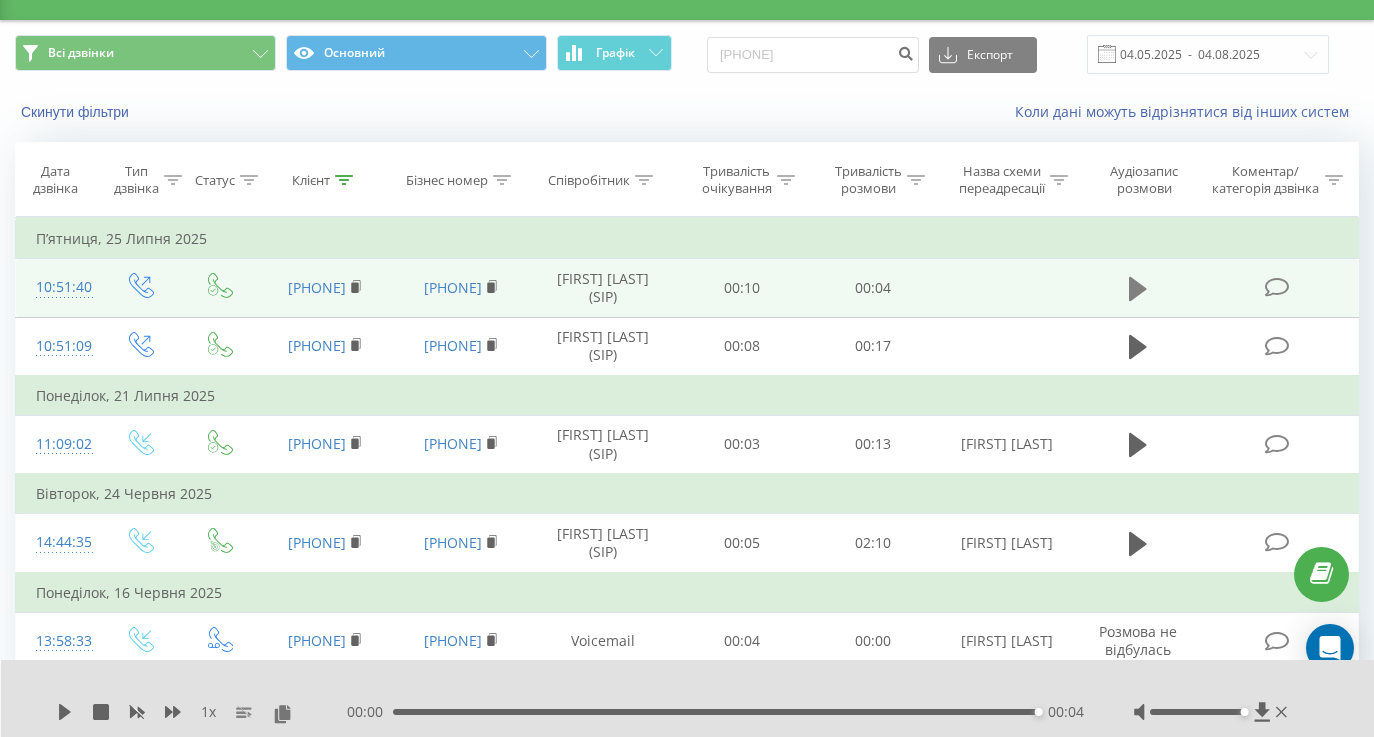click 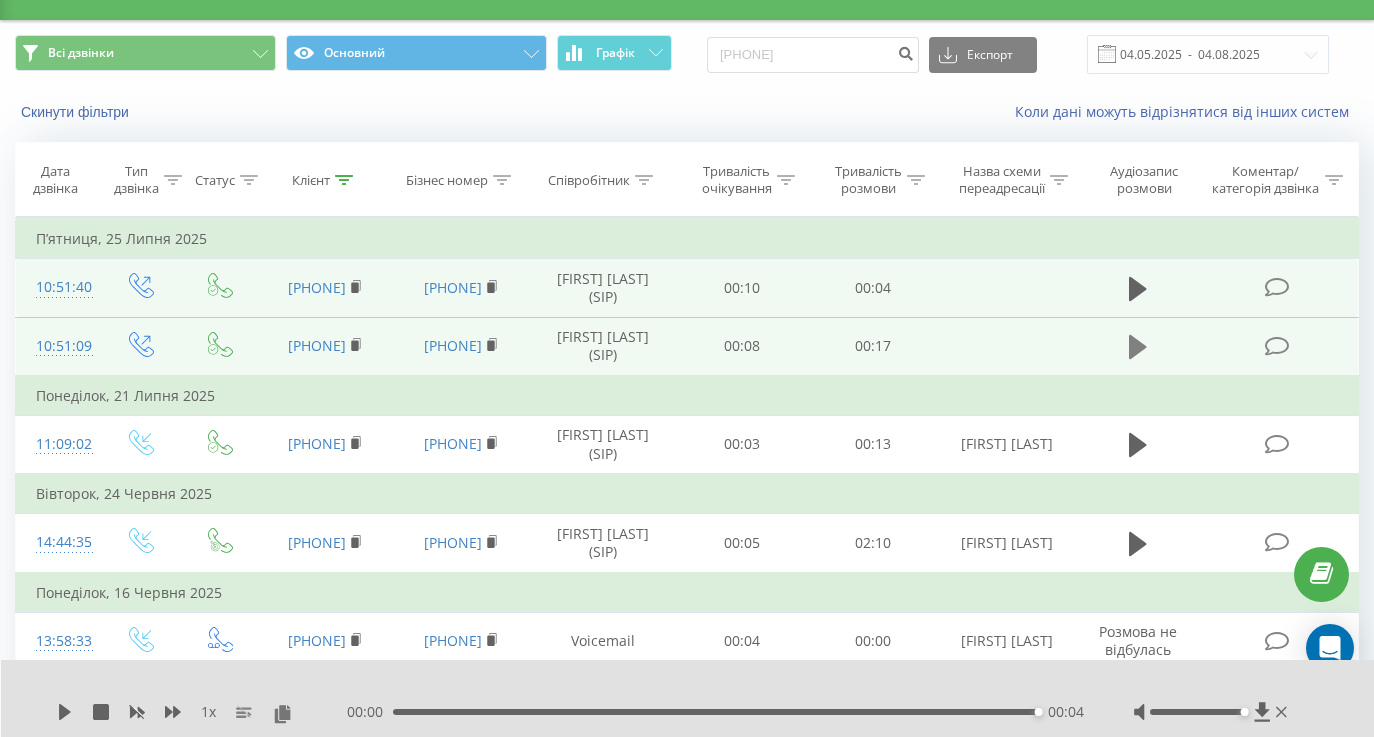 click 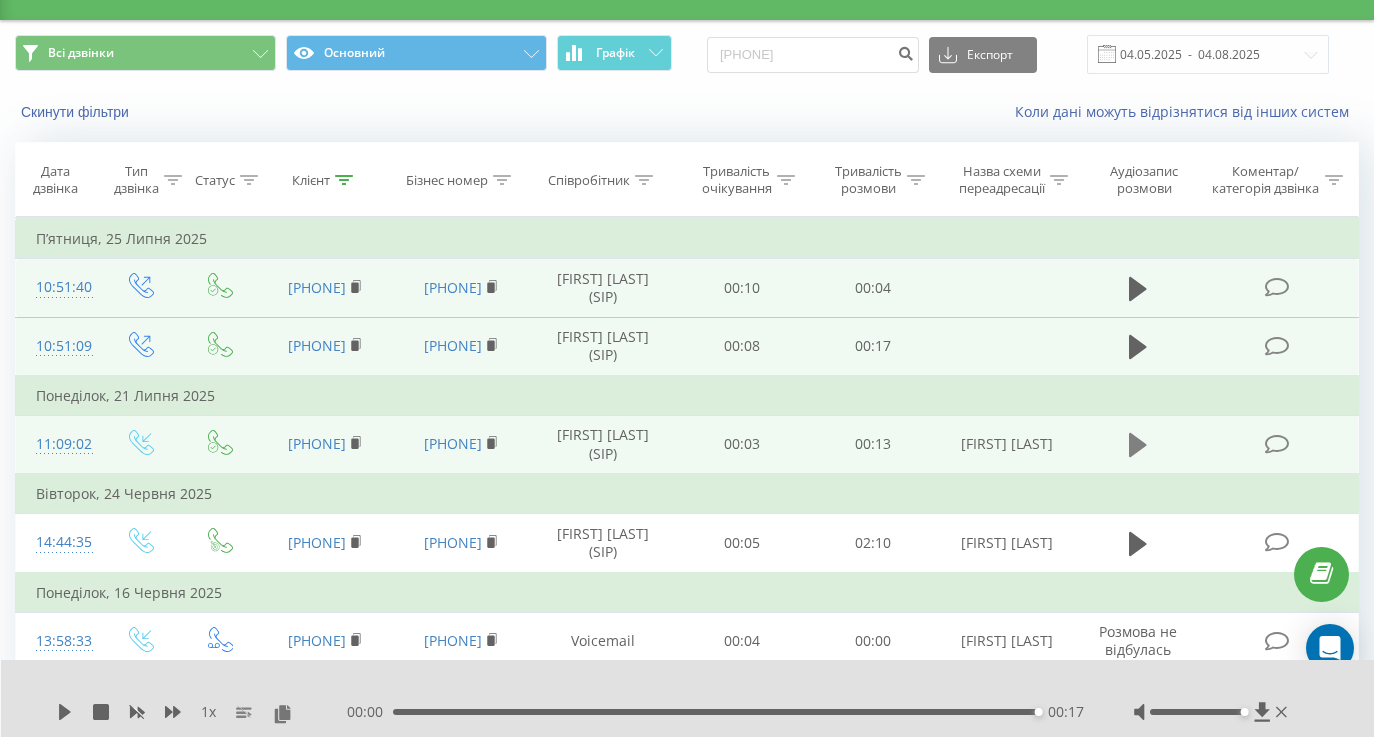 click at bounding box center (1138, 445) 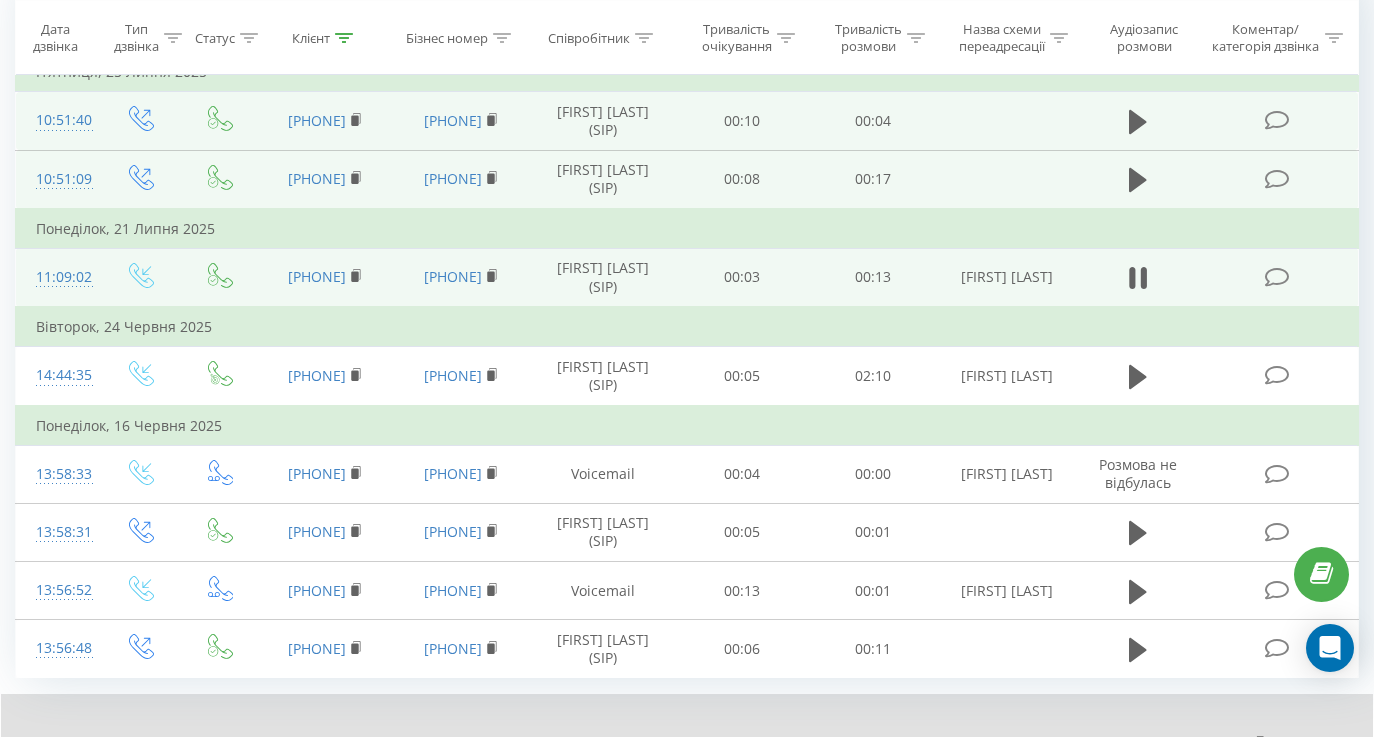 scroll, scrollTop: 205, scrollLeft: 0, axis: vertical 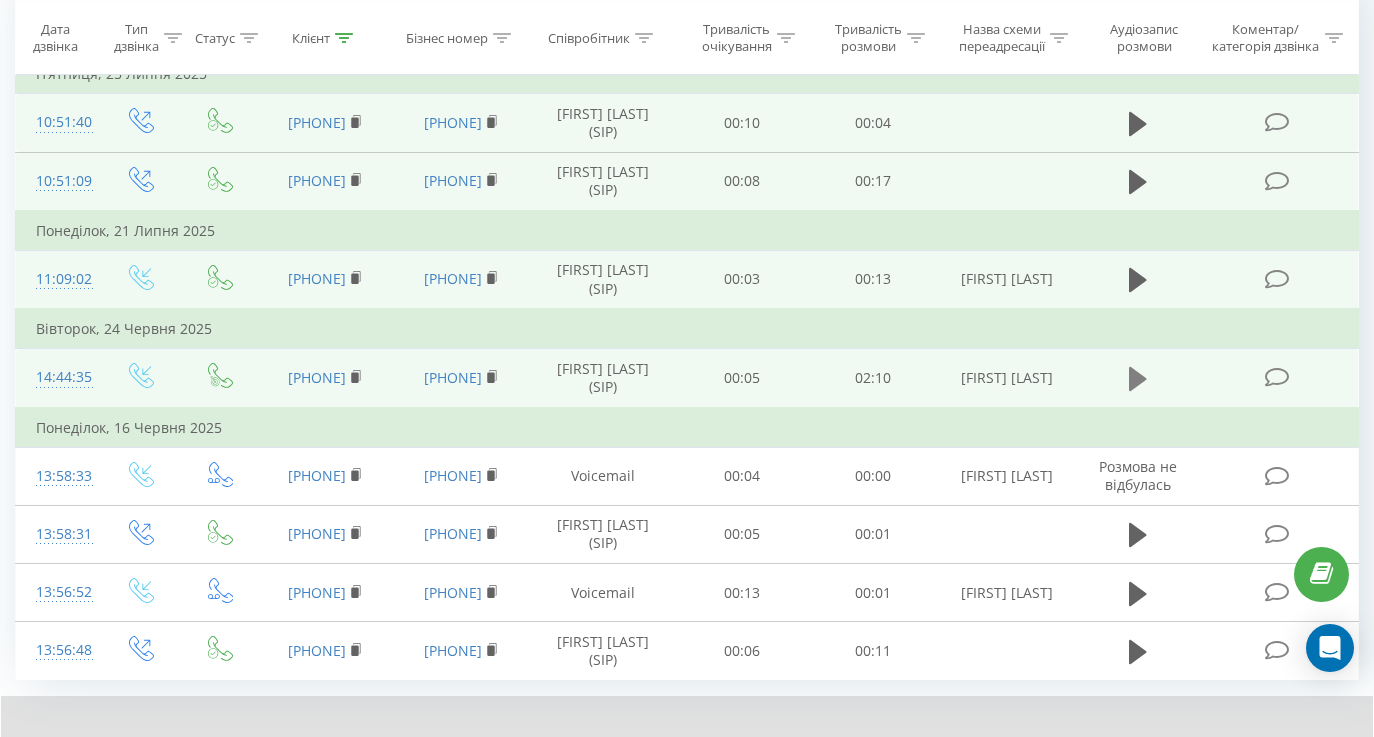click 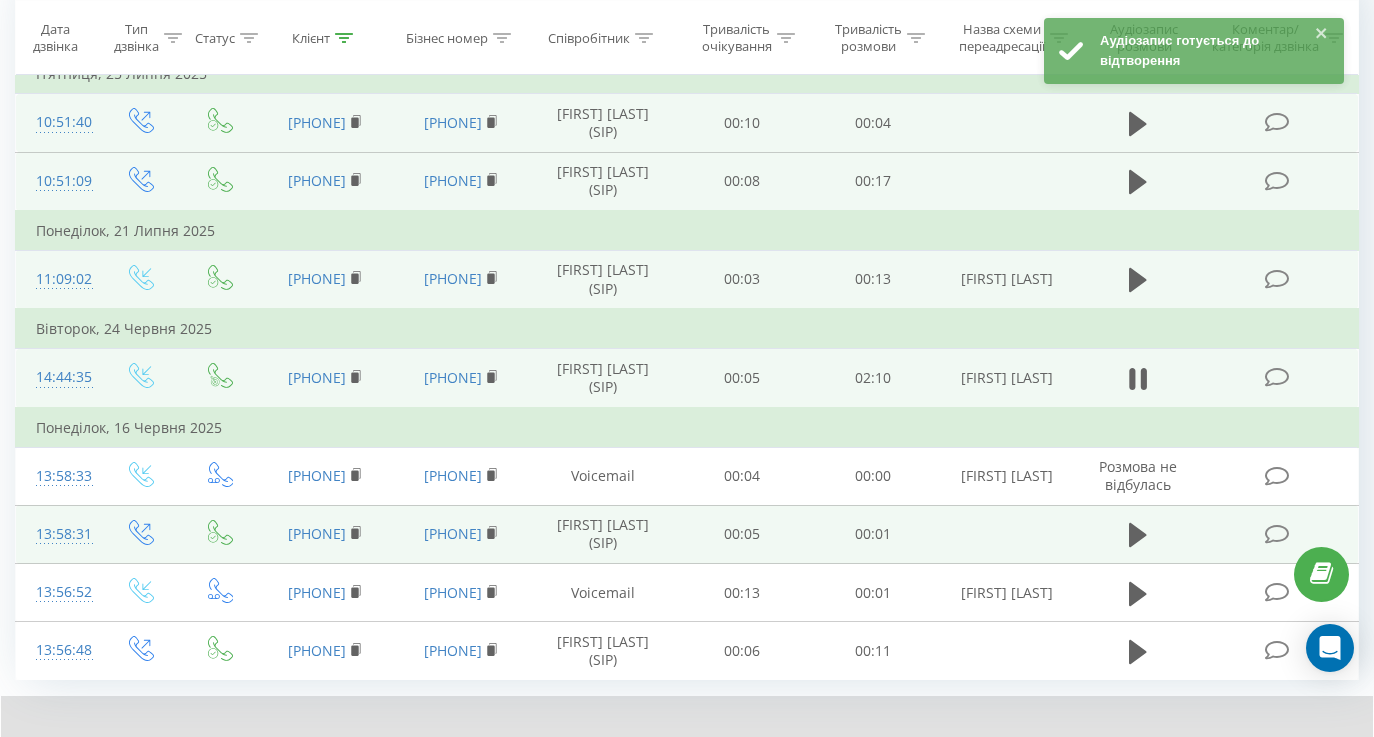 scroll, scrollTop: 317, scrollLeft: 0, axis: vertical 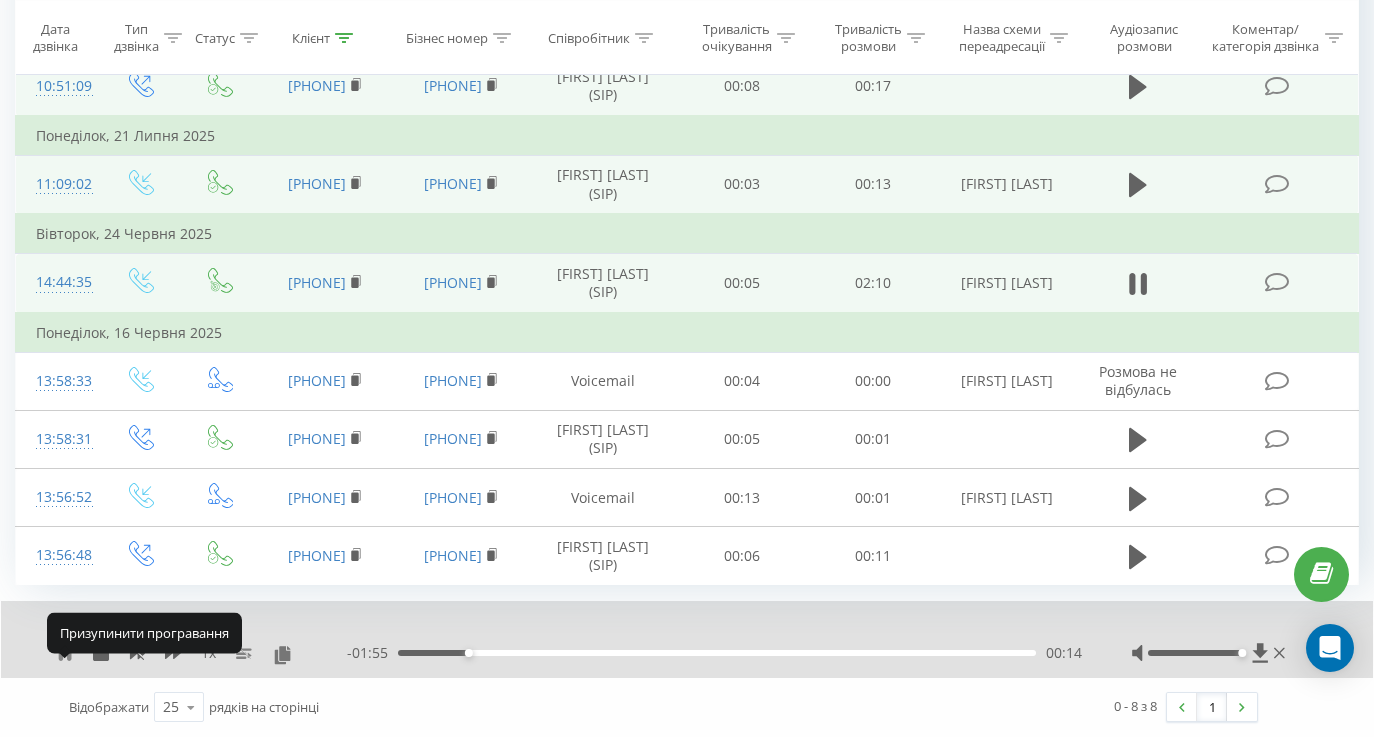 click 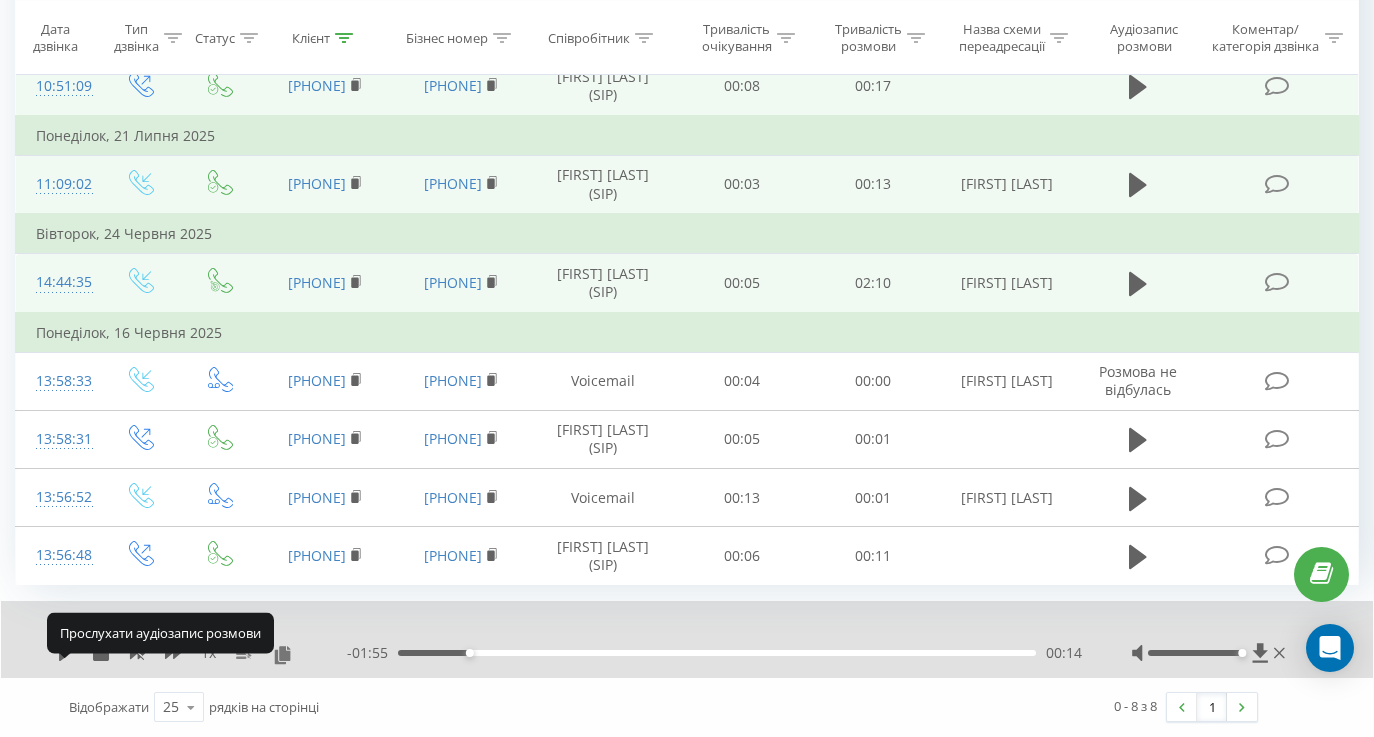 click 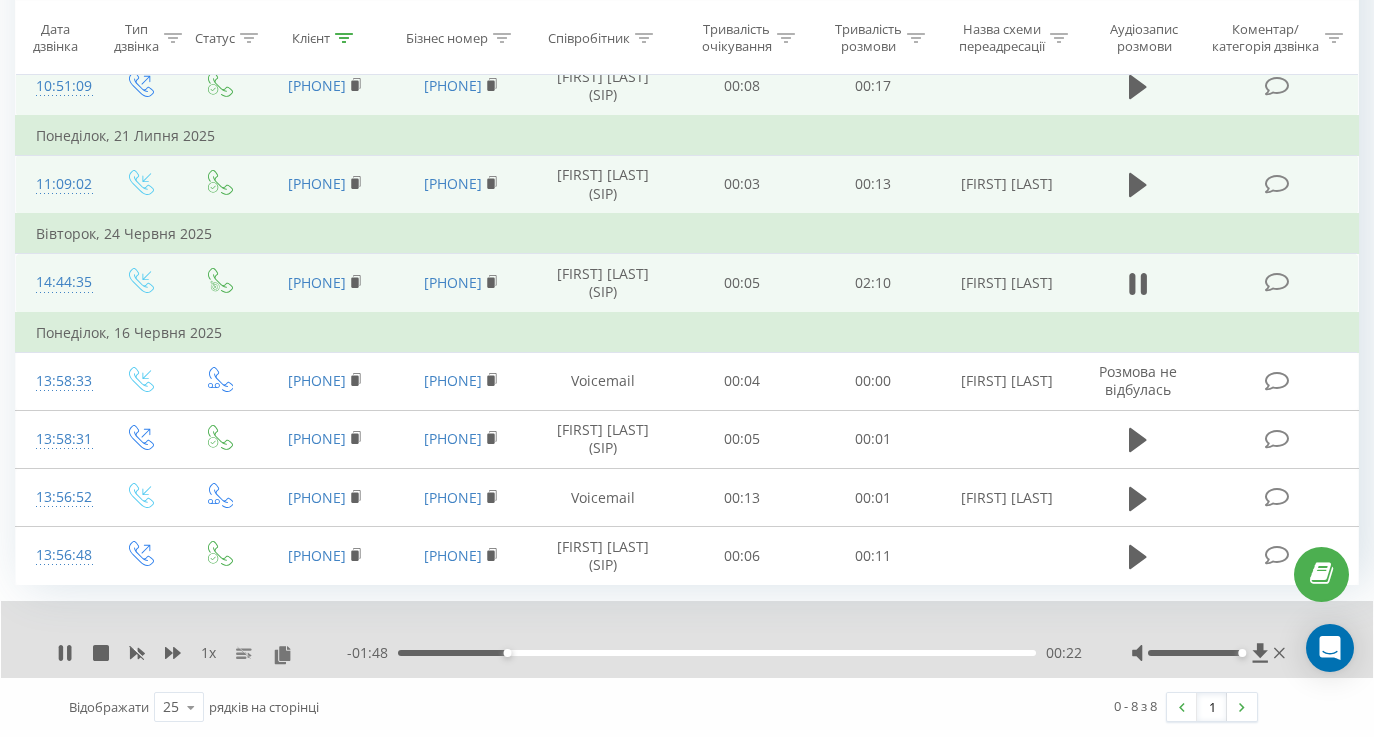 click on "- 01:48 00:22   00:22" at bounding box center (714, 653) 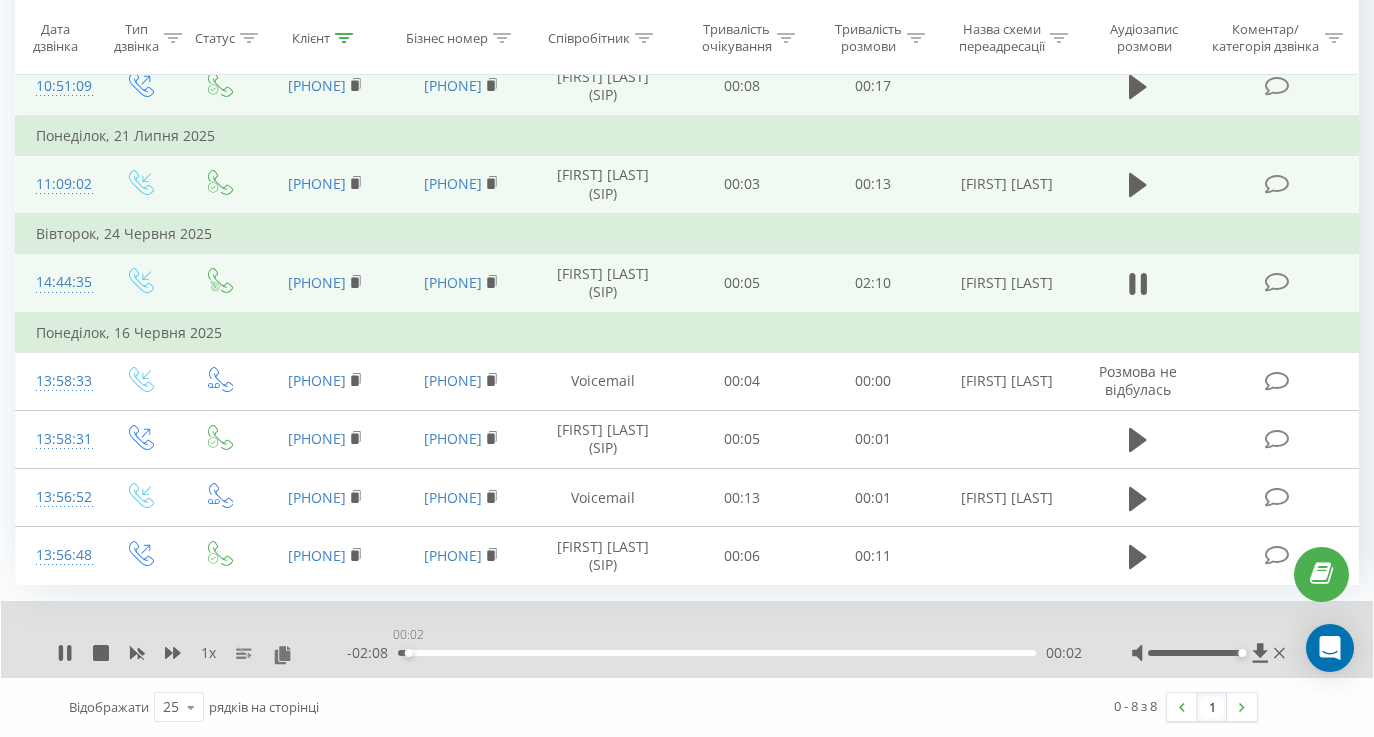 click on "00:02" at bounding box center [717, 653] 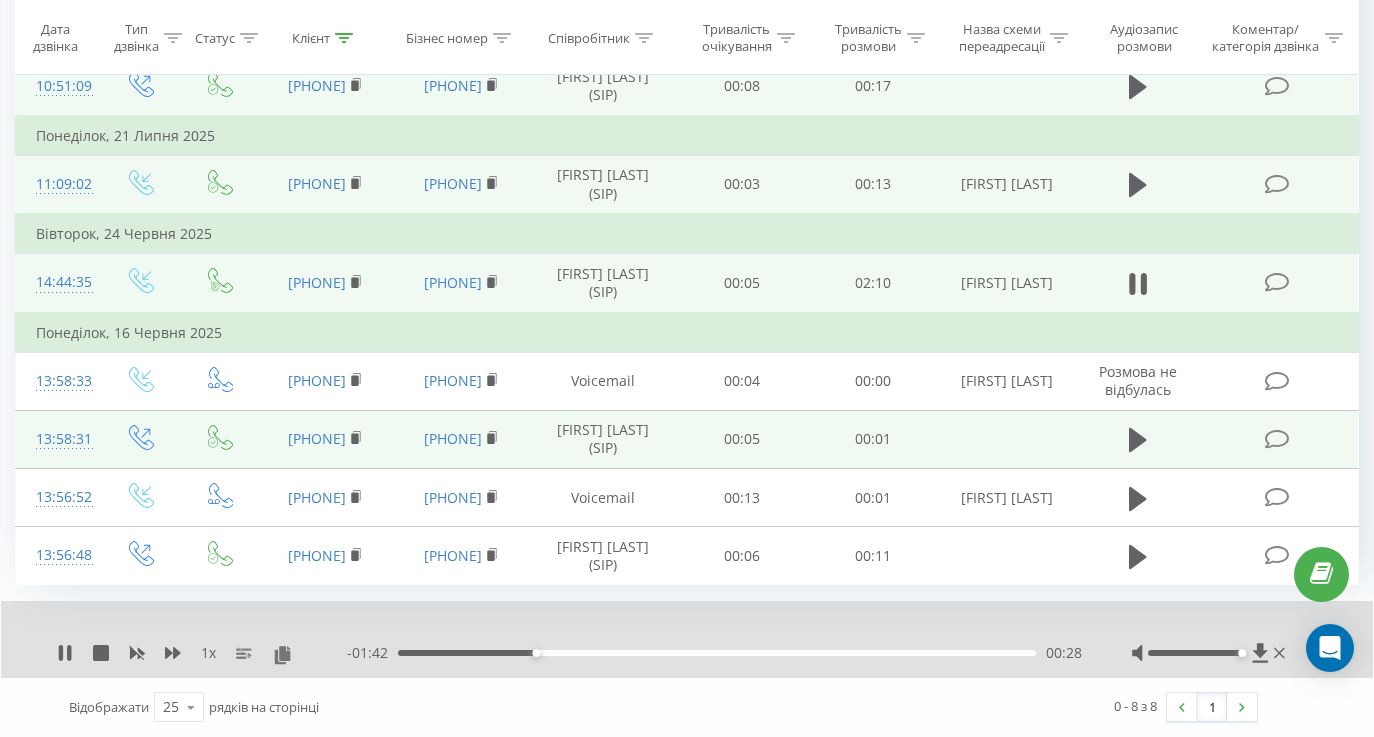 scroll, scrollTop: 313, scrollLeft: 0, axis: vertical 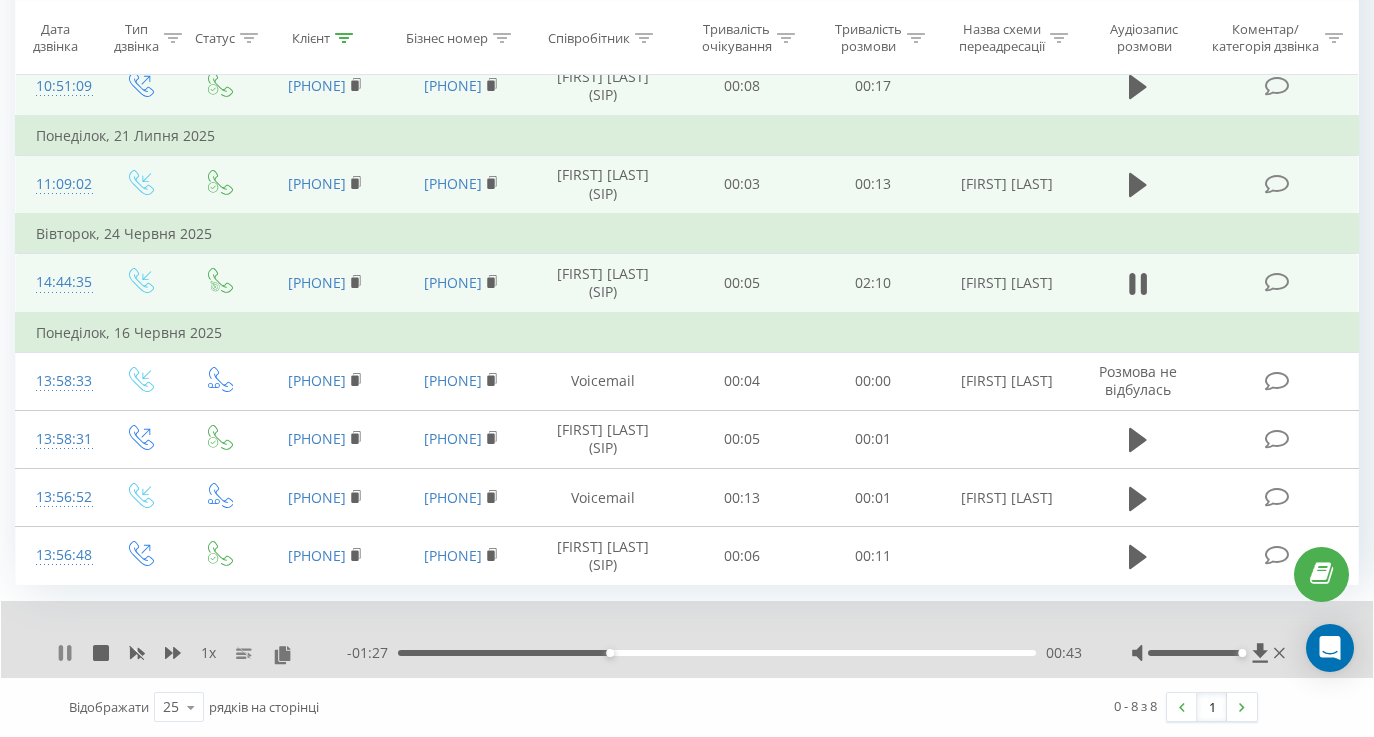 click 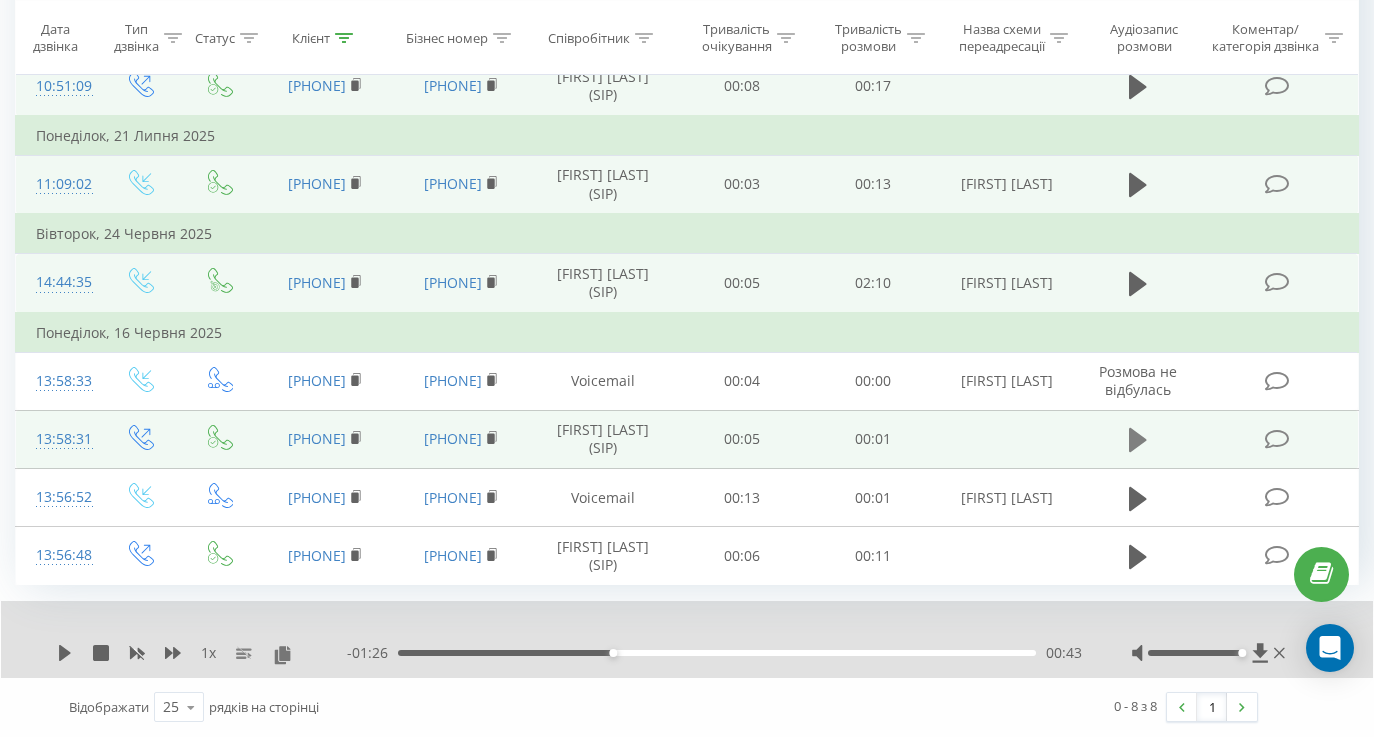 click 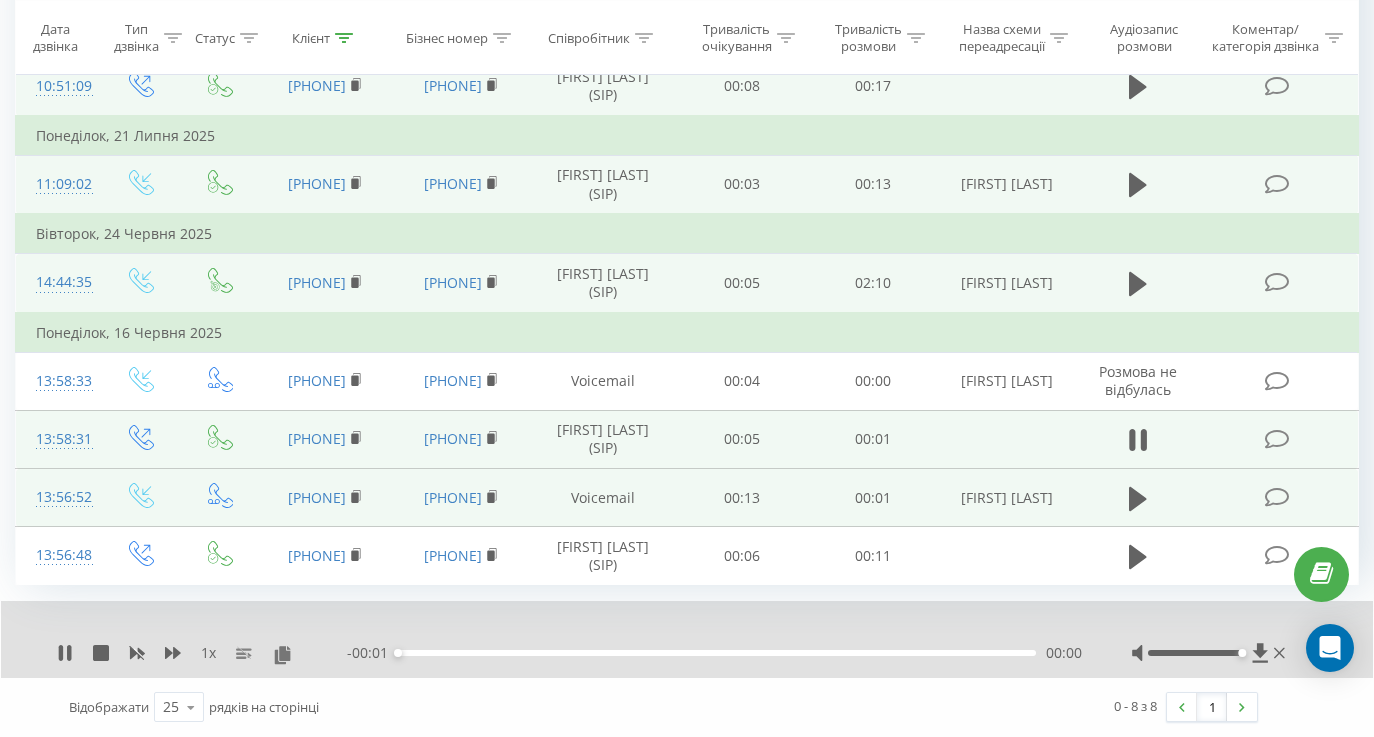 scroll, scrollTop: 317, scrollLeft: 0, axis: vertical 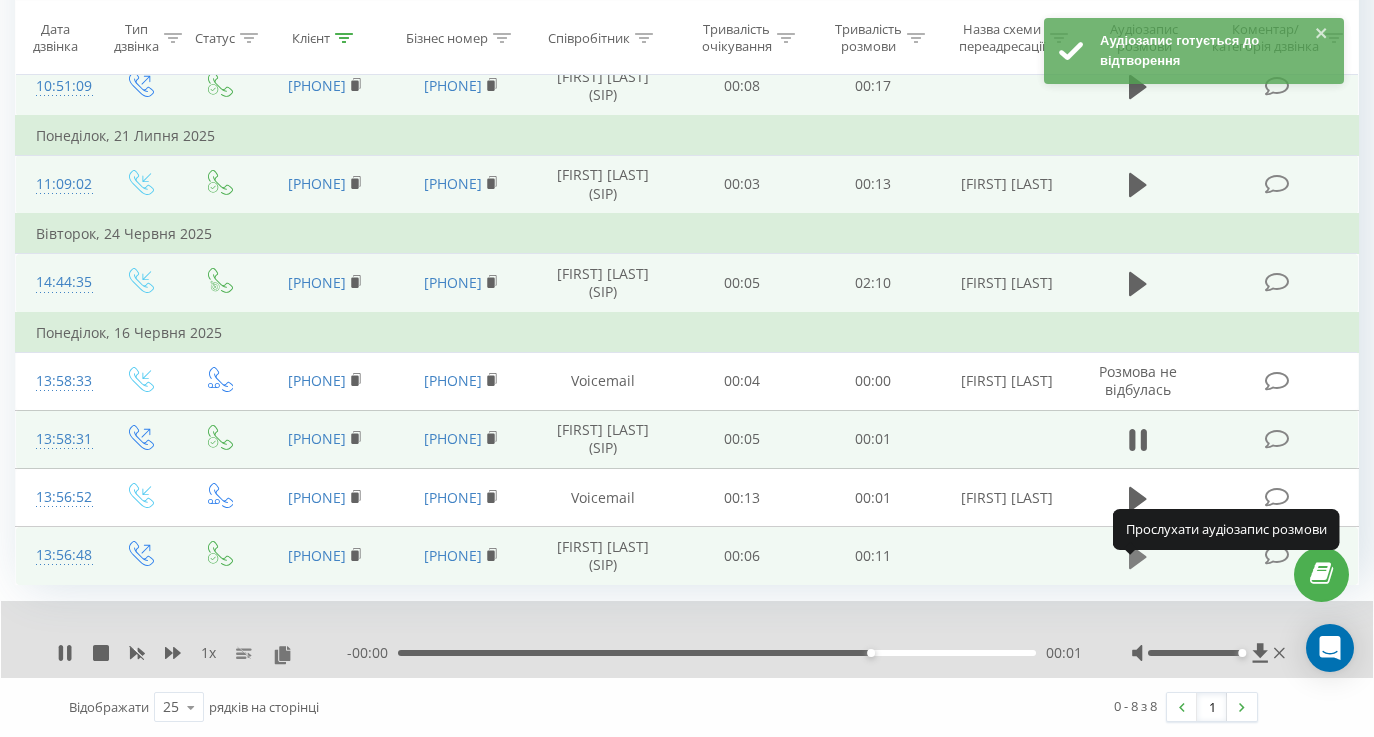 click 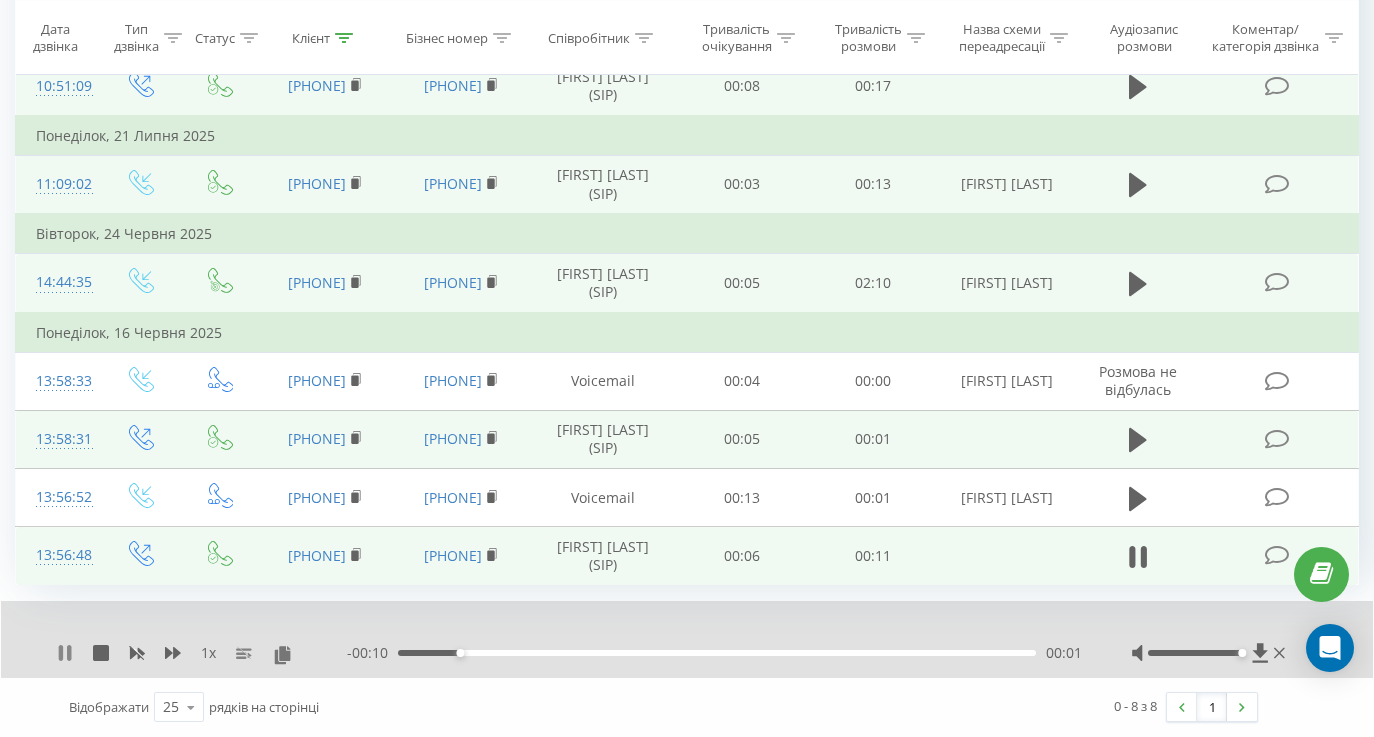 click 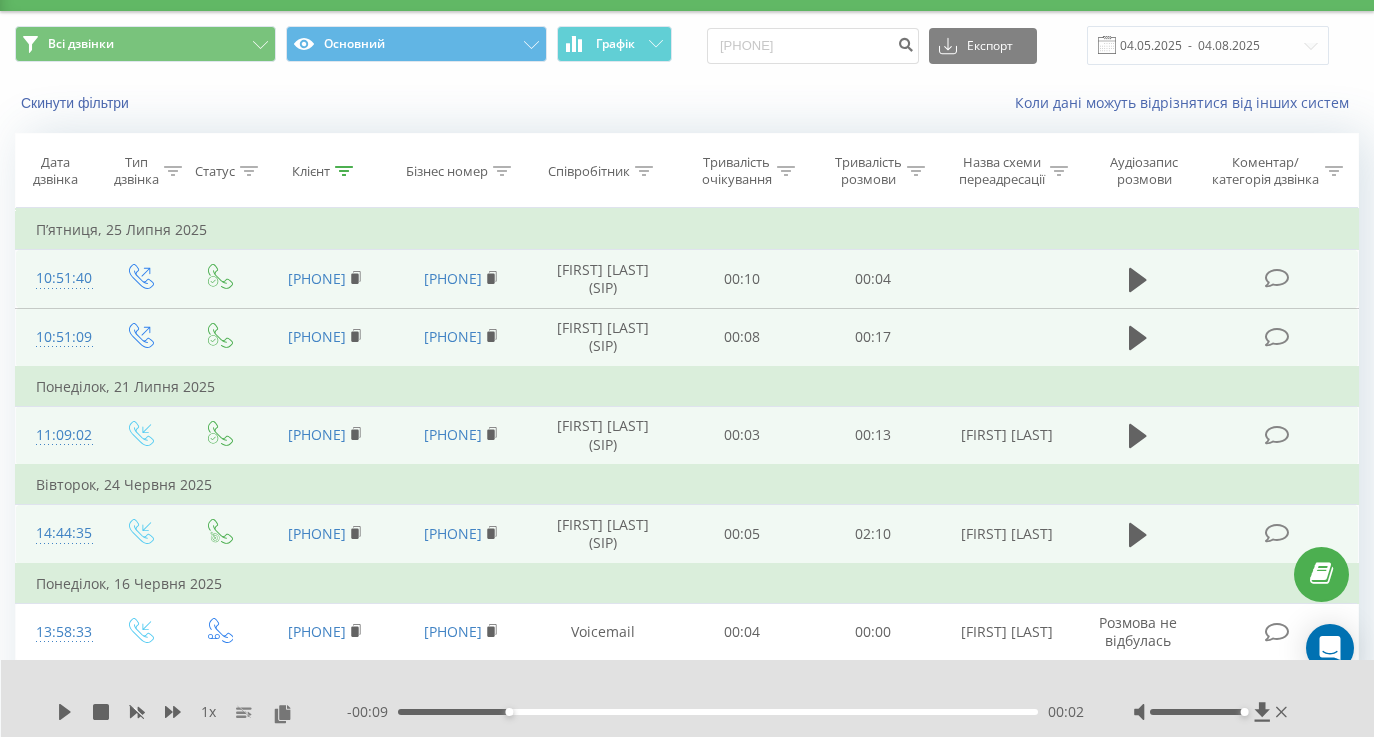 scroll, scrollTop: 55, scrollLeft: 0, axis: vertical 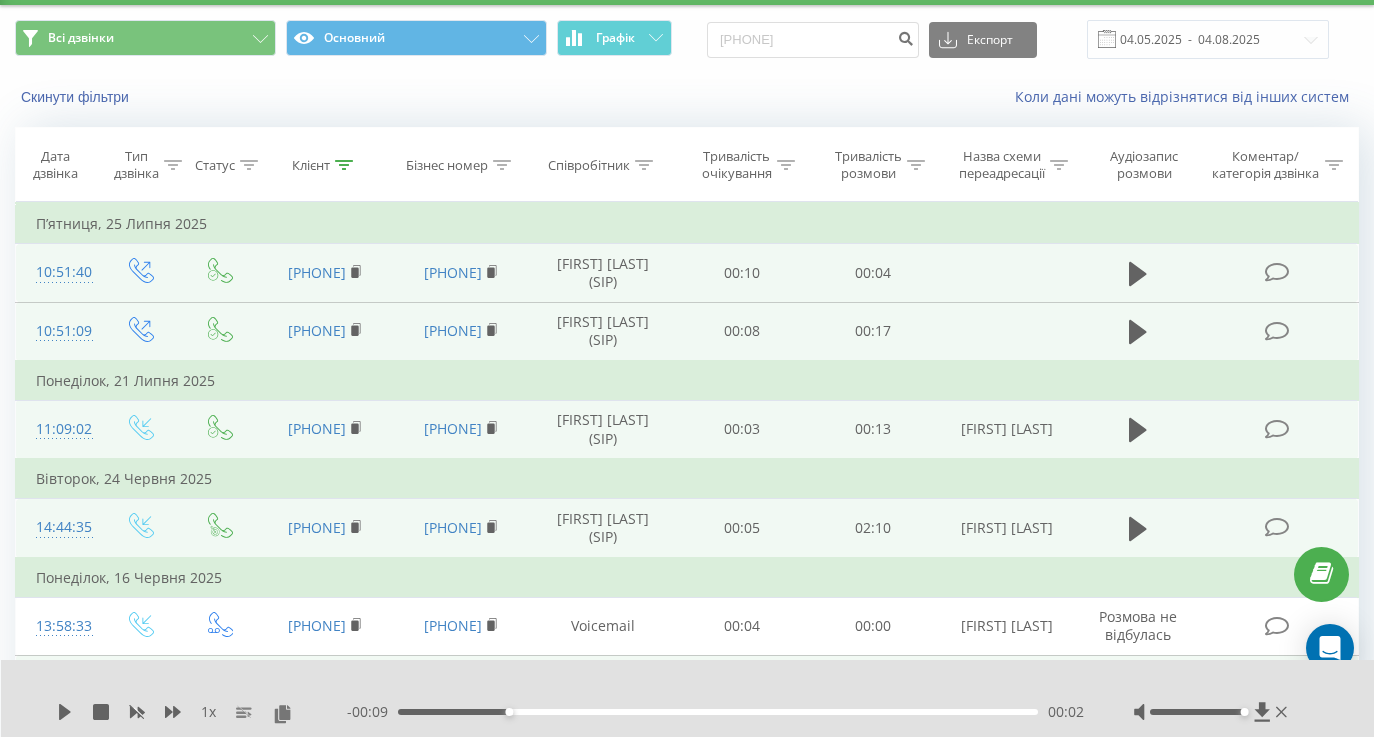 click at bounding box center [1138, 429] 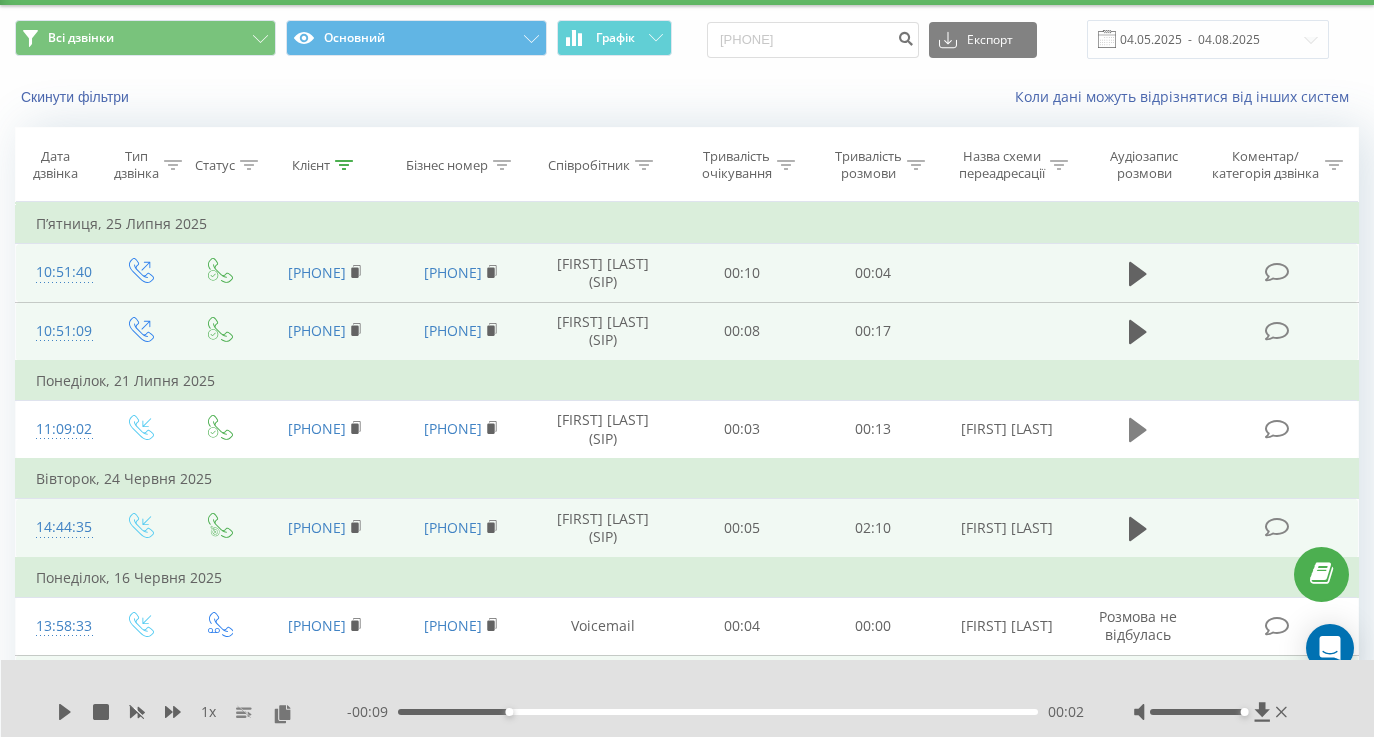 click at bounding box center (1138, 430) 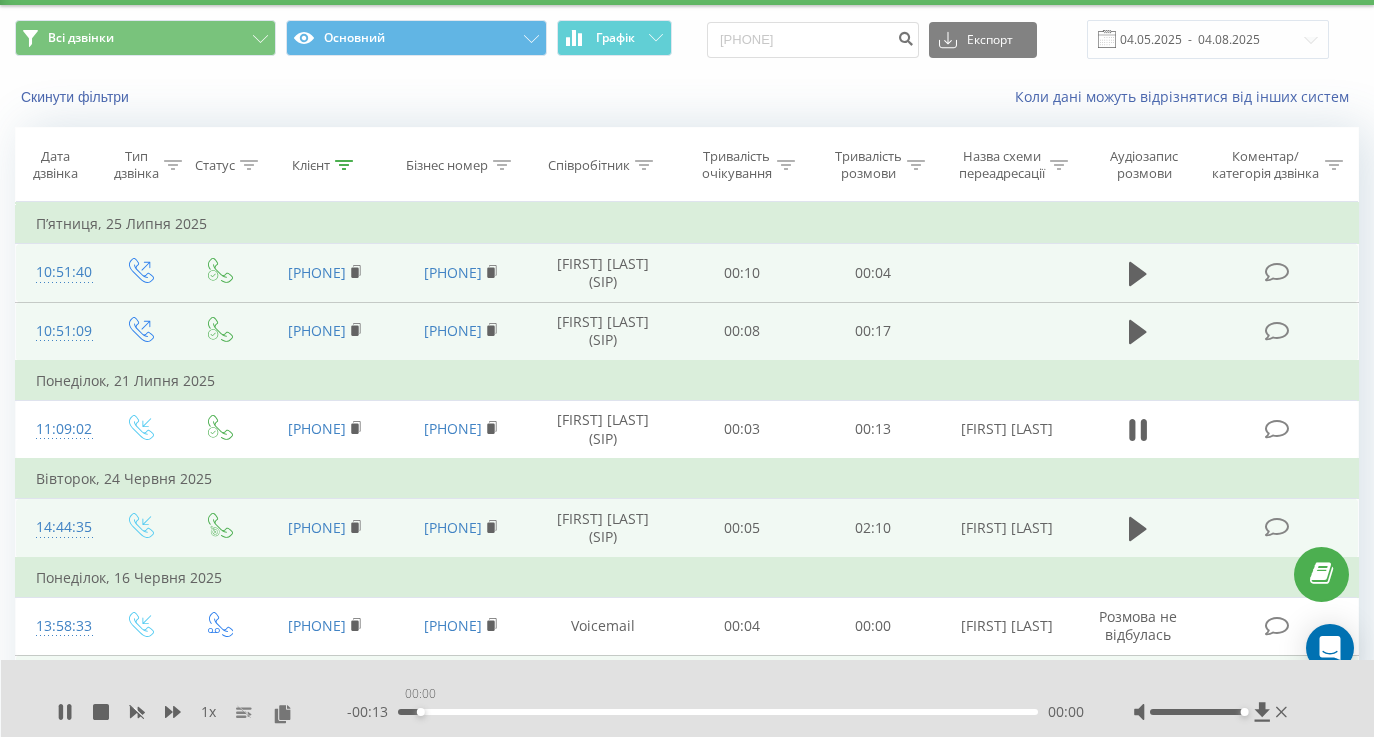 click on "00:00" at bounding box center [718, 712] 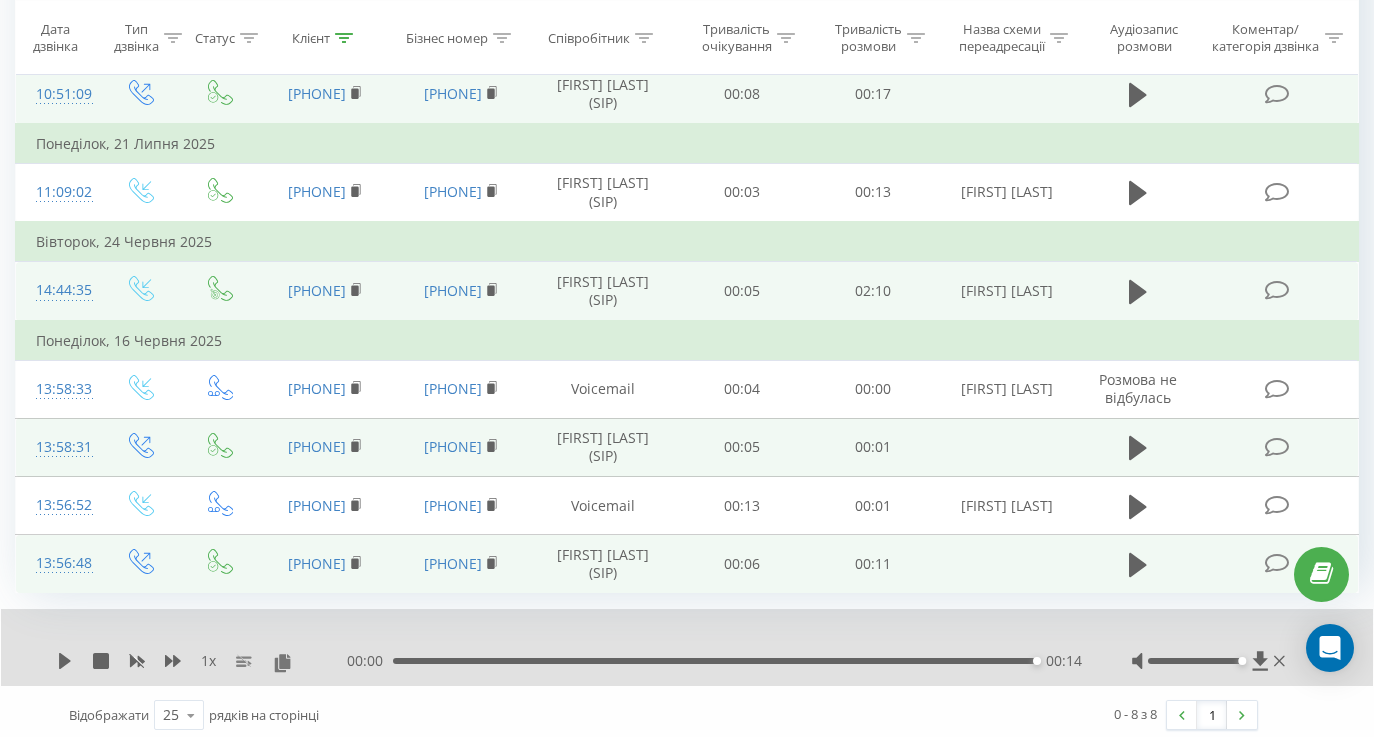 scroll, scrollTop: 317, scrollLeft: 0, axis: vertical 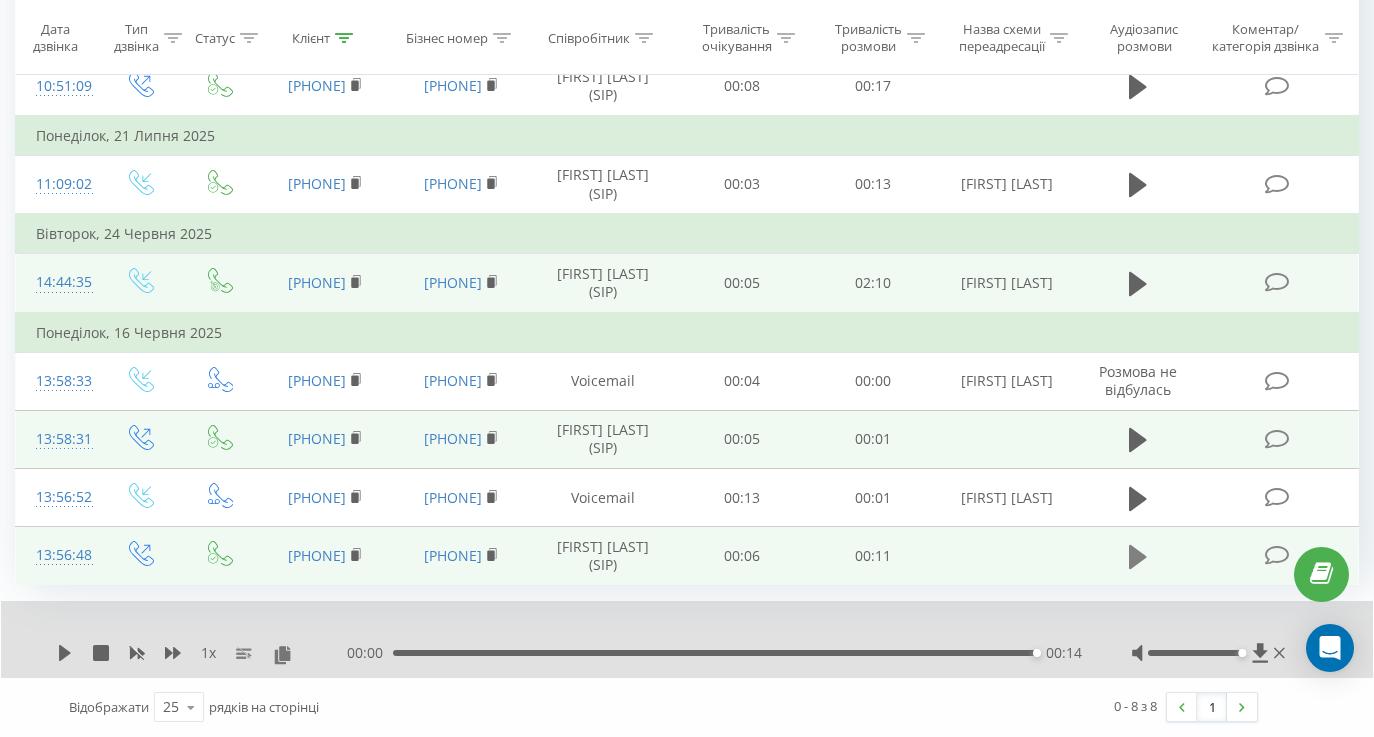 click 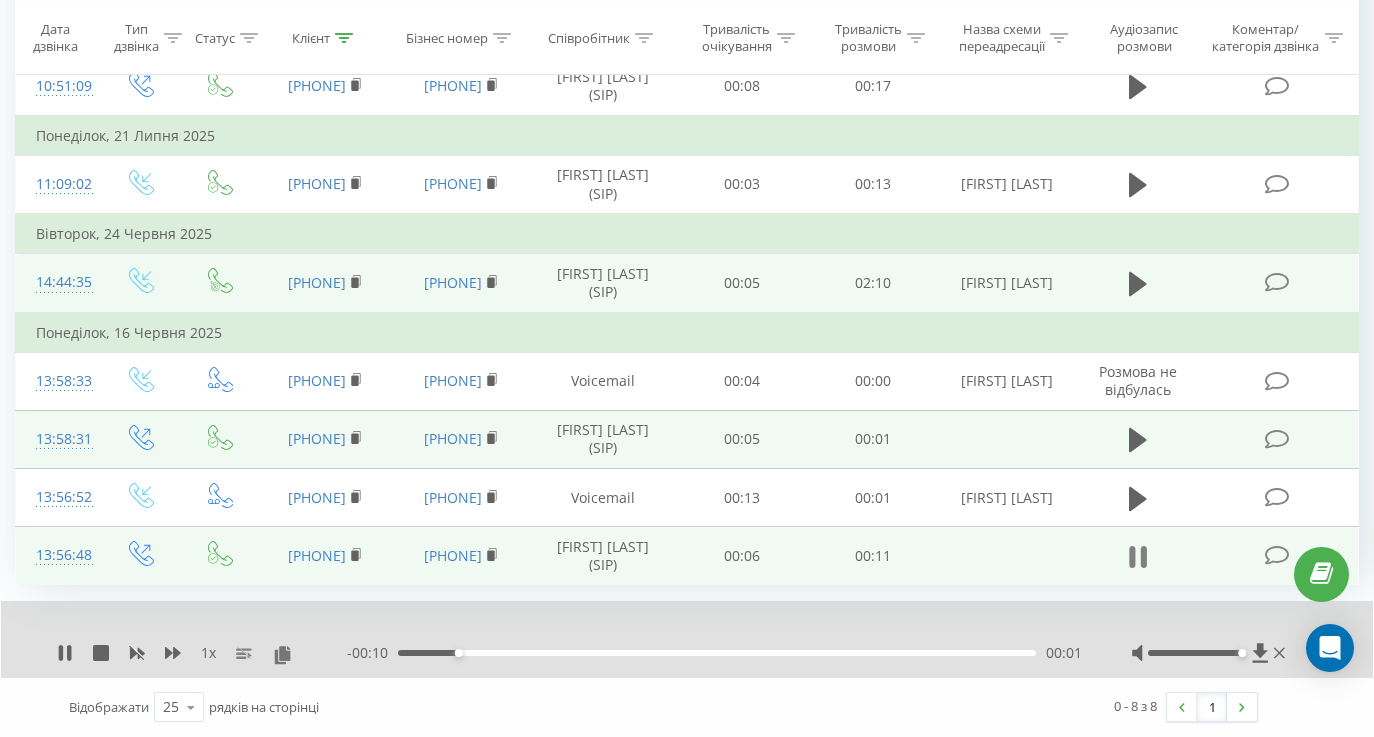 click 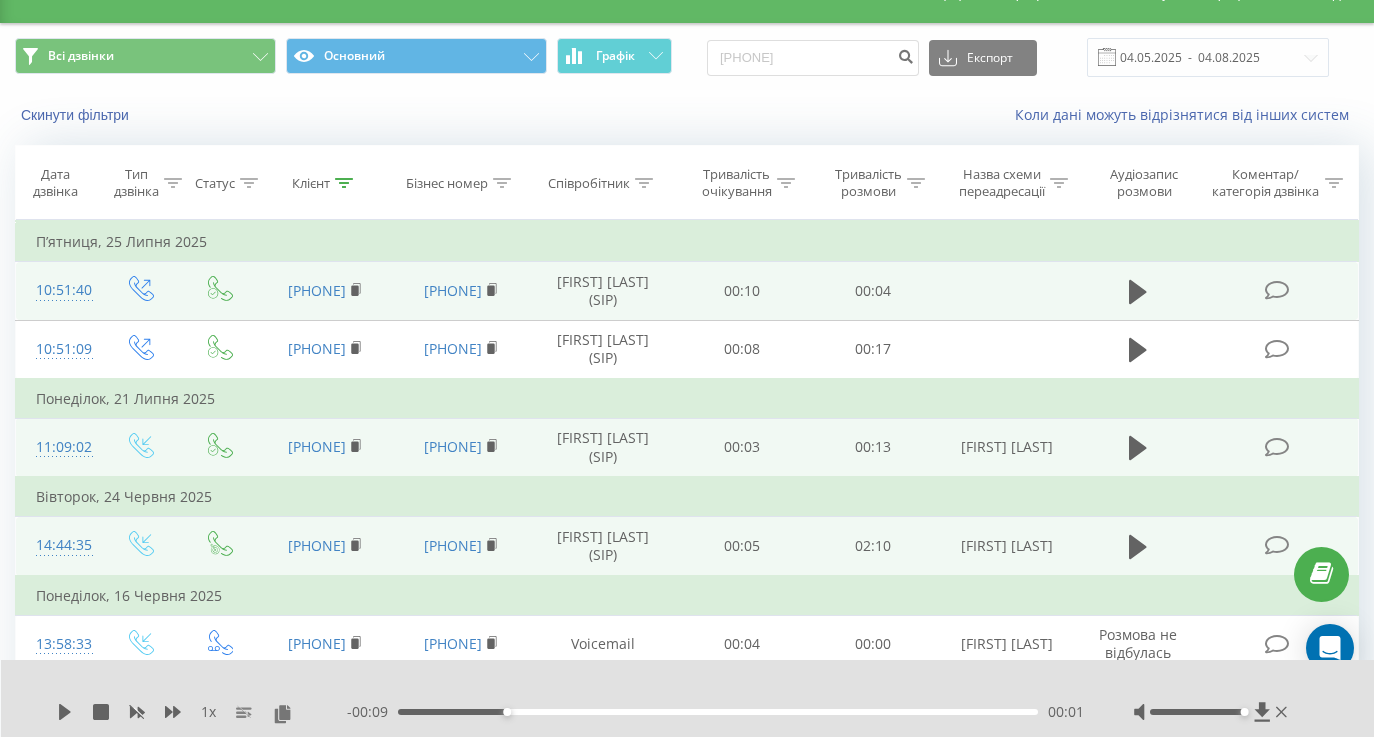 scroll, scrollTop: 29, scrollLeft: 0, axis: vertical 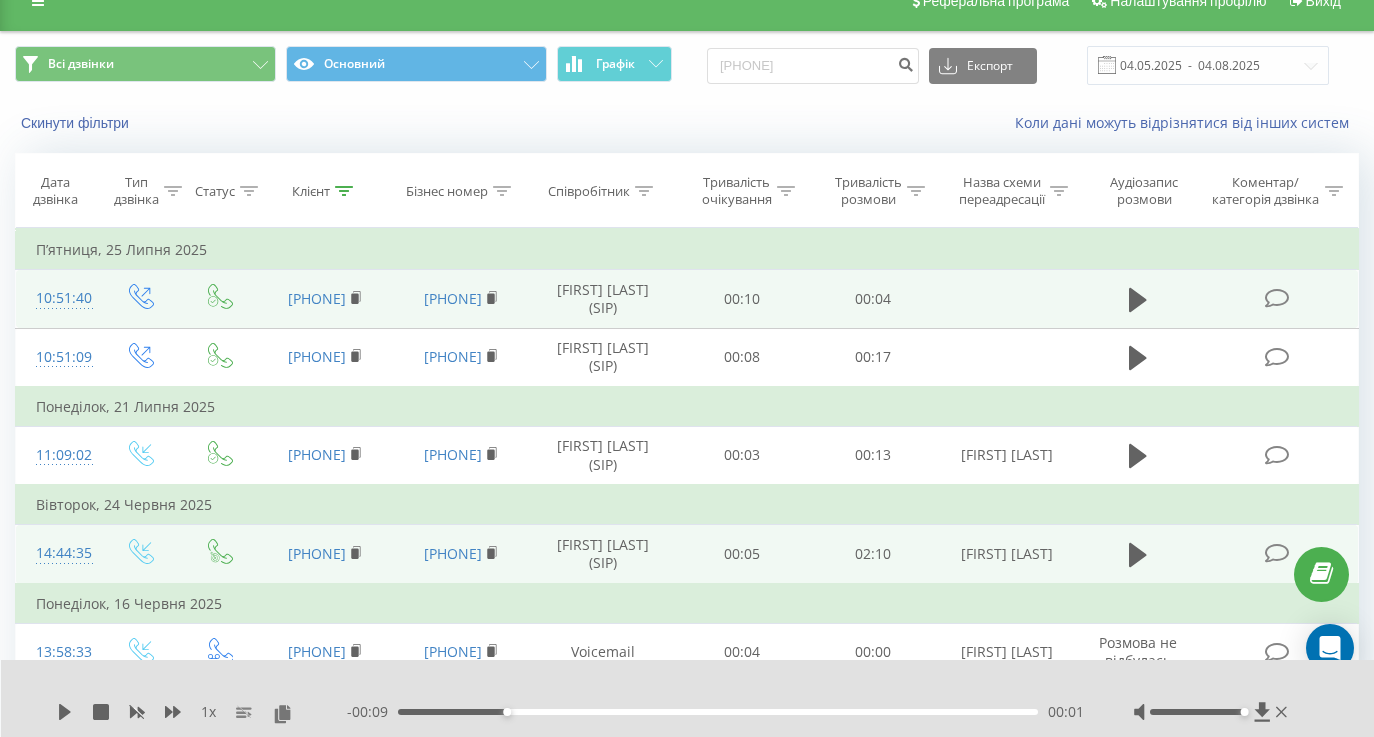click at bounding box center [1138, 554] 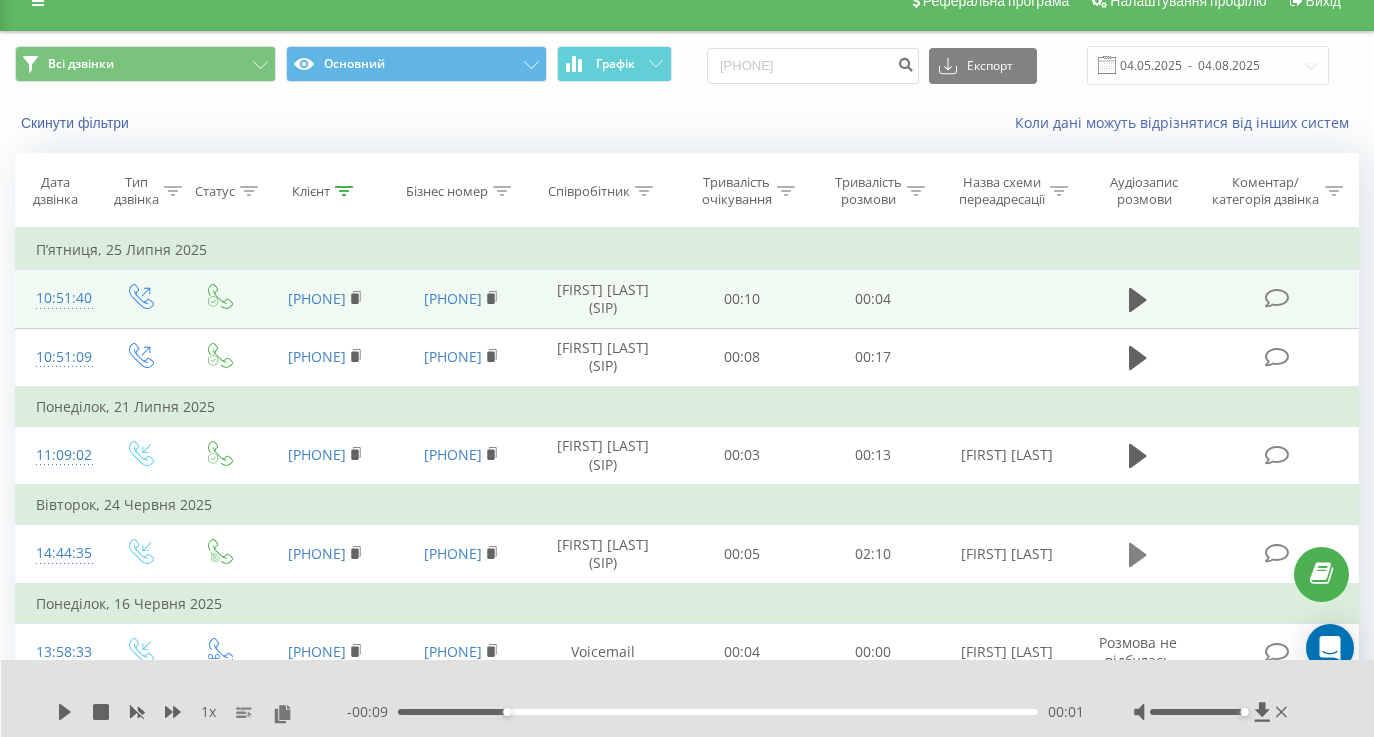 click 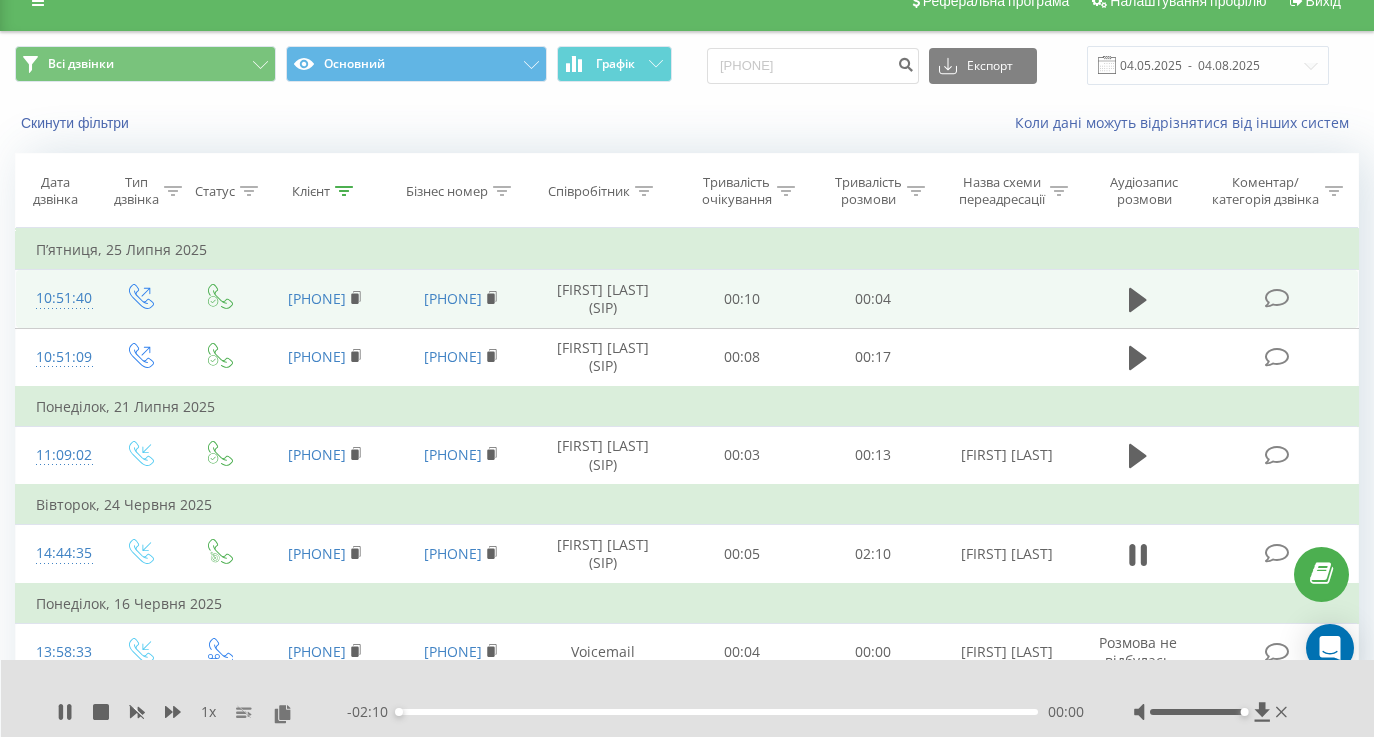 click on "00:00" at bounding box center (718, 712) 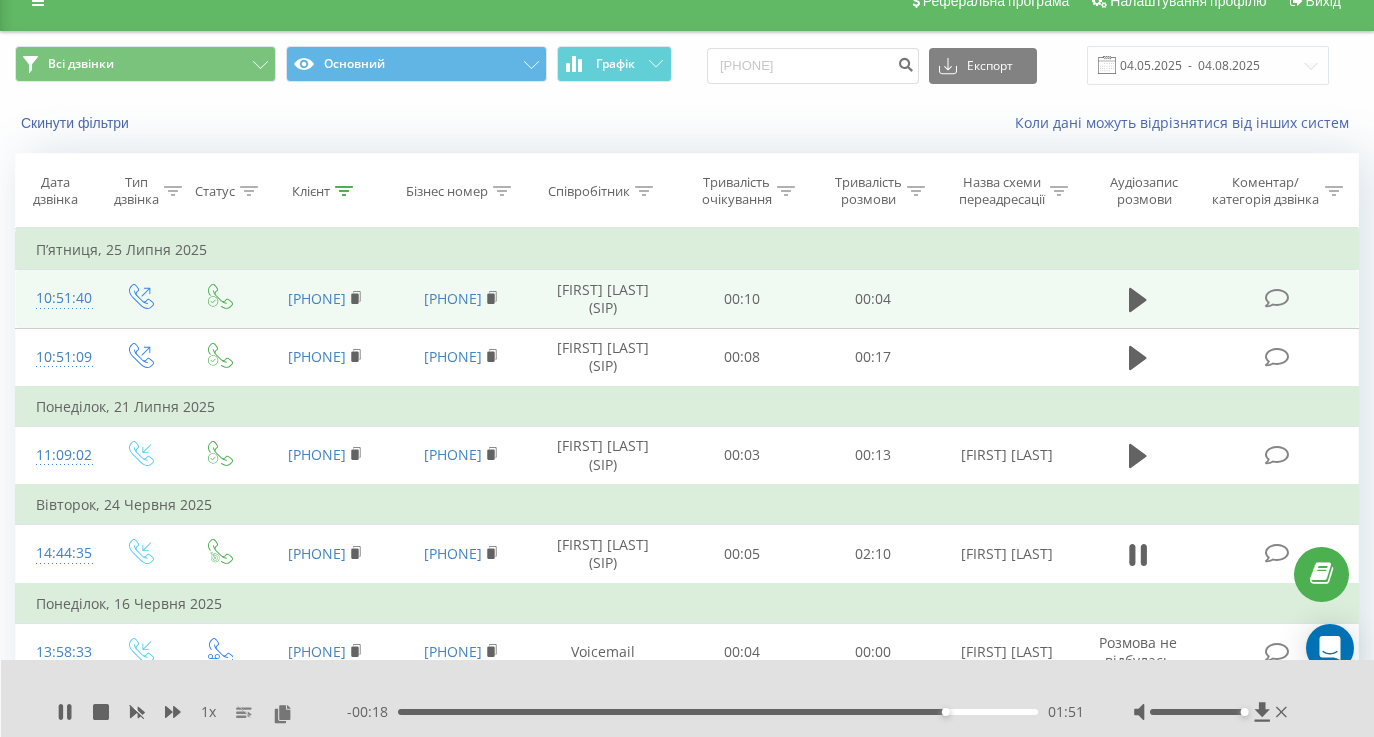 click on "01:51" at bounding box center [718, 712] 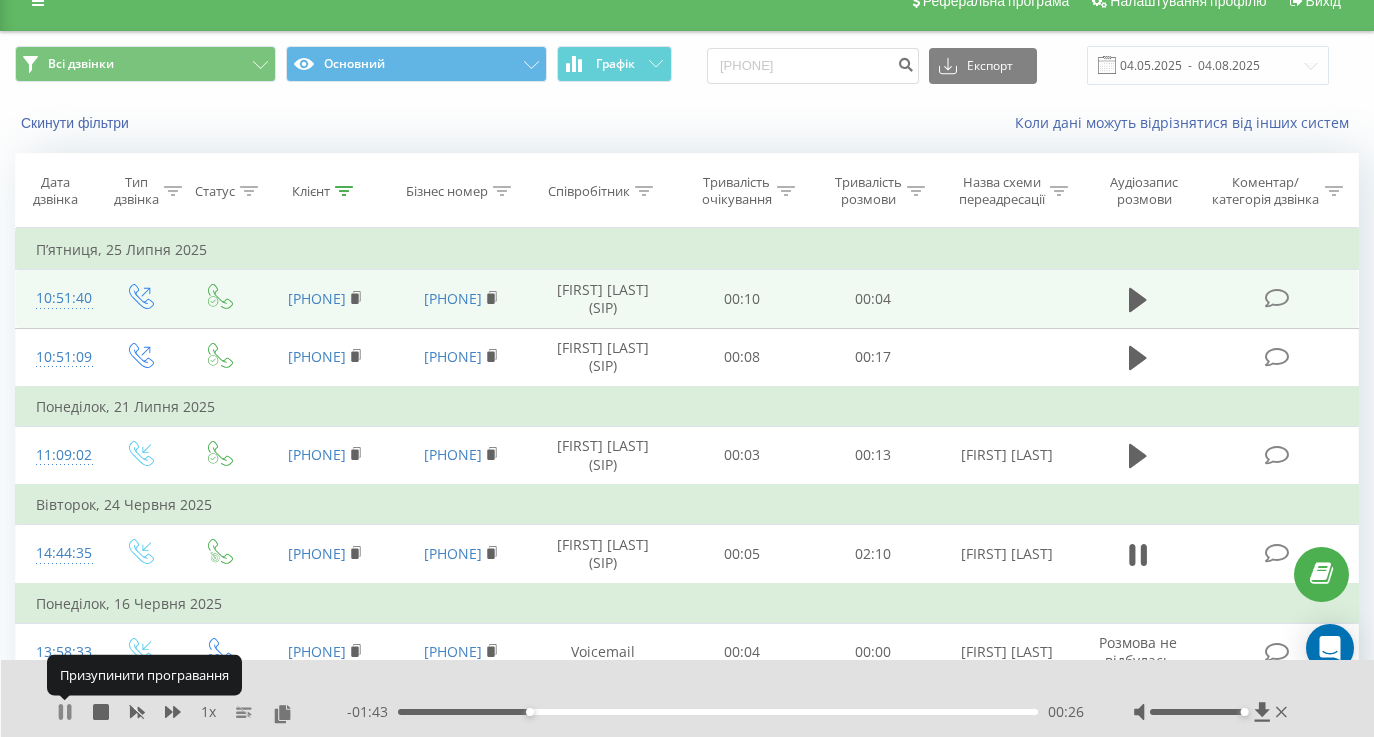 click 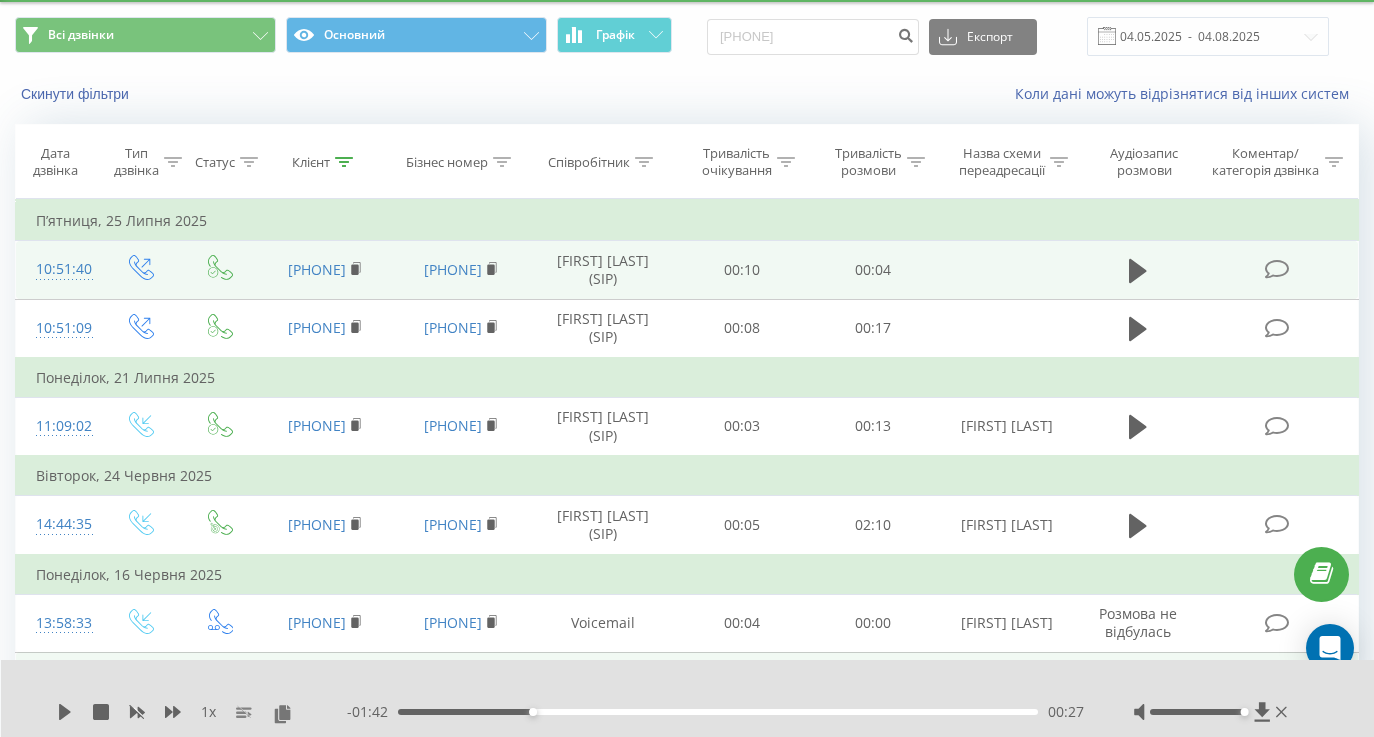 scroll, scrollTop: 0, scrollLeft: 0, axis: both 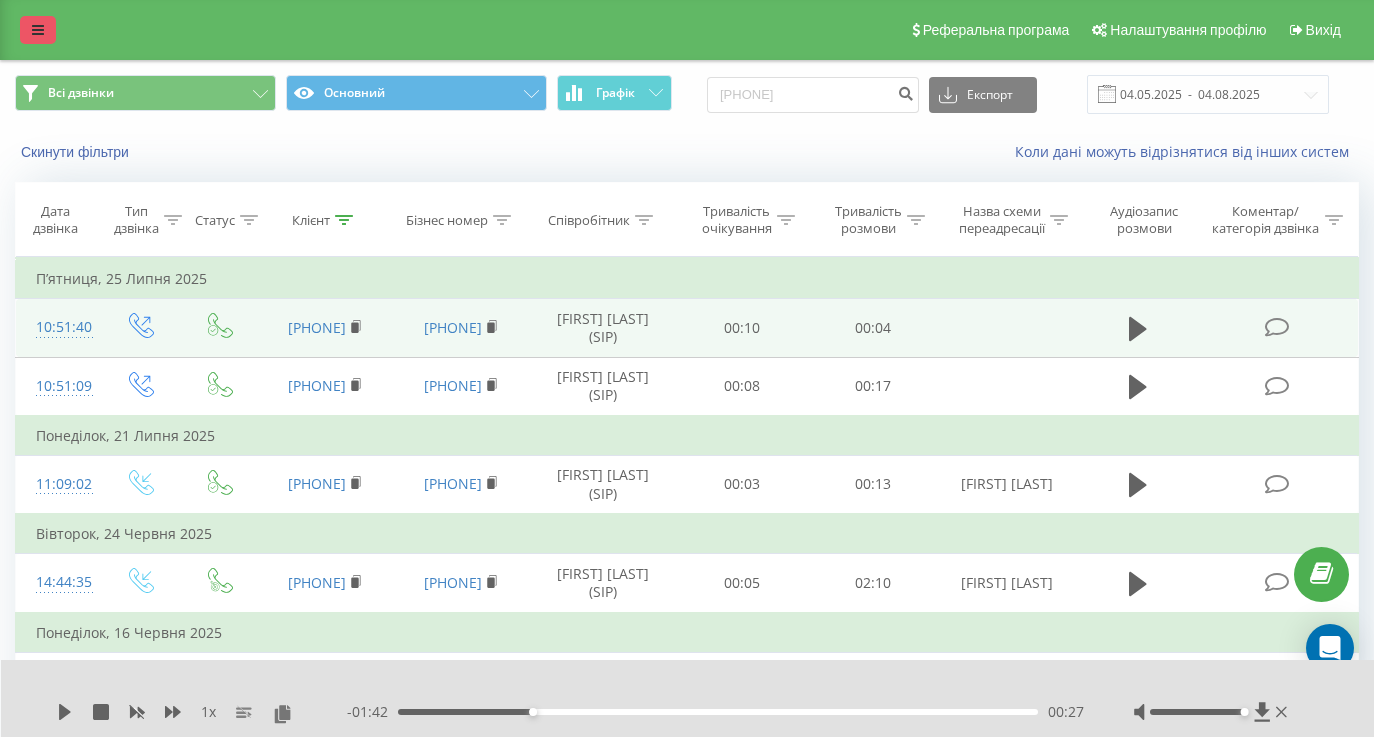 click at bounding box center [38, 30] 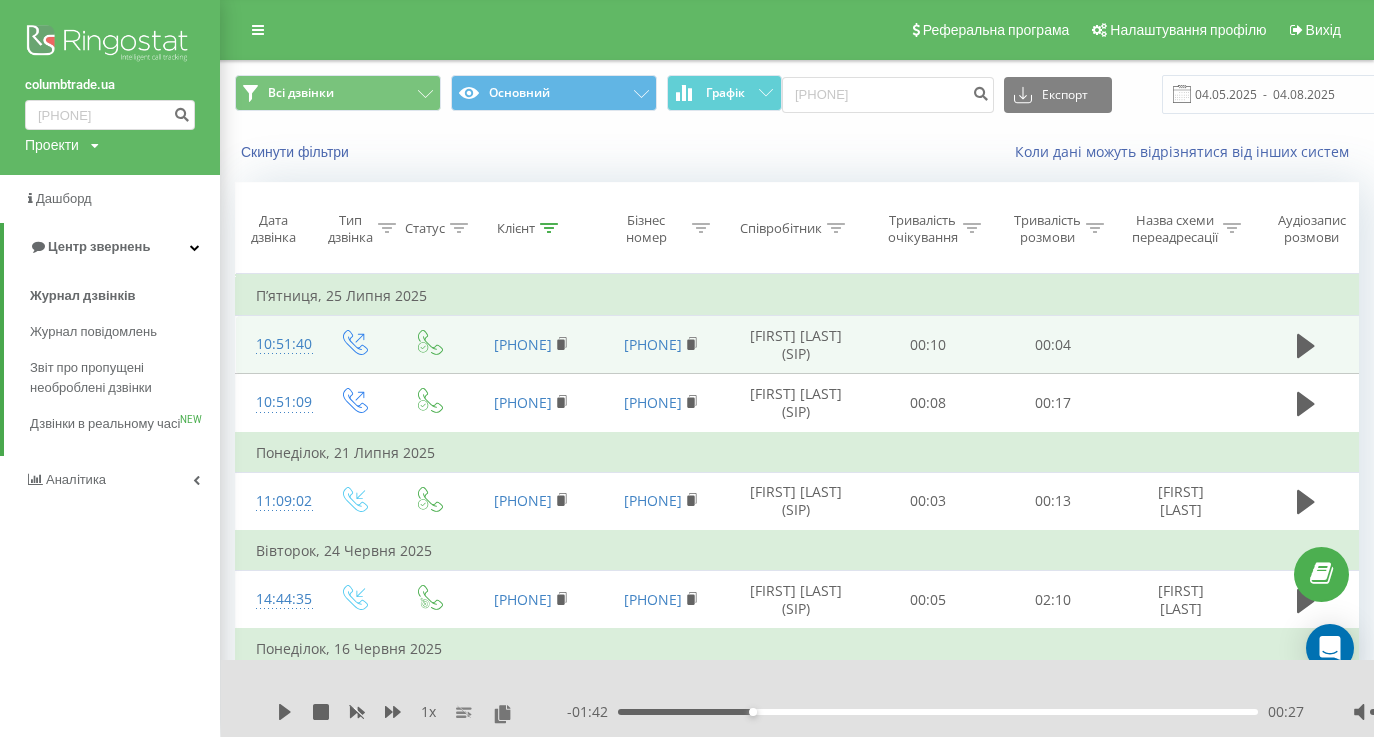 click on "Аналiтика" at bounding box center (110, 480) 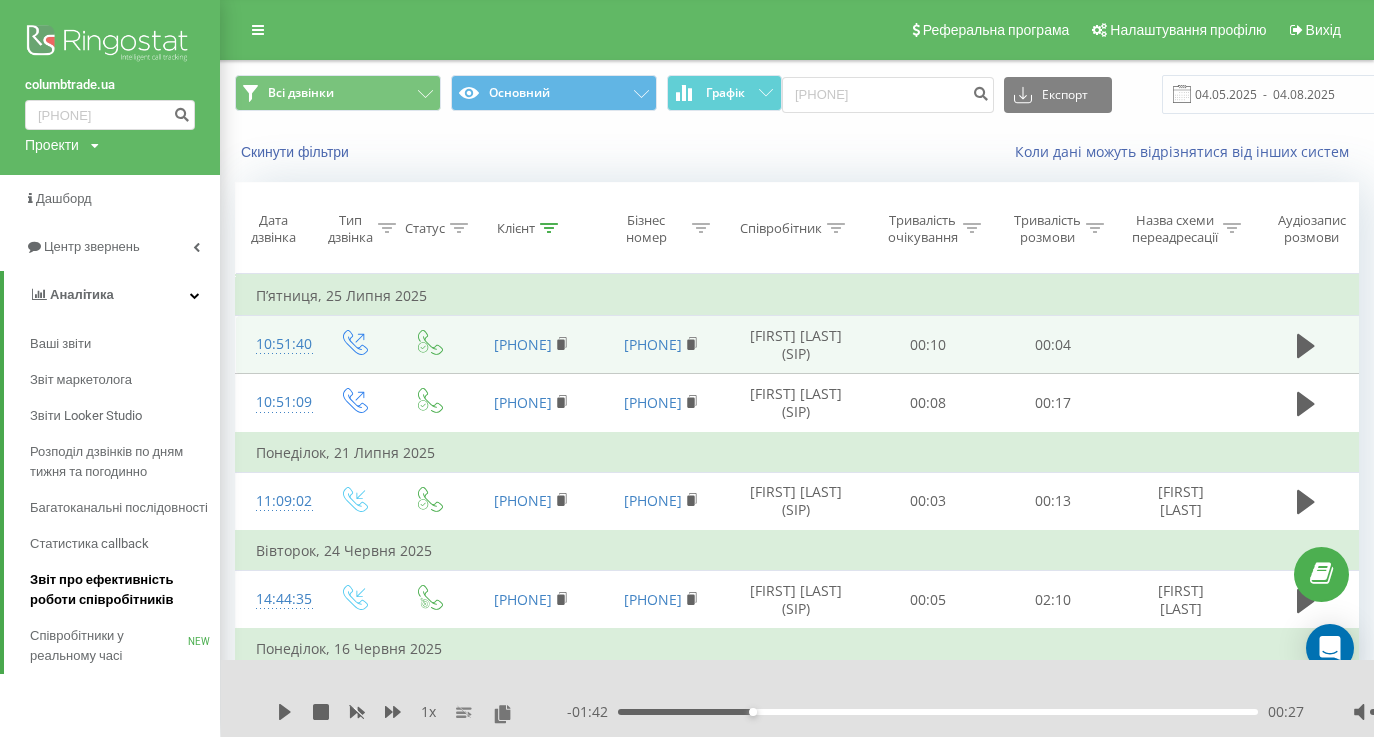 click on "Звіт про ефективність роботи співробітників" at bounding box center [120, 590] 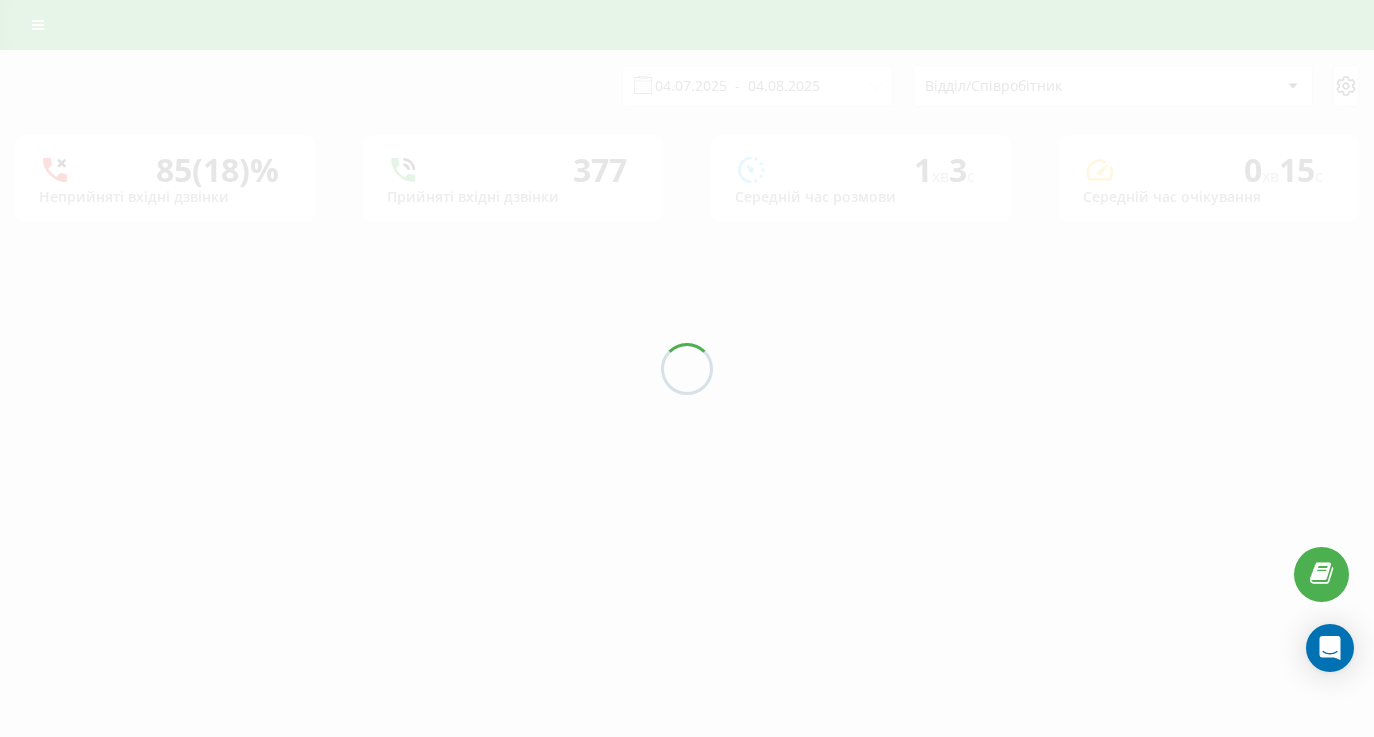 scroll, scrollTop: 0, scrollLeft: 0, axis: both 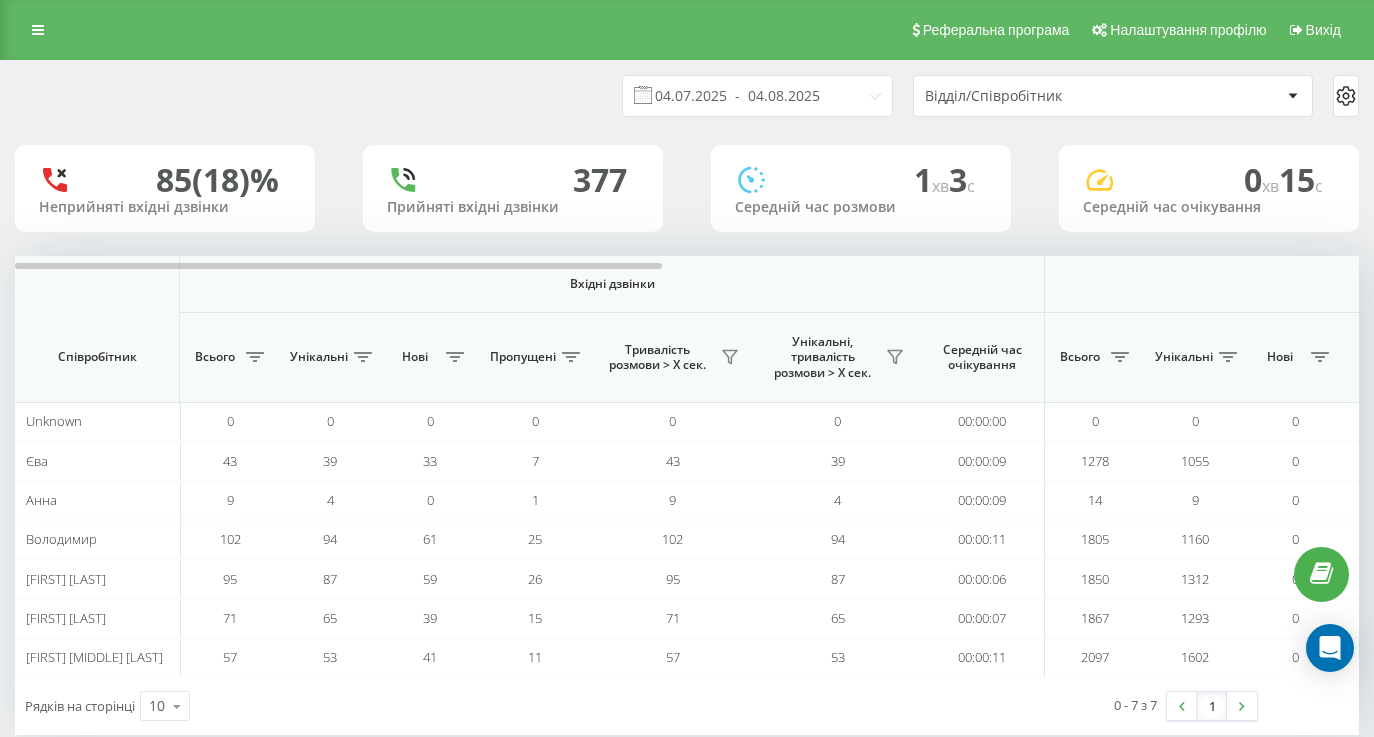 click on "[DATE]  -  [DATE] Відділ/Співробітник" at bounding box center [687, 96] 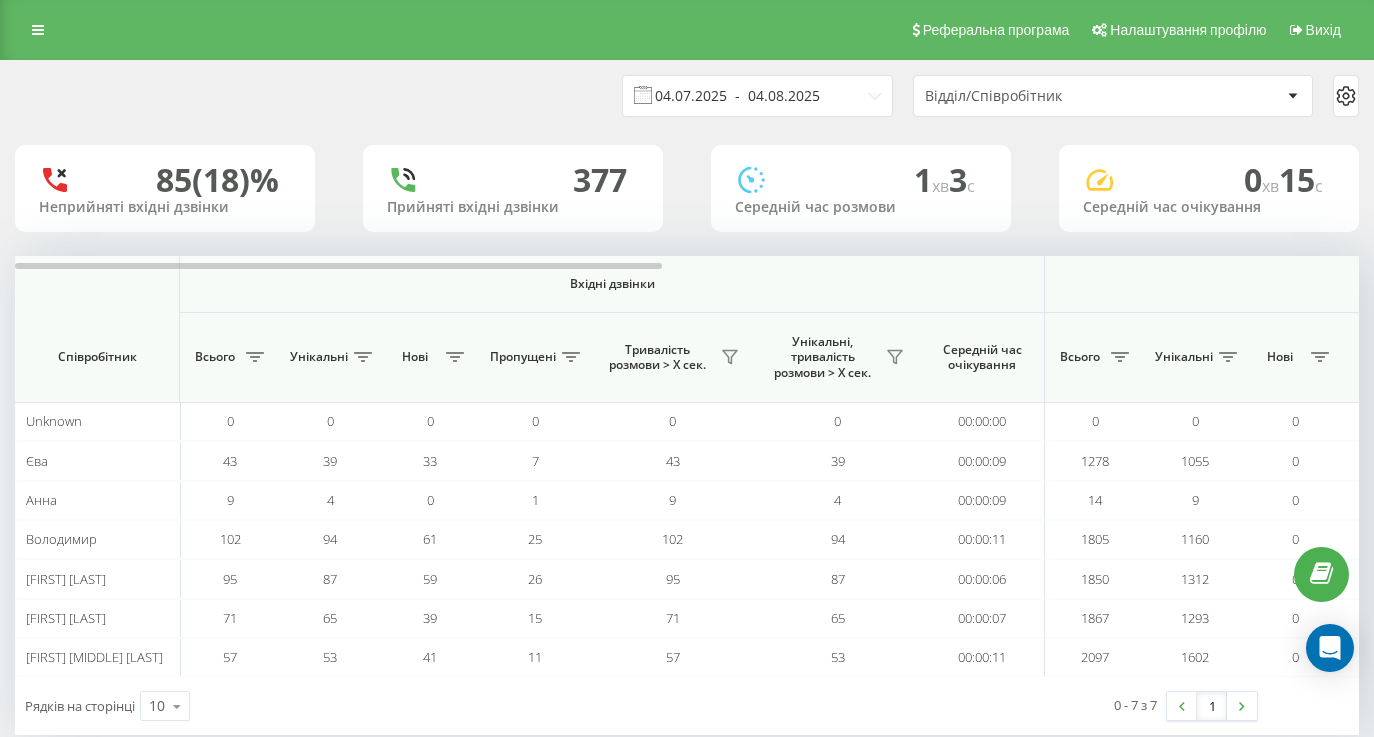 click on "04.07.2025  -  04.08.2025" at bounding box center (757, 96) 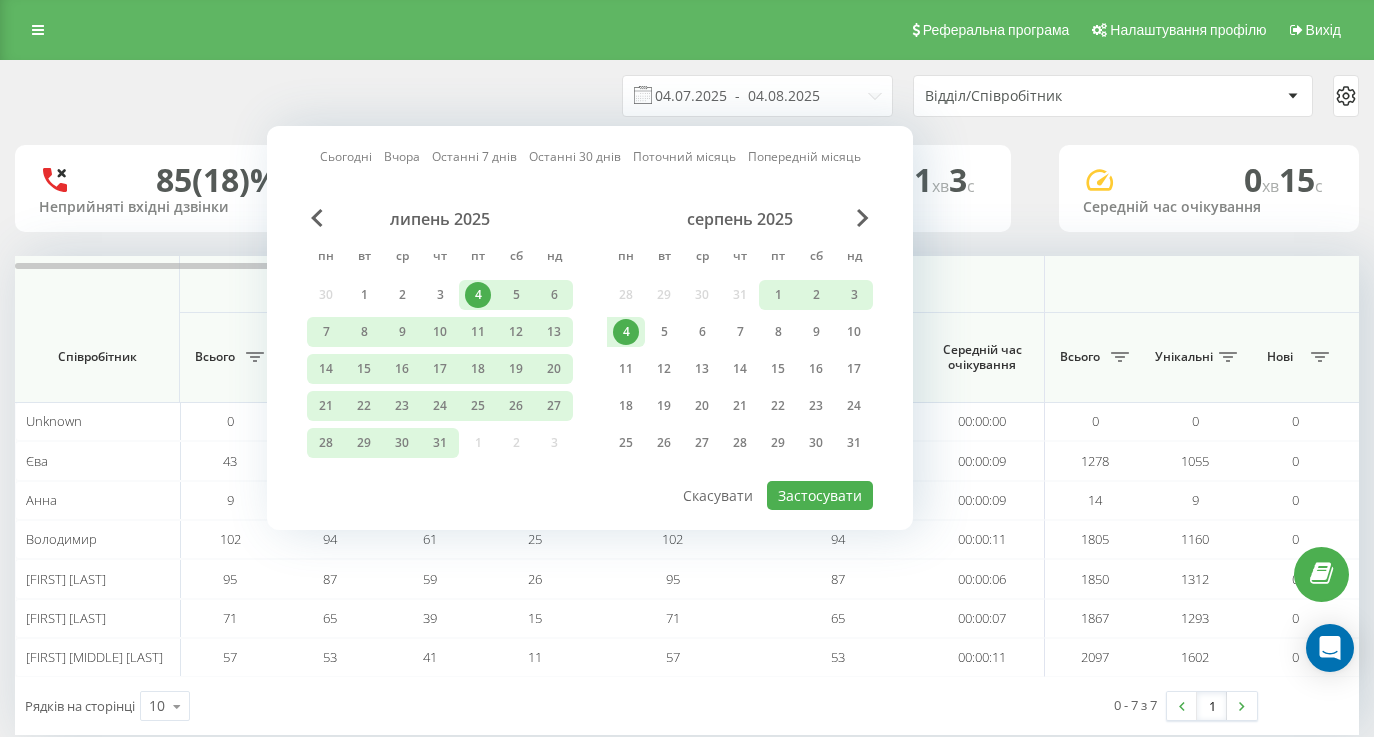 click on "4" at bounding box center [626, 332] 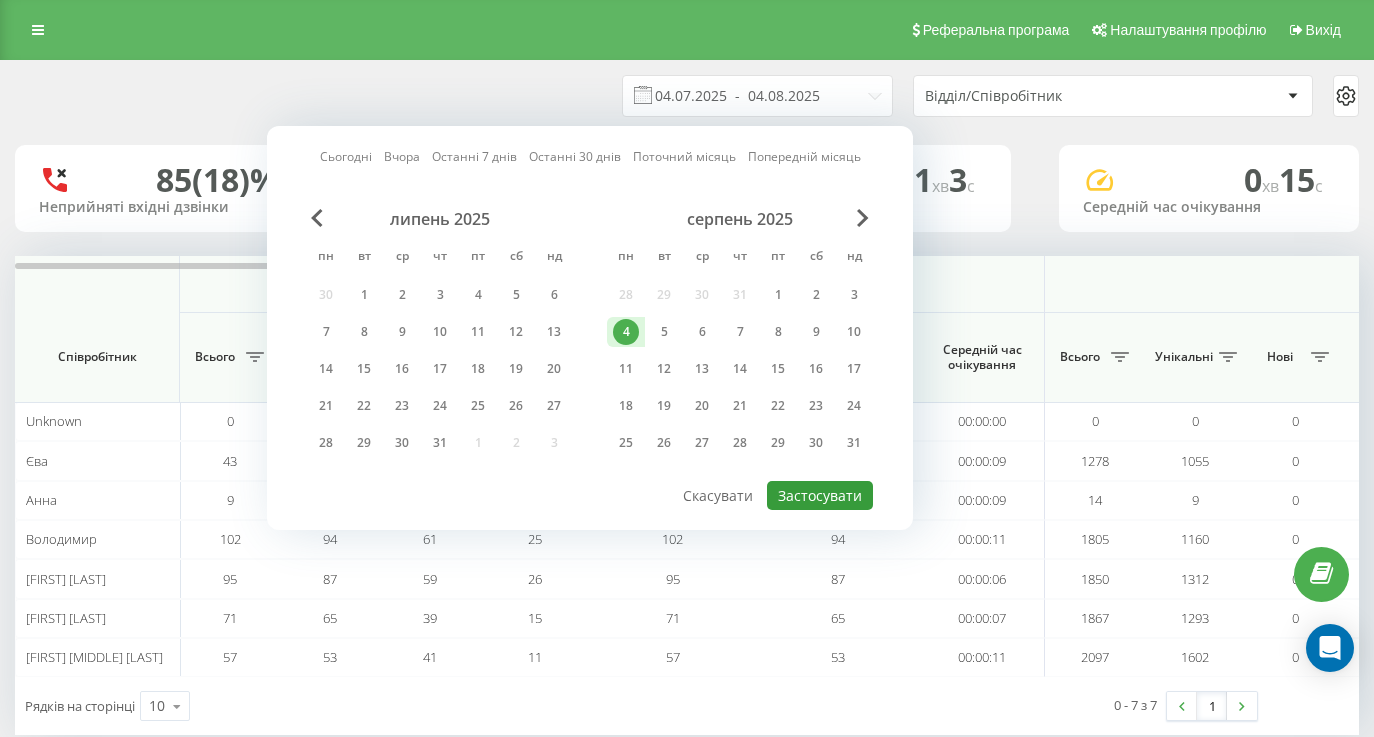 click on "Застосувати" at bounding box center [820, 495] 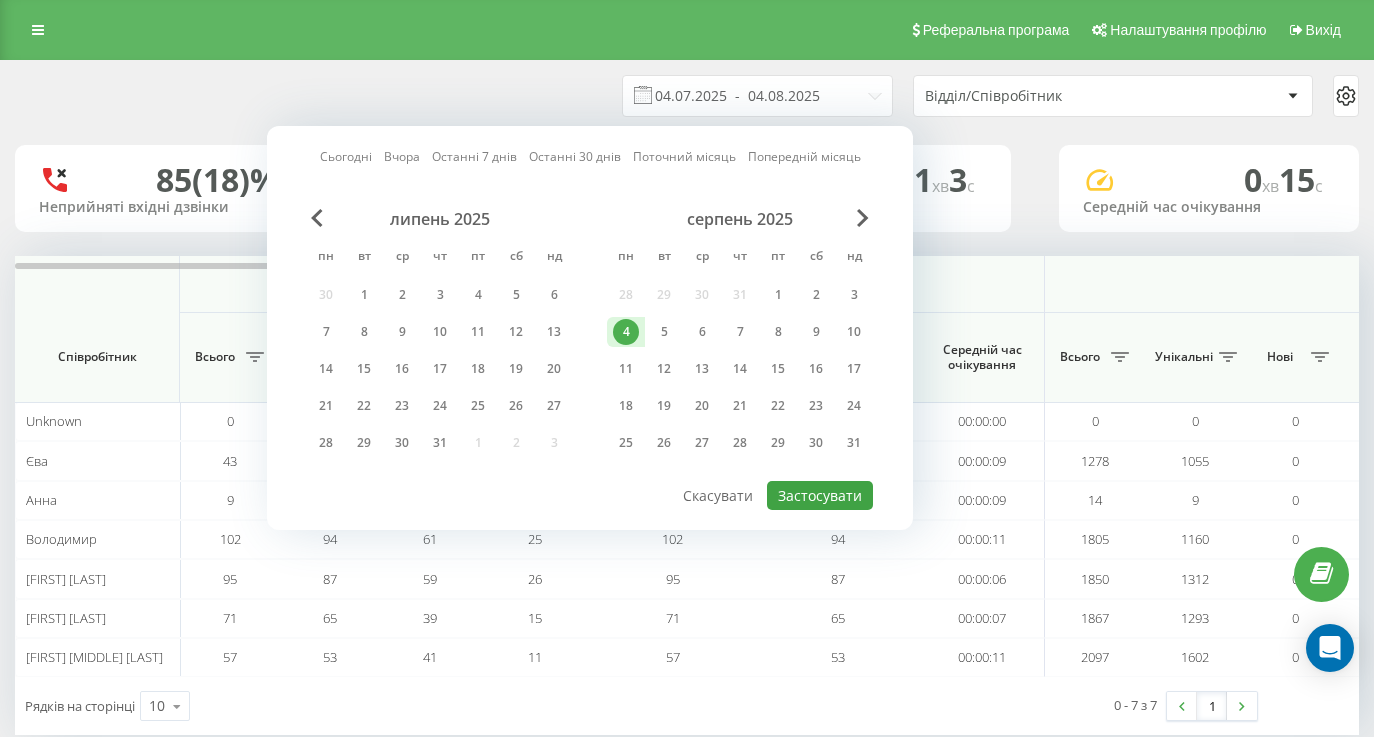 type on "04.08.2025  -  04.08.2025" 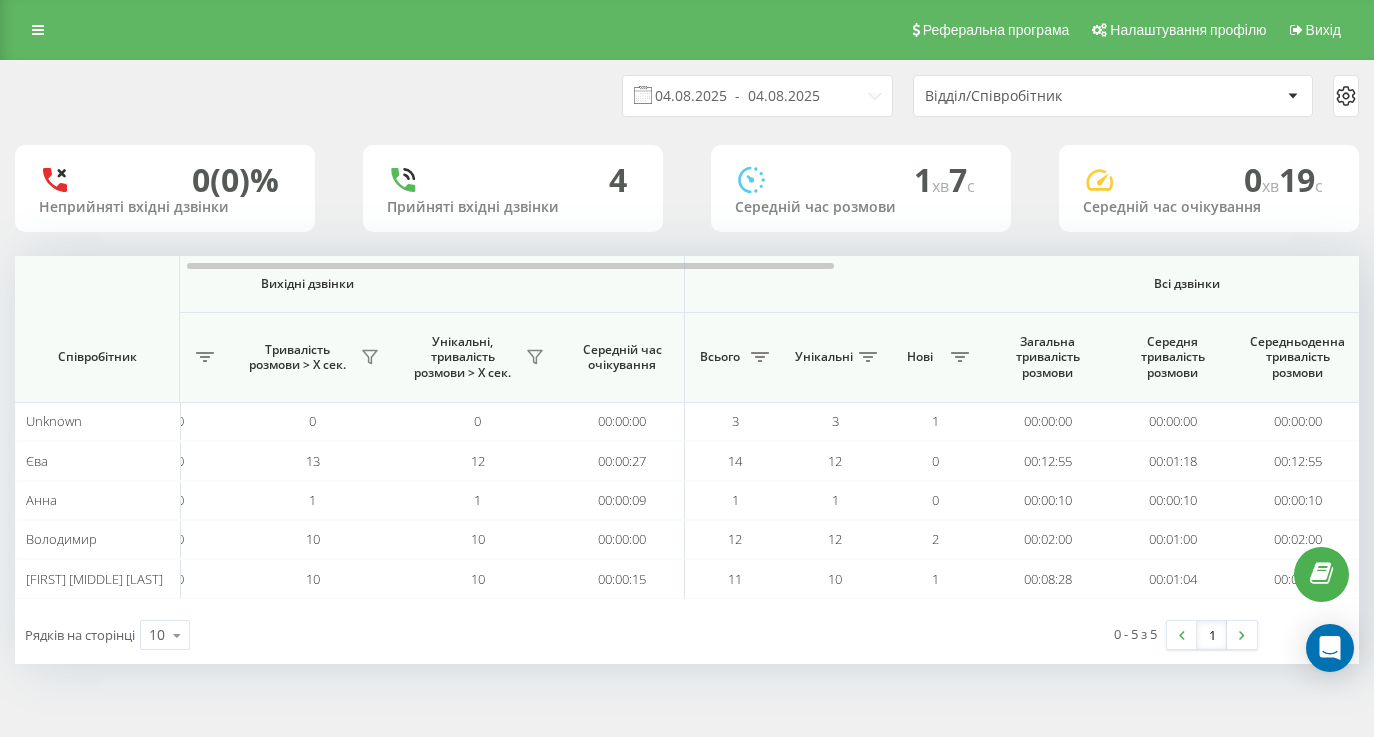 scroll, scrollTop: 0, scrollLeft: 1446, axis: horizontal 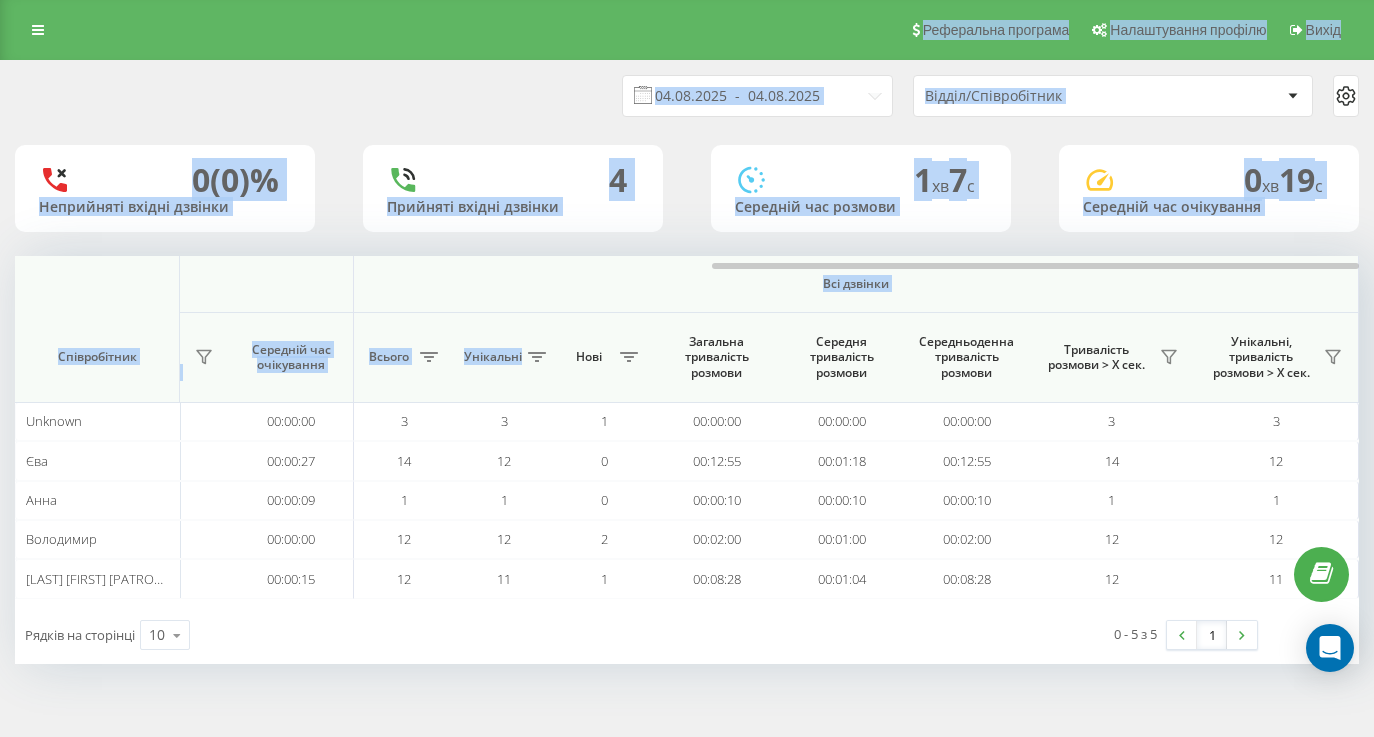 drag, startPoint x: 406, startPoint y: 362, endPoint x: 146, endPoint y: 17, distance: 432.00116 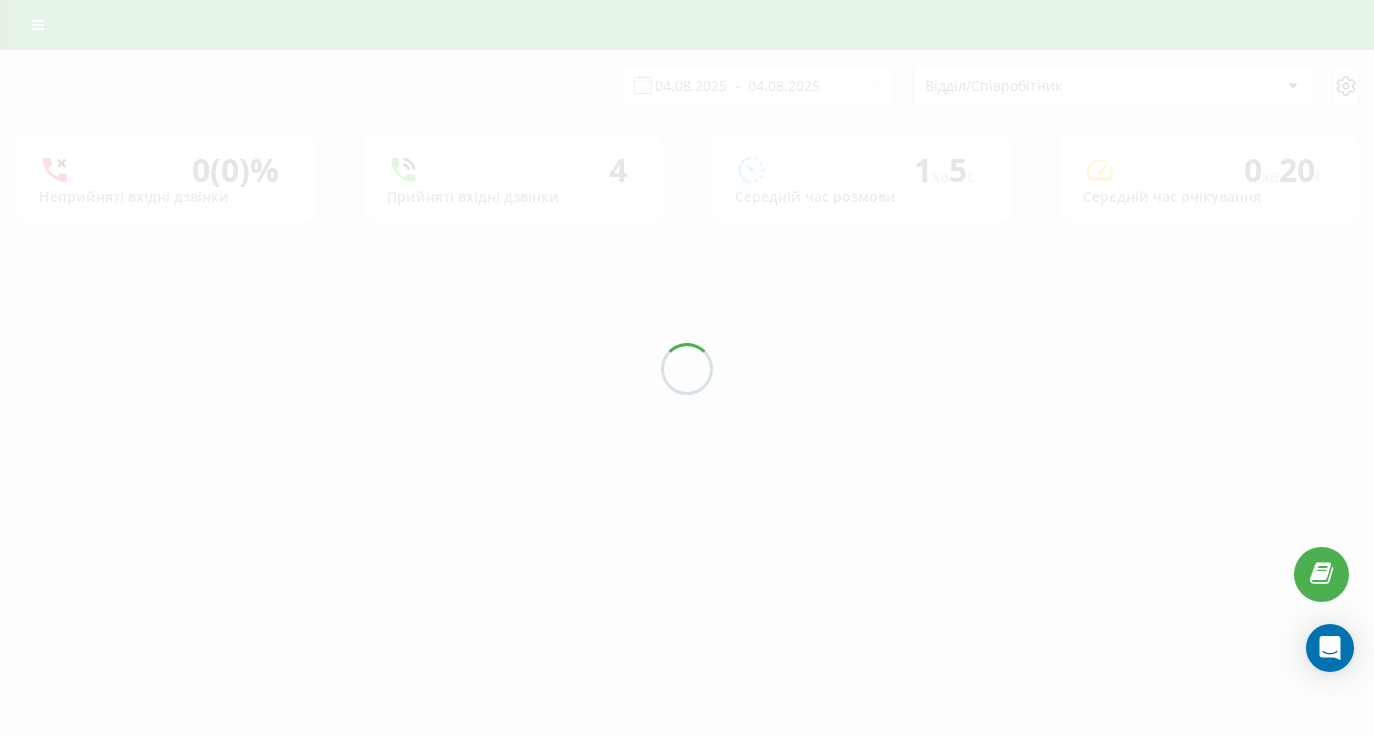 scroll, scrollTop: 0, scrollLeft: 0, axis: both 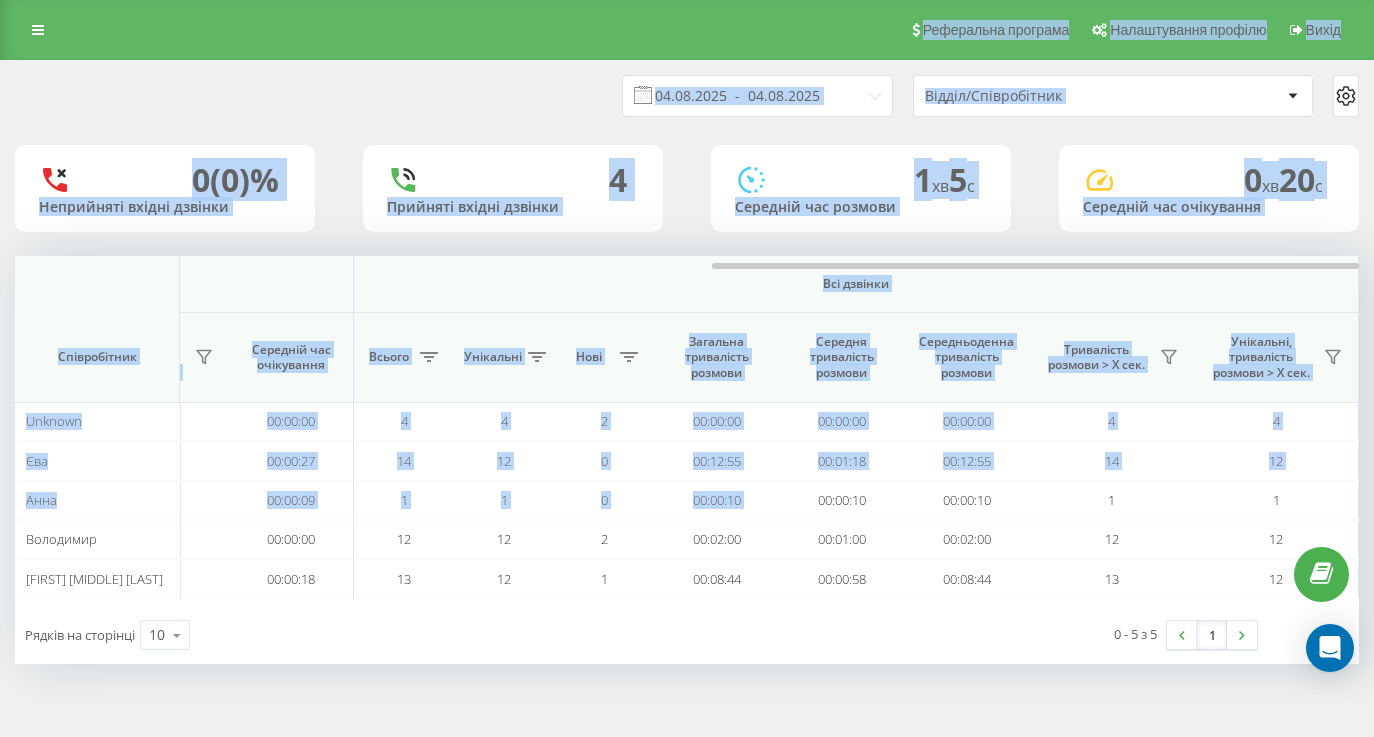 drag, startPoint x: 812, startPoint y: 497, endPoint x: 96, endPoint y: -24, distance: 885.4925 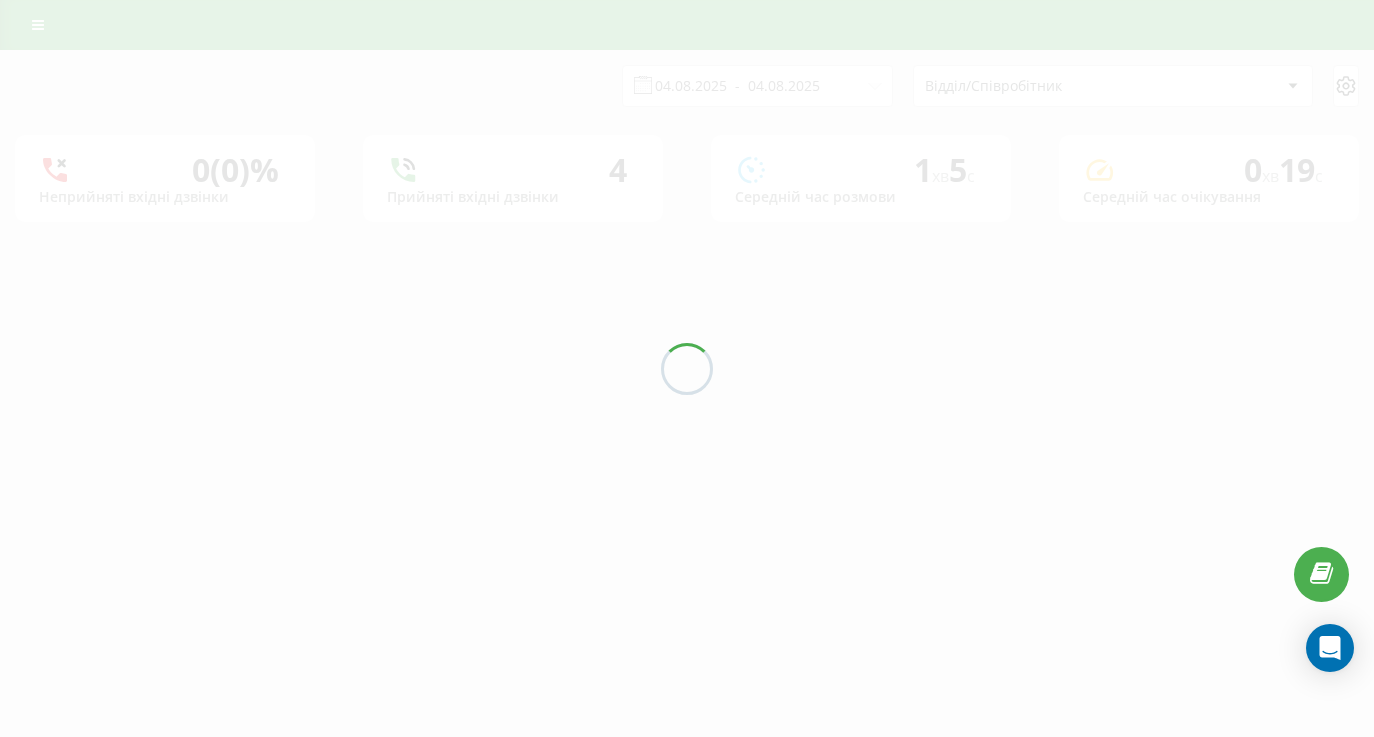 scroll, scrollTop: 0, scrollLeft: 0, axis: both 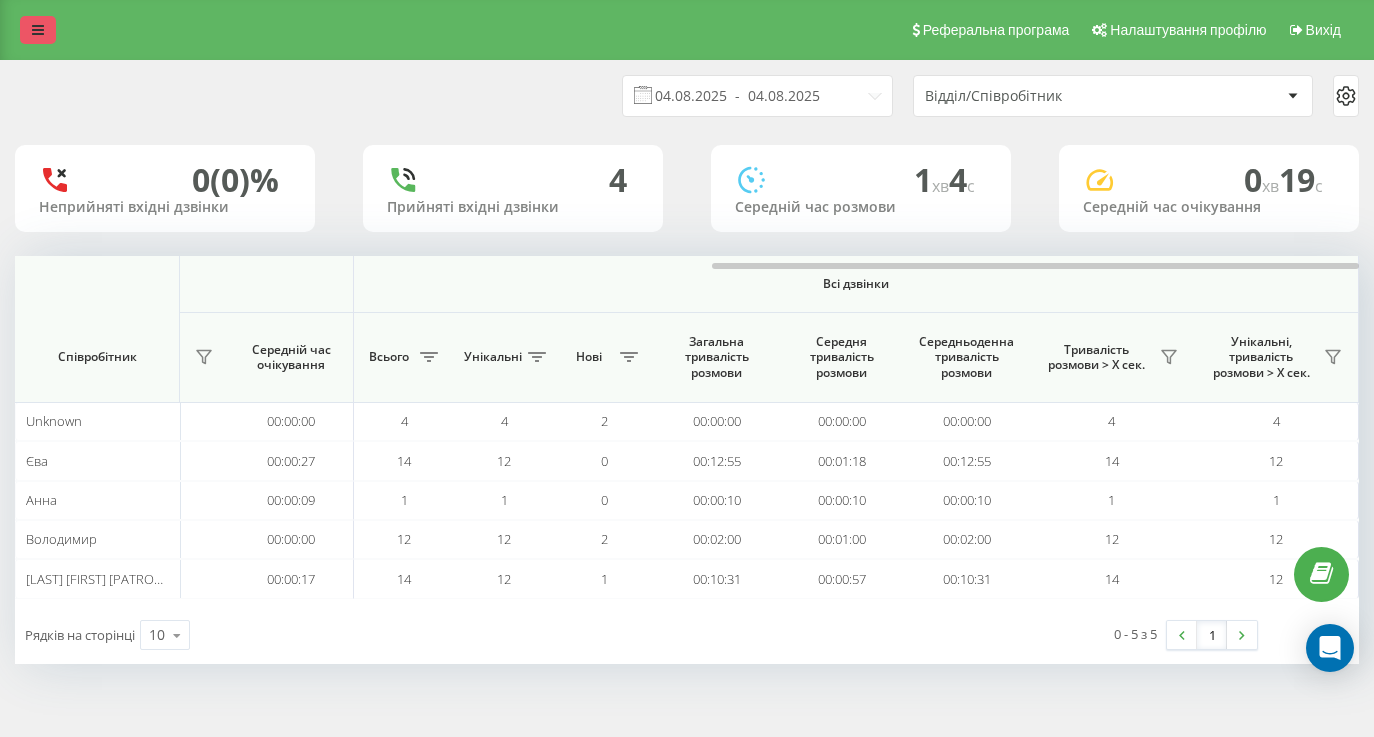 click at bounding box center [38, 30] 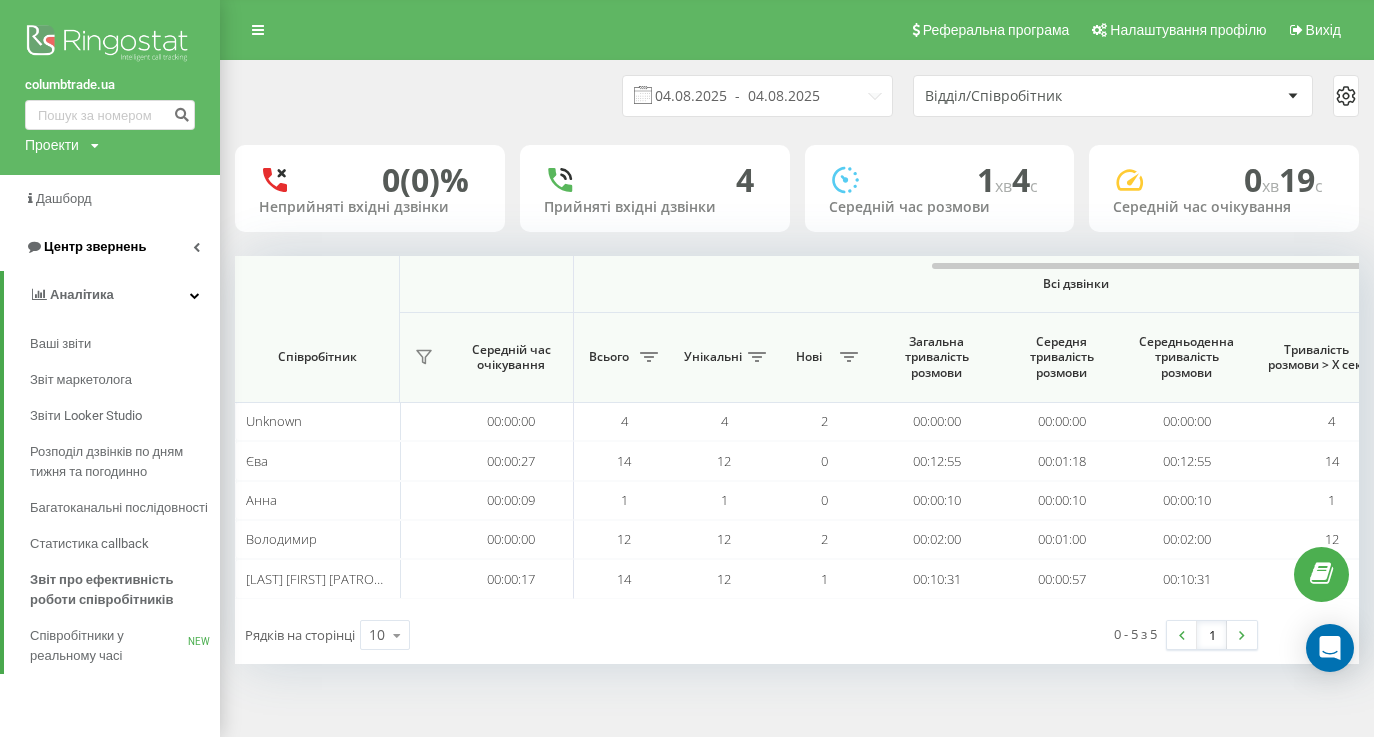 click on "Центр звернень" at bounding box center (110, 247) 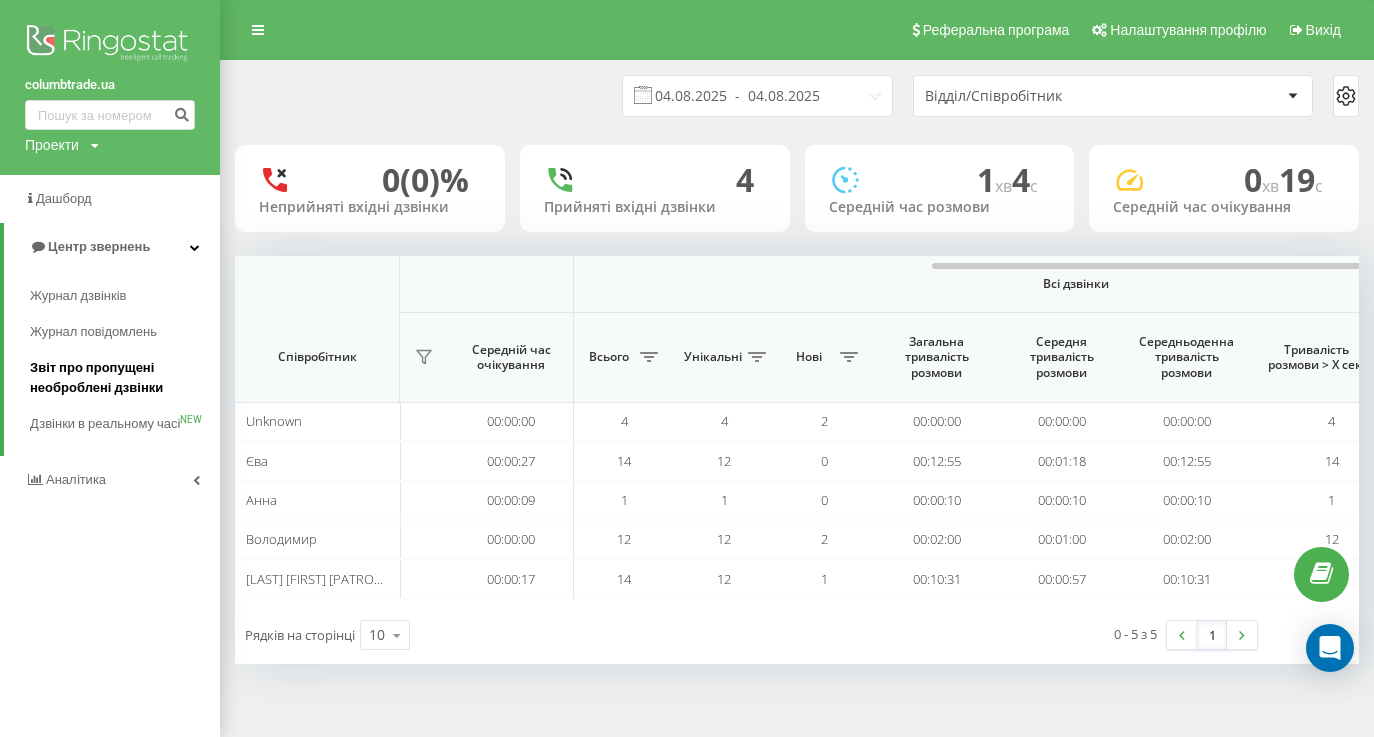 click on "Звіт про пропущені необроблені дзвінки" at bounding box center [120, 378] 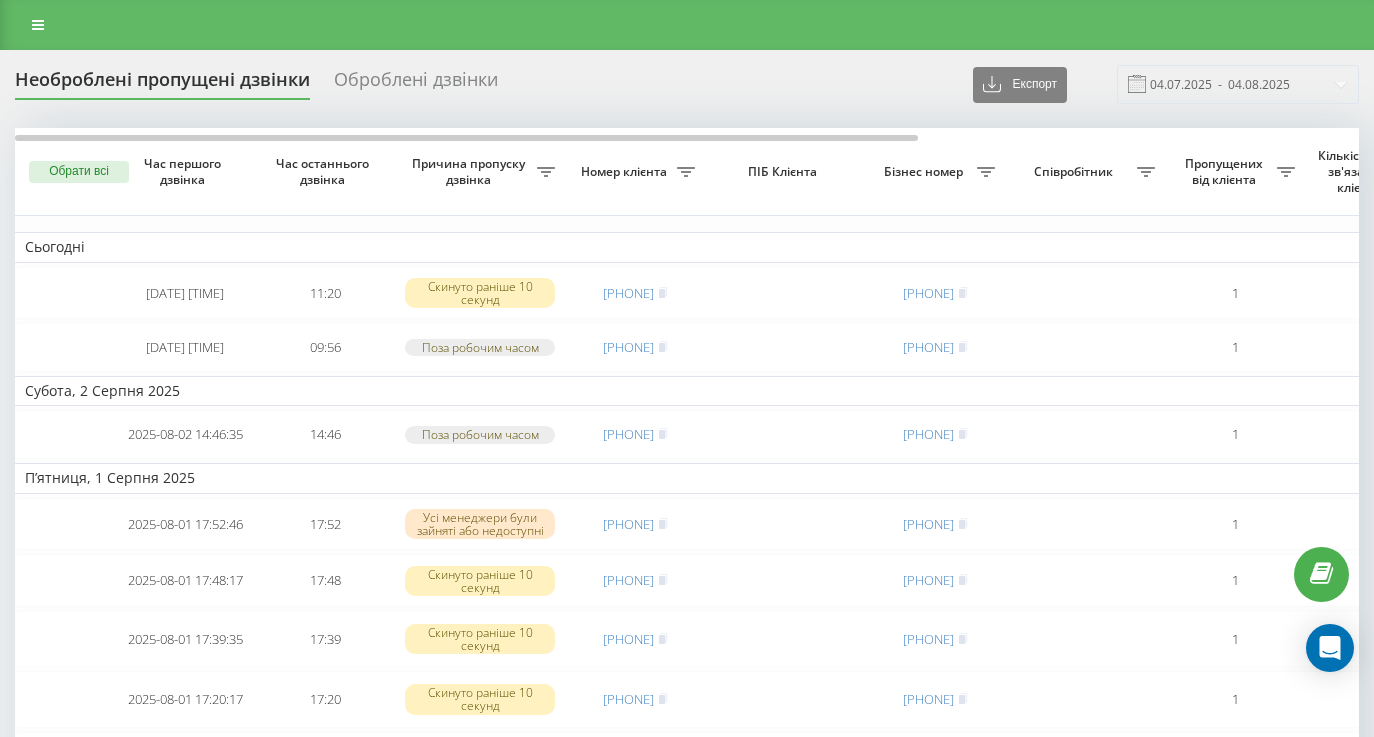 scroll, scrollTop: 0, scrollLeft: 0, axis: both 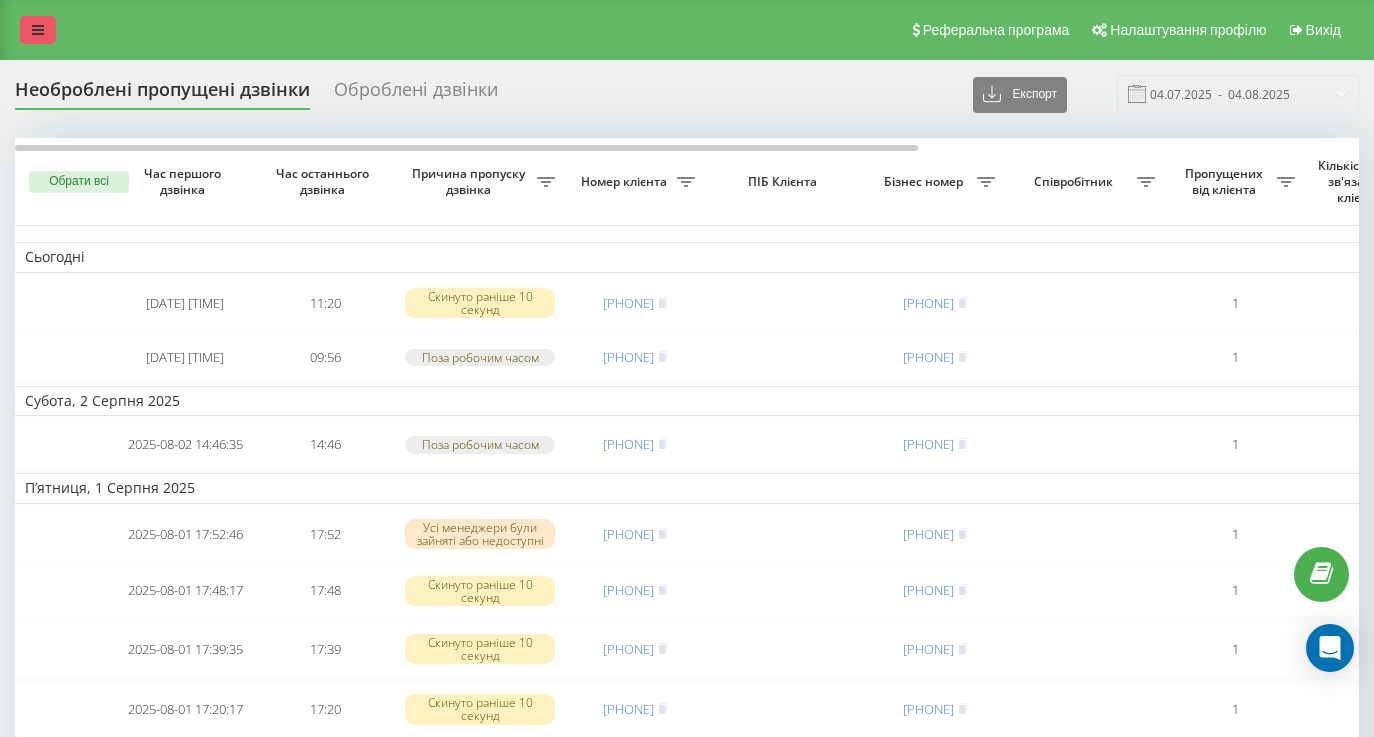 click at bounding box center [38, 30] 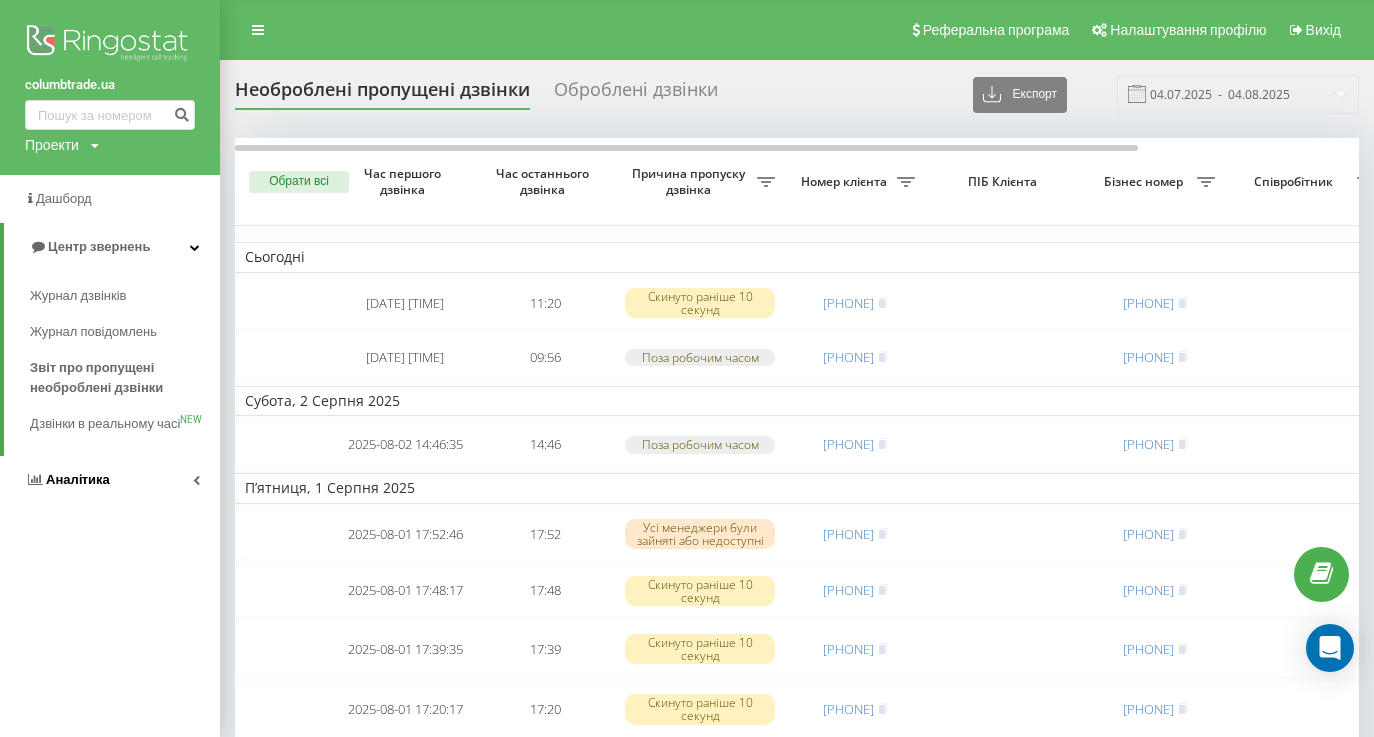 click on "Аналiтика" at bounding box center [110, 480] 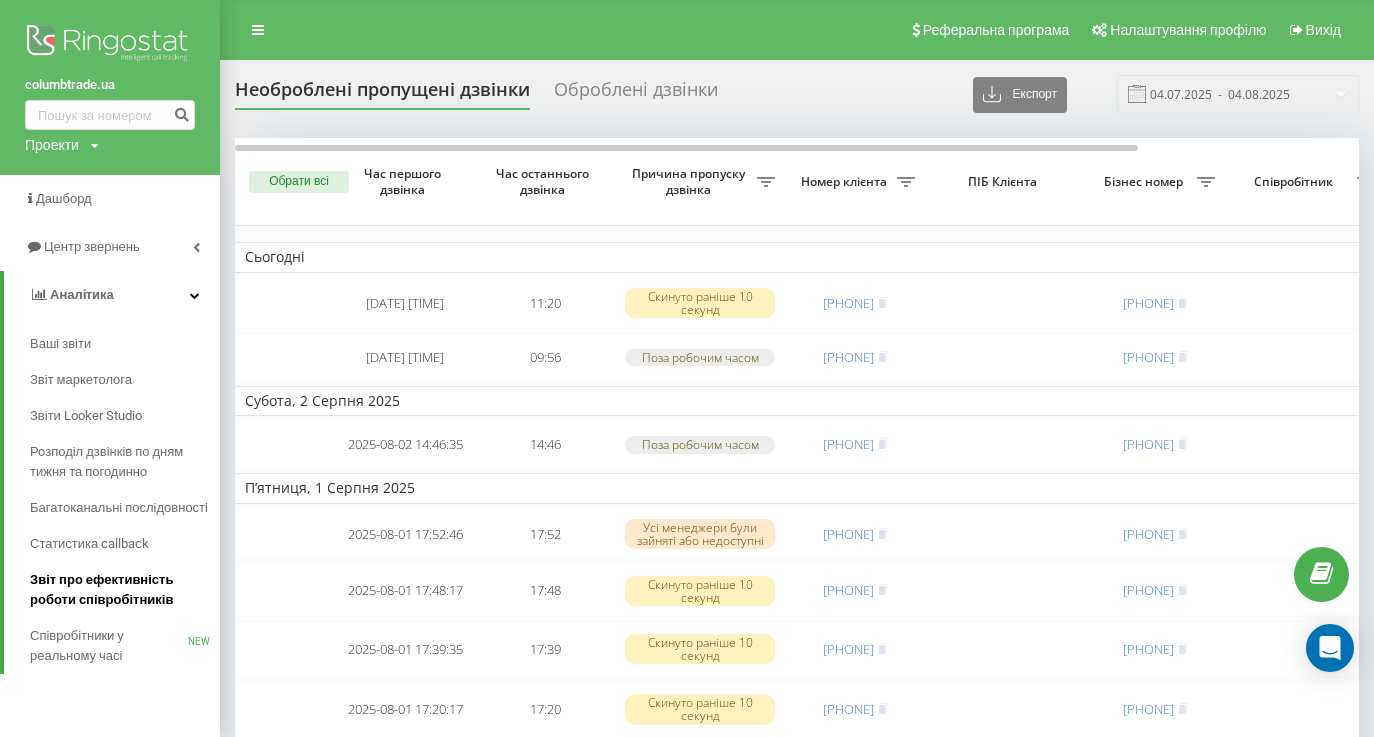 click on "Звіт про ефективність роботи співробітників" at bounding box center [120, 590] 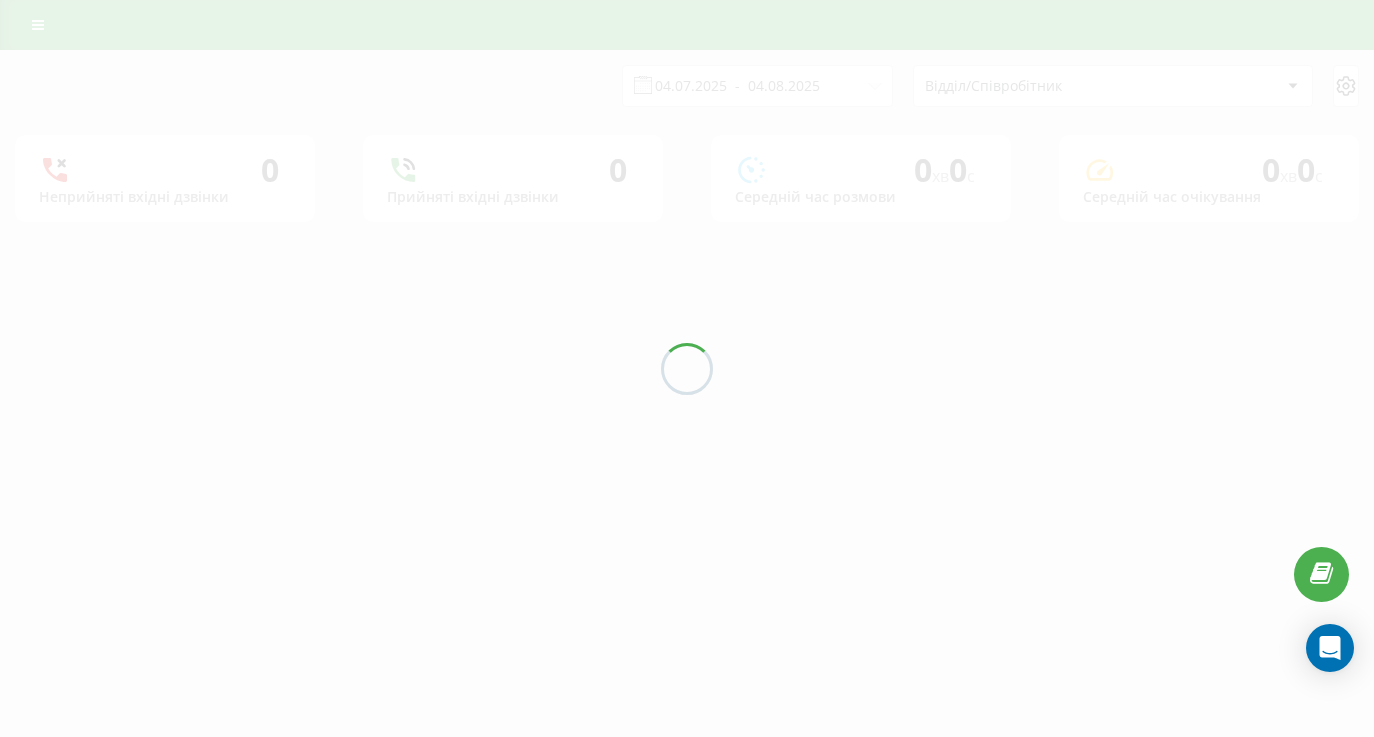 scroll, scrollTop: 0, scrollLeft: 0, axis: both 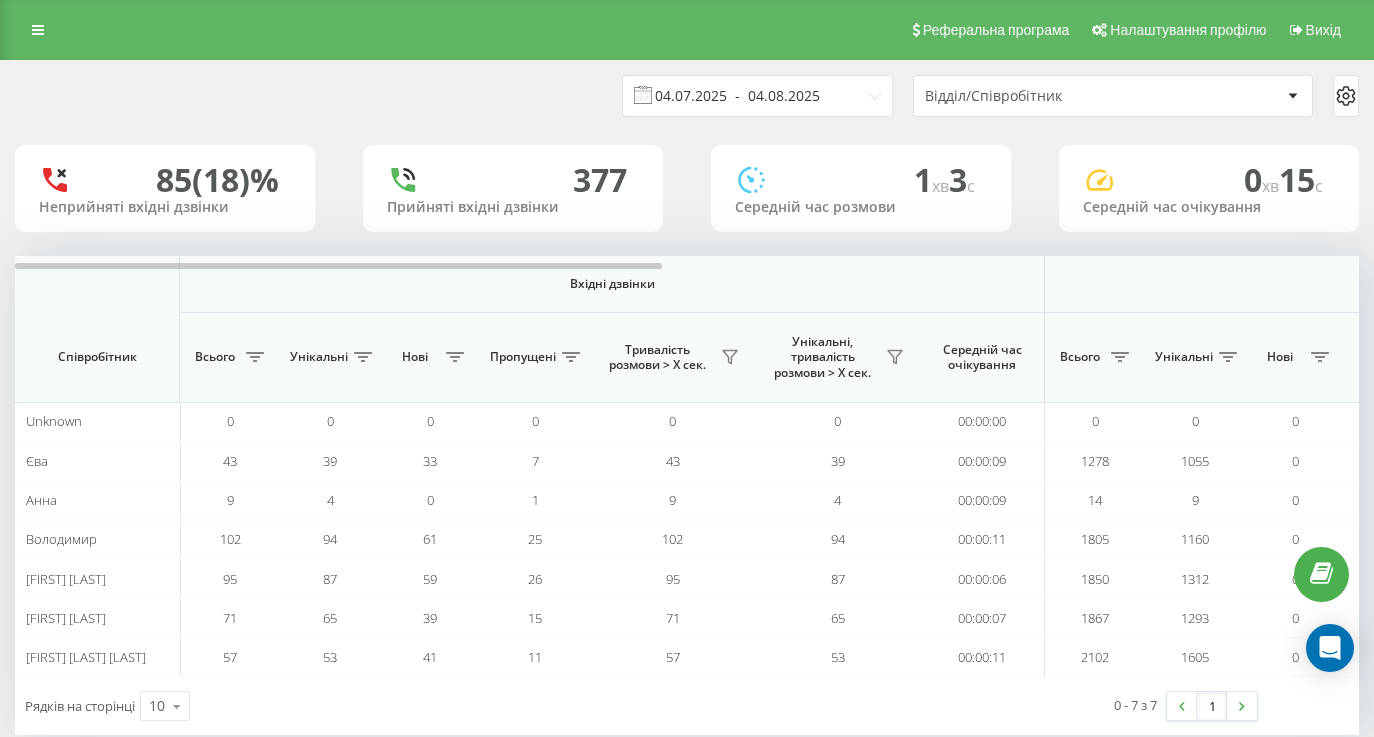 click on "04.07.2025  -  04.08.2025" at bounding box center [757, 96] 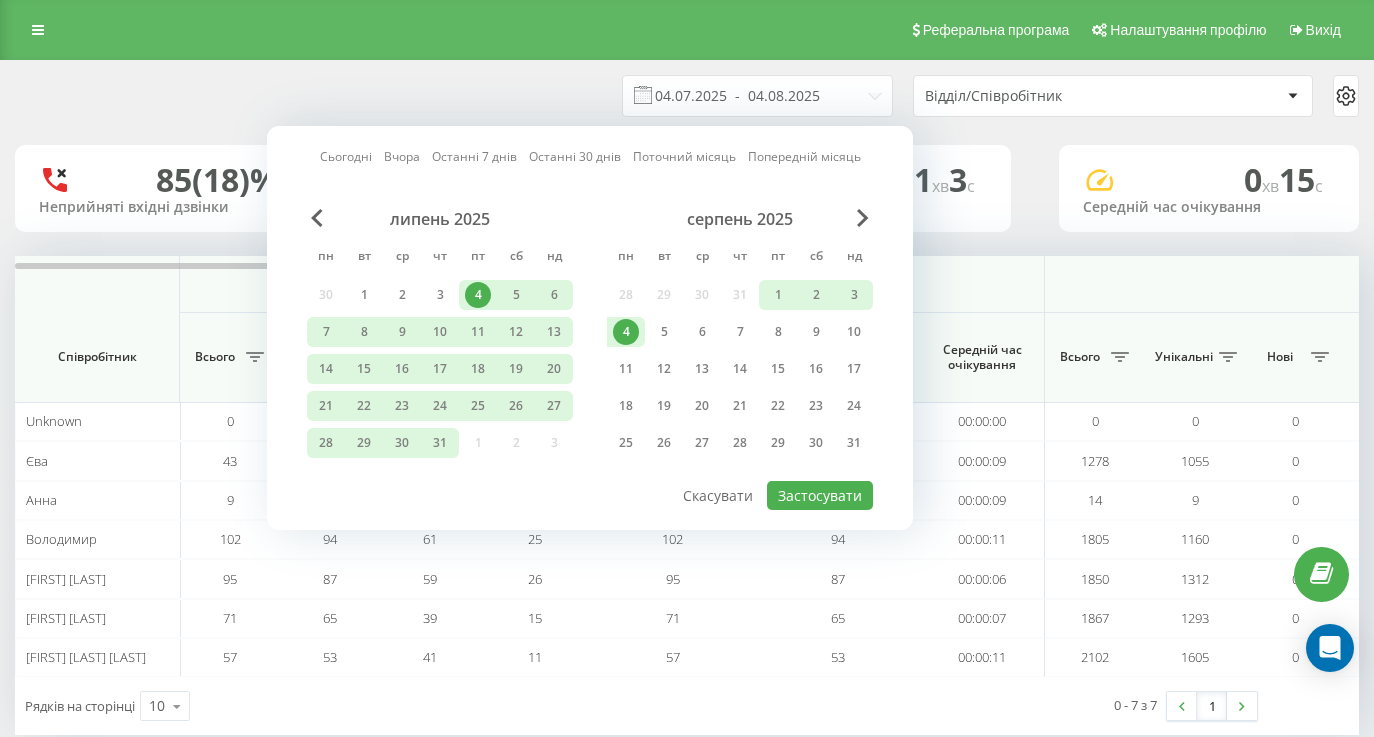 click on "4" at bounding box center (626, 332) 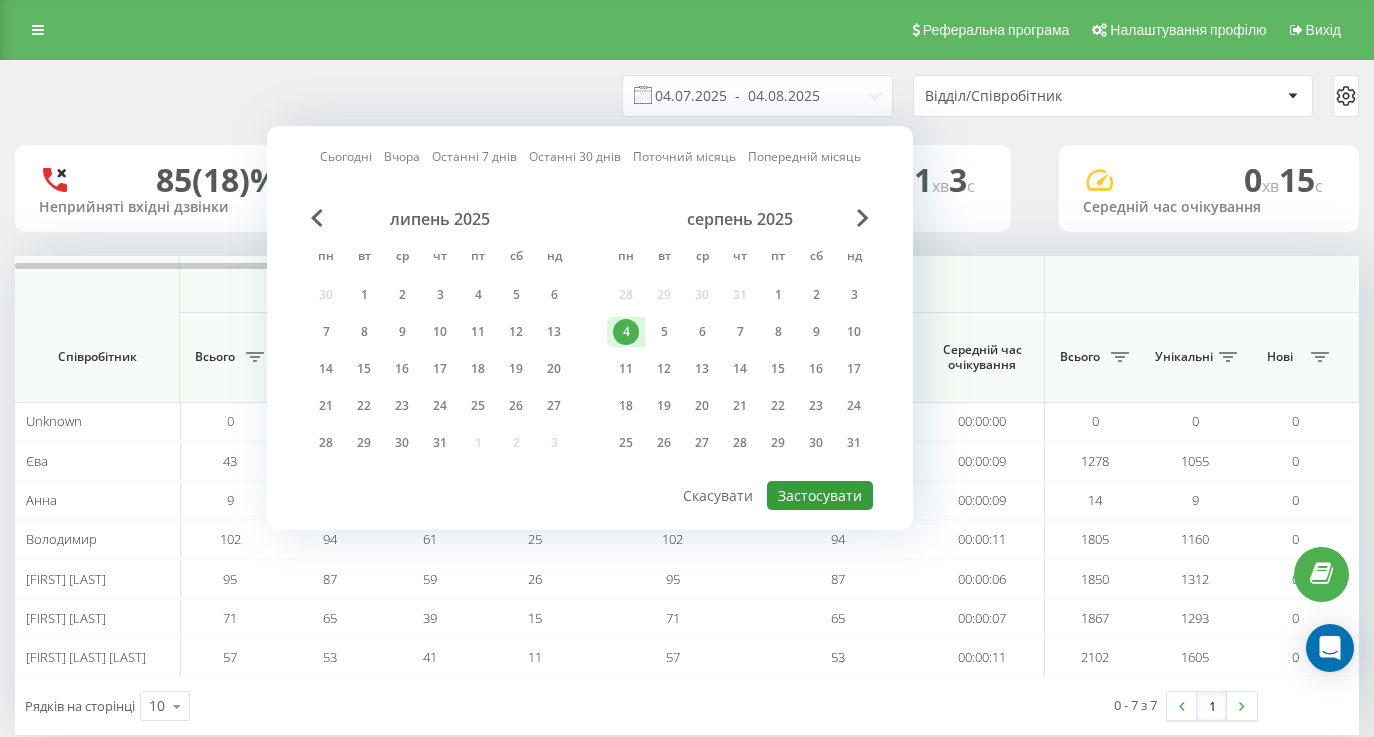 click on "Застосувати" at bounding box center [820, 495] 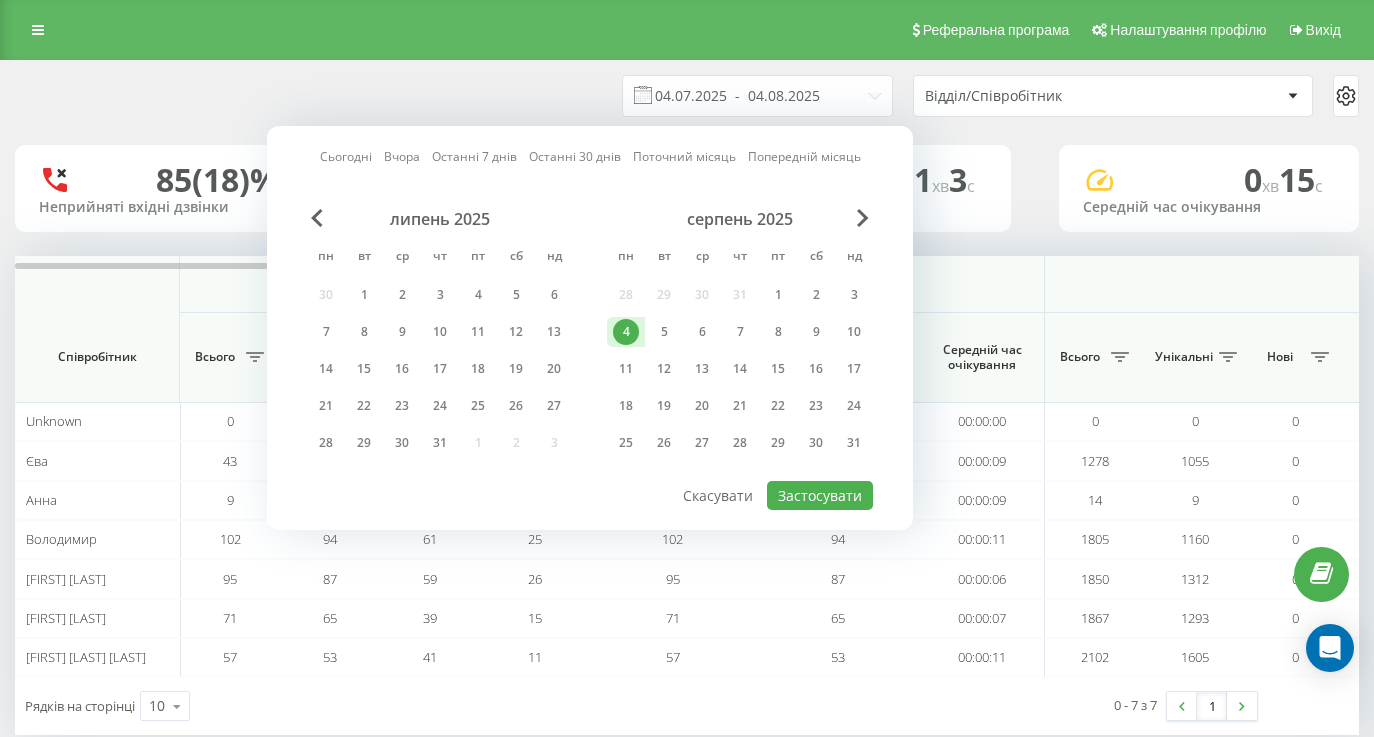 type on "04.08.2025  -  04.08.2025" 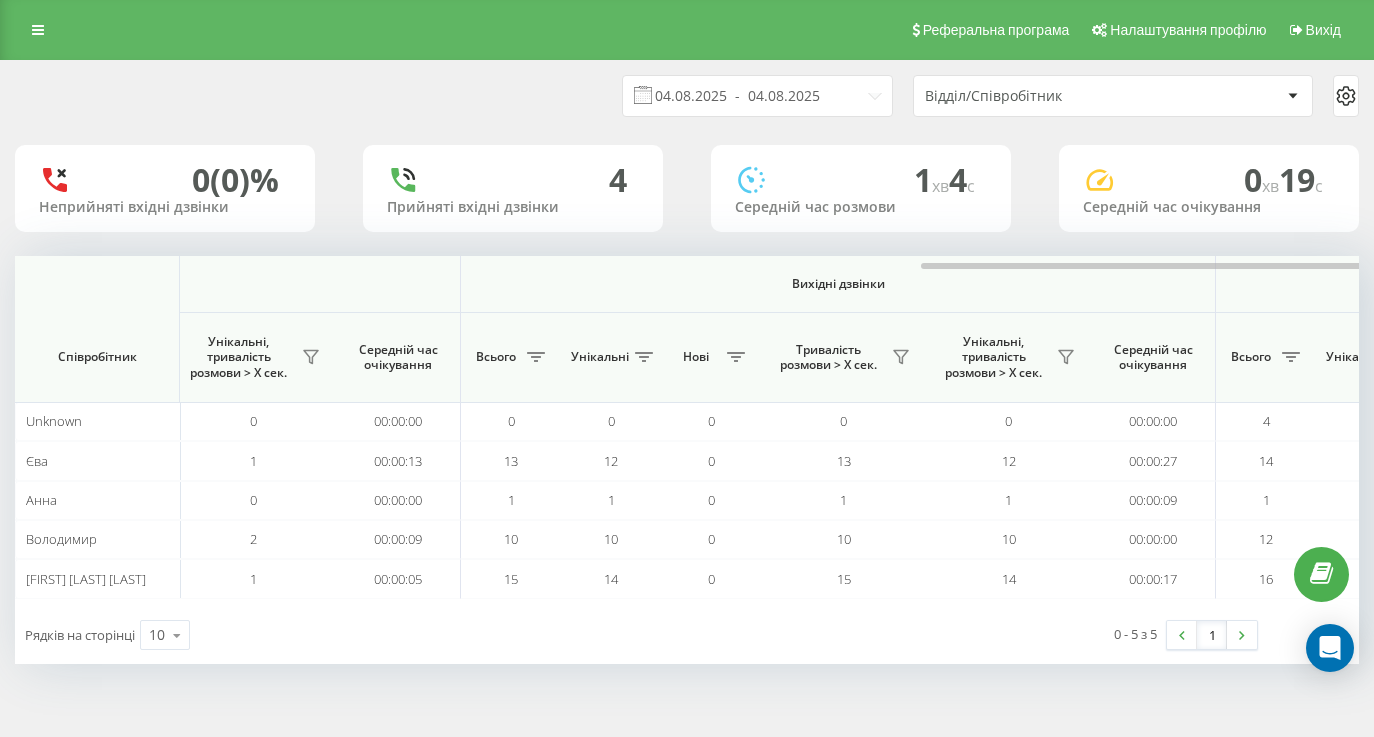 scroll, scrollTop: 0, scrollLeft: 1446, axis: horizontal 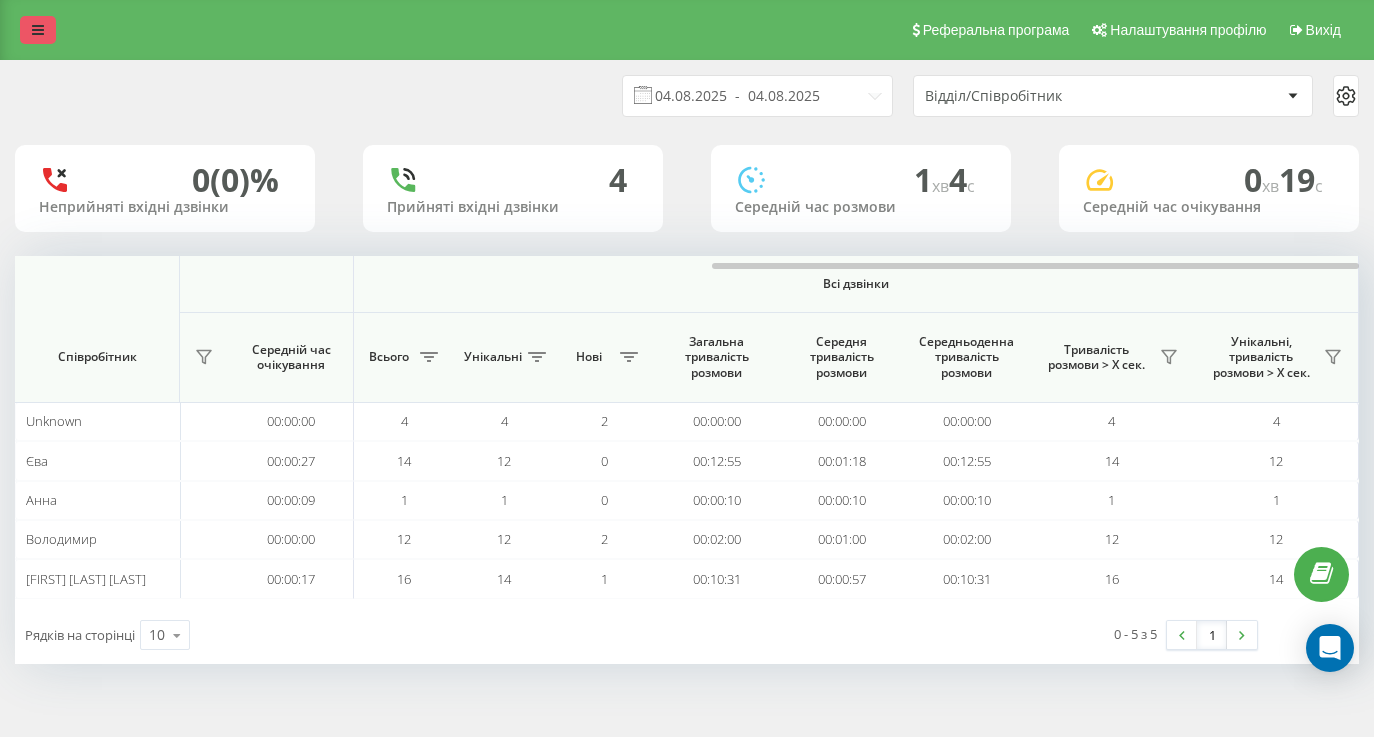 click at bounding box center (38, 30) 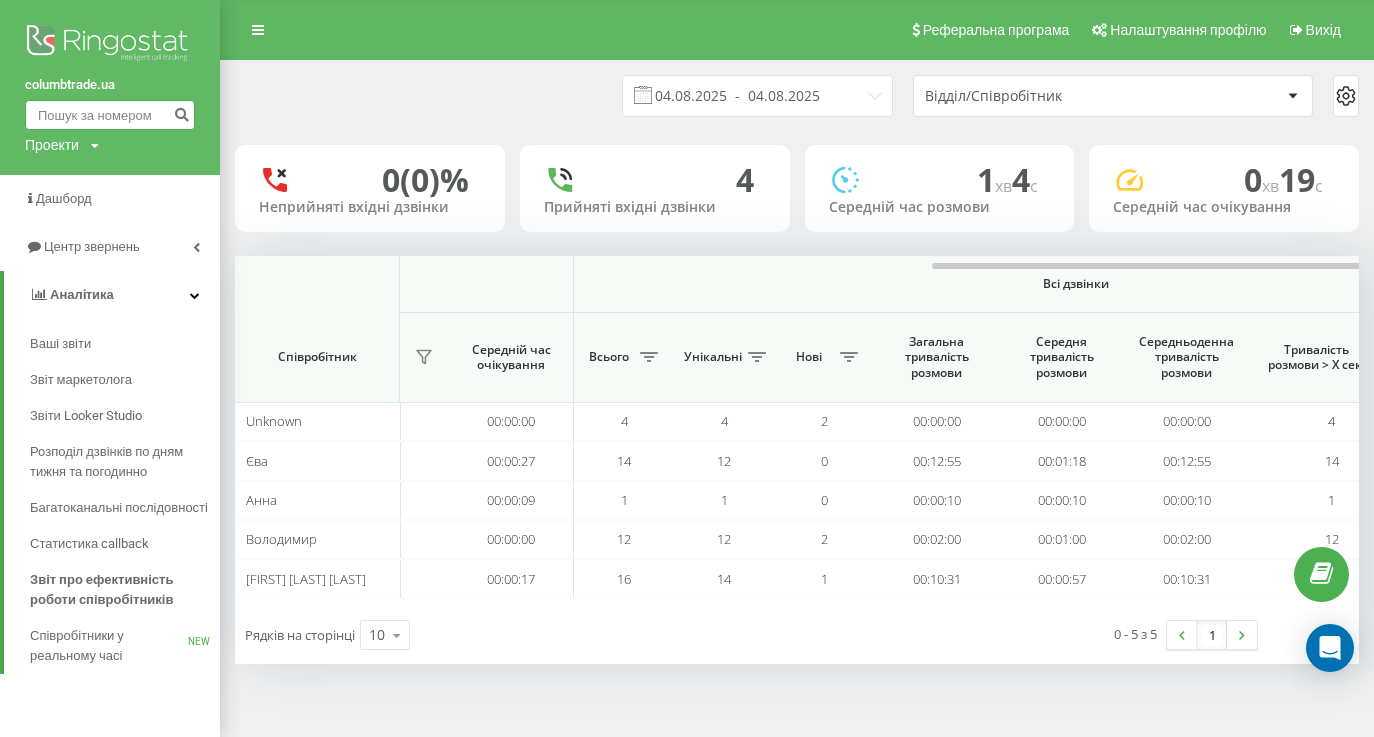 click at bounding box center [110, 115] 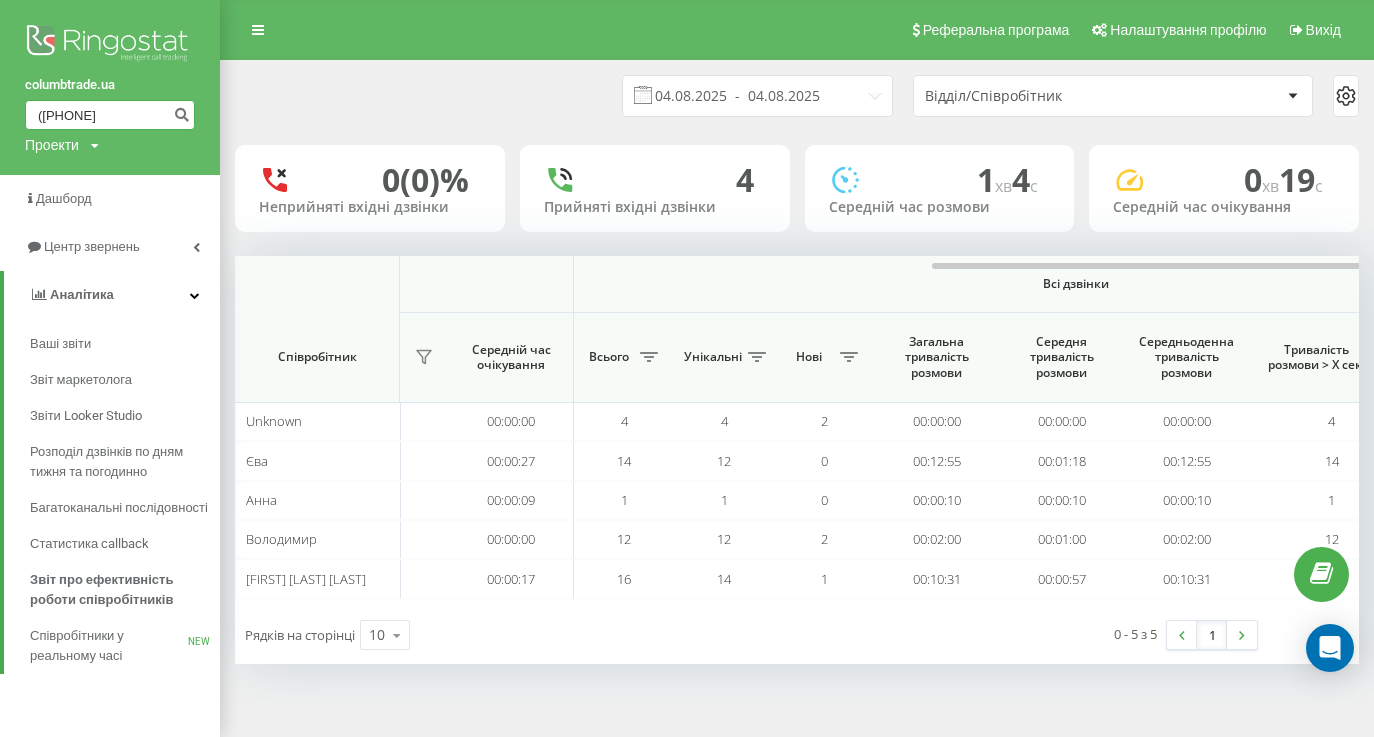 click on "(050) 515 59 04" at bounding box center (110, 115) 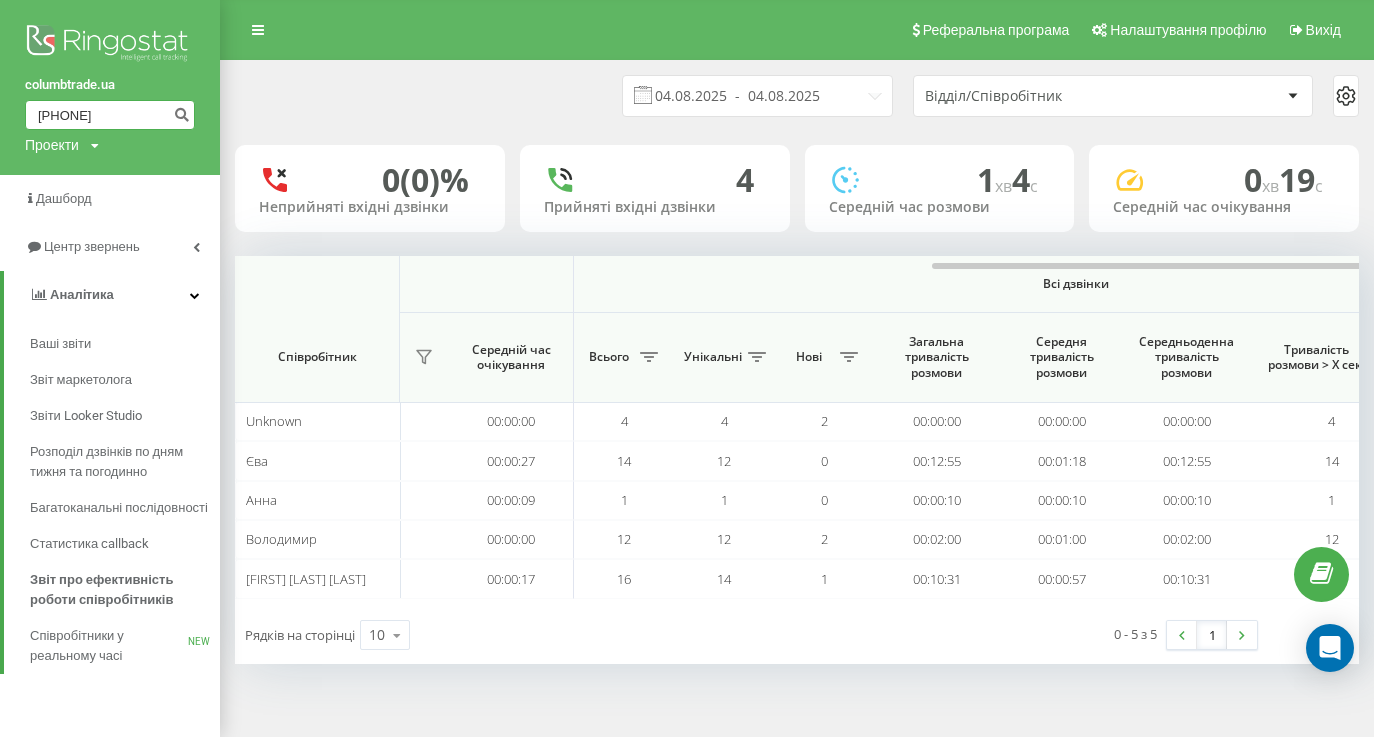type on "050 515 59 04" 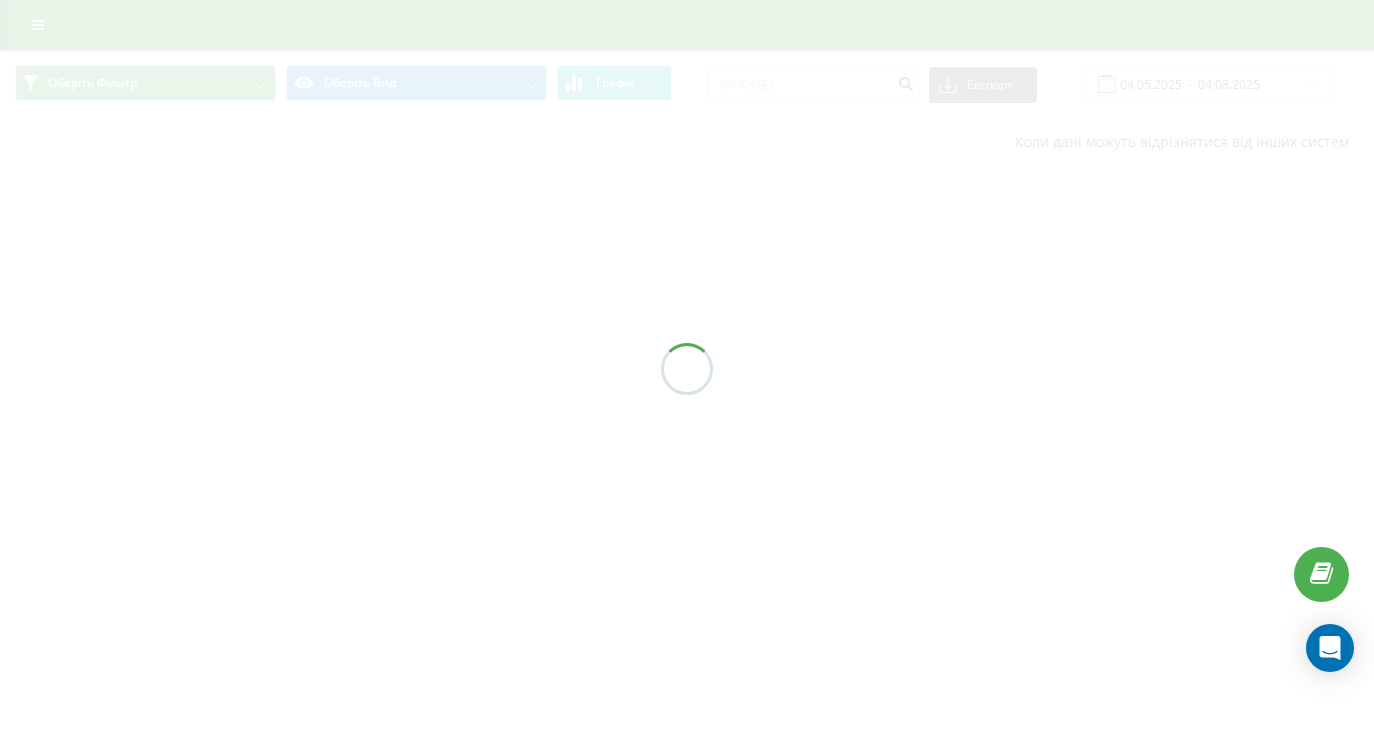 scroll, scrollTop: 0, scrollLeft: 0, axis: both 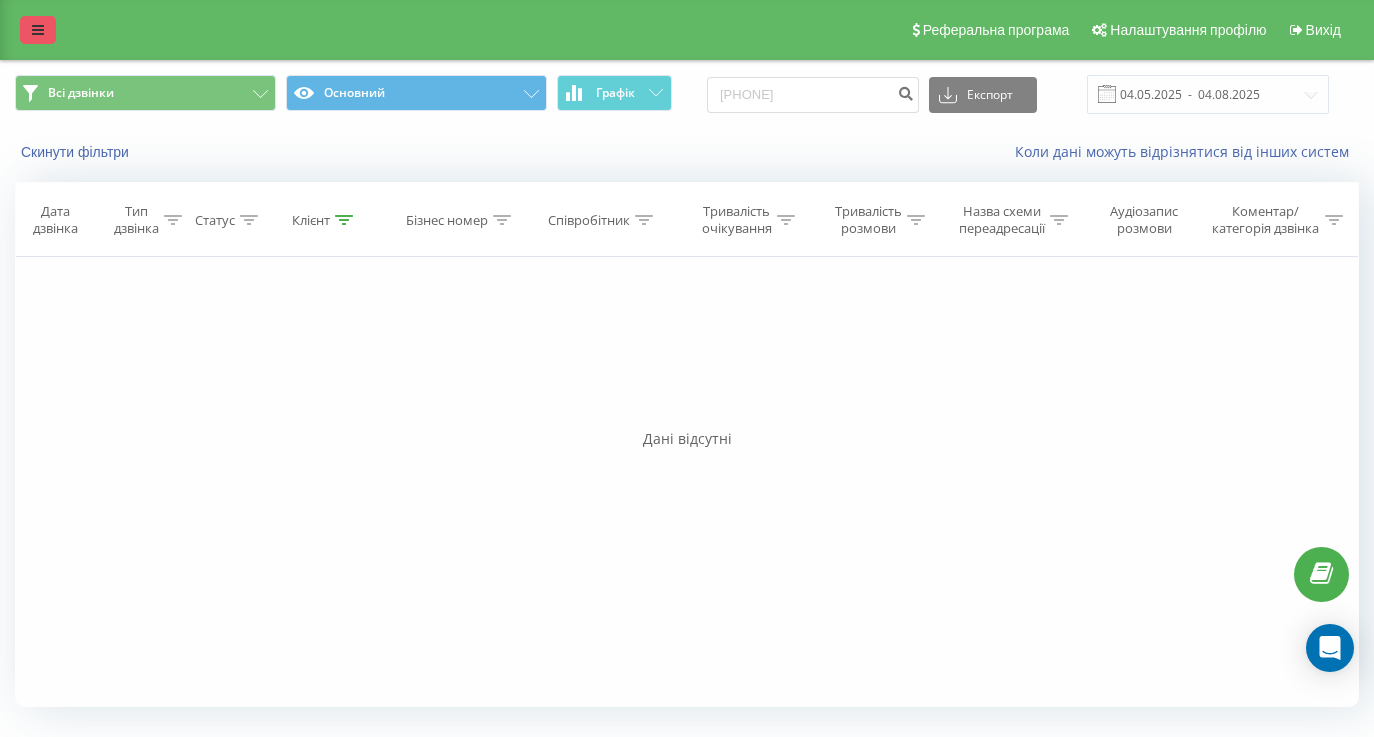 click at bounding box center (38, 30) 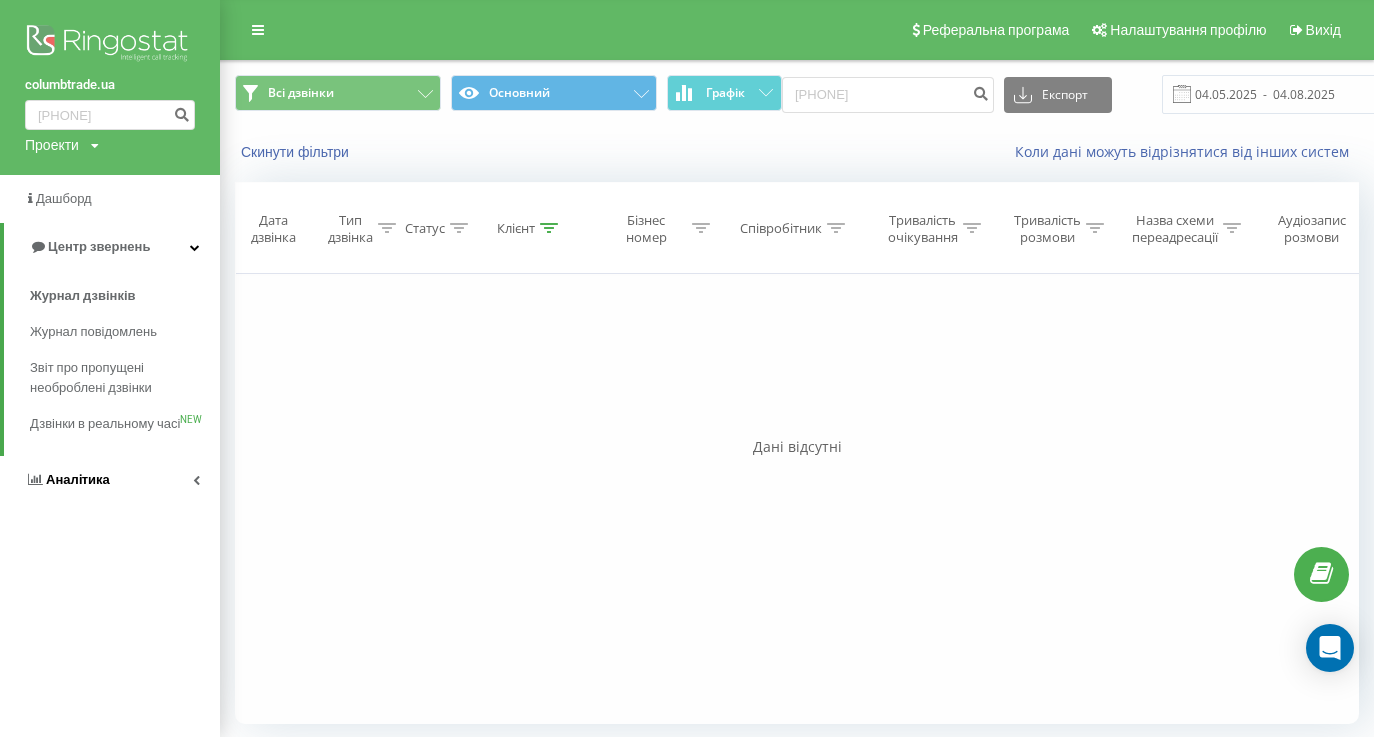 click on "Аналiтика" at bounding box center (78, 479) 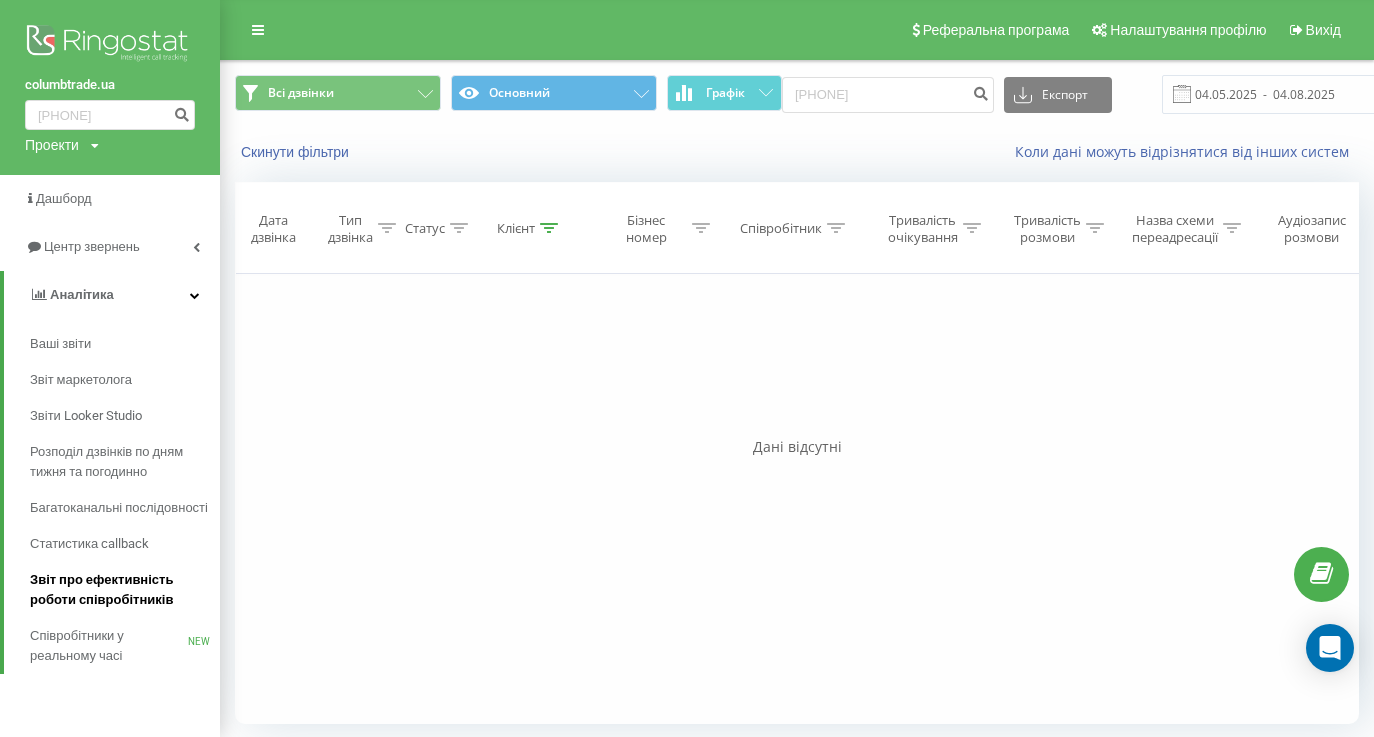 click on "Звіт про ефективність роботи співробітників" at bounding box center [120, 590] 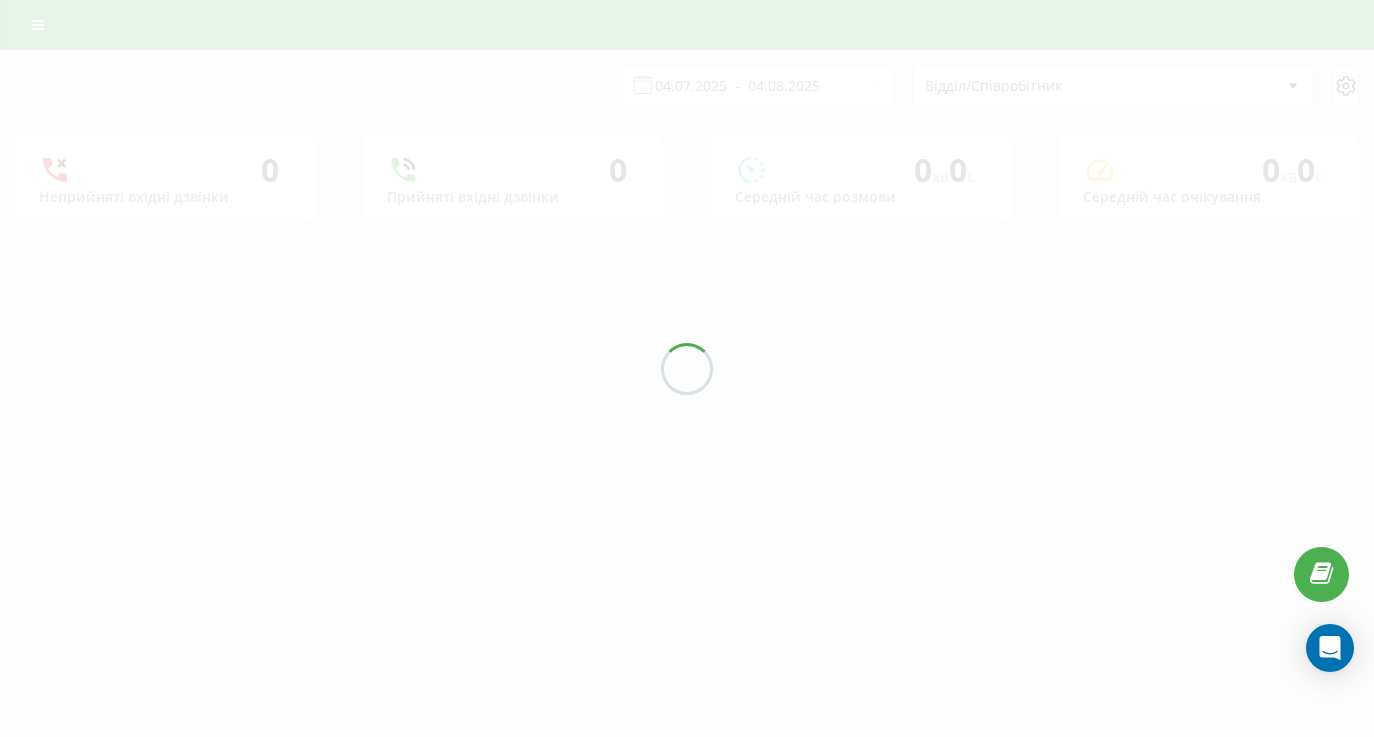 scroll, scrollTop: 0, scrollLeft: 0, axis: both 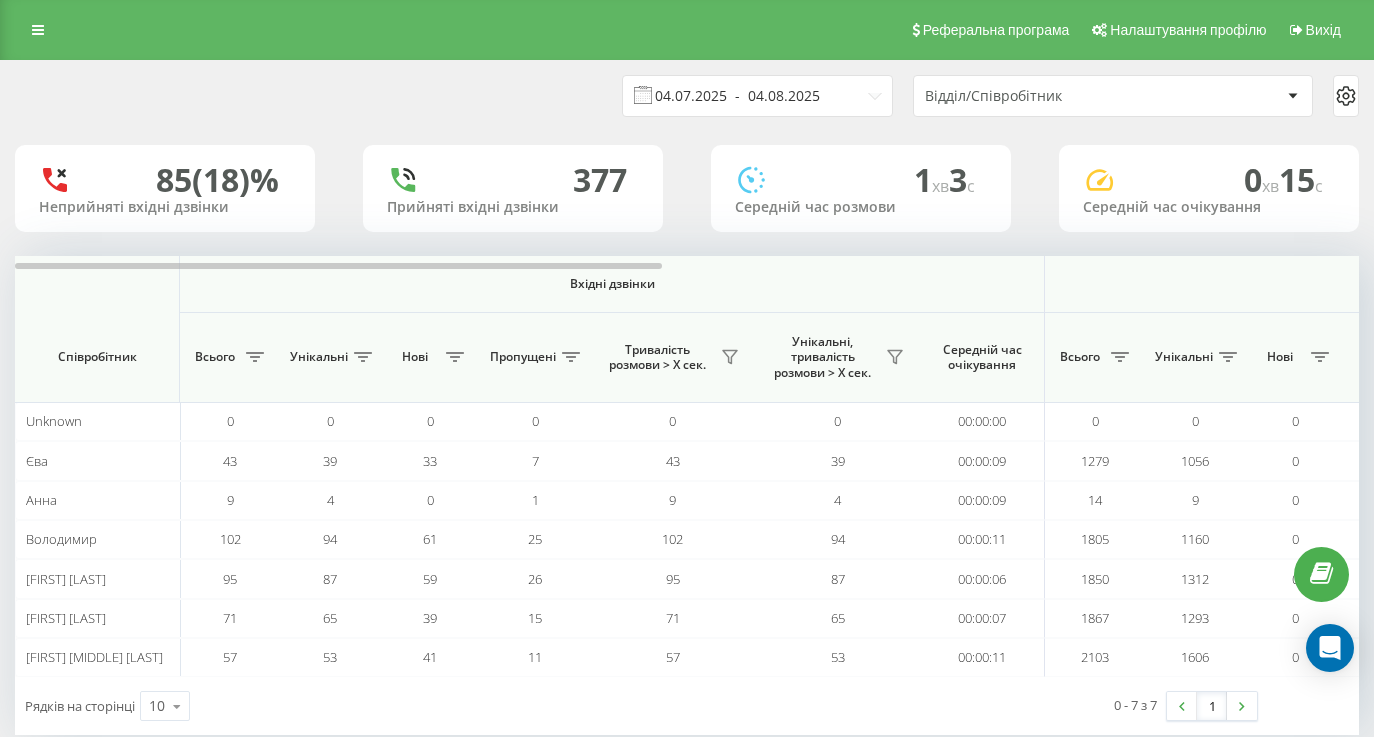 click on "04.07.2025  -  04.08.2025" at bounding box center (757, 96) 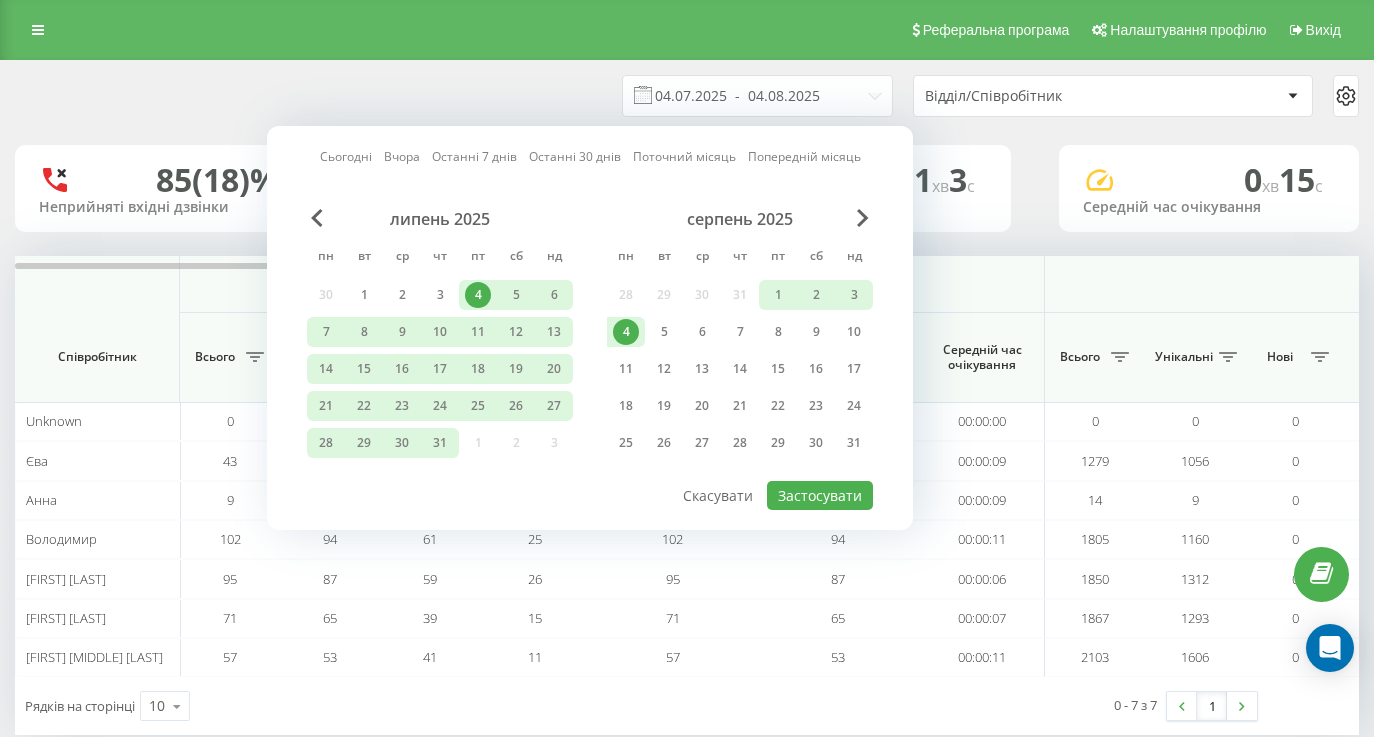 click on "4" at bounding box center [626, 332] 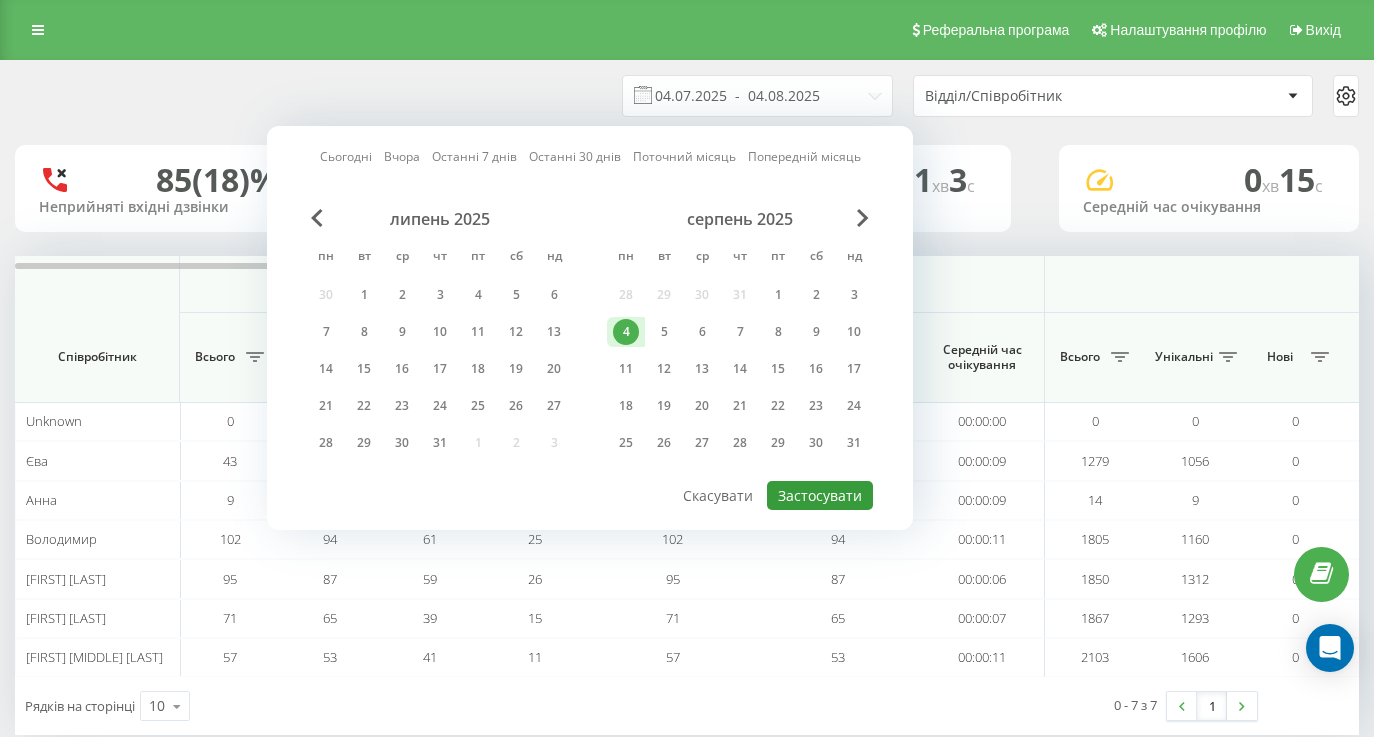 click on "Застосувати" at bounding box center (820, 495) 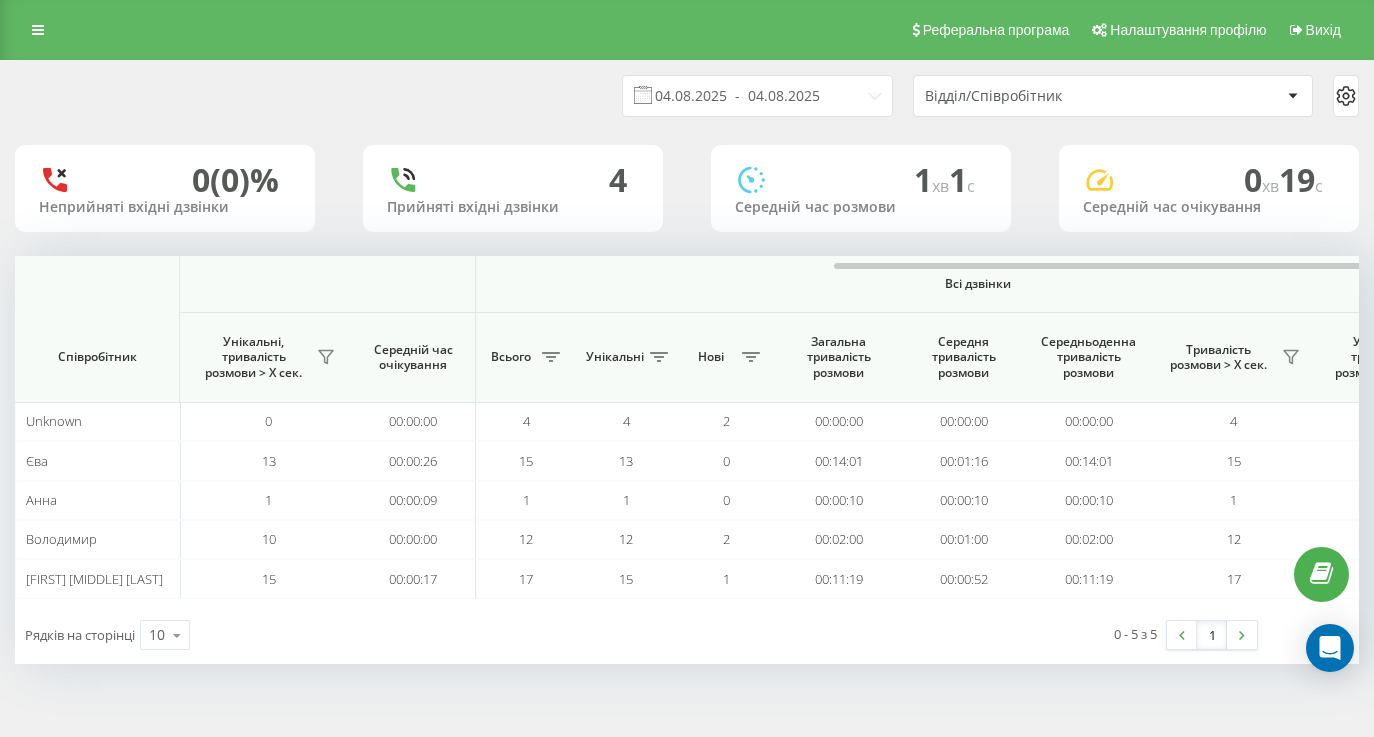 scroll, scrollTop: 0, scrollLeft: 1446, axis: horizontal 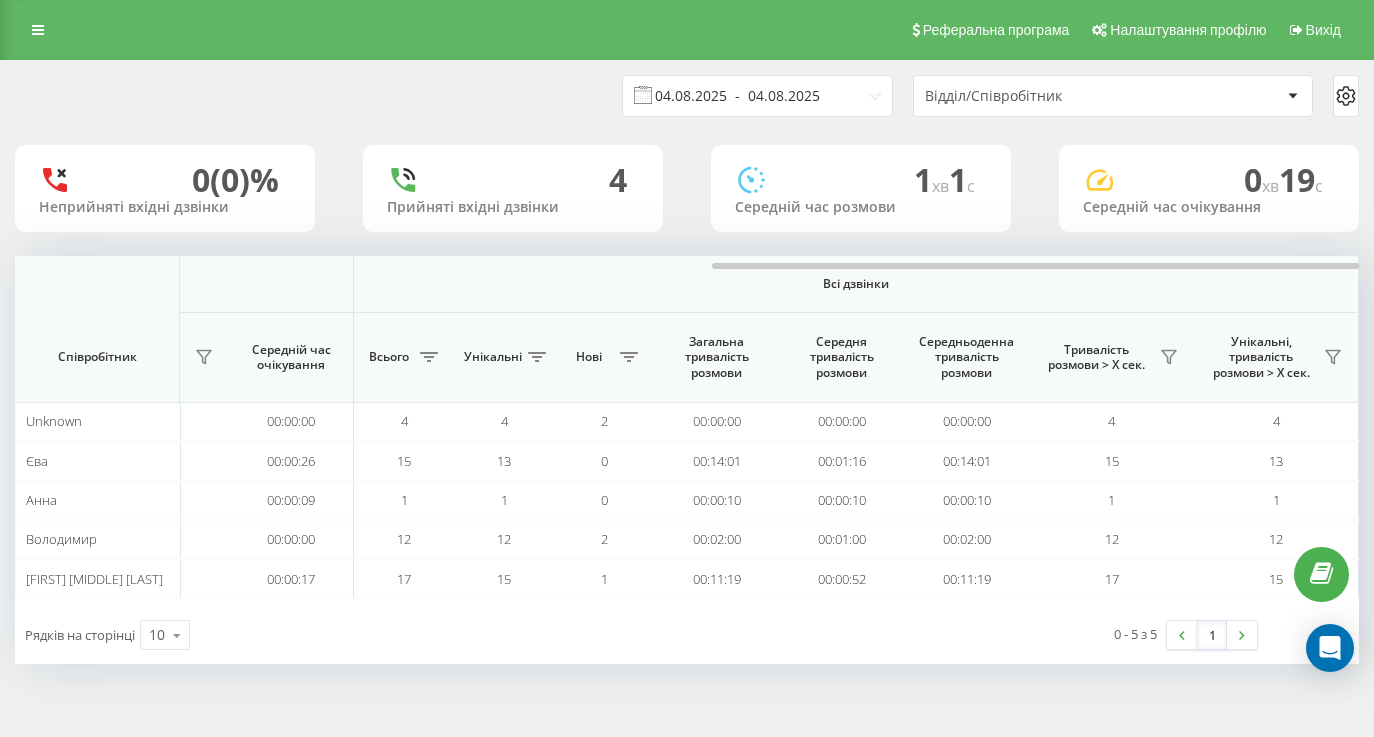 click on "04.08.2025  -  04.08.2025" at bounding box center [757, 96] 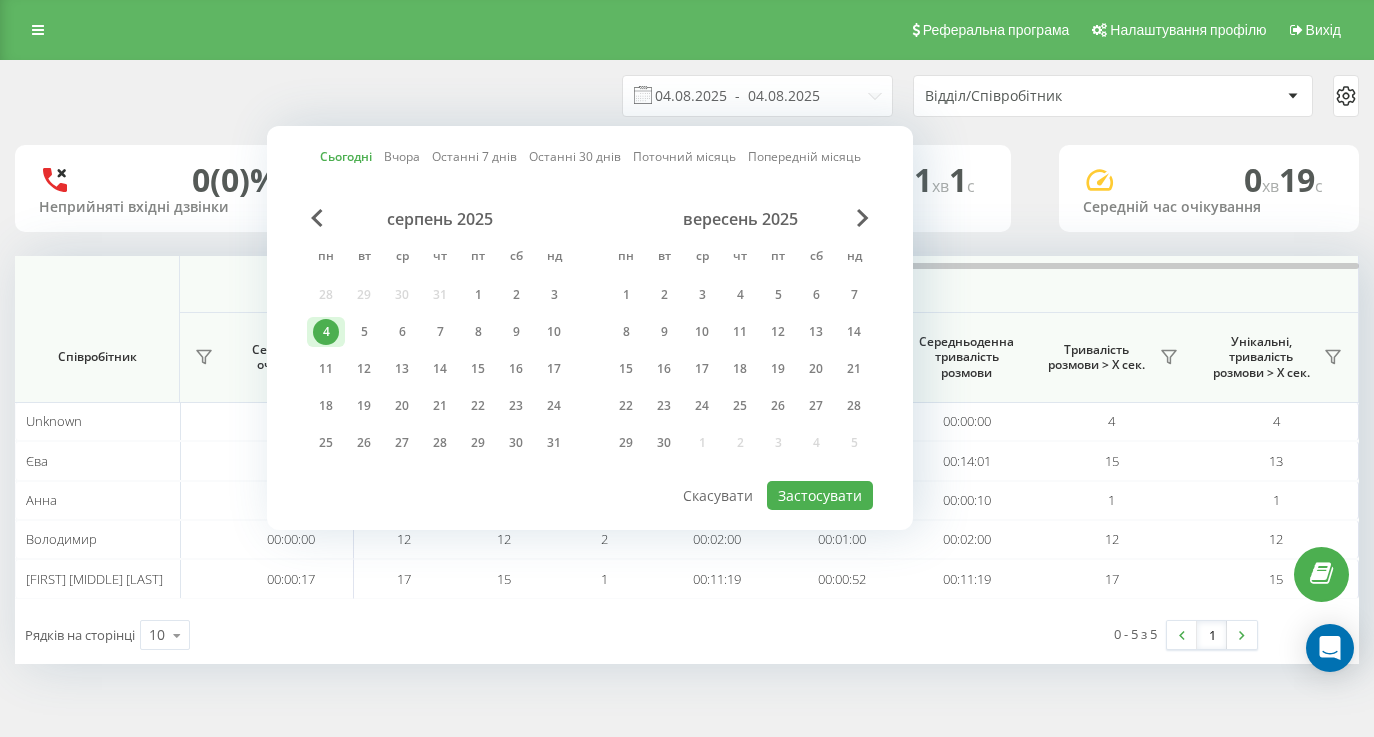 click on "4" at bounding box center (326, 332) 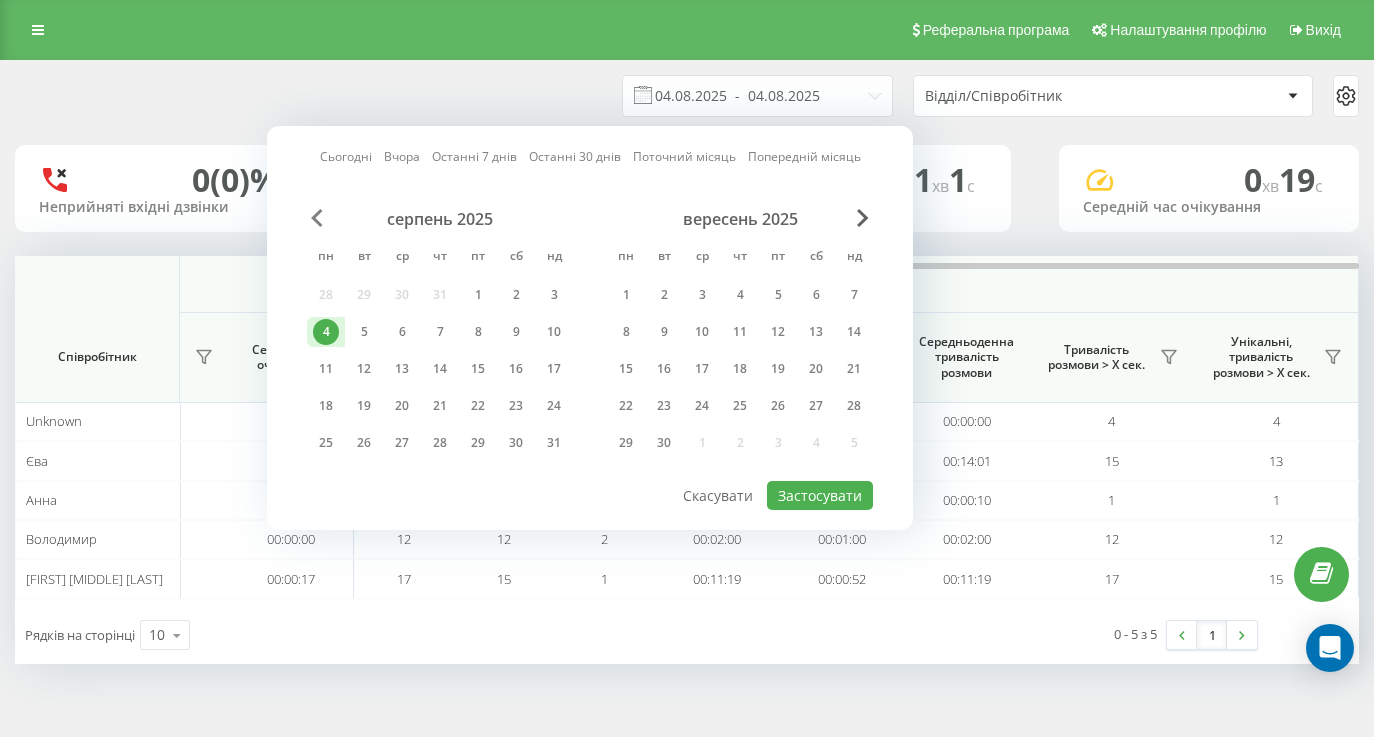 click at bounding box center (317, 218) 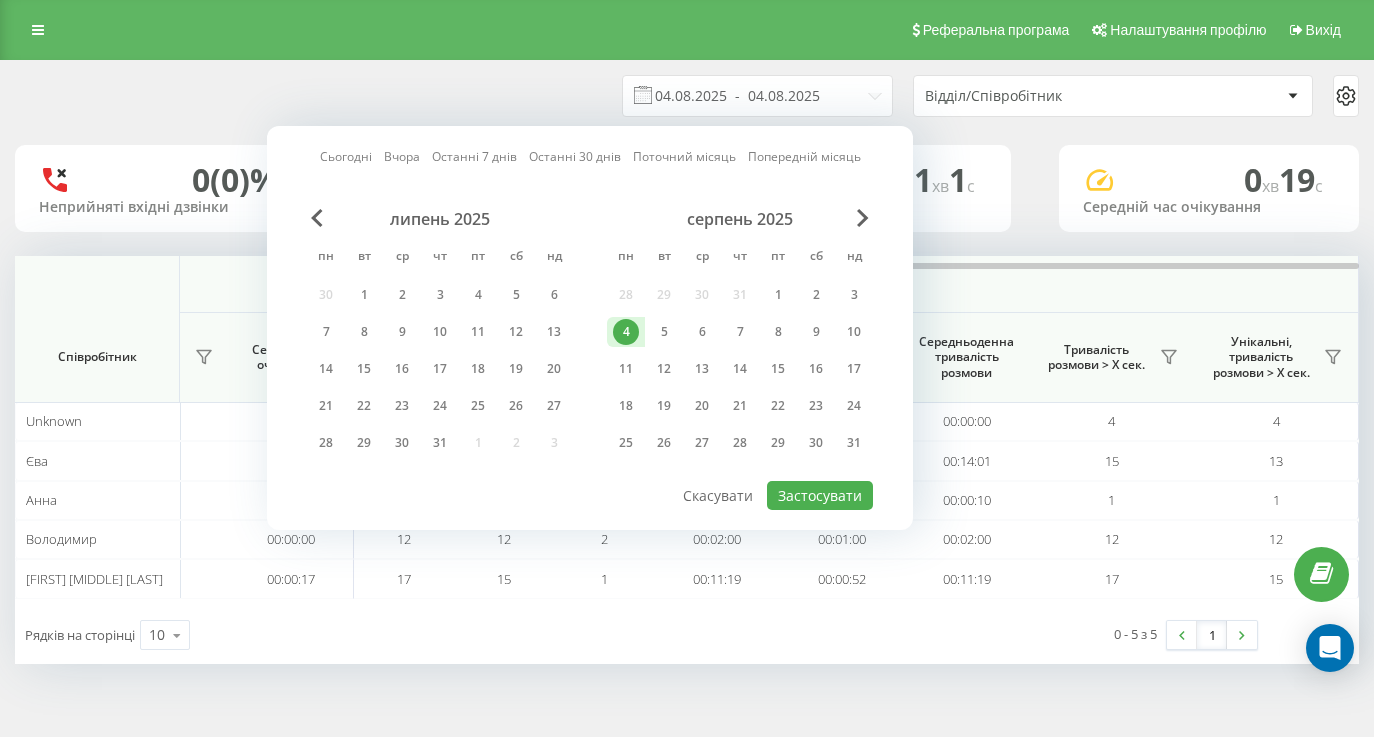 click on "4" at bounding box center [626, 332] 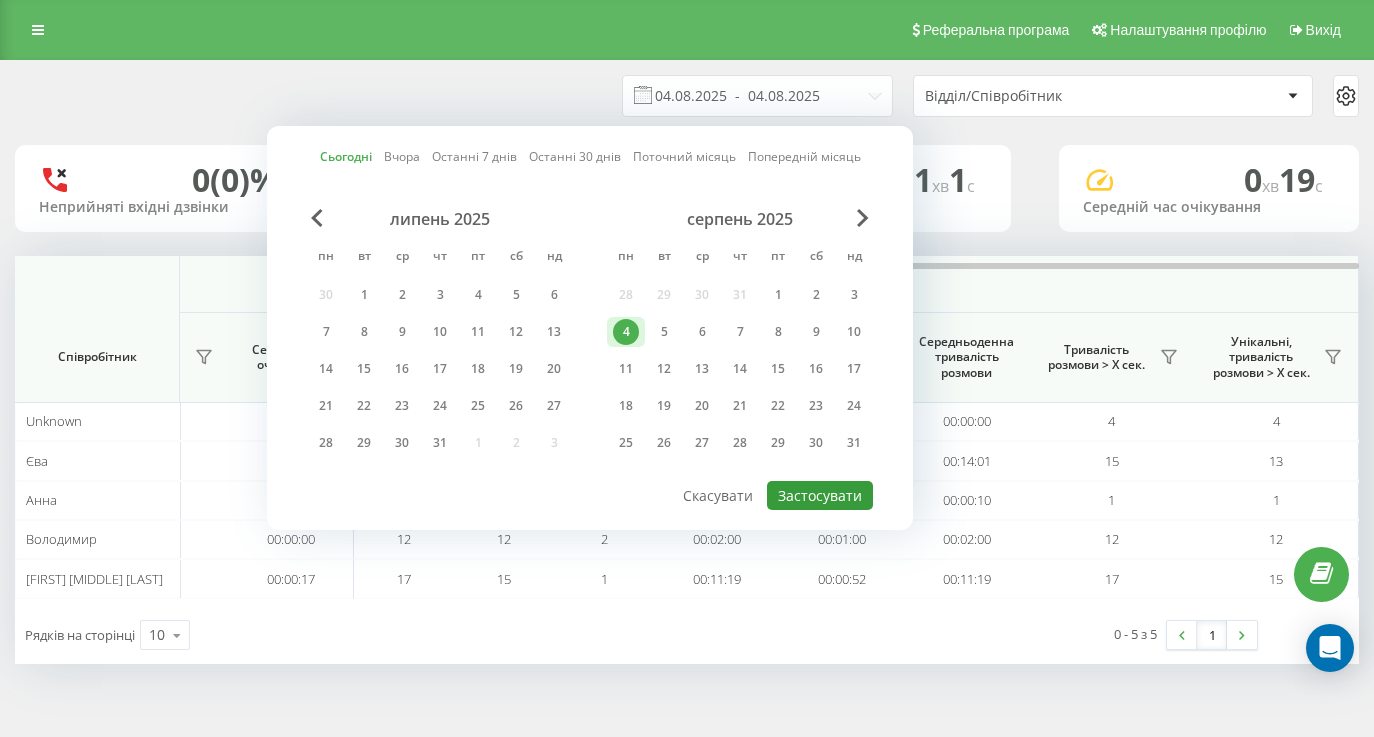 click on "Застосувати" at bounding box center (820, 495) 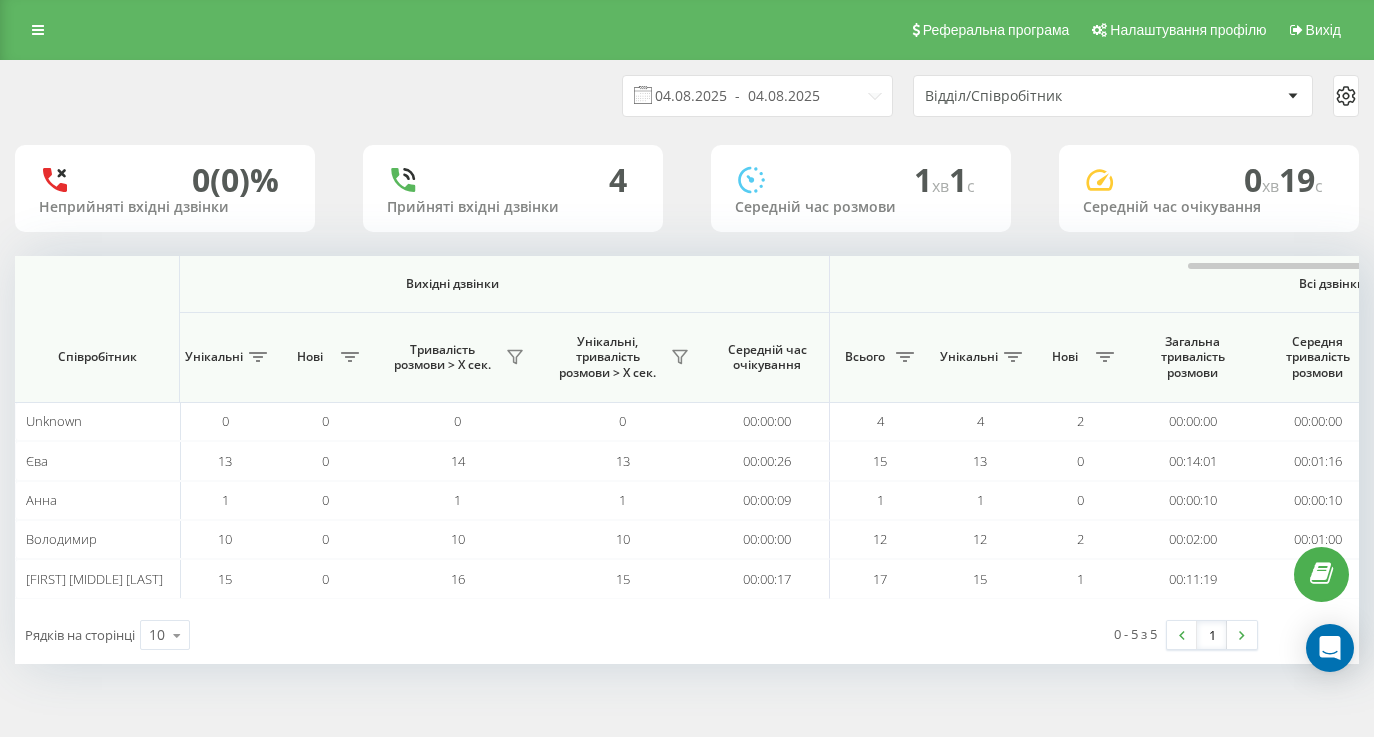 scroll, scrollTop: 0, scrollLeft: 1446, axis: horizontal 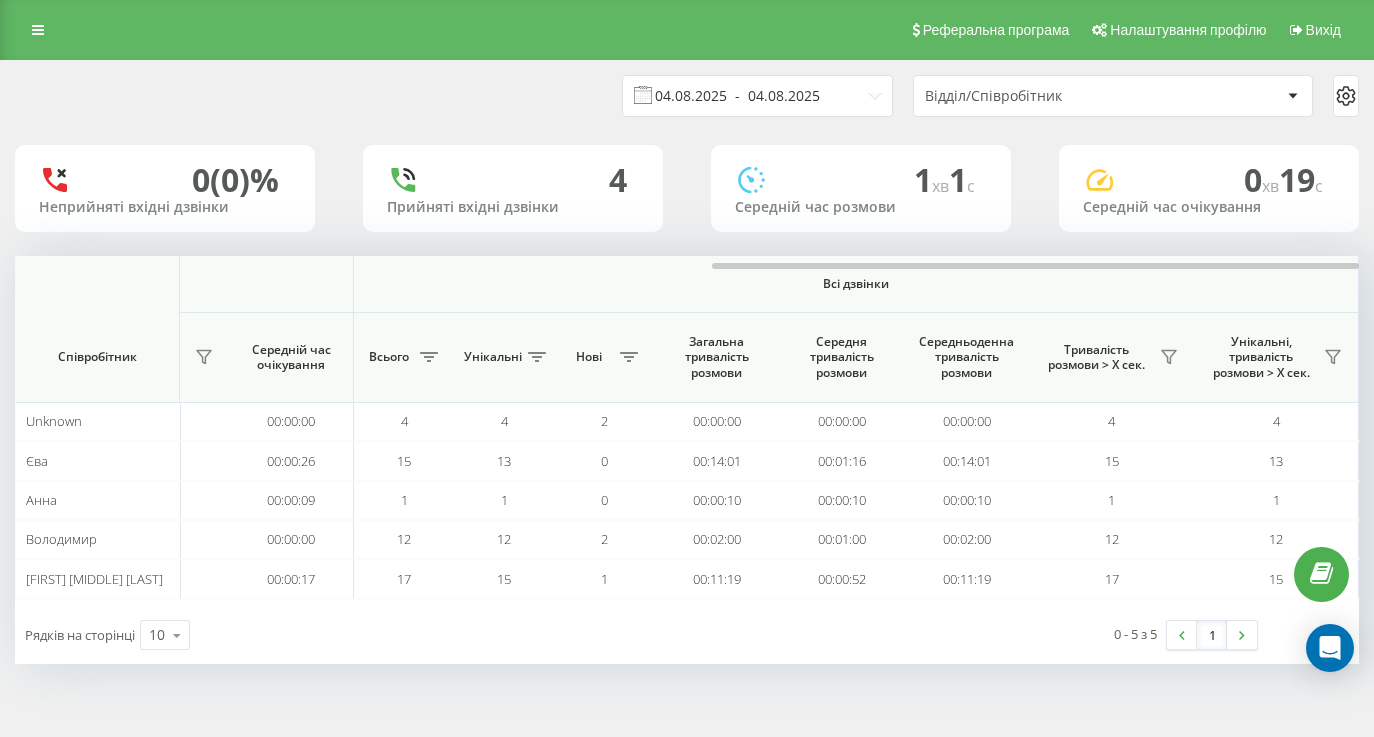 click on "04.08.2025  -  04.08.2025" at bounding box center [757, 96] 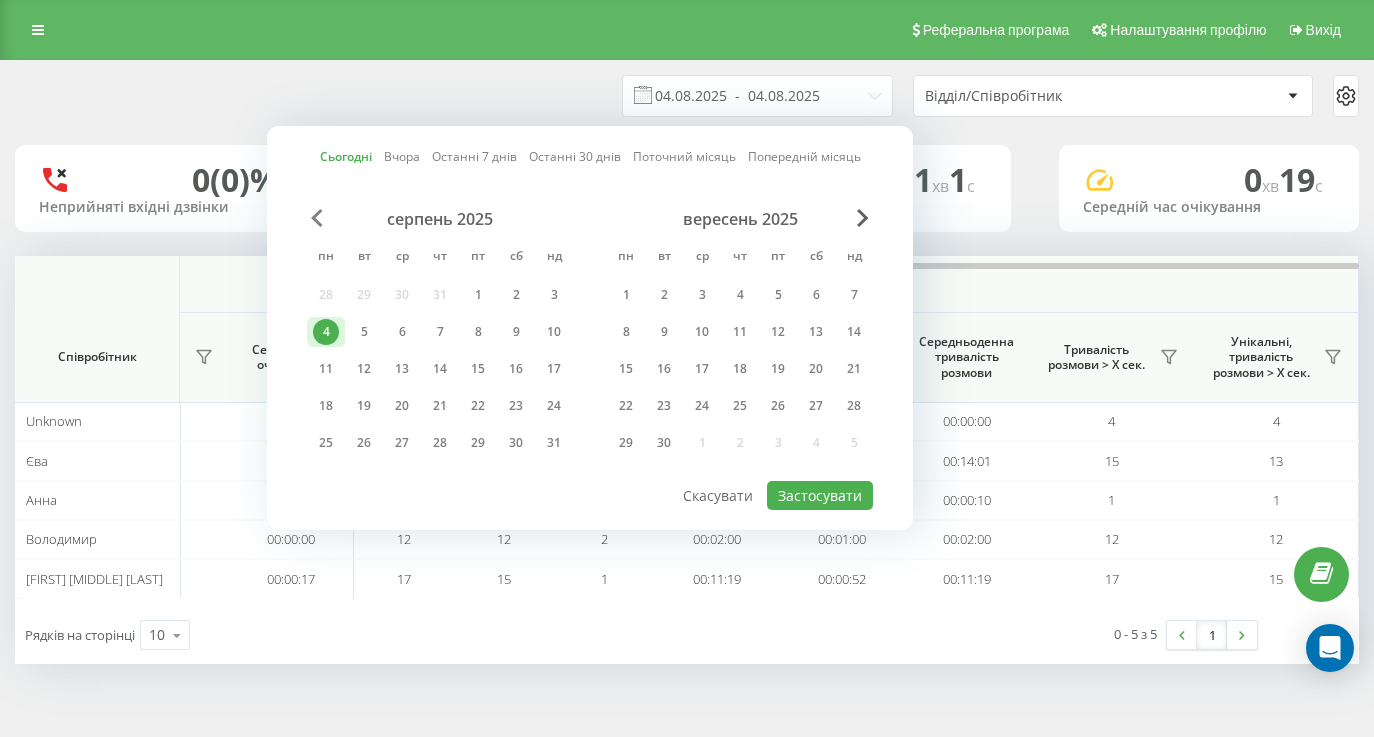 click at bounding box center (317, 218) 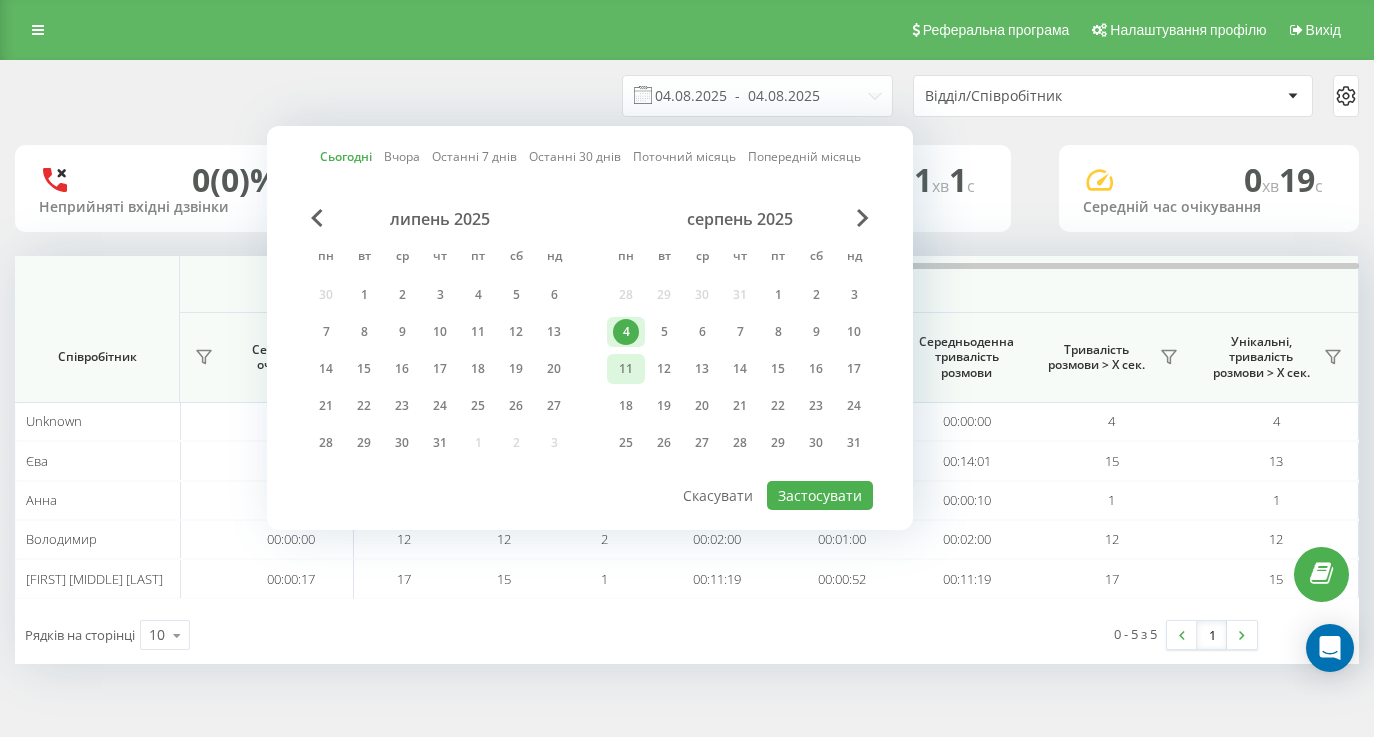 click on "11" at bounding box center [626, 369] 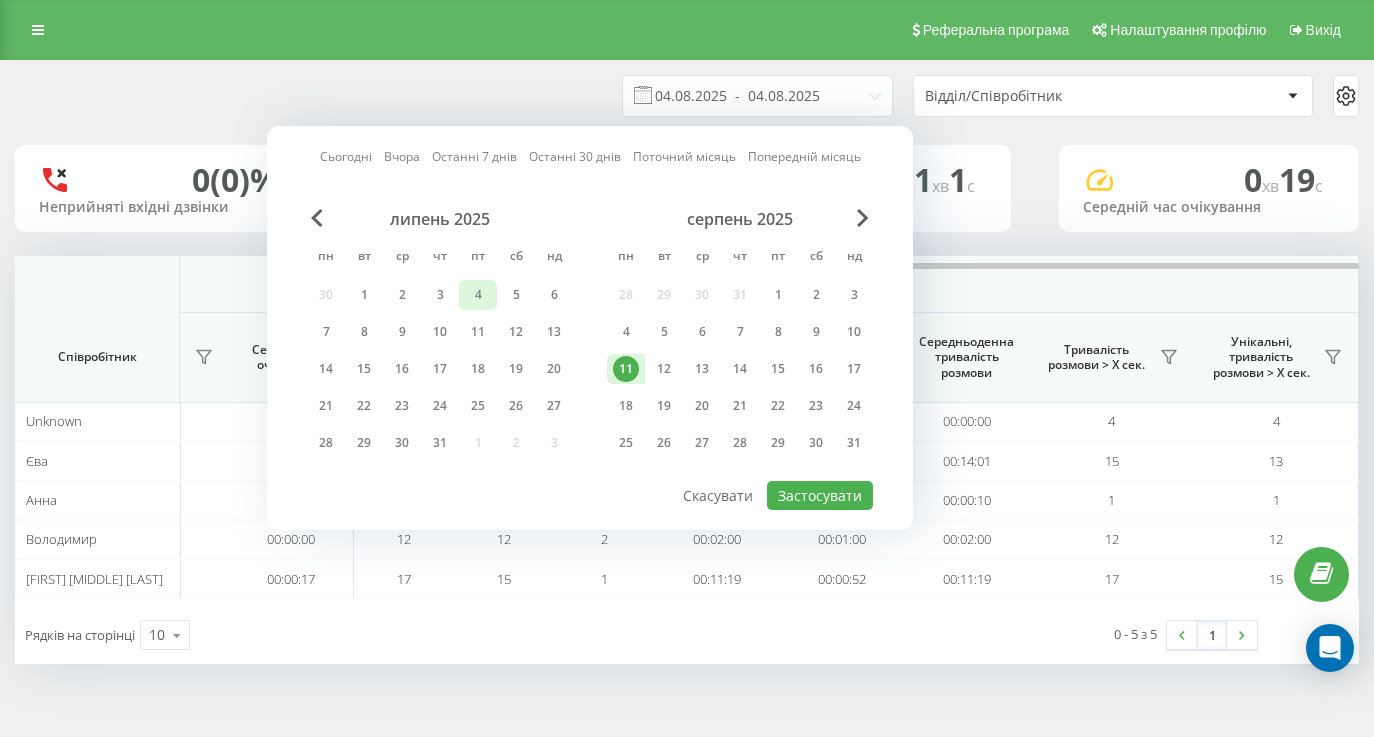click on "4" at bounding box center [478, 295] 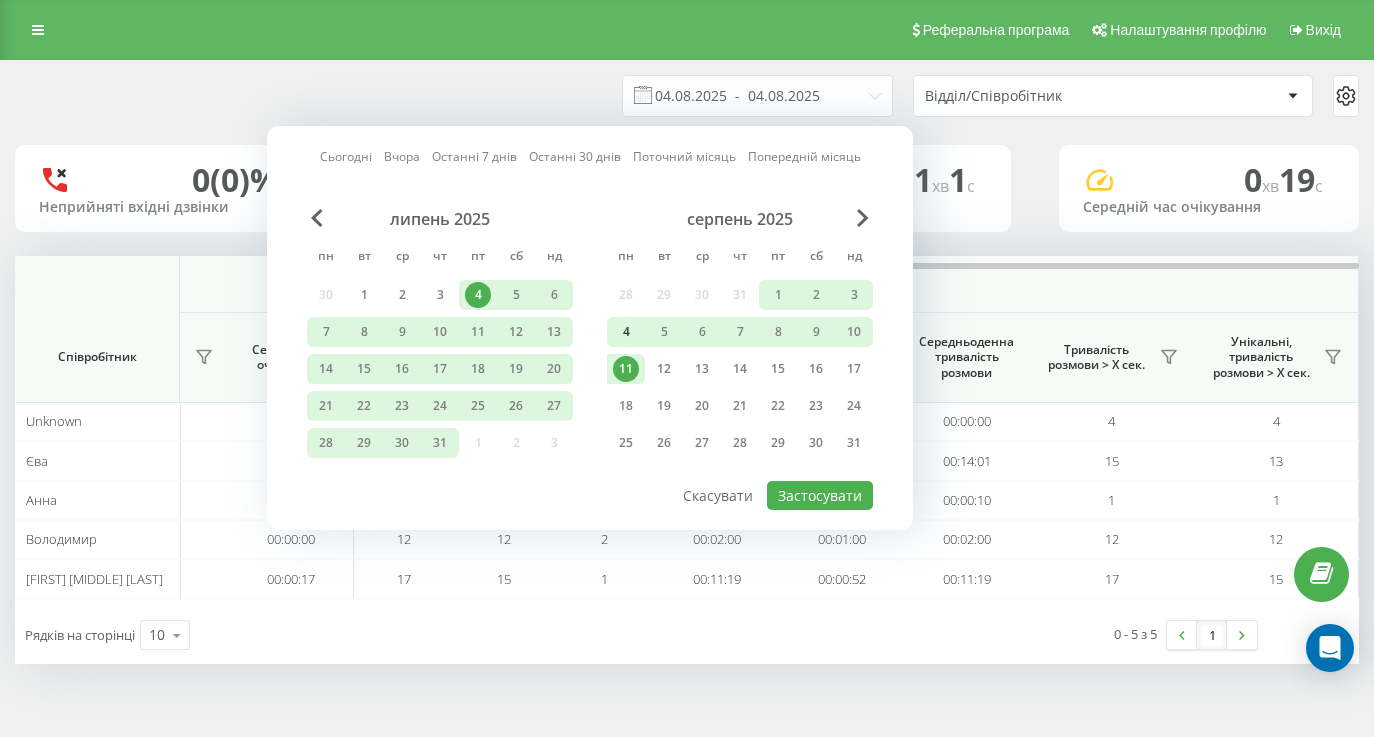 click on "4" at bounding box center [626, 332] 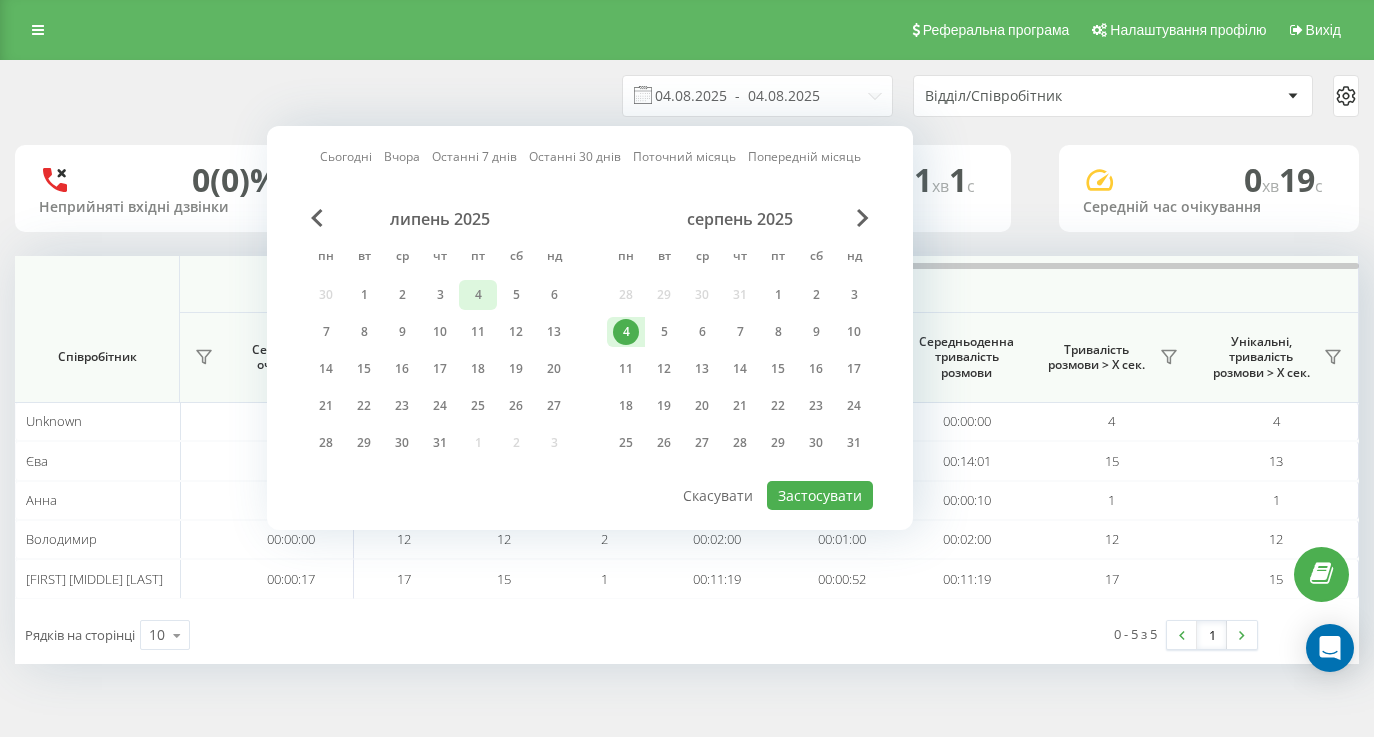 click on "4" at bounding box center [478, 295] 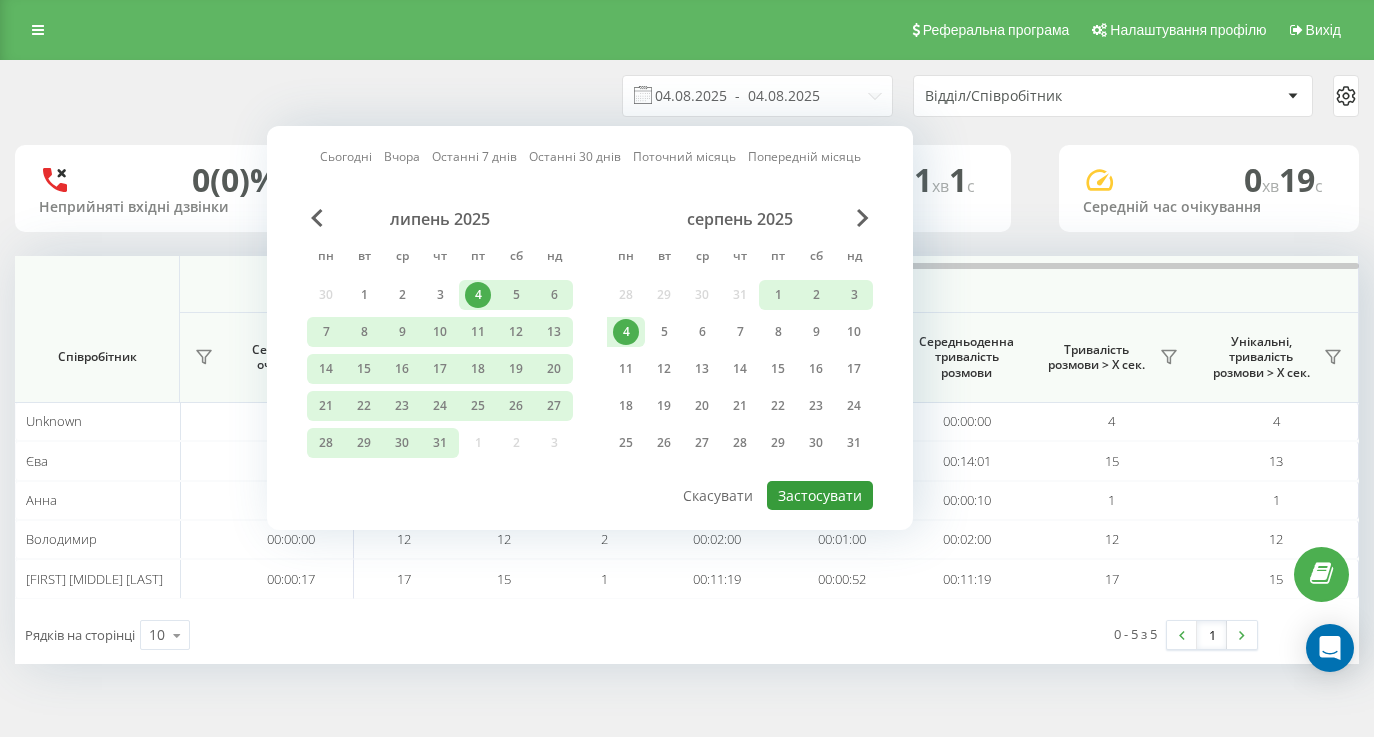 click on "Застосувати" at bounding box center (820, 495) 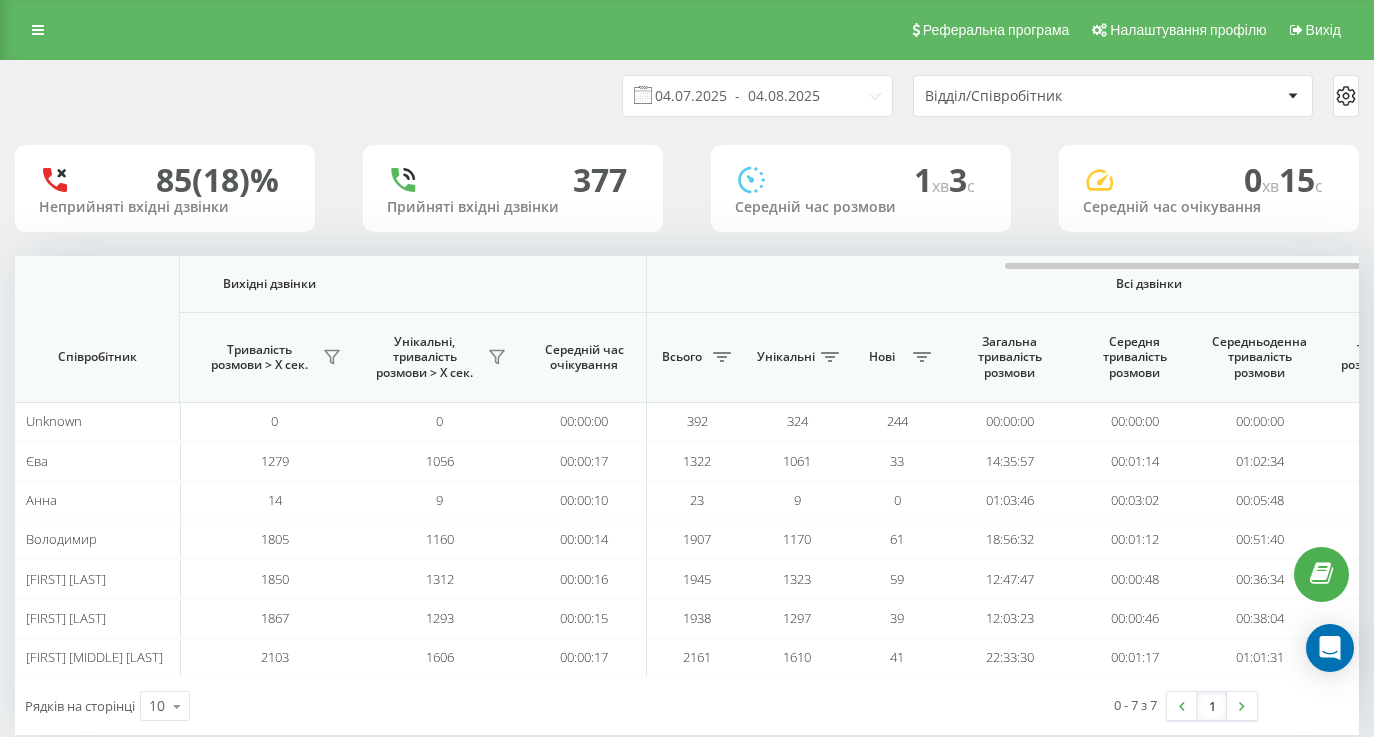 scroll, scrollTop: 0, scrollLeft: 1446, axis: horizontal 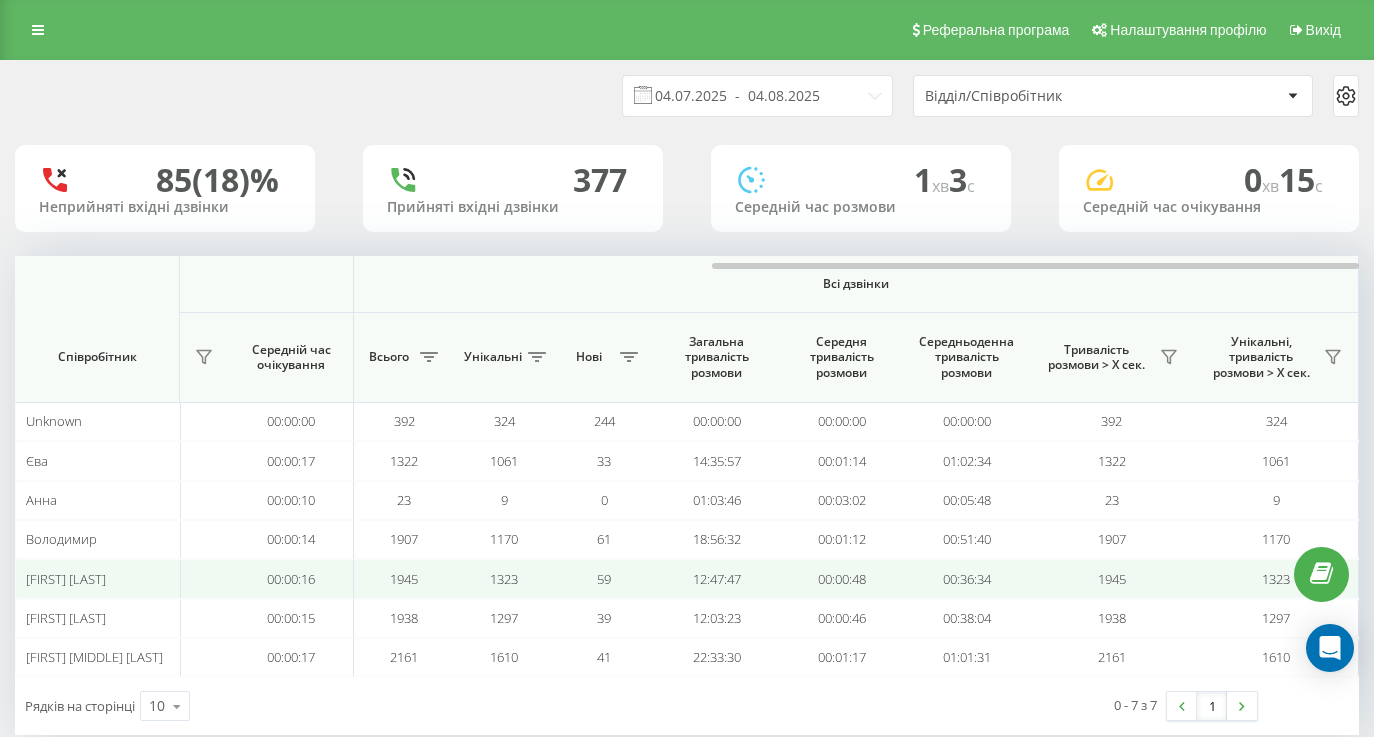 click on "1945" at bounding box center (404, 578) 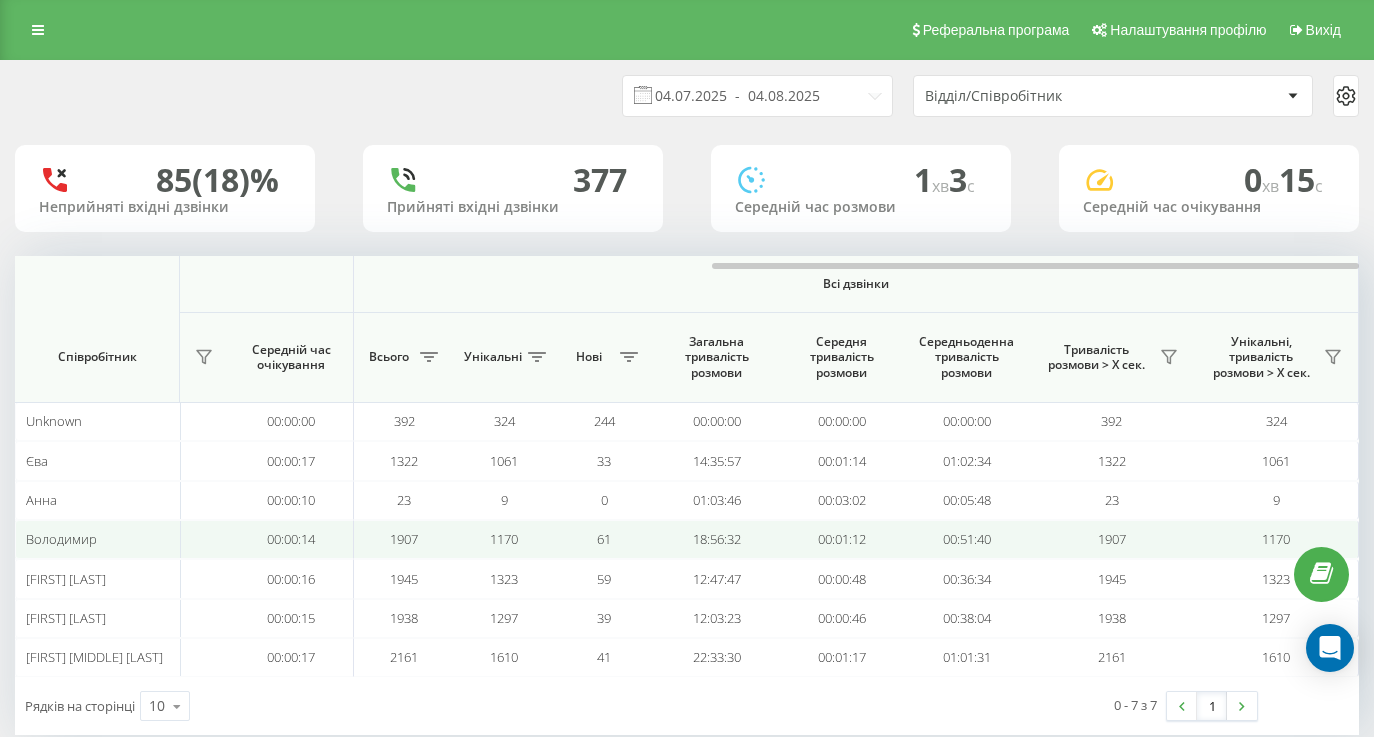 click on "1907" at bounding box center [404, 539] 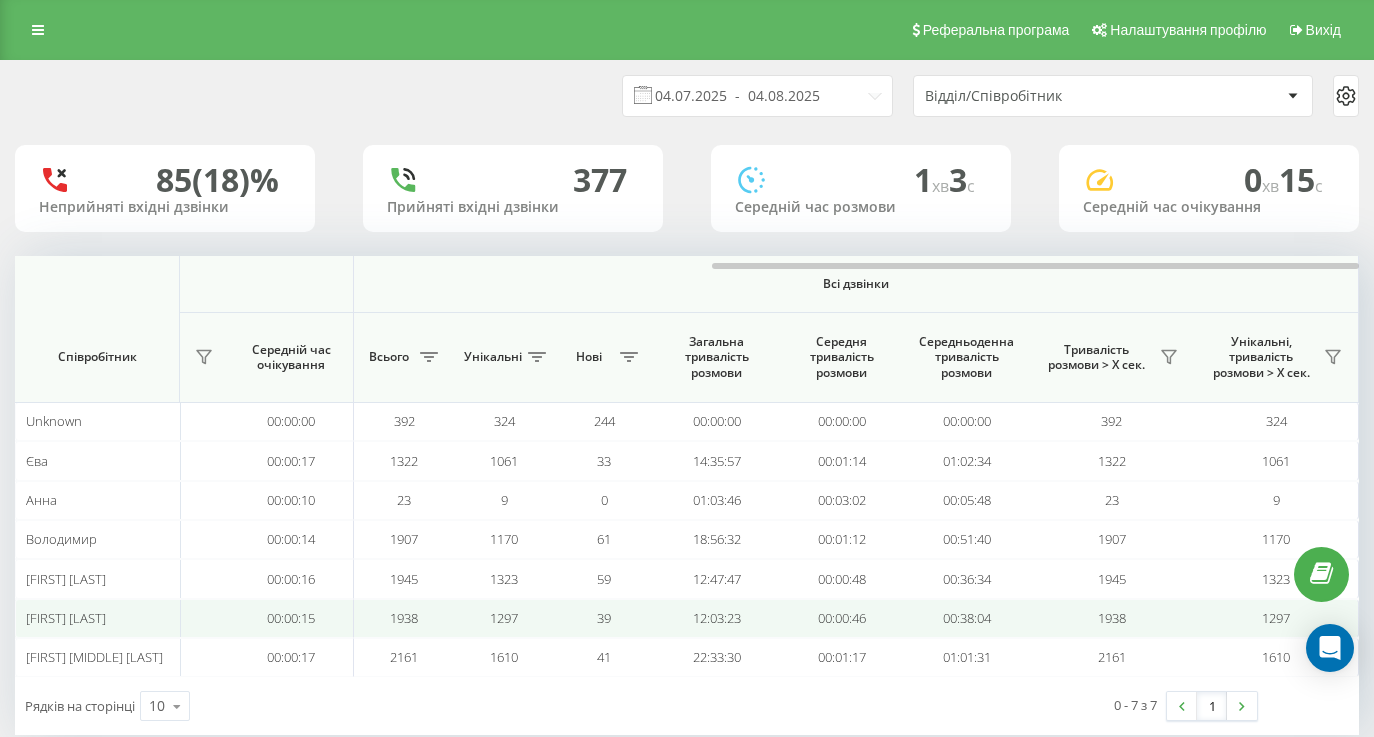 click on "1297" at bounding box center [504, 618] 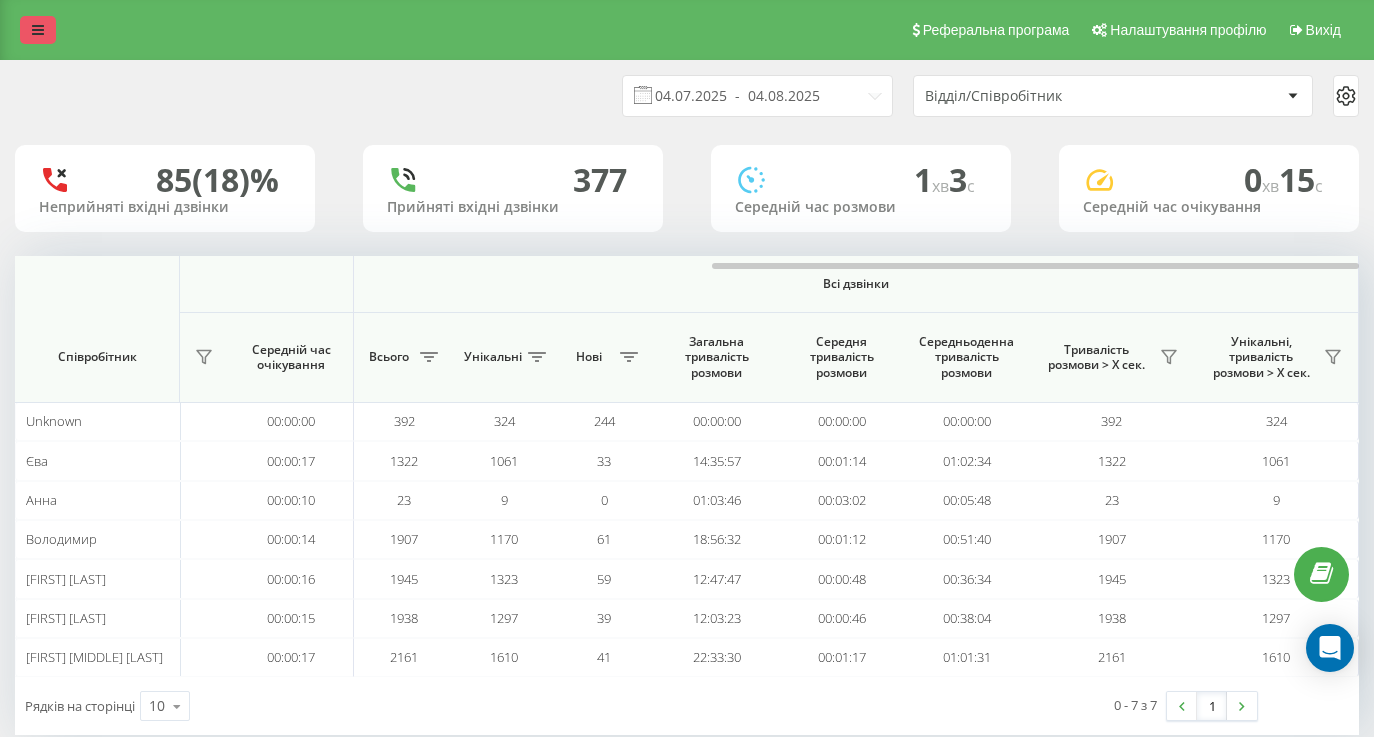 click at bounding box center (38, 30) 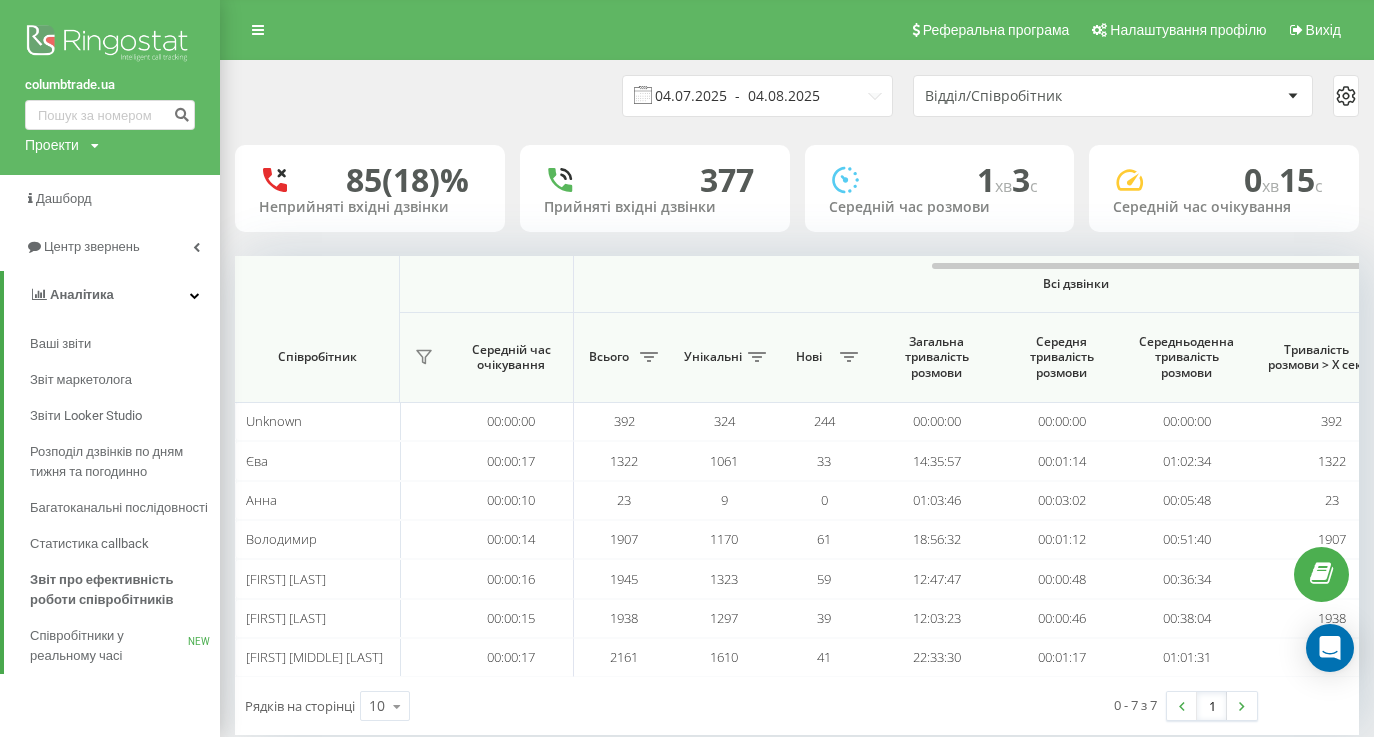 click on "04.07.2025  -  04.08.2025" at bounding box center (757, 96) 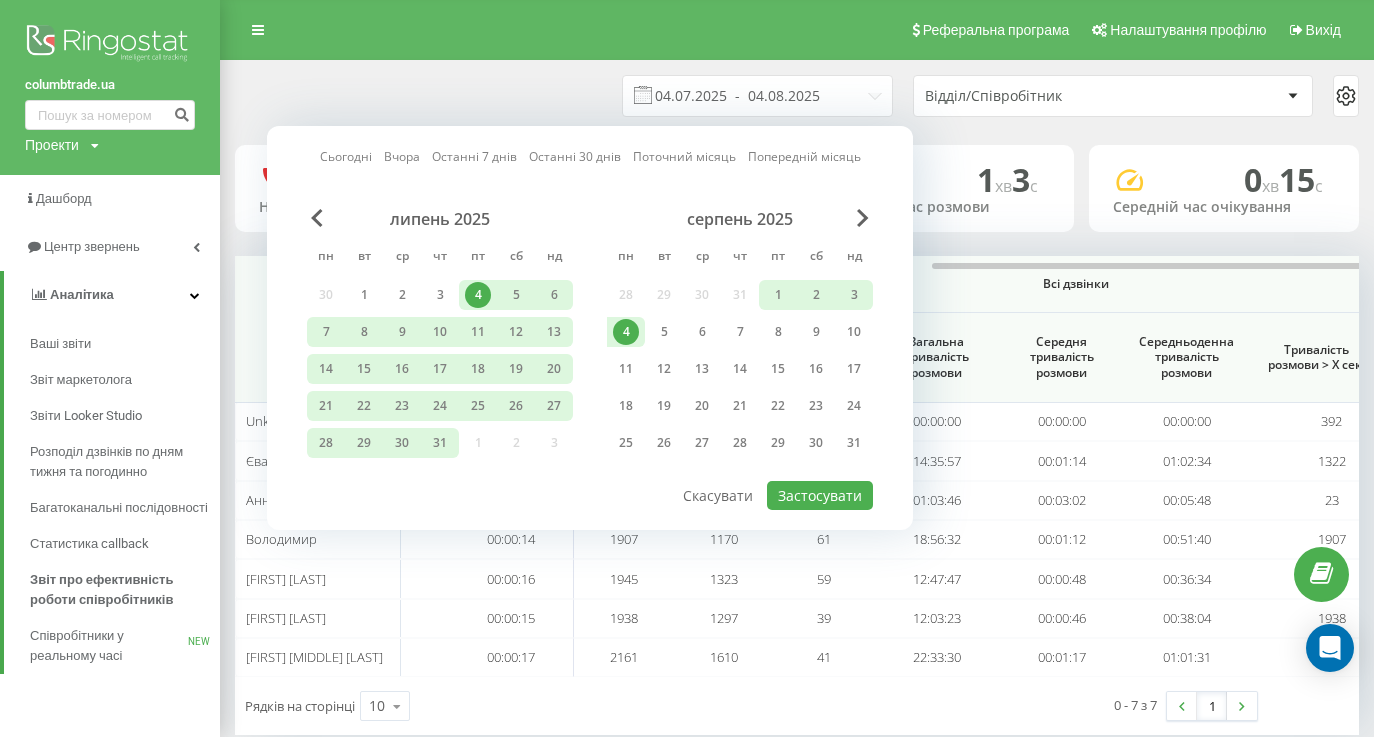 click on "4" at bounding box center (626, 332) 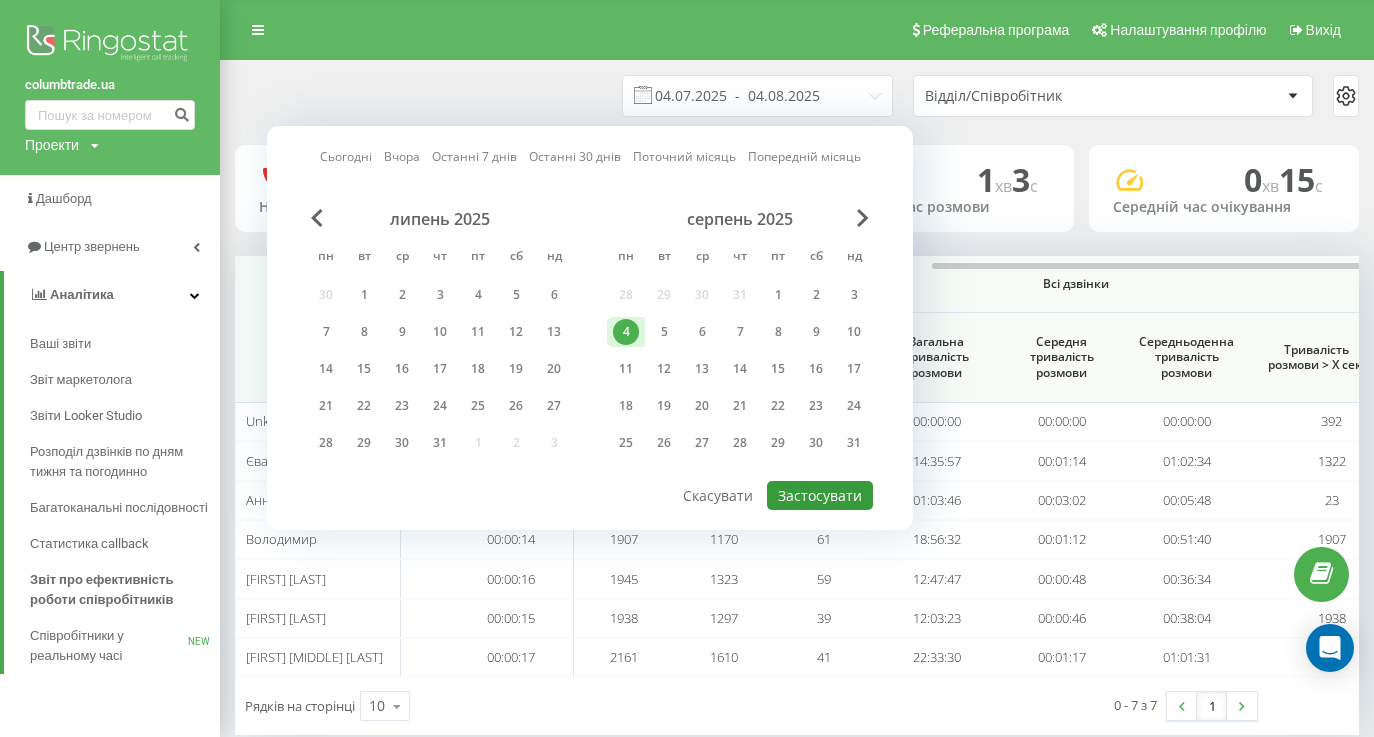 click on "Застосувати" at bounding box center [820, 495] 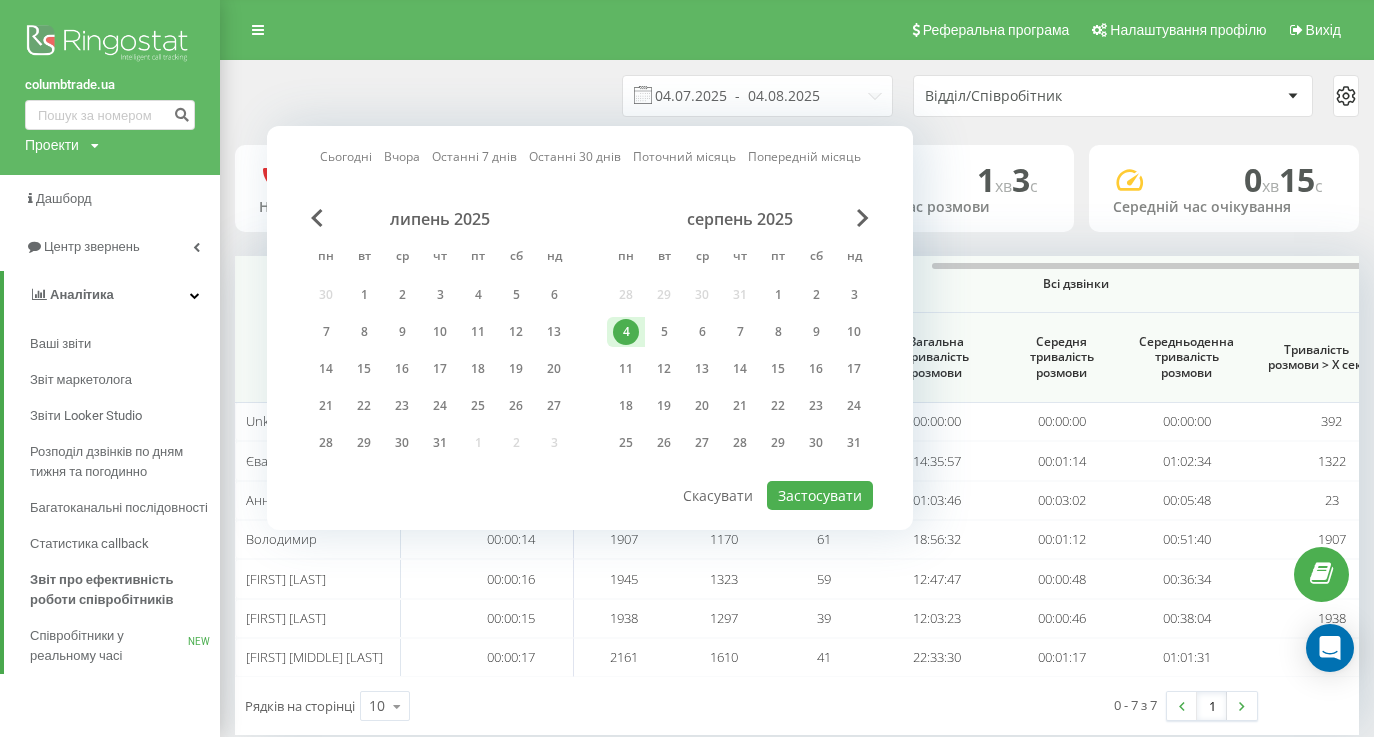 type on "04.08.2025  -  04.08.2025" 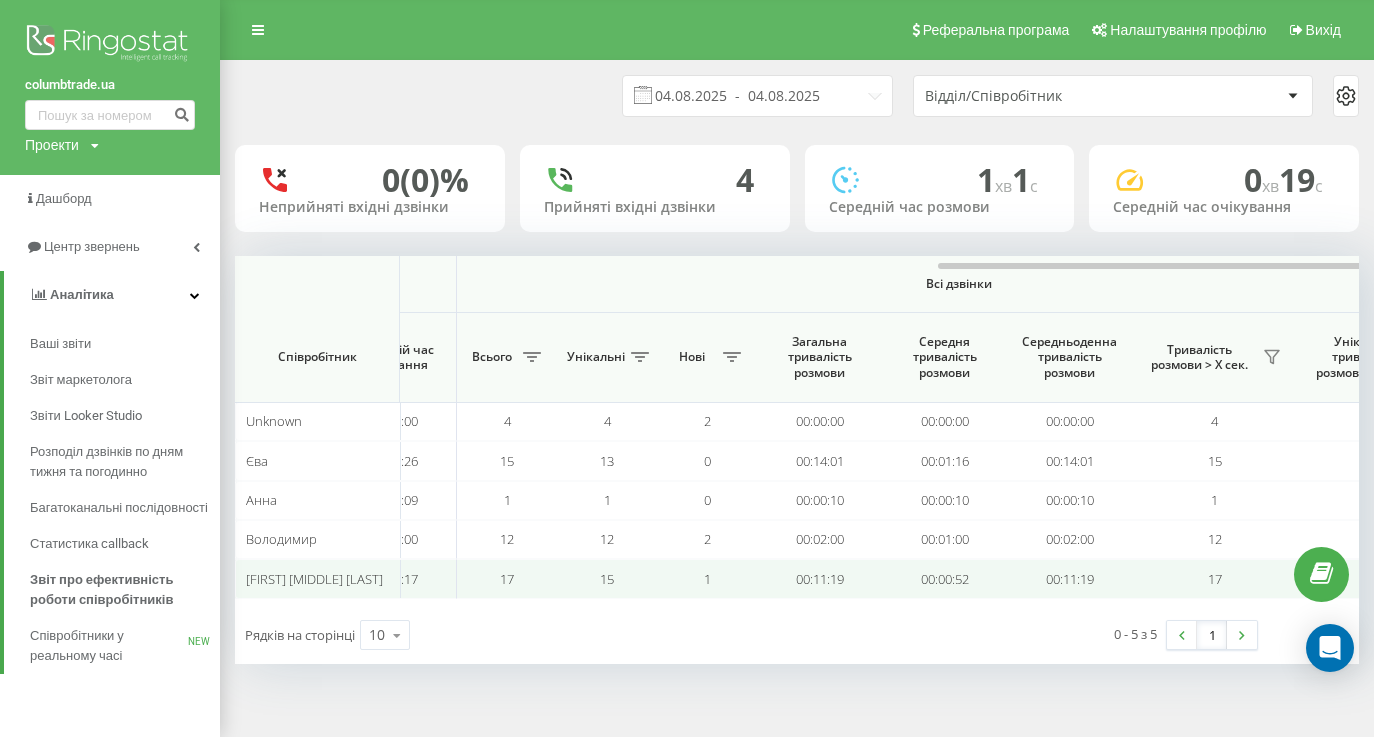scroll, scrollTop: 0, scrollLeft: 1560, axis: horizontal 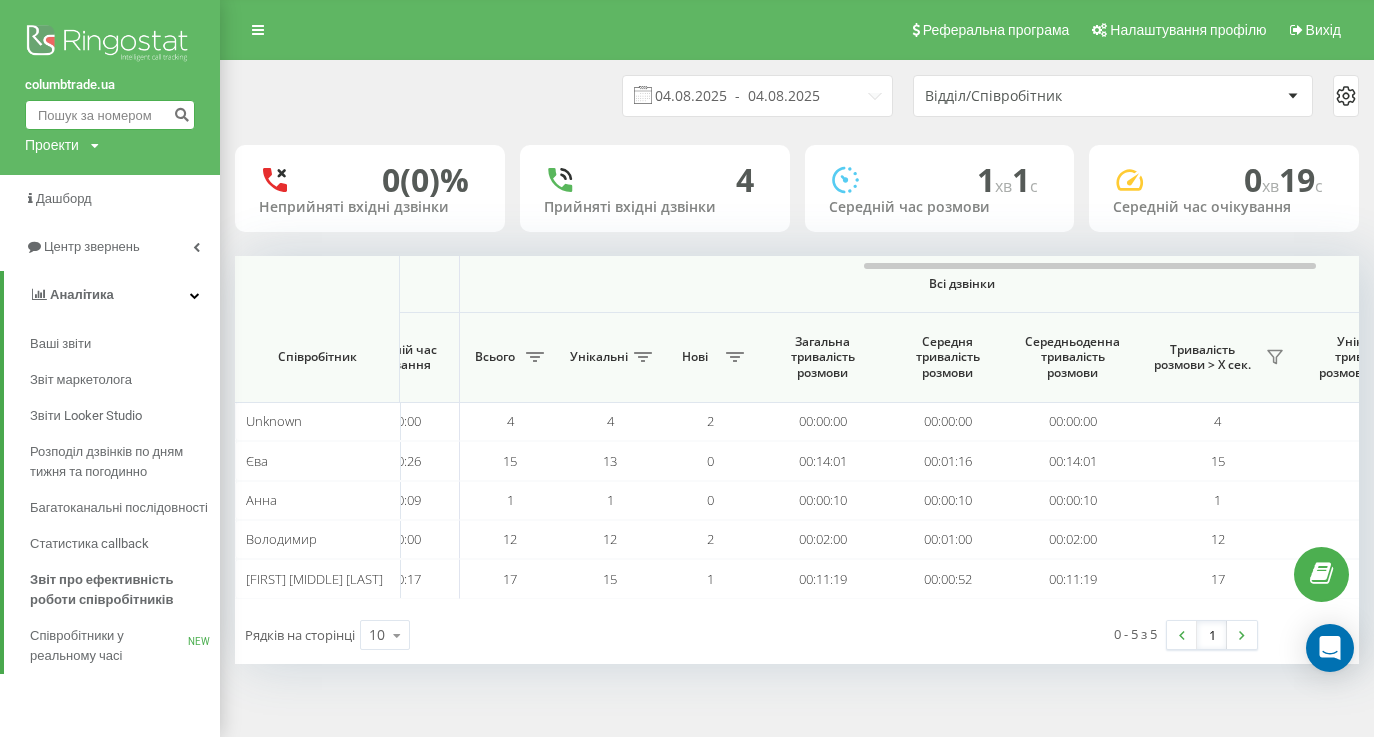 click at bounding box center (110, 115) 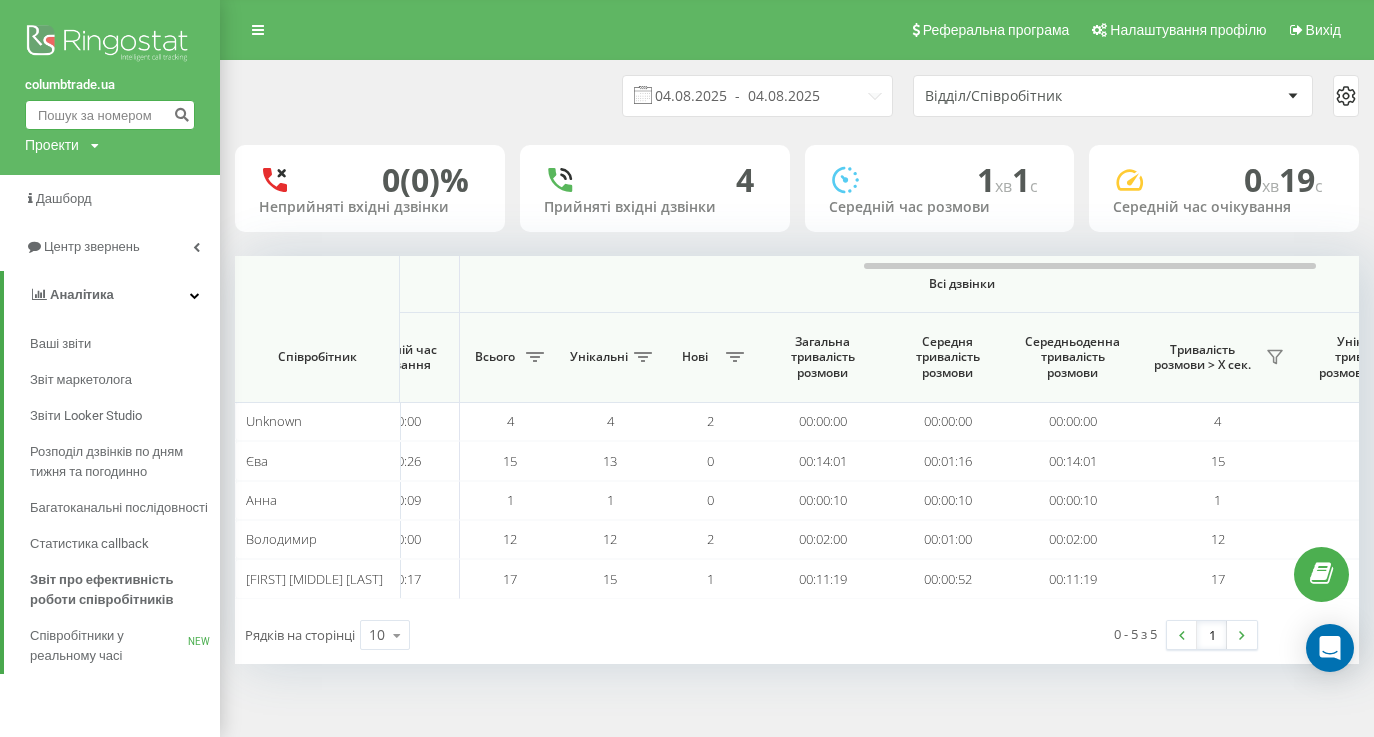 paste on "(067) 401 47 22" 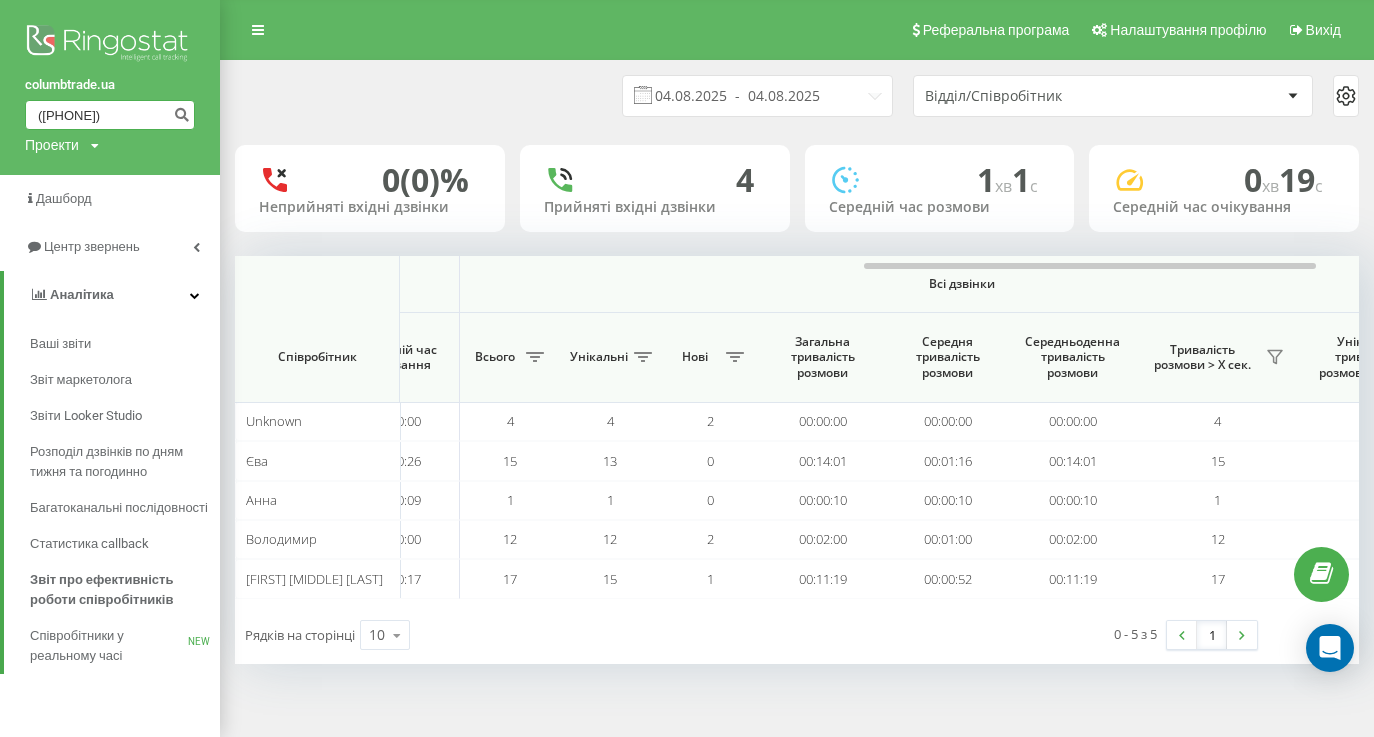 click on "(067) 401 47 22" at bounding box center (110, 115) 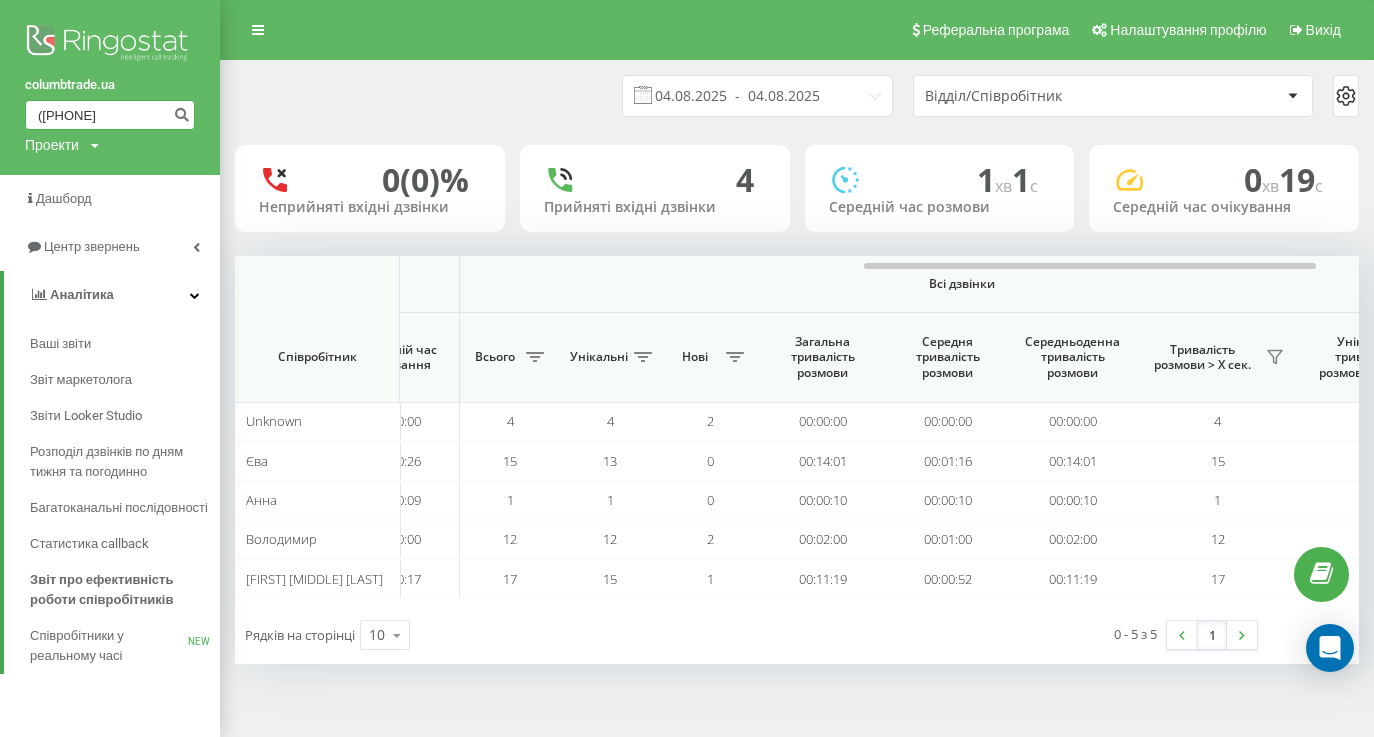 click on "(067 401 47 22" at bounding box center [110, 115] 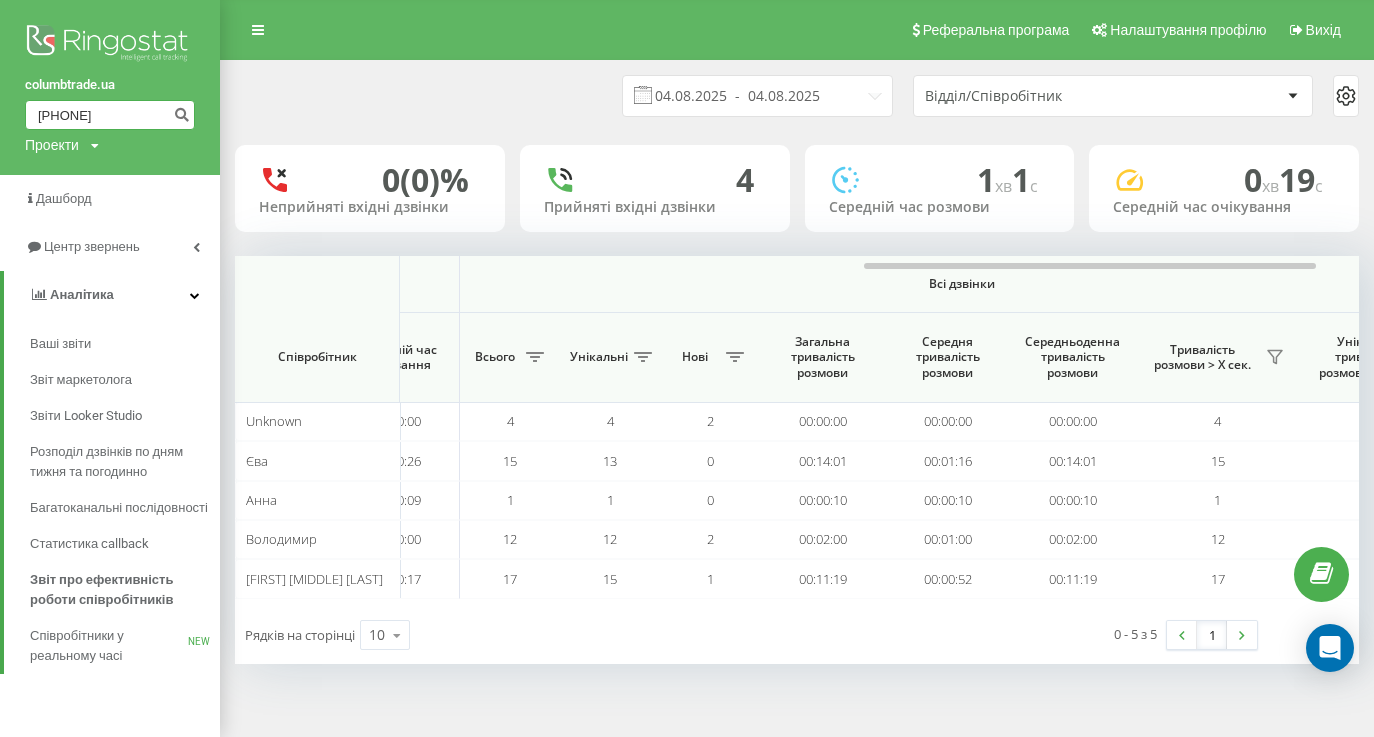 type on "067 401 47 22" 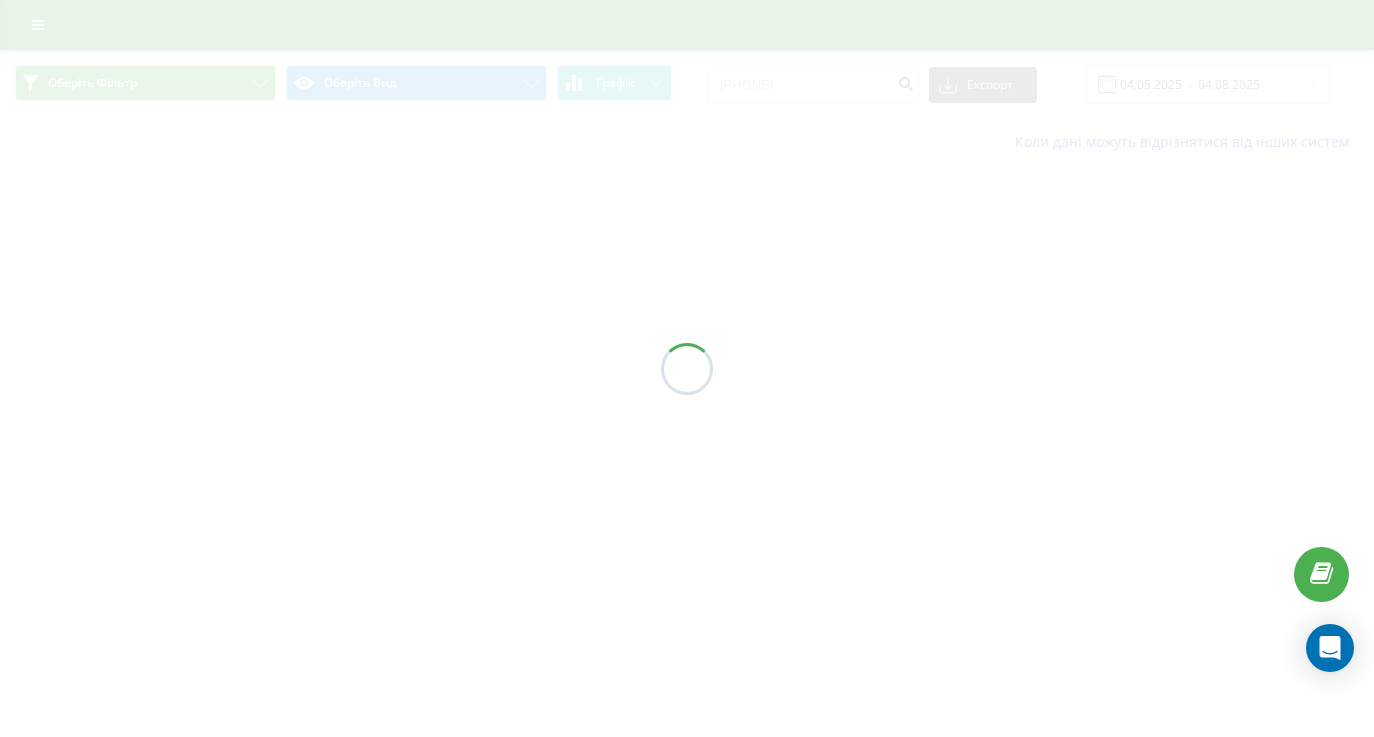 scroll, scrollTop: 0, scrollLeft: 0, axis: both 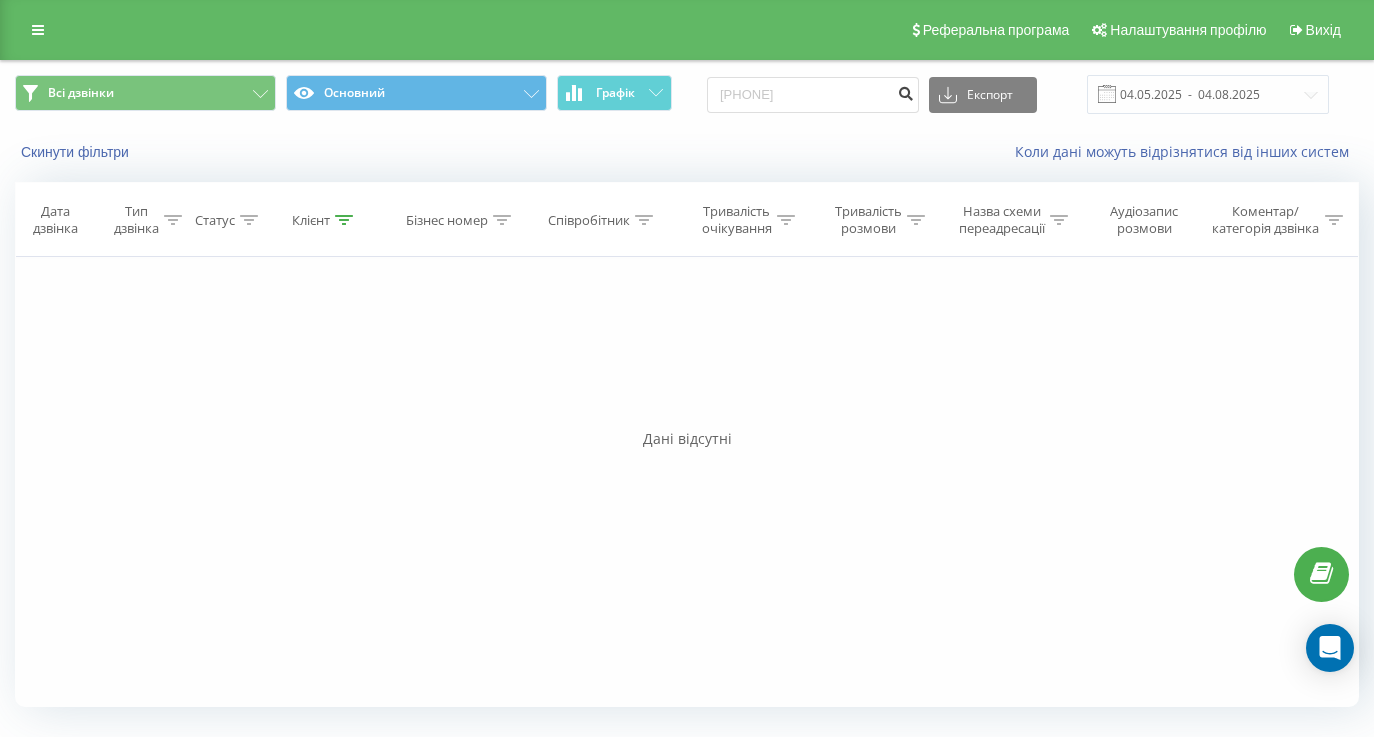 click at bounding box center [905, 91] 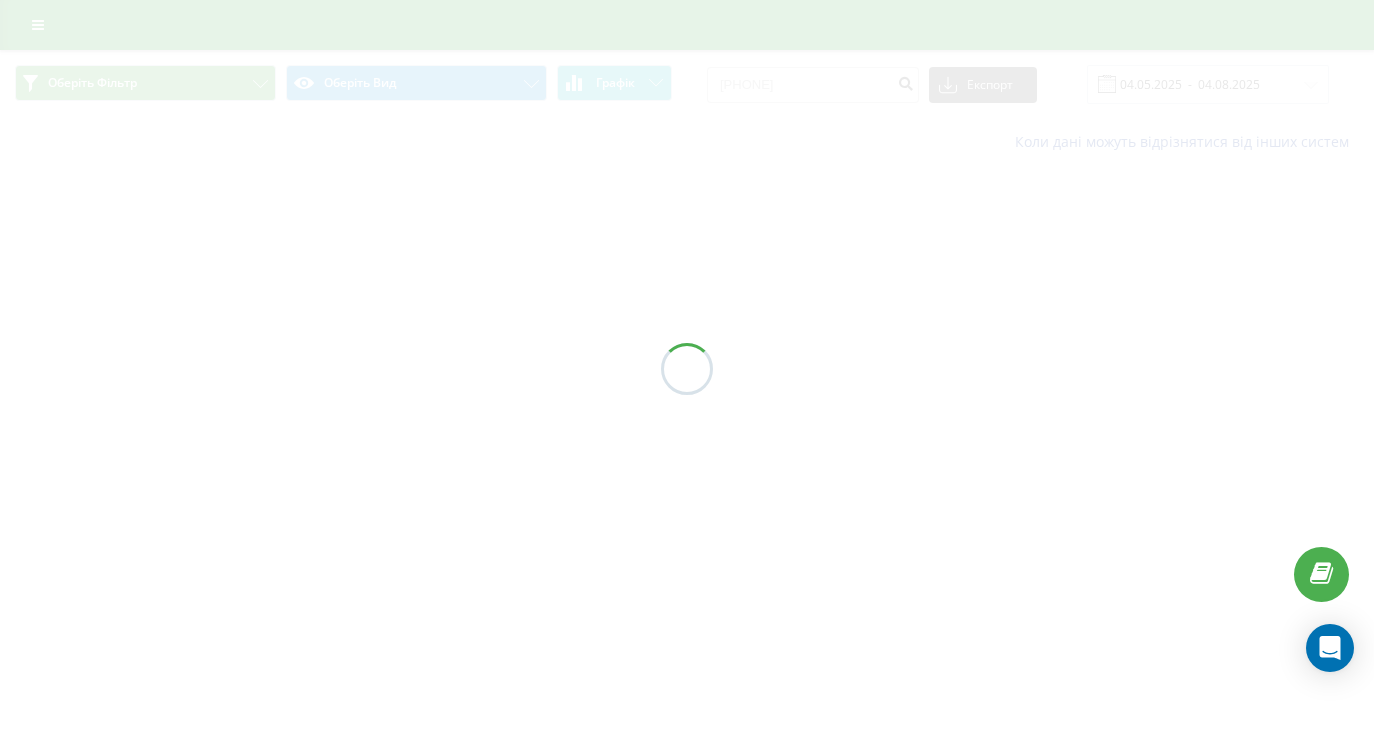 scroll, scrollTop: 0, scrollLeft: 0, axis: both 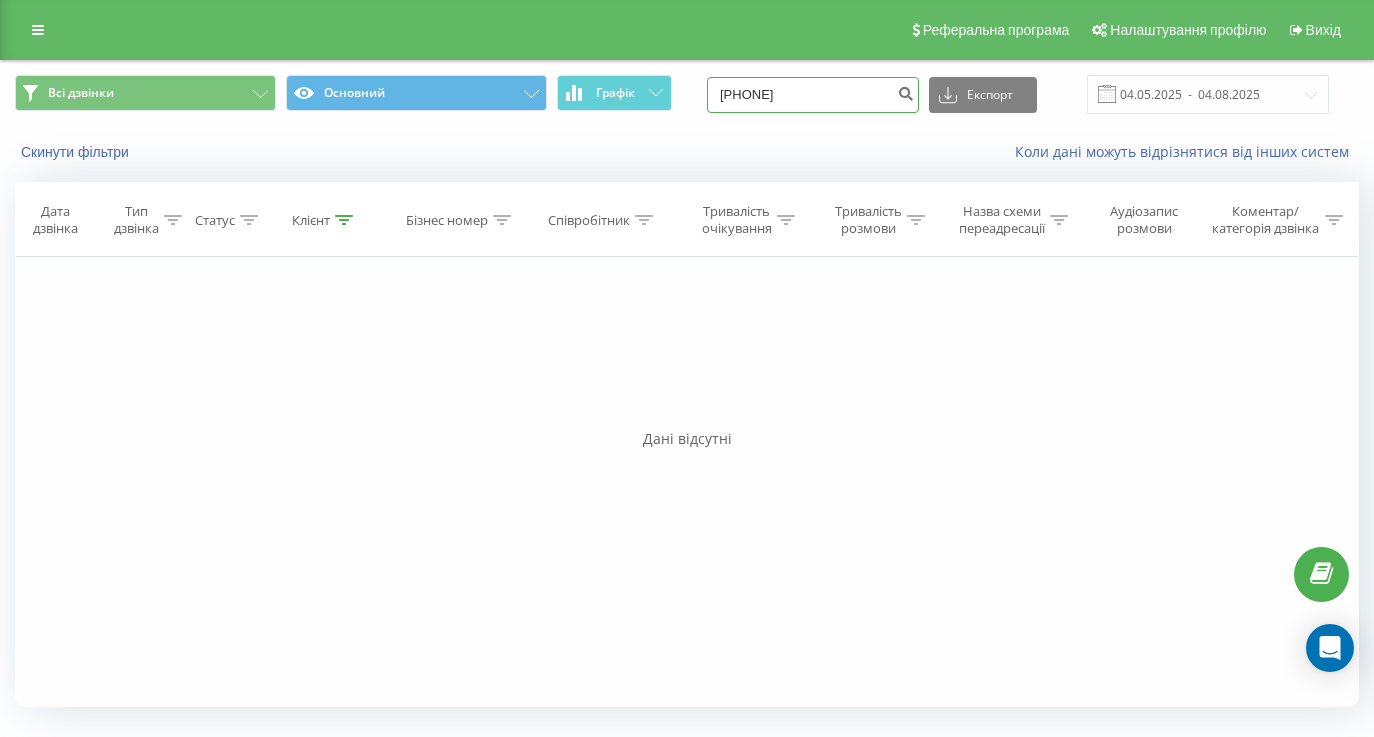 click on "[PHONE]" at bounding box center [813, 95] 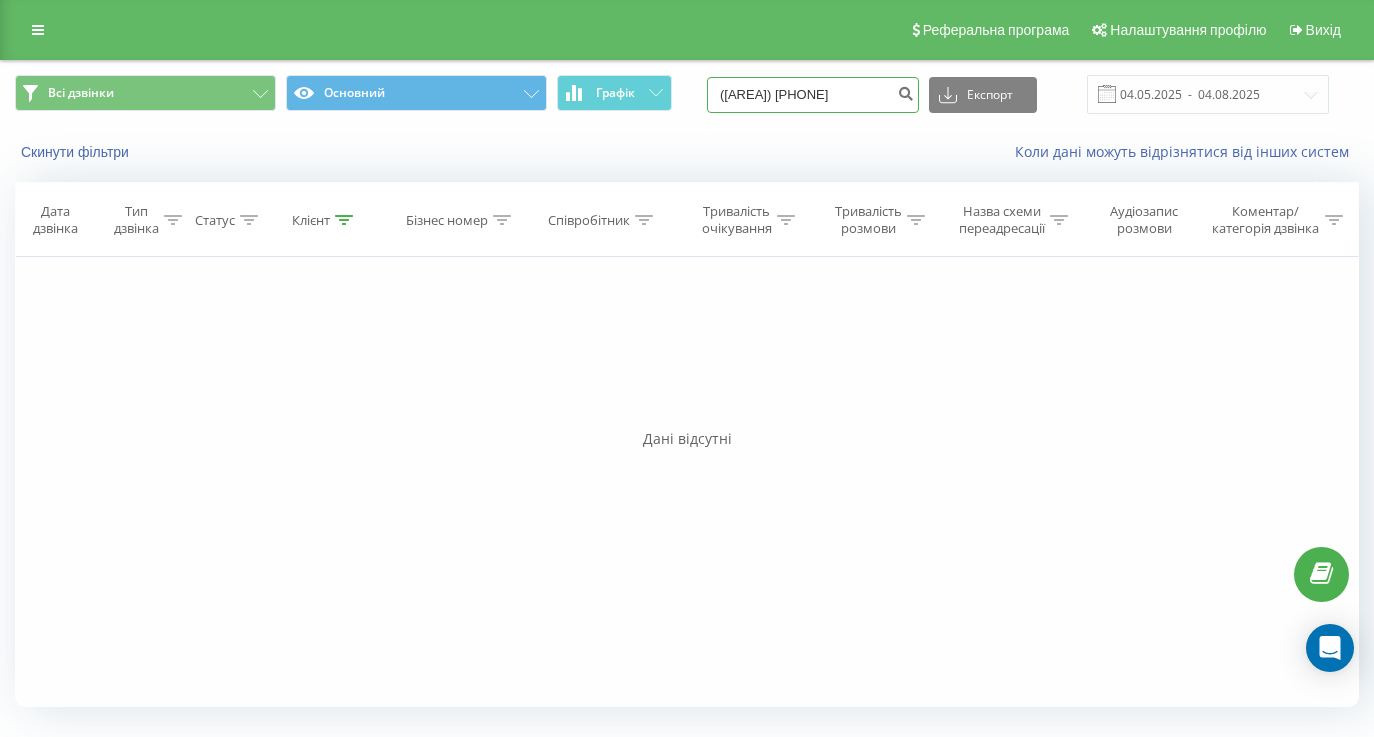 click on "067)4014722" at bounding box center (813, 95) 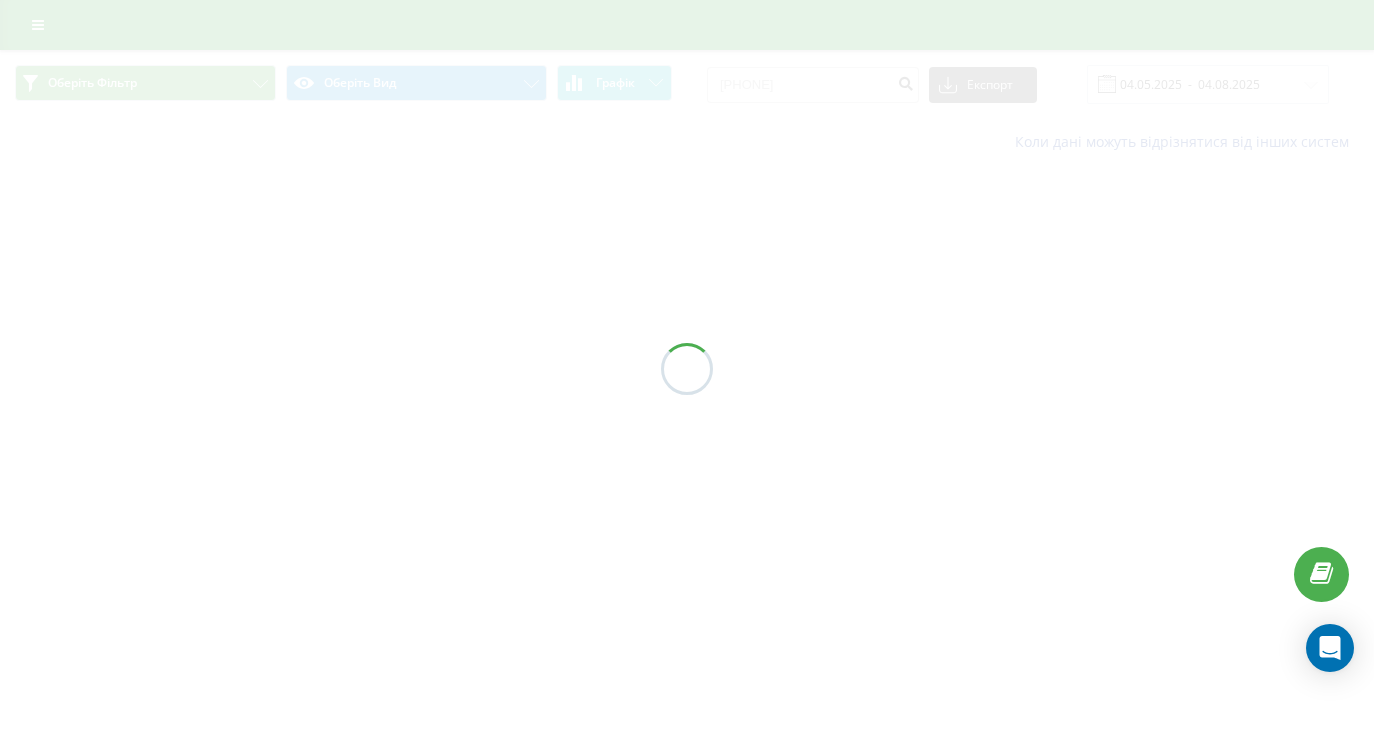 scroll, scrollTop: 0, scrollLeft: 0, axis: both 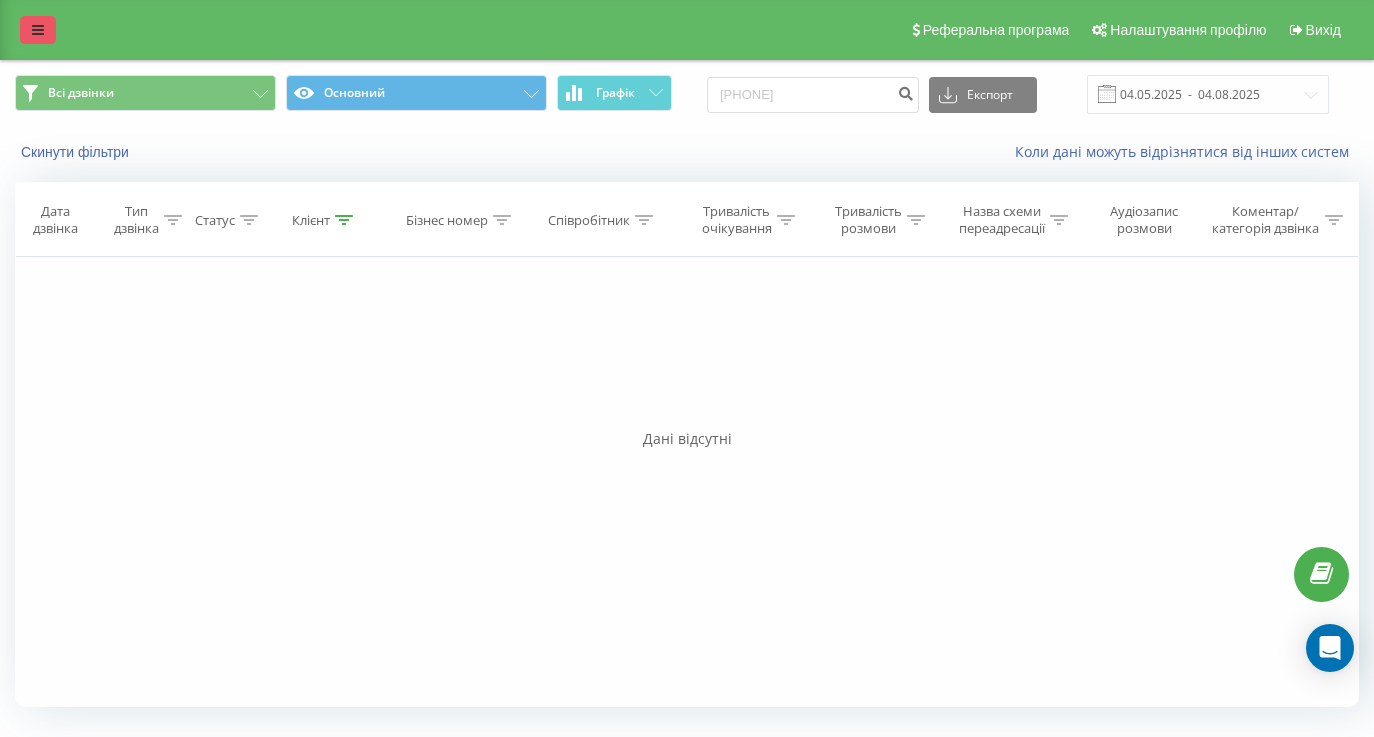 click at bounding box center [38, 30] 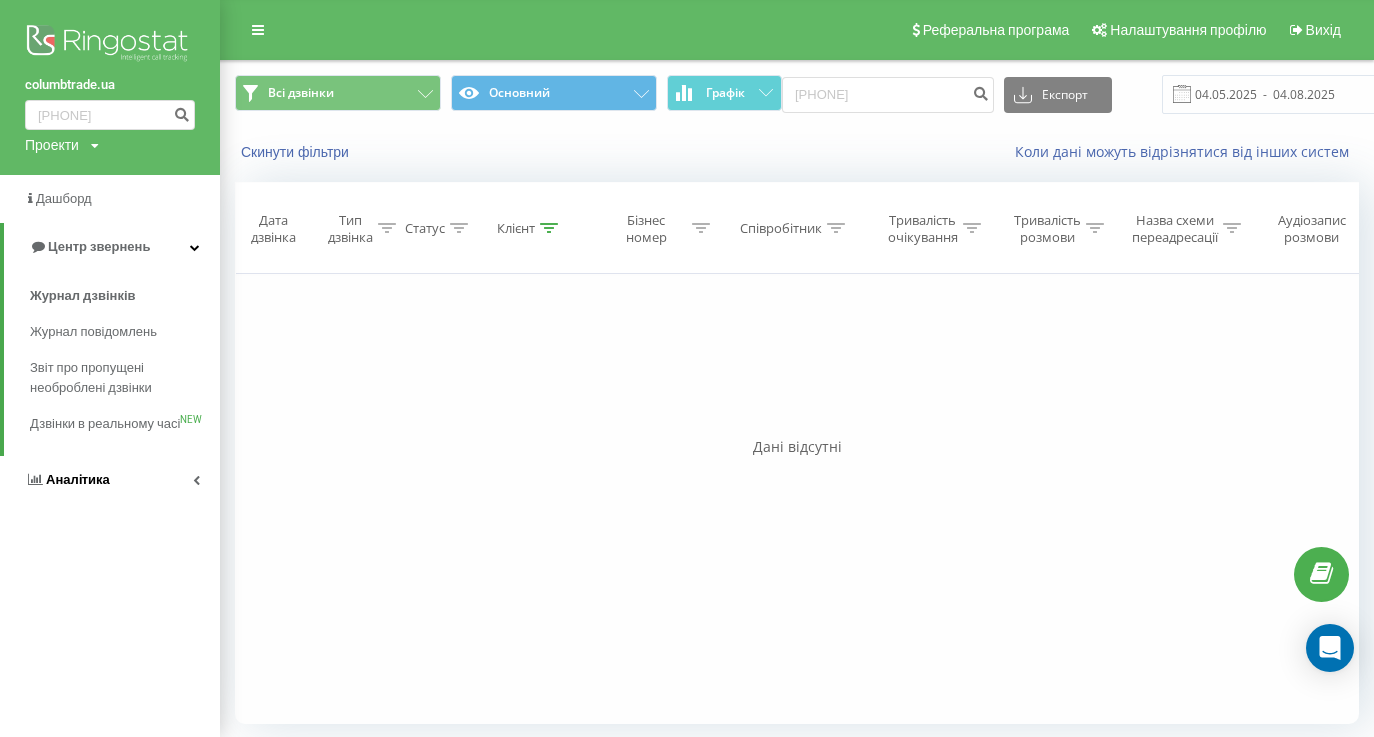 click on "Аналiтика" at bounding box center [110, 480] 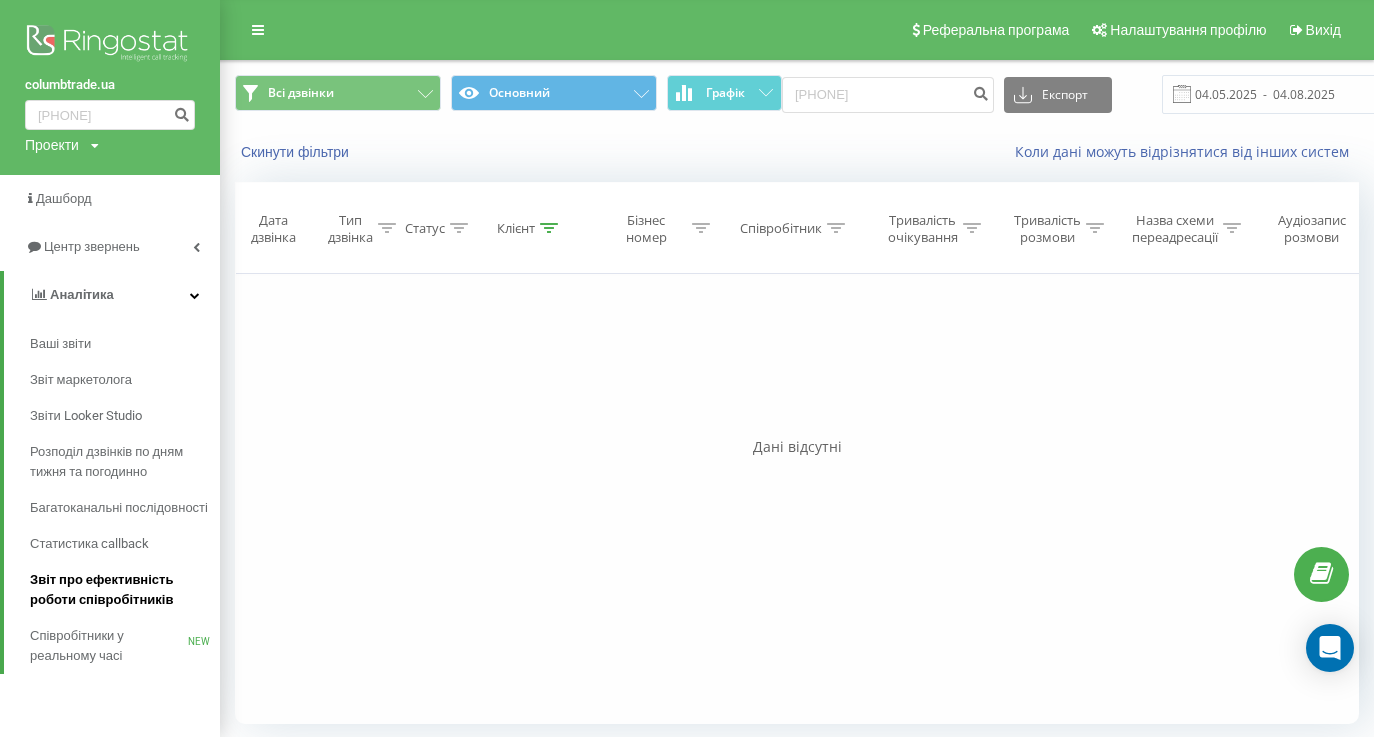 click on "Звіт про ефективність роботи співробітників" at bounding box center [120, 590] 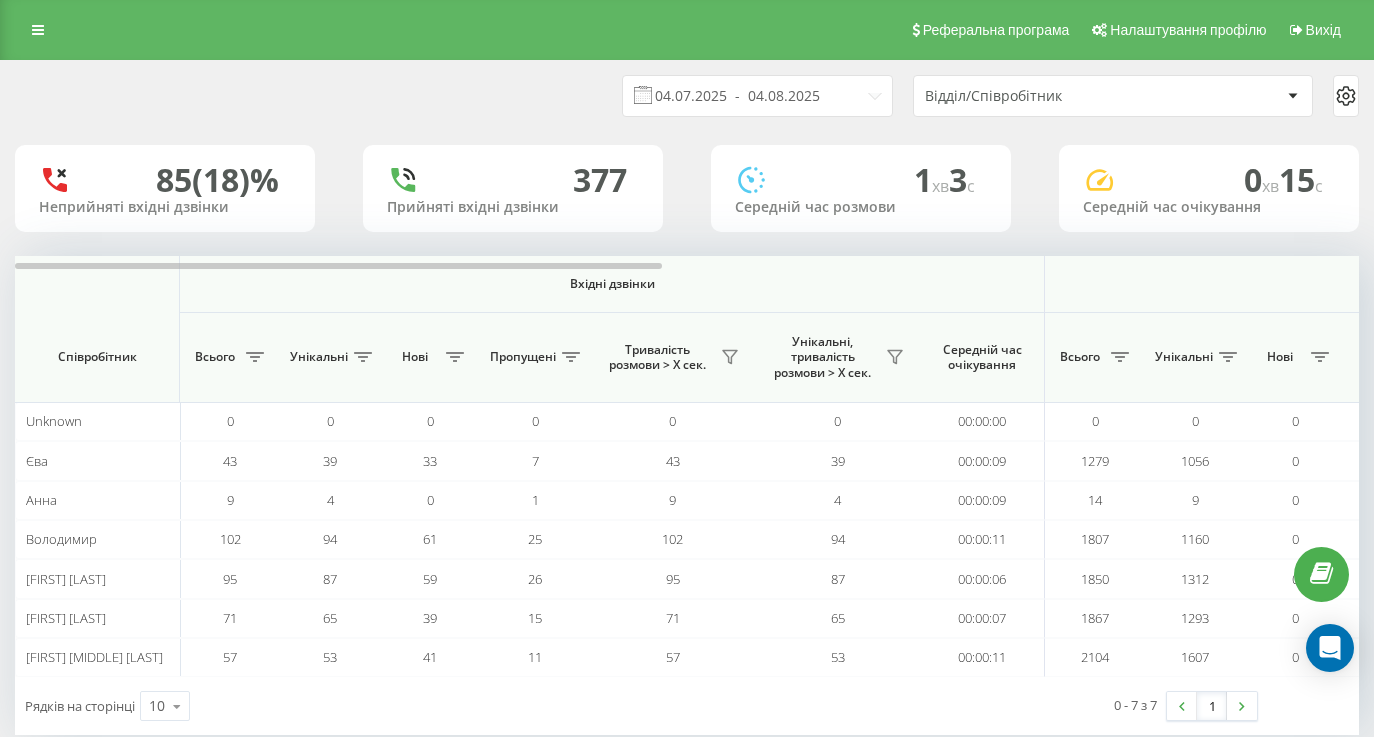 scroll, scrollTop: 0, scrollLeft: 0, axis: both 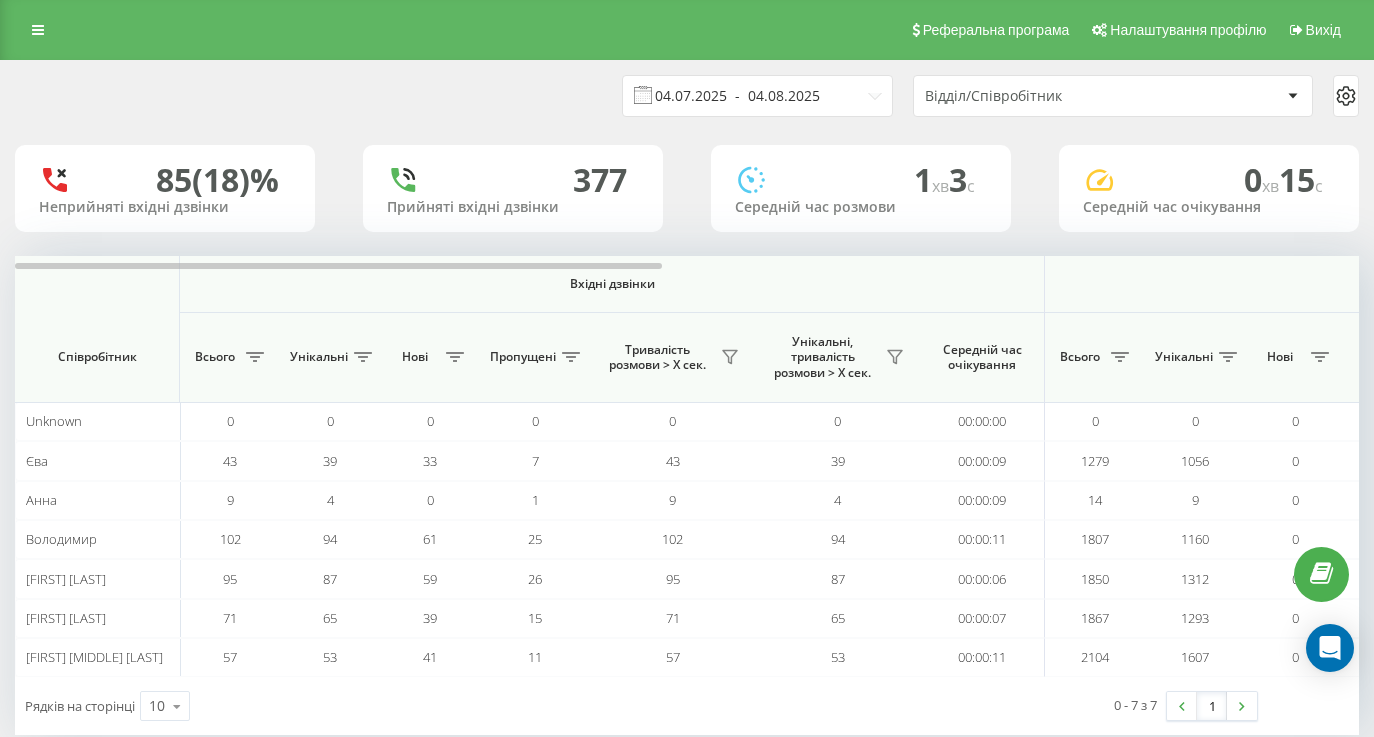 click on "04.07.2025  -  04.08.2025" at bounding box center [757, 96] 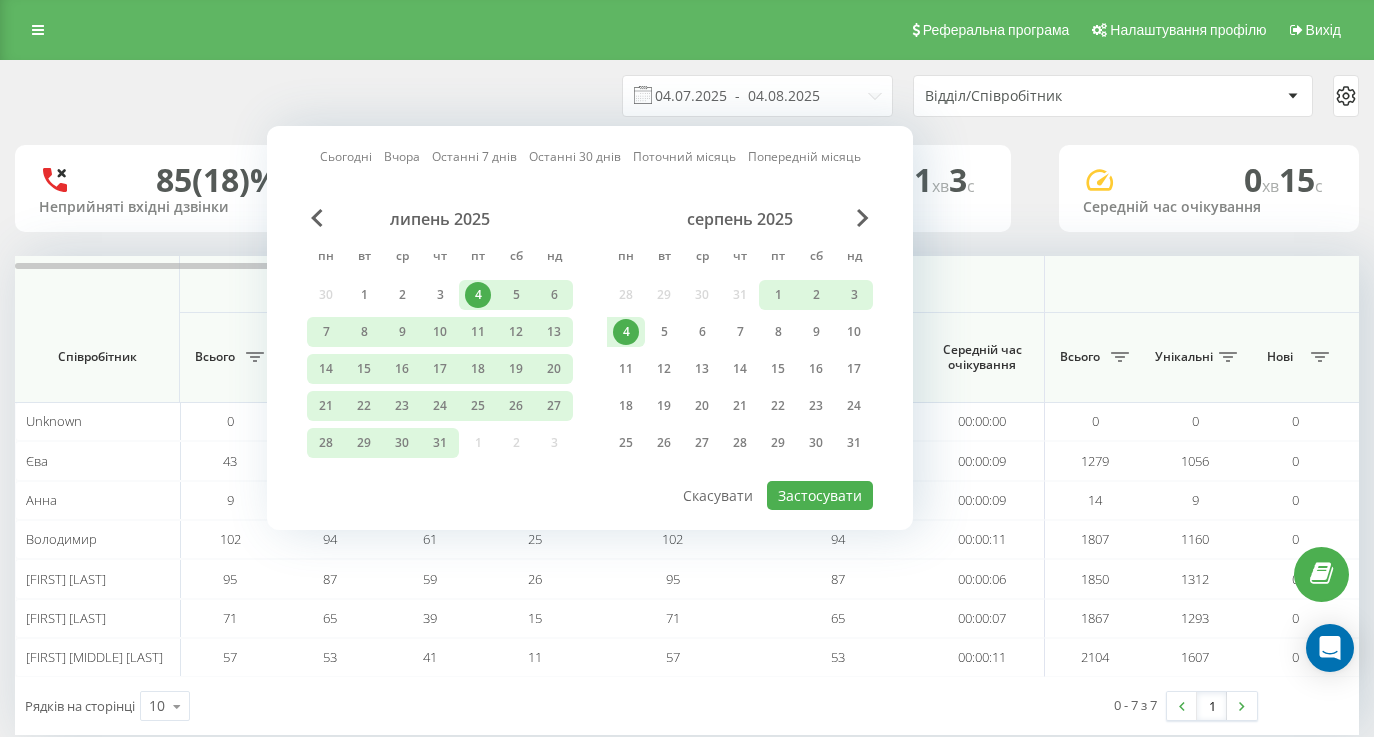 click on "4" at bounding box center [626, 332] 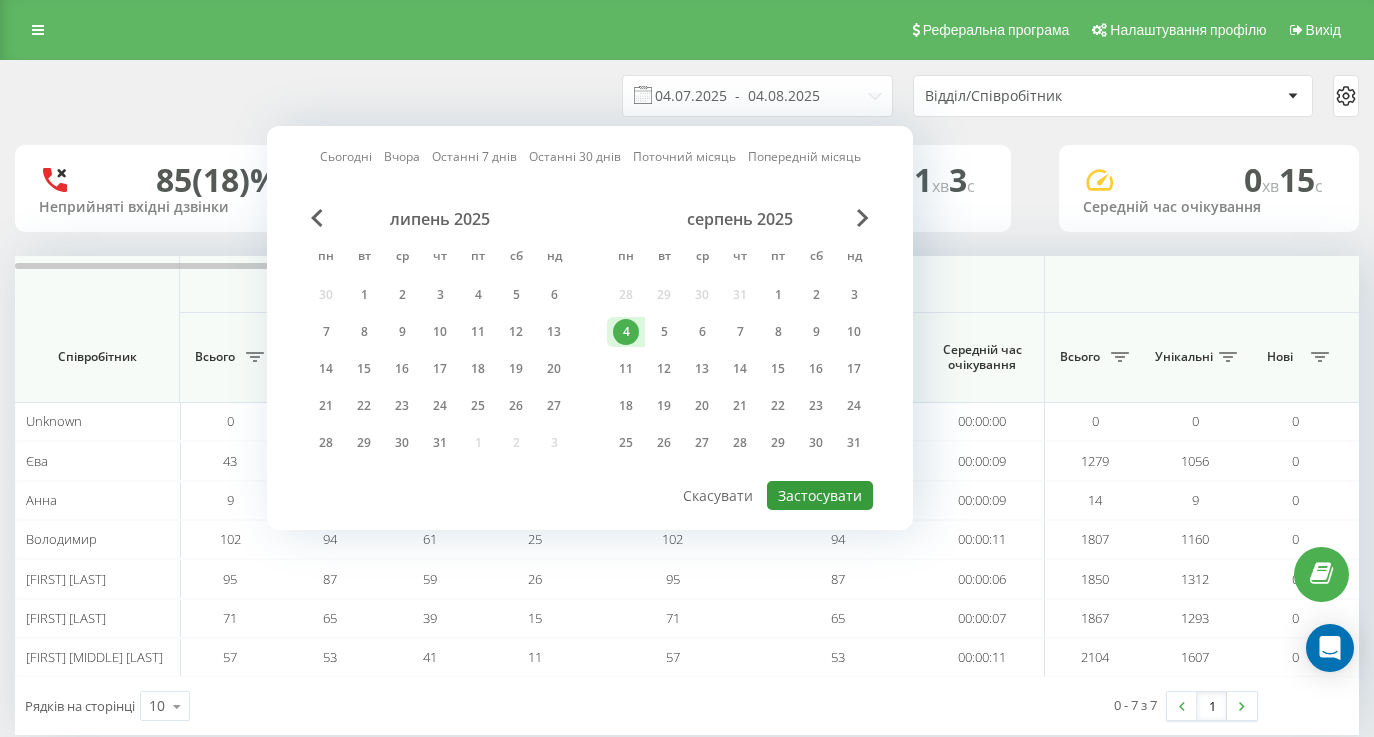 click on "Застосувати" at bounding box center (820, 495) 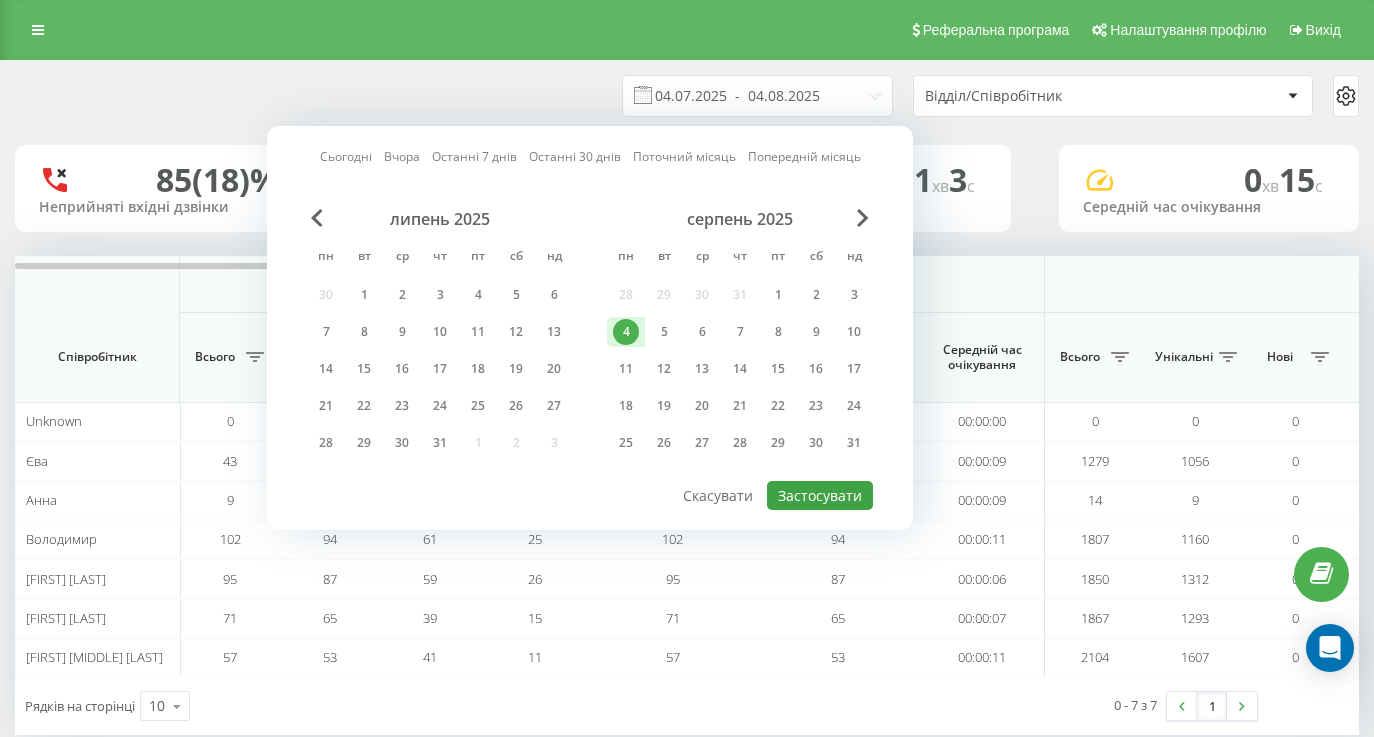 type on "04.08.2025  -  04.08.2025" 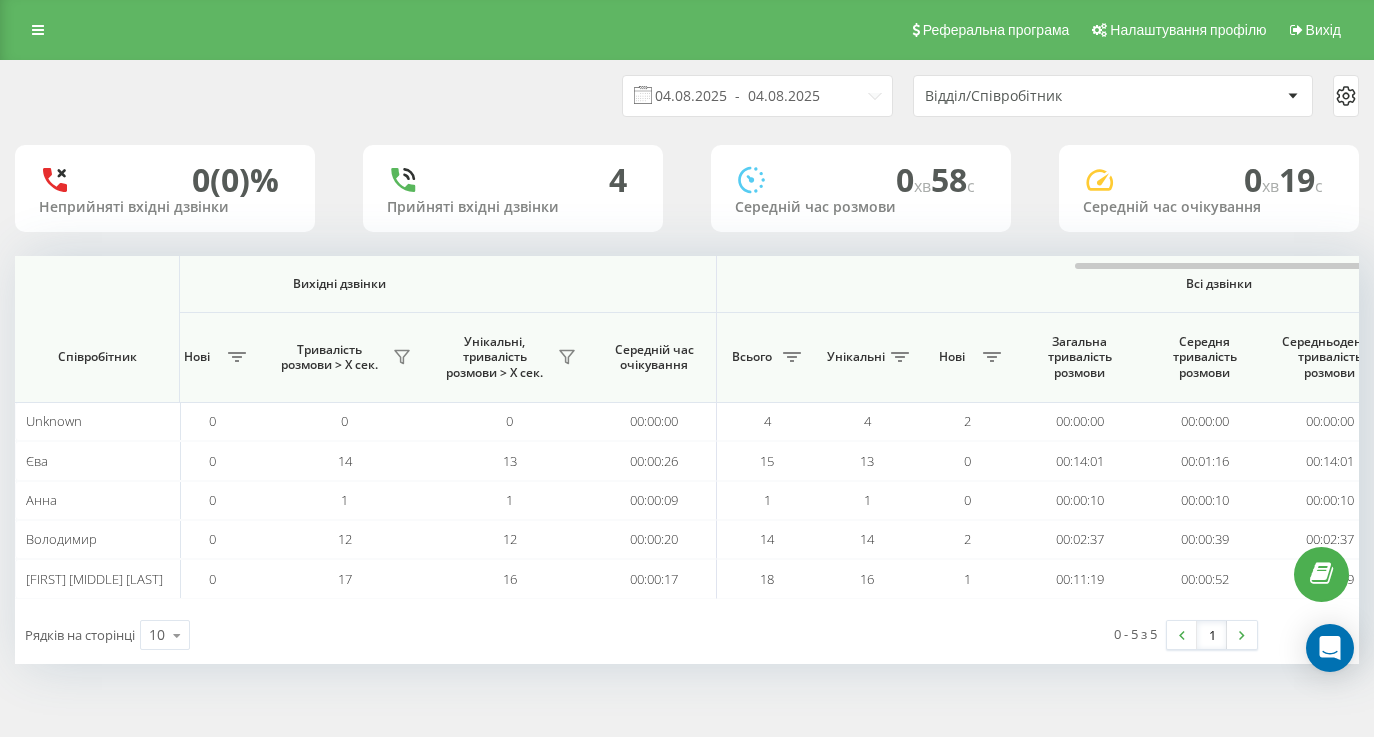 scroll, scrollTop: 0, scrollLeft: 1446, axis: horizontal 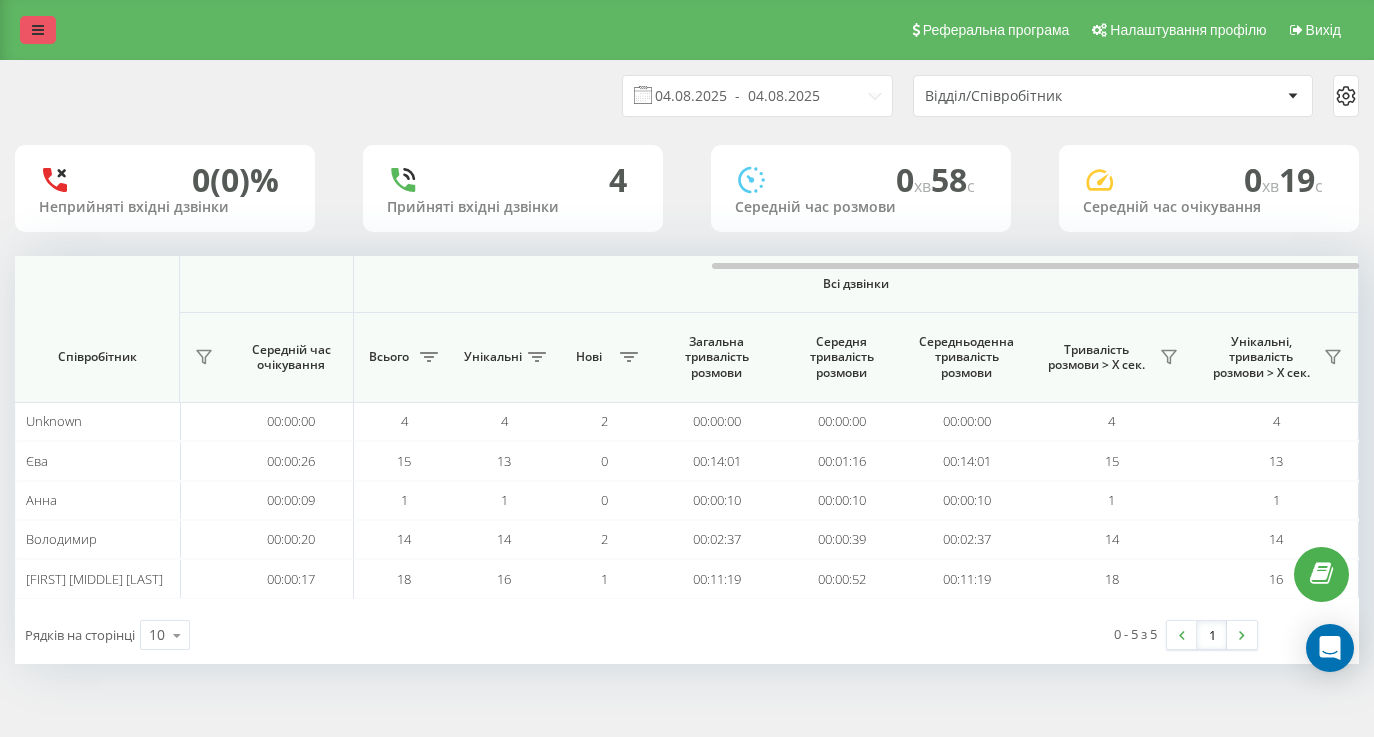 click at bounding box center (38, 30) 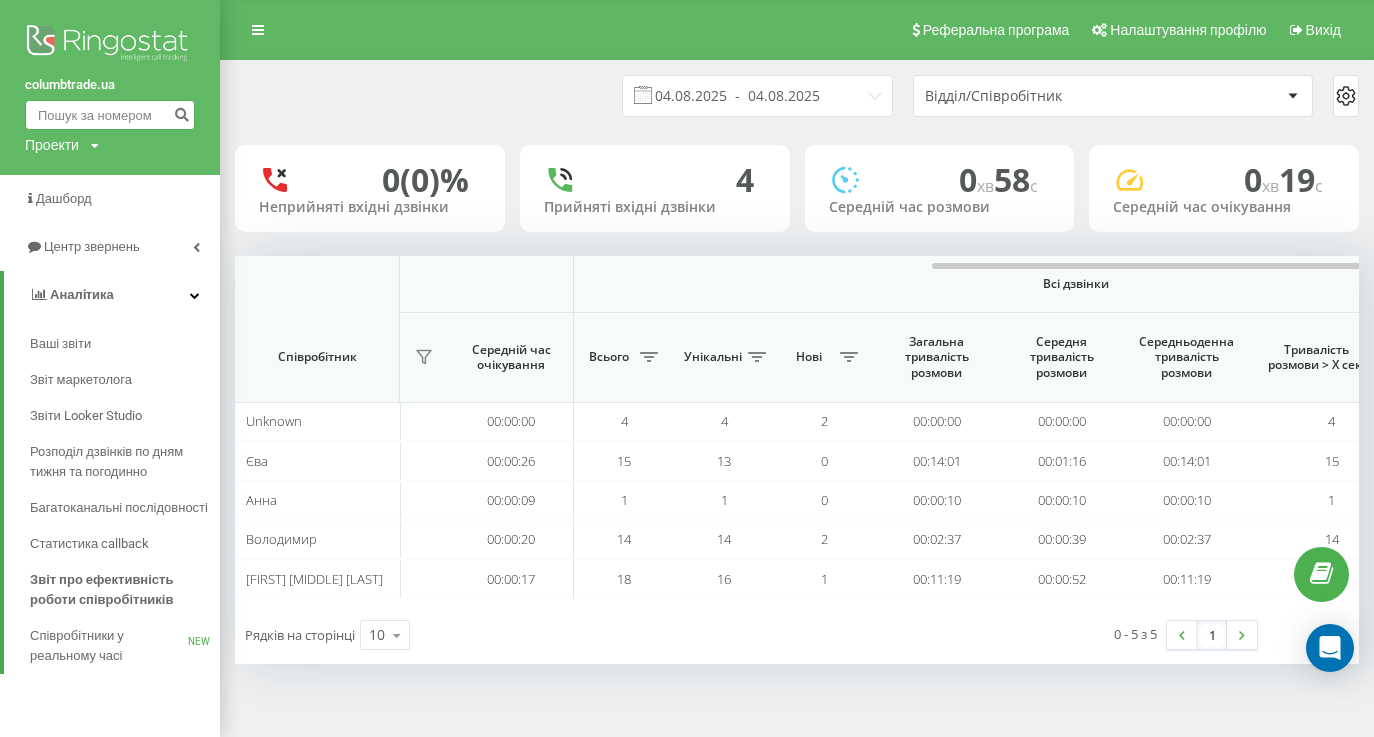 click at bounding box center (110, 115) 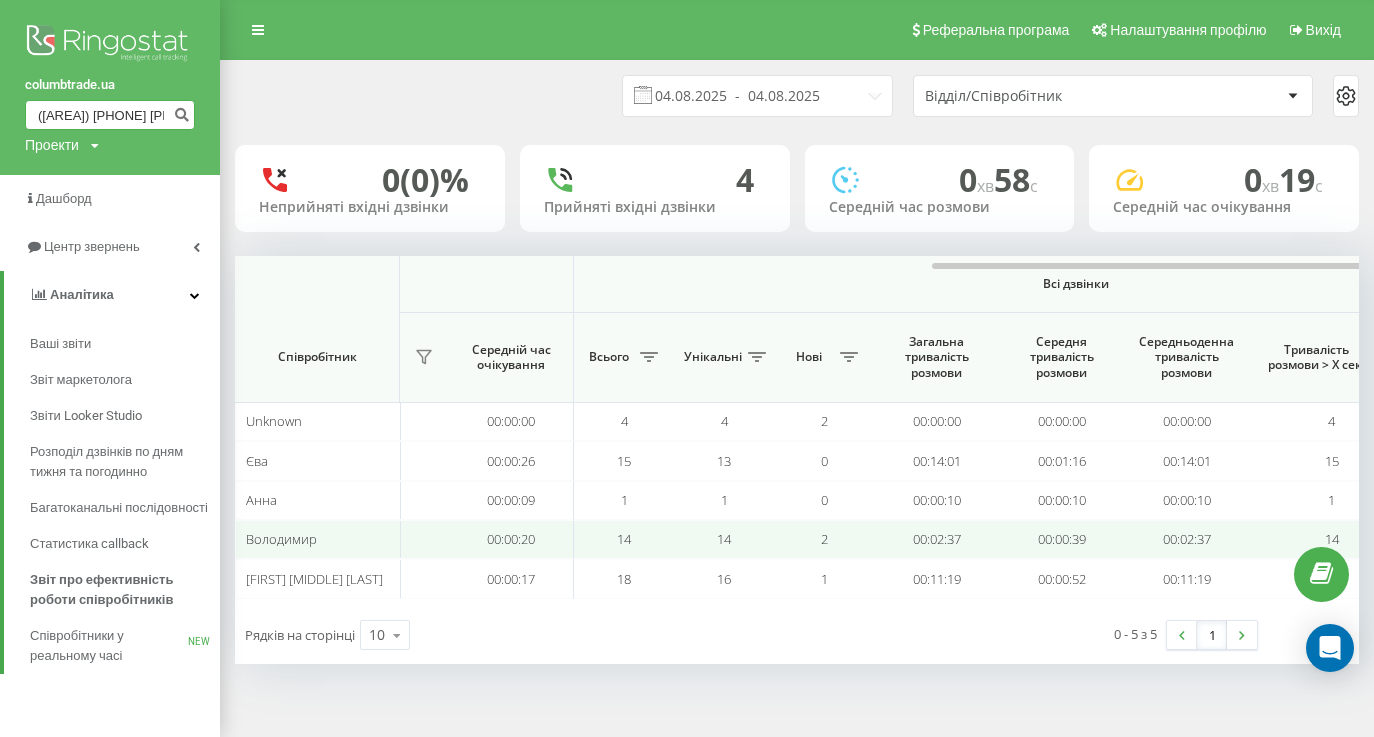 type on "(098) 608 54 62" 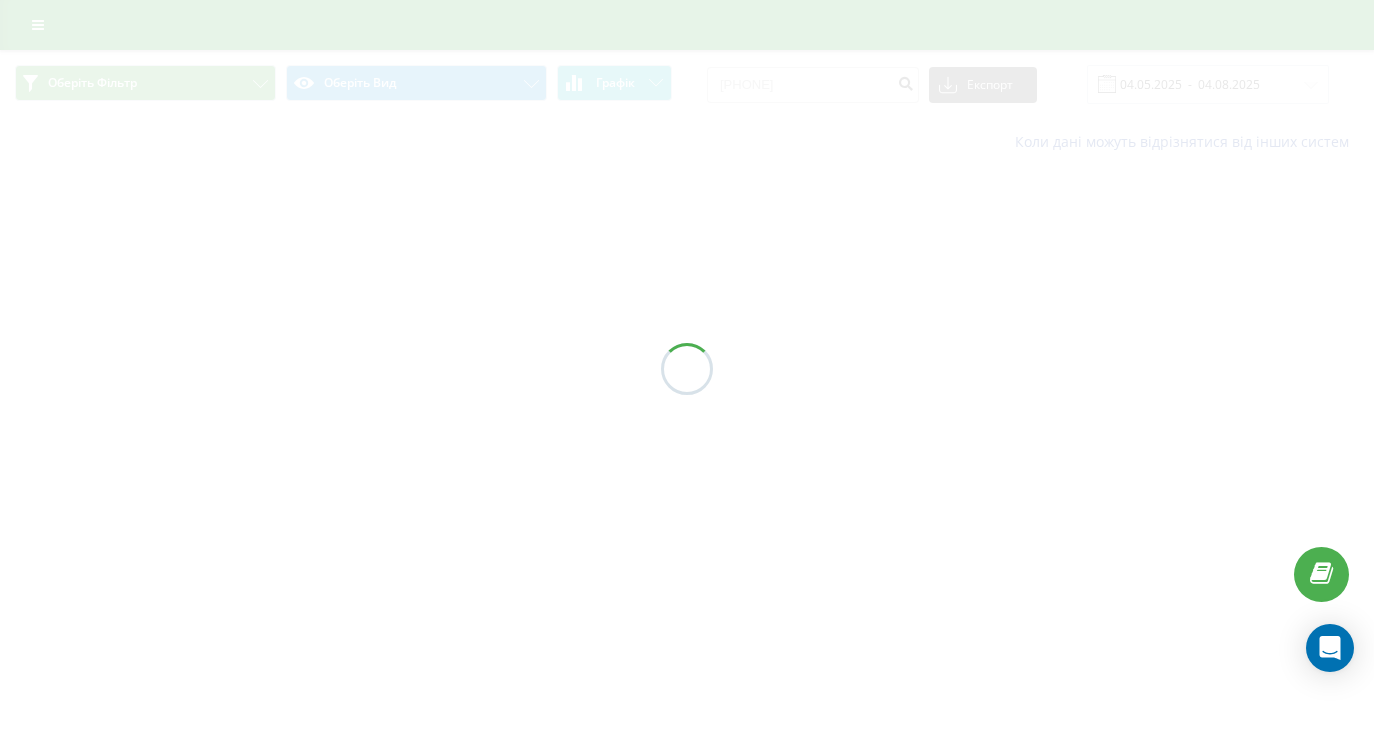 scroll, scrollTop: 0, scrollLeft: 0, axis: both 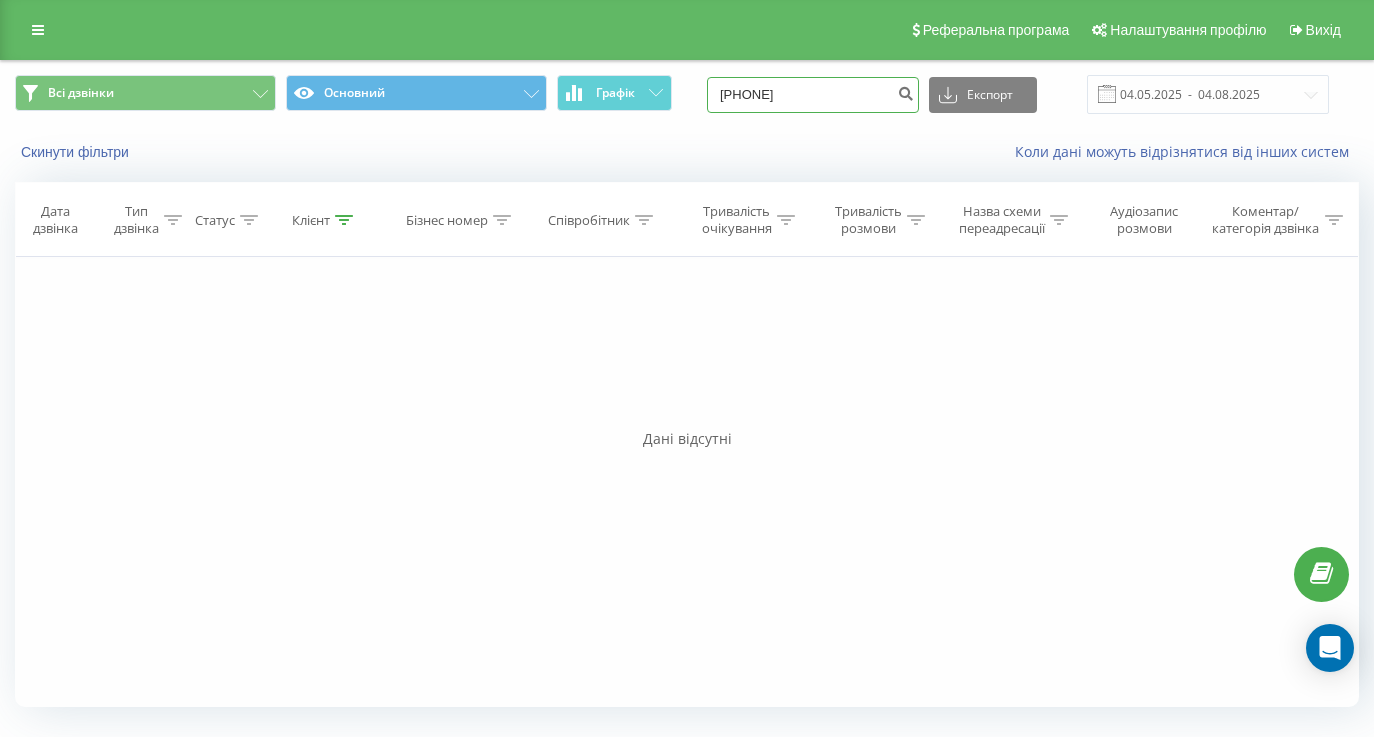 click on "(098)6085462" at bounding box center (813, 95) 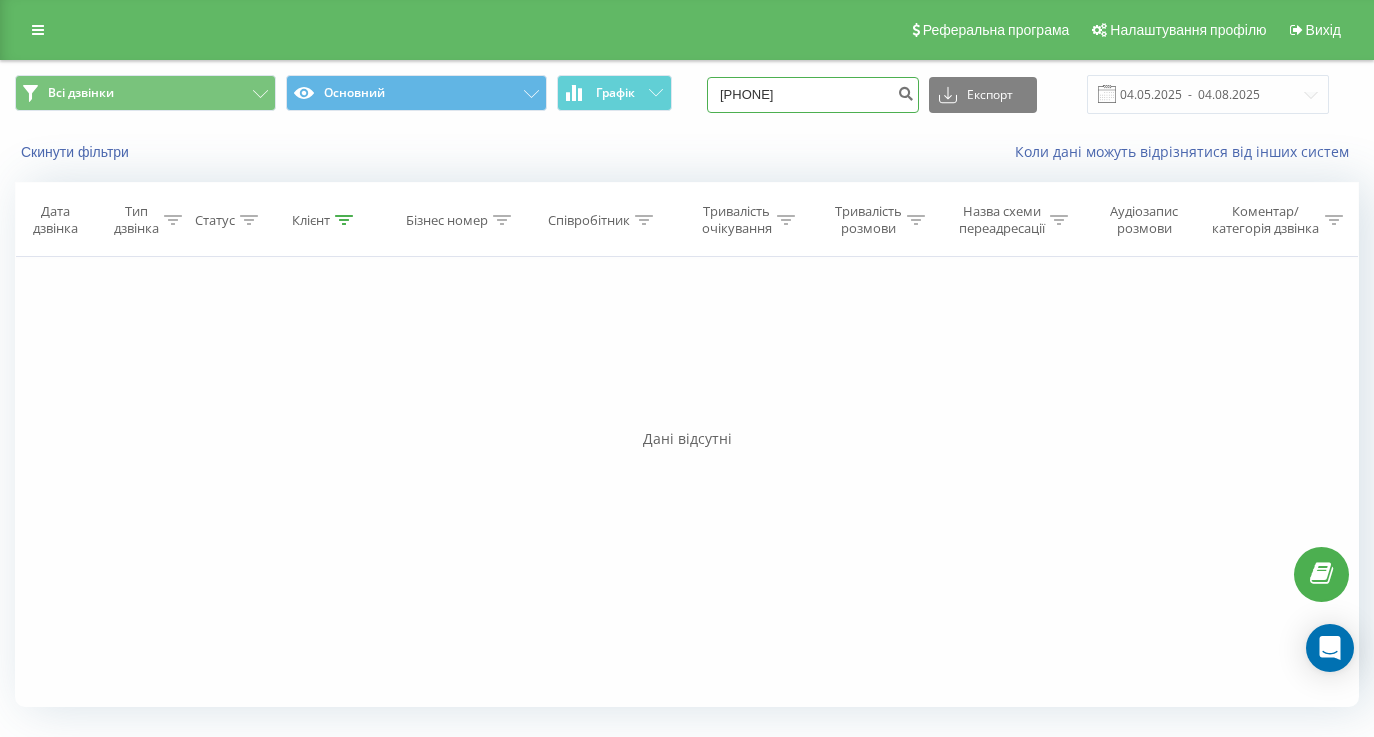 click on "(0986085462" at bounding box center [813, 95] 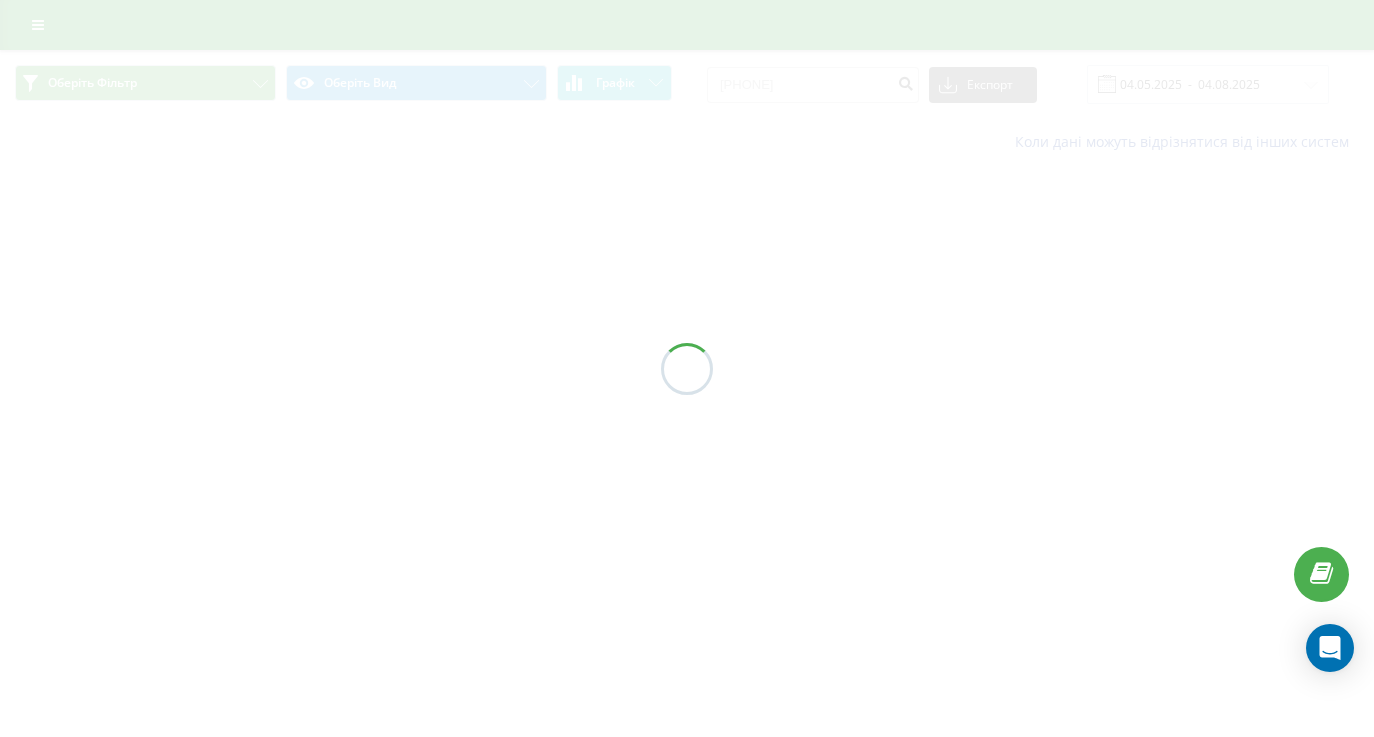 scroll, scrollTop: 0, scrollLeft: 0, axis: both 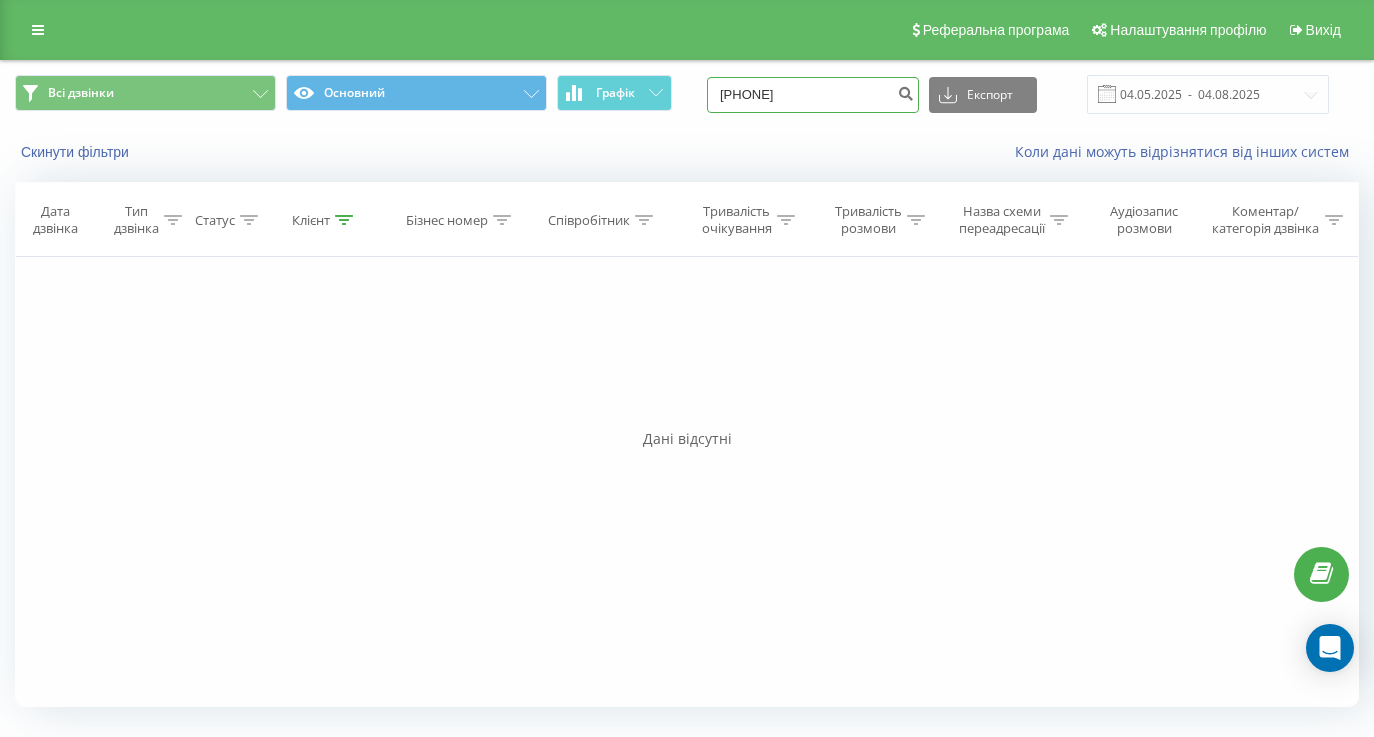 click on "[PHONE]" at bounding box center [813, 95] 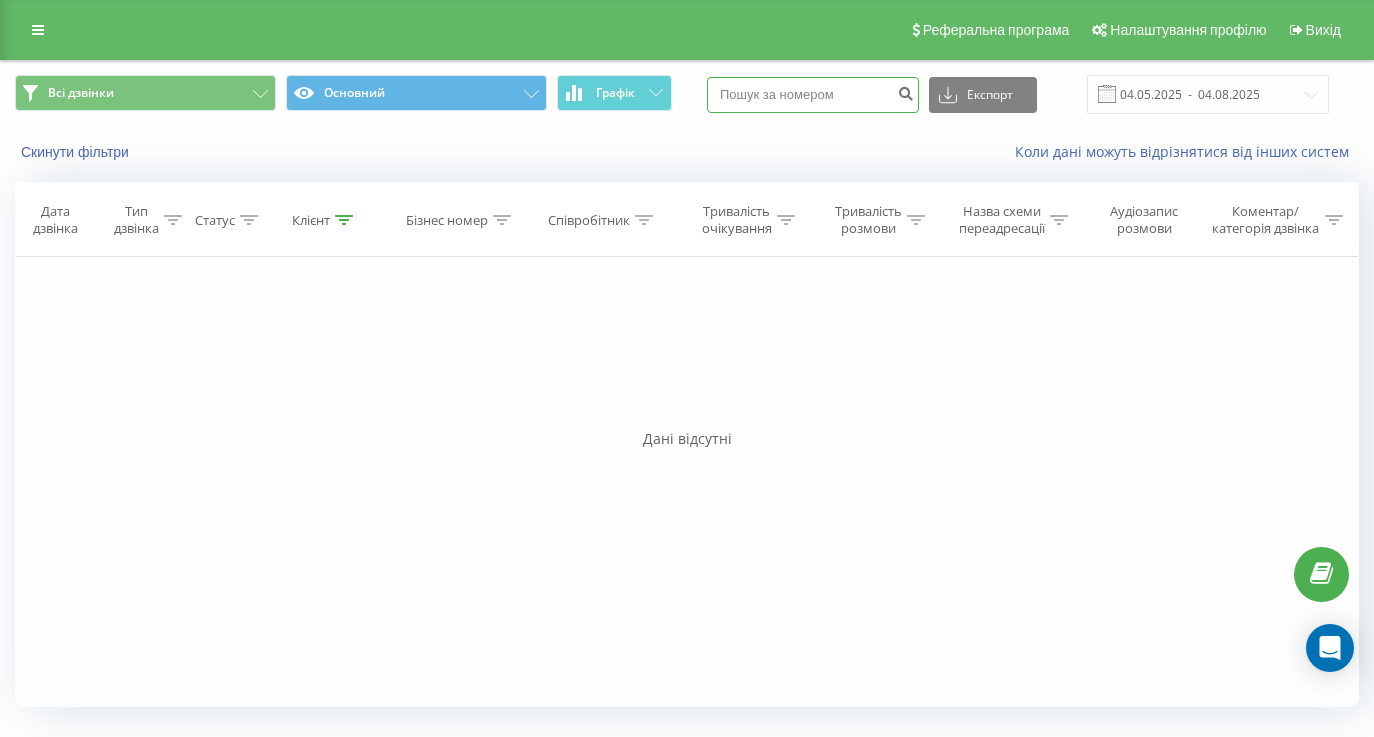 paste on "[PHONE]" 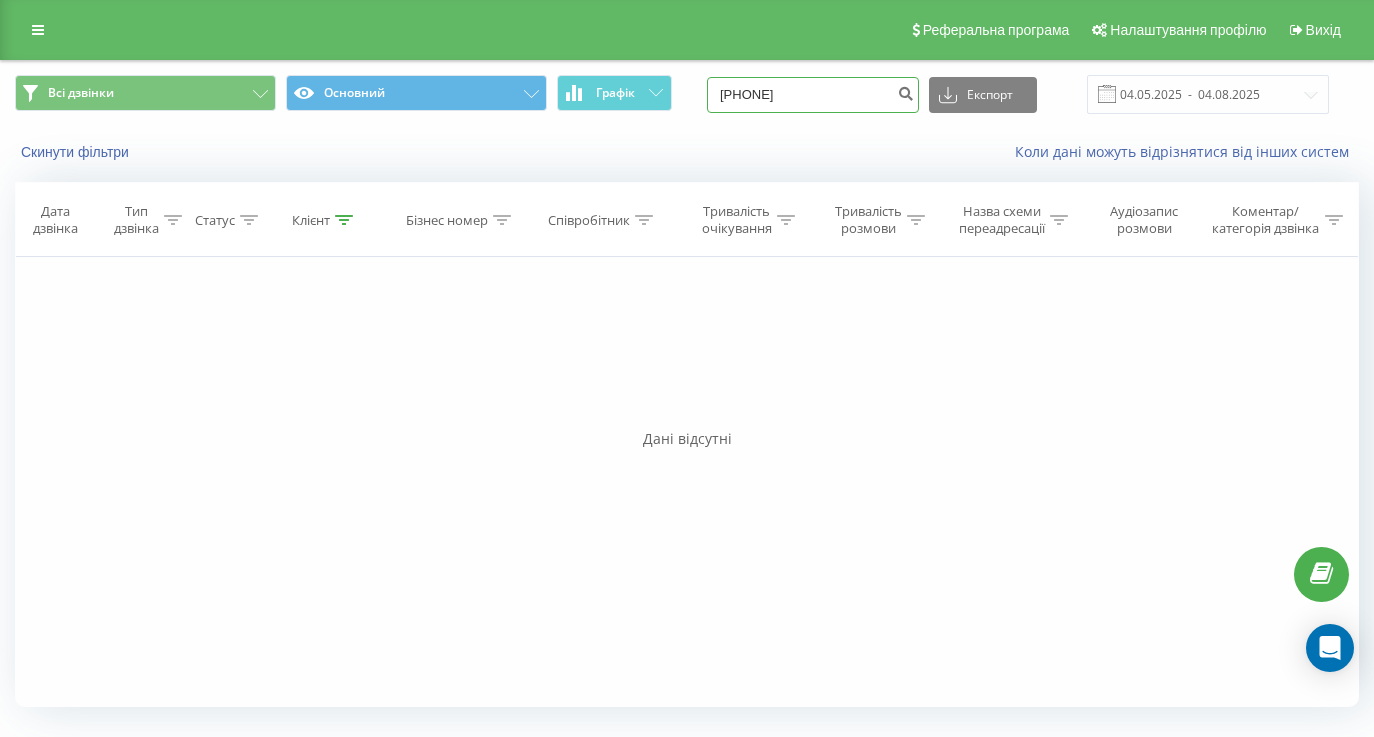 type on "[PHONE]" 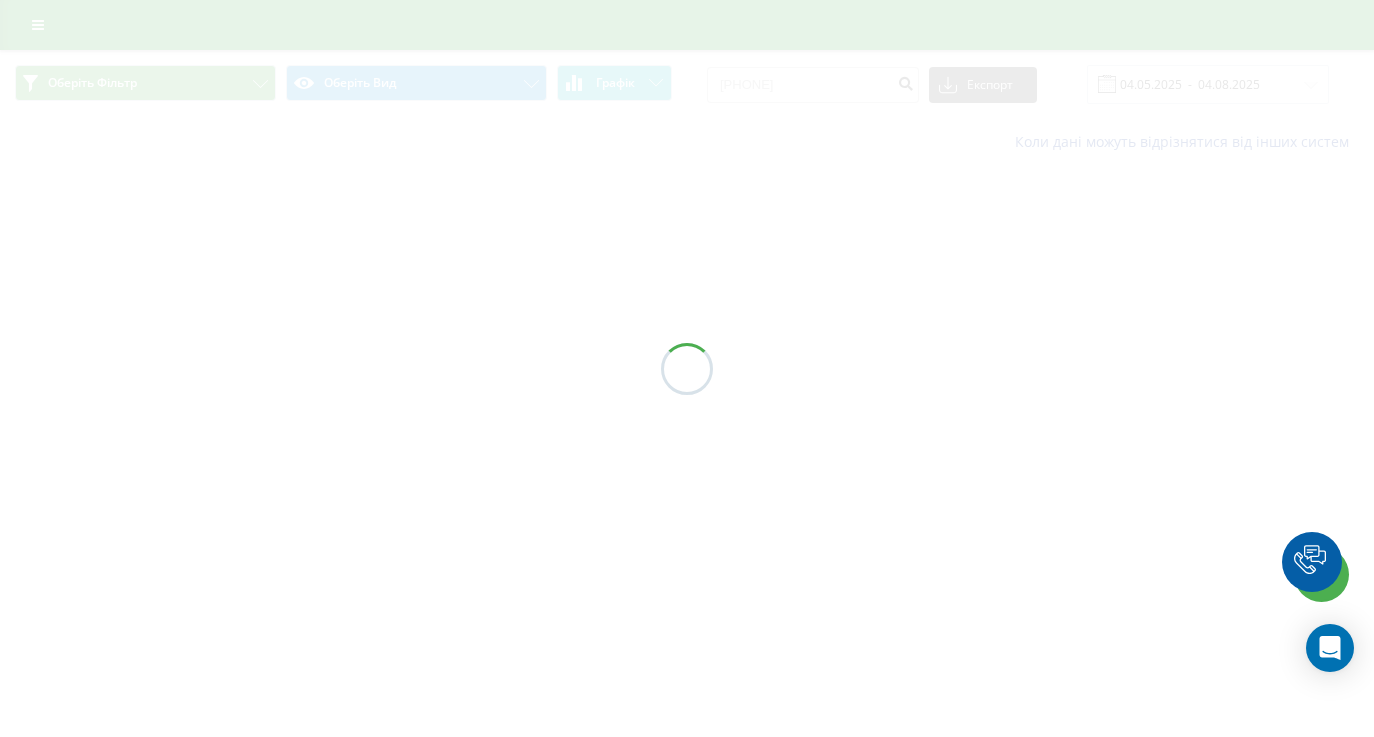 scroll, scrollTop: 0, scrollLeft: 0, axis: both 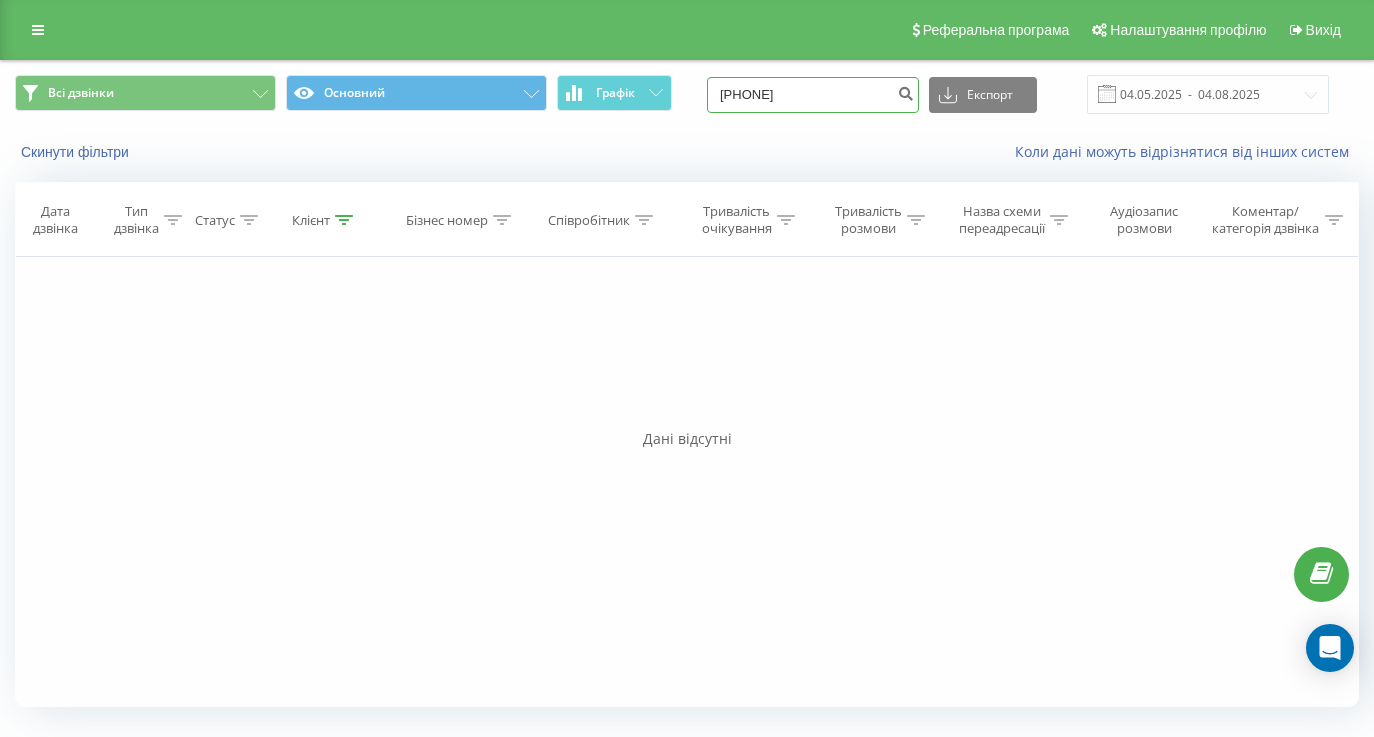 click on "[PHONE]" at bounding box center (813, 95) 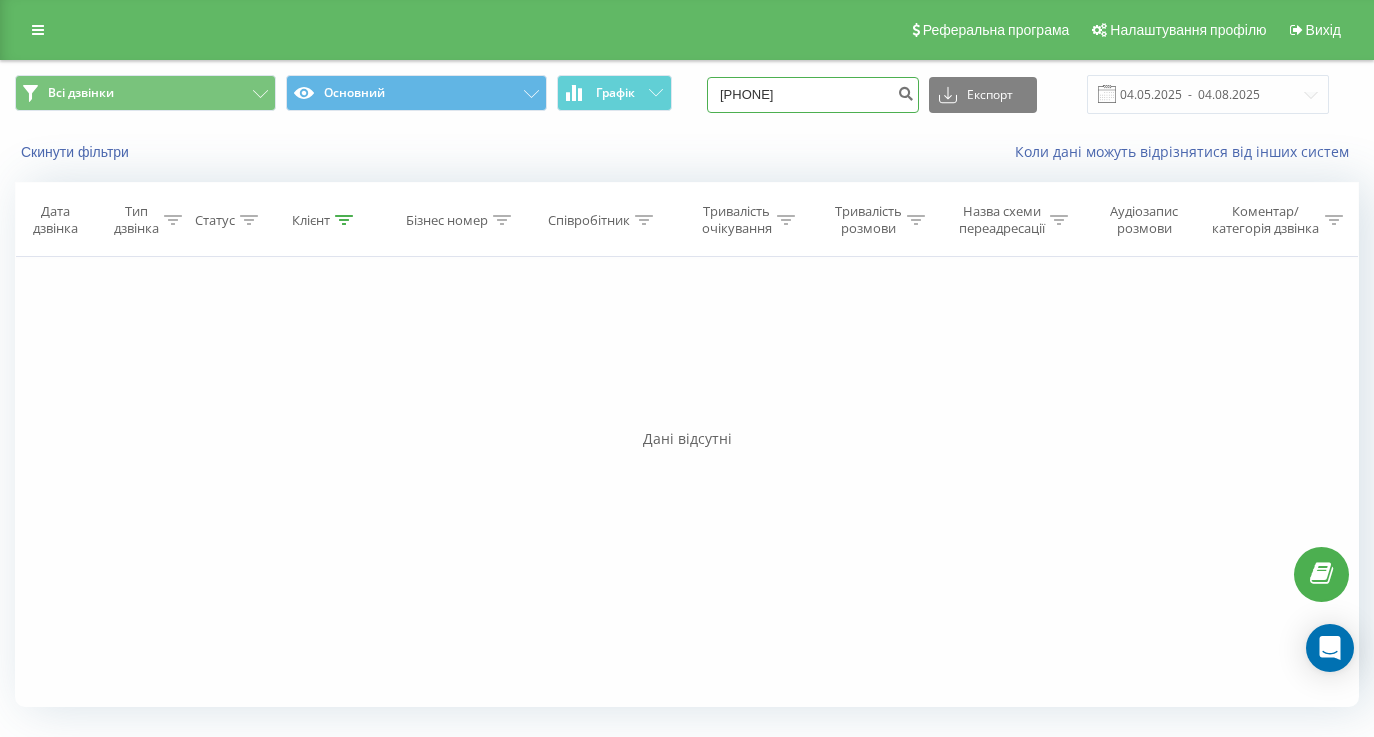 click on "(0968135202" at bounding box center [813, 95] 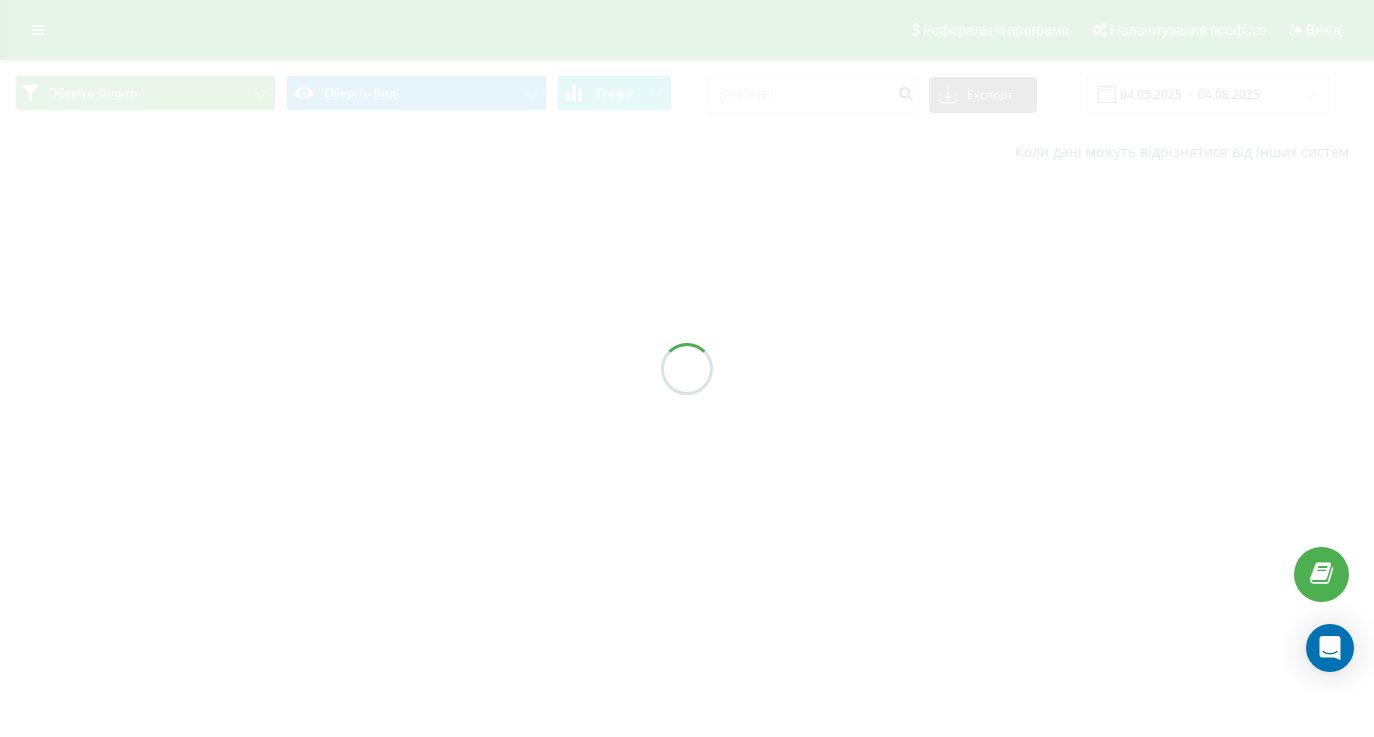 scroll, scrollTop: 0, scrollLeft: 0, axis: both 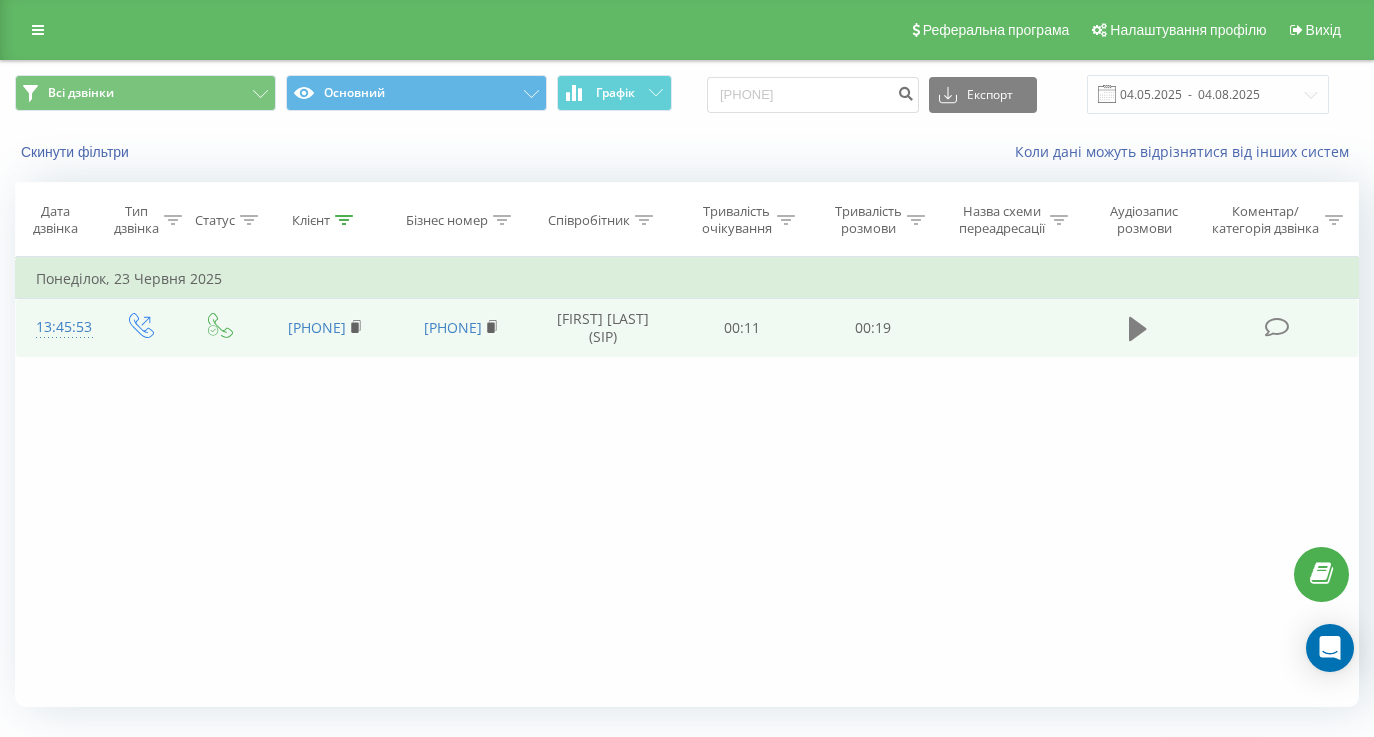 click 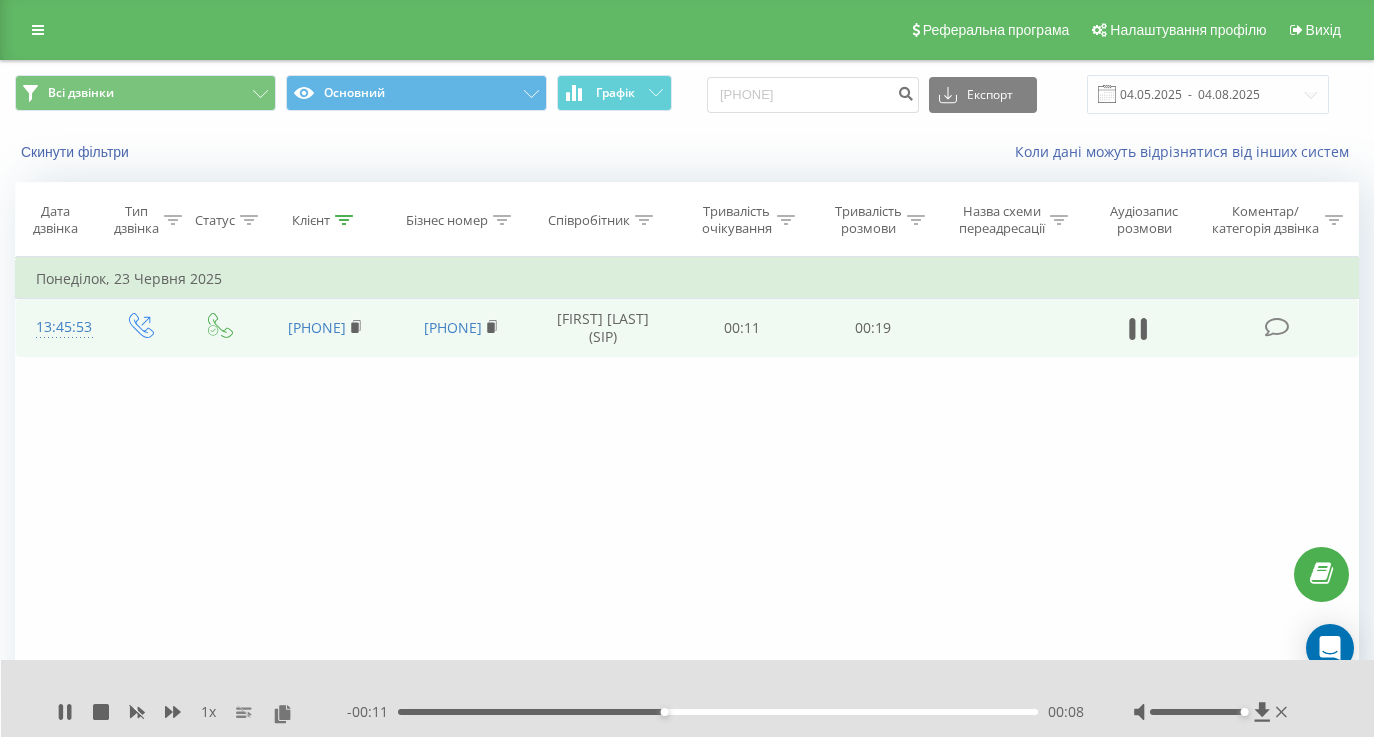 click at bounding box center (1138, 328) 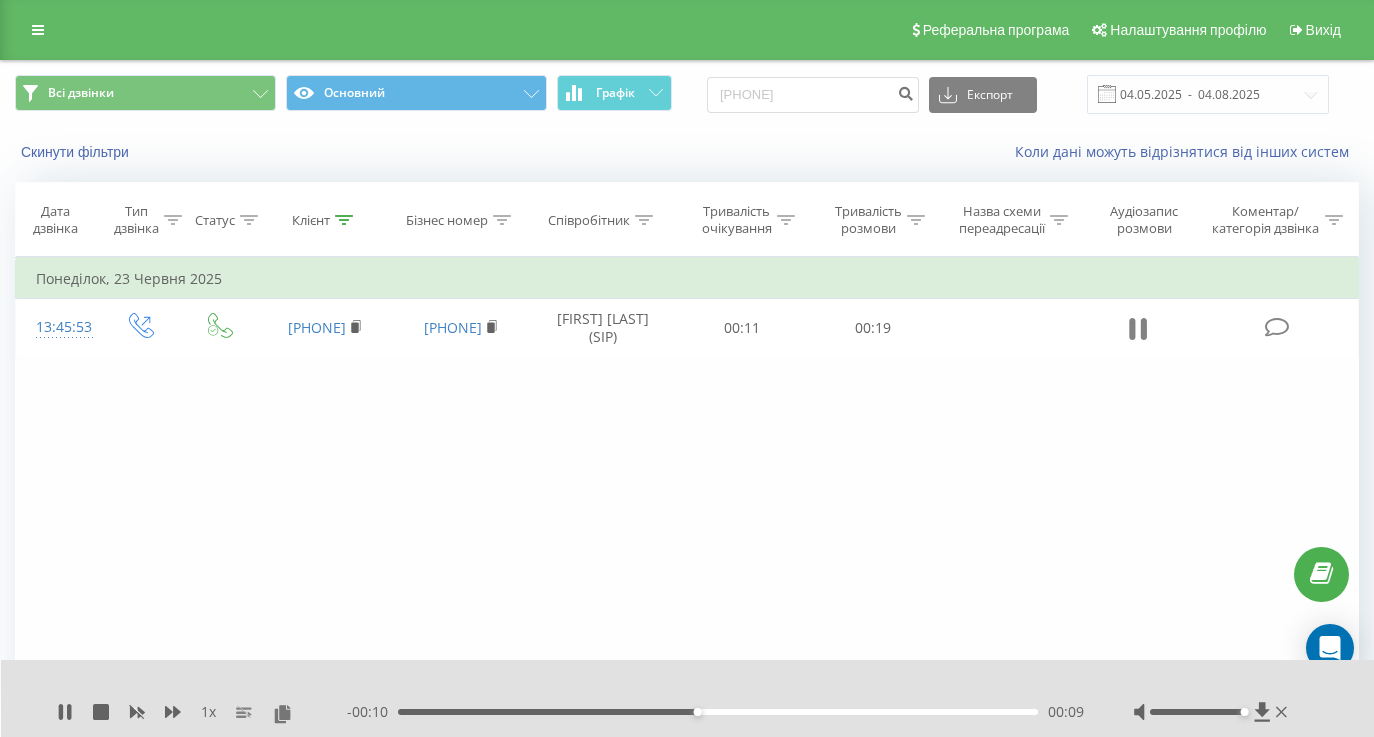 click 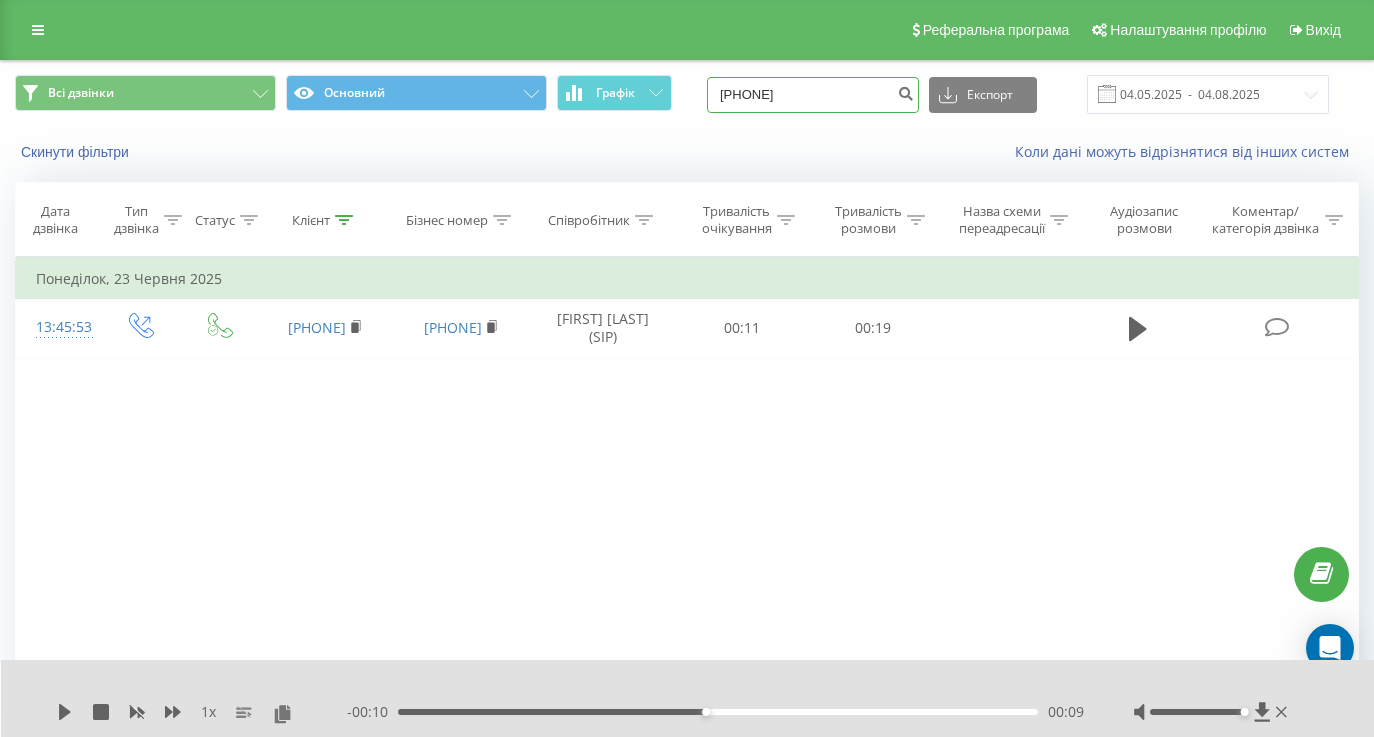 click on "[PHONE]" at bounding box center [813, 95] 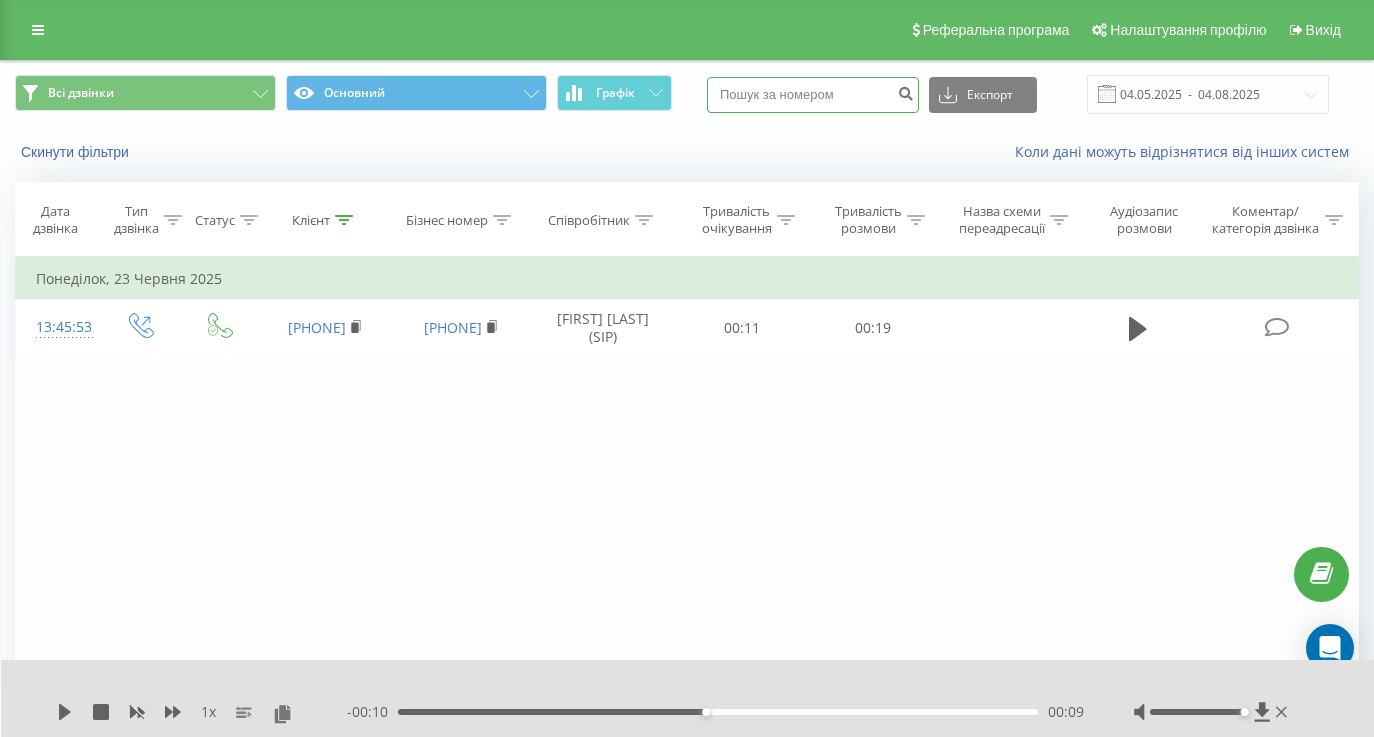 paste on "(066) 011 88 75" 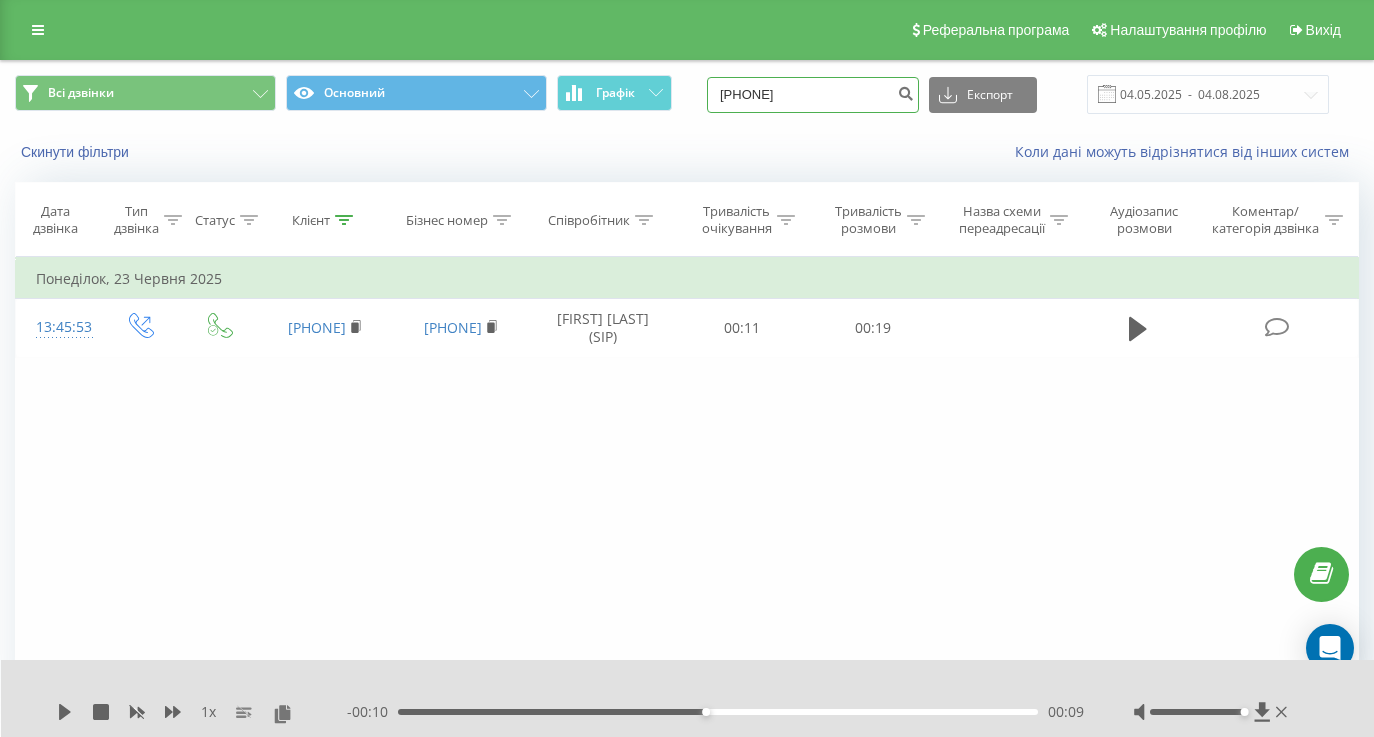 type on "(066) 011 88 75" 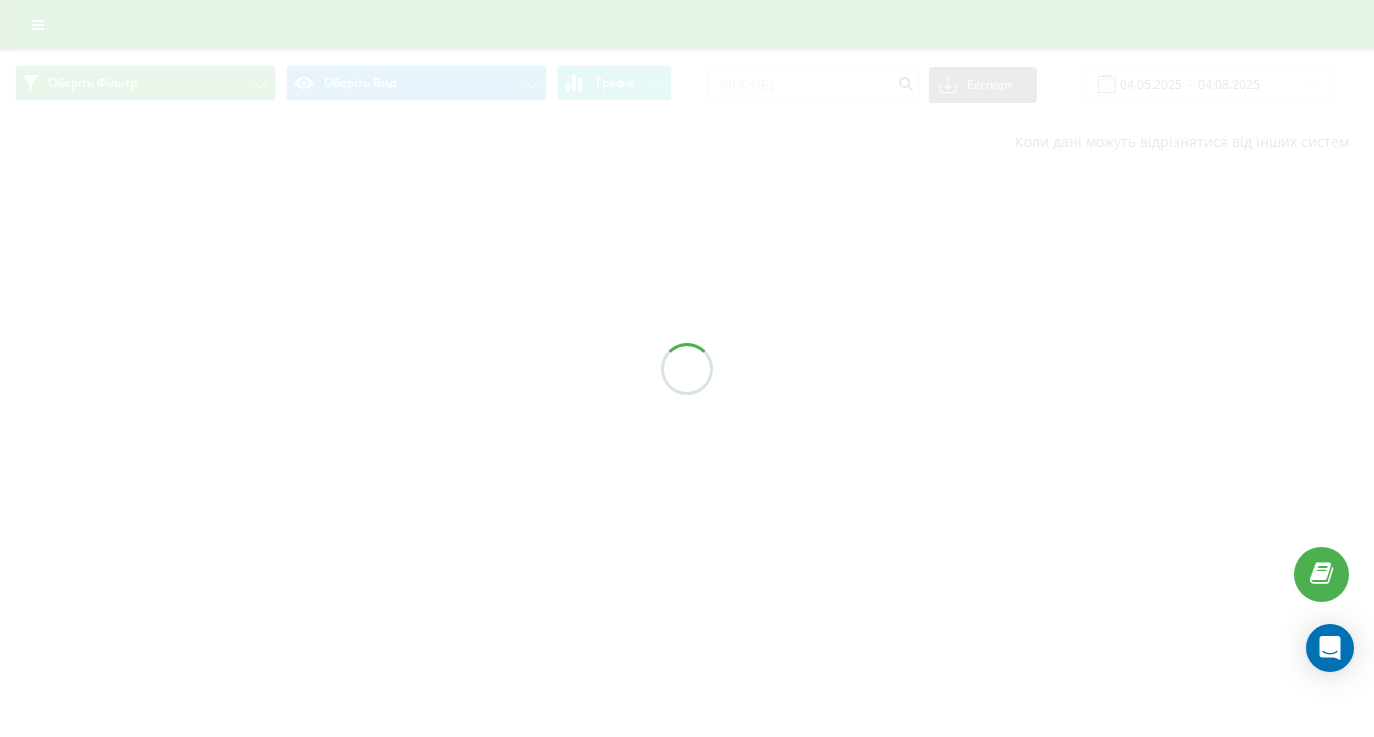 scroll, scrollTop: 0, scrollLeft: 0, axis: both 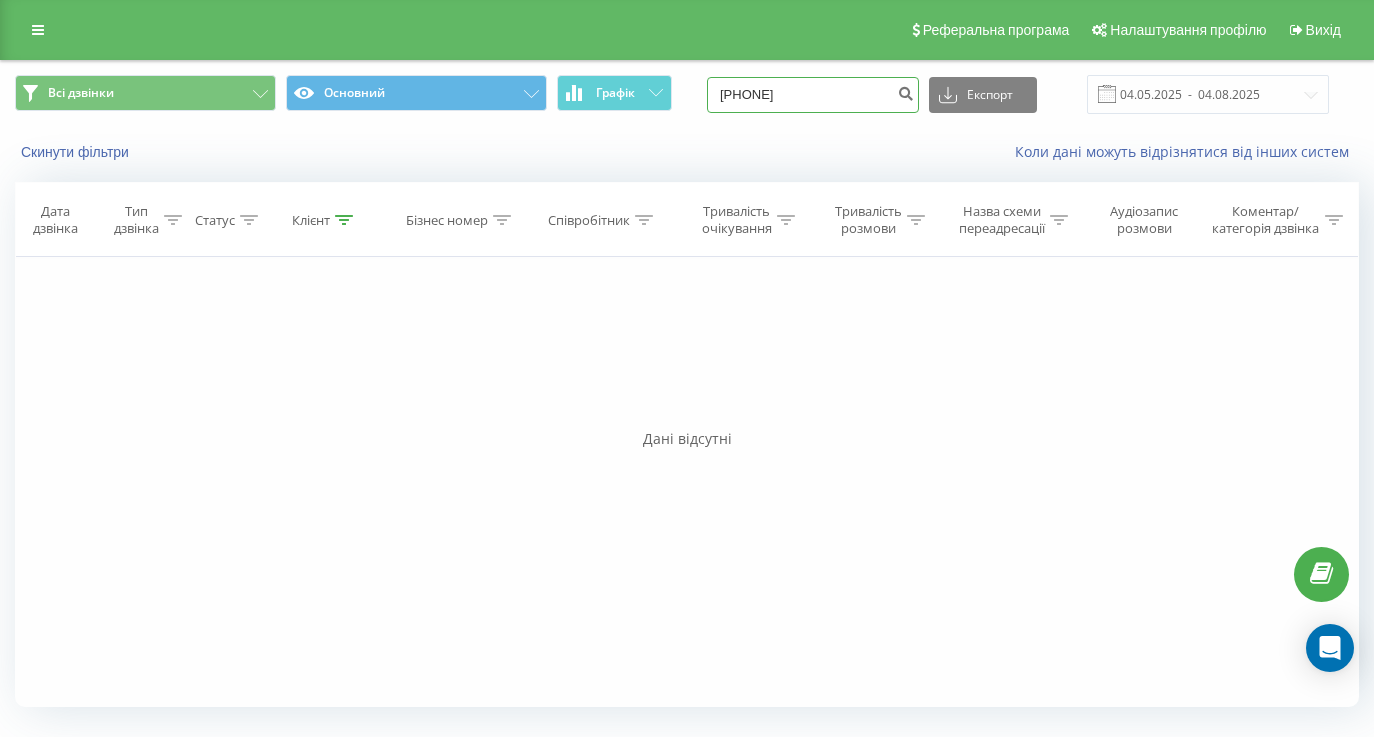 click on "(066)0118875" at bounding box center [813, 95] 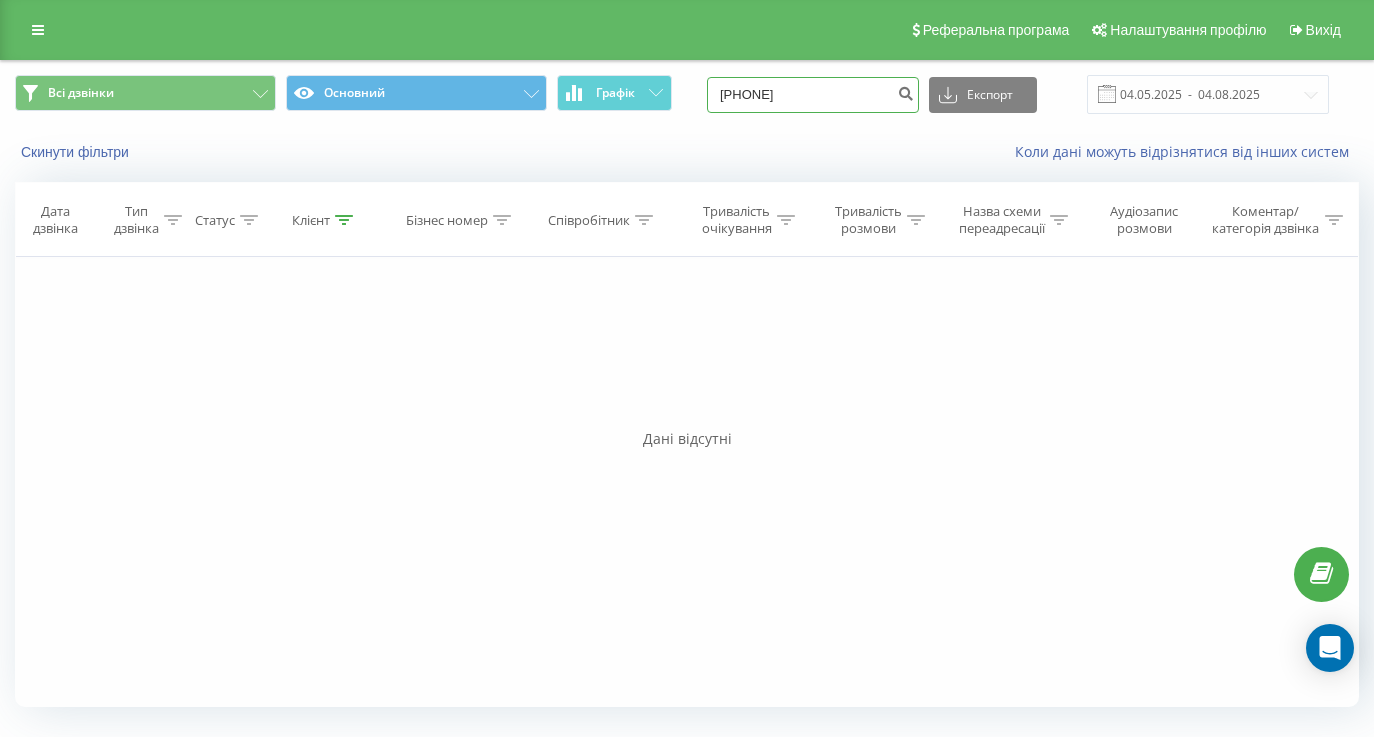click on "(0660118875" at bounding box center (813, 95) 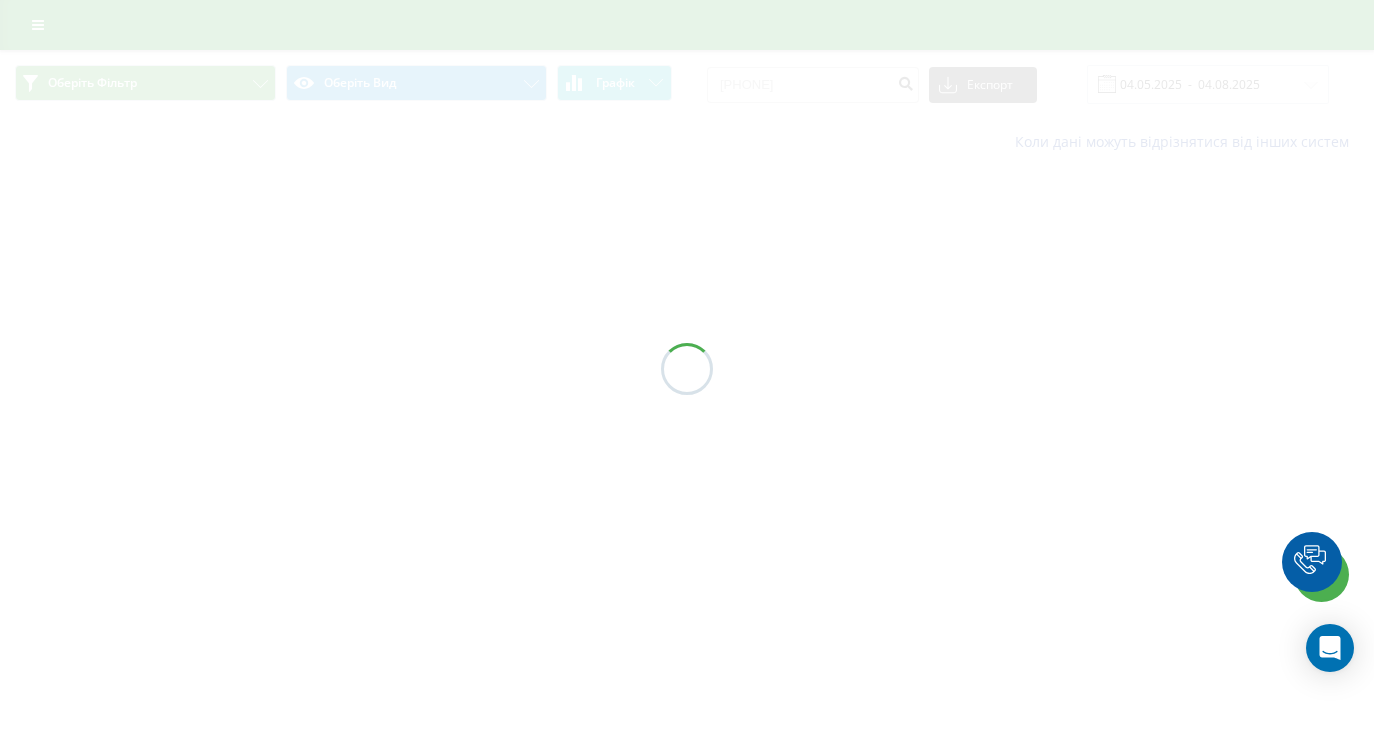 scroll, scrollTop: 0, scrollLeft: 0, axis: both 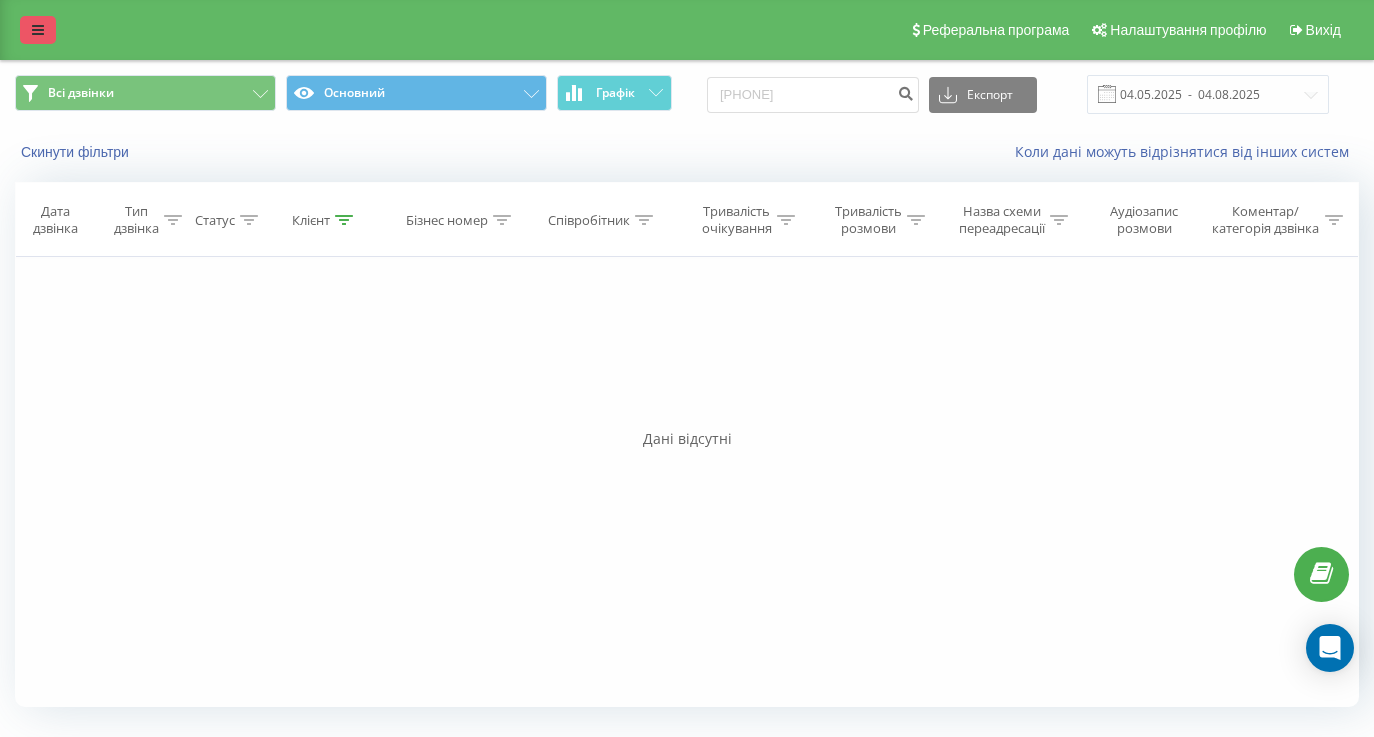 click at bounding box center [38, 30] 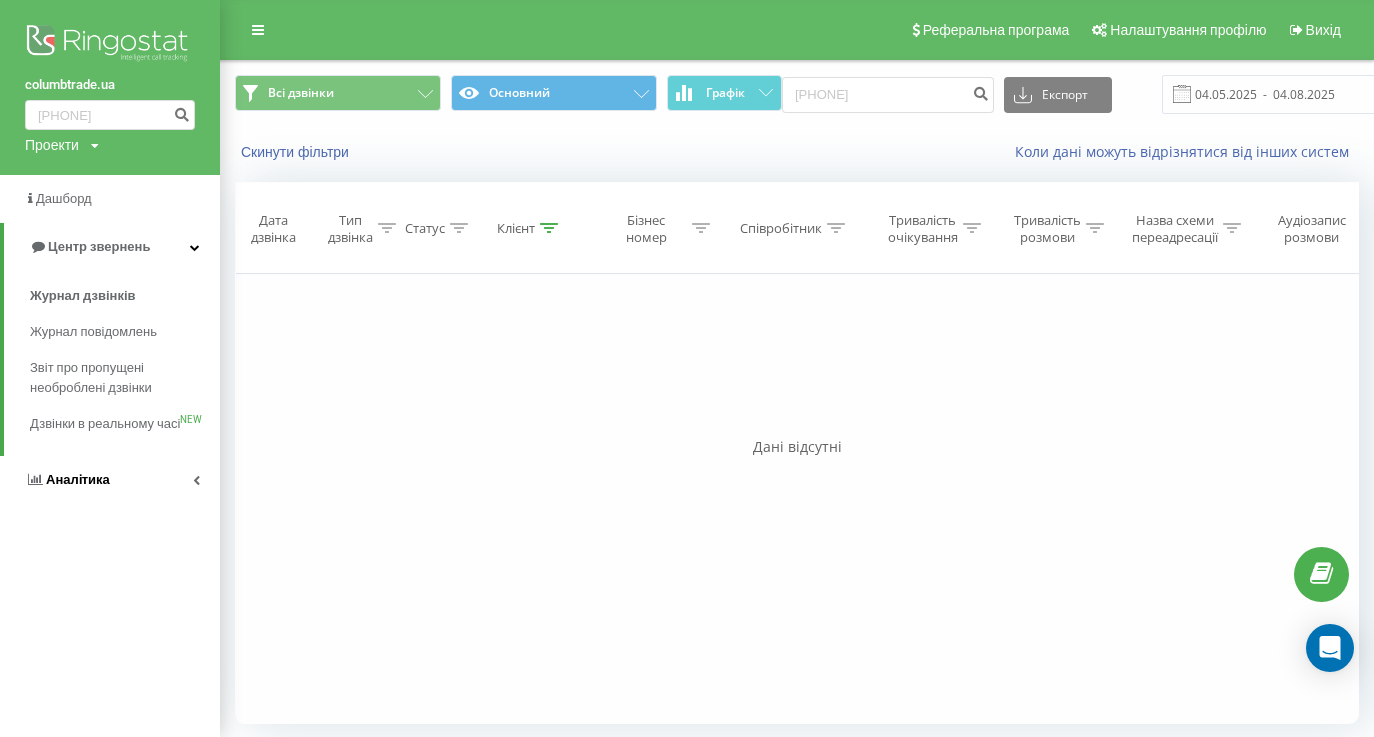 click on "Аналiтика" at bounding box center [78, 479] 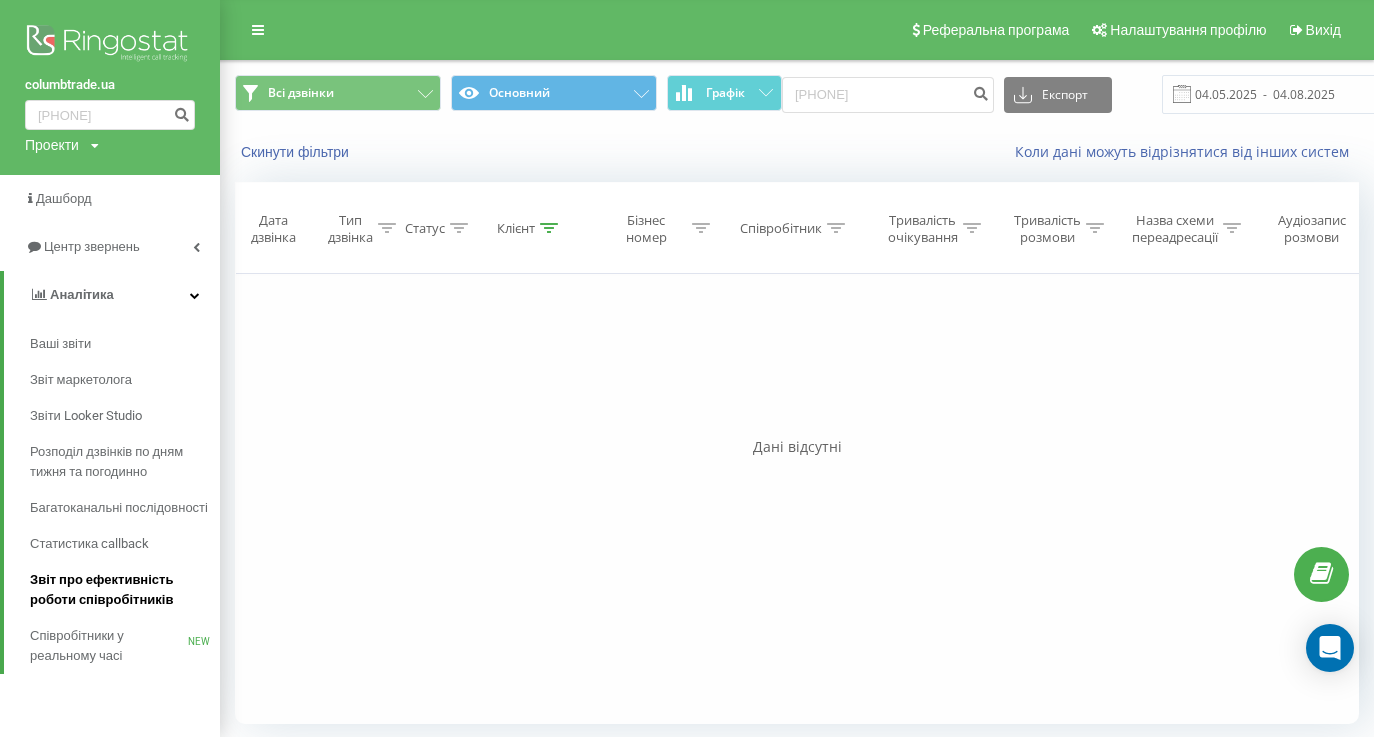 click on "Звіт про ефективність роботи співробітників" at bounding box center [120, 590] 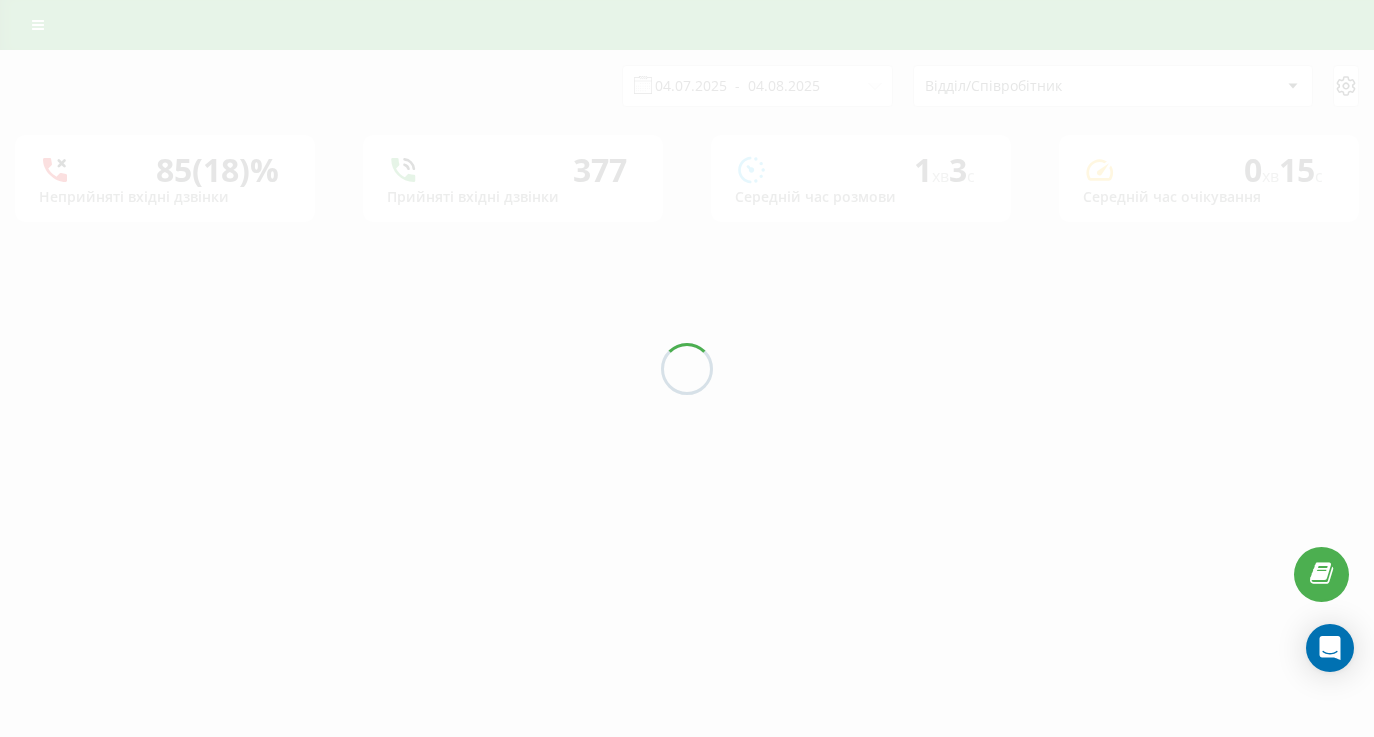 scroll, scrollTop: 0, scrollLeft: 0, axis: both 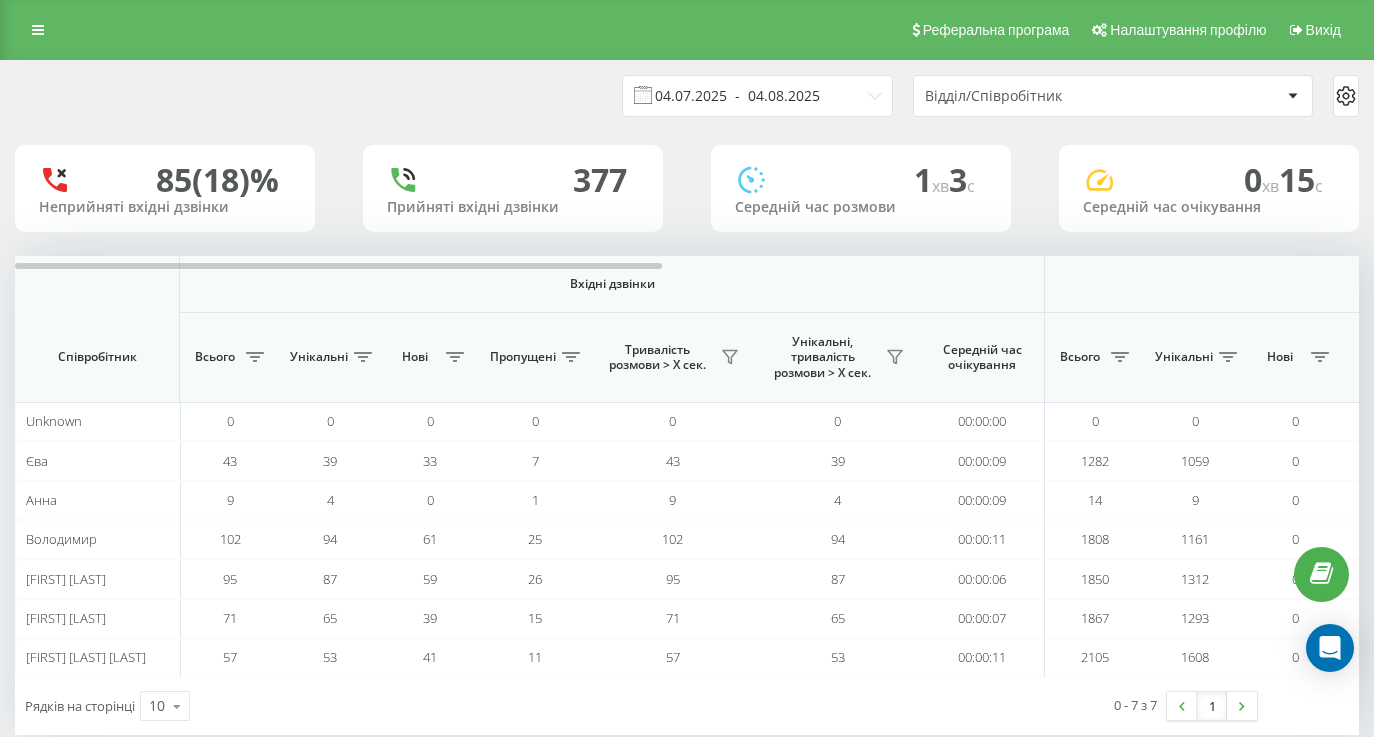 click on "04.07.2025  -  04.08.2025" at bounding box center [757, 96] 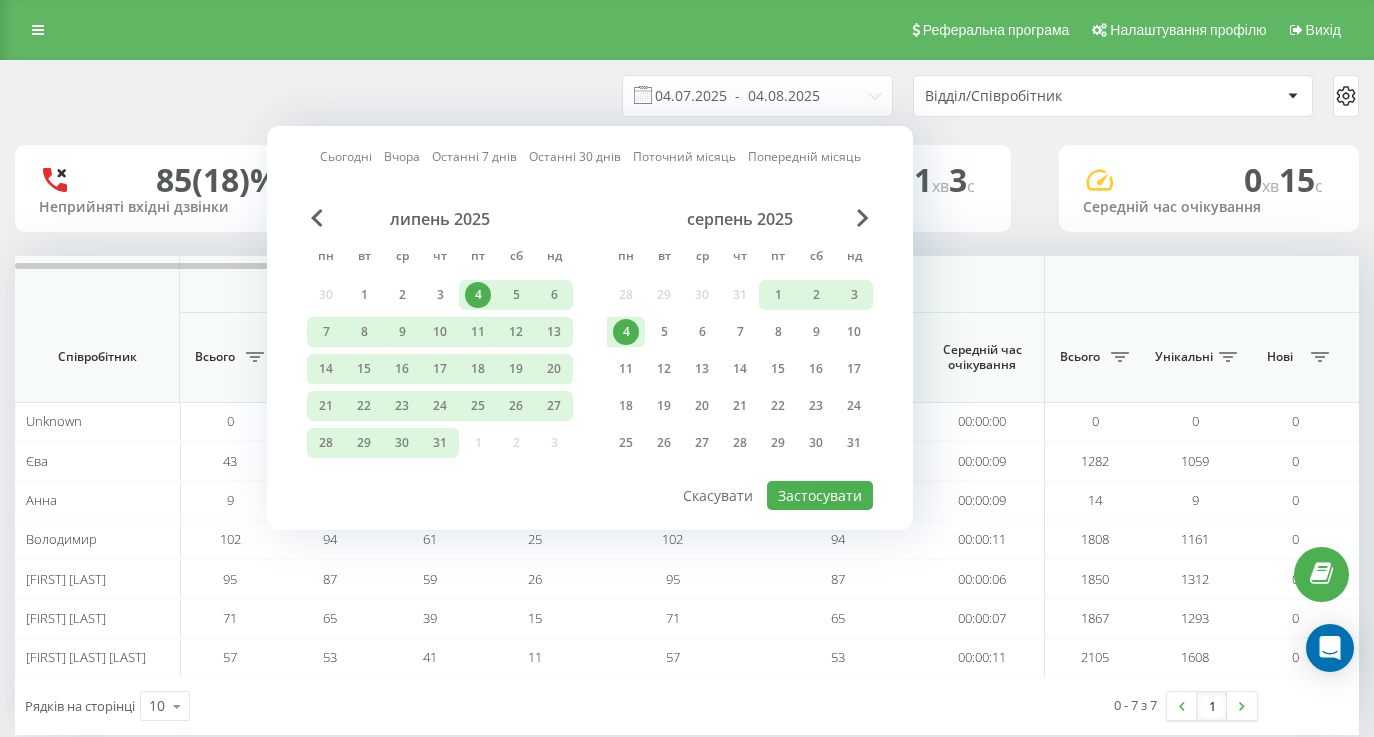 click on "4" at bounding box center (626, 332) 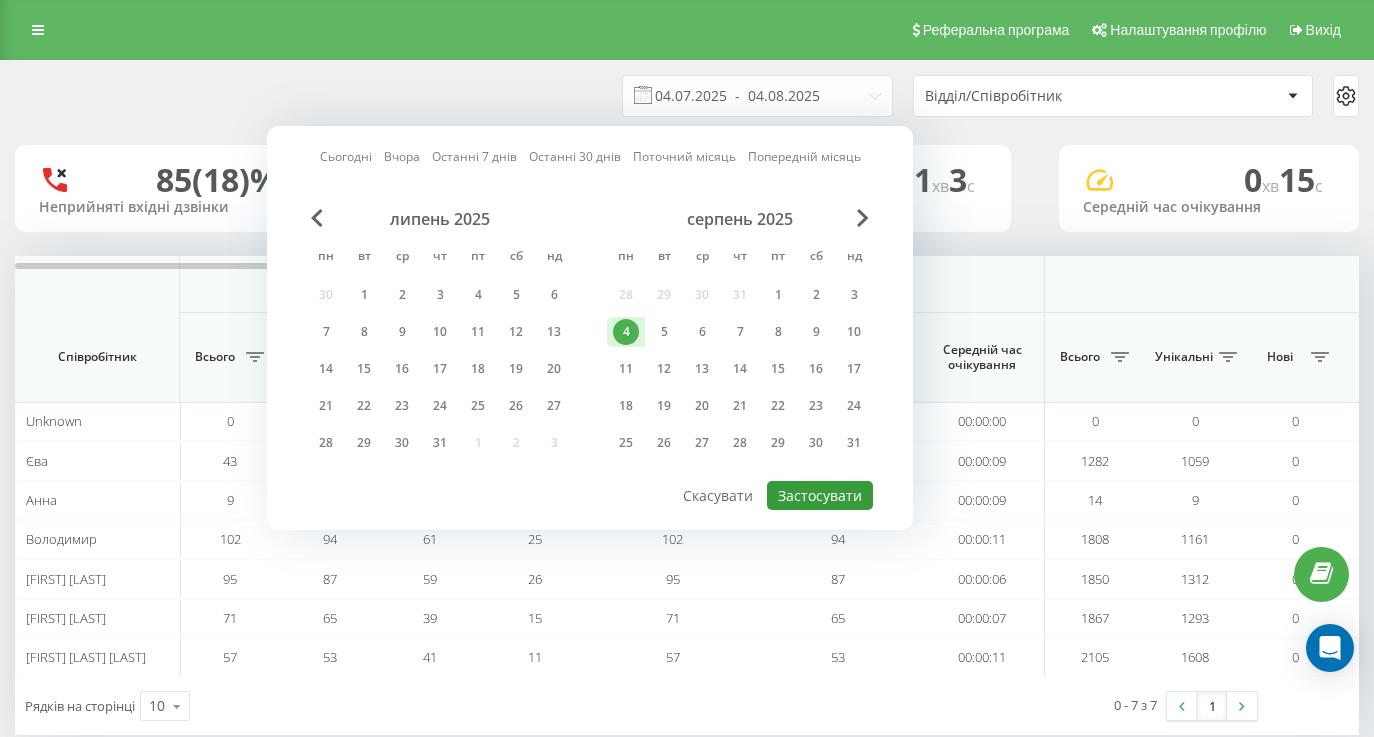 click on "Застосувати" at bounding box center (820, 495) 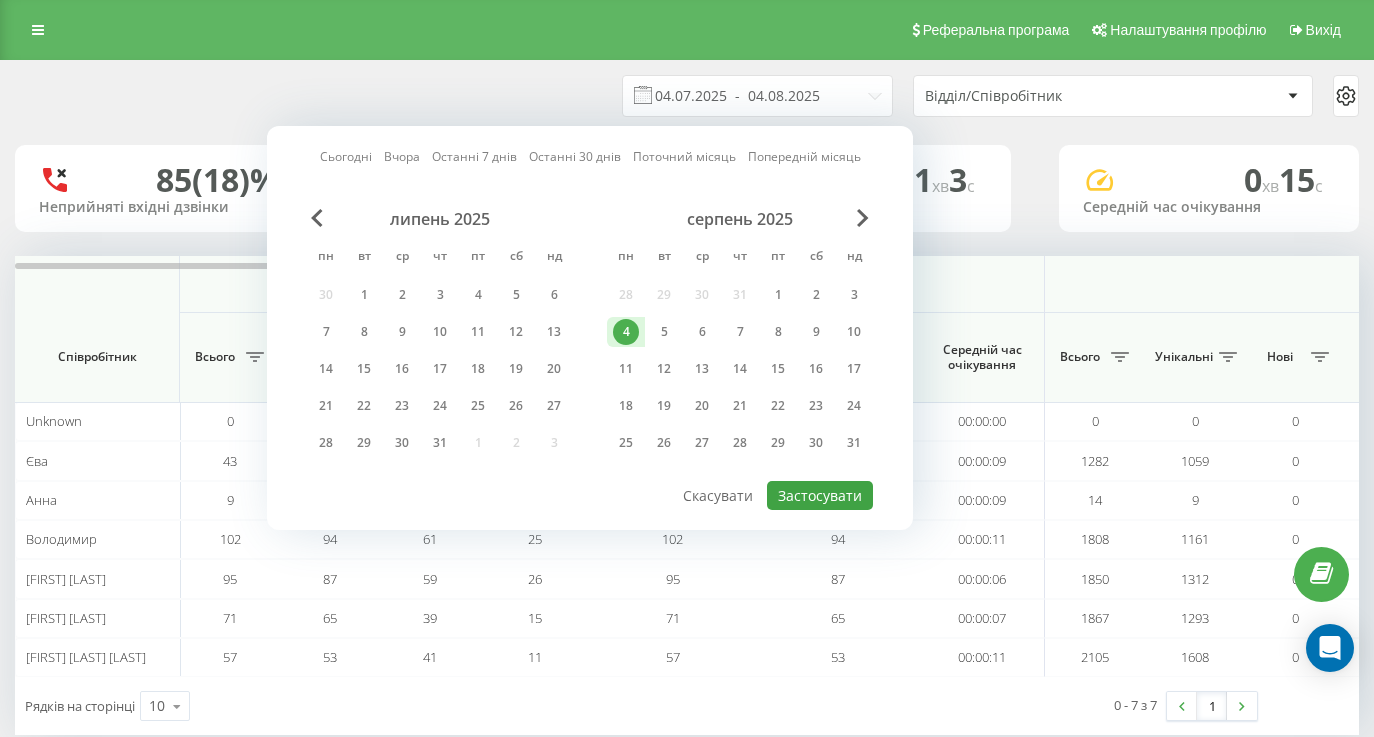 type on "04.08.2025  -  04.08.2025" 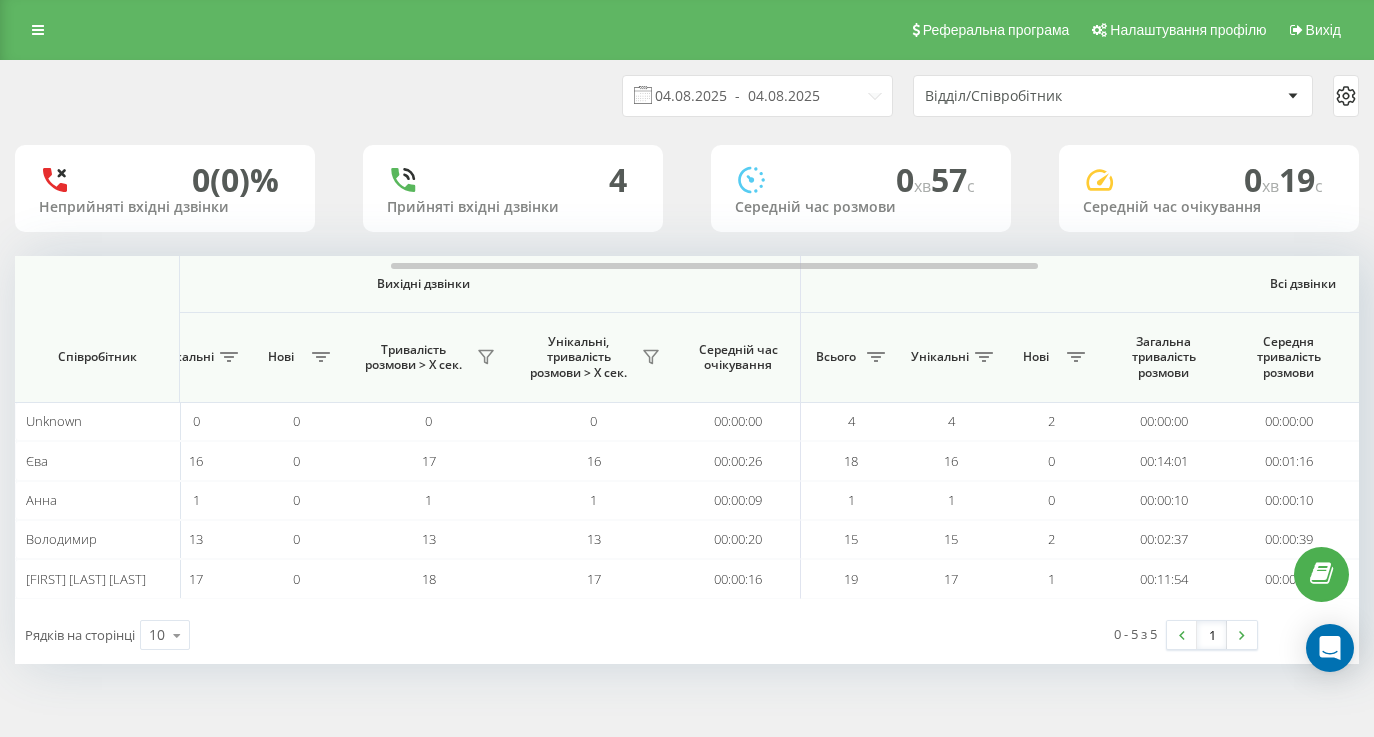 scroll, scrollTop: 0, scrollLeft: 1446, axis: horizontal 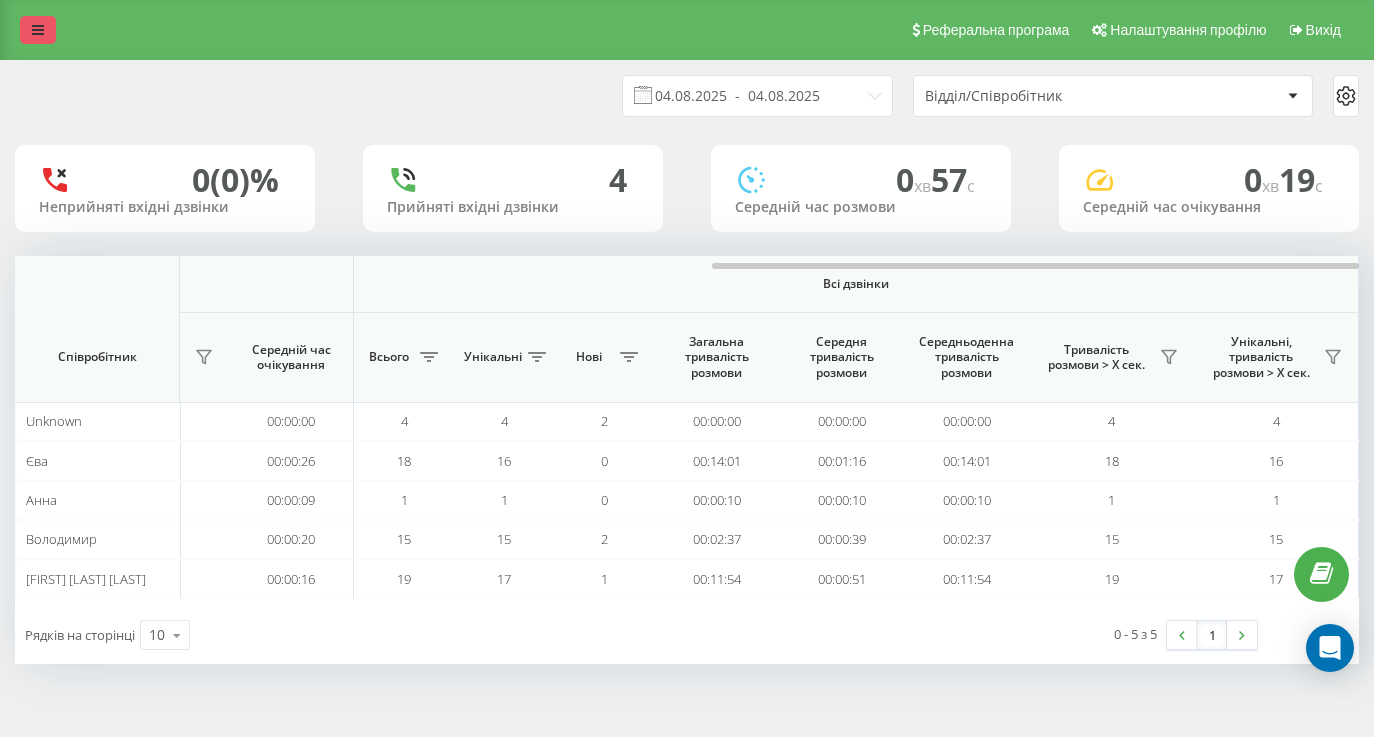 click at bounding box center [38, 30] 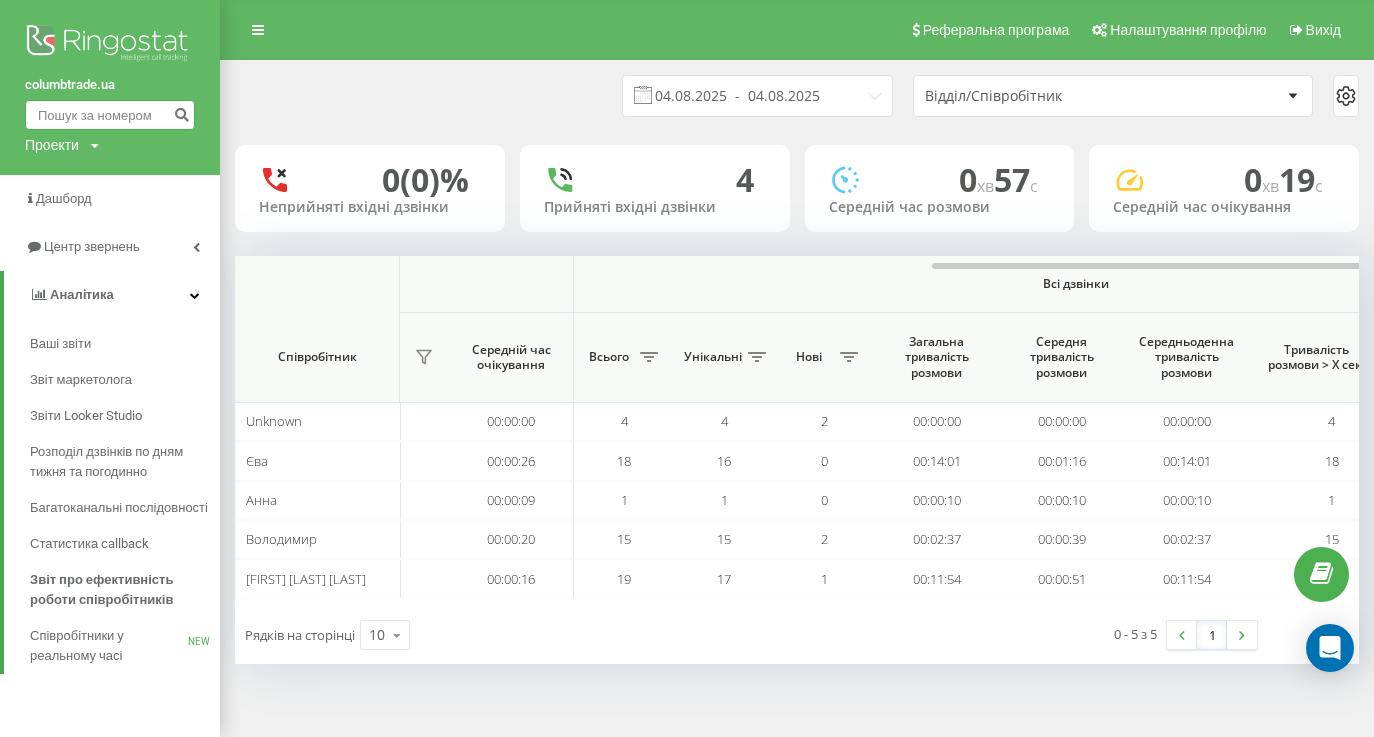 click at bounding box center [110, 115] 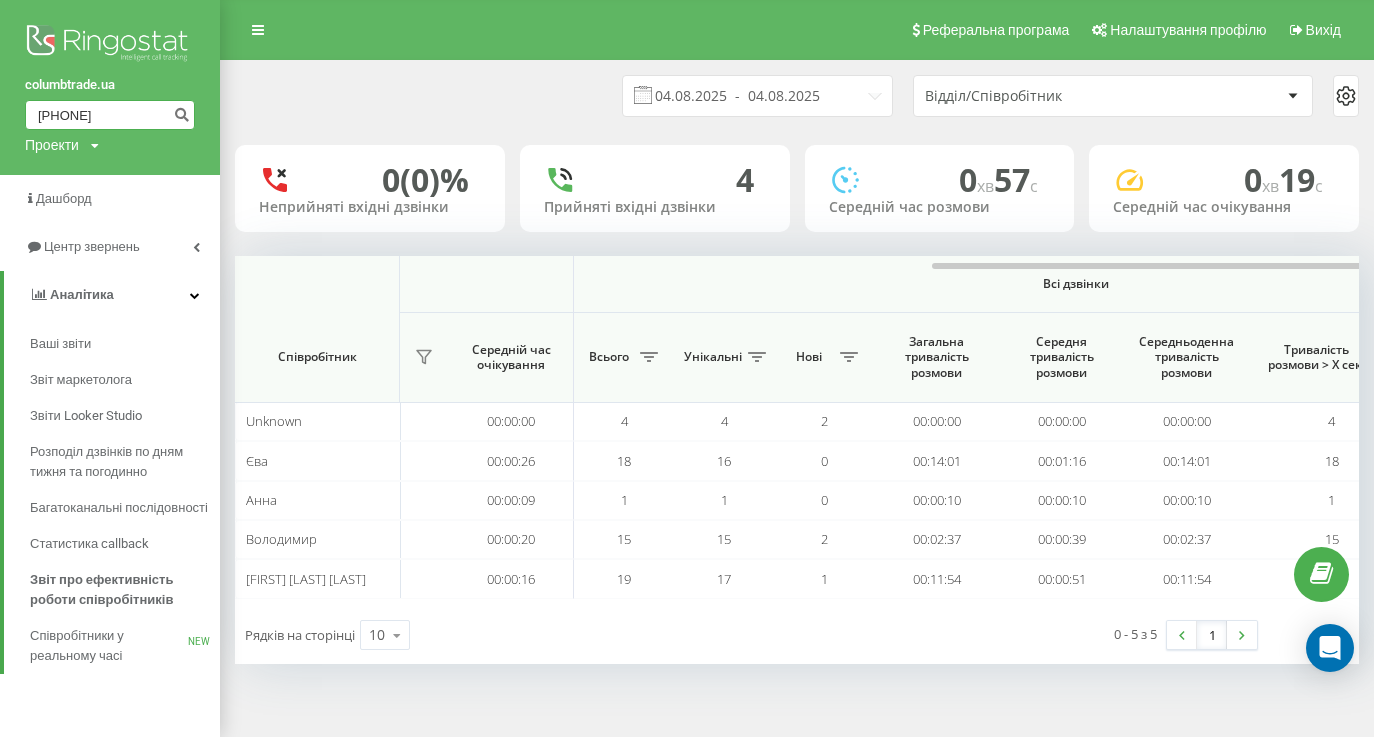 click on "(067) 675 51 21" at bounding box center (110, 115) 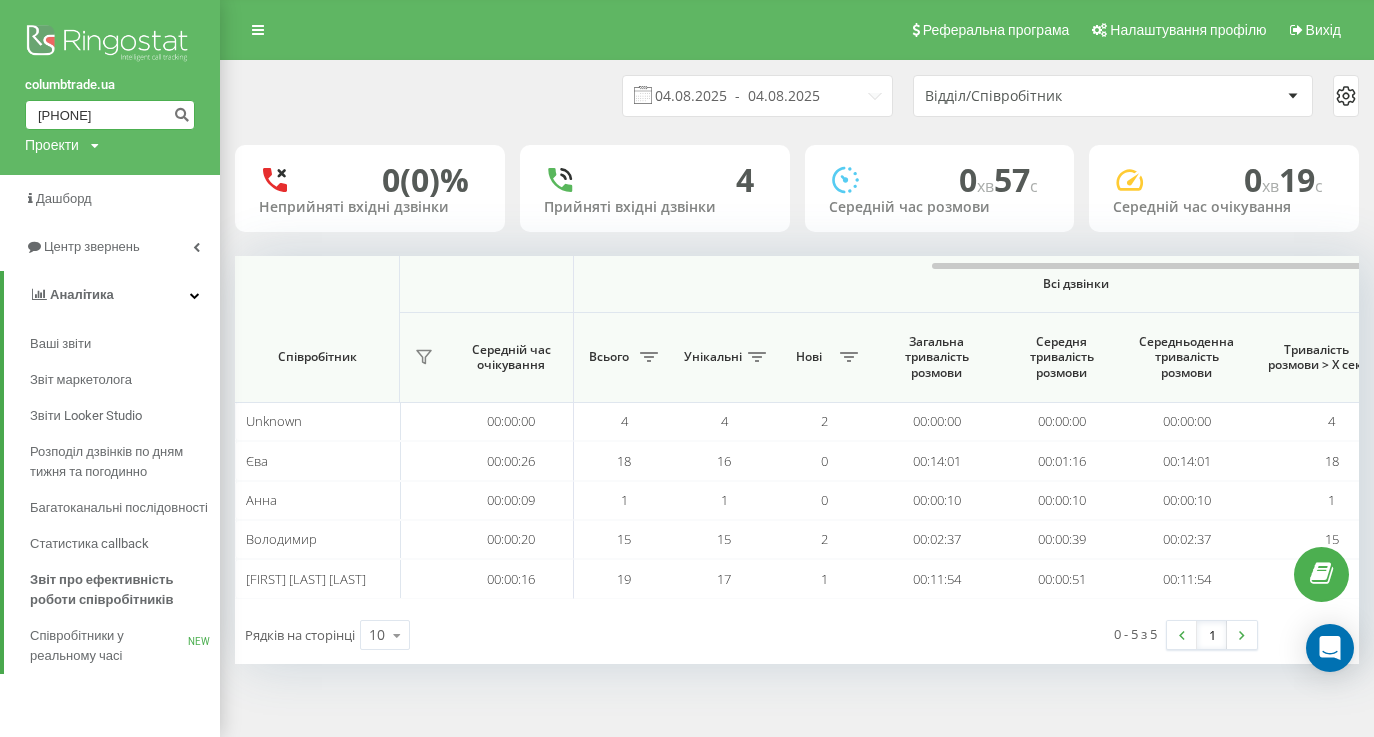 click on "(067675 51 21" at bounding box center [110, 115] 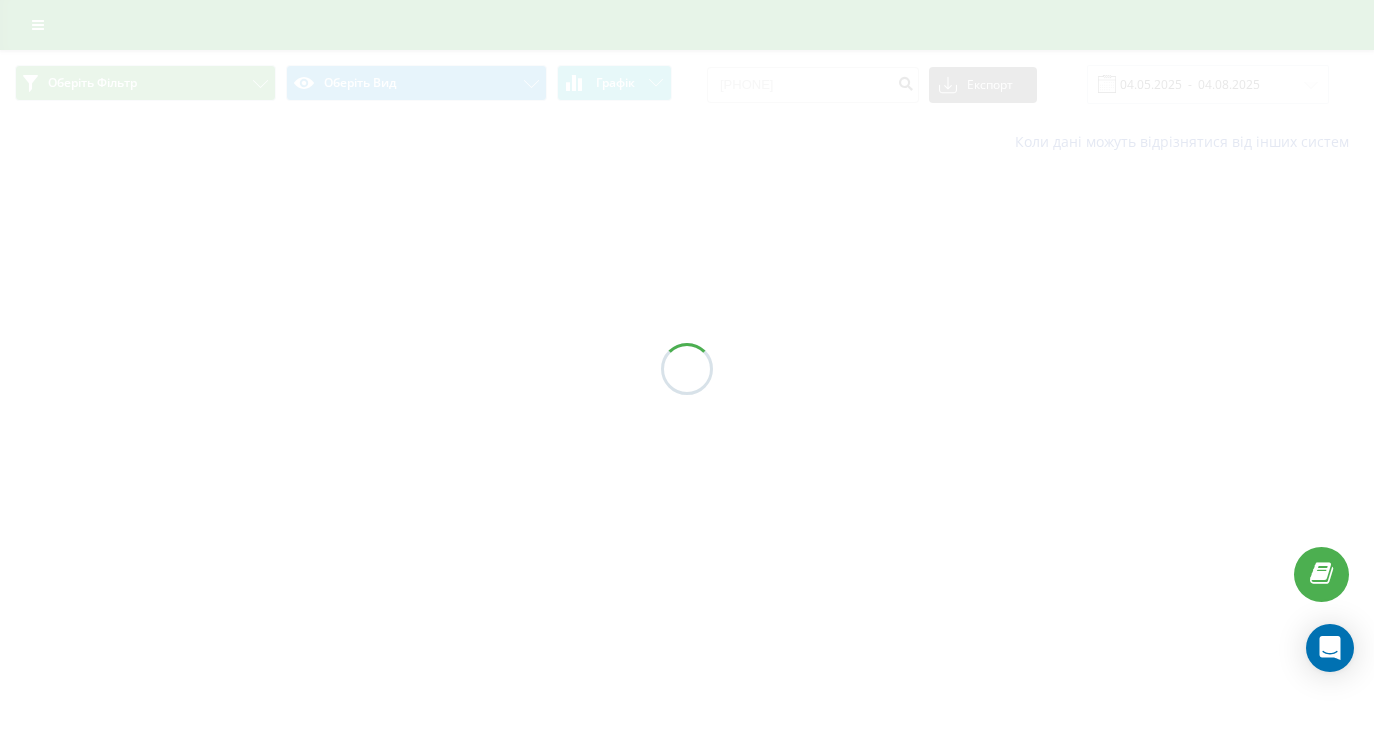 scroll, scrollTop: 0, scrollLeft: 0, axis: both 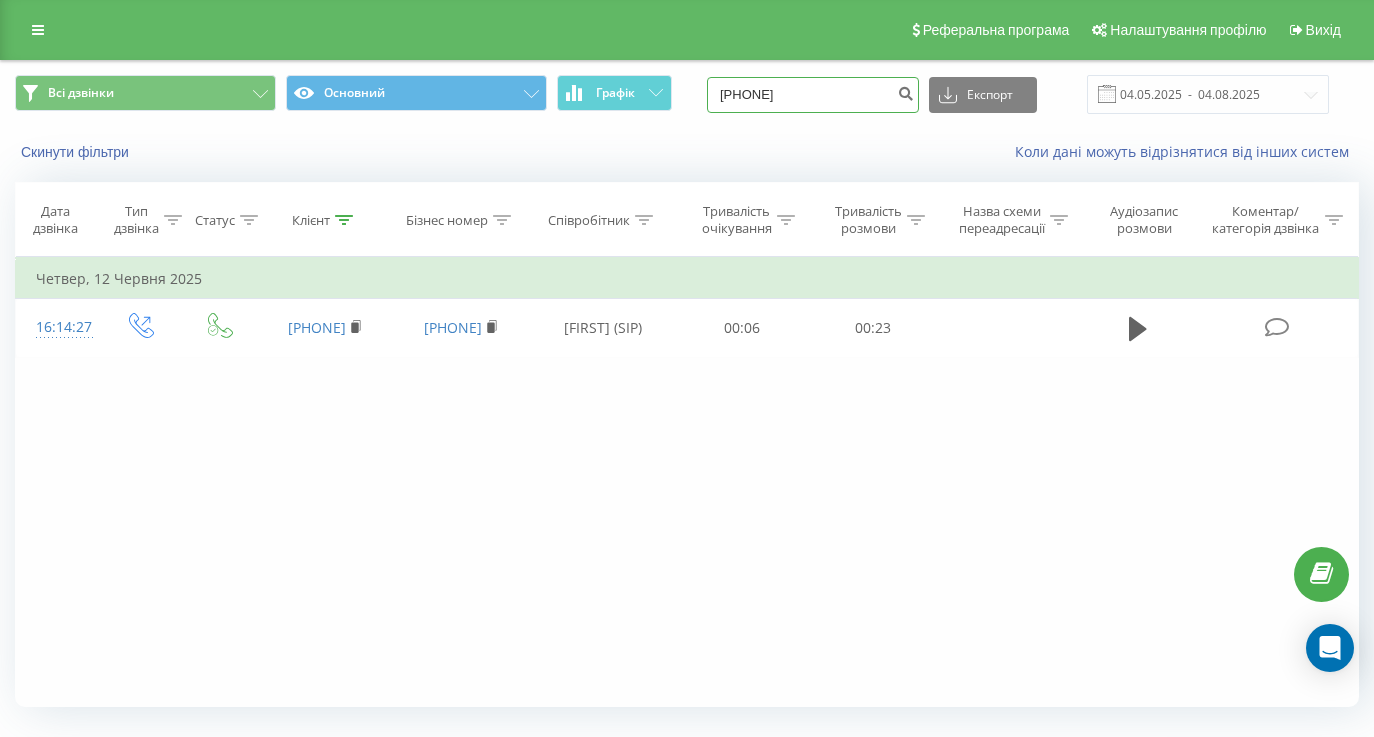 click on "0676755121" at bounding box center (813, 95) 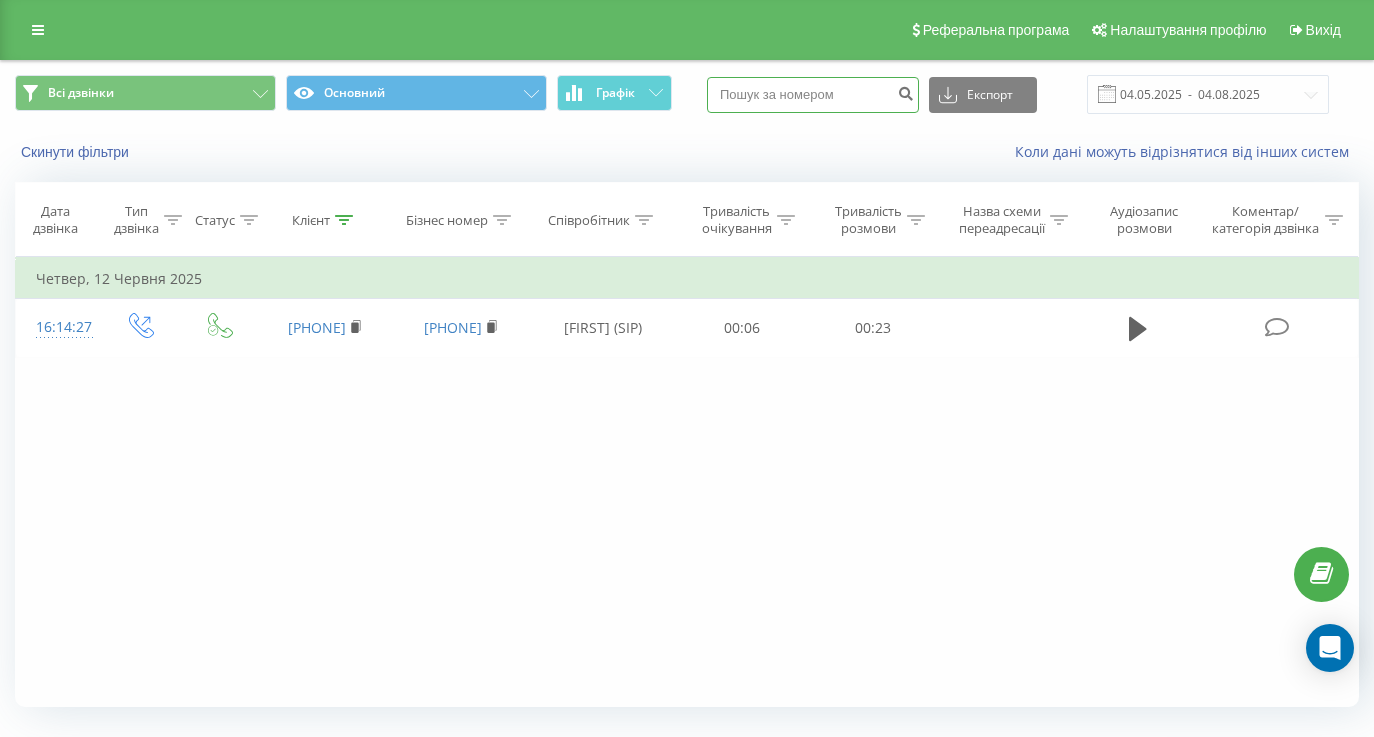 paste on "(067) 847 37 23" 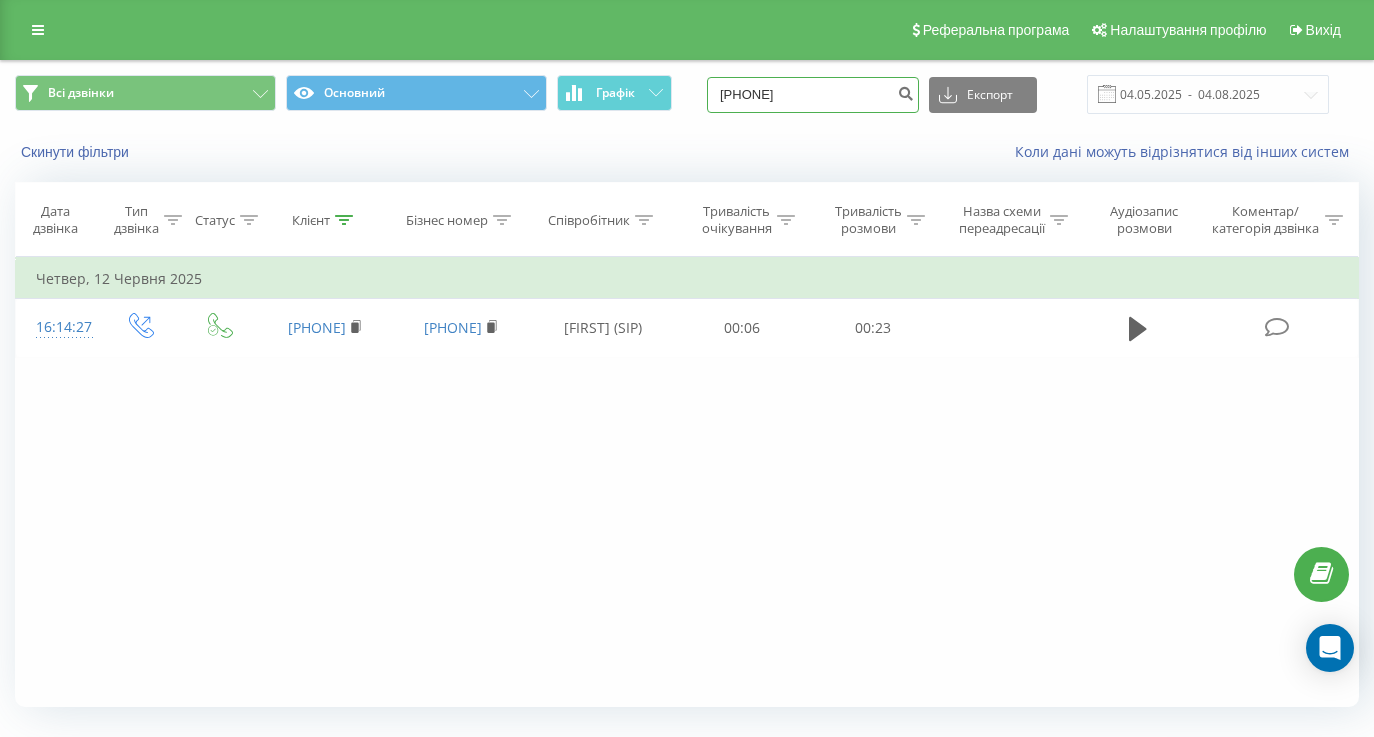 type on "(067) 847 37 23" 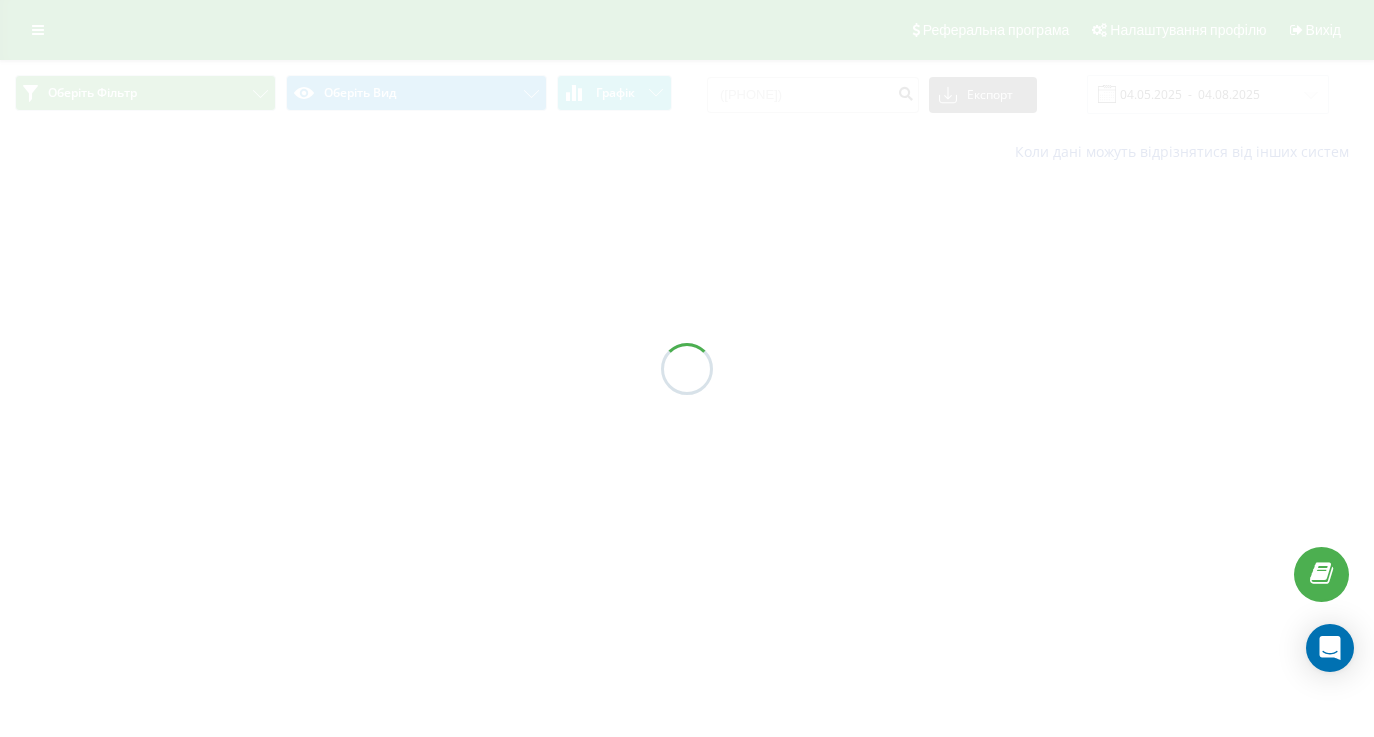 scroll, scrollTop: 0, scrollLeft: 0, axis: both 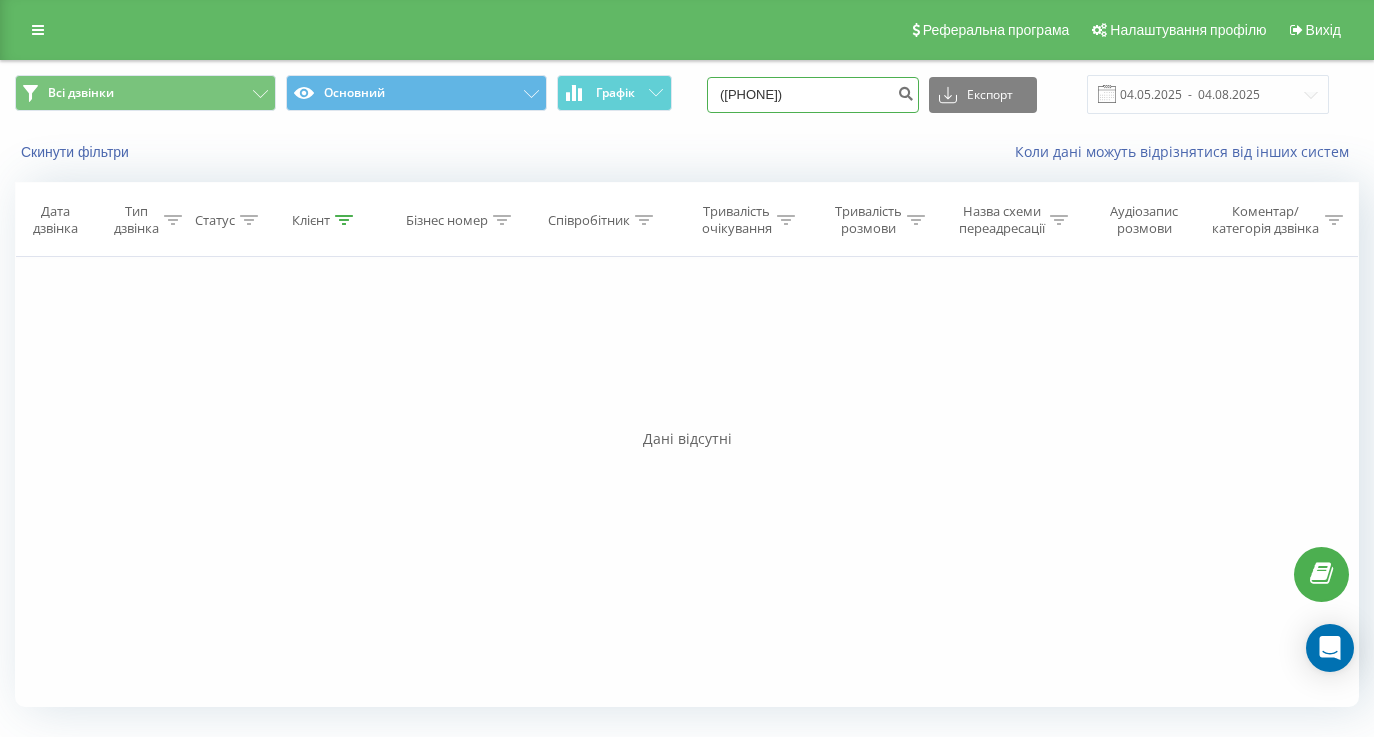click on "([PHONE])" at bounding box center [813, 95] 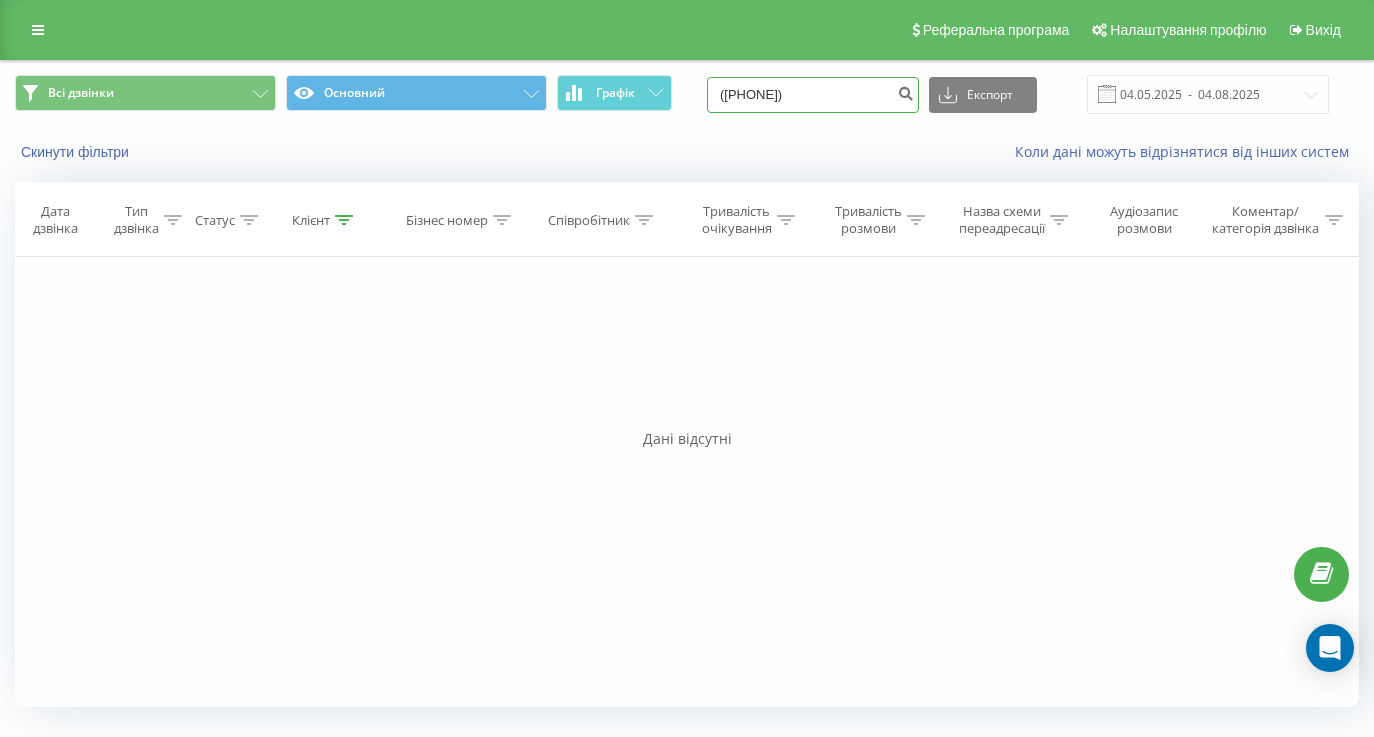 click on "(067)8473723" at bounding box center [813, 95] 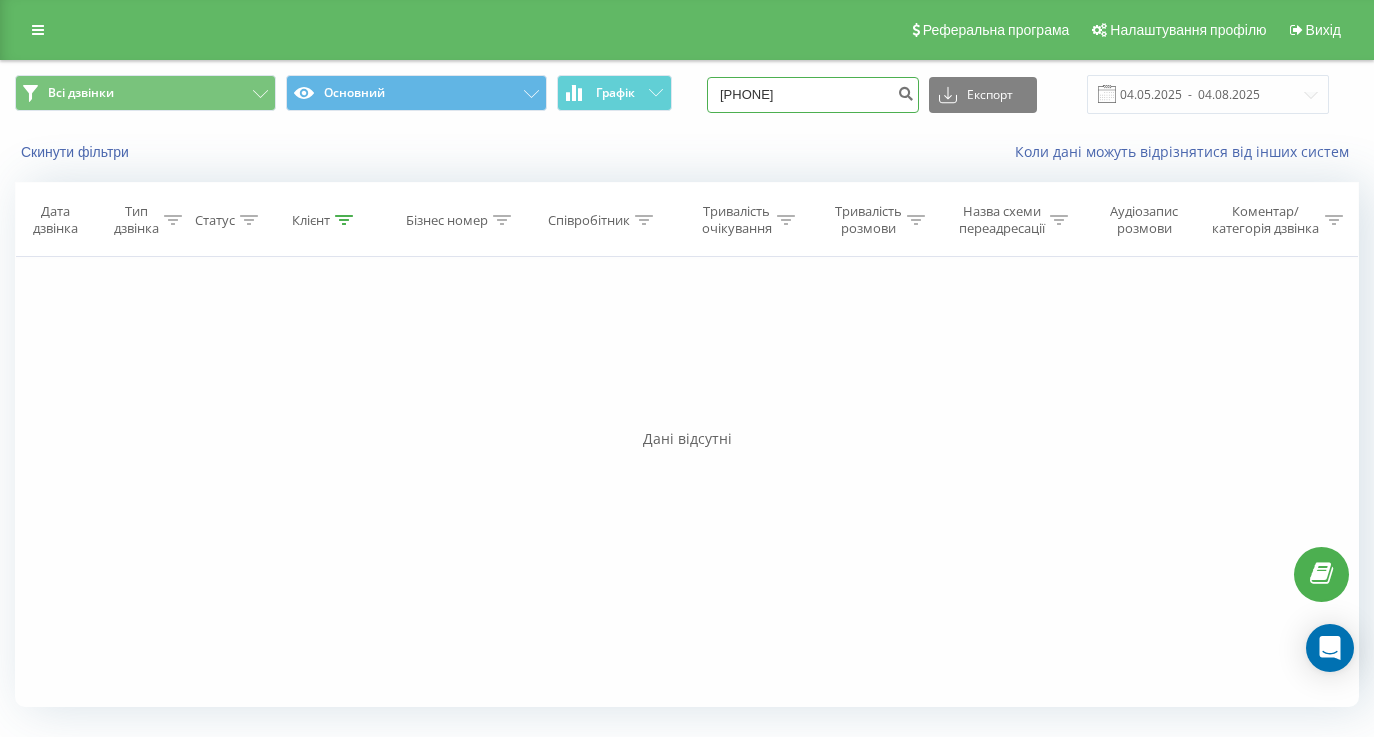 type on "0678473723" 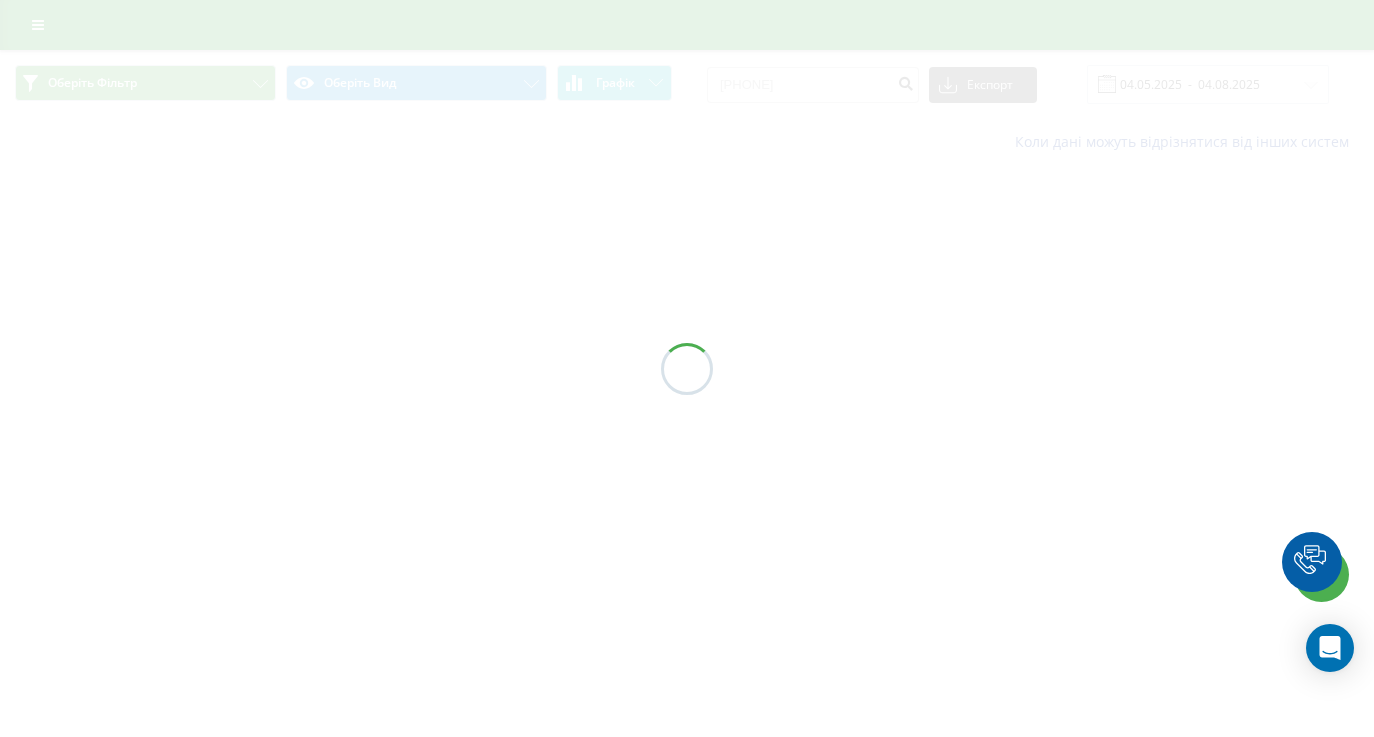 scroll, scrollTop: 0, scrollLeft: 0, axis: both 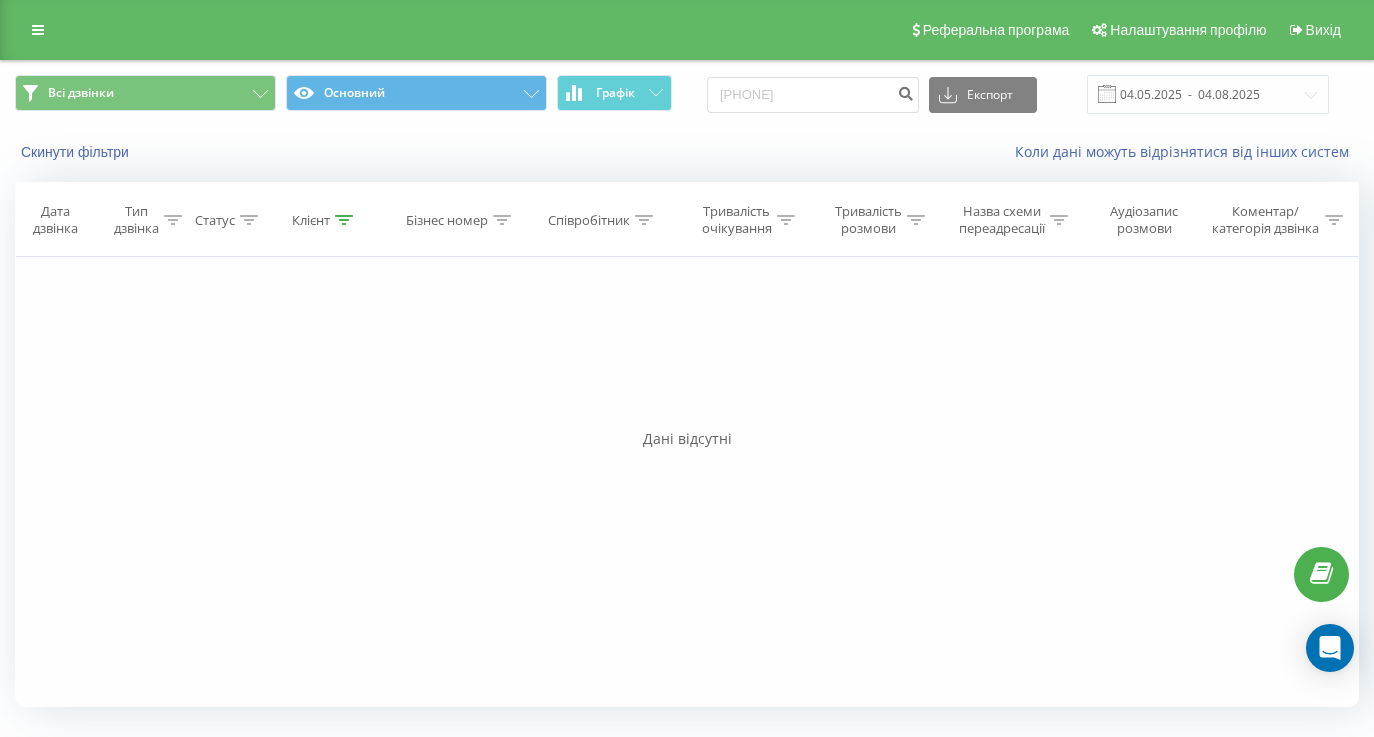 click on "Реферальна програма Налаштування профілю Вихід" at bounding box center [687, 30] 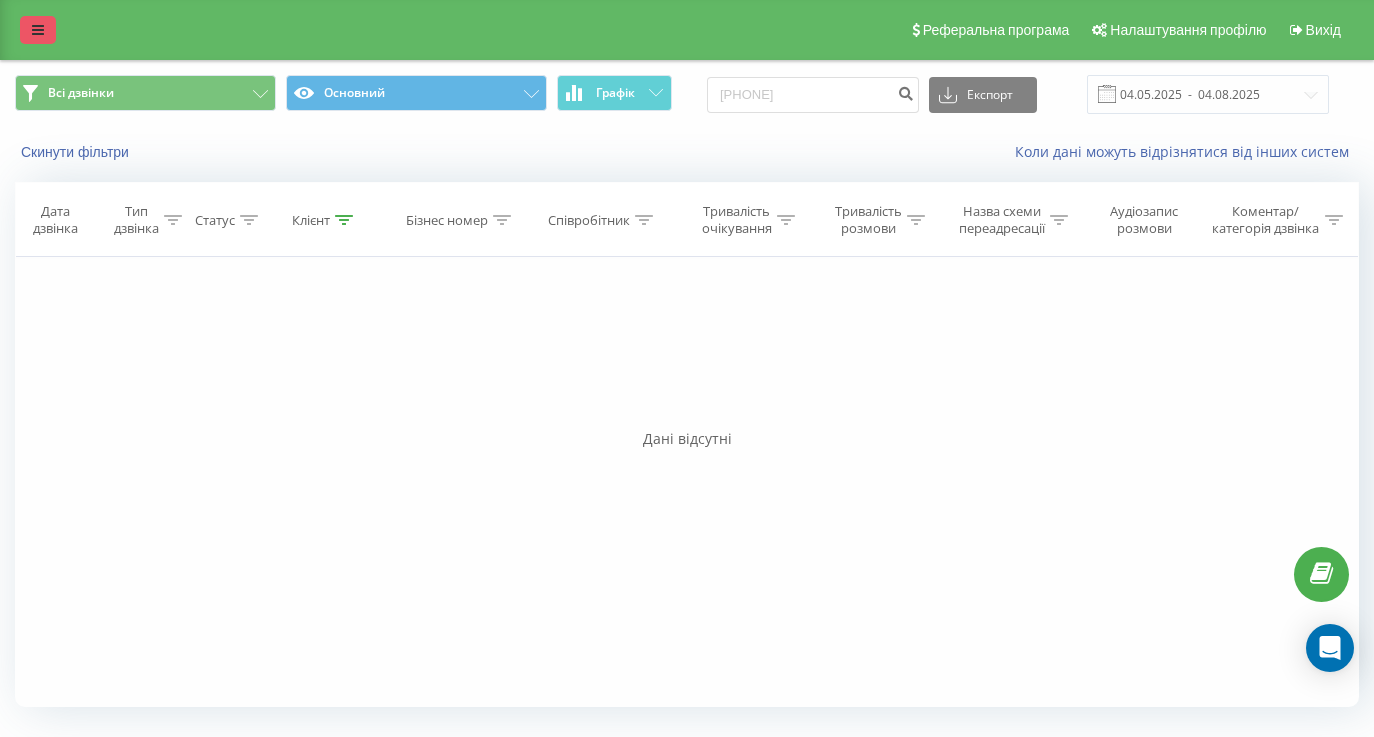 click at bounding box center (38, 30) 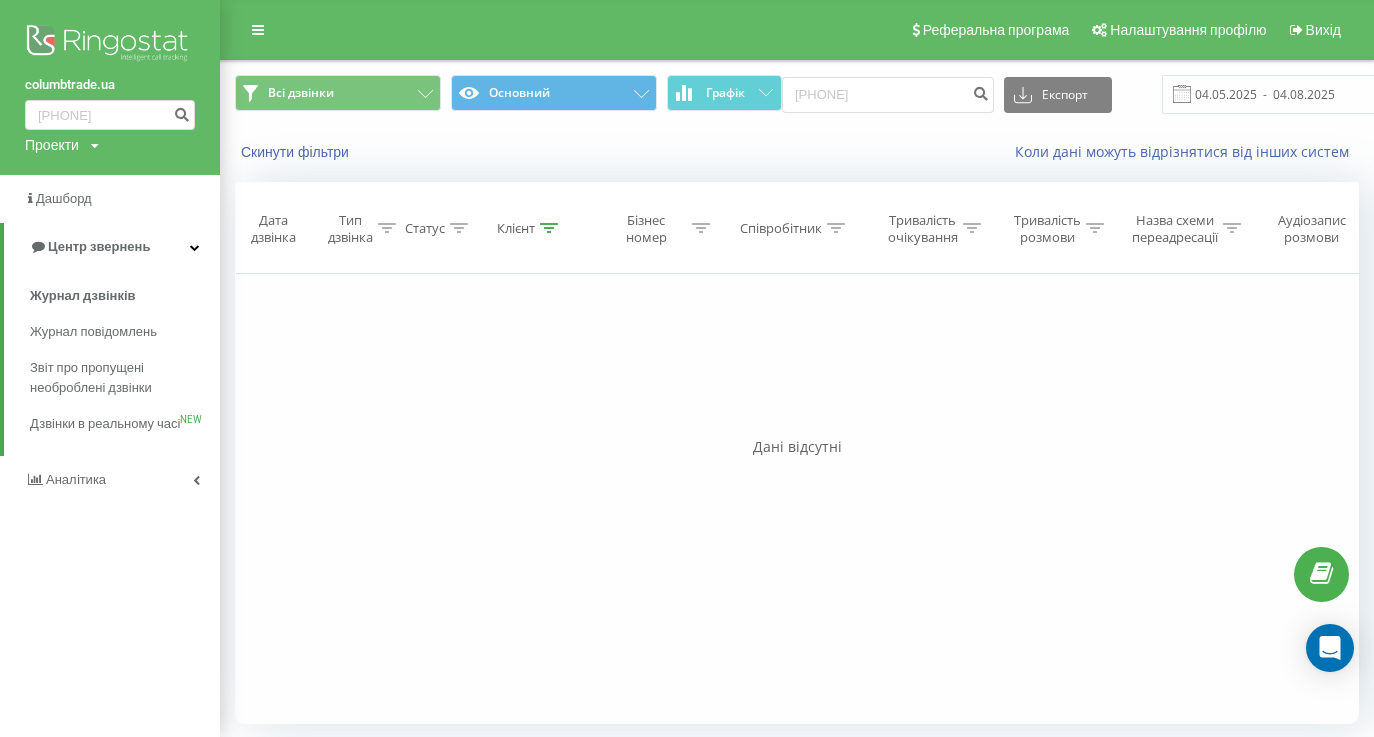click on "columbtrade.ua 0678473723 Проекти columbtrade.ua Дашборд Центр звернень Журнал дзвінків Журнал повідомлень Звіт про пропущені необроблені дзвінки Дзвінки в реальному часі NEW Аналiтика" at bounding box center (110, 368) 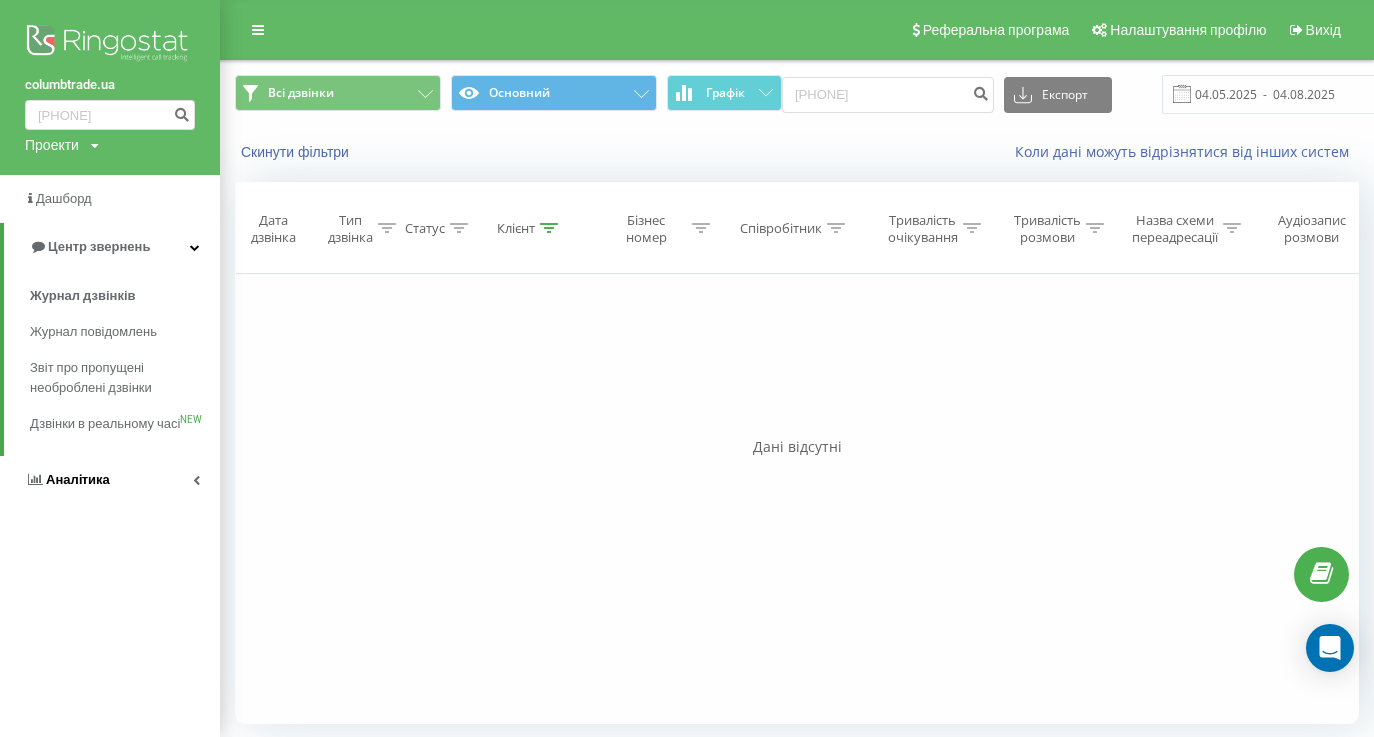 click on "Аналiтика" at bounding box center (67, 480) 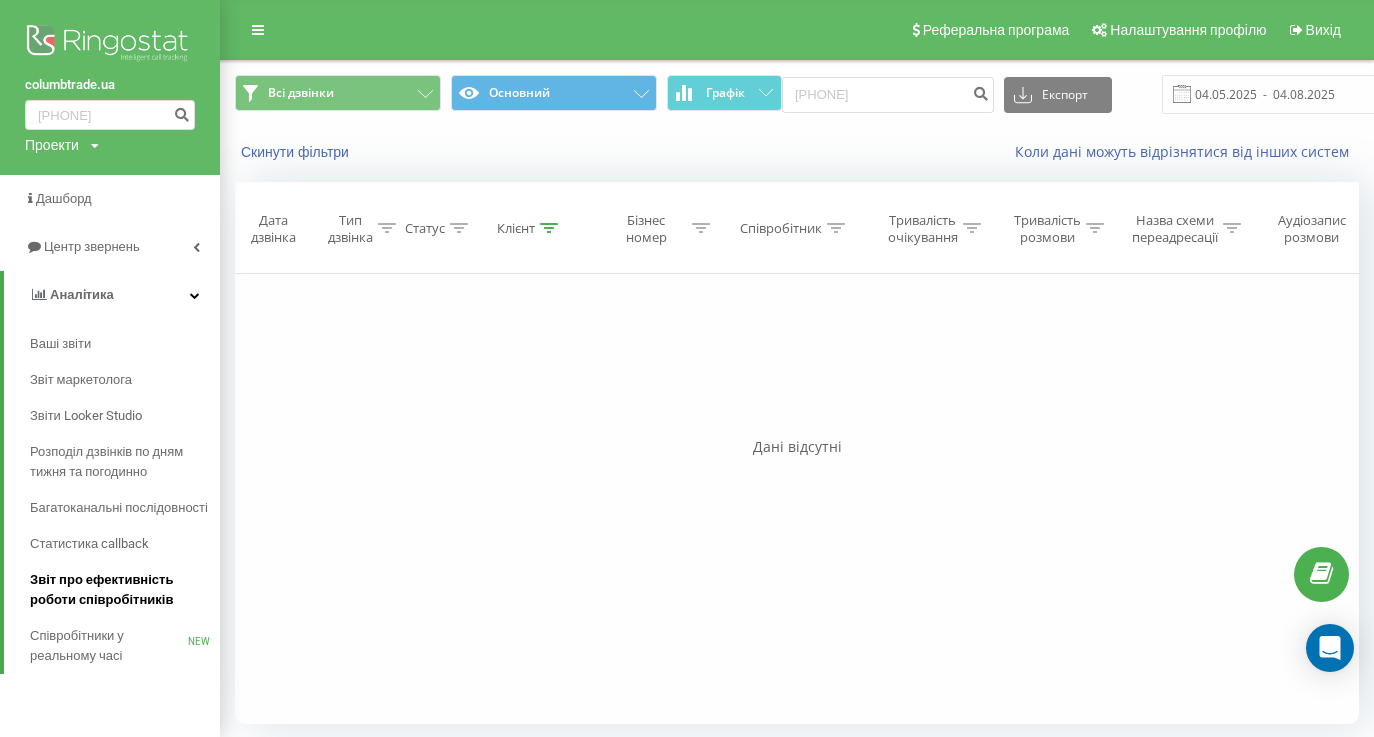 click on "Звіт про ефективність роботи співробітників" at bounding box center (120, 590) 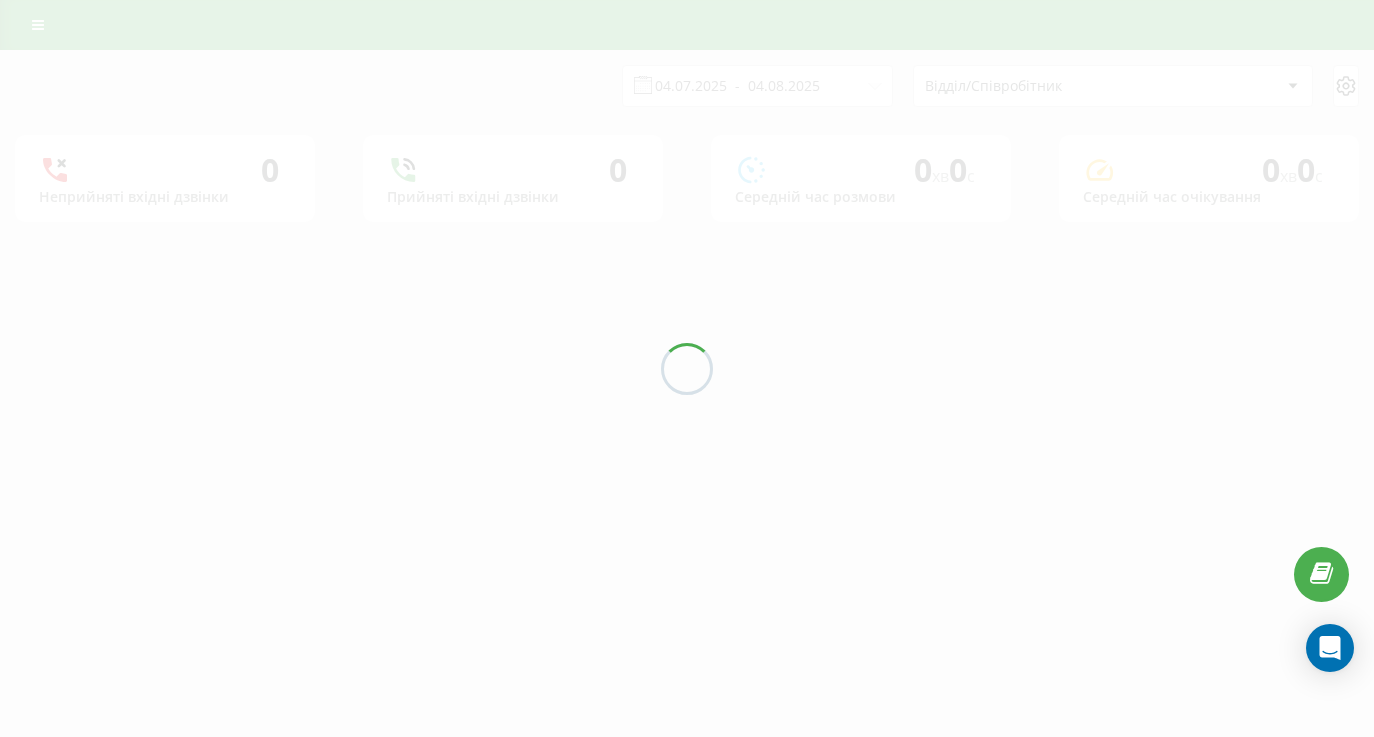 scroll, scrollTop: 0, scrollLeft: 0, axis: both 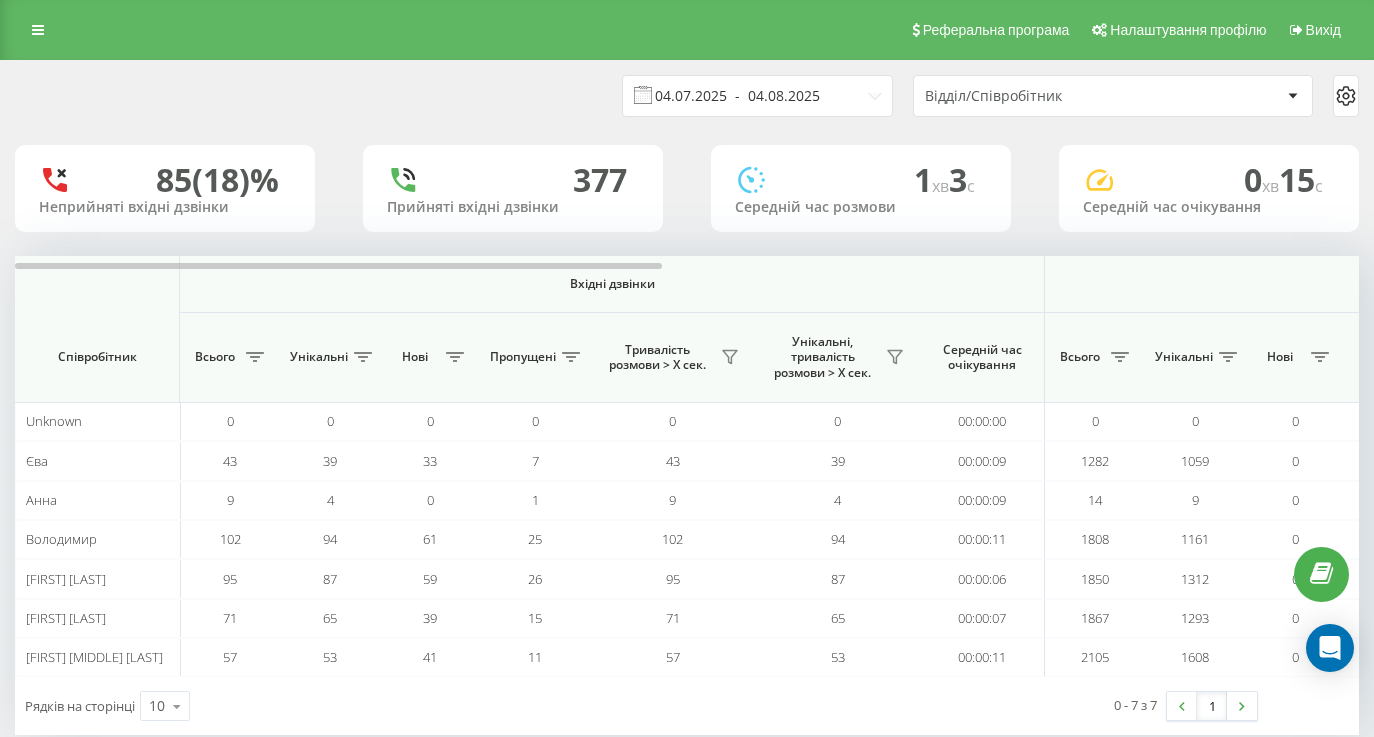 click on "04.07.2025  -  04.08.2025" at bounding box center [757, 96] 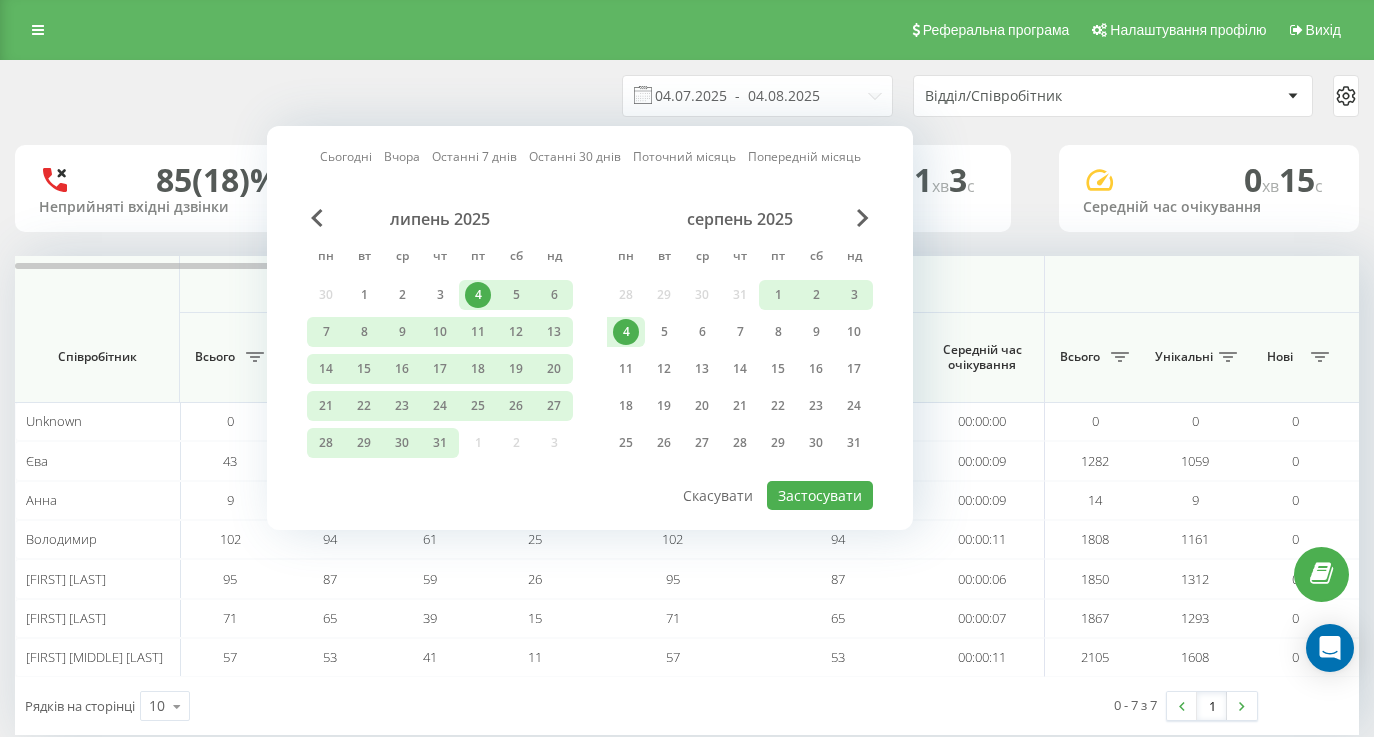 click on "4" at bounding box center (626, 332) 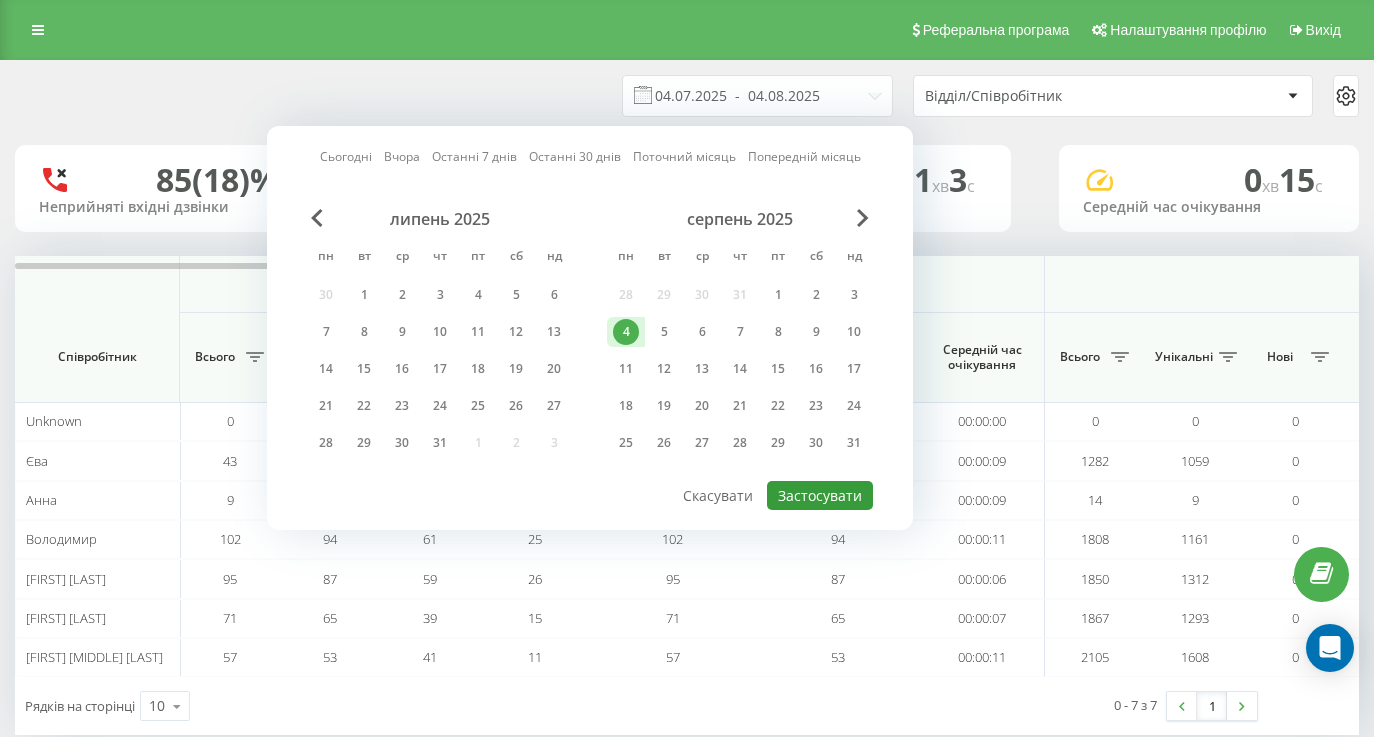 click on "Застосувати" at bounding box center (820, 495) 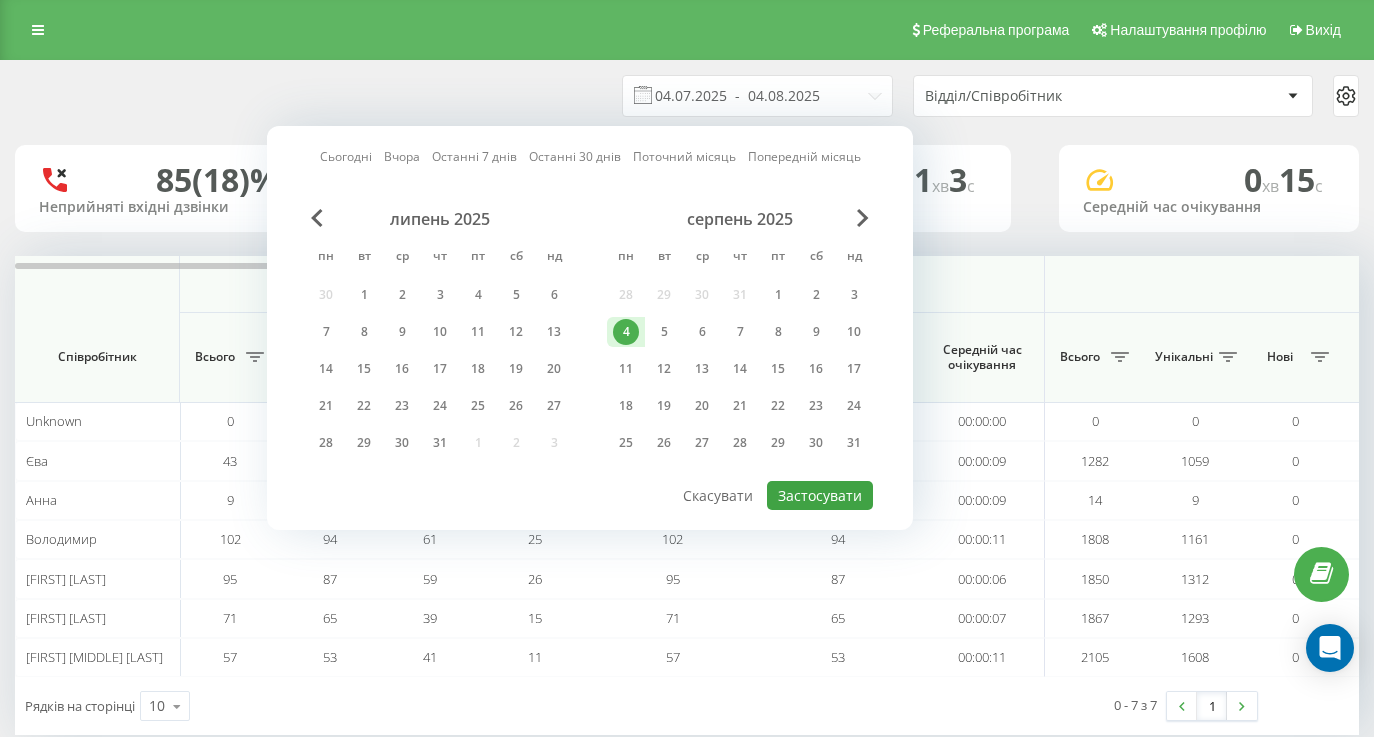 type on "04.08.2025  -  04.08.2025" 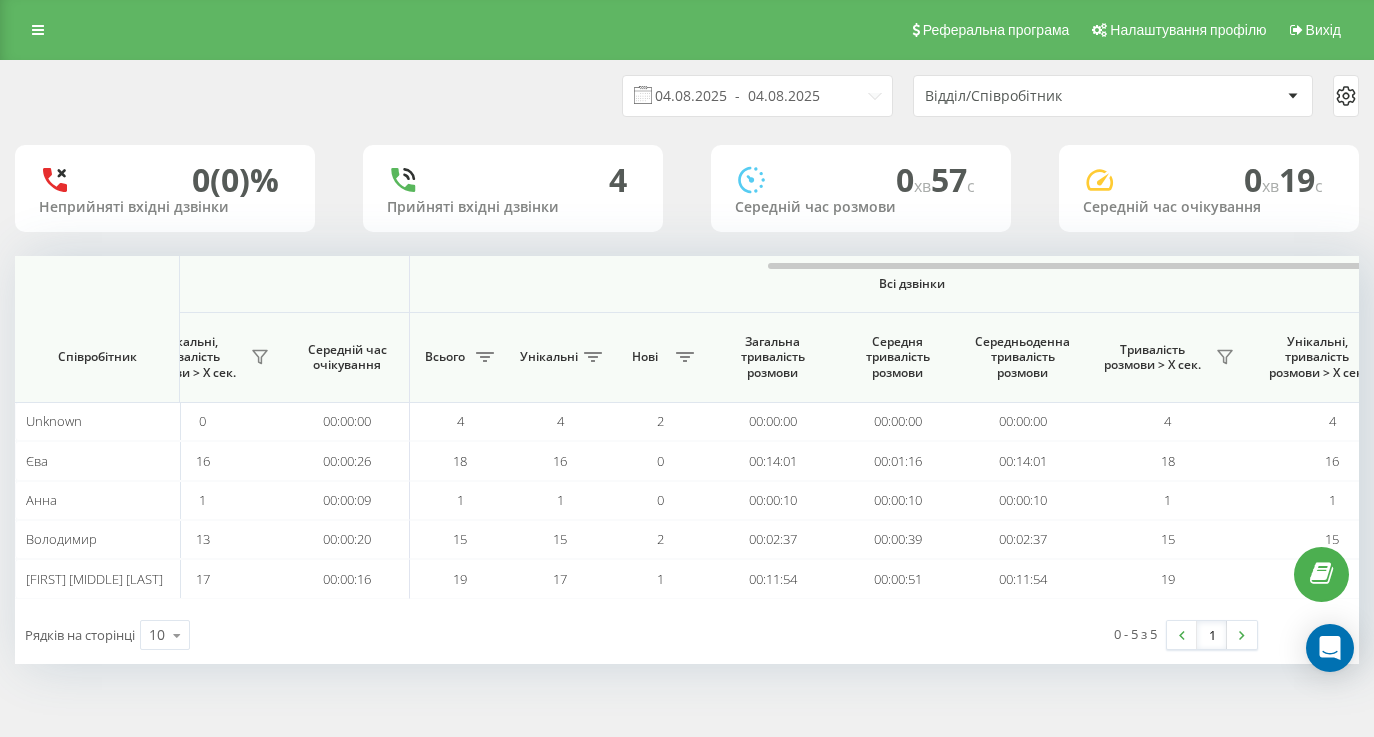 scroll, scrollTop: 0, scrollLeft: 1446, axis: horizontal 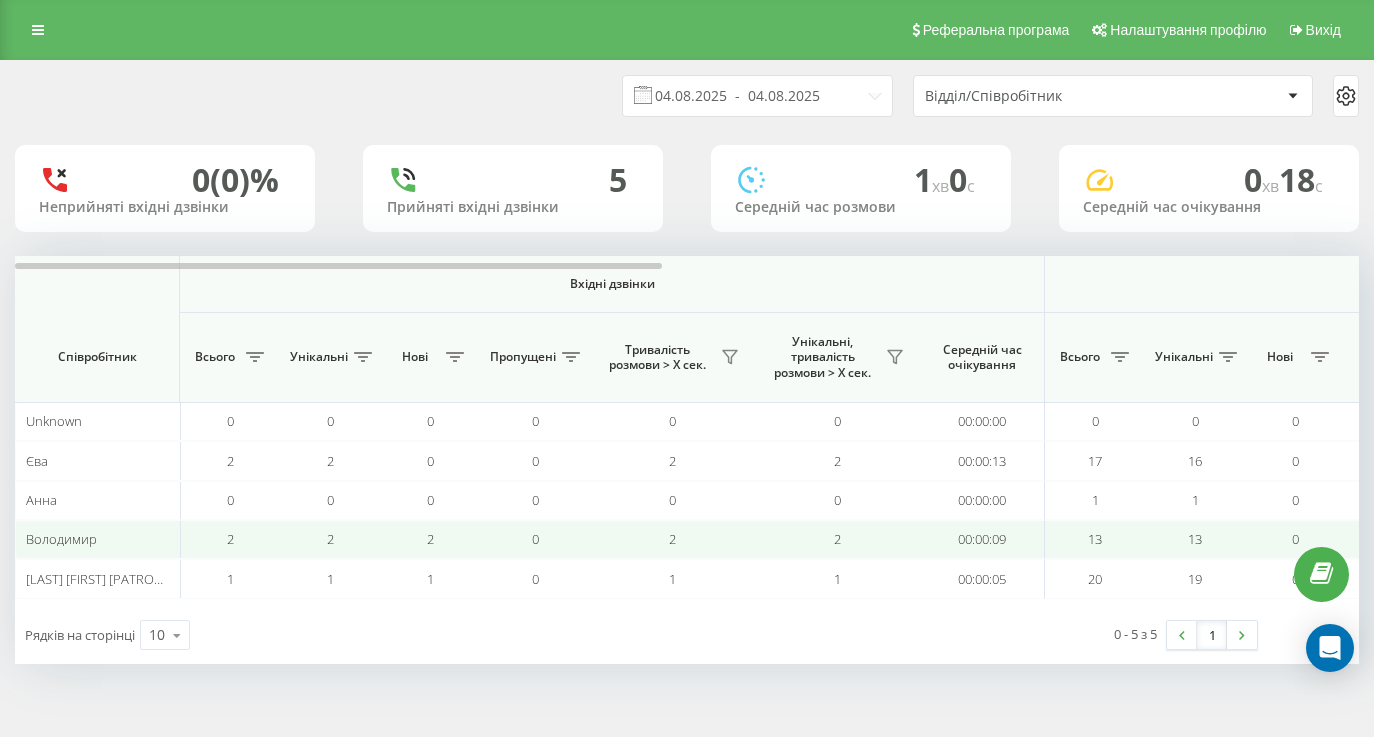 click on "2" at bounding box center (672, 539) 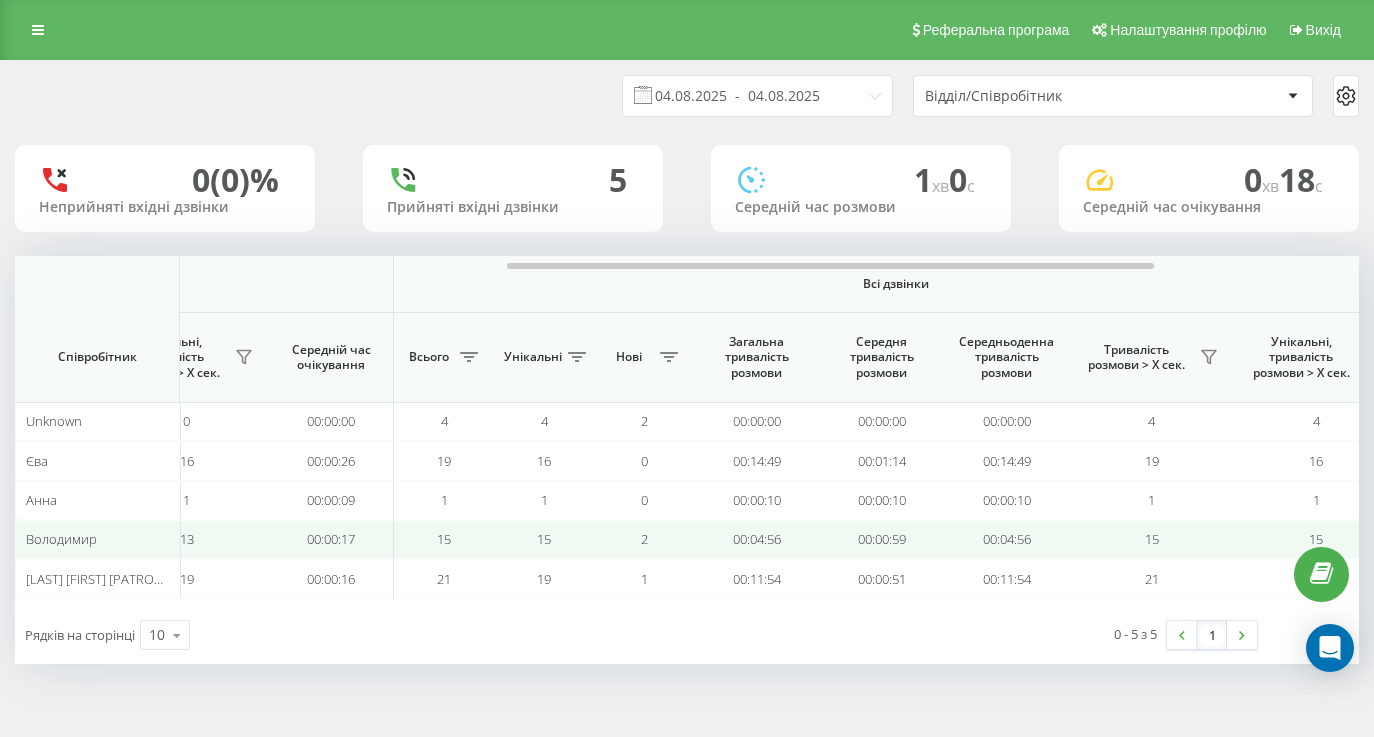 scroll, scrollTop: 0, scrollLeft: 1446, axis: horizontal 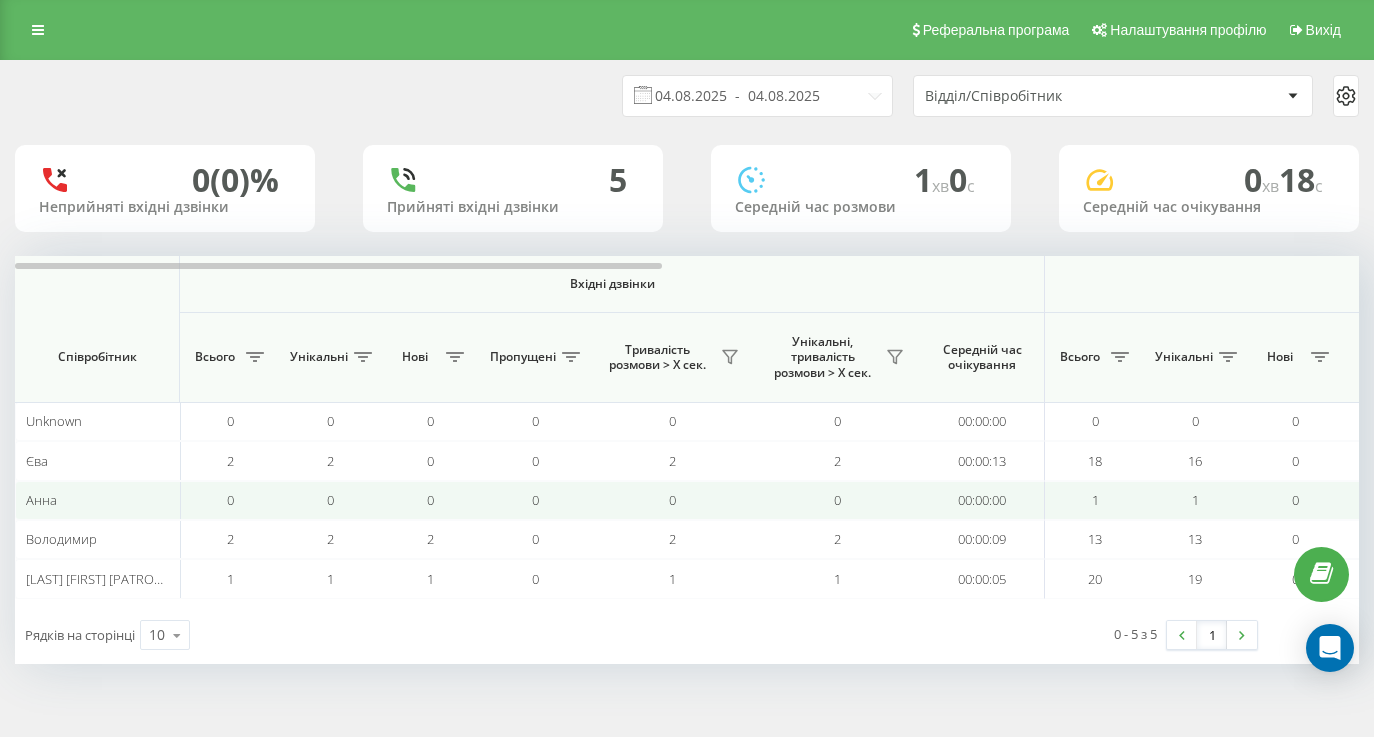 click on "0" at bounding box center (230, 500) 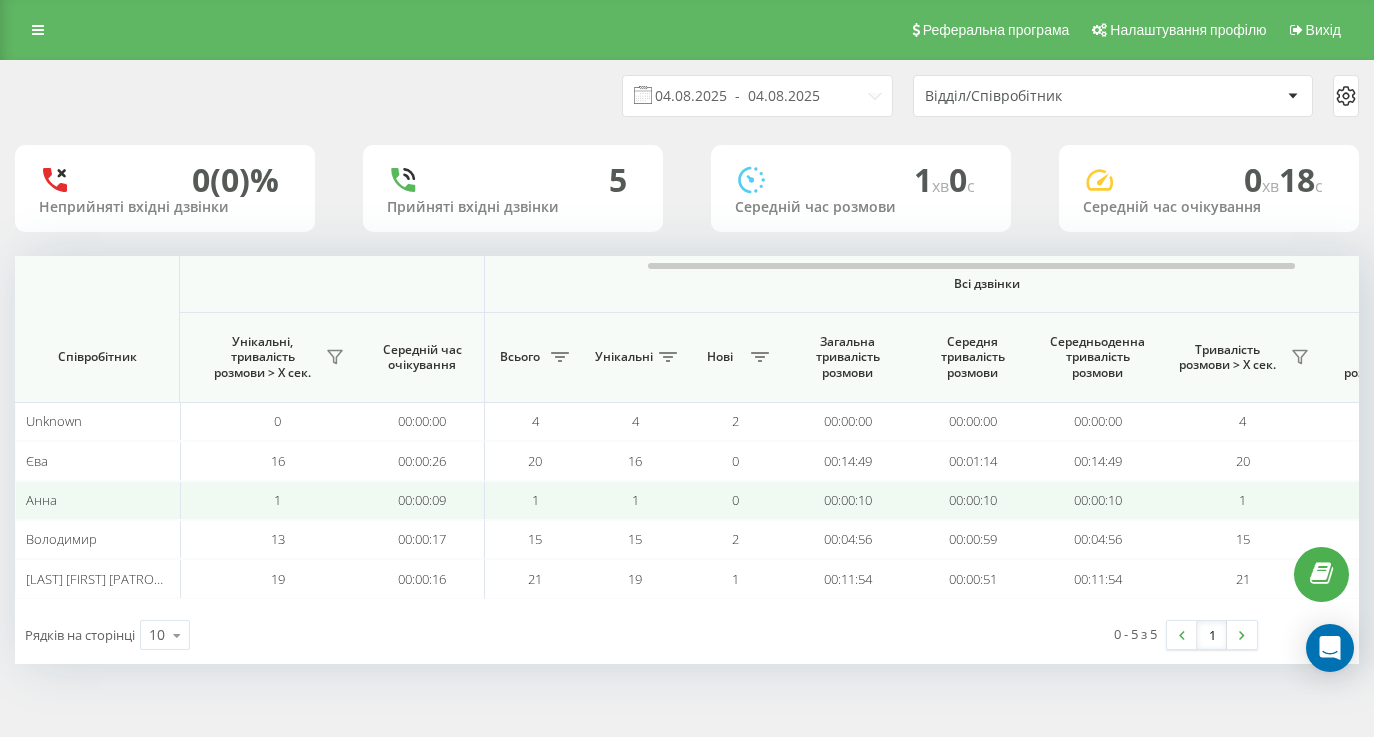 scroll, scrollTop: 0, scrollLeft: 1446, axis: horizontal 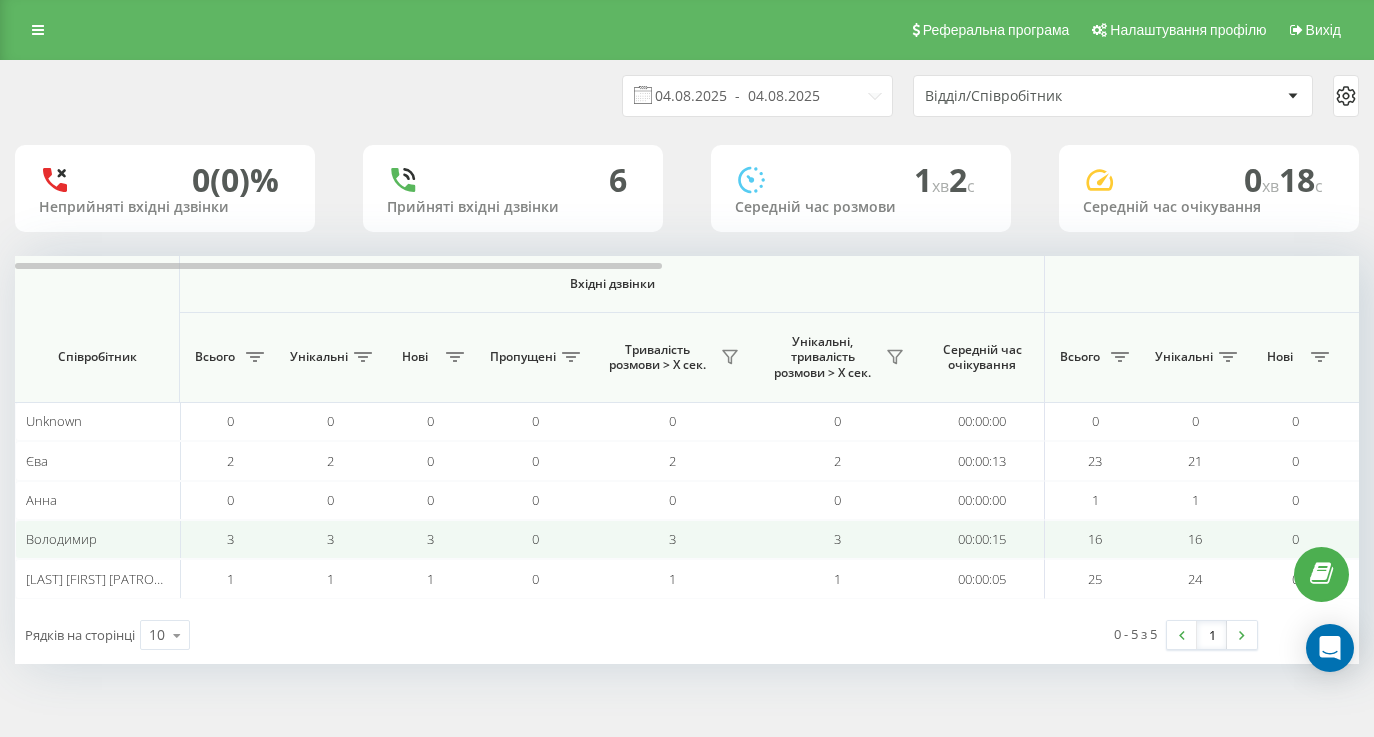 click on "3" at bounding box center [230, 539] 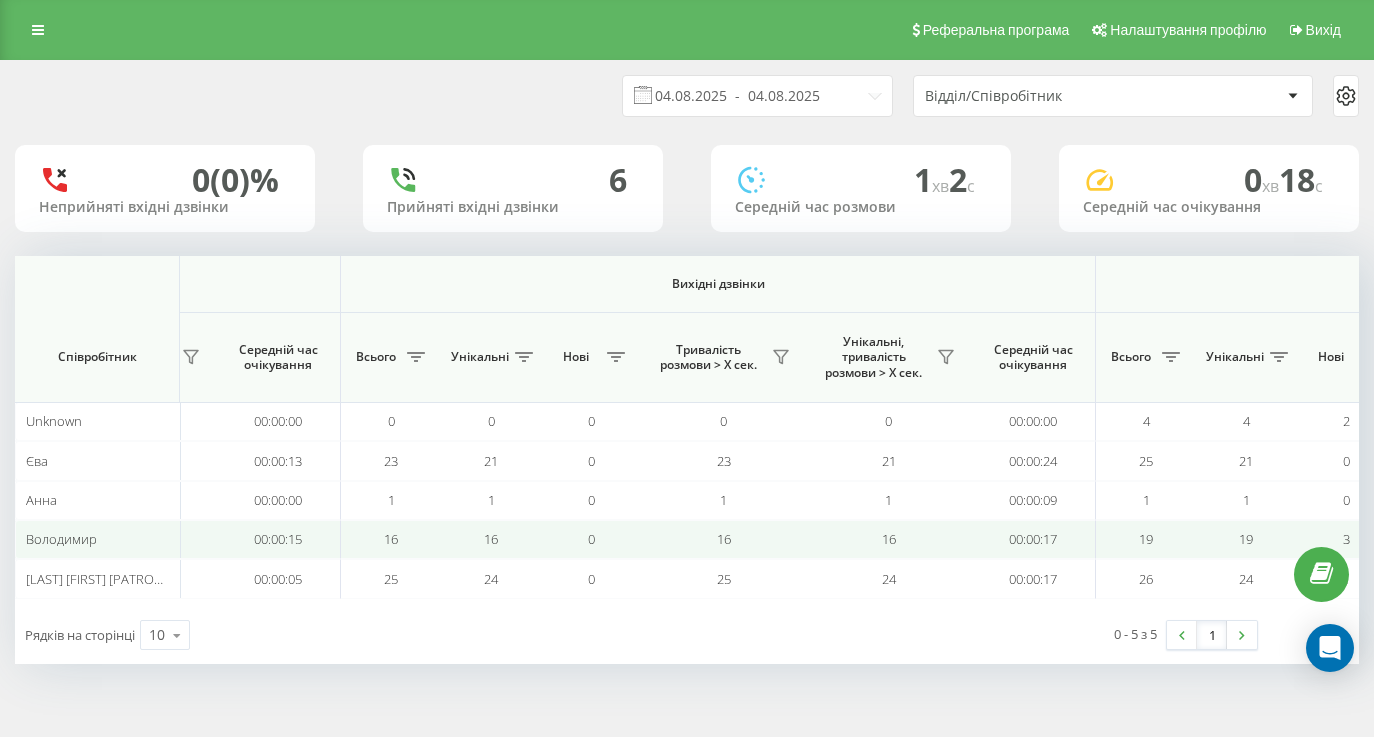 scroll, scrollTop: 0, scrollLeft: 1446, axis: horizontal 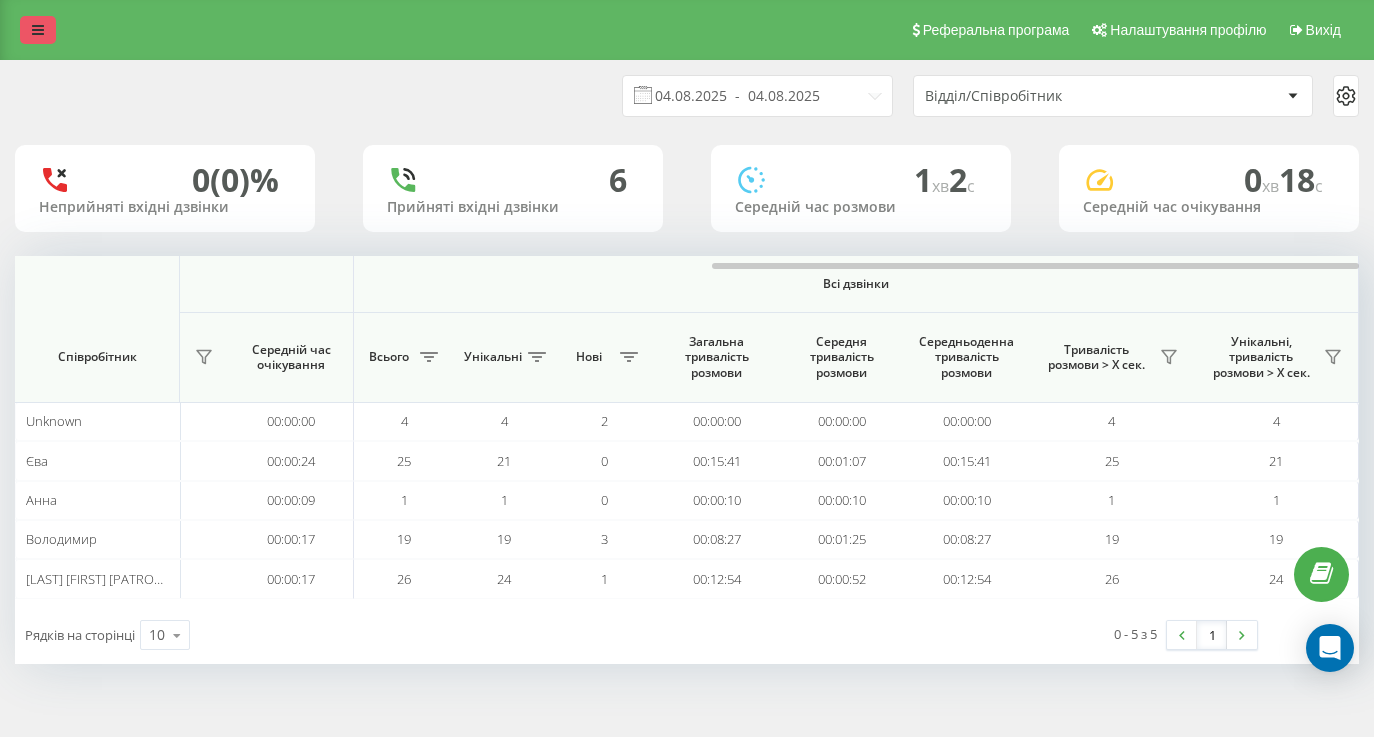 click at bounding box center (38, 30) 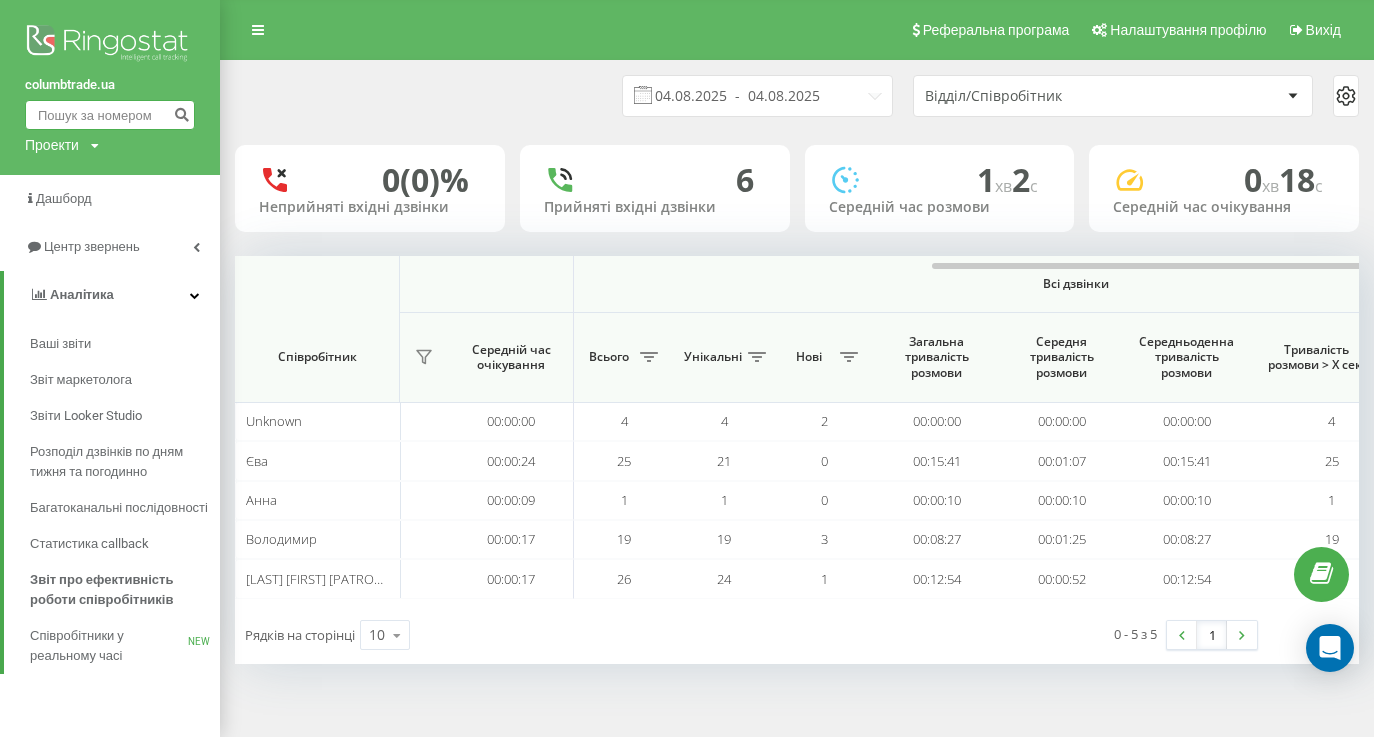 click at bounding box center [110, 115] 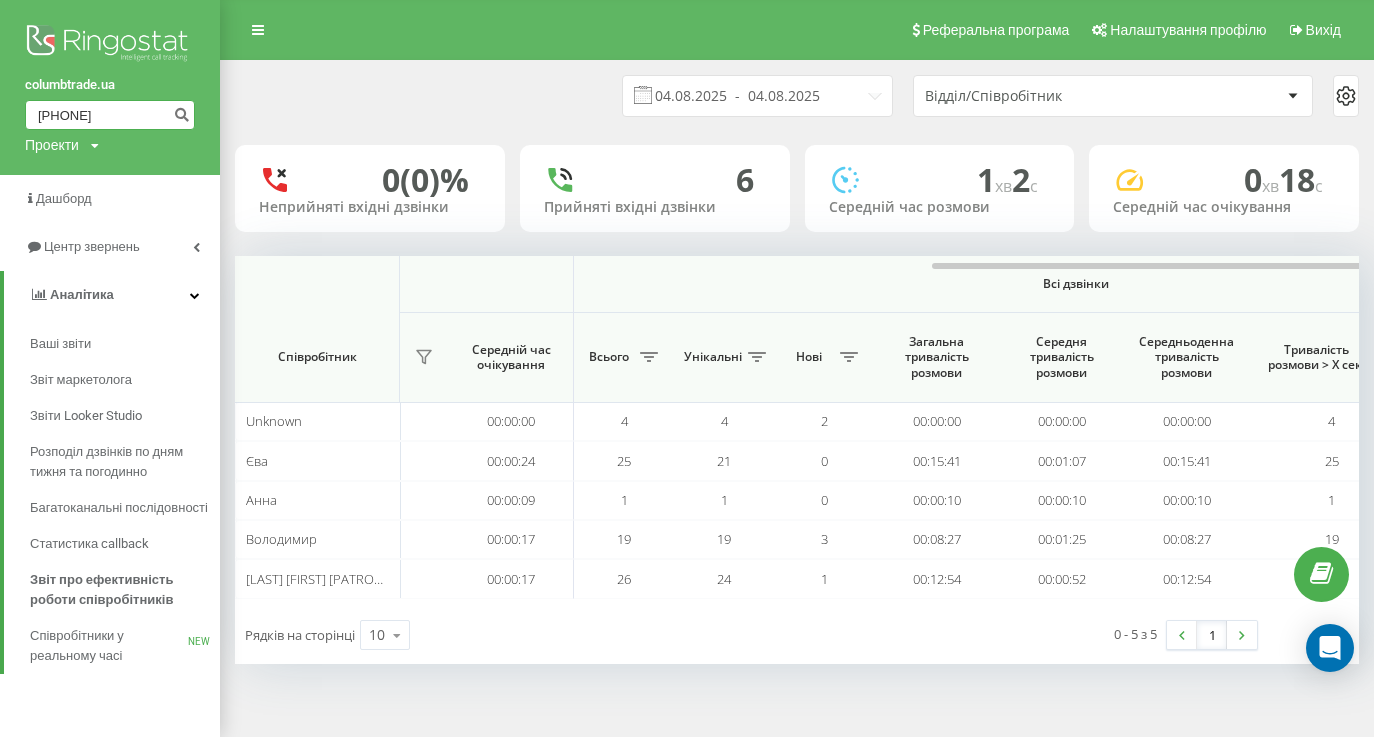 type on "(067) 847 37 23" 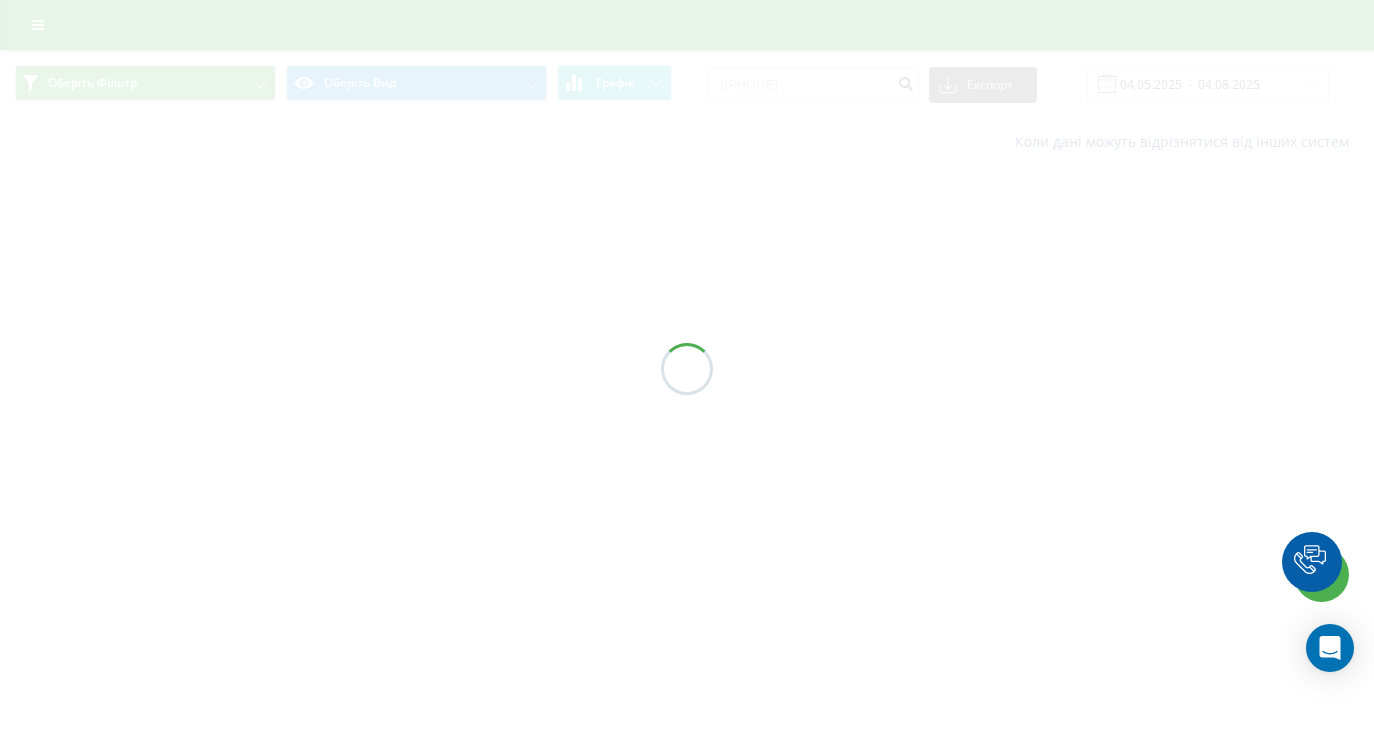 scroll, scrollTop: 0, scrollLeft: 0, axis: both 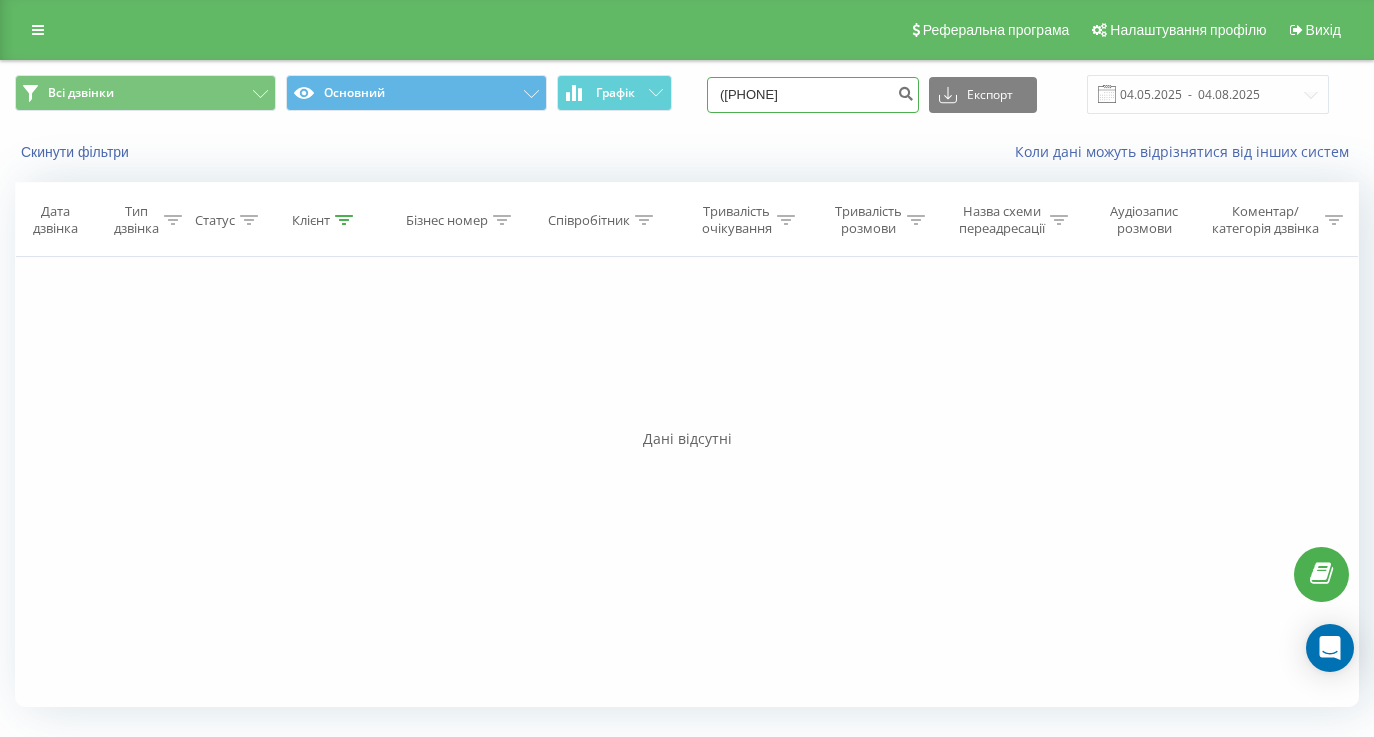 click on "([PHONE]" at bounding box center (813, 95) 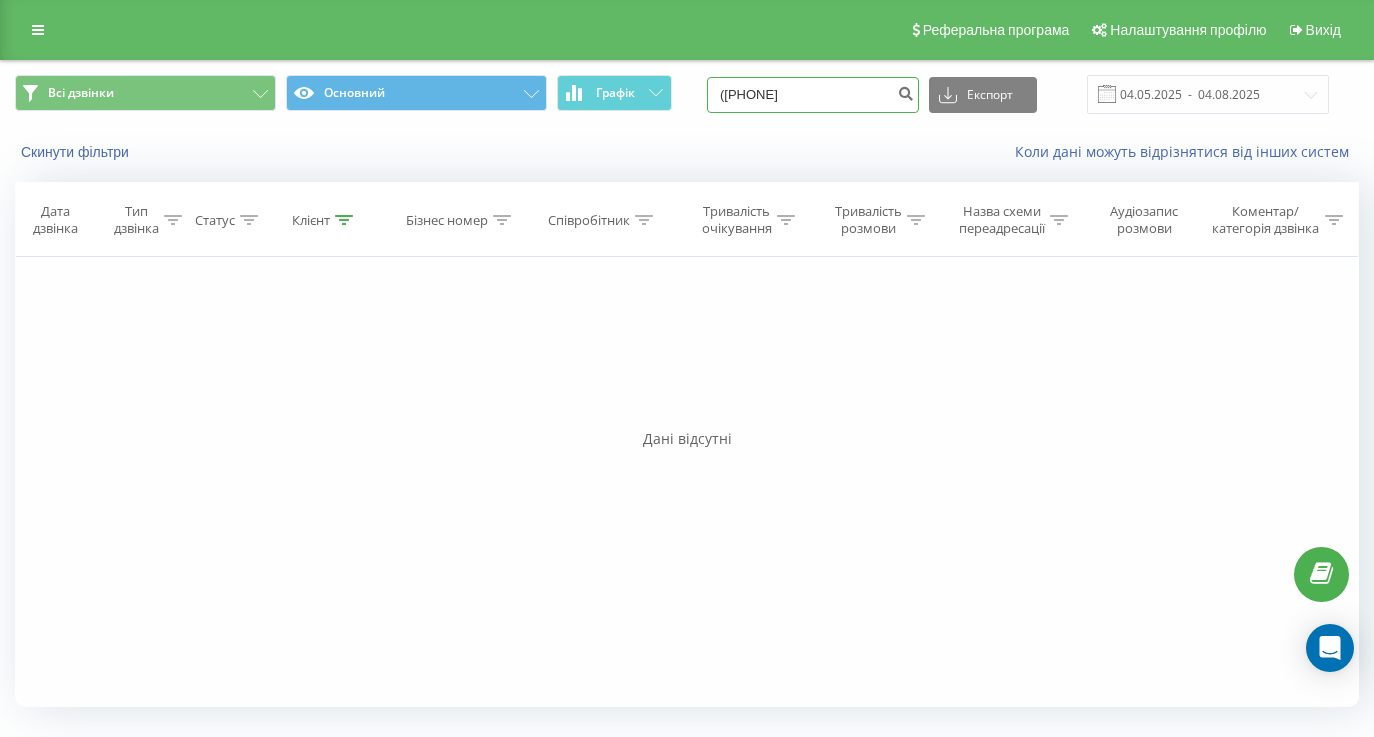 click on "([PHONE]" at bounding box center (813, 95) 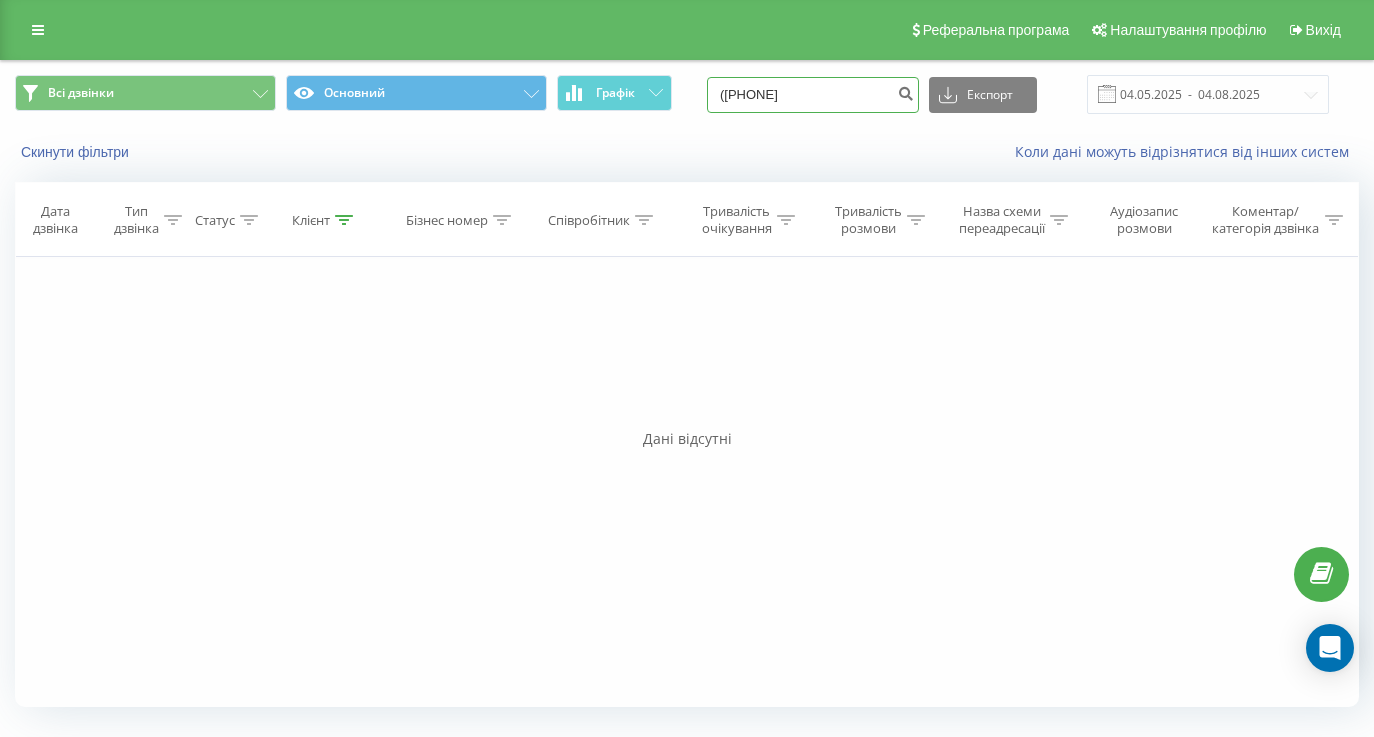 click on "([PHONE]" at bounding box center [813, 95] 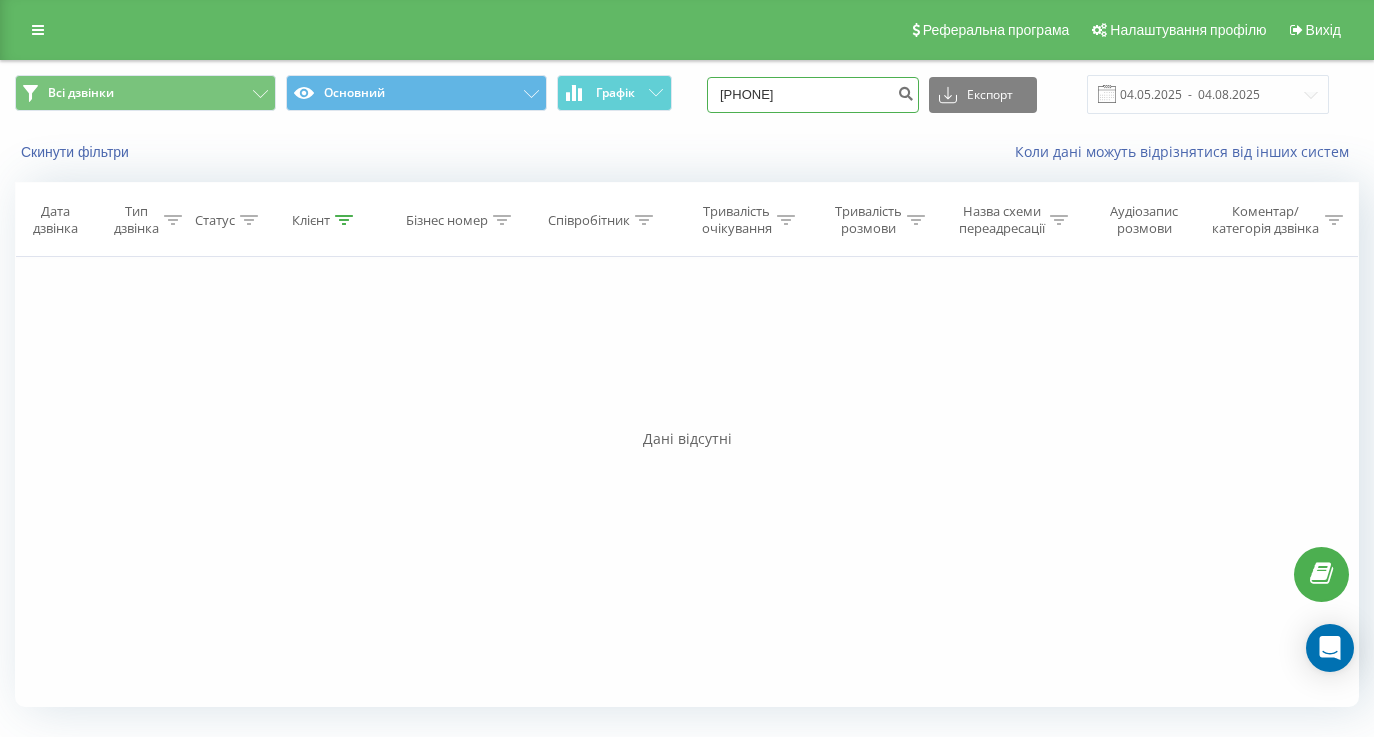 type on "0678473723" 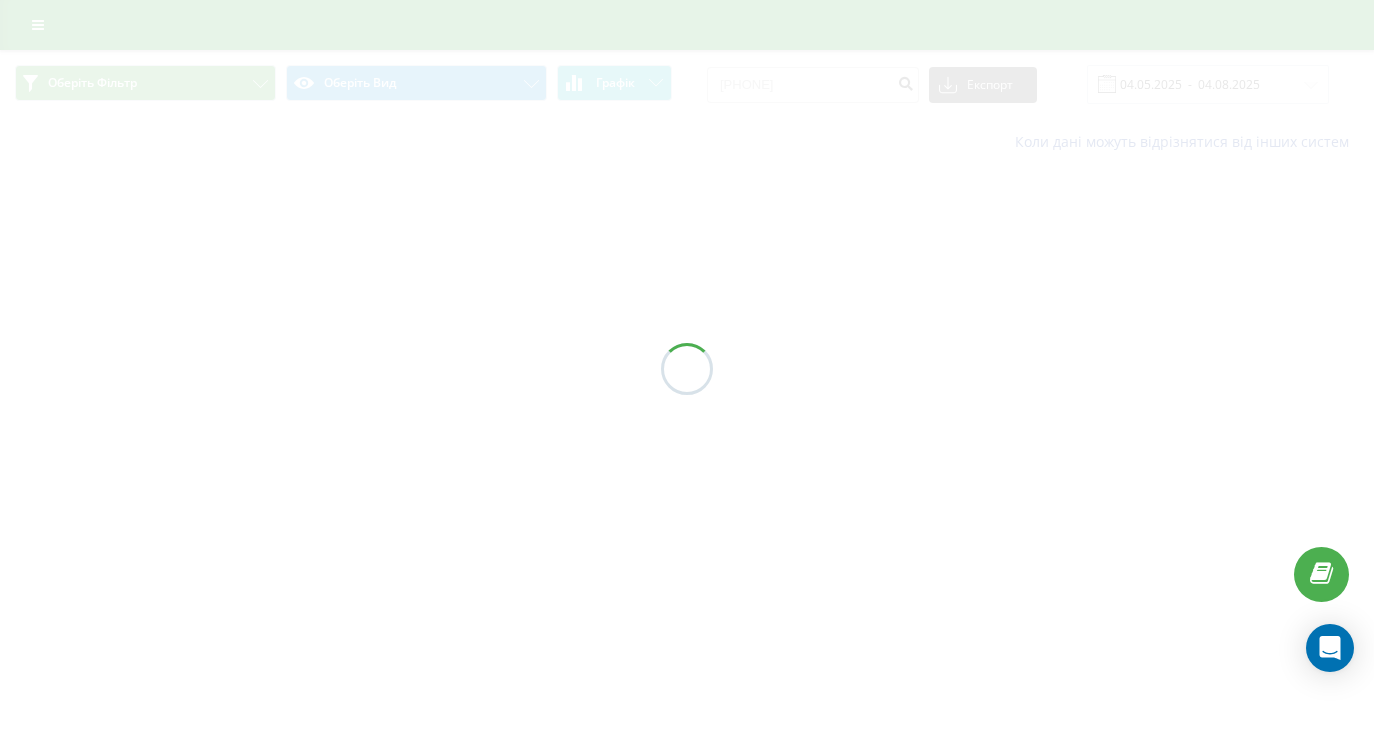 scroll, scrollTop: 0, scrollLeft: 0, axis: both 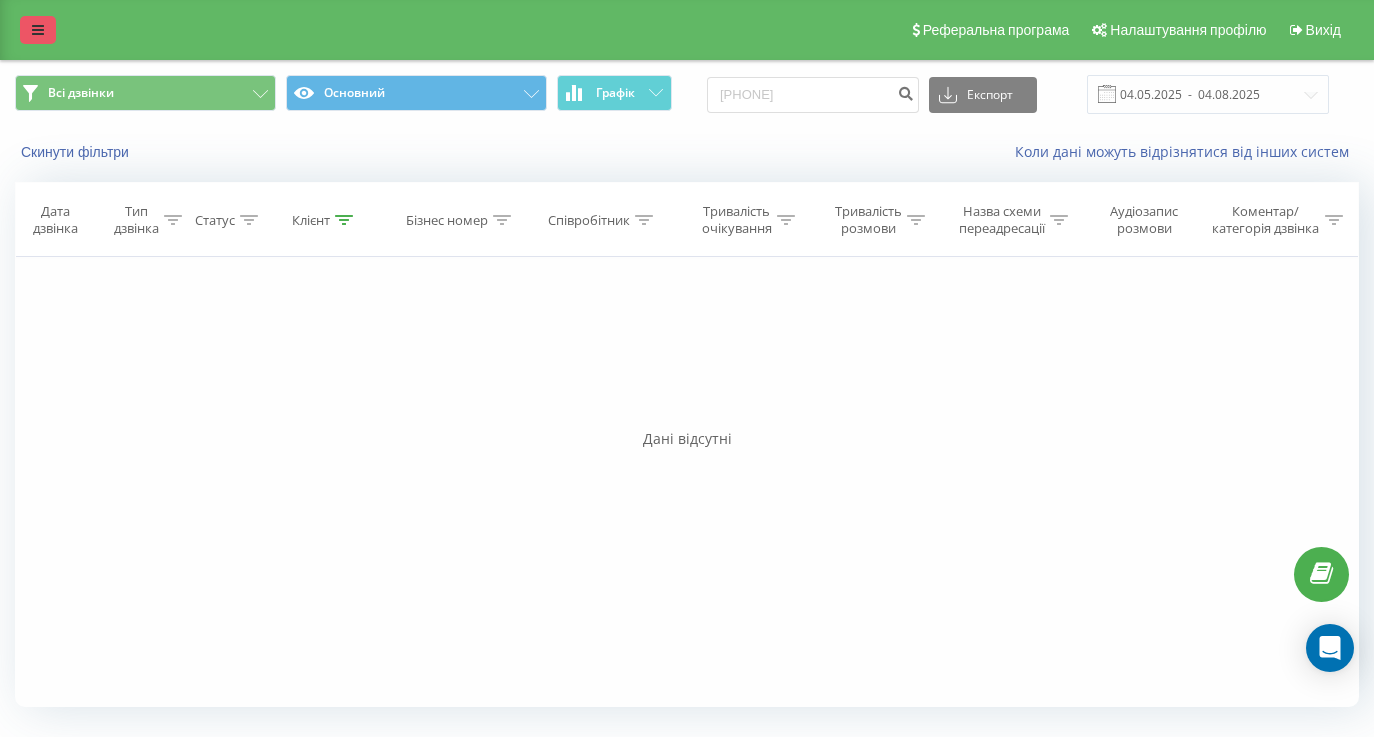click at bounding box center [38, 30] 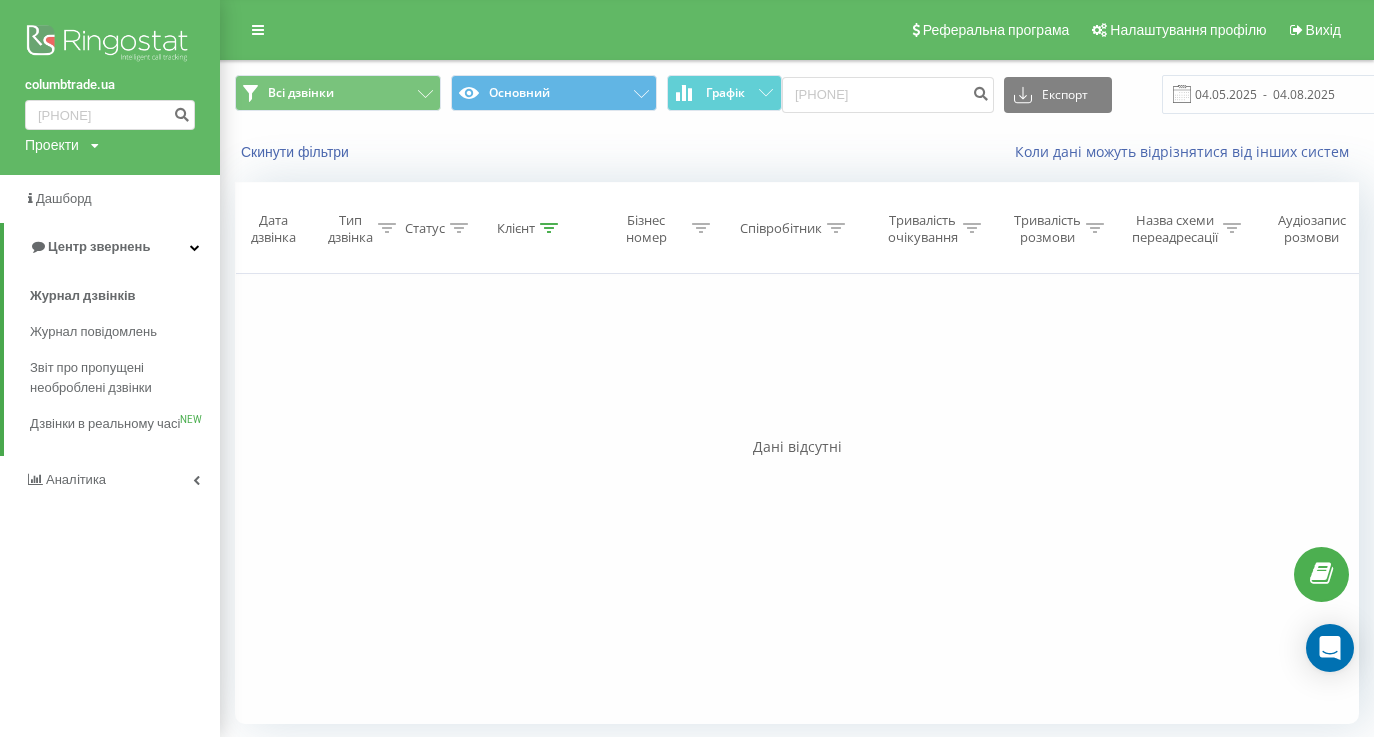 click on "Аналiтика" at bounding box center [76, 479] 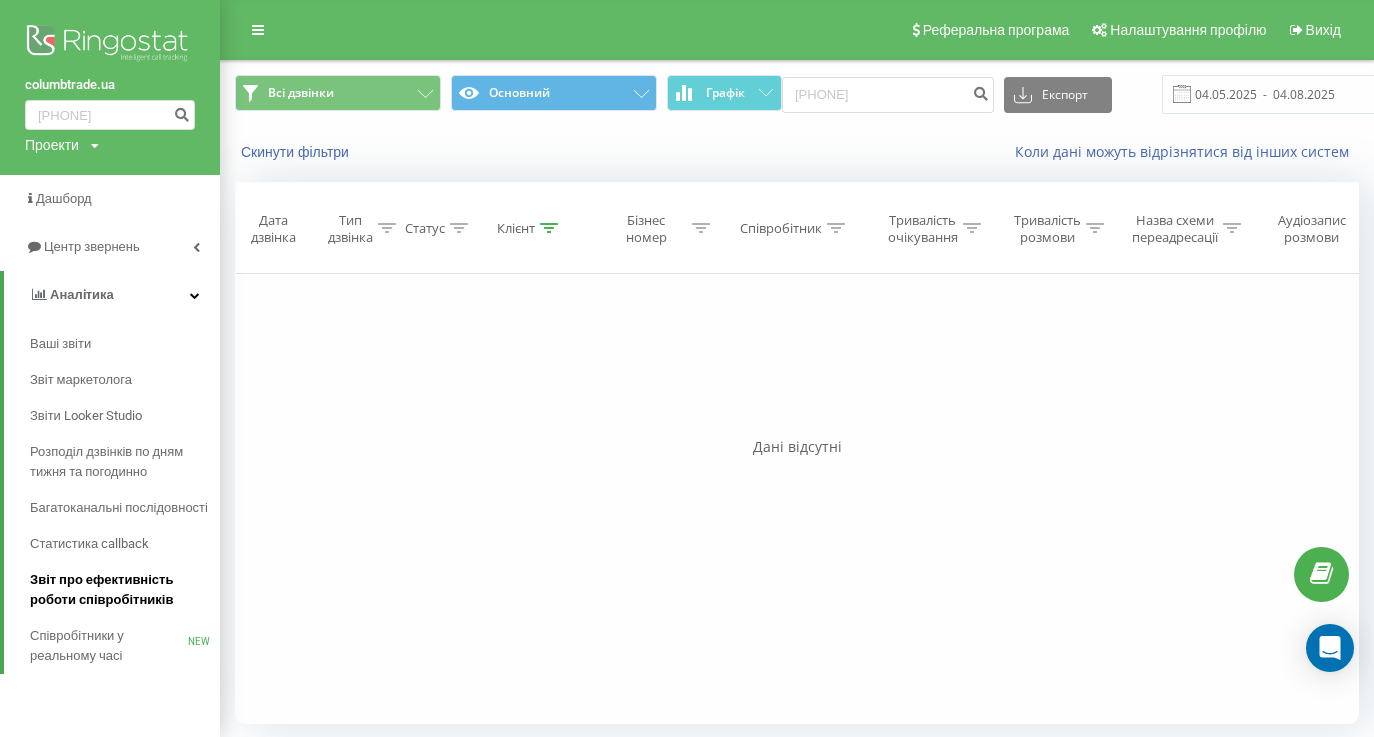 click on "Звіт про ефективність роботи співробітників" at bounding box center (120, 590) 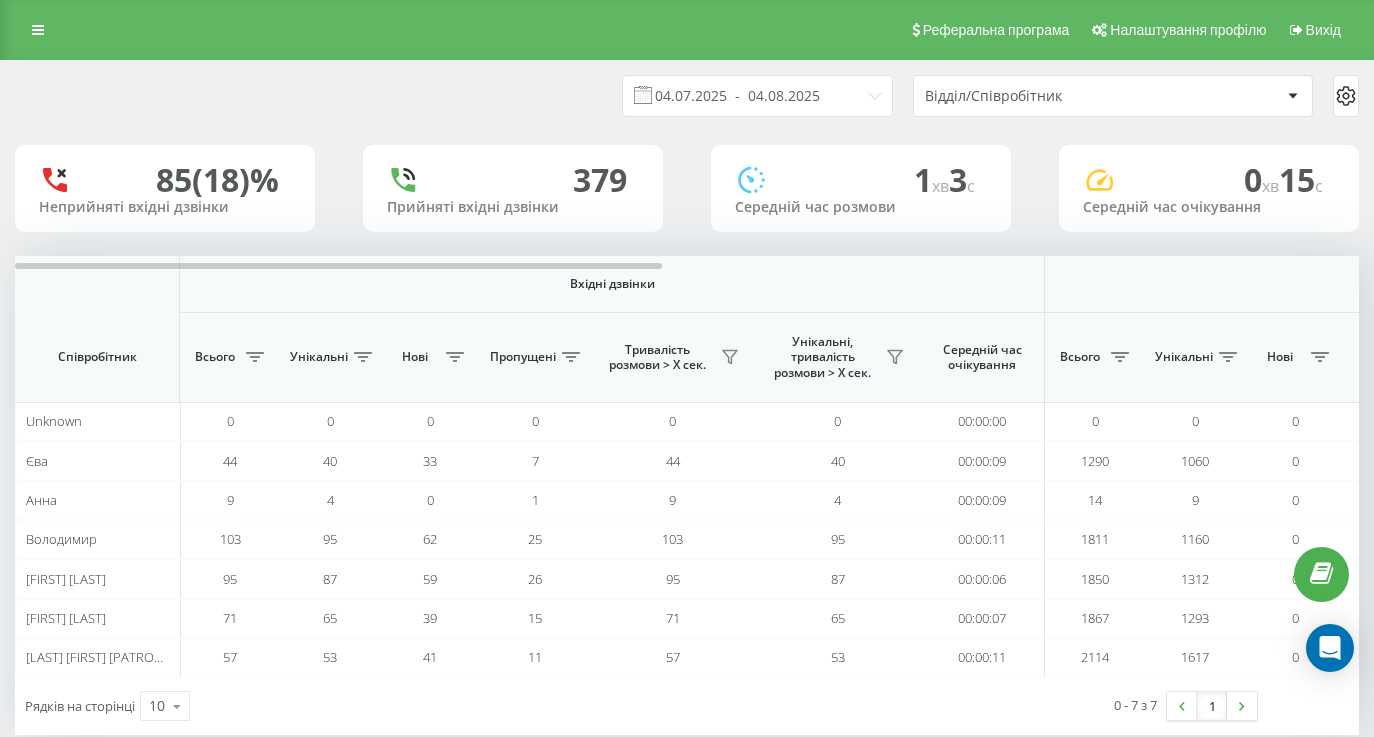 scroll, scrollTop: 0, scrollLeft: 0, axis: both 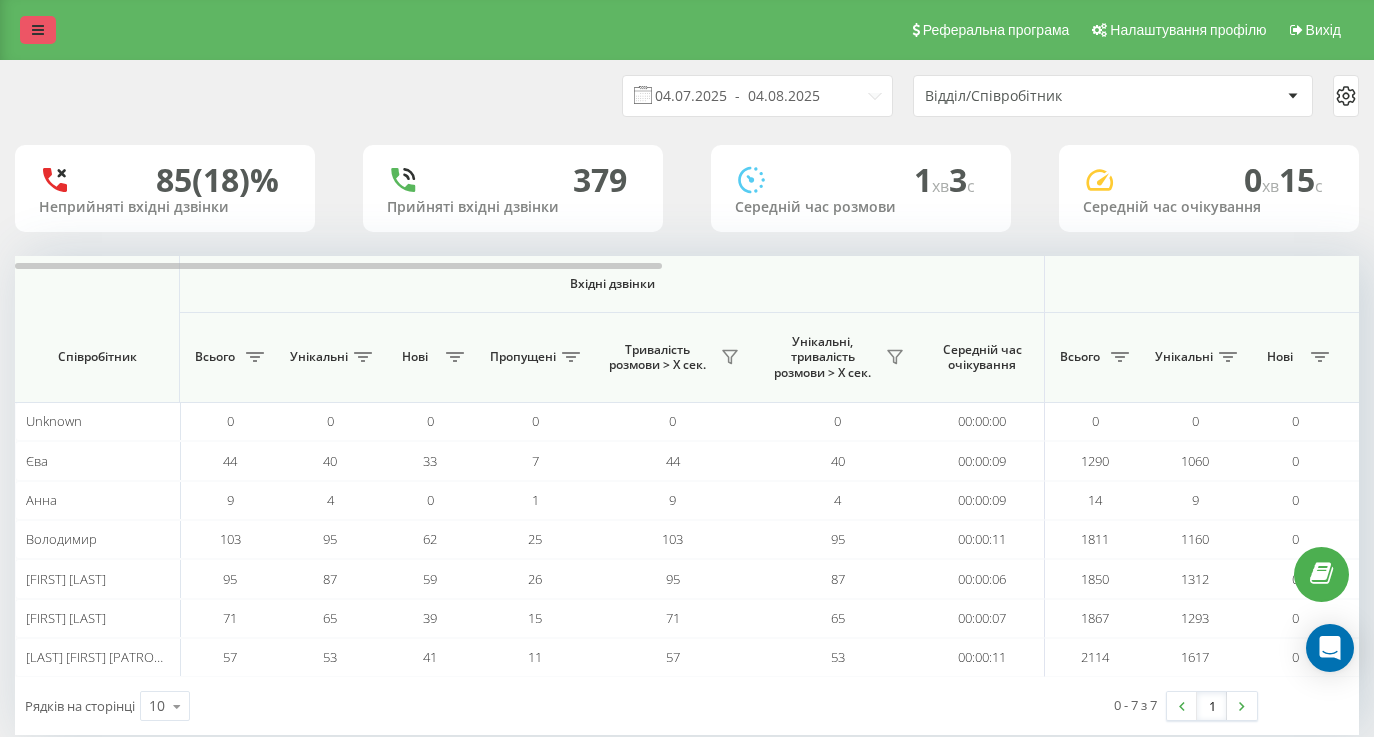 click at bounding box center [38, 30] 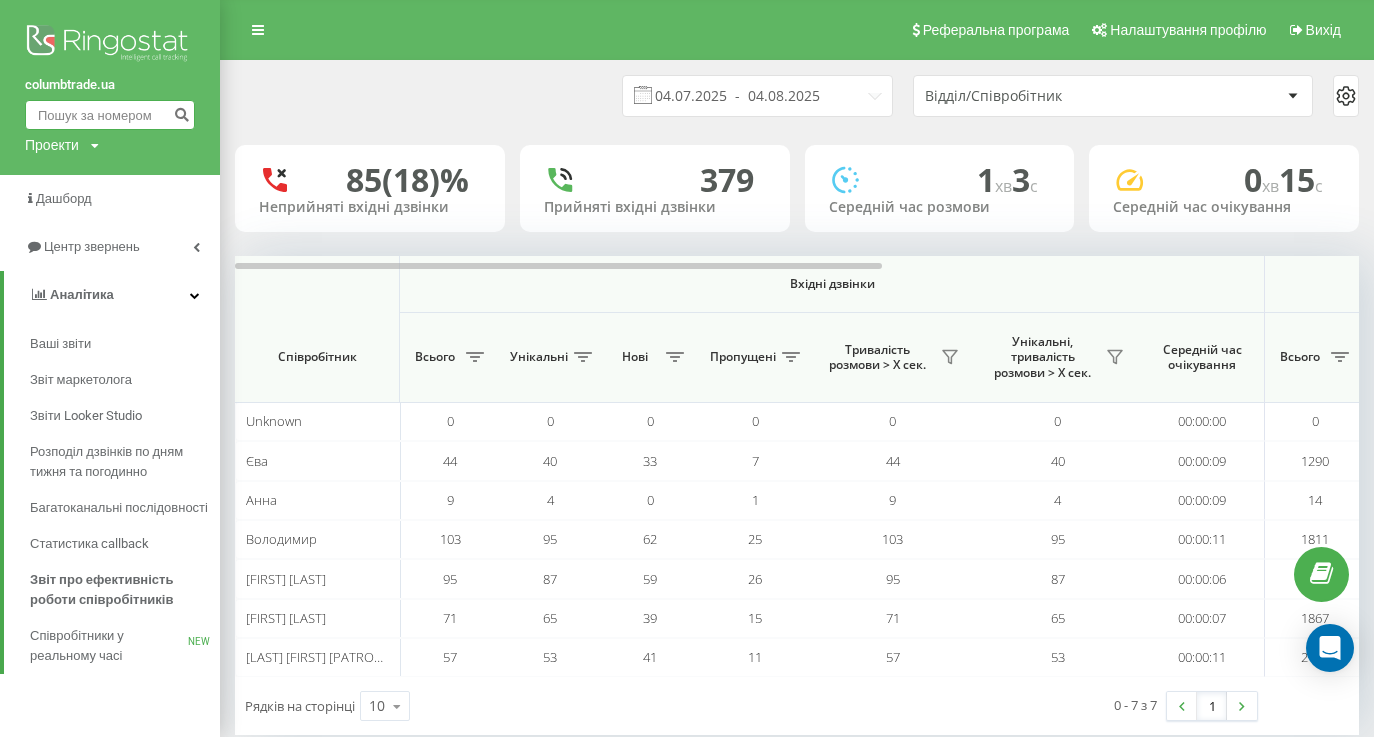 click at bounding box center (110, 115) 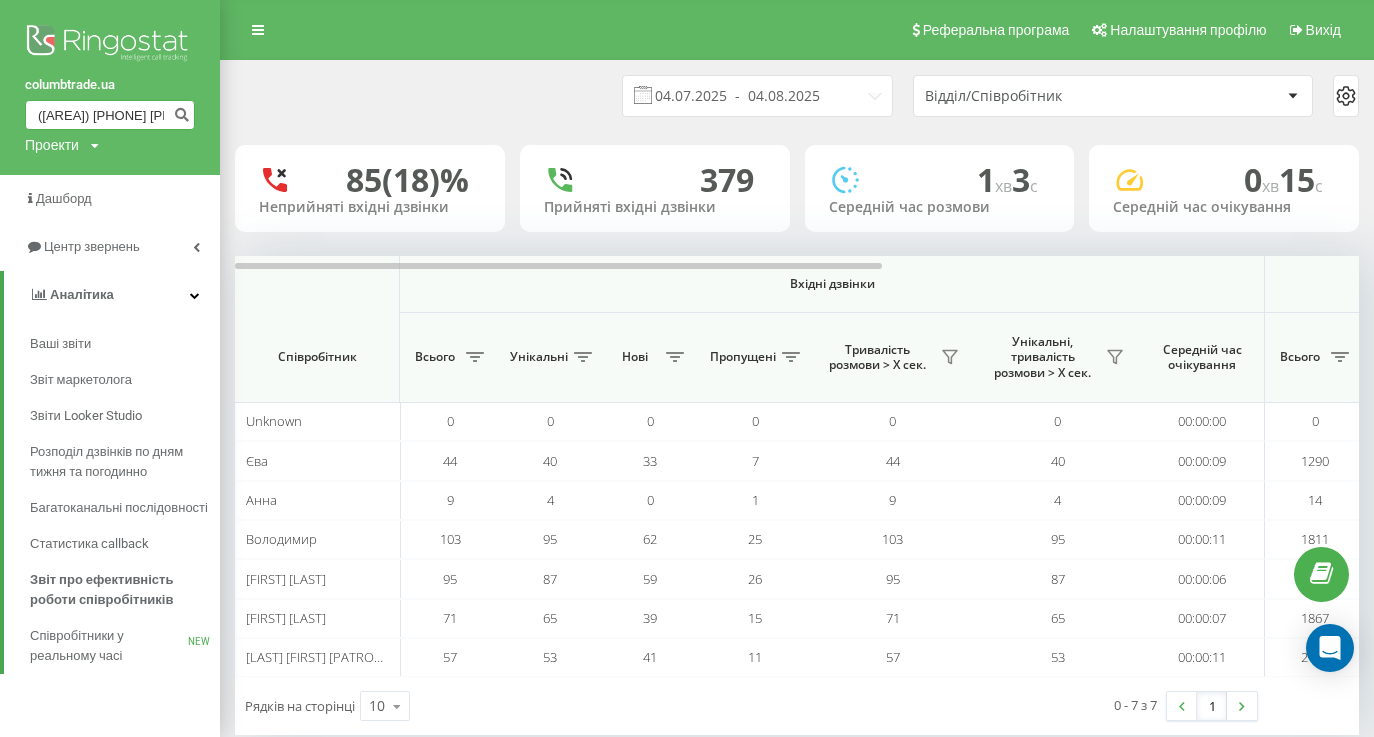 click on "(097) 114 48 40" at bounding box center [110, 115] 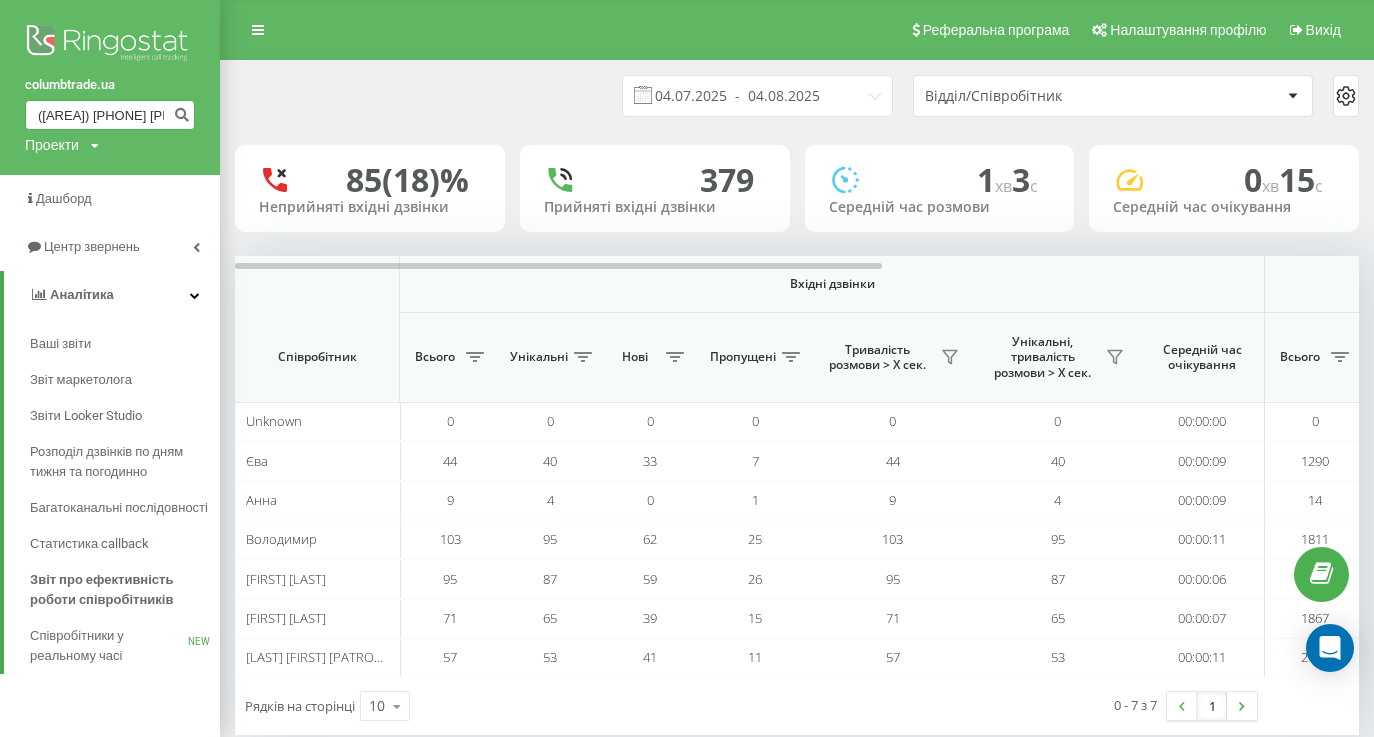 type on "(097) 114 48 40" 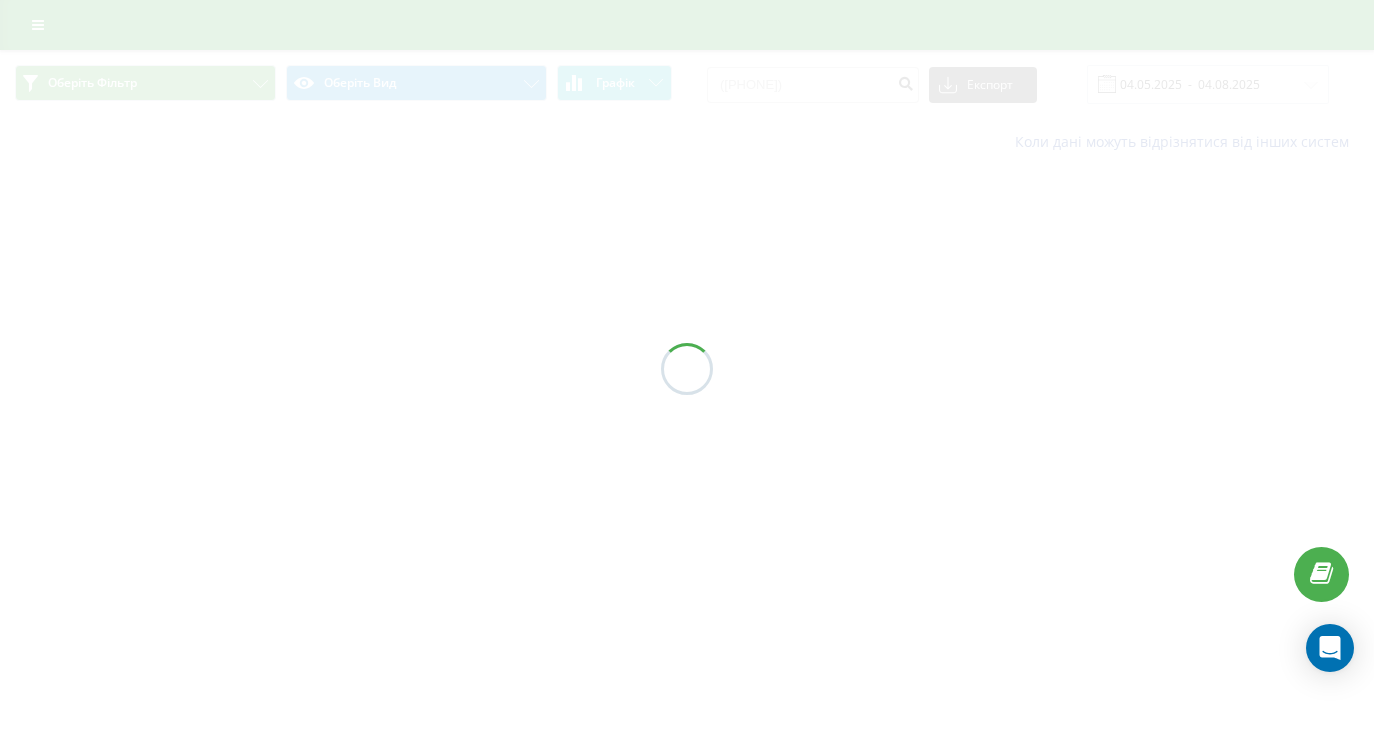 scroll, scrollTop: 0, scrollLeft: 0, axis: both 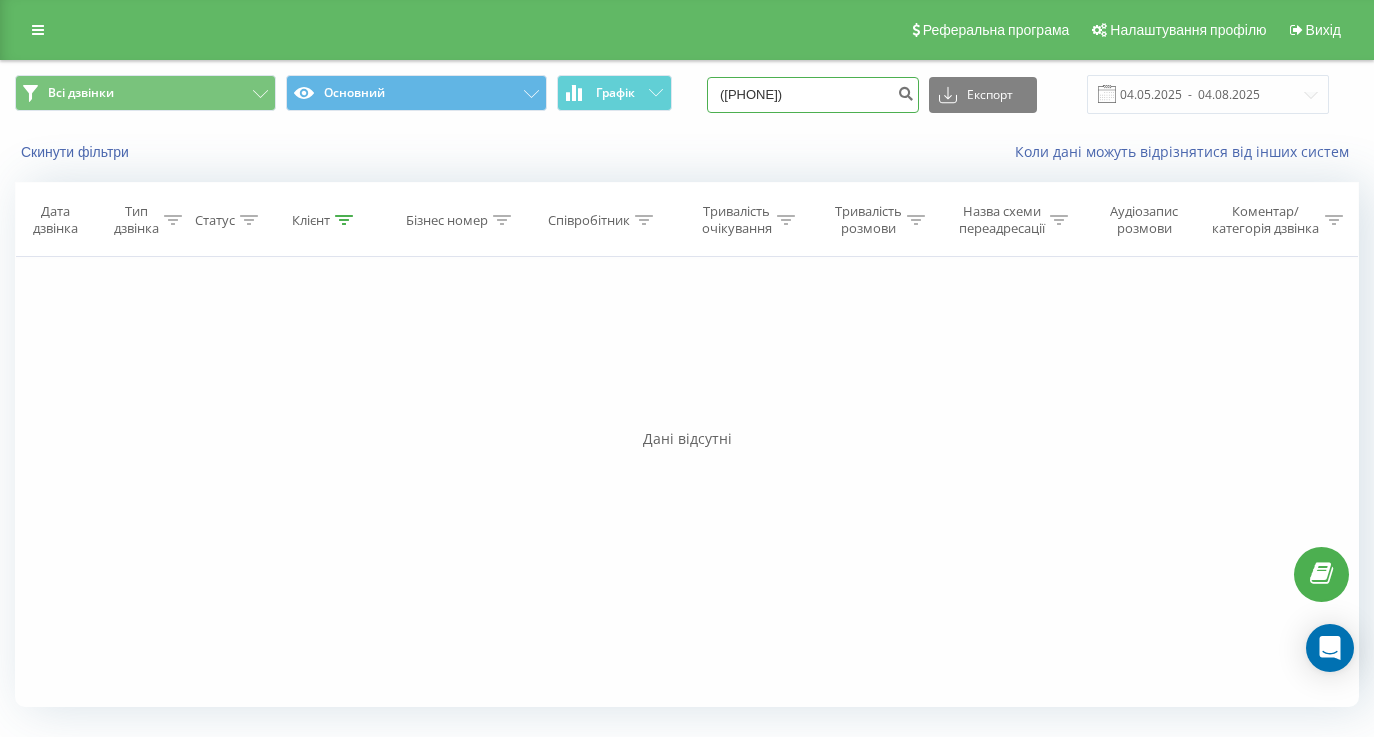 click on "([PHONE])" at bounding box center [813, 95] 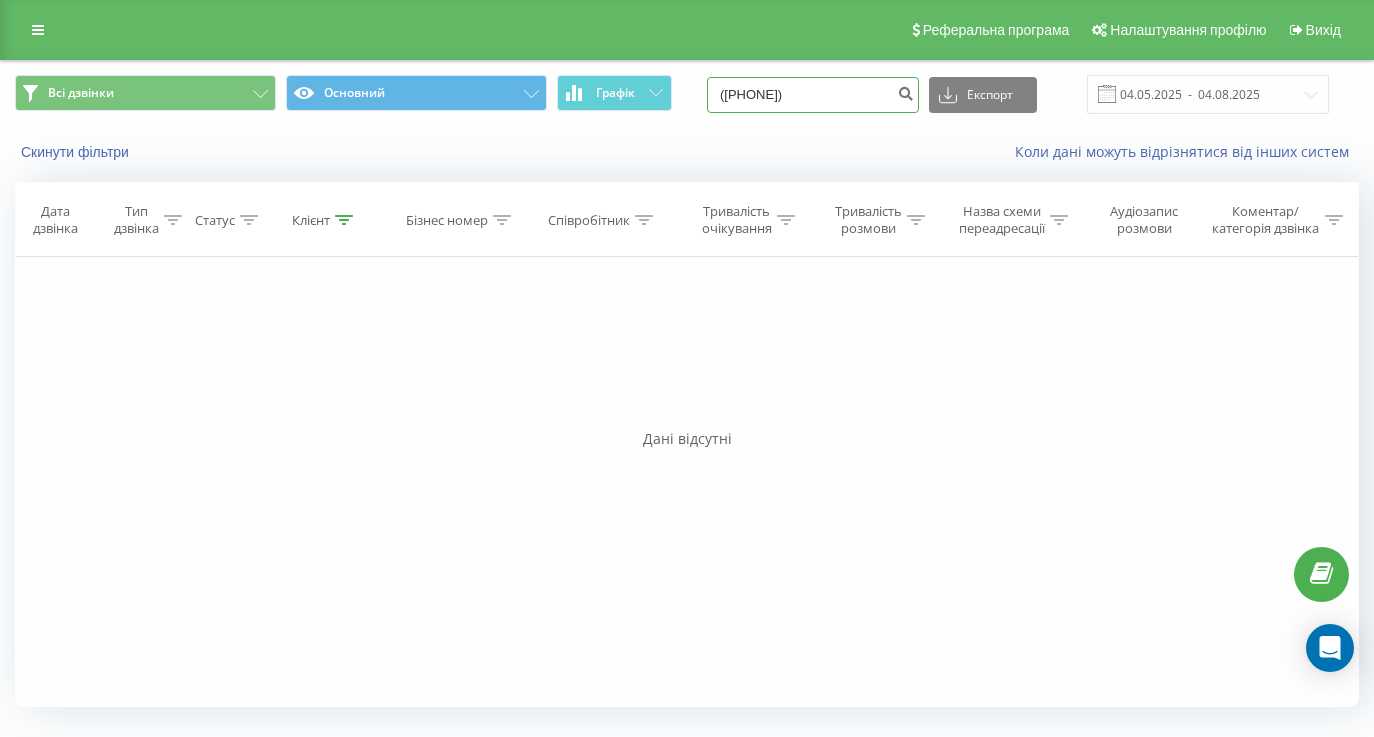 click on "(0971144840" at bounding box center [813, 95] 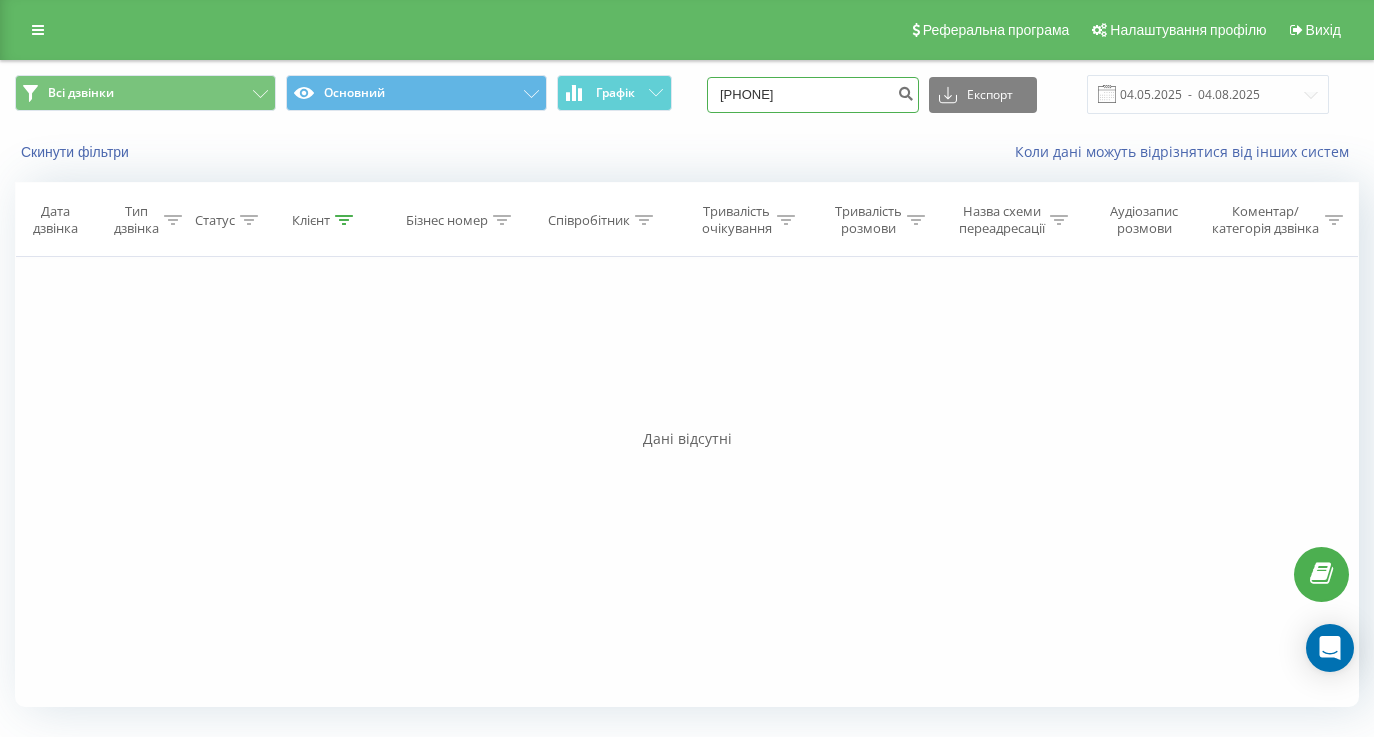 type on "[PHONE]" 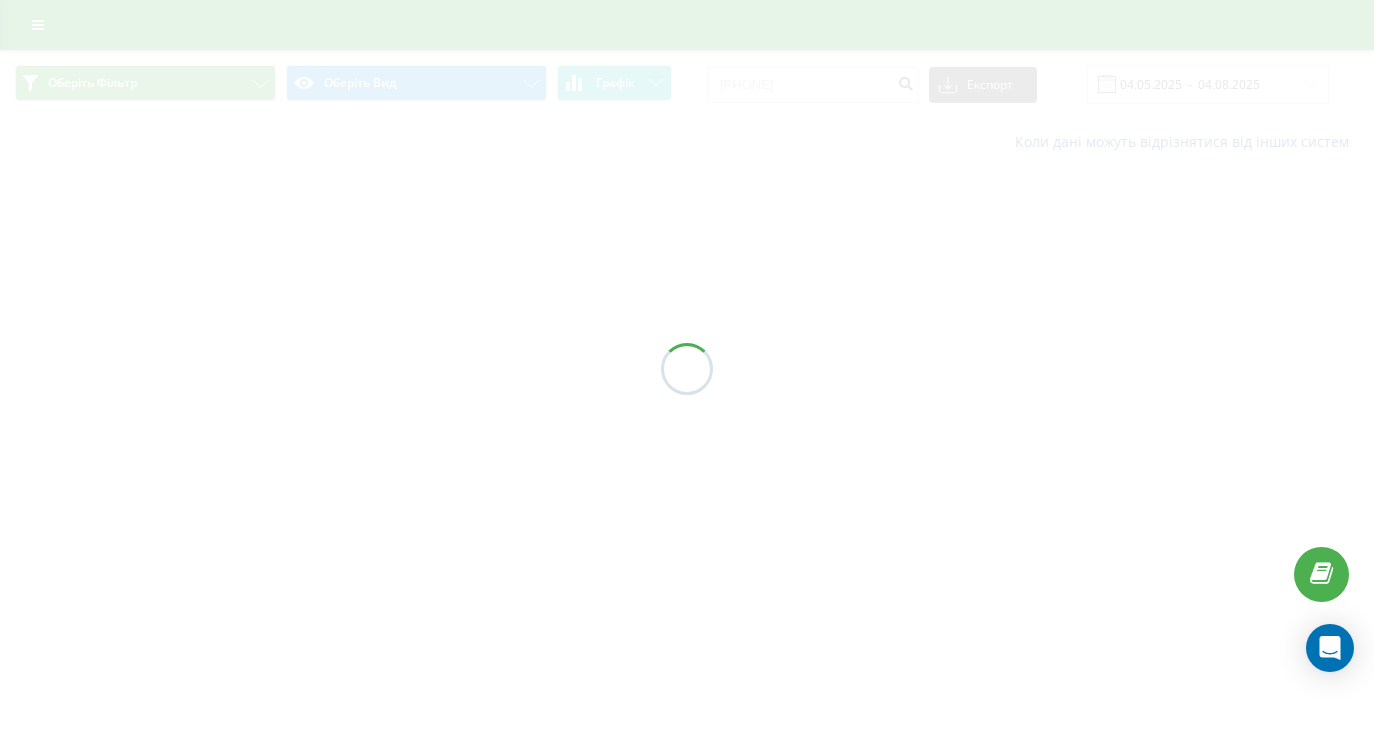 scroll, scrollTop: 0, scrollLeft: 0, axis: both 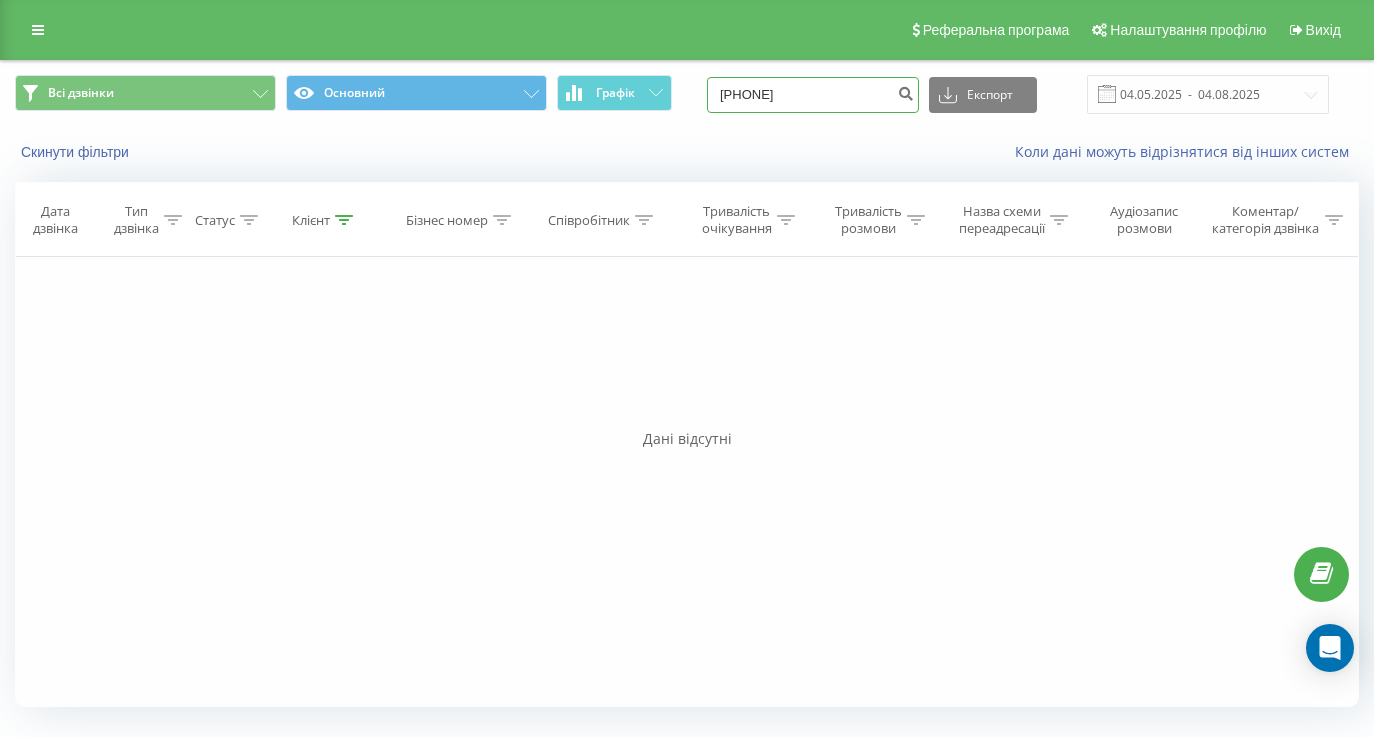 click on "0971144840" at bounding box center [813, 95] 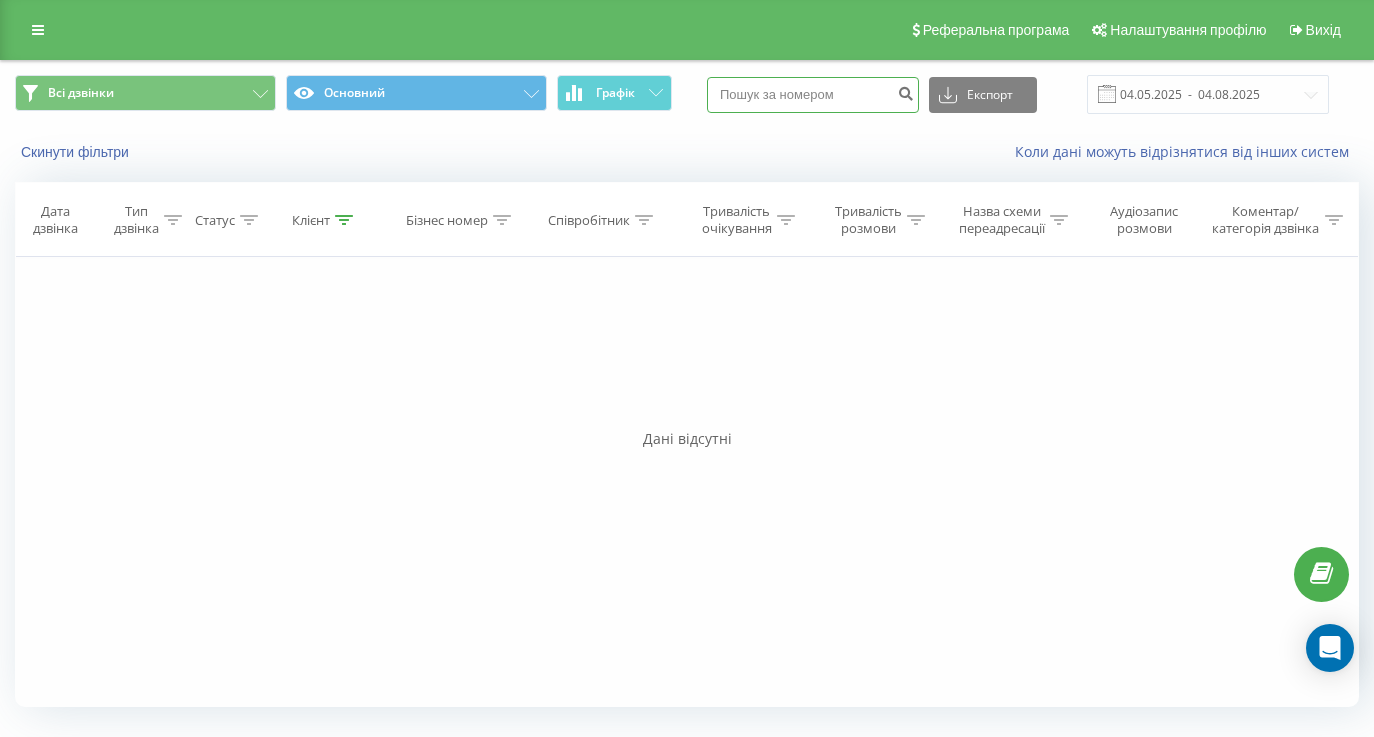 paste on "(095) 590 95 29" 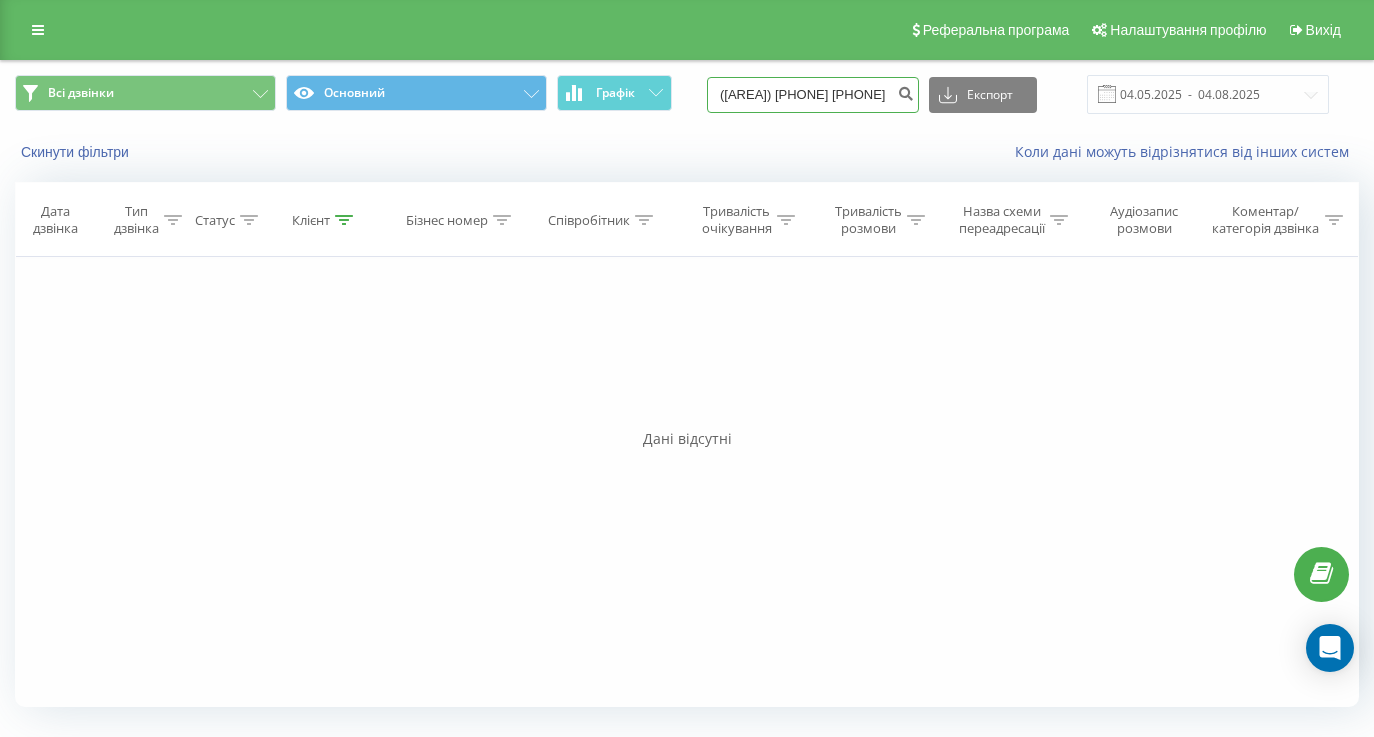 click on "(095) 590 95 29" at bounding box center [813, 95] 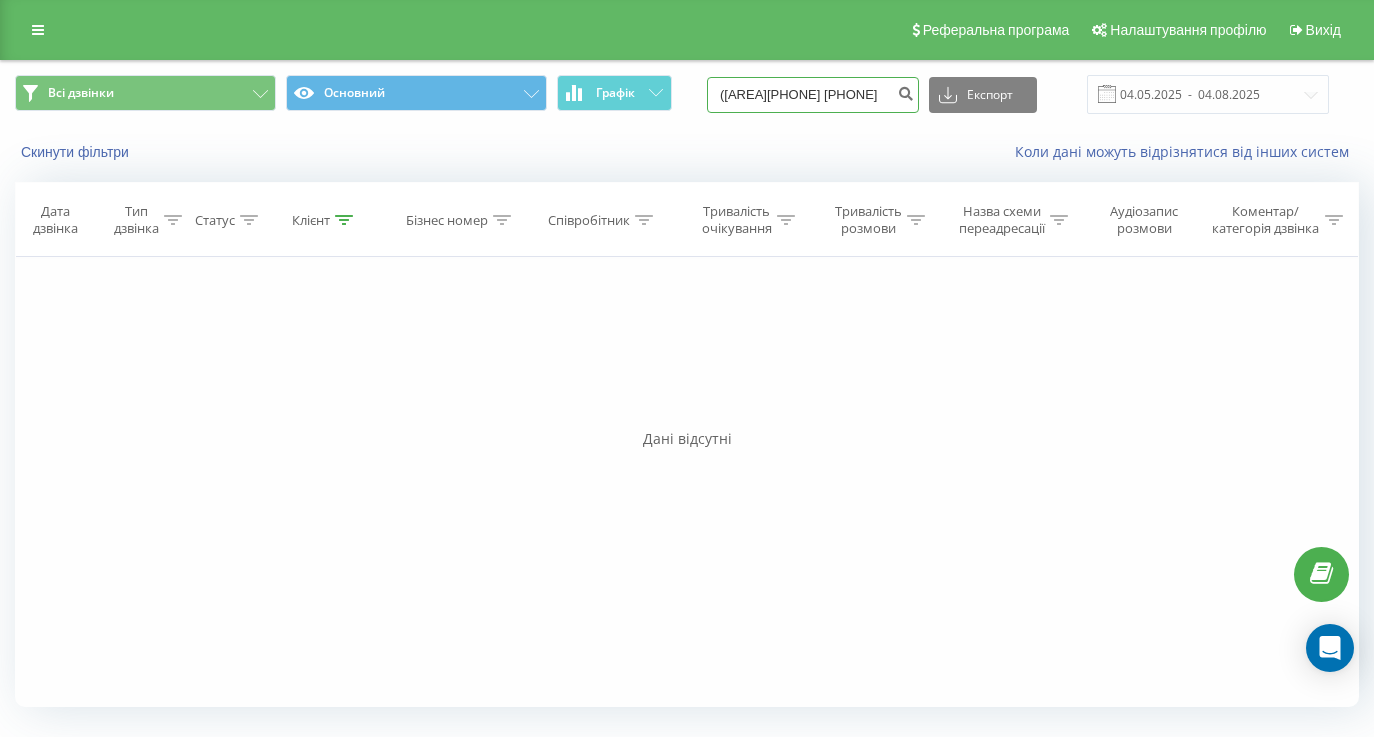 click on "(095590 95 29" at bounding box center (813, 95) 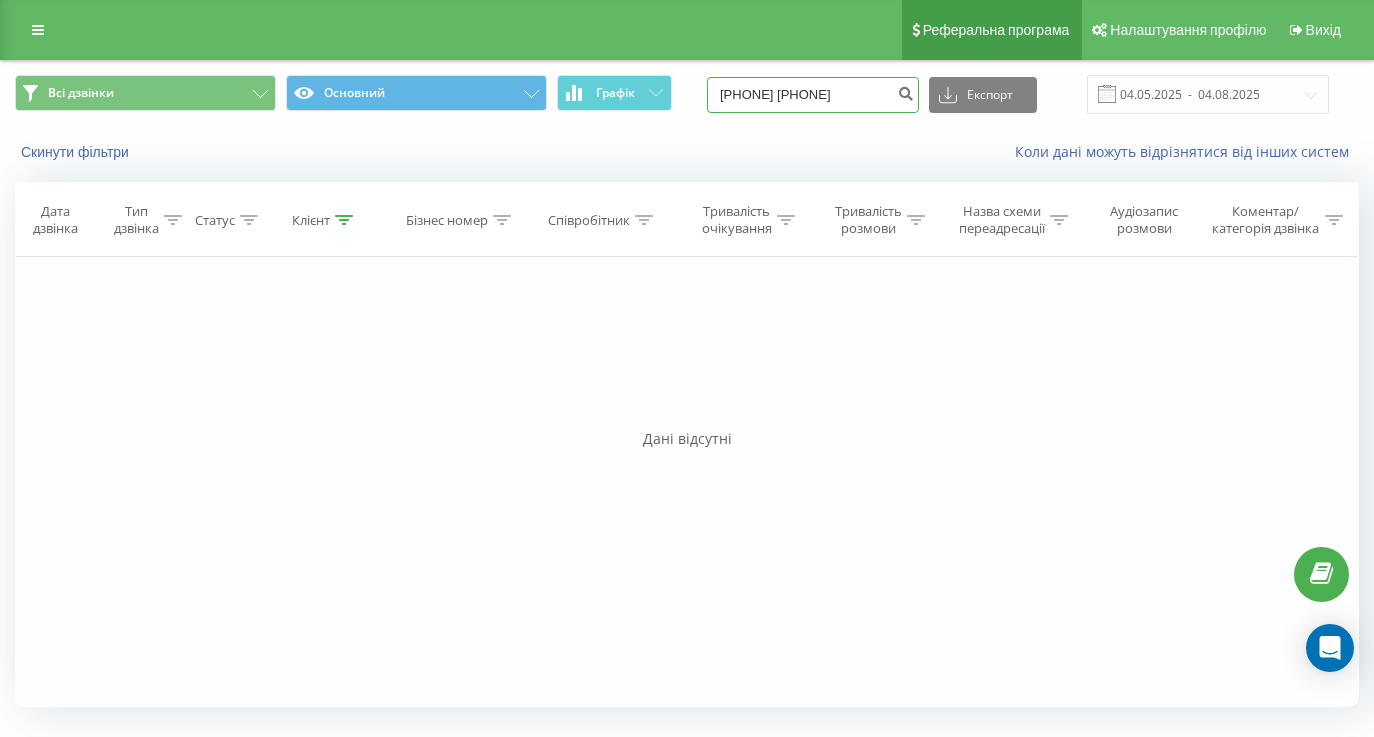 type on "095590 95 29" 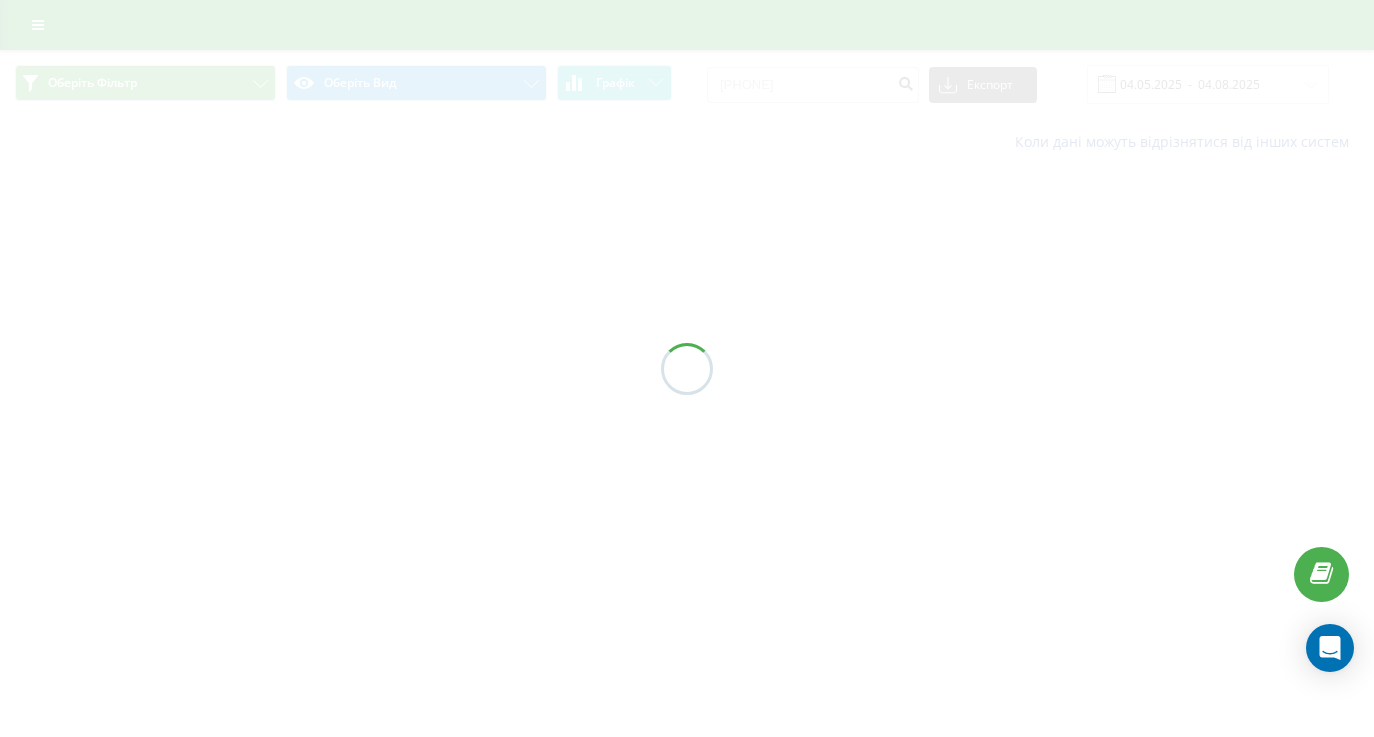 scroll, scrollTop: 0, scrollLeft: 0, axis: both 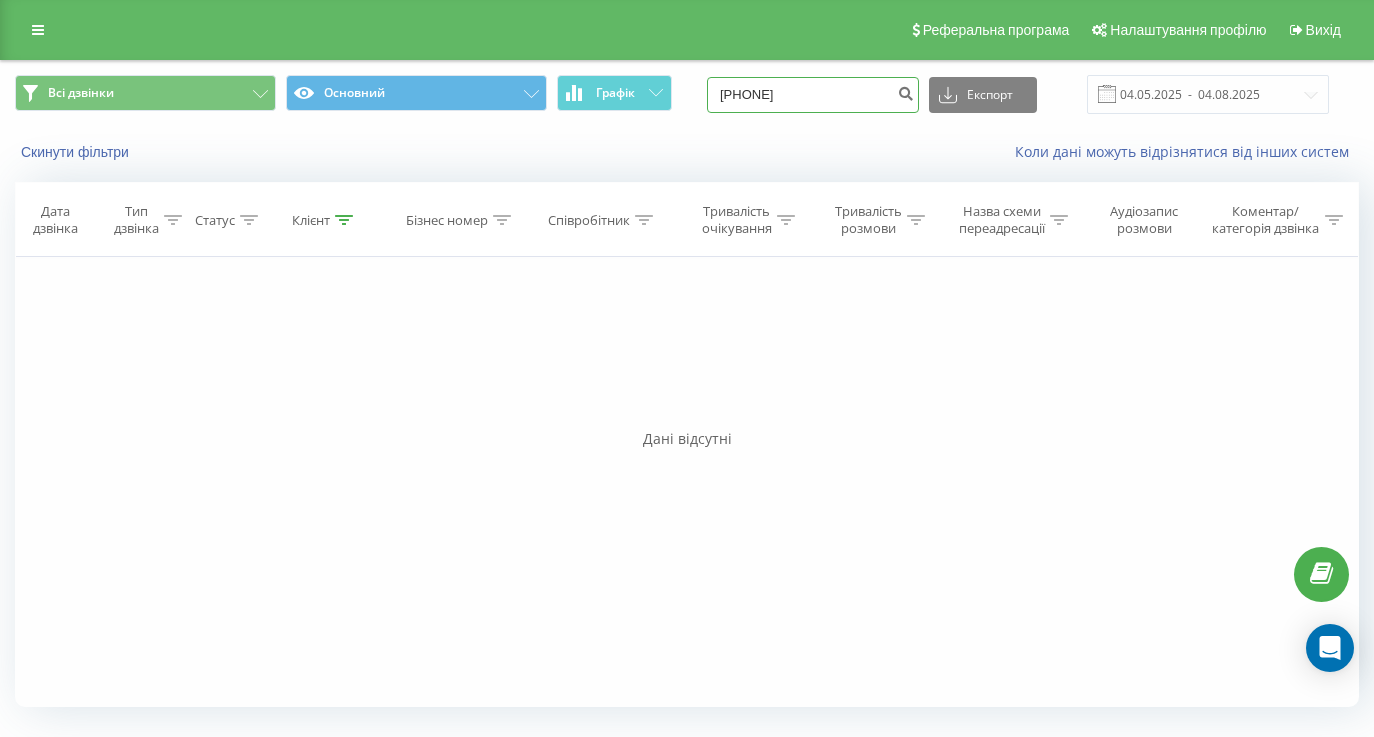 click on "[PHONE]" at bounding box center (813, 95) 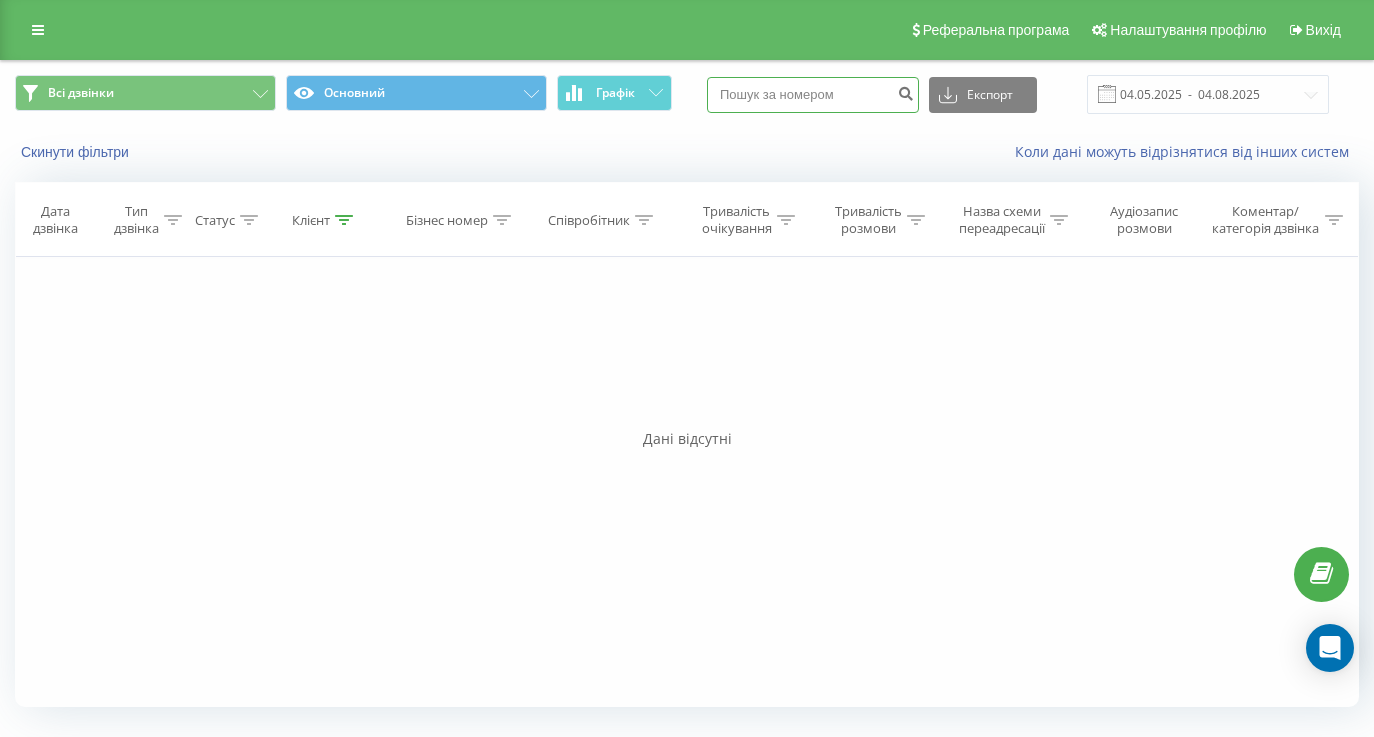 paste on "[PHONE]" 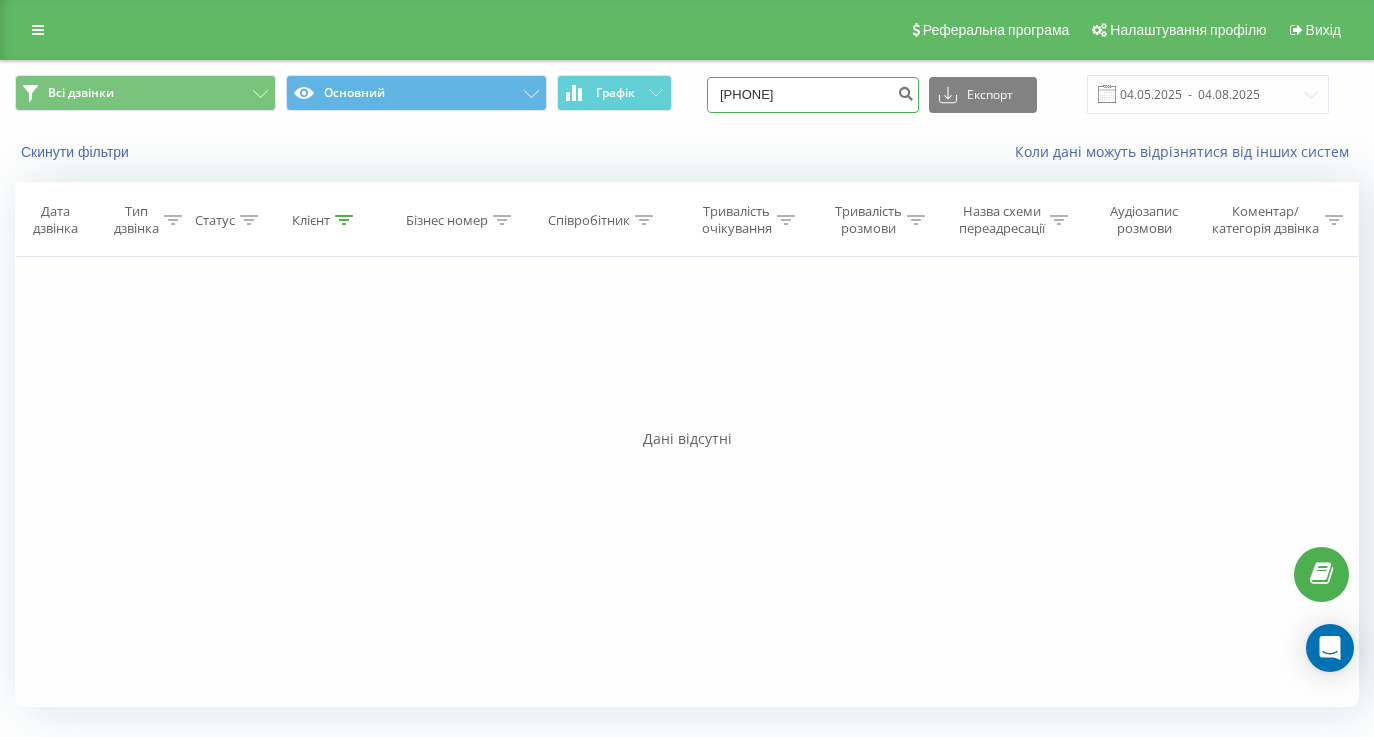 click on "[PHONE]" at bounding box center [813, 95] 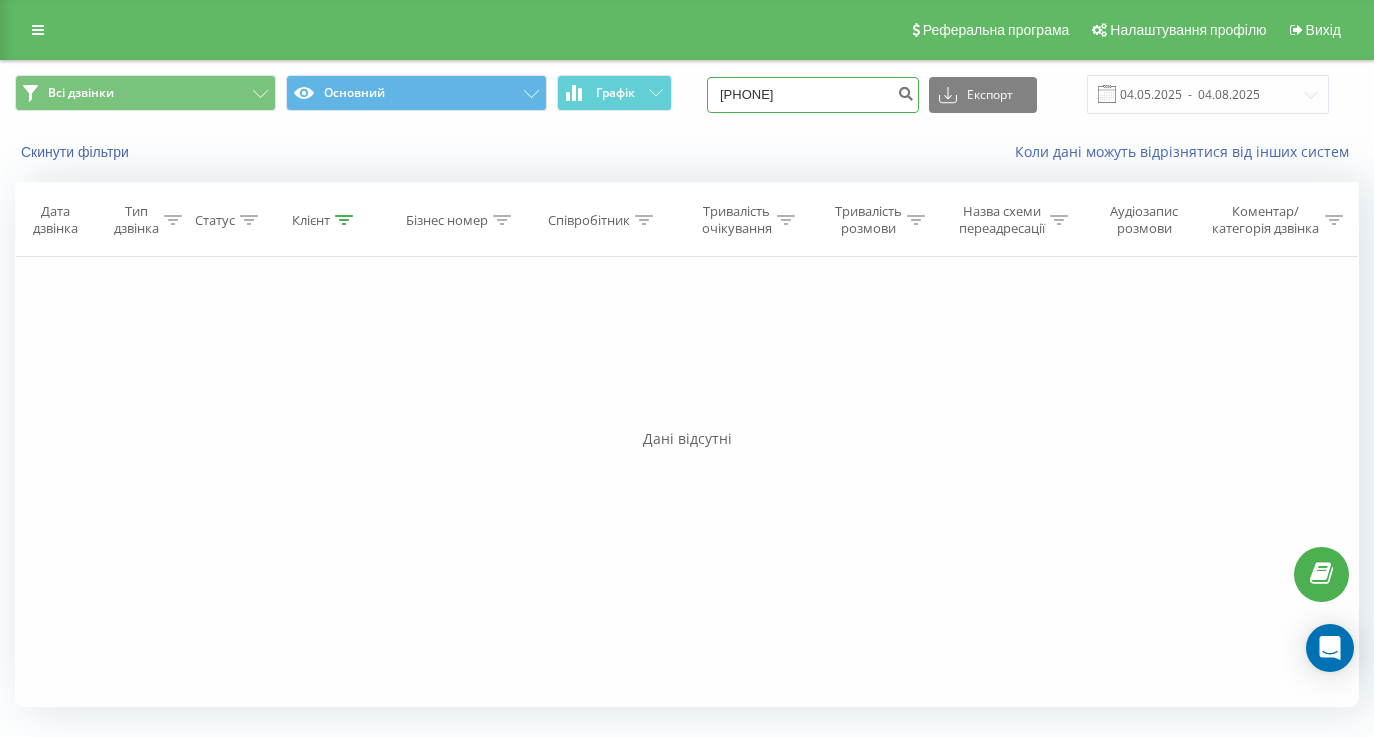 click on "[PHONE]" at bounding box center [813, 95] 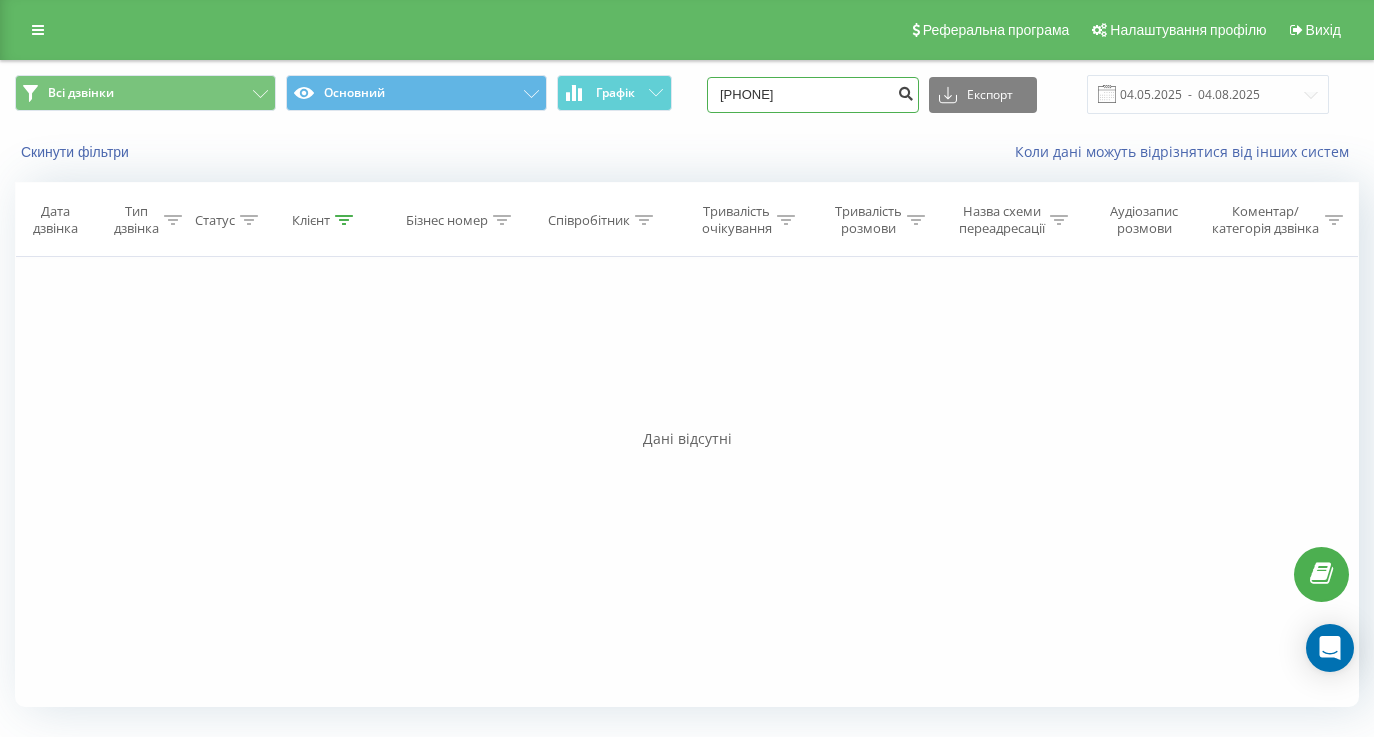 type on "0504184000" 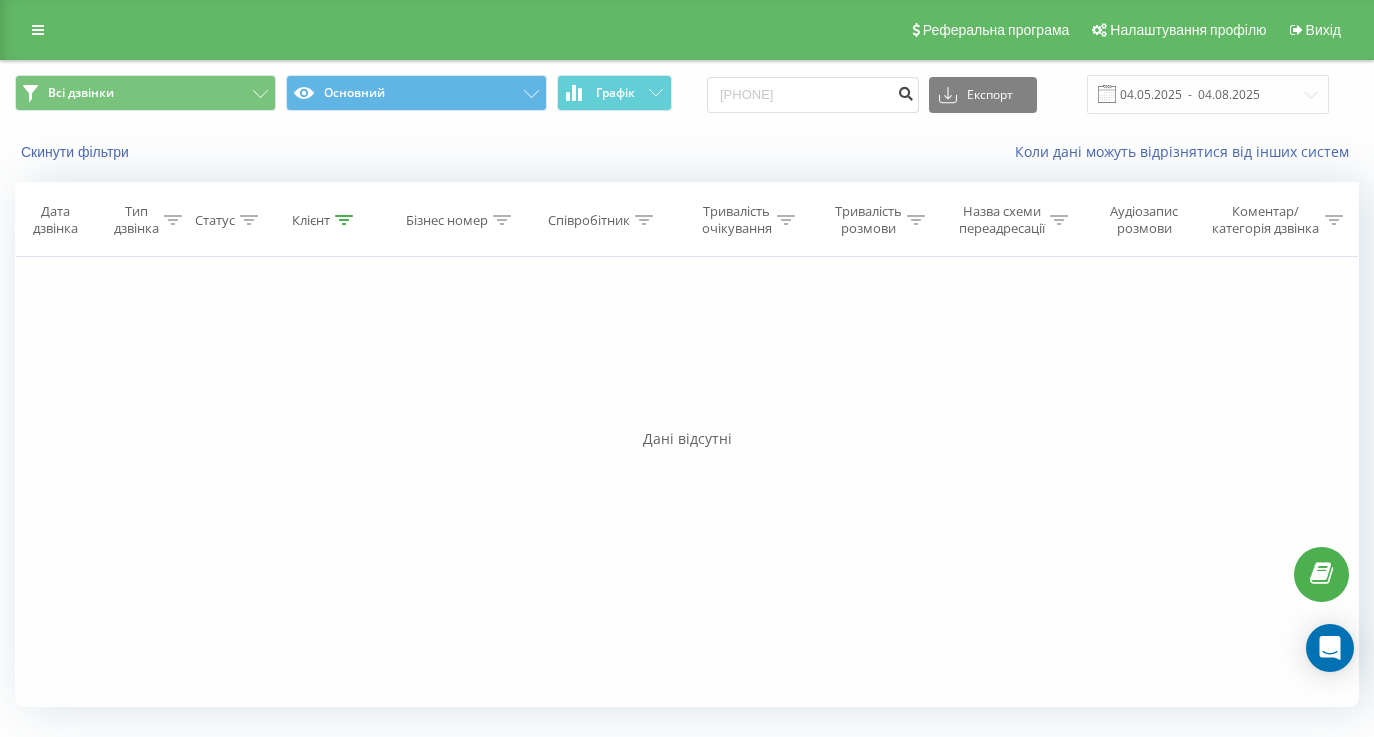 click at bounding box center [905, 91] 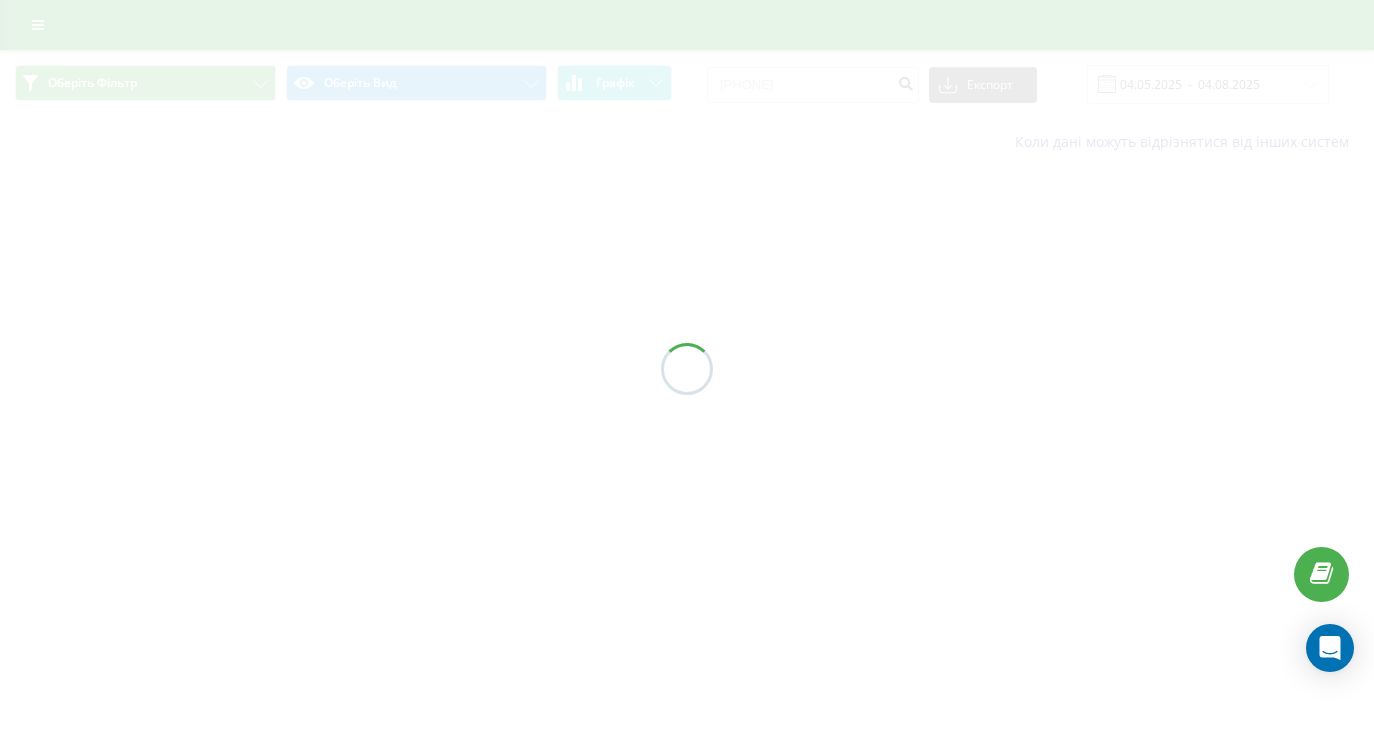 scroll, scrollTop: 0, scrollLeft: 0, axis: both 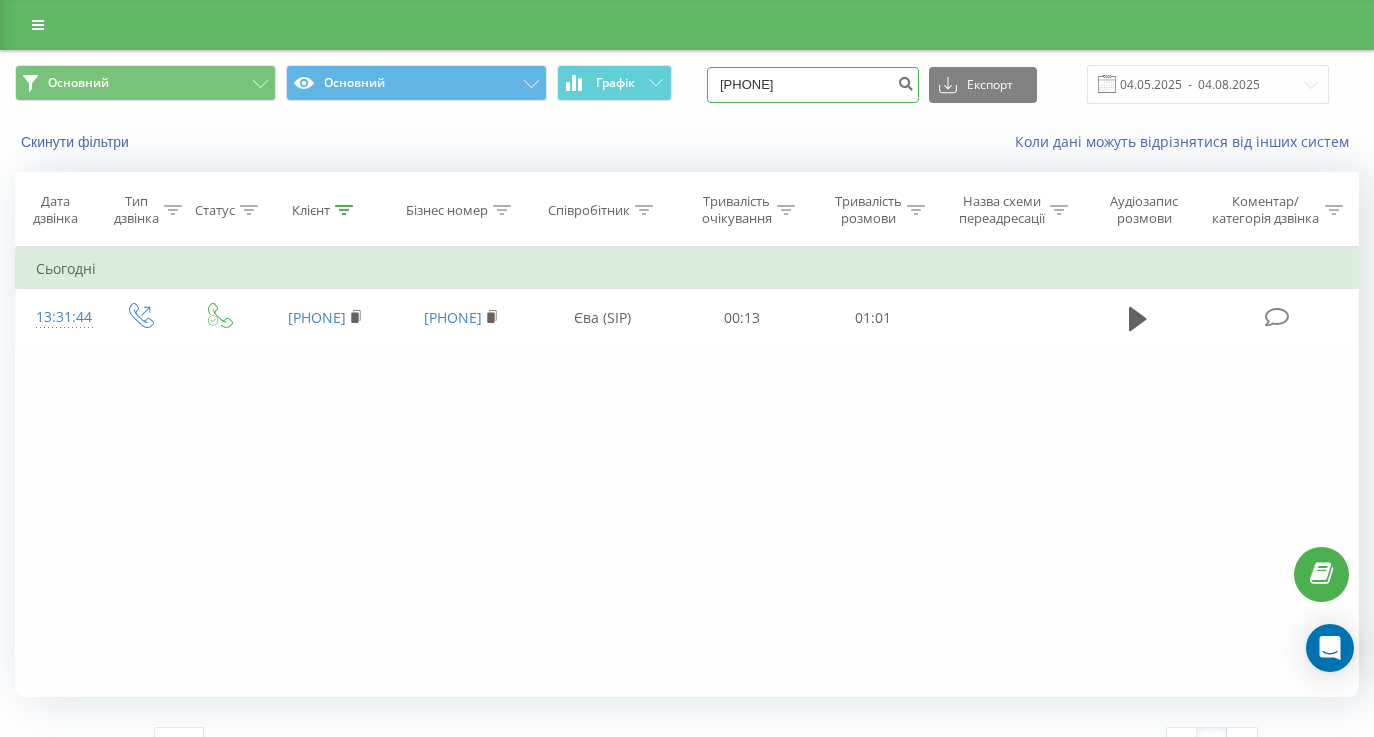 click on "0955909529" at bounding box center [813, 85] 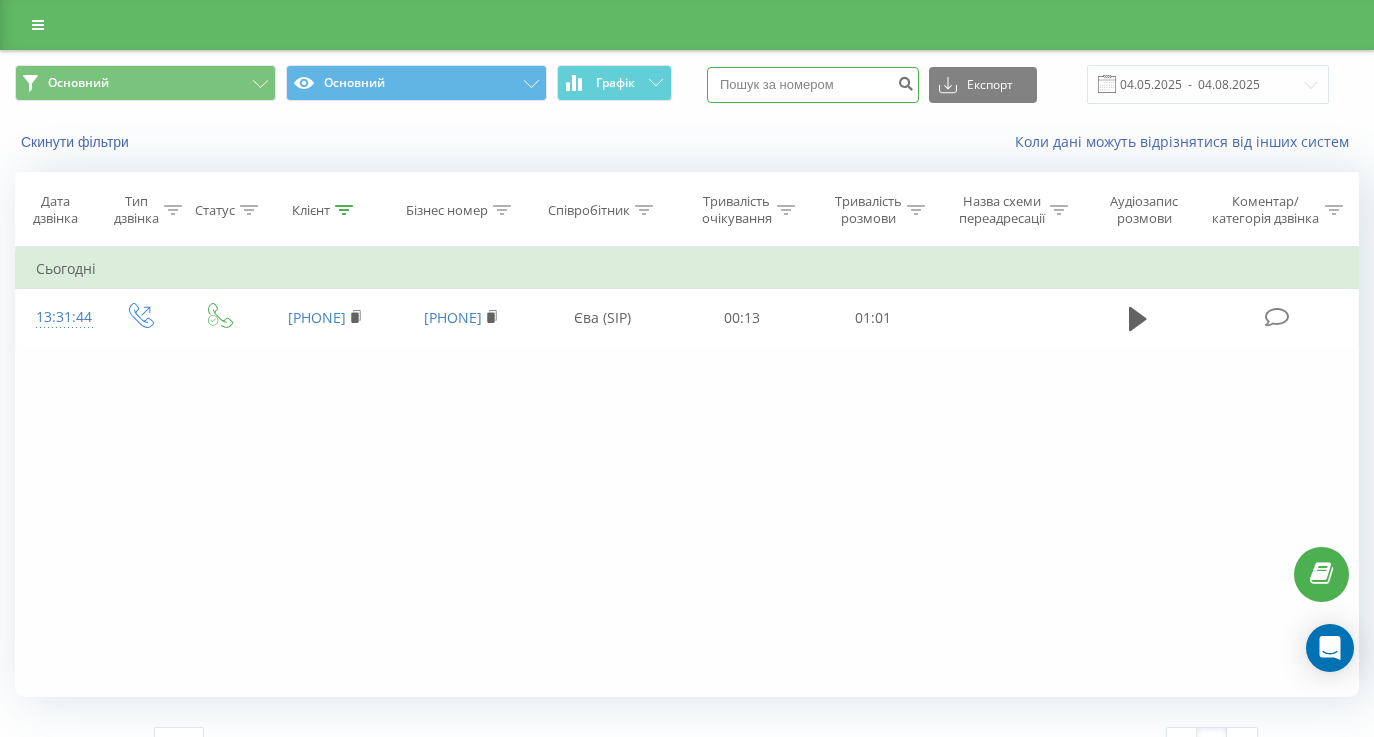 paste on "(050) 418 40 00" 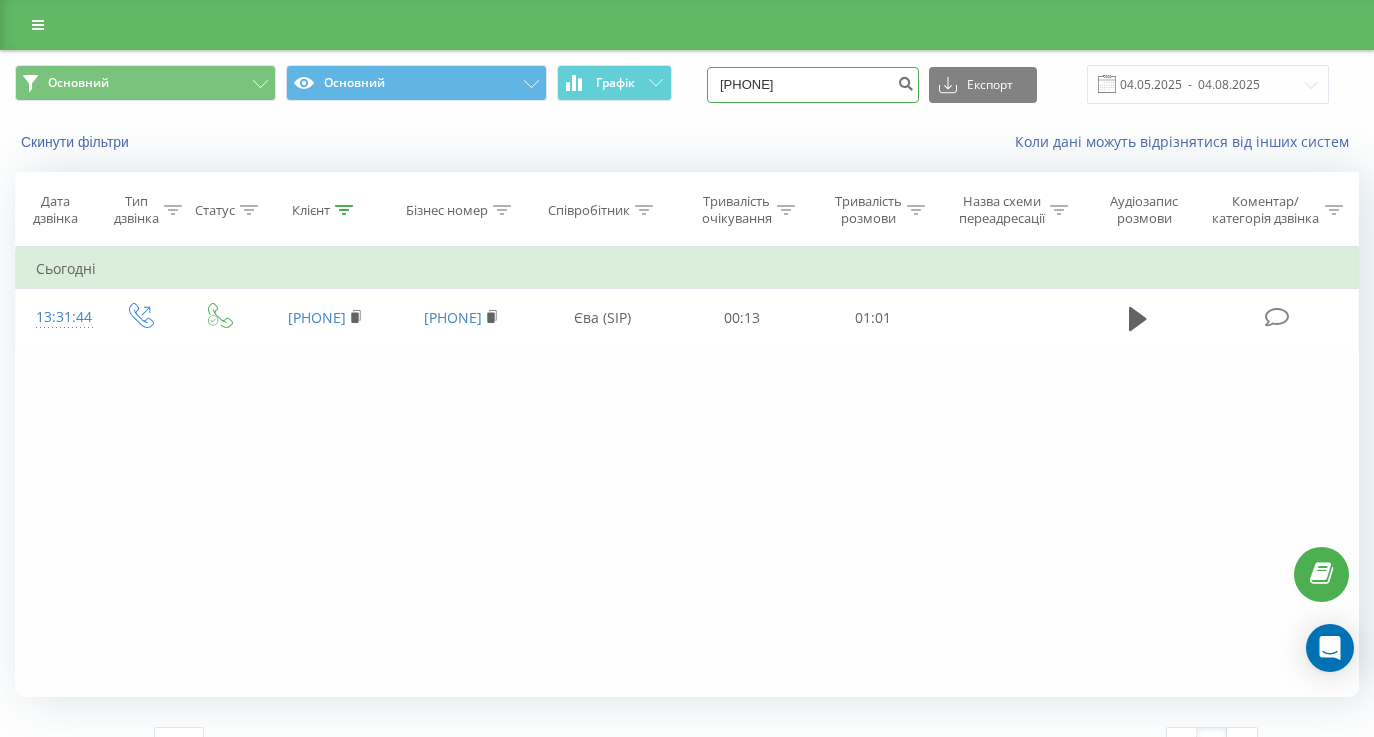 click on "(050) 418 40 00" at bounding box center (813, 85) 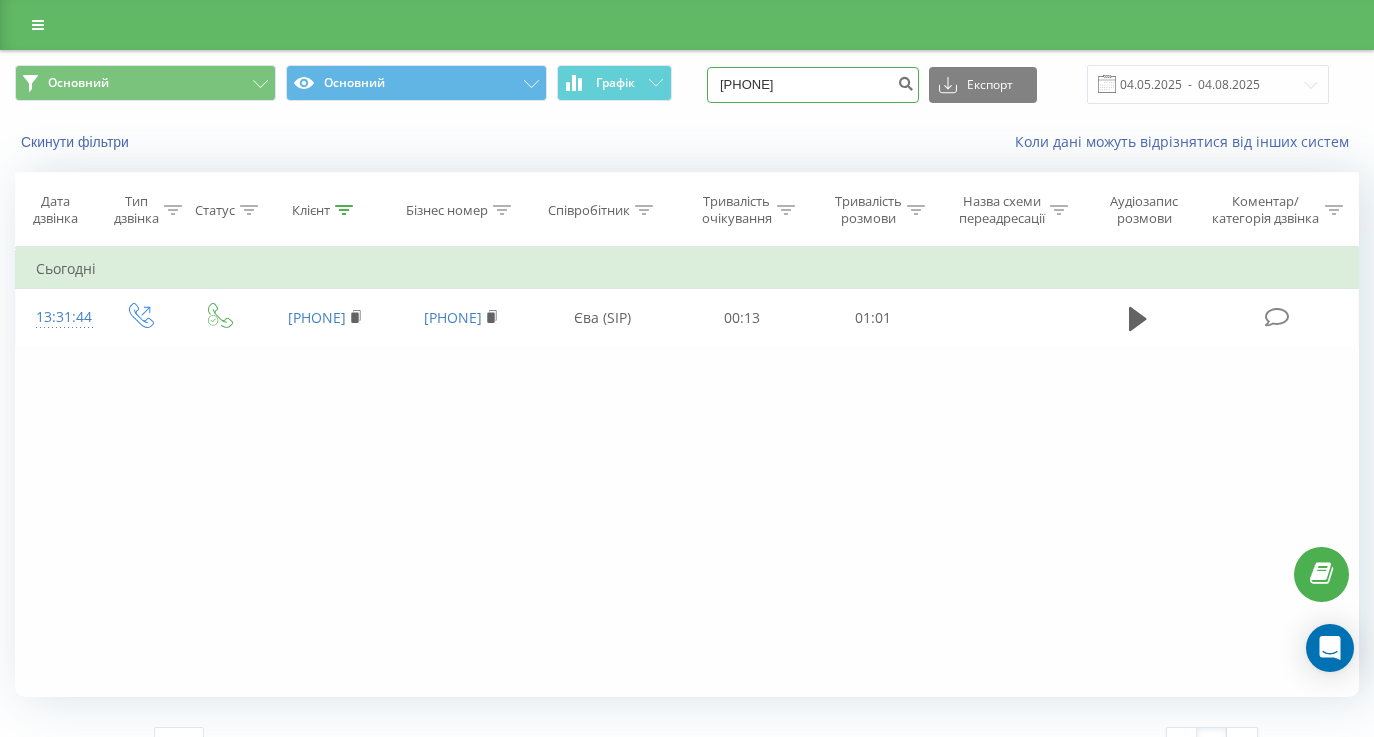click on "(050 418 40 00" at bounding box center (813, 85) 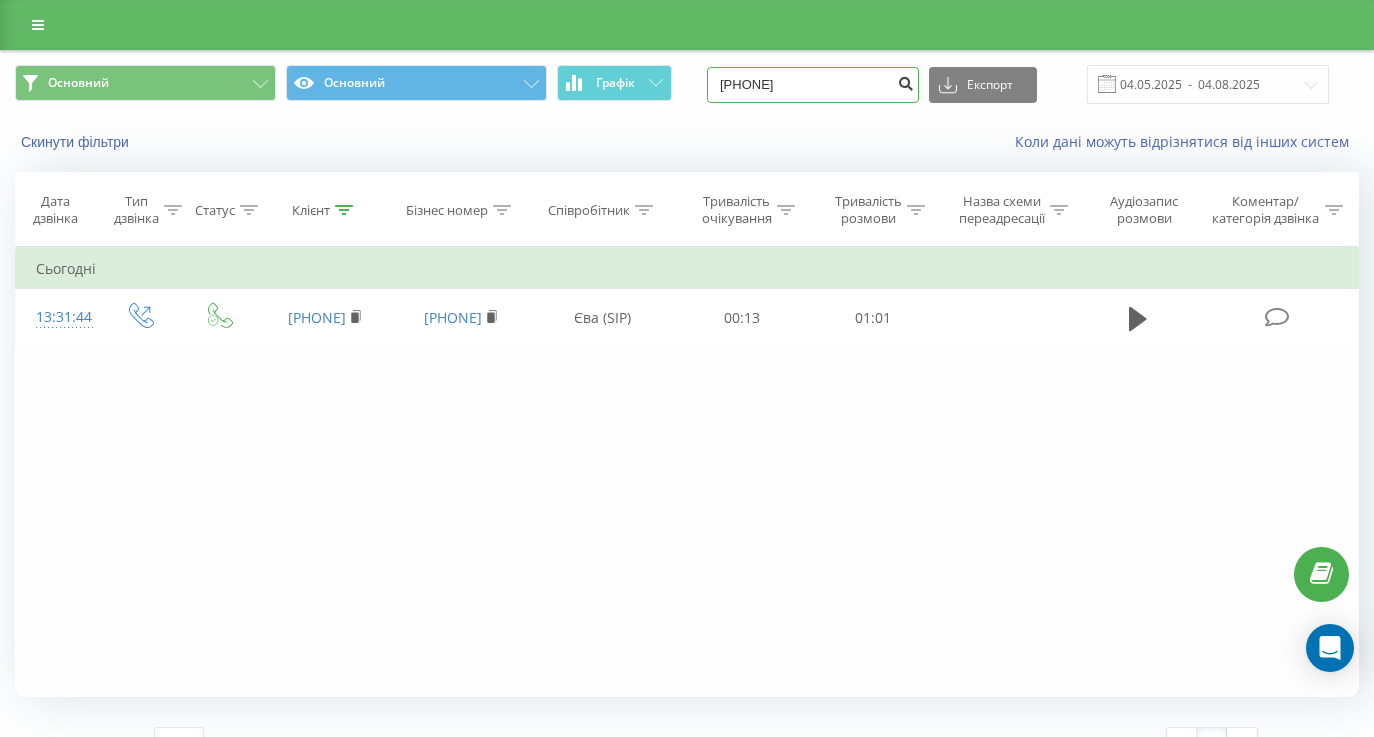 type on "050 418 40 00" 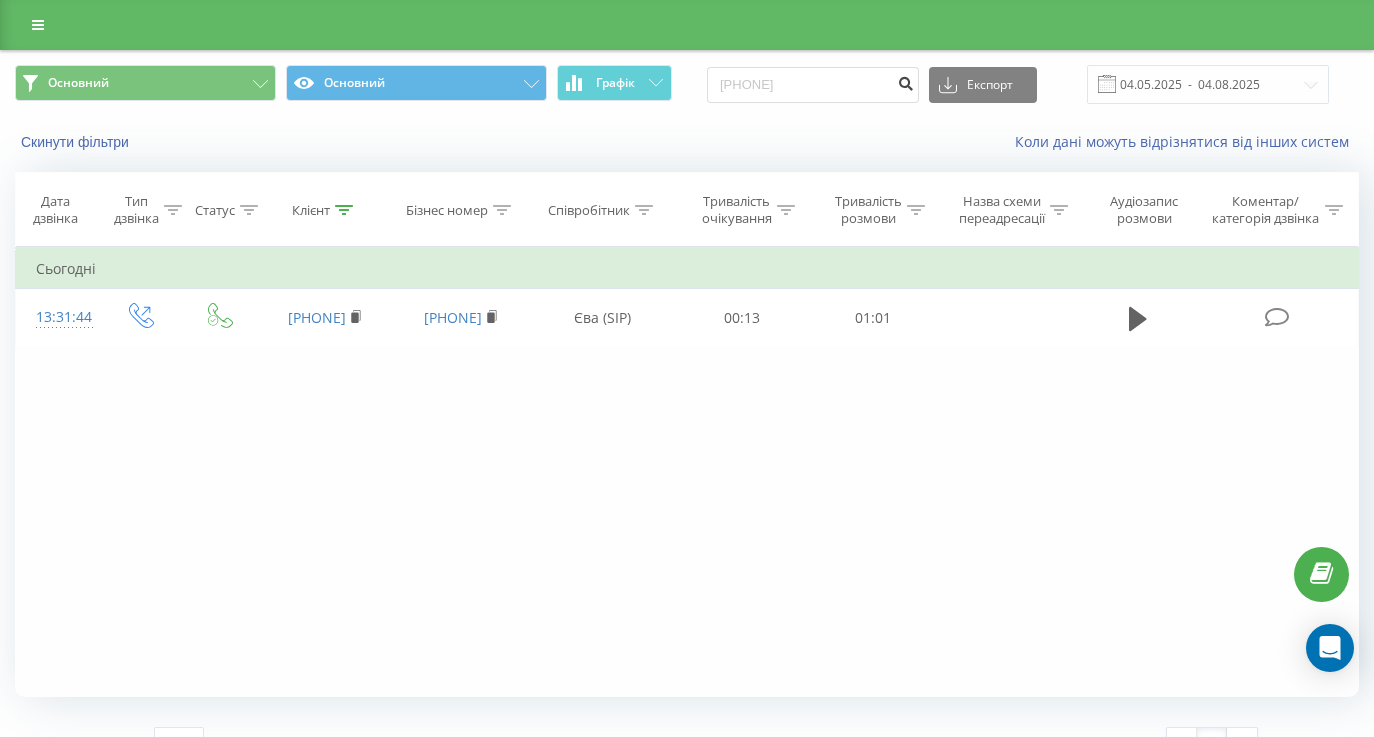 click at bounding box center (905, 81) 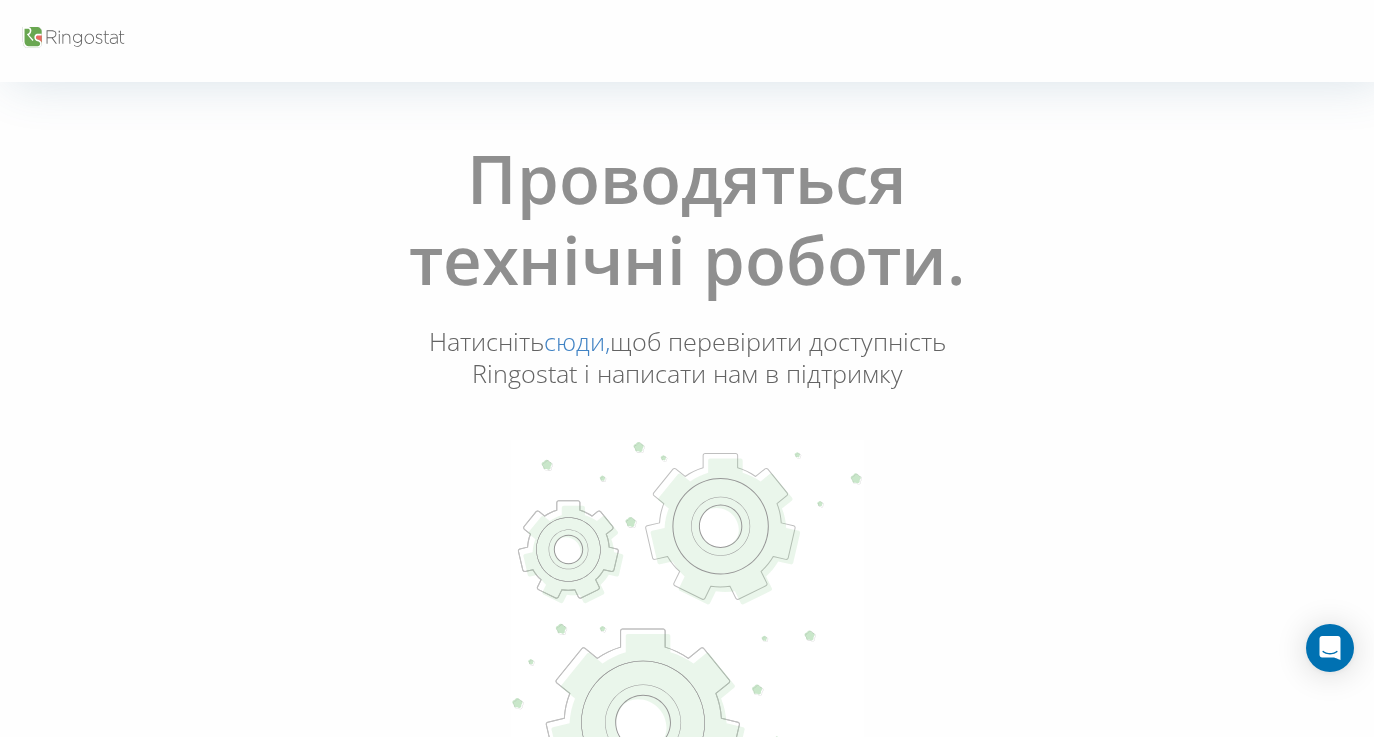 scroll, scrollTop: 0, scrollLeft: 0, axis: both 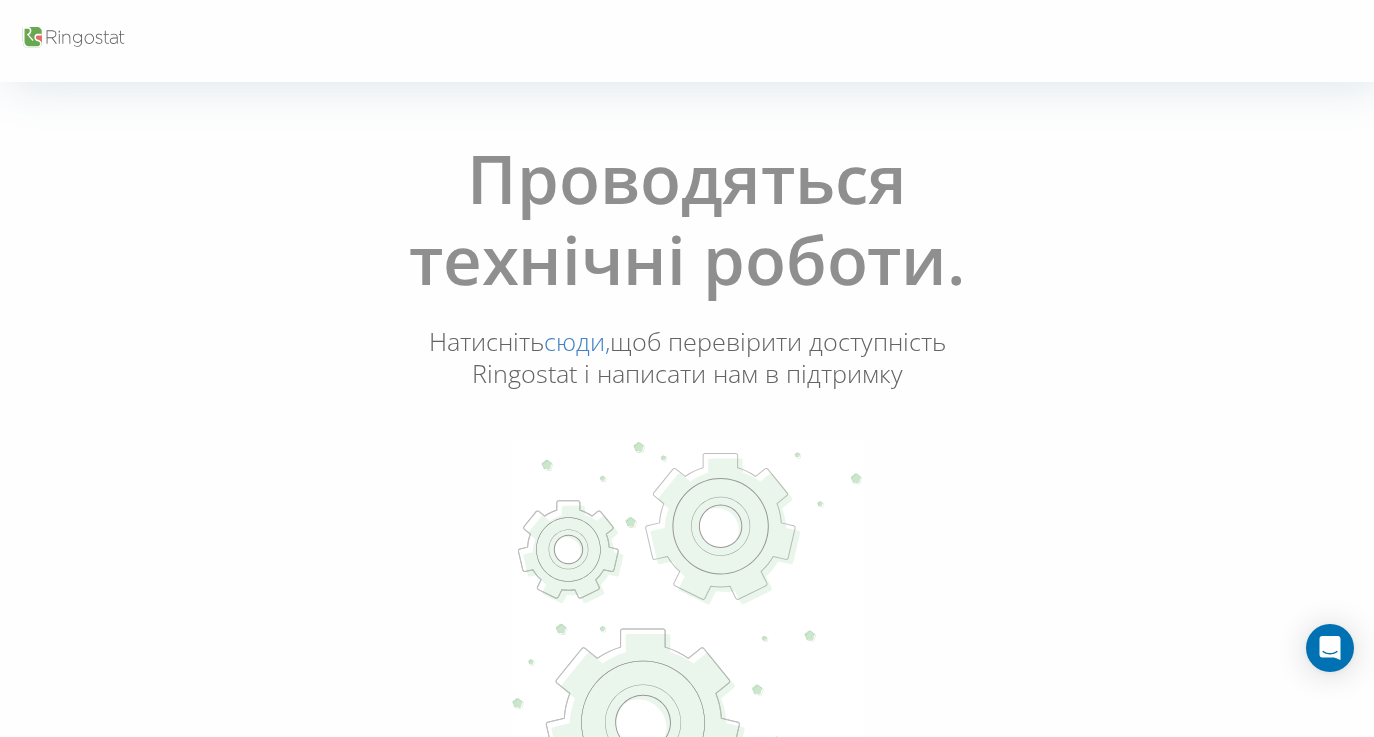 click on "сюди," at bounding box center (577, 341) 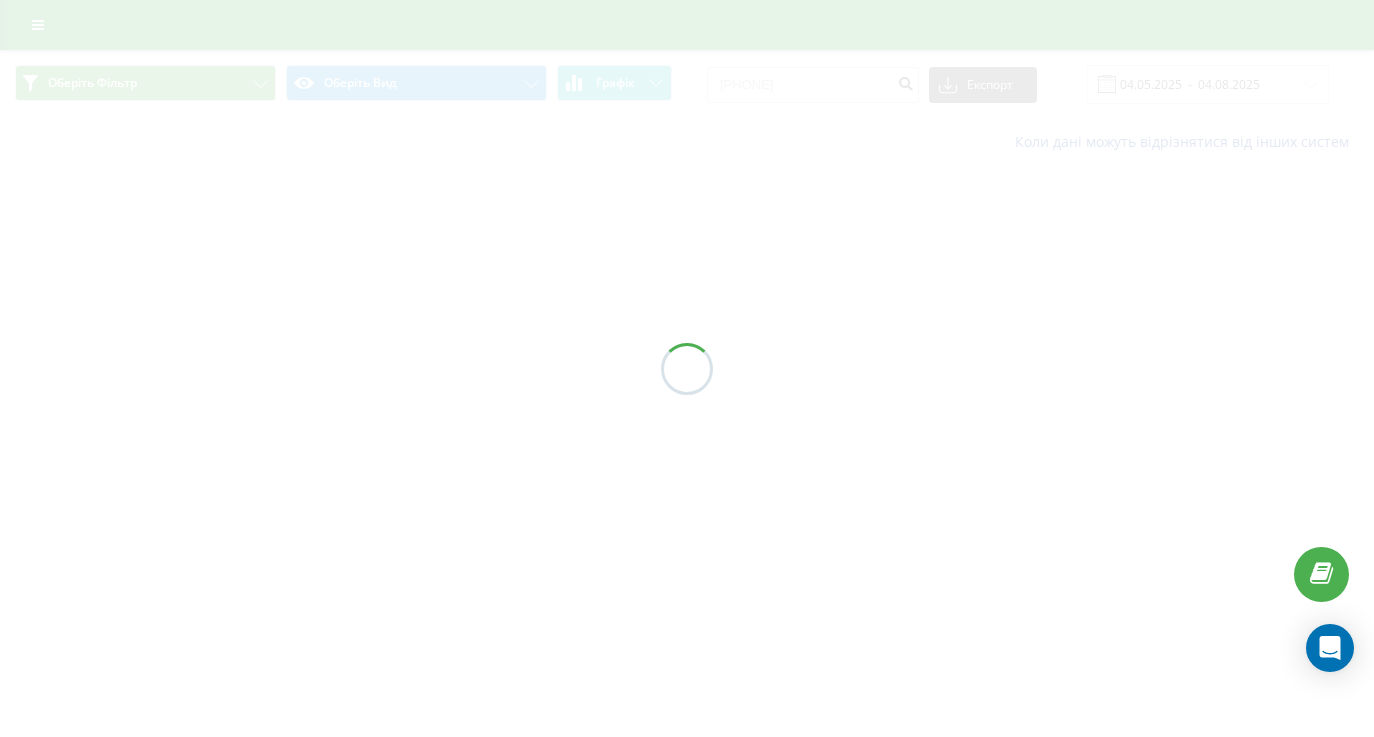 scroll, scrollTop: 0, scrollLeft: 0, axis: both 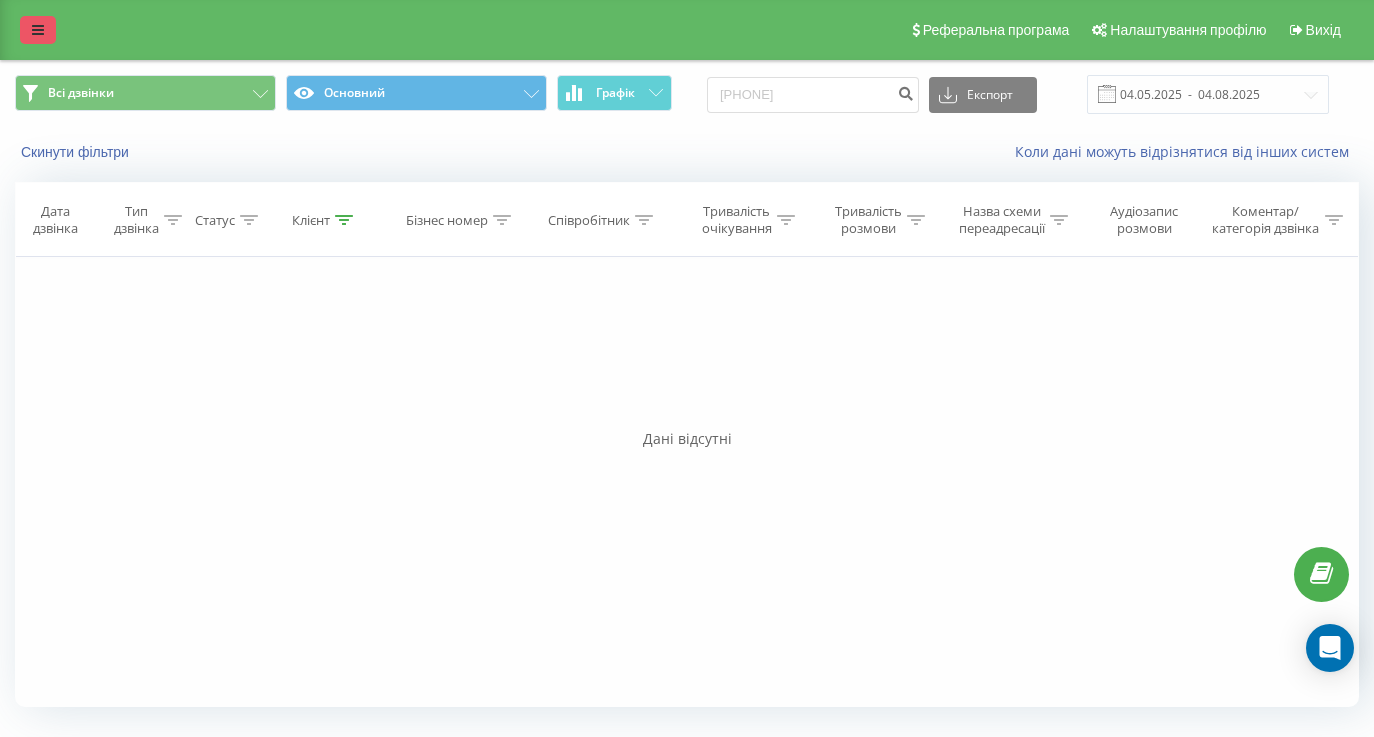 click at bounding box center [38, 30] 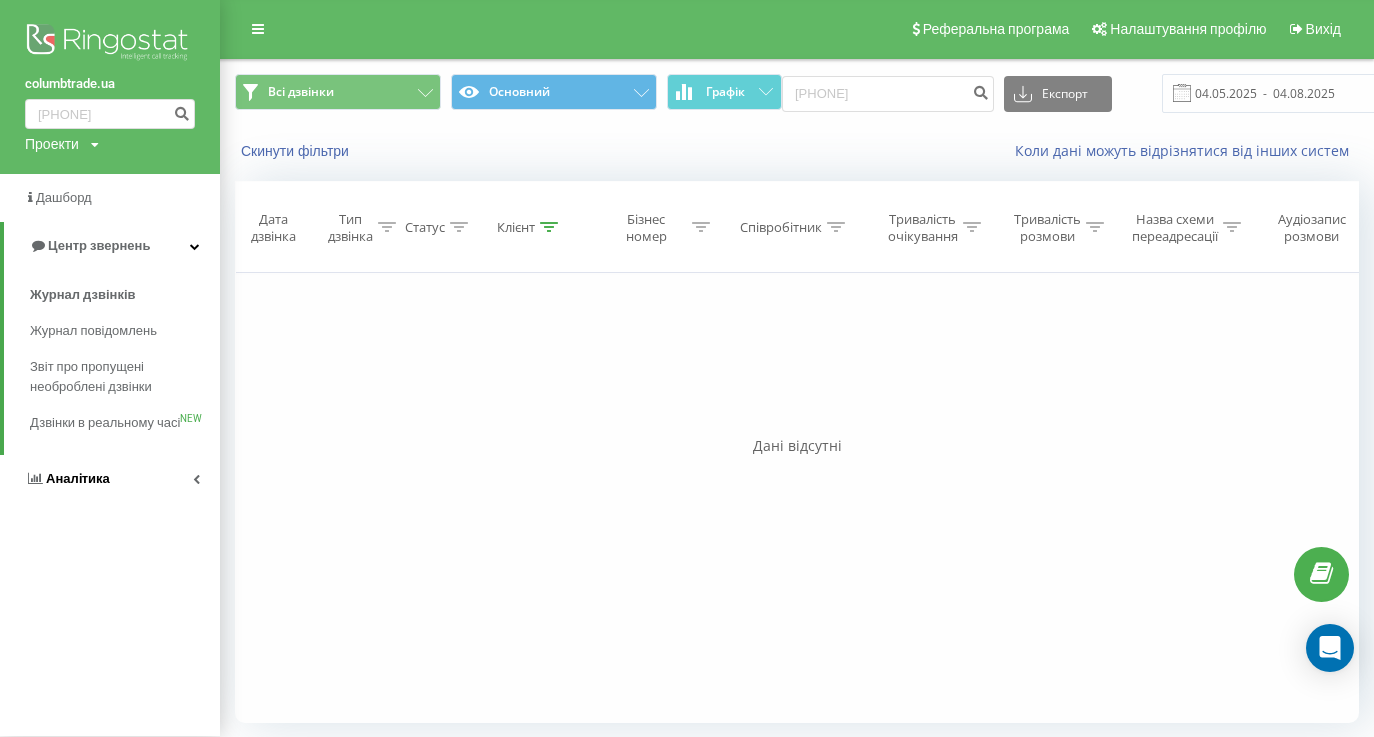 click on "Аналiтика" at bounding box center (110, 479) 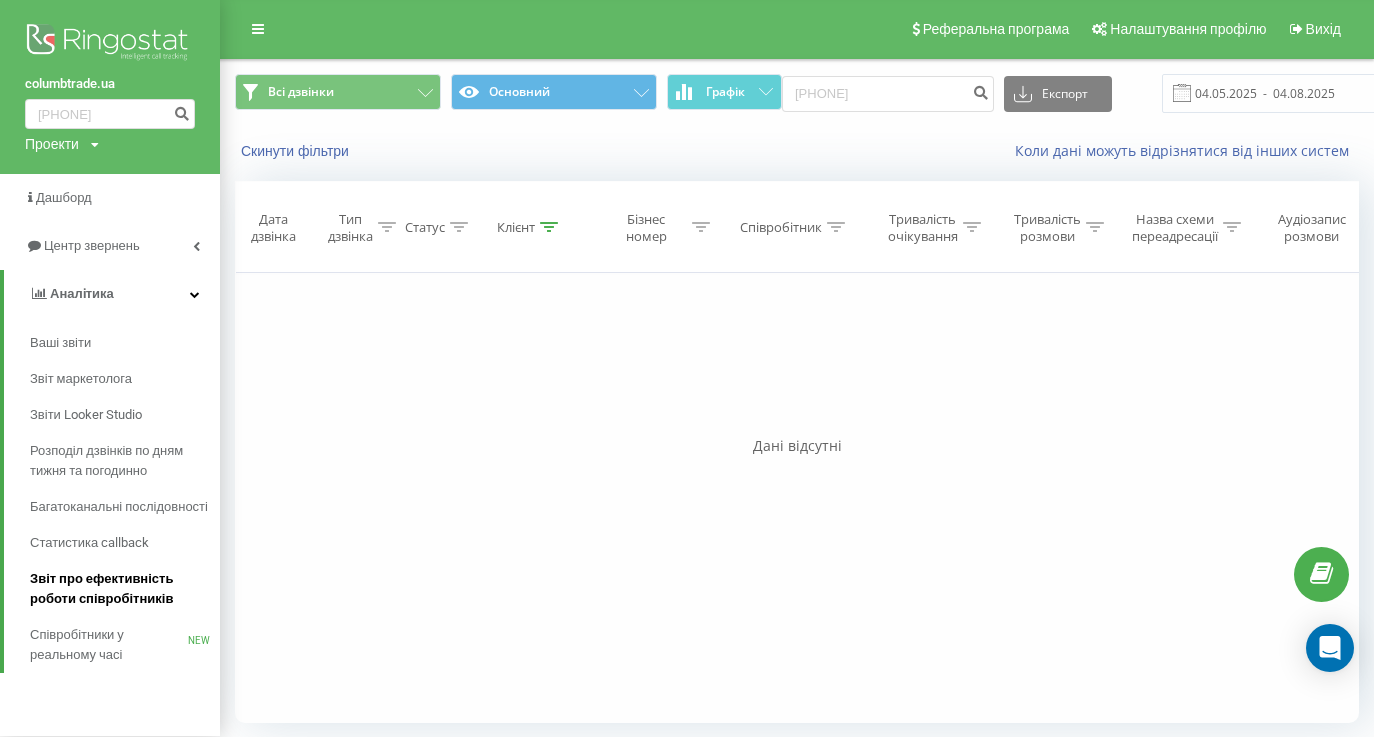 click on "Звіт про ефективність роботи співробітників" at bounding box center (120, 589) 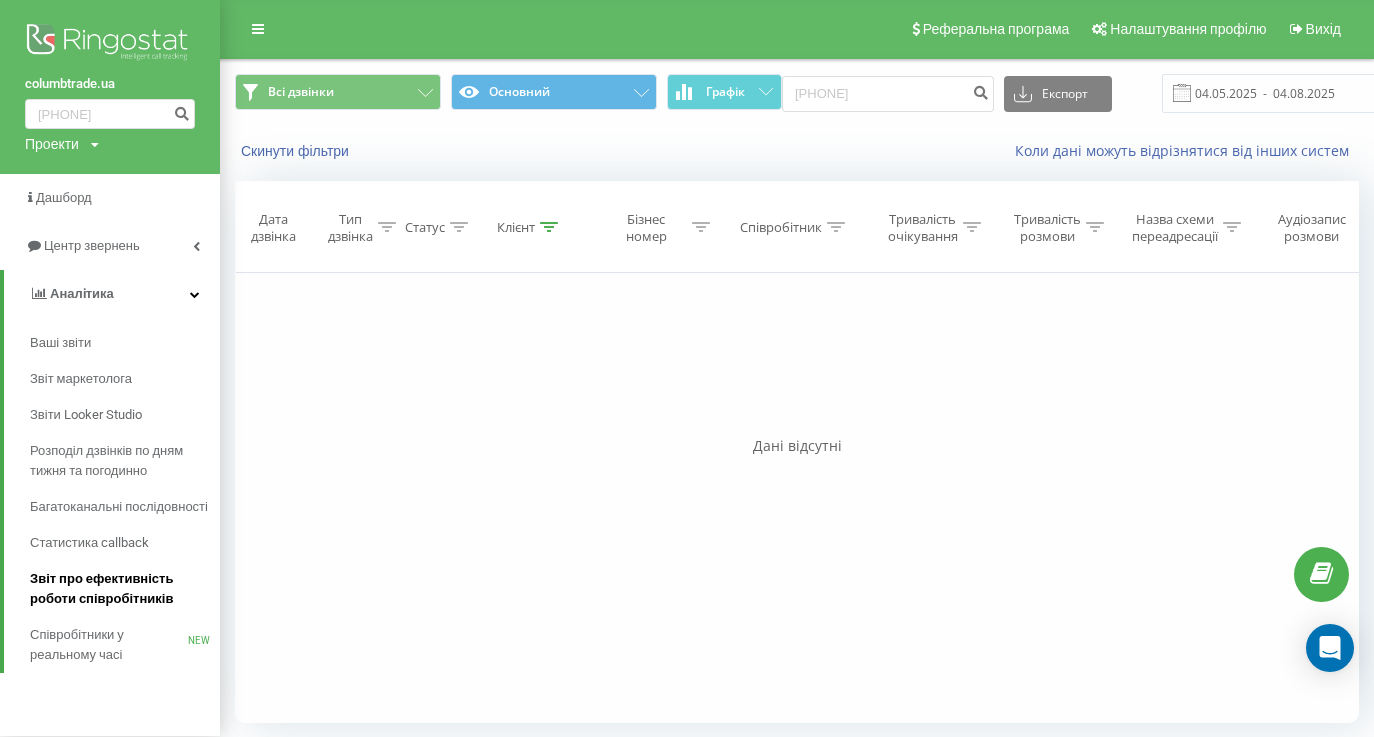 click on "Звіт про ефективність роботи співробітників" at bounding box center (120, 589) 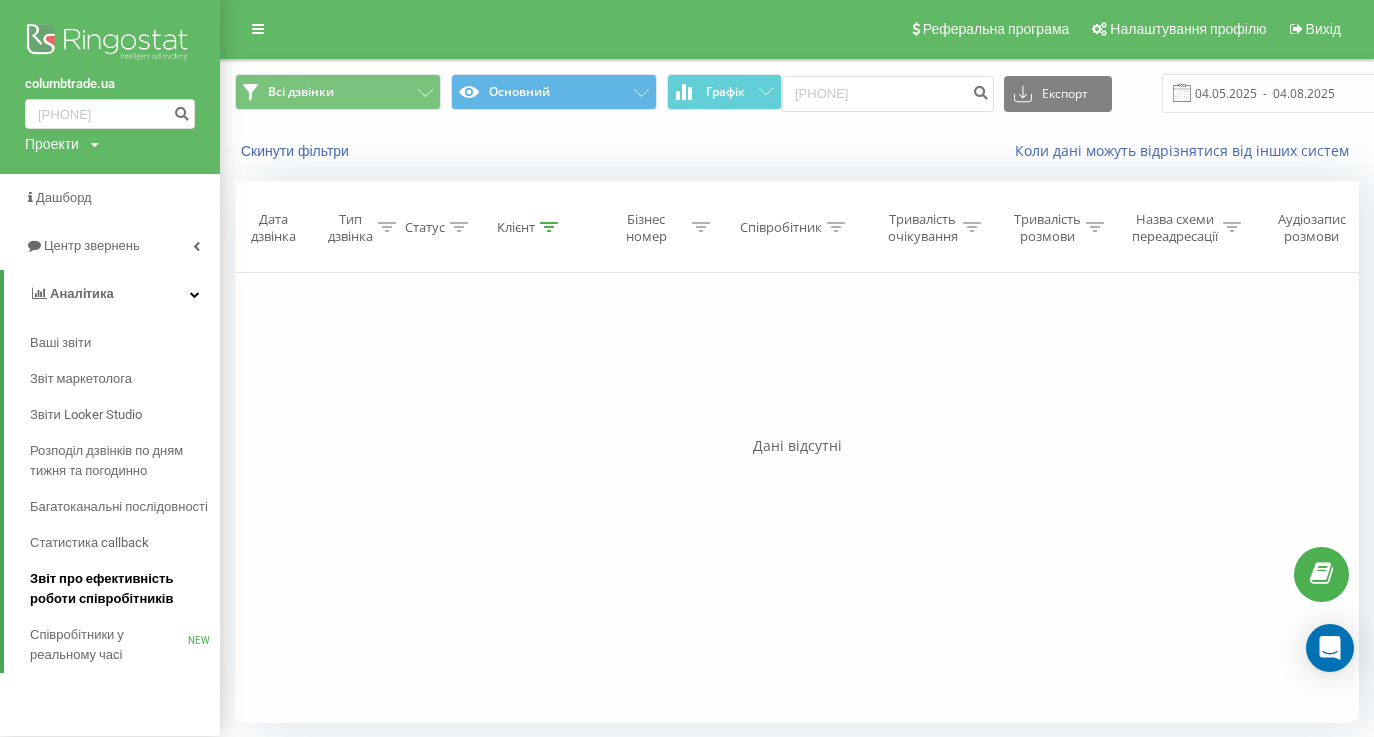 click on "Звіт про ефективність роботи співробітників" at bounding box center [120, 589] 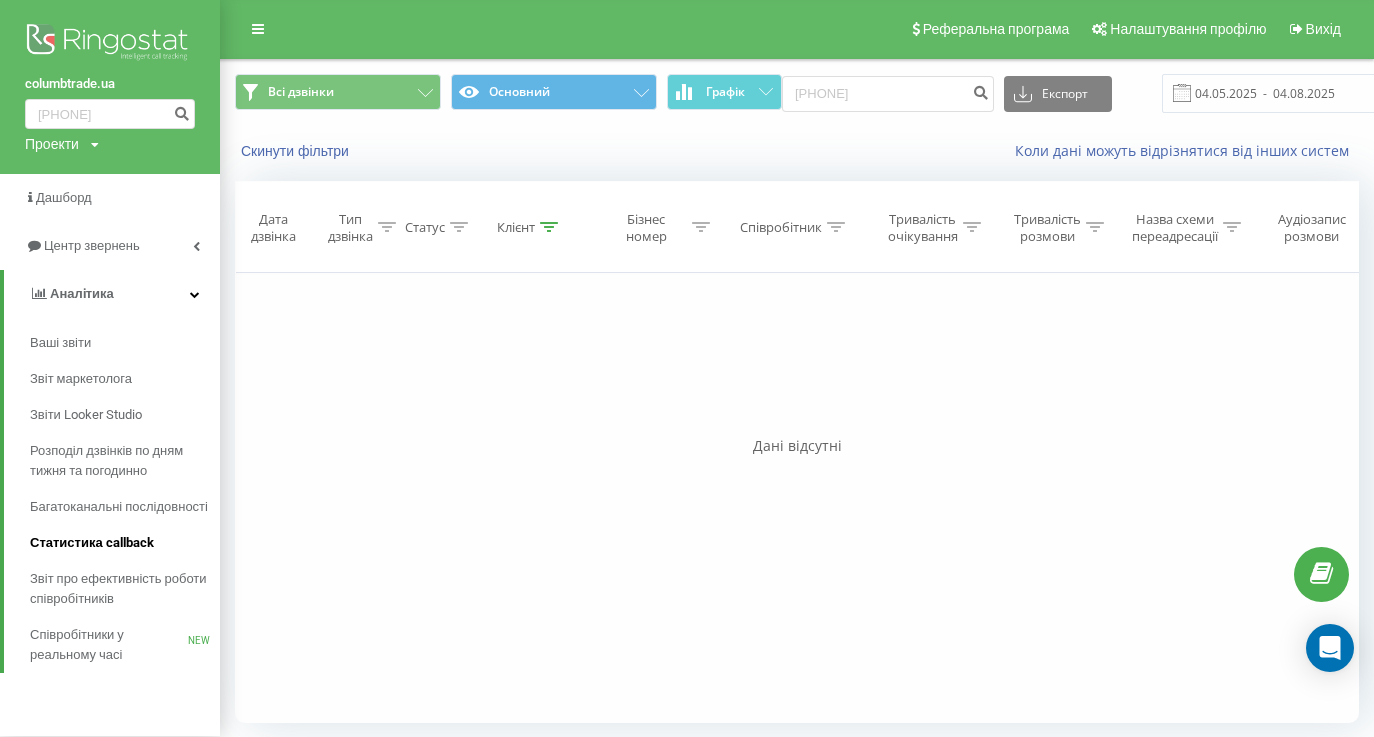 click on "Статистика callback" at bounding box center (92, 543) 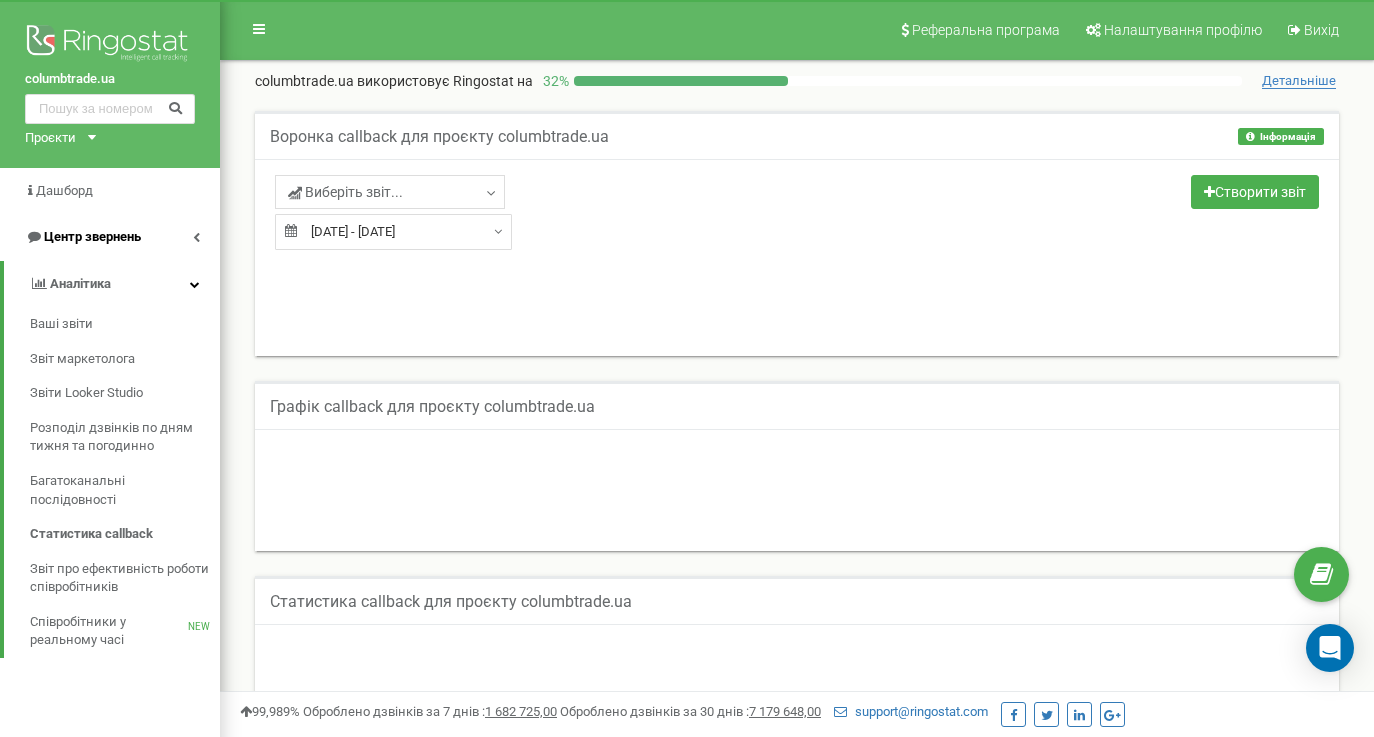 scroll, scrollTop: 0, scrollLeft: 0, axis: both 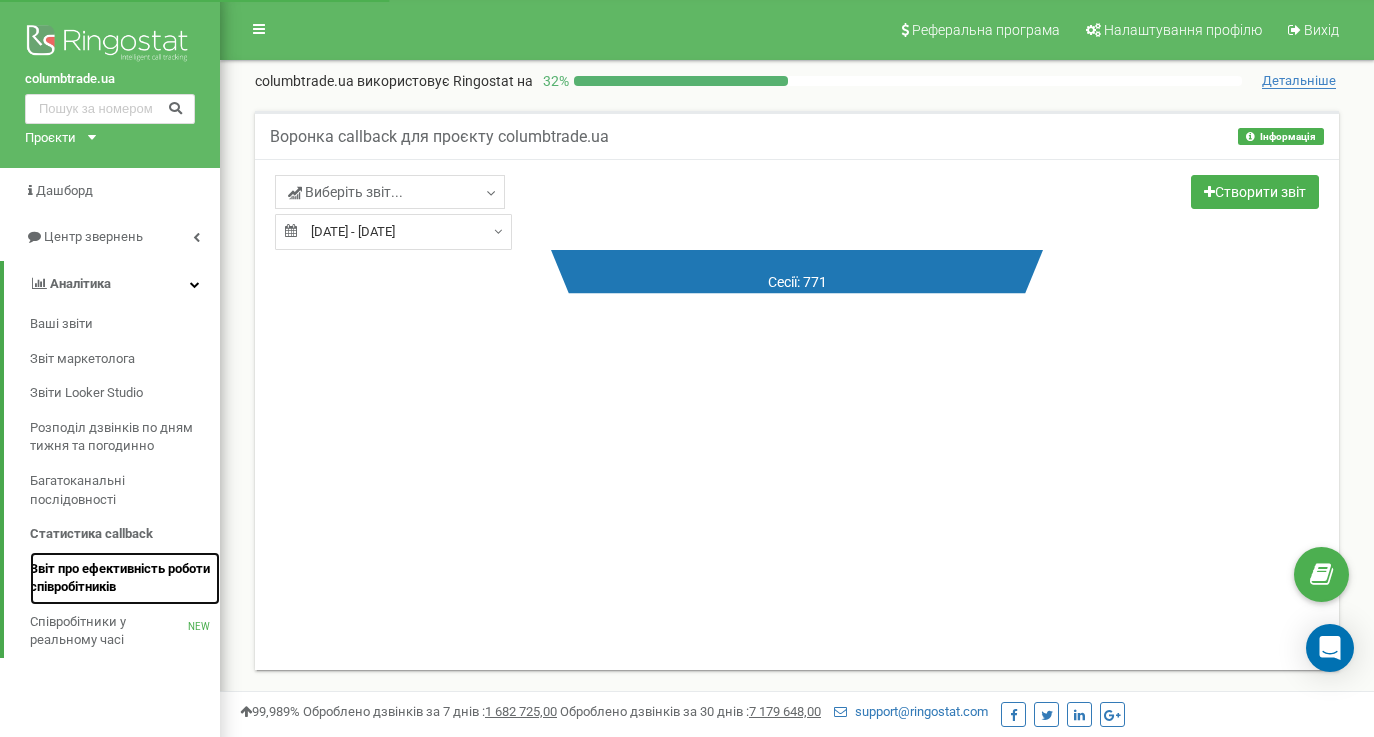 click on "Звіт про ефективність роботи співробітників" at bounding box center (120, 578) 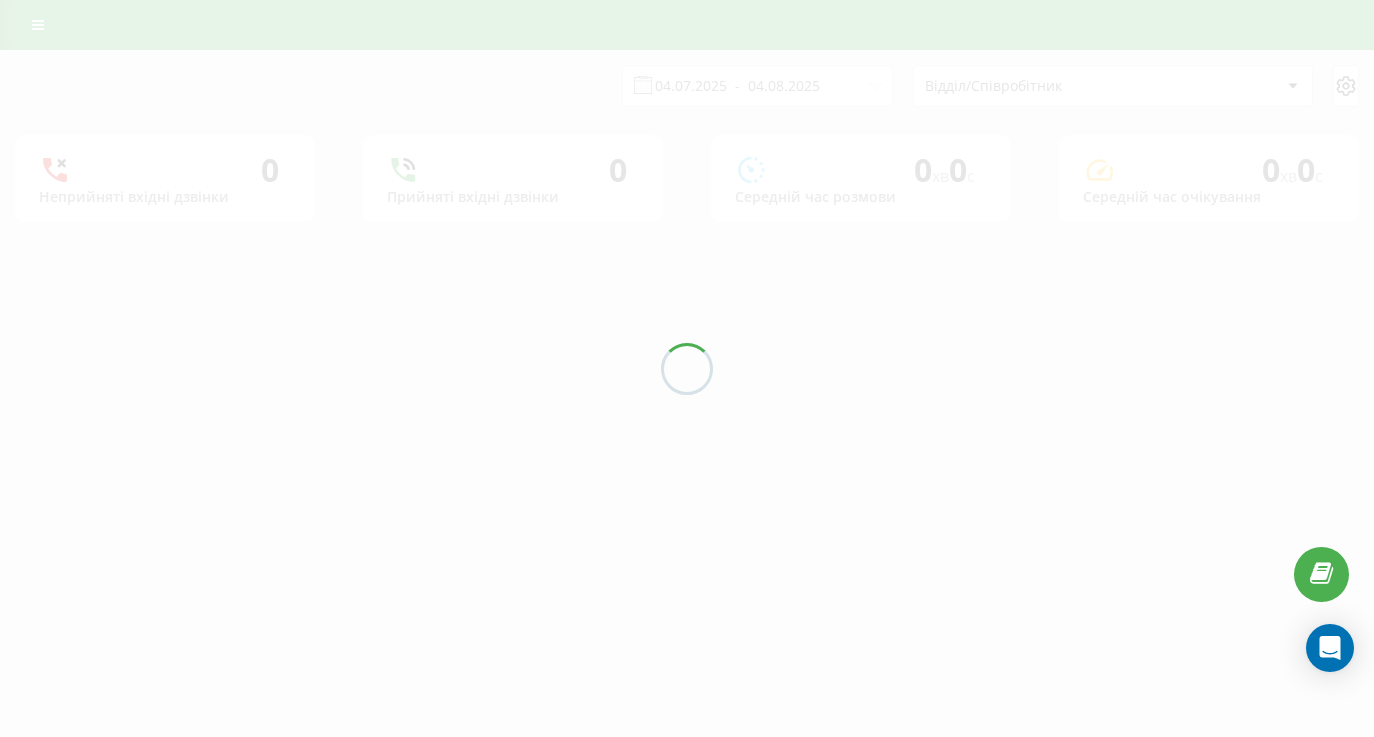 scroll, scrollTop: 0, scrollLeft: 0, axis: both 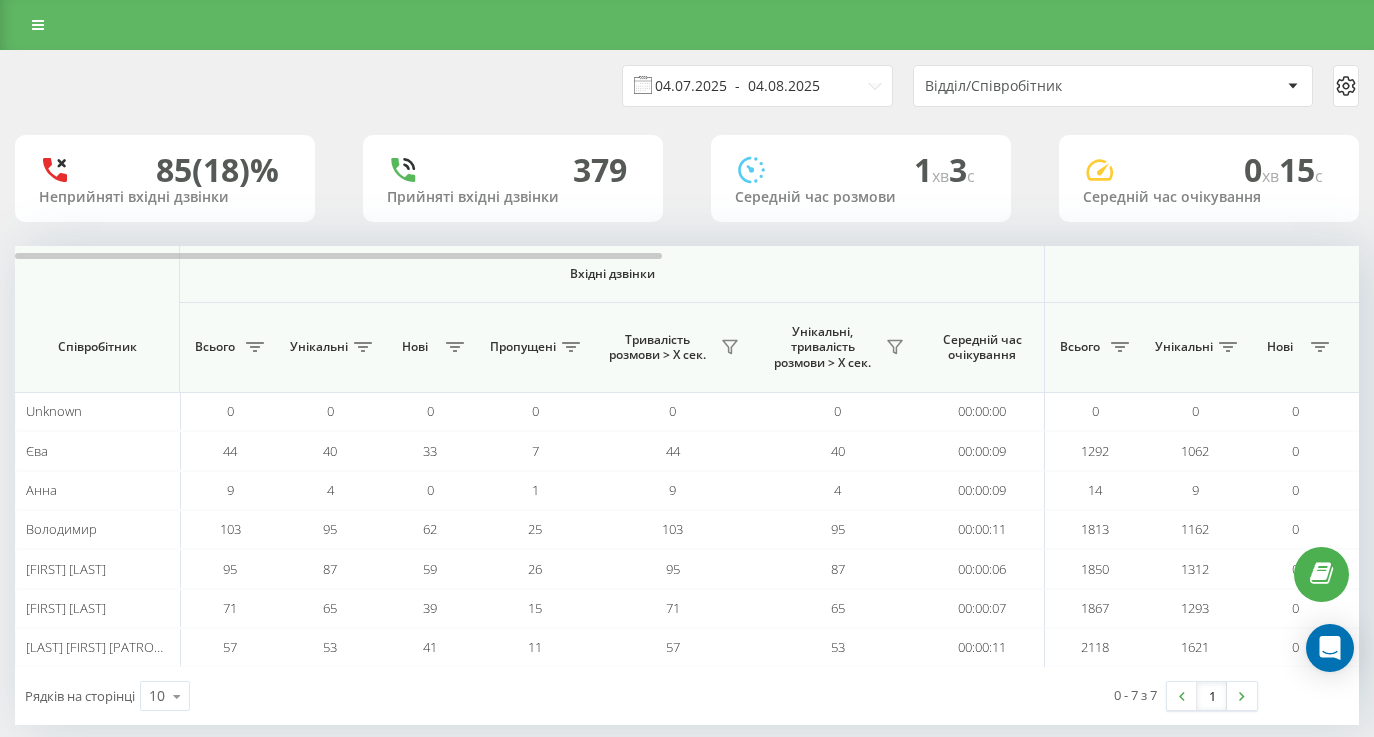click on "04.07.2025  -  04.08.2025" at bounding box center (757, 86) 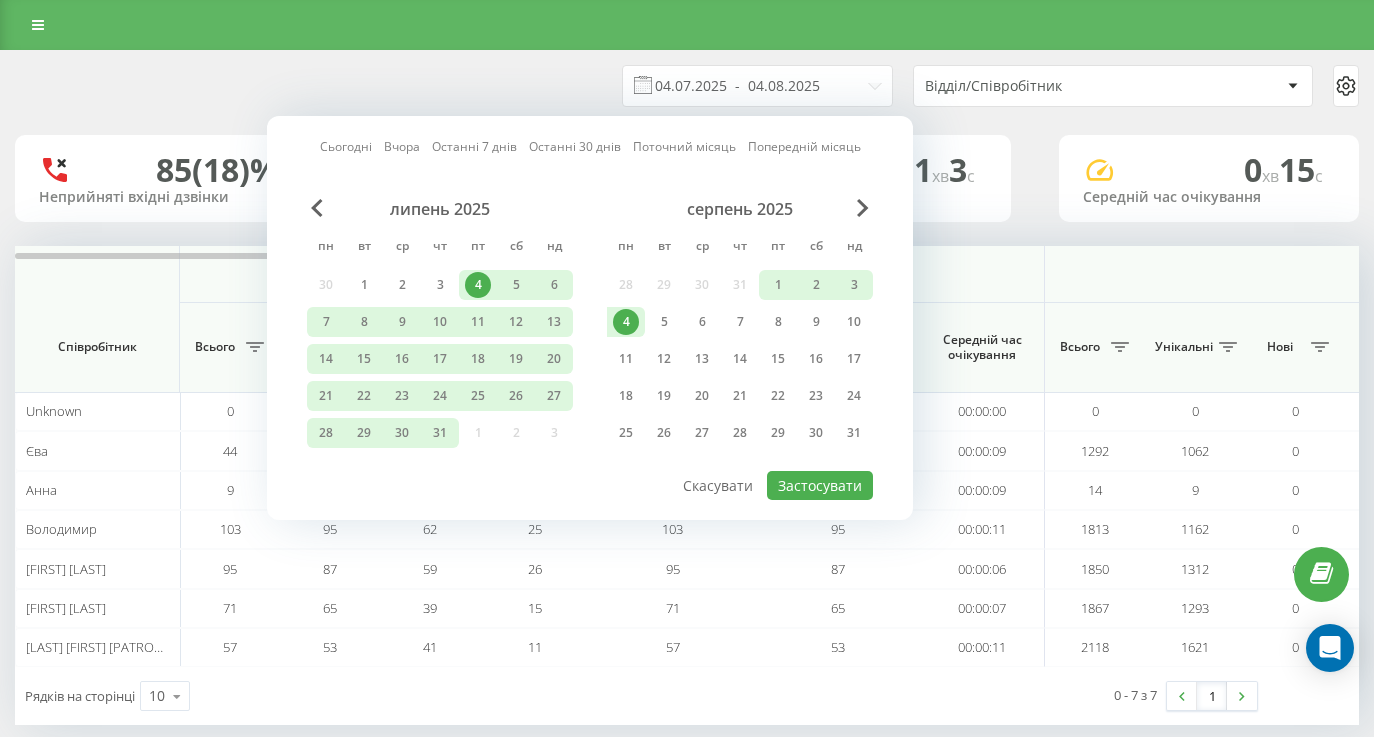 click on "4" at bounding box center (626, 322) 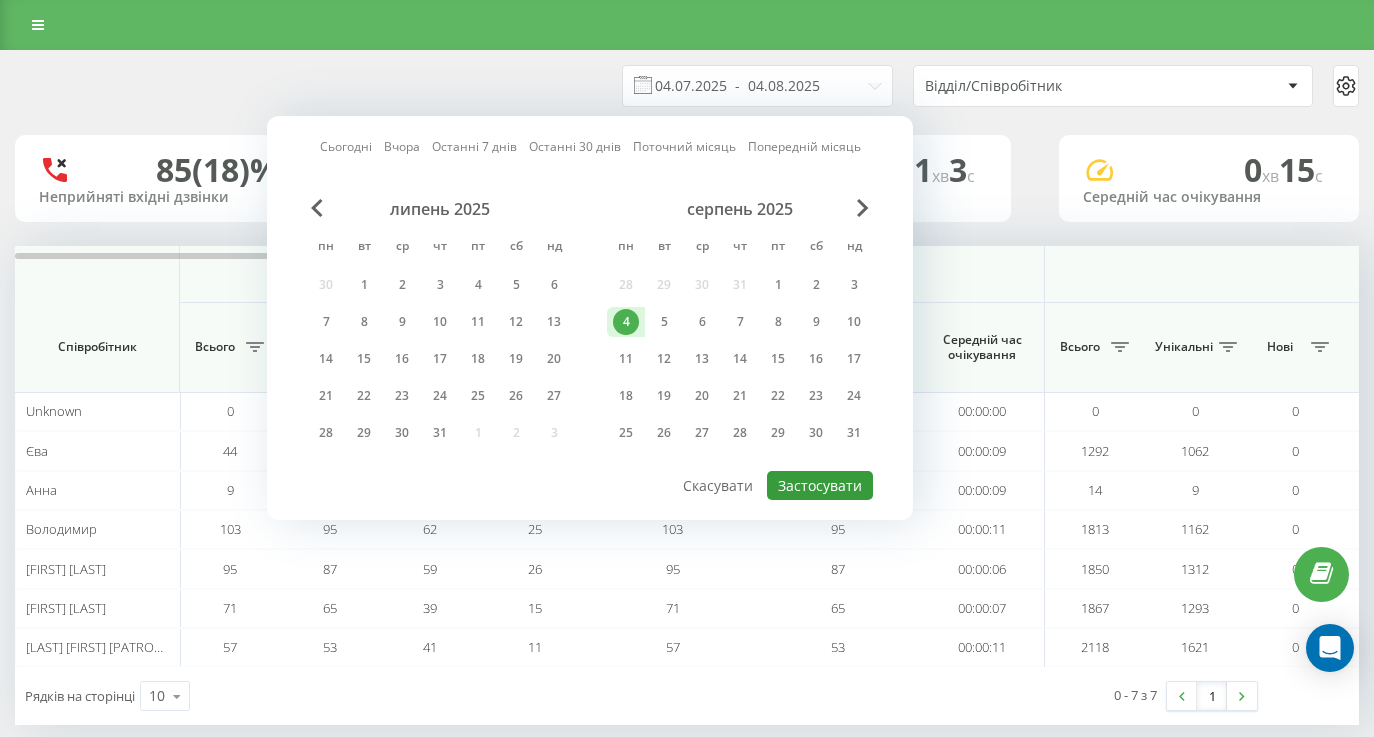 click on "Застосувати" at bounding box center (820, 485) 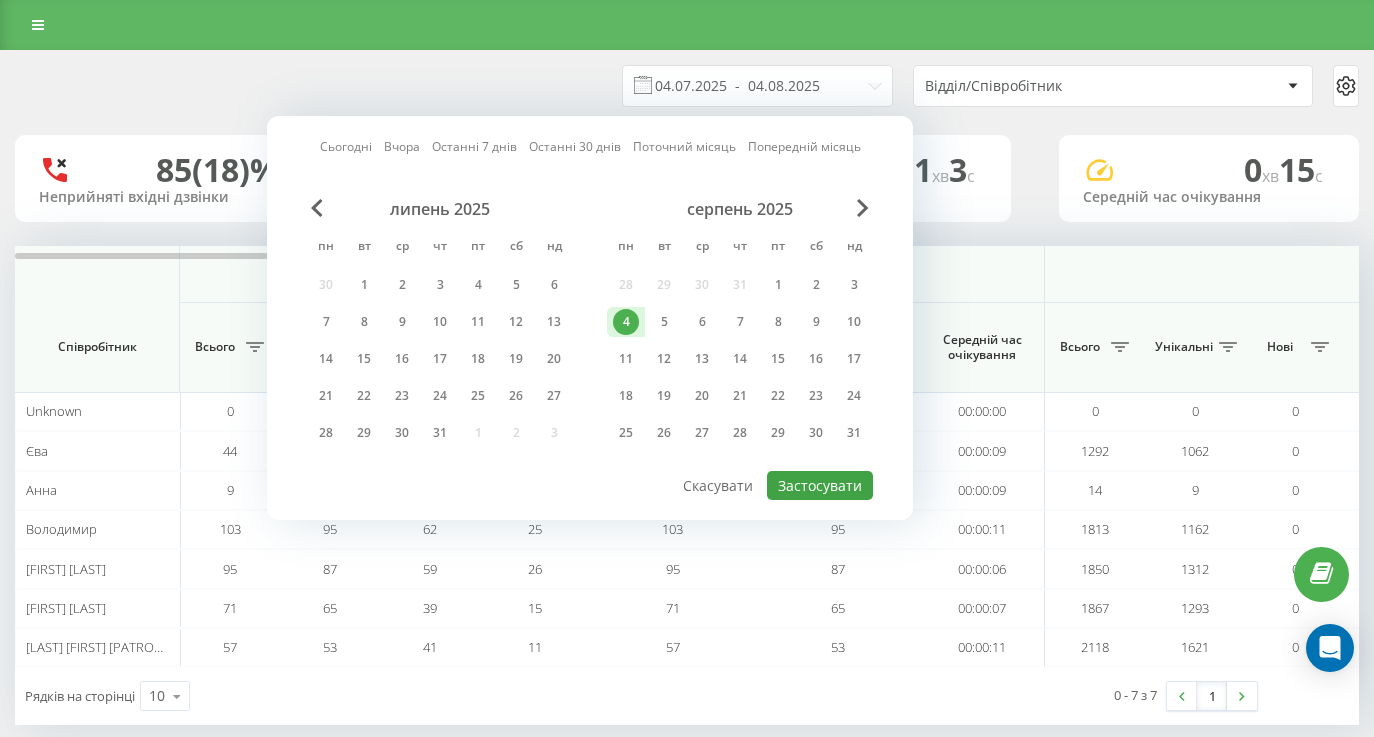 type on "04.08.2025  -  04.08.2025" 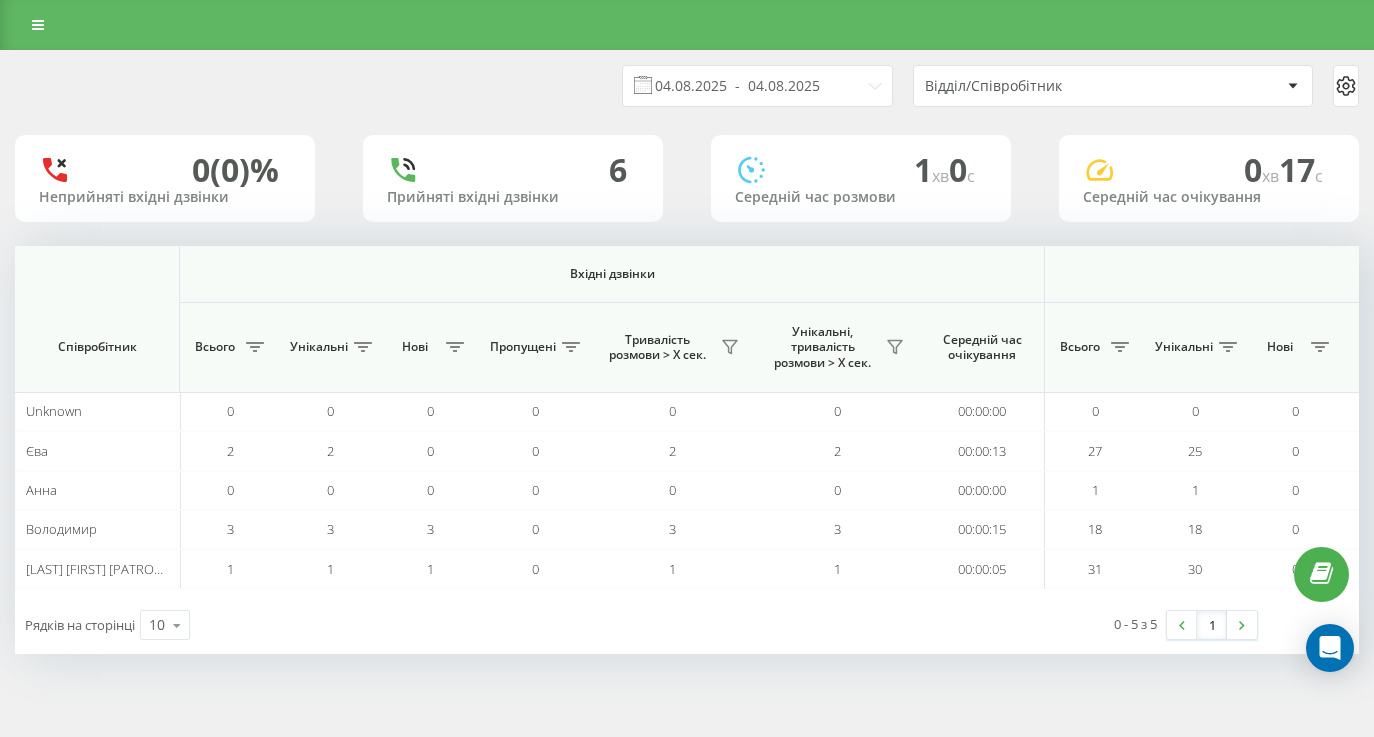 scroll, scrollTop: 0, scrollLeft: 1446, axis: horizontal 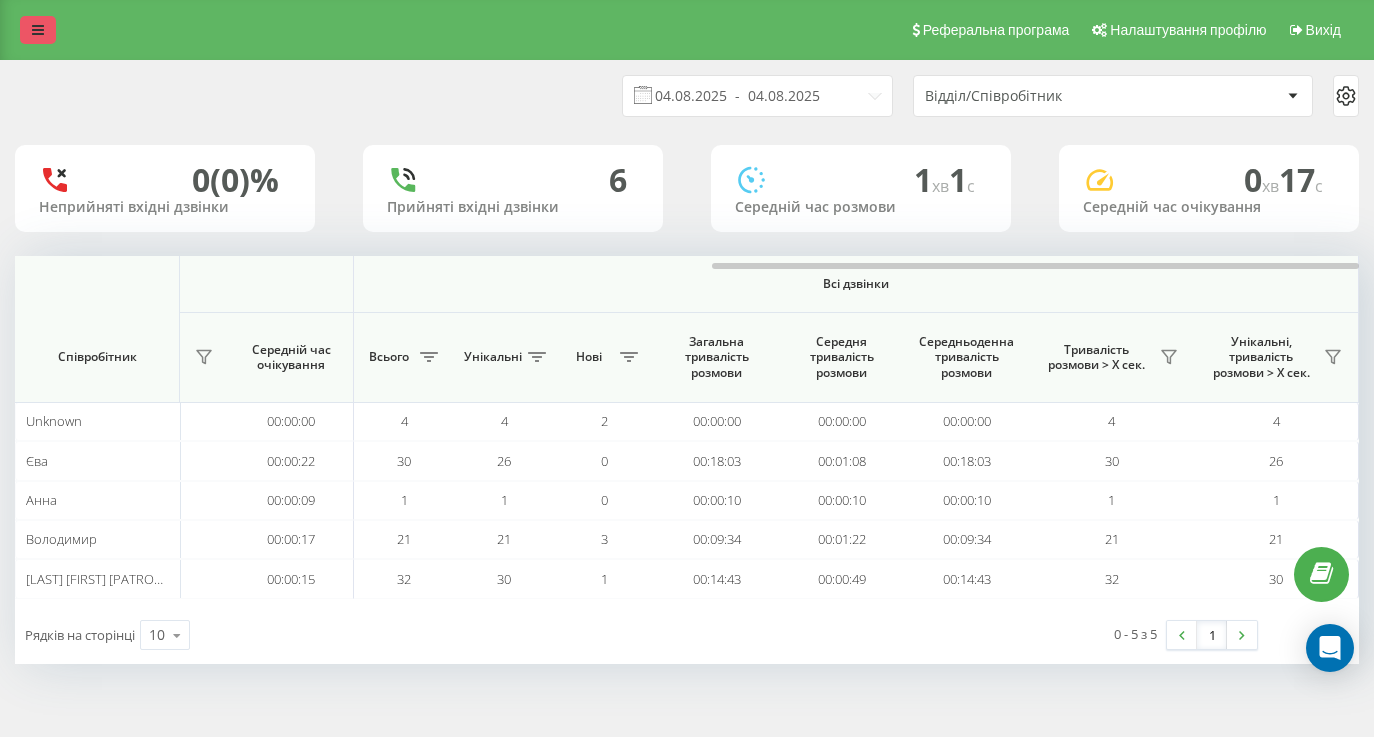 click at bounding box center [38, 30] 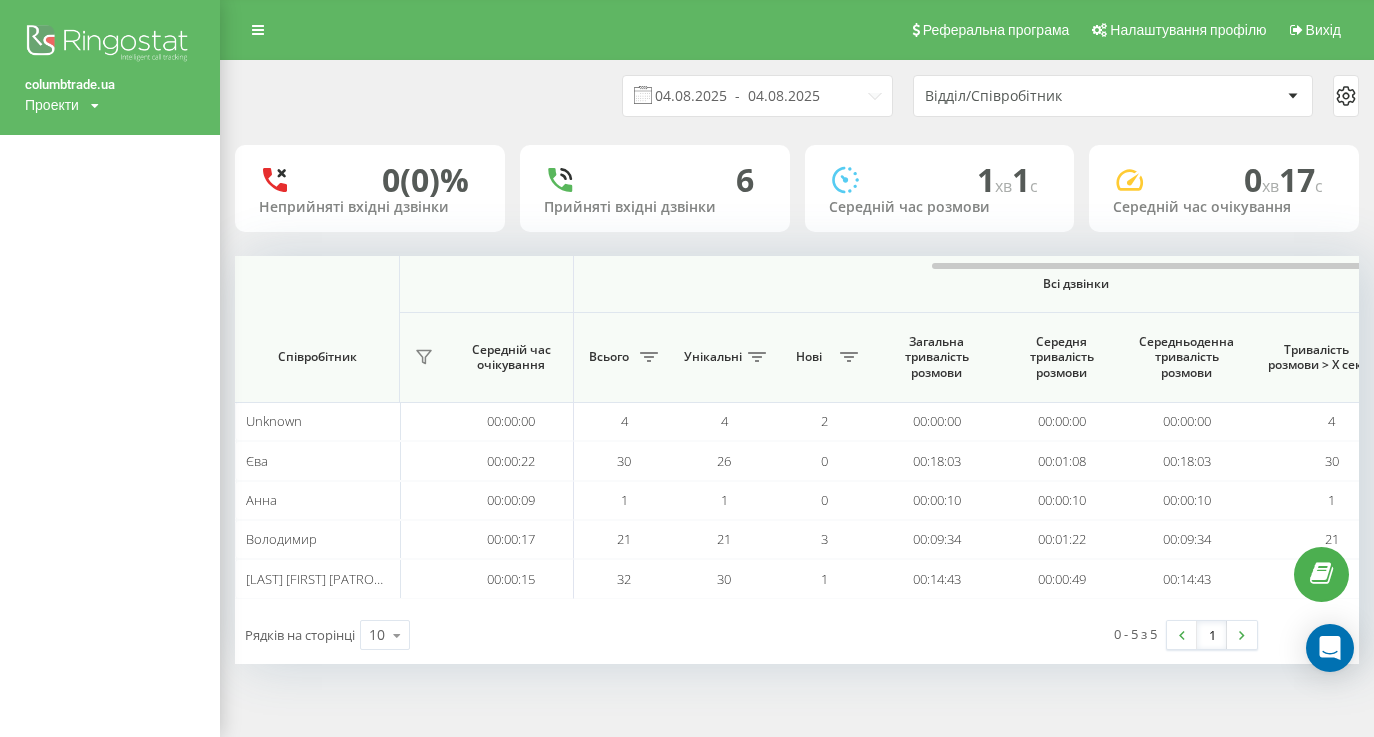 click at bounding box center (95, 106) 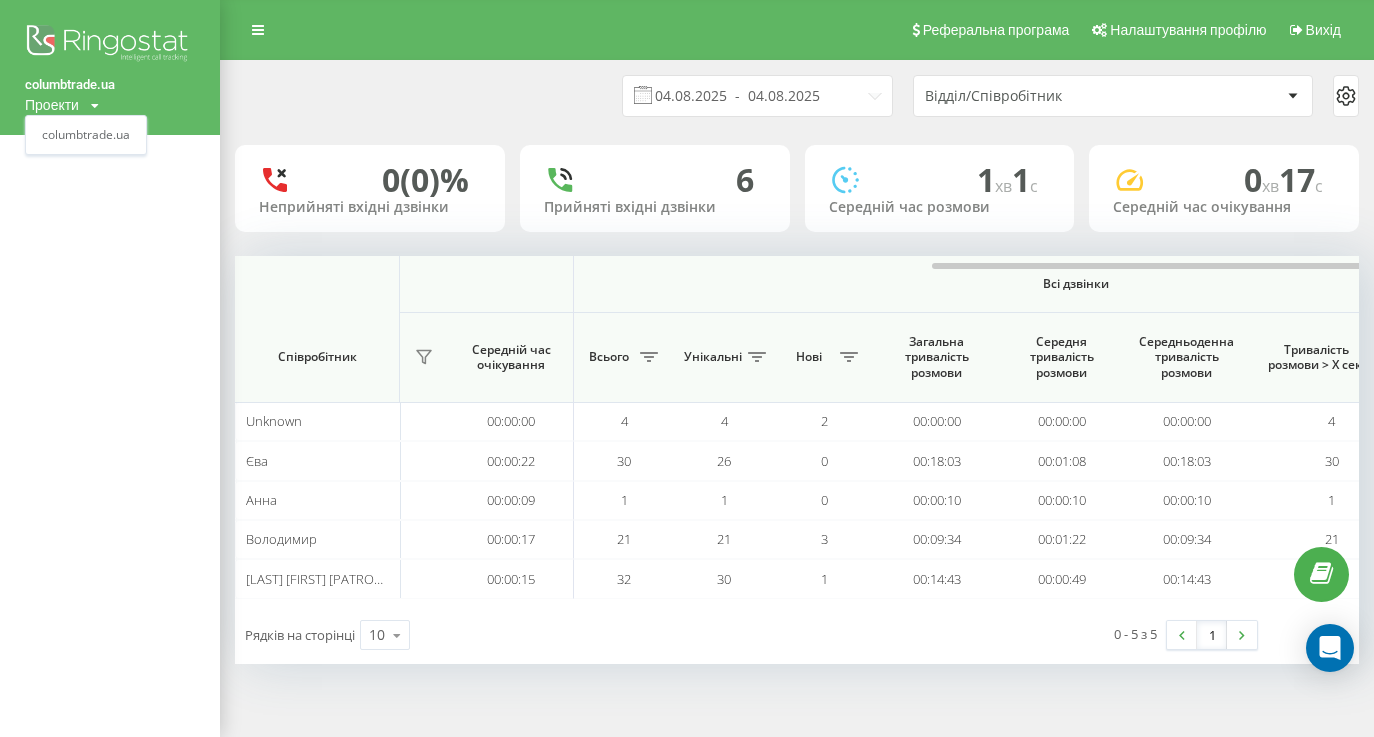 click on "0  (0)% Неприйняті вхідні дзвінки" at bounding box center [370, 188] 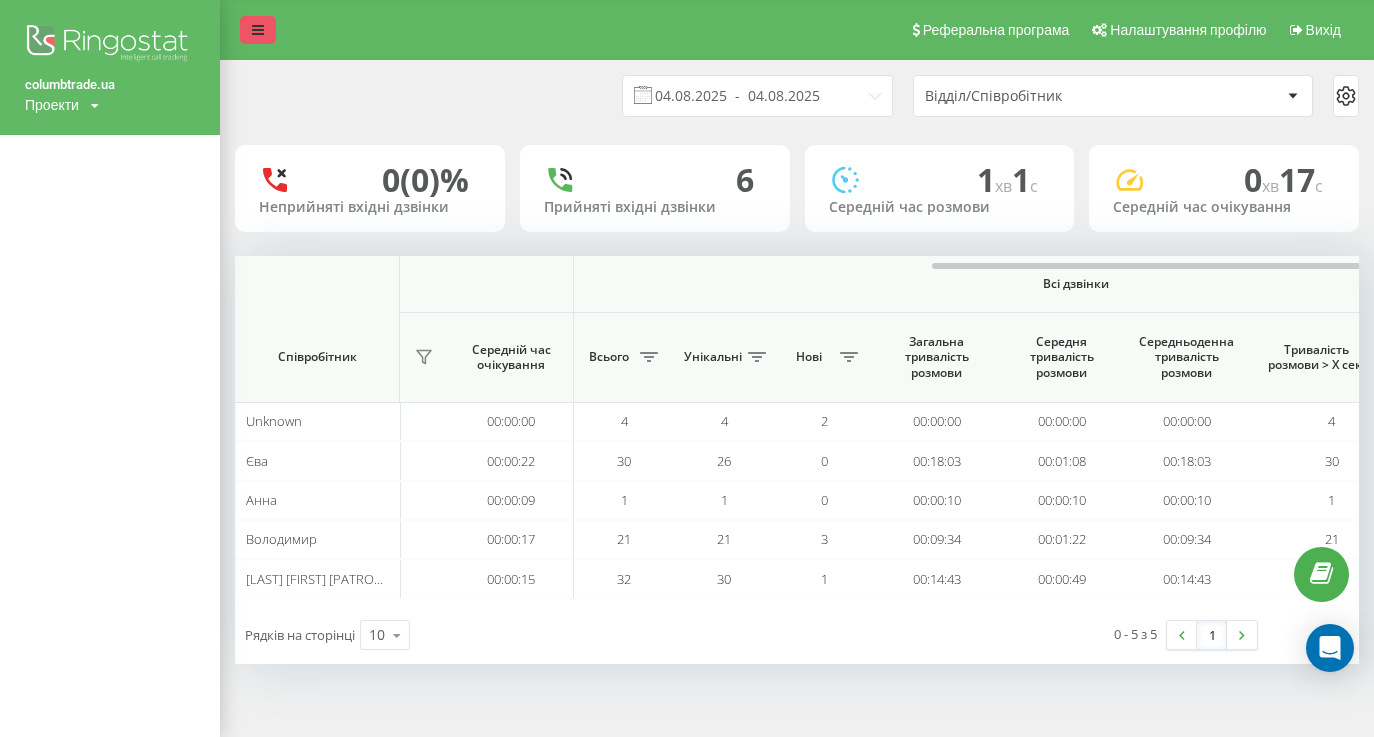 click at bounding box center [258, 30] 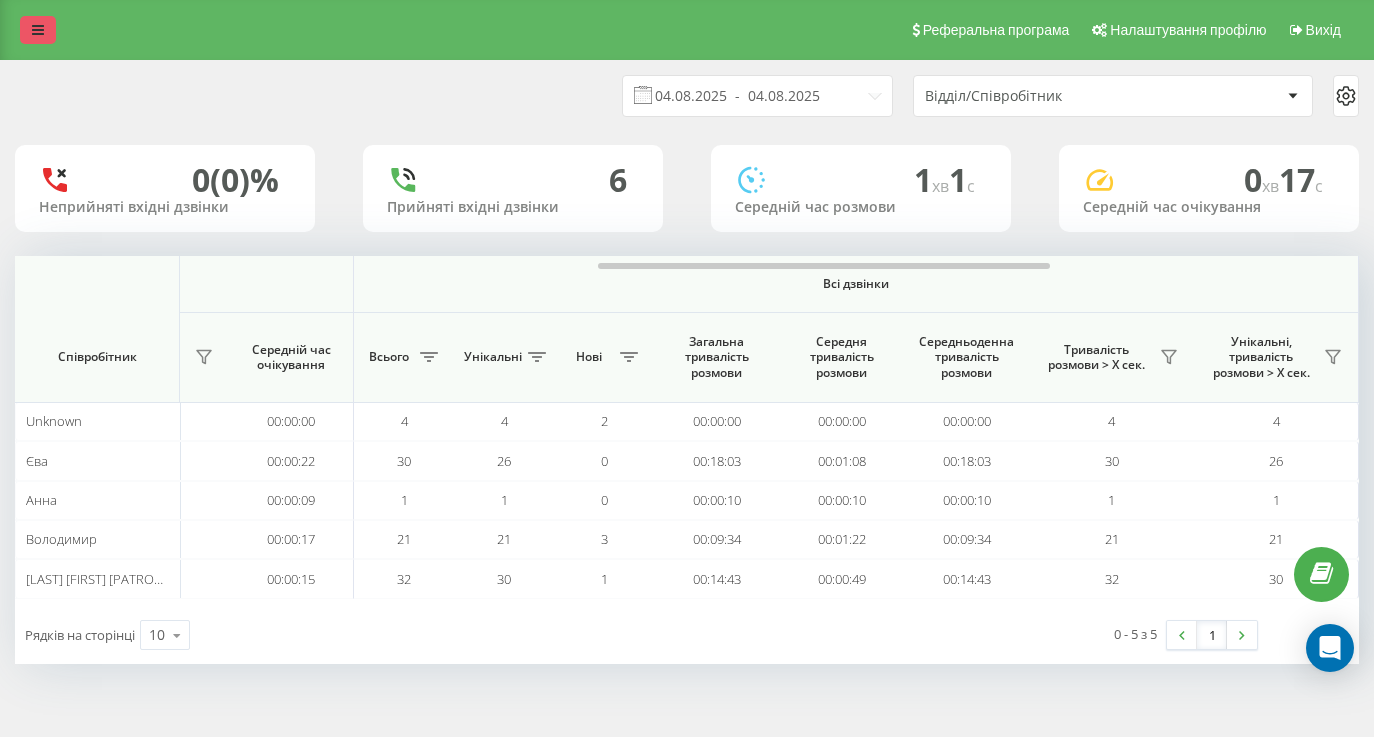 click at bounding box center (38, 30) 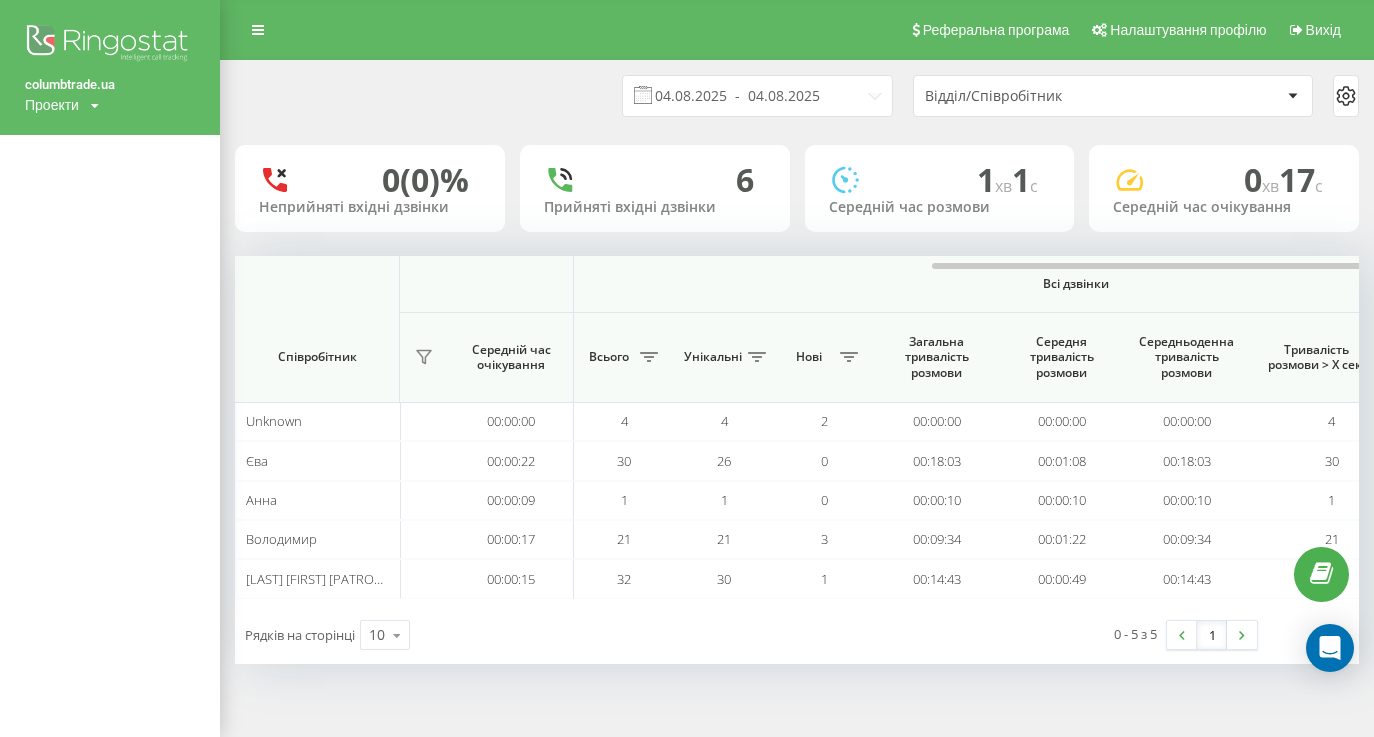 click on "Проекти" at bounding box center (52, 105) 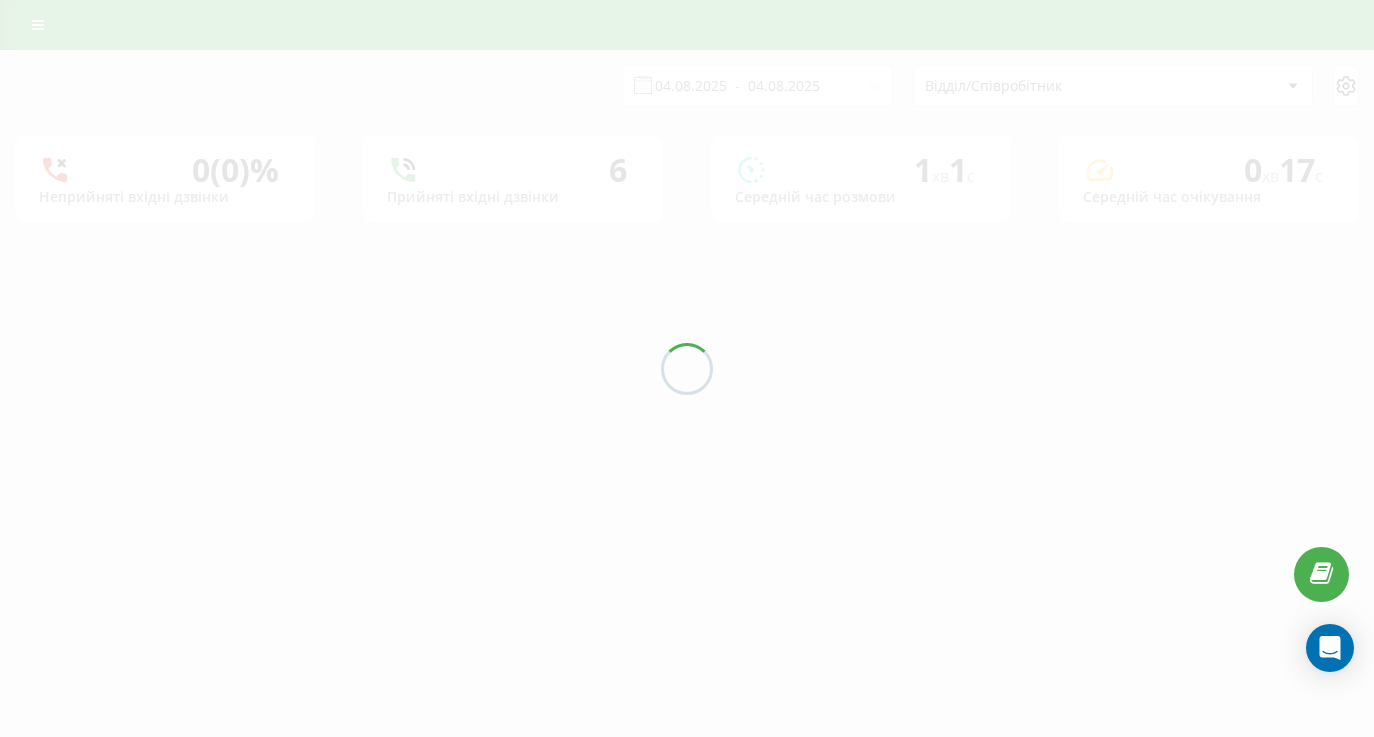 scroll, scrollTop: 0, scrollLeft: 0, axis: both 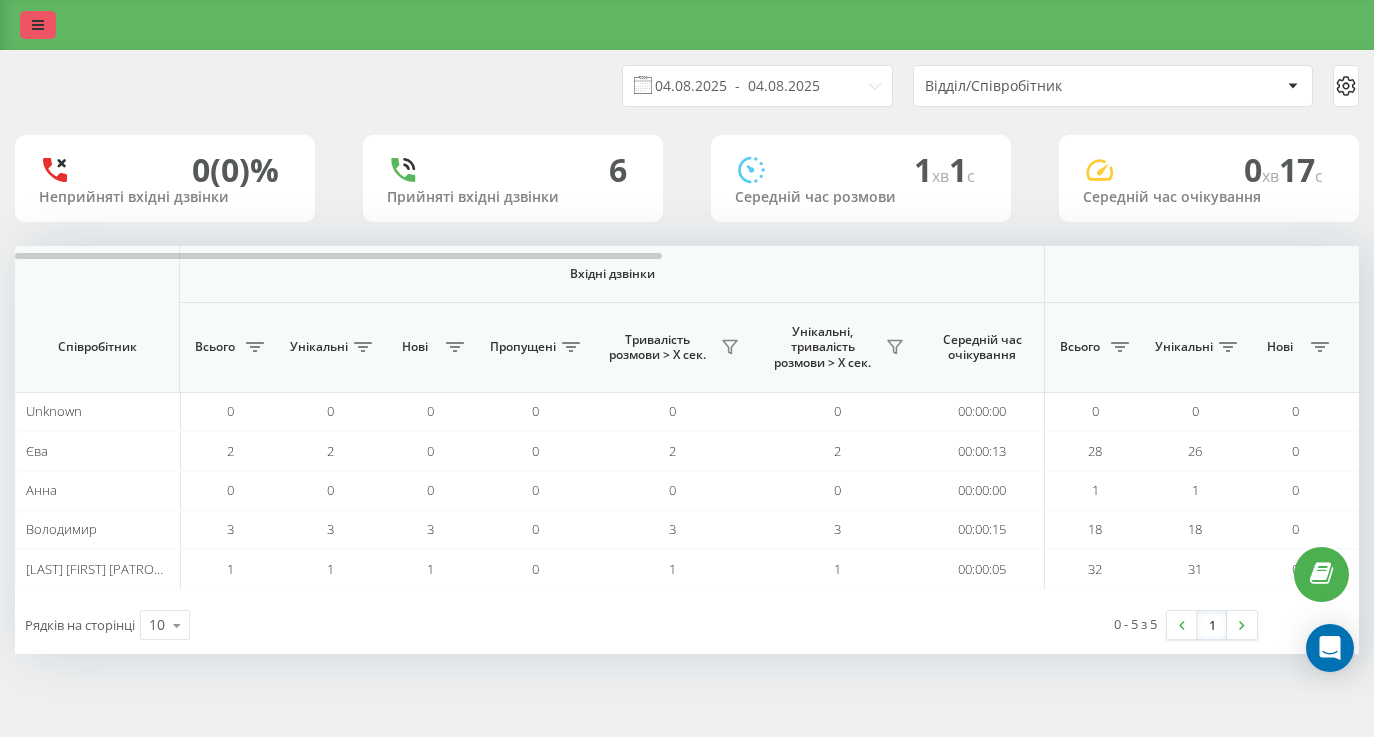 click at bounding box center (38, 25) 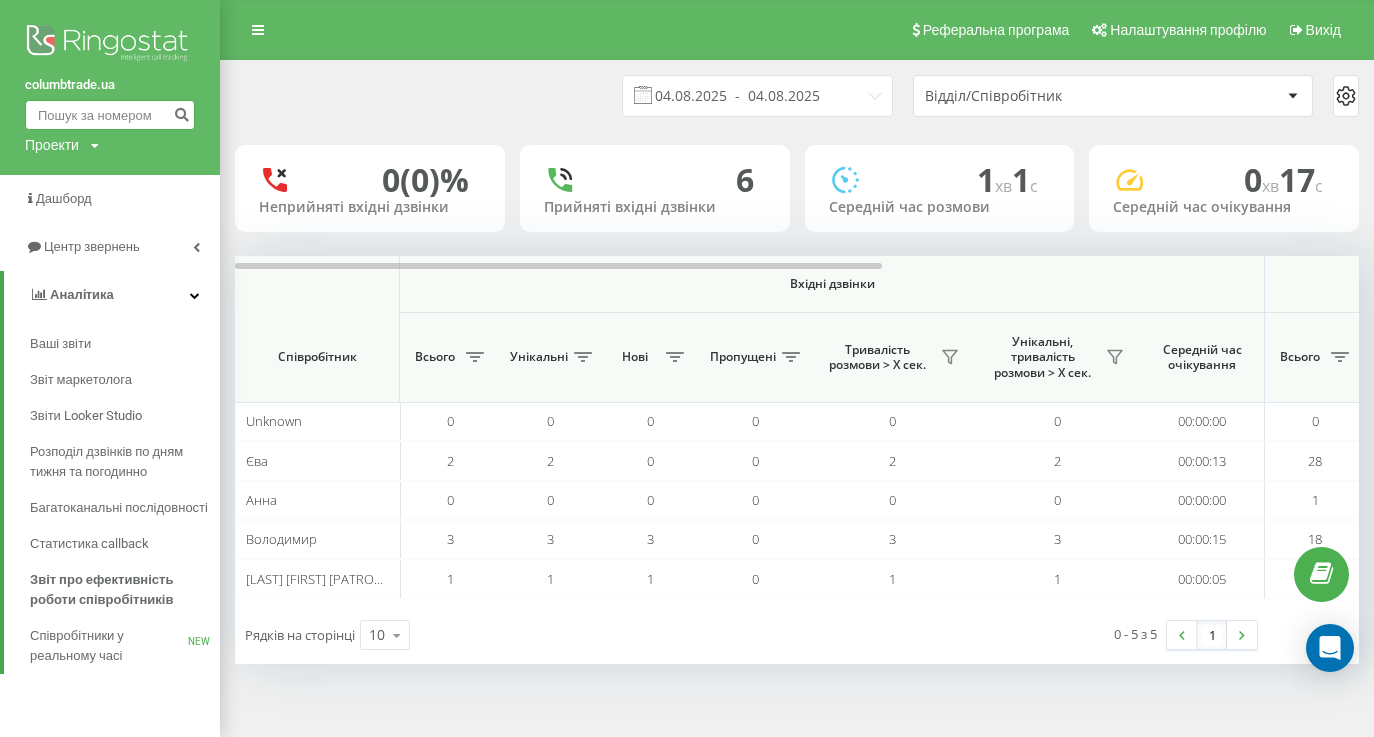 click at bounding box center [110, 115] 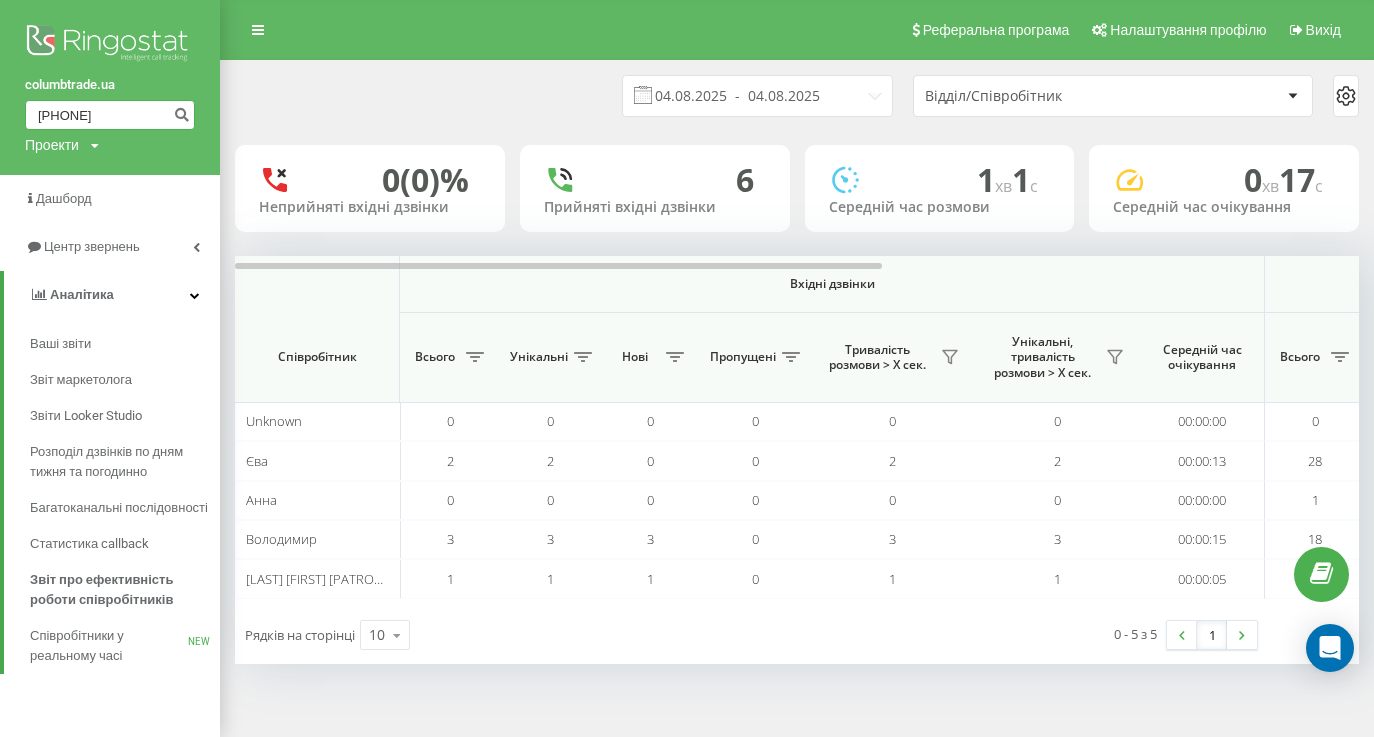click on "[PHONE]" at bounding box center (110, 115) 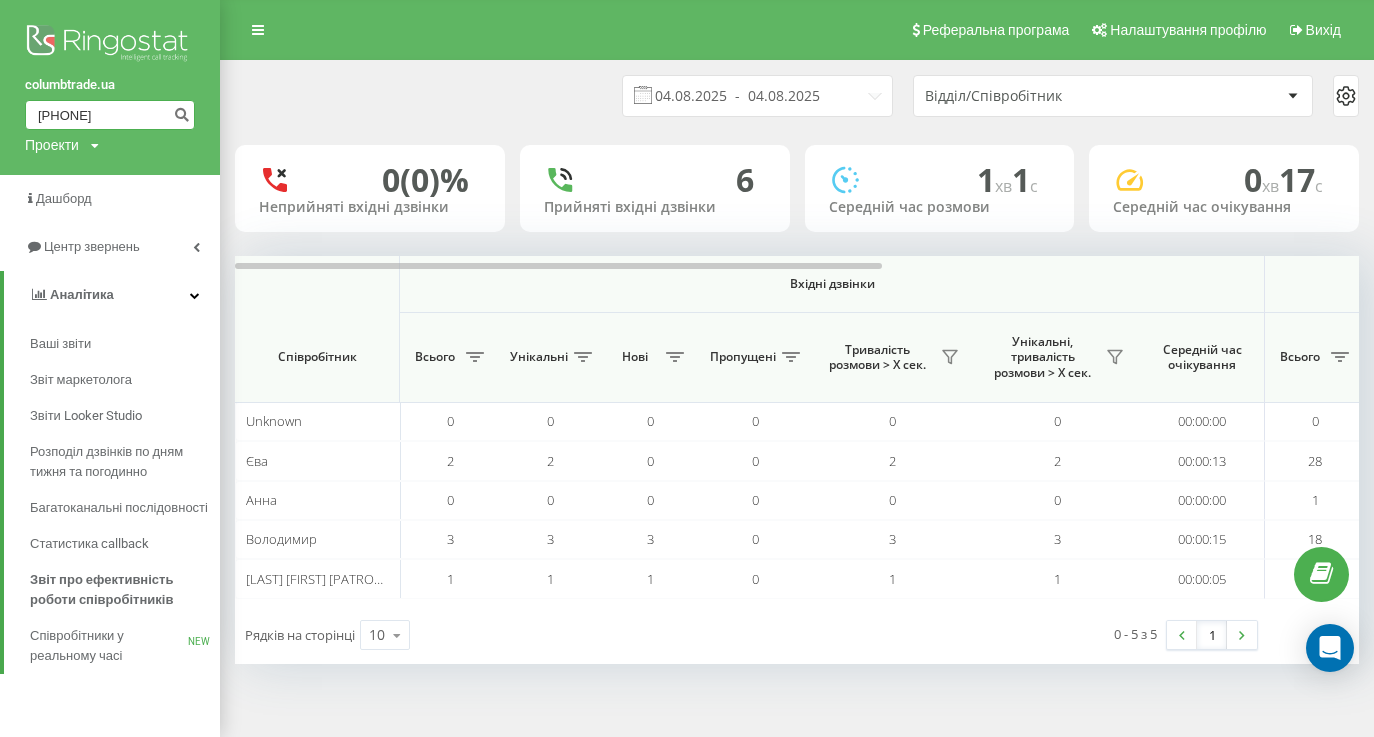 click on "[PHONE]" at bounding box center (110, 115) 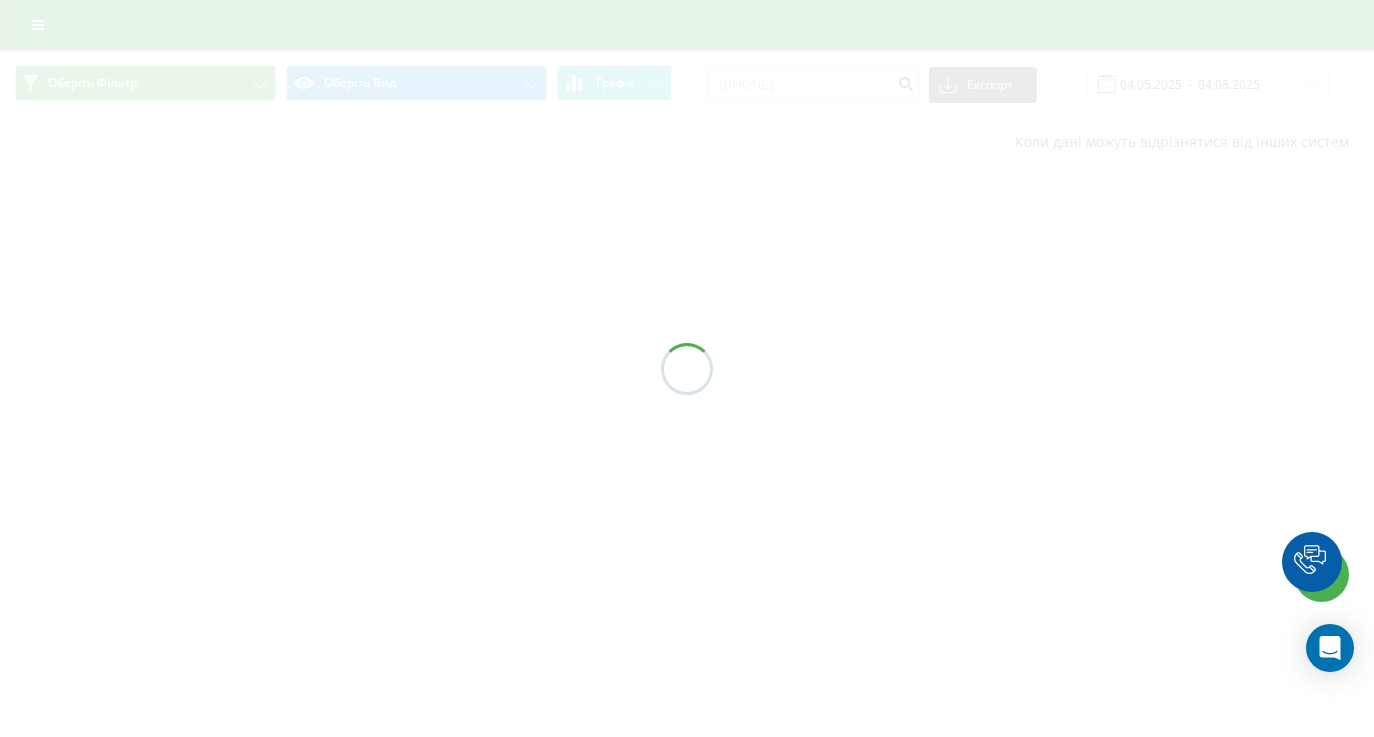 scroll, scrollTop: 0, scrollLeft: 0, axis: both 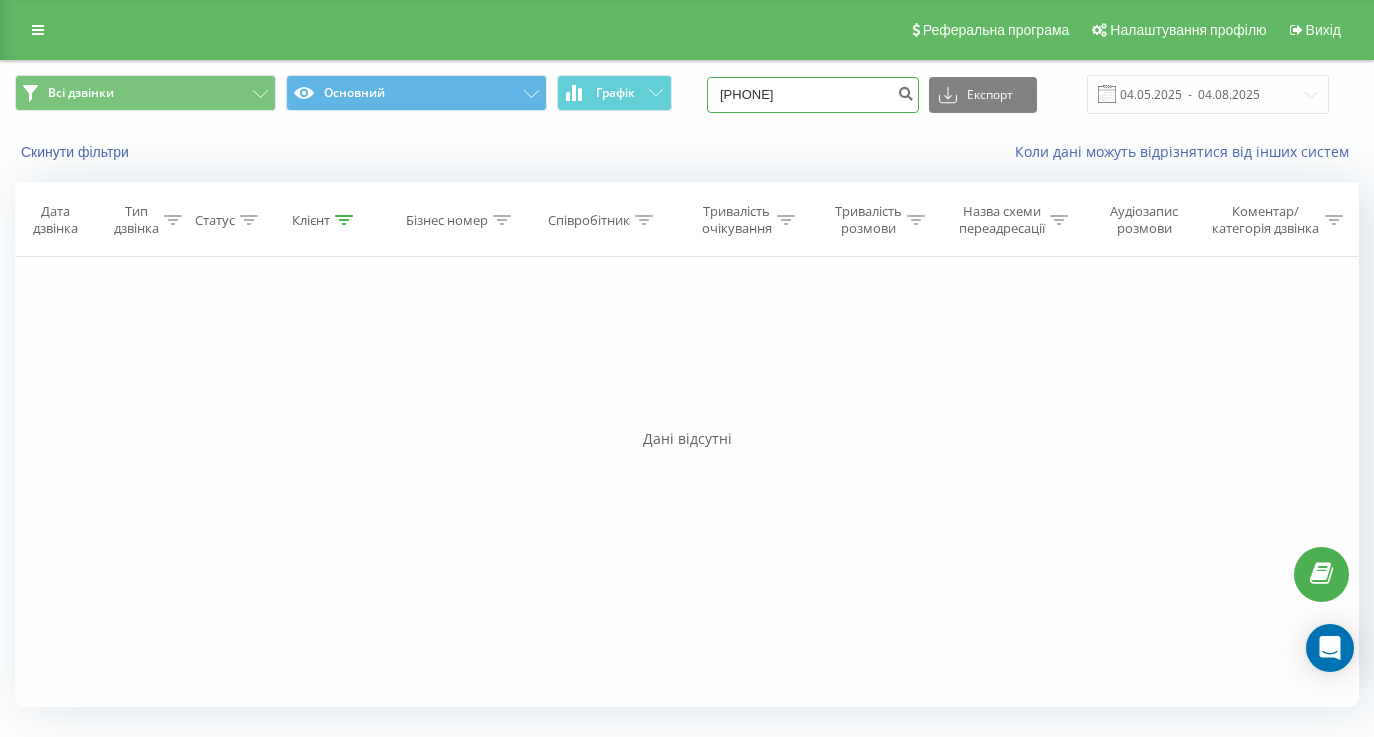 click on "0634481208" at bounding box center (813, 95) 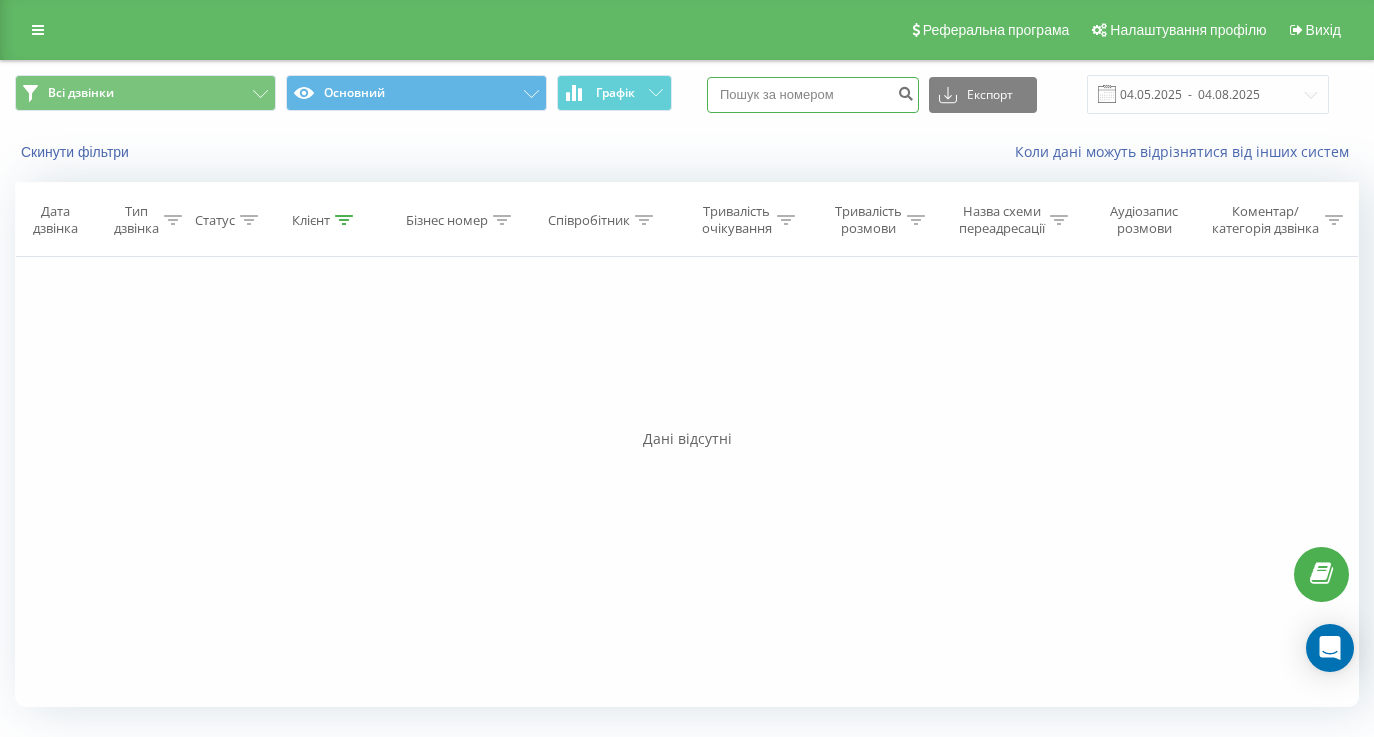paste on "(063) 448 12 08" 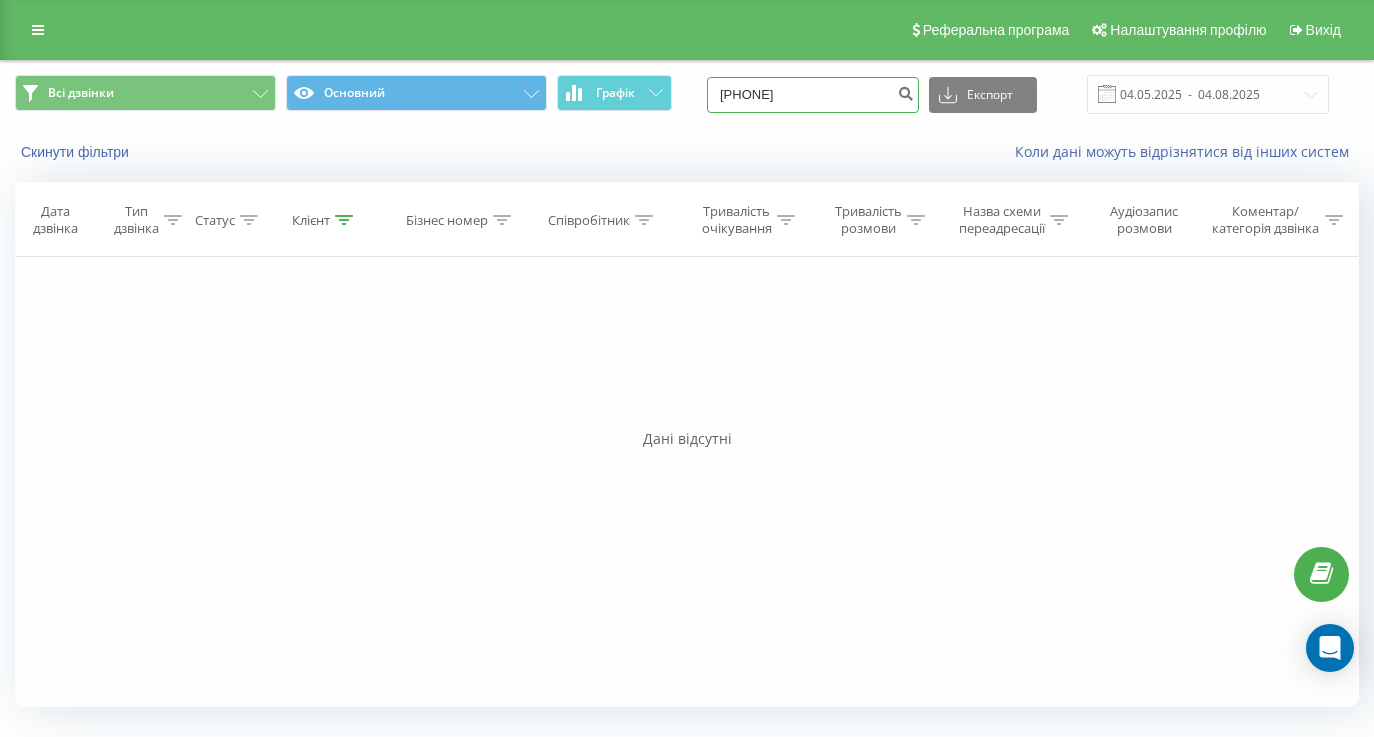 type on "(063) 448 12 08" 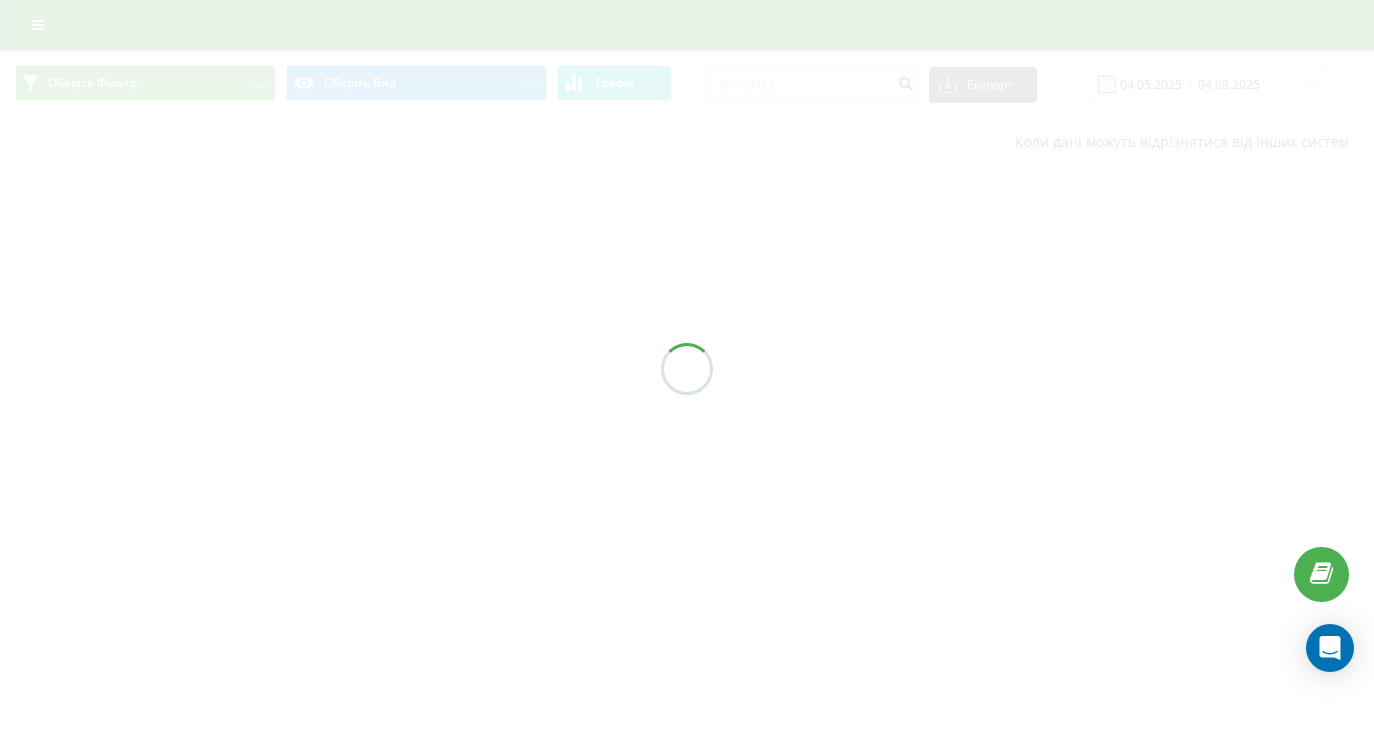 scroll, scrollTop: 0, scrollLeft: 0, axis: both 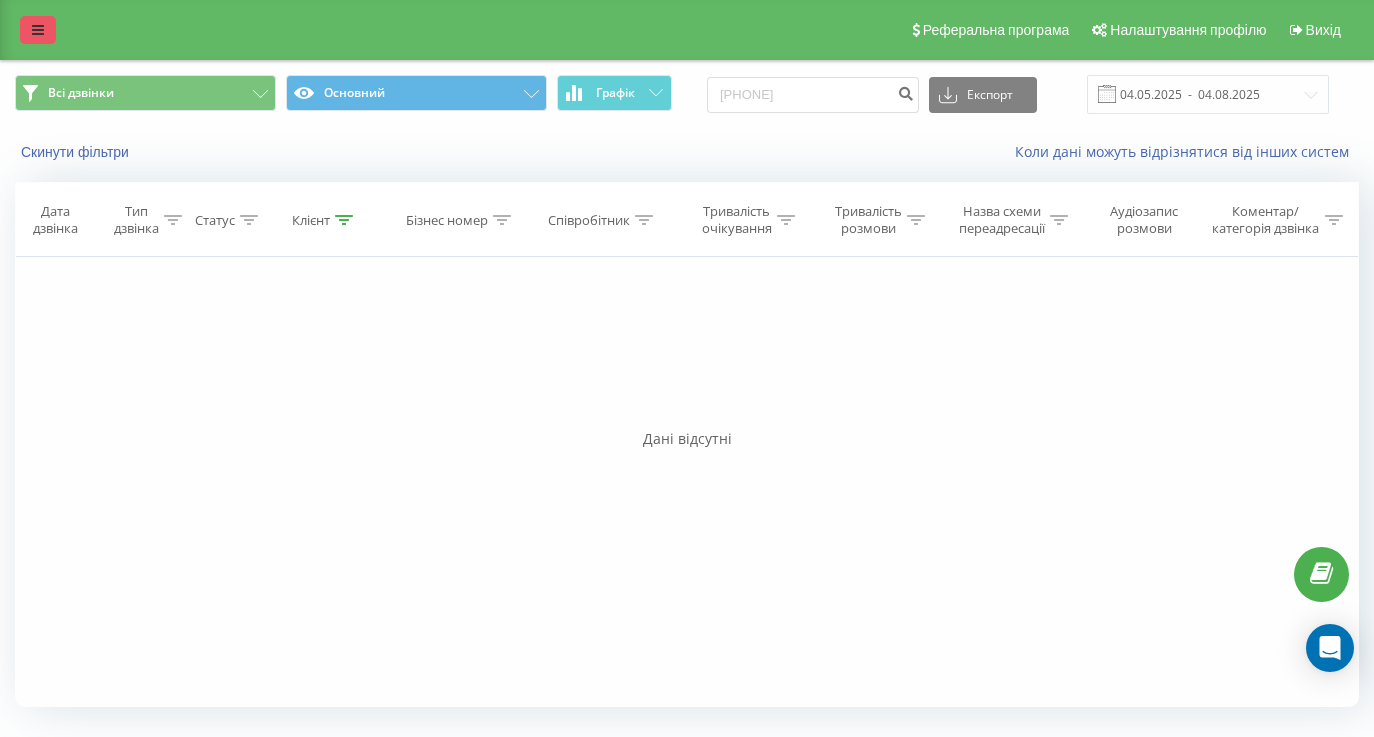 click at bounding box center (38, 30) 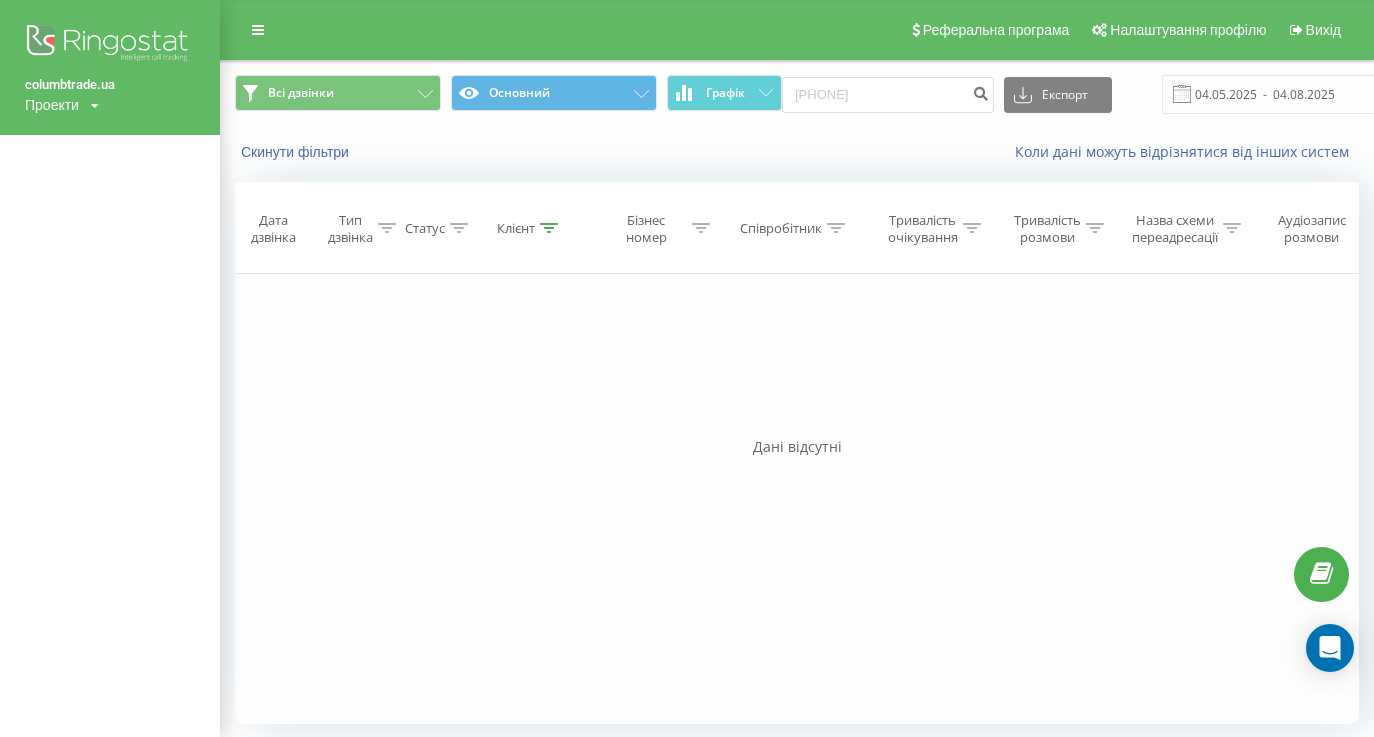 click on "Фільтрувати за умовою Дорівнює Введіть значення Скасувати OK Фільтрувати за умовою Дорівнює Введіть значення Скасувати OK Фільтрувати за умовою Містить Скасувати OK Фільтрувати за умовою Містить Скасувати OK Фільтрувати за умовою Містить Скасувати OK Фільтрувати за умовою Дорівнює Скасувати OK Фільтрувати за умовою Дорівнює Скасувати OK Фільтрувати за умовою Містить Скасувати OK Фільтрувати за умовою Дорівнює Введіть значення Скасувати OK" at bounding box center [797, 499] 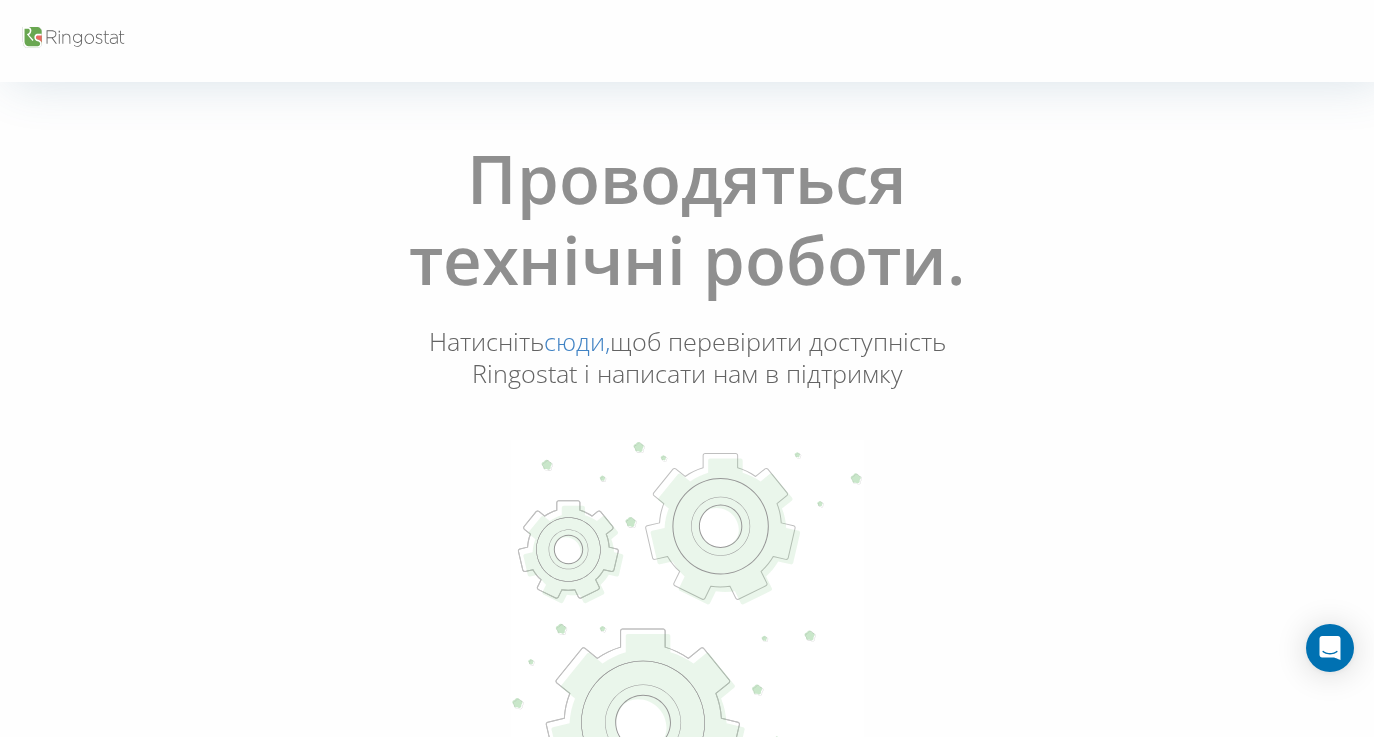 scroll, scrollTop: 0, scrollLeft: 0, axis: both 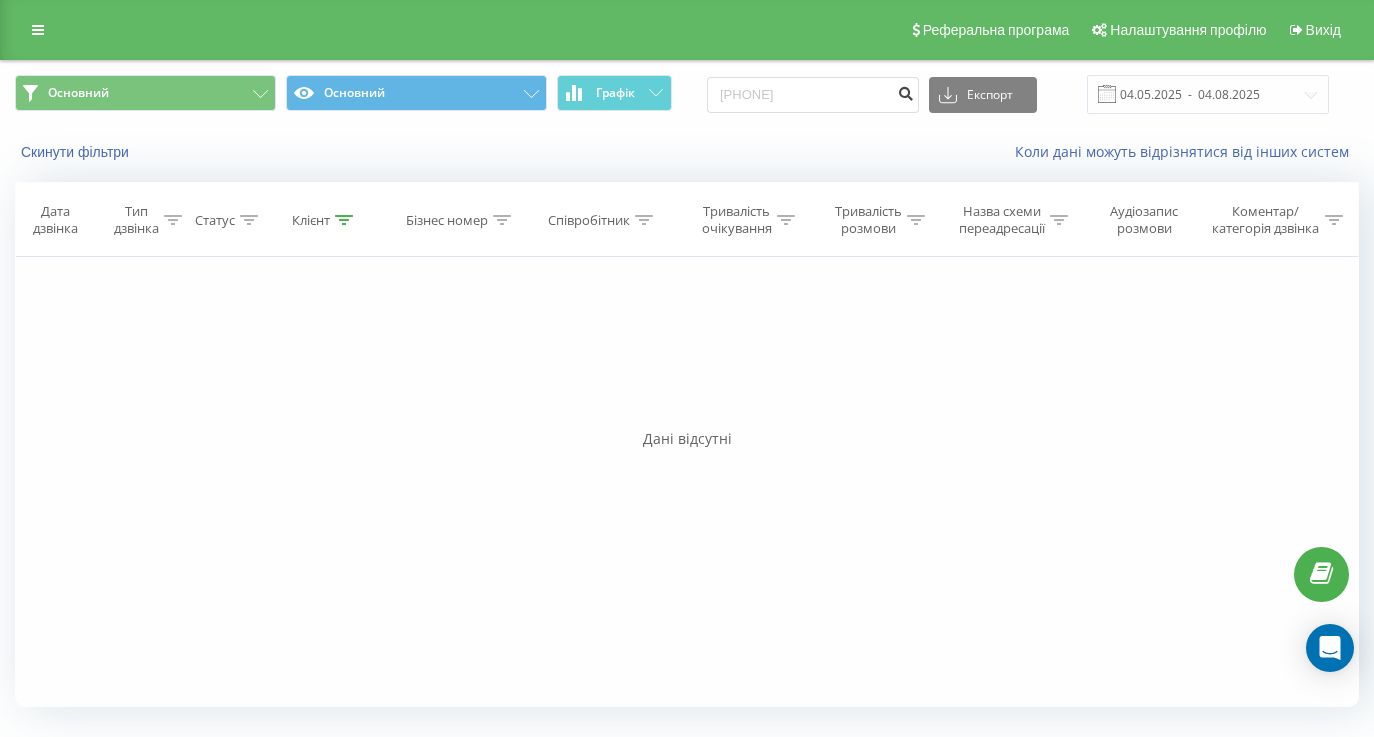 click at bounding box center (905, 91) 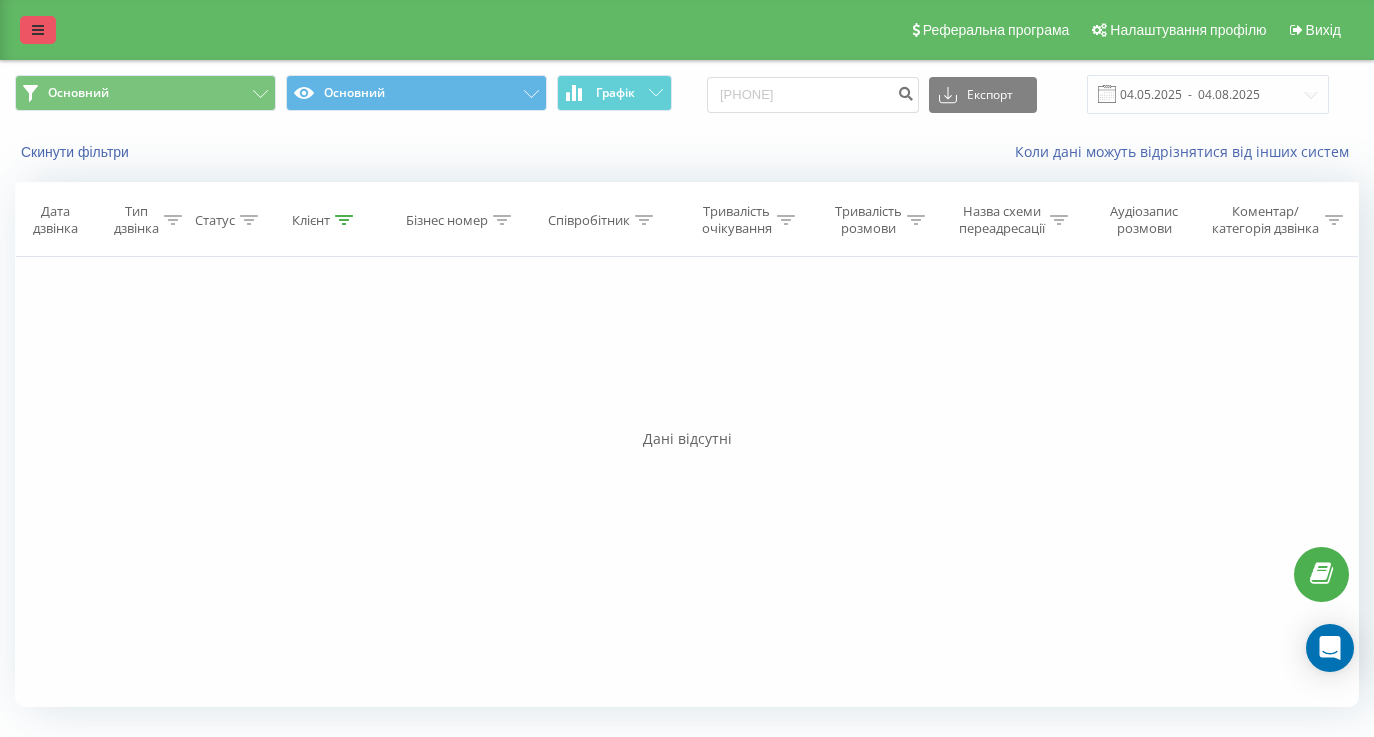 click at bounding box center [38, 30] 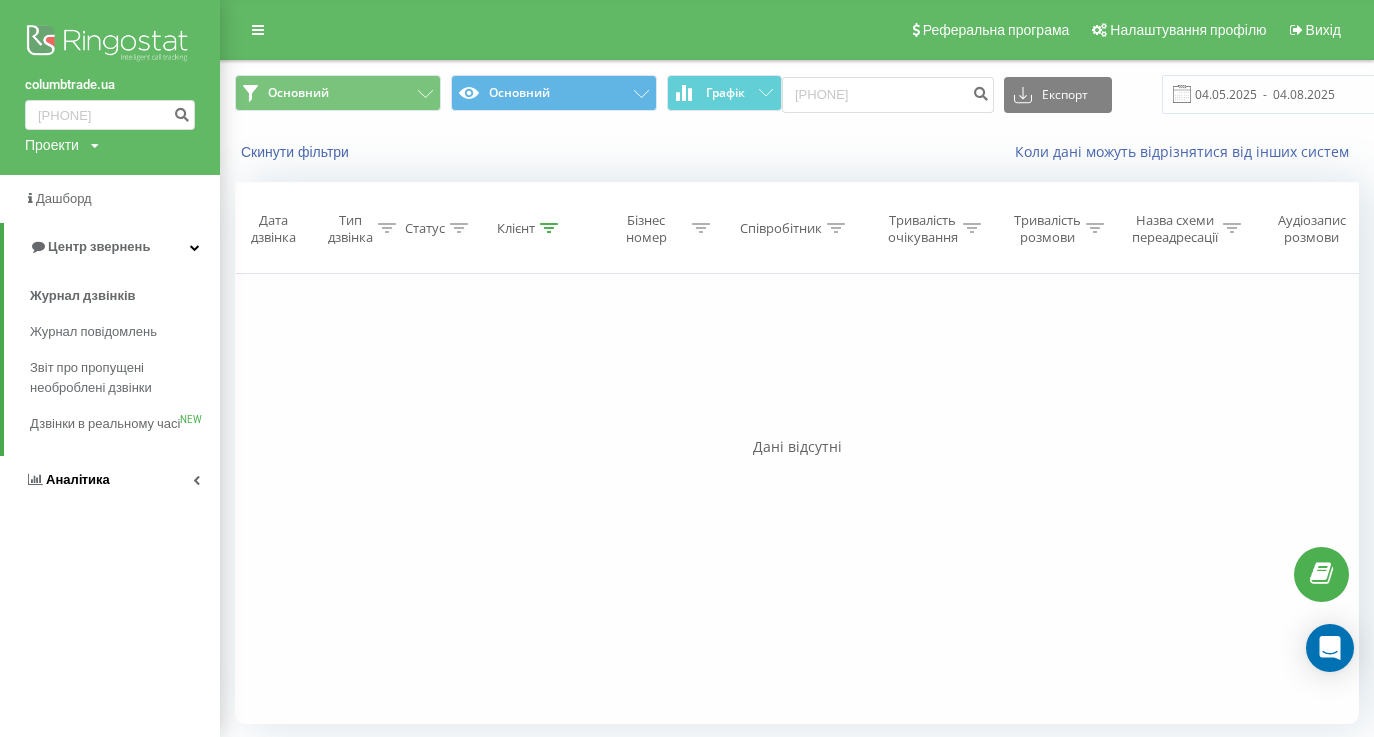 click on "Аналiтика" at bounding box center (110, 480) 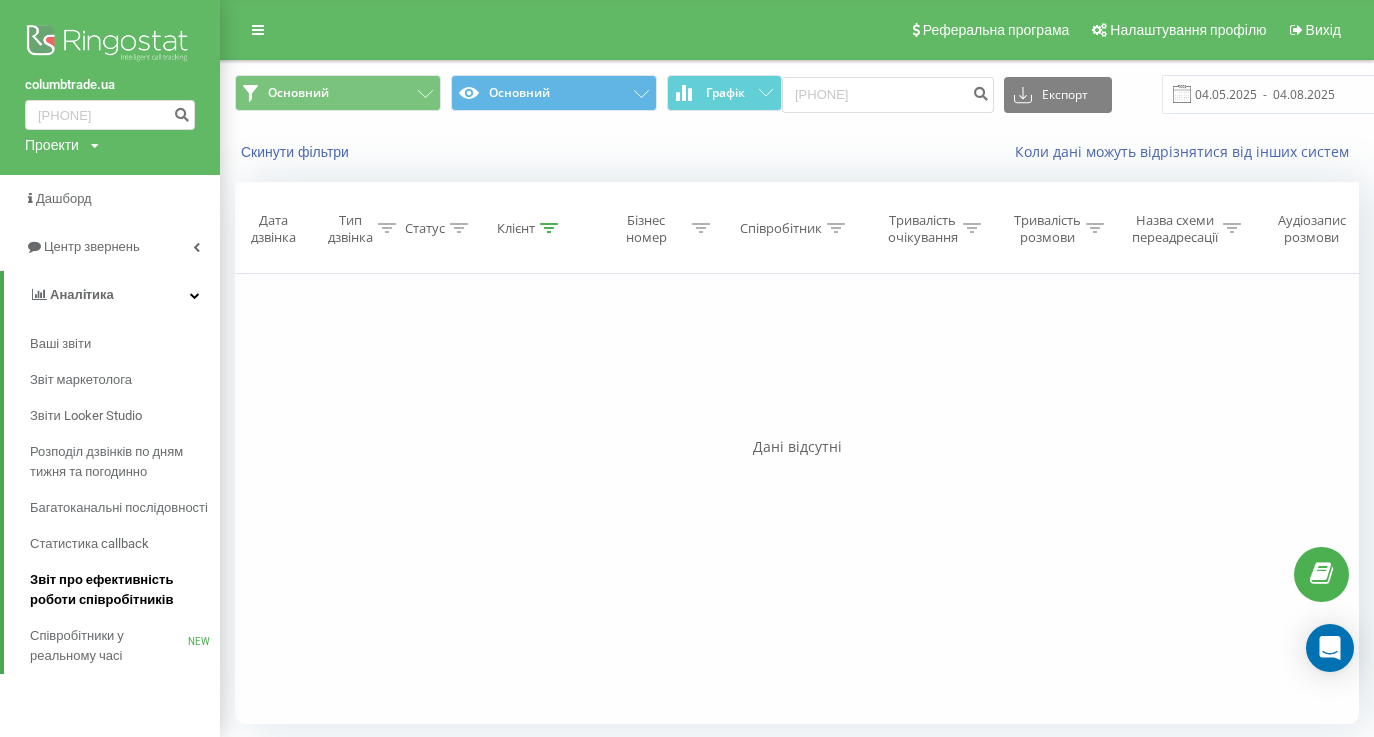 click on "Звіт про ефективність роботи співробітників" at bounding box center (120, 590) 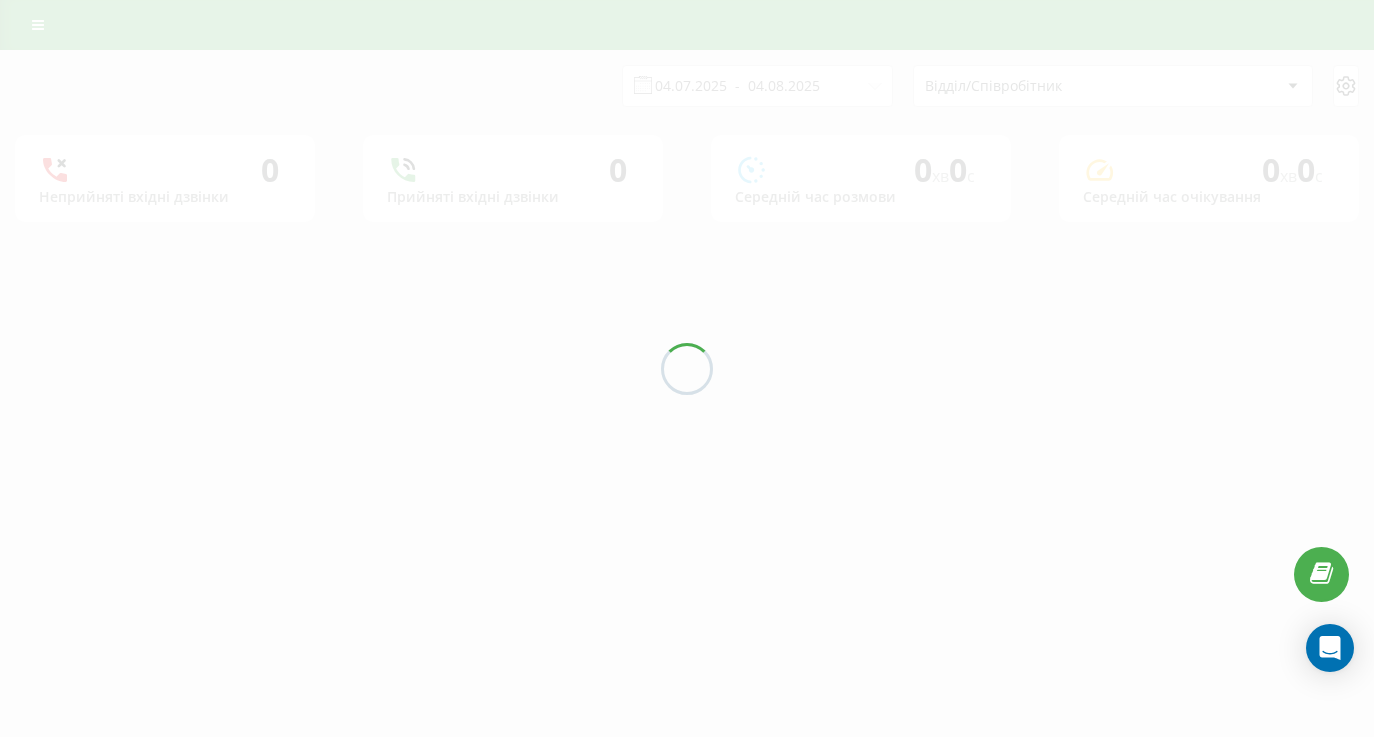 scroll, scrollTop: 0, scrollLeft: 0, axis: both 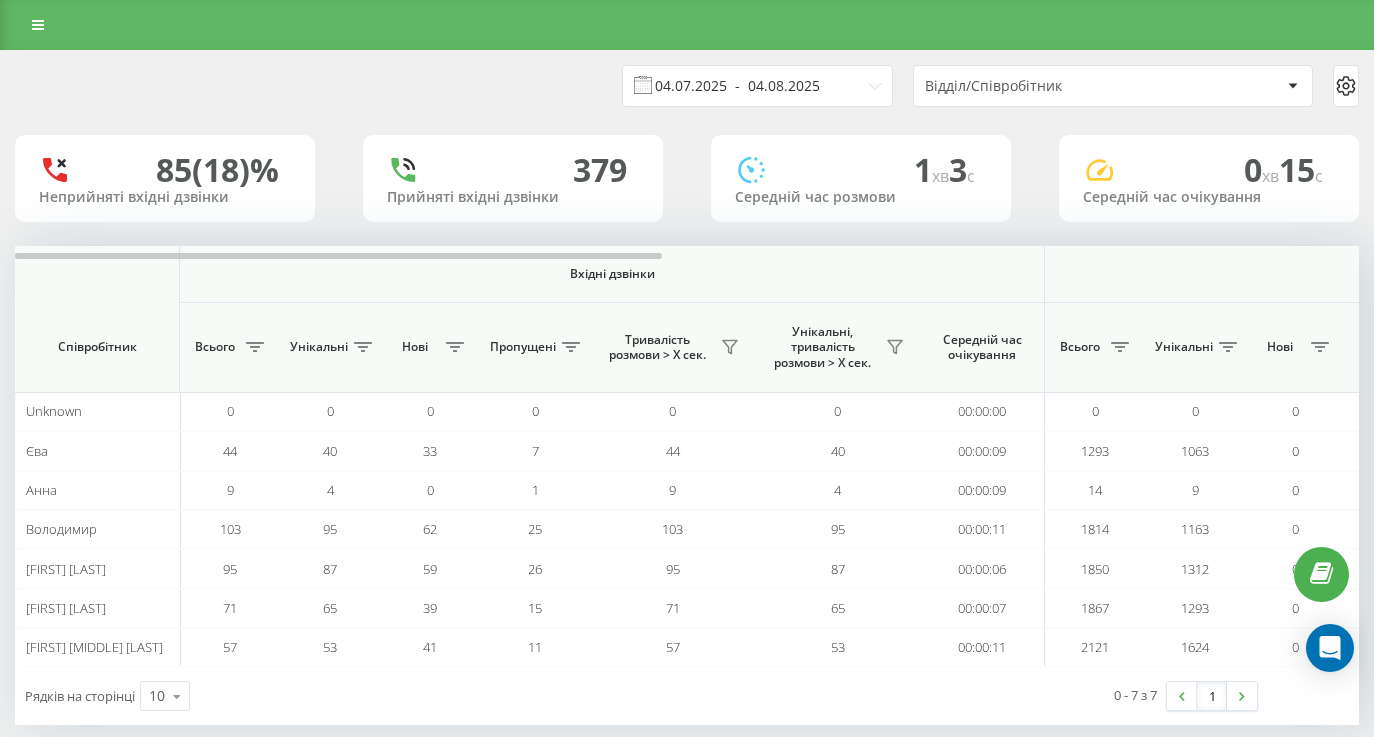 click on "04.07.2025  -  04.08.2025" at bounding box center (757, 86) 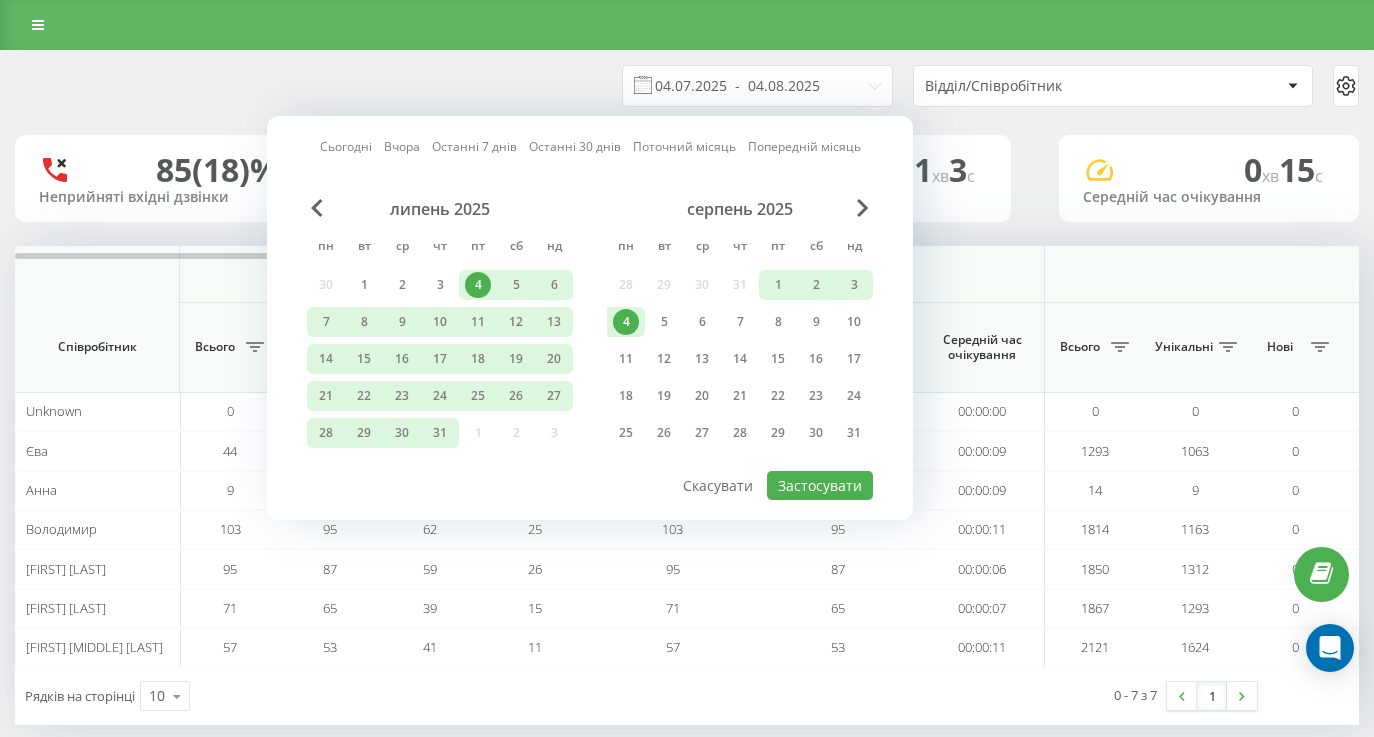 click on "4" at bounding box center (626, 322) 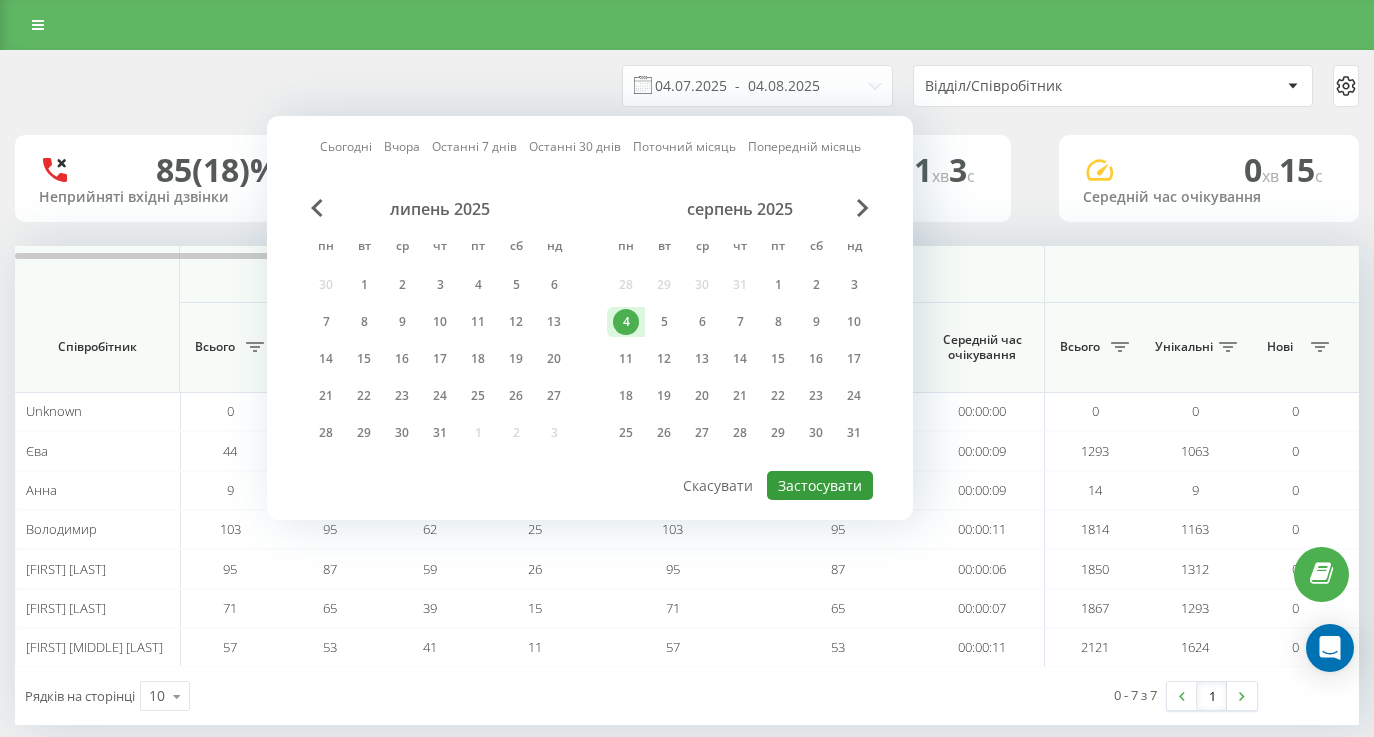 click on "Застосувати" at bounding box center [820, 485] 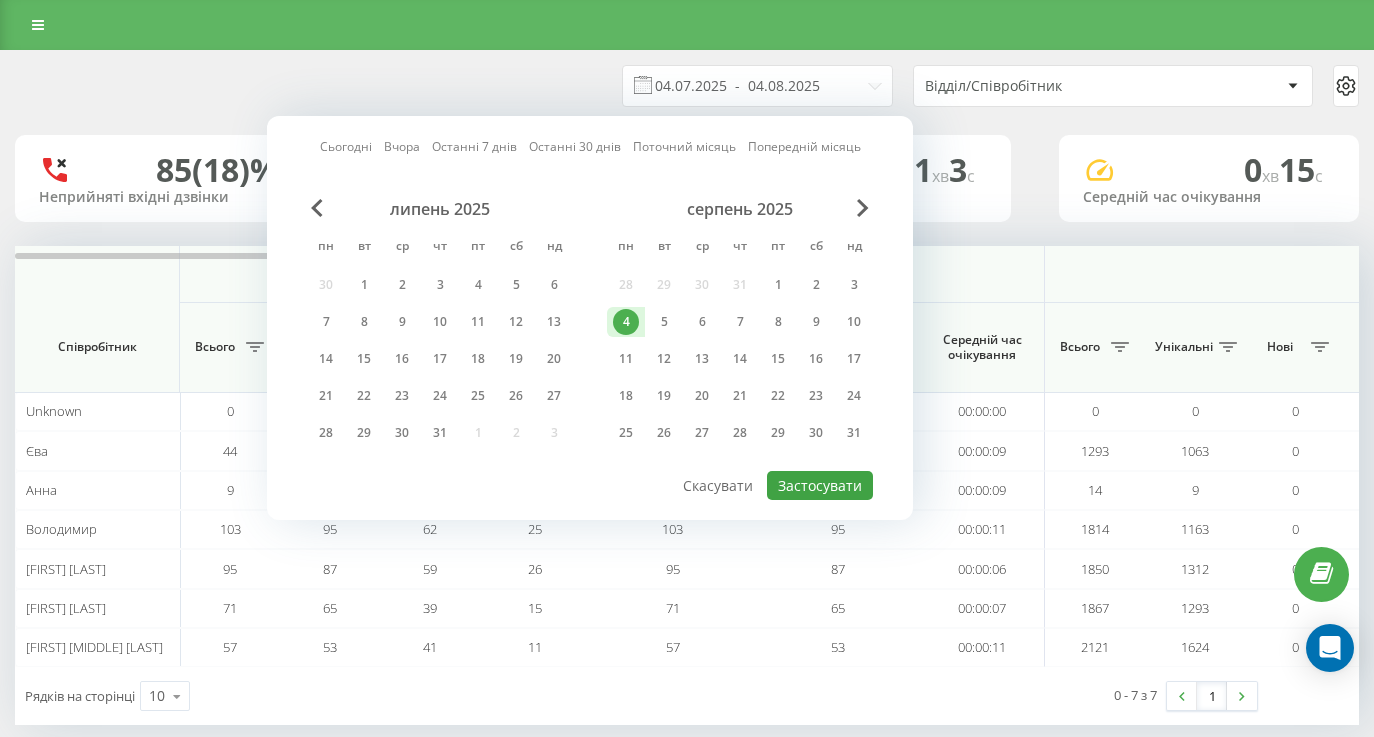 type on "04.08.2025  -  04.08.2025" 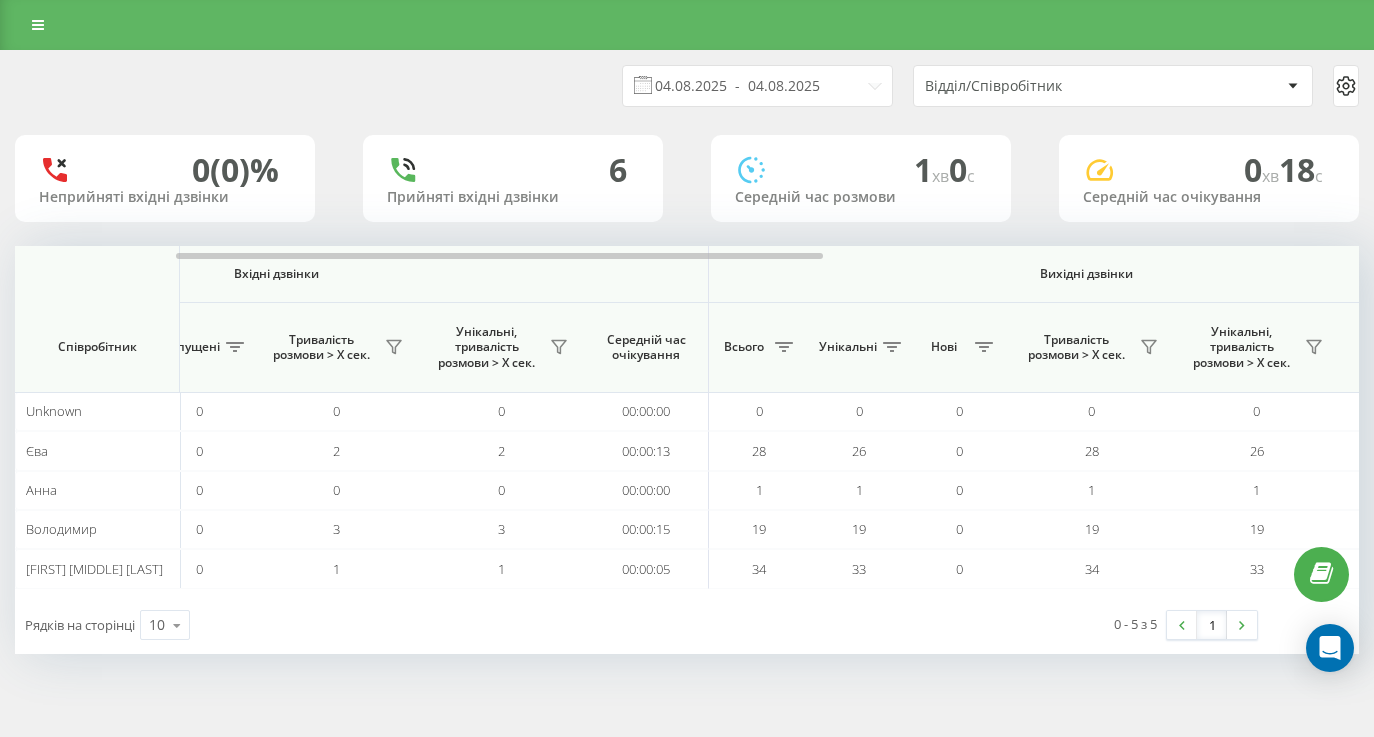 scroll, scrollTop: 0, scrollLeft: 1446, axis: horizontal 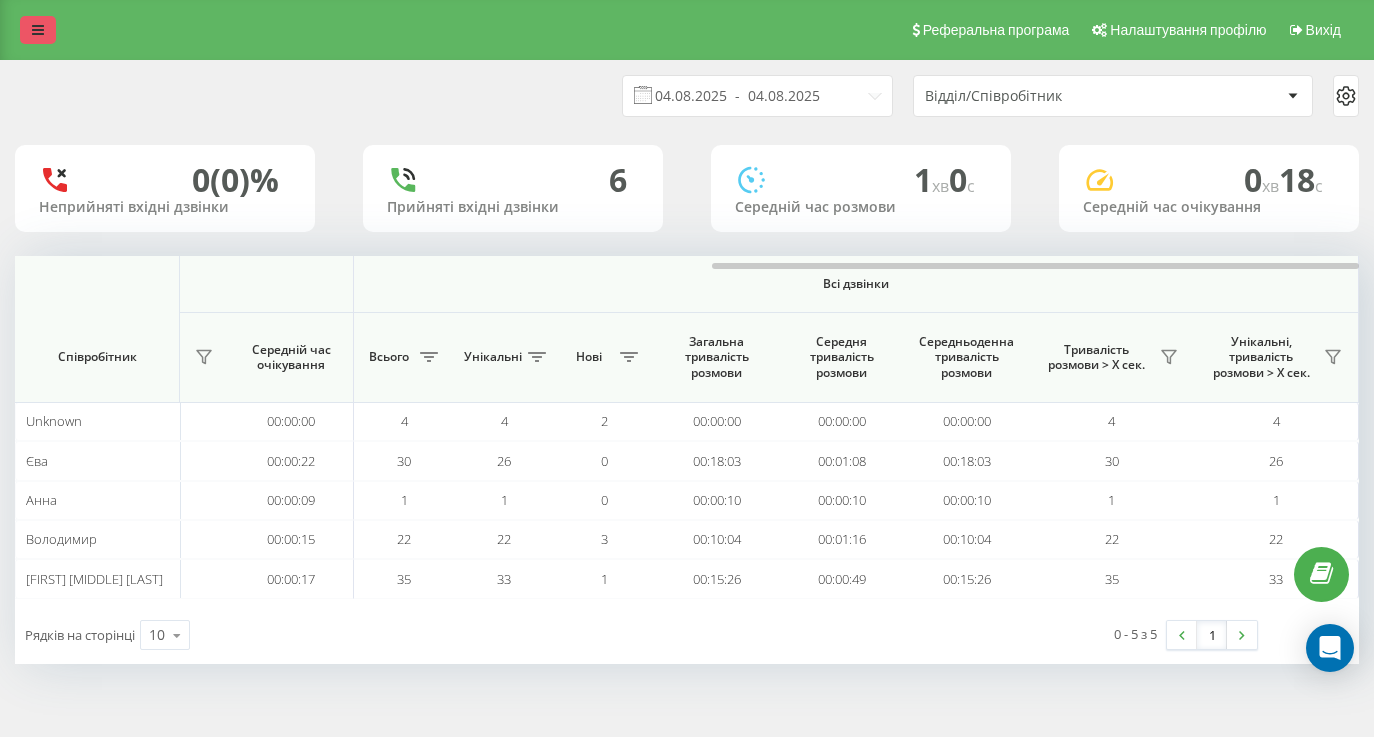 click at bounding box center [38, 30] 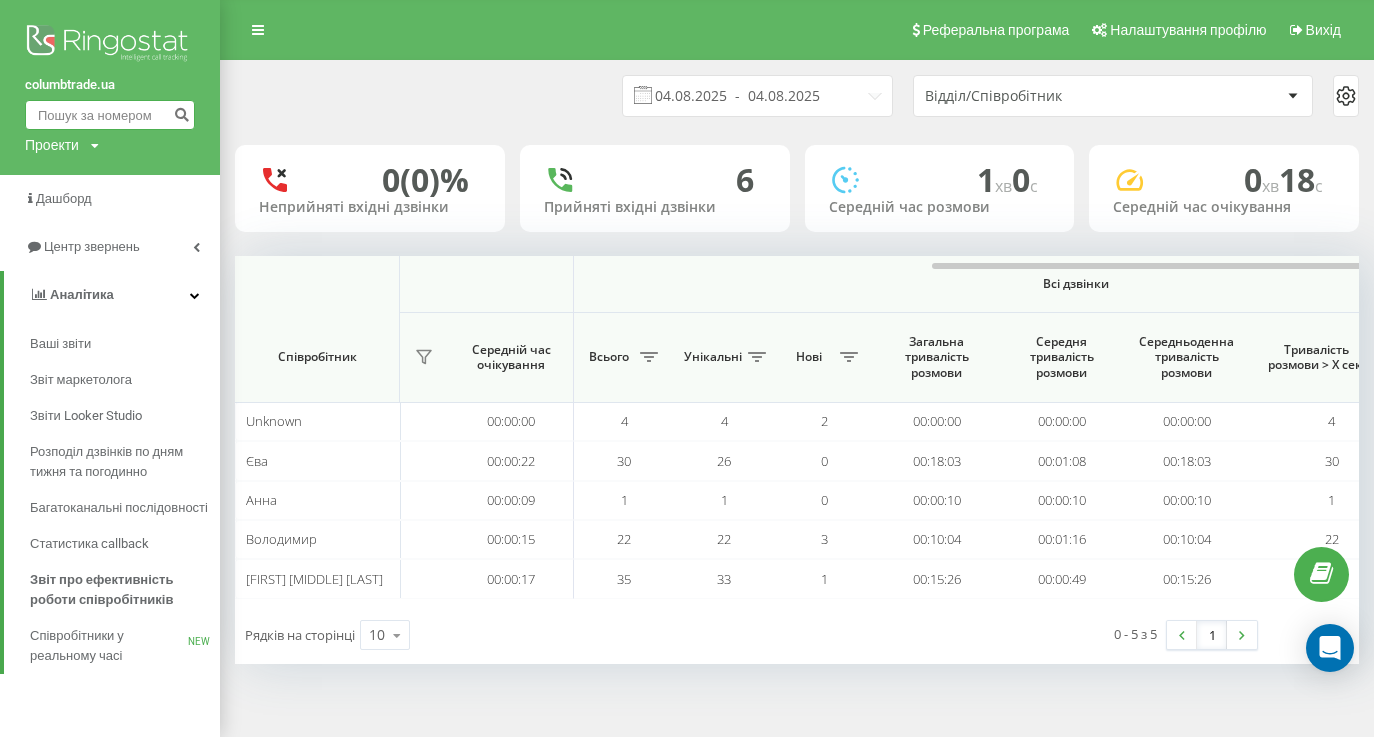 click at bounding box center [110, 115] 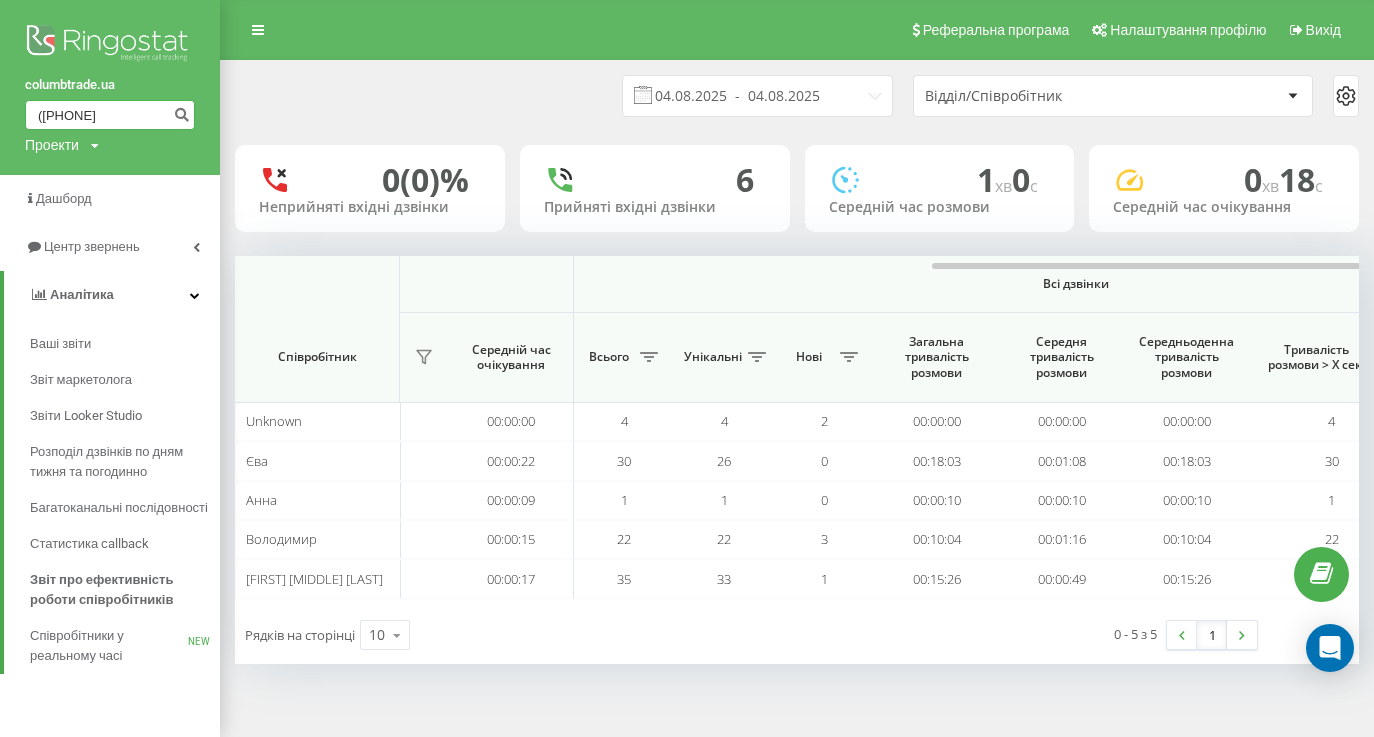 click on "(050) 373 73 96" at bounding box center (110, 115) 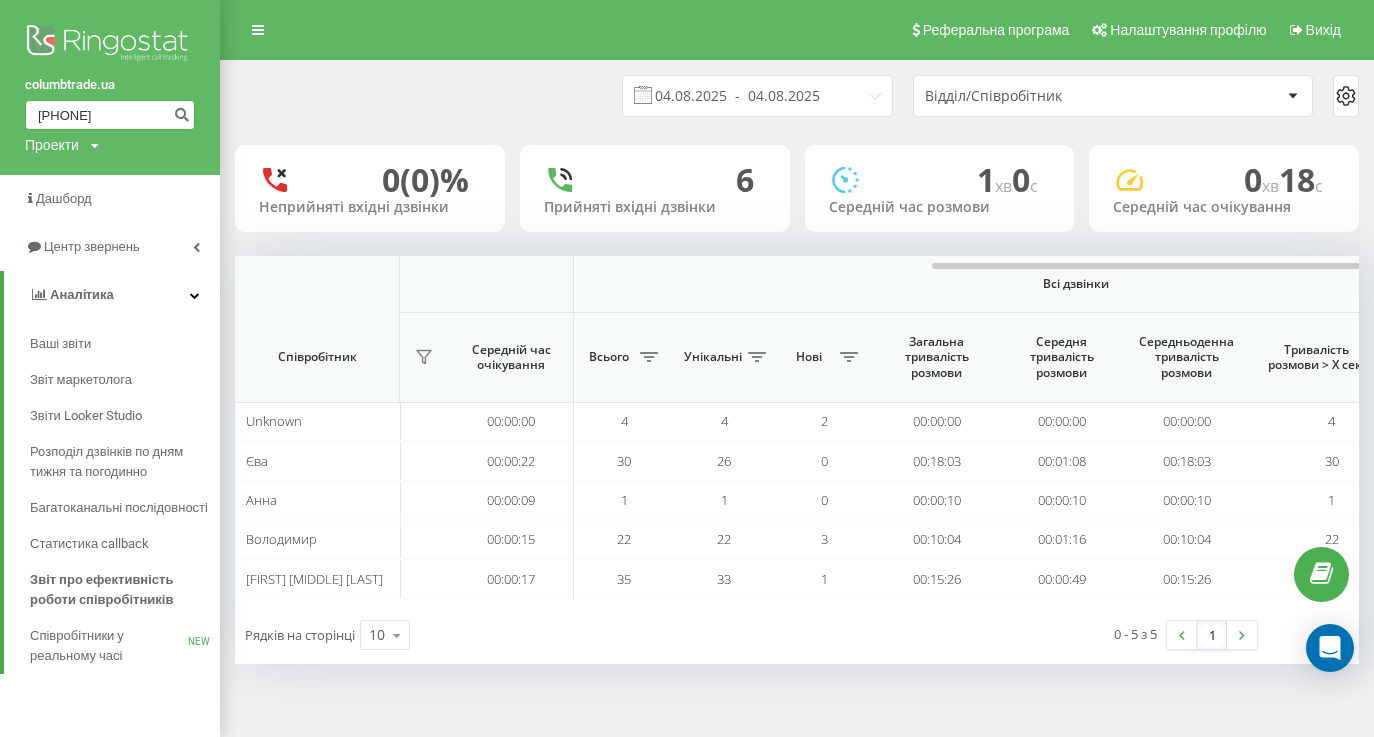 type on "050 373 73 96" 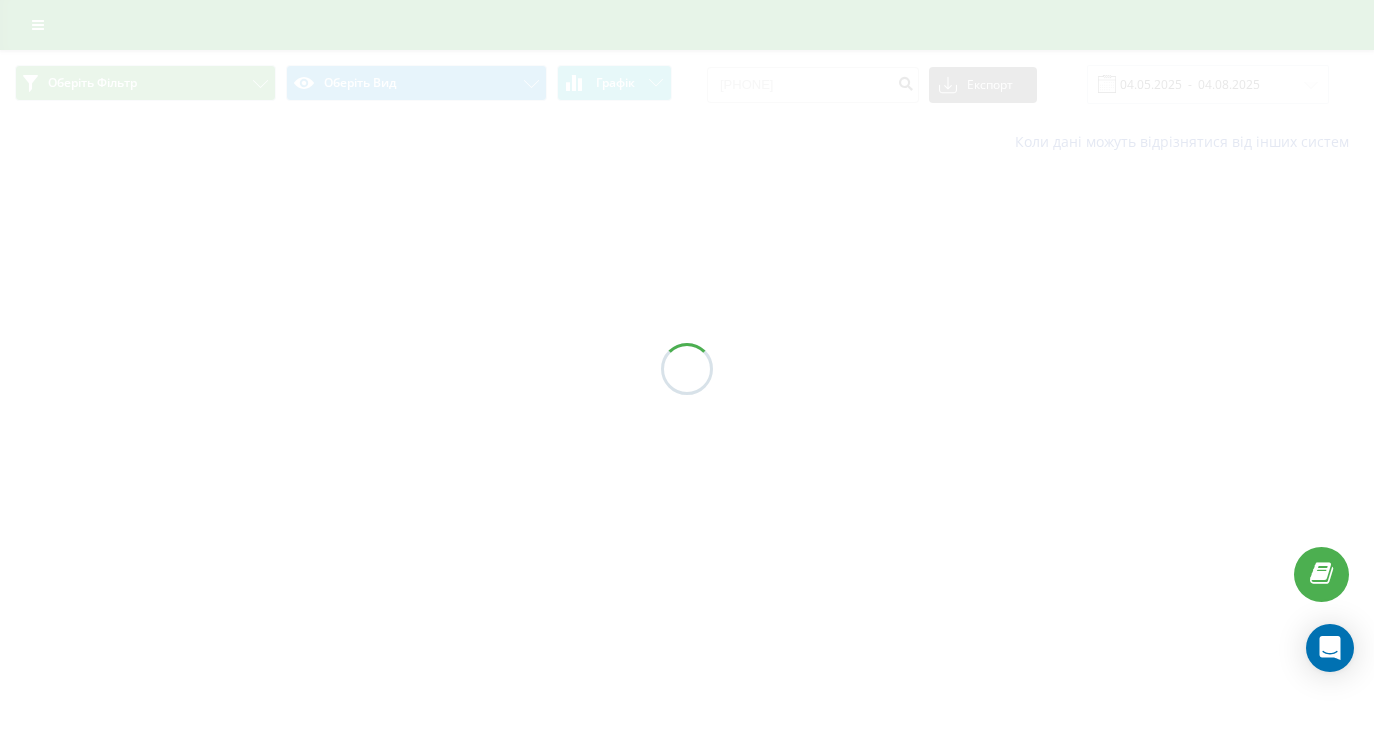 scroll, scrollTop: 0, scrollLeft: 0, axis: both 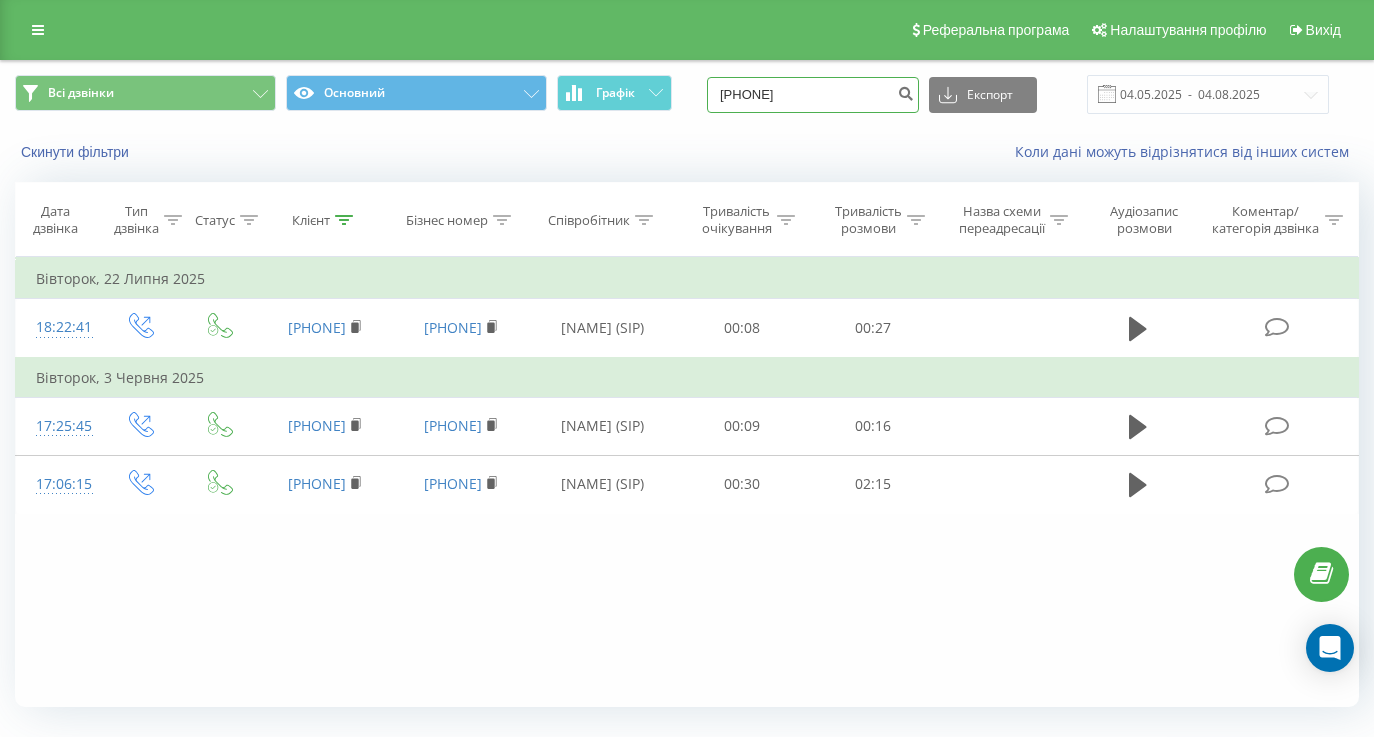 click on "[PHONE]" at bounding box center (813, 95) 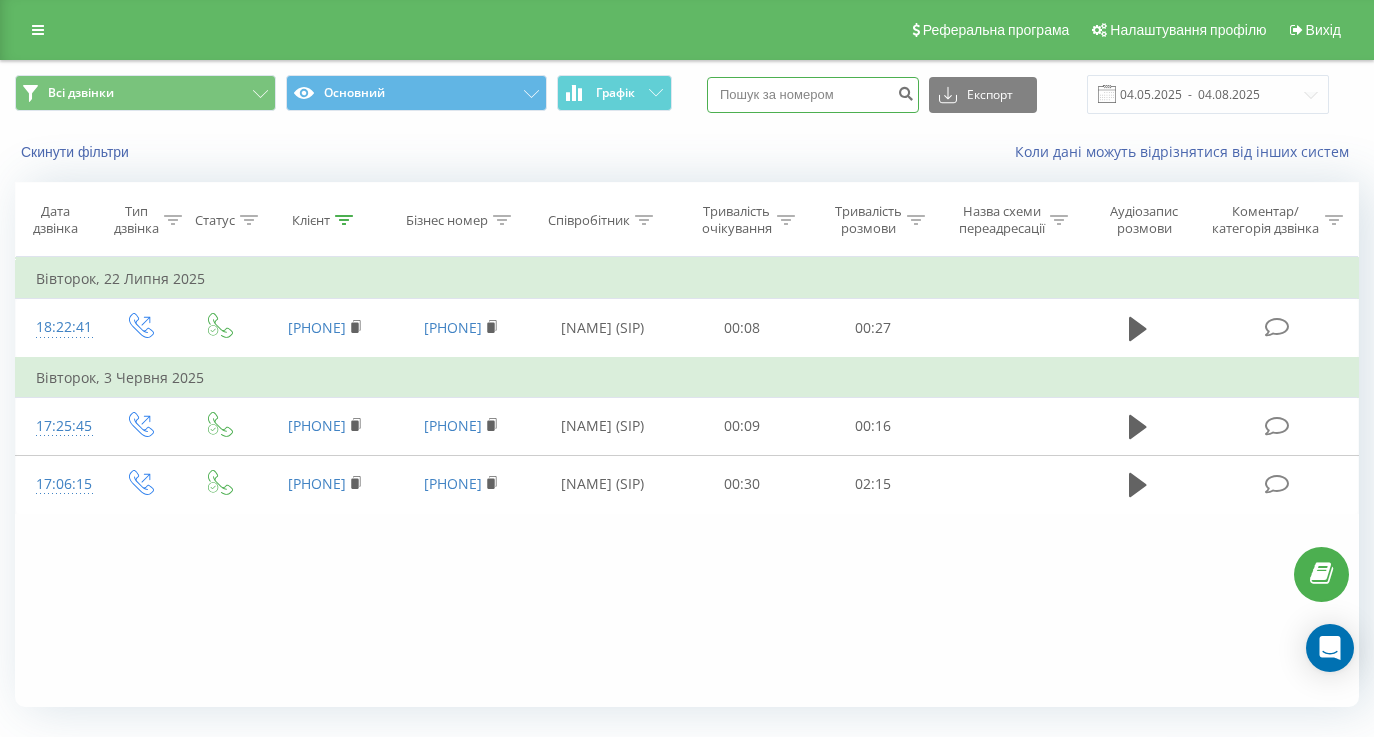 paste on "([AREA]) [PHONE] [PHONE] [PHONE]" 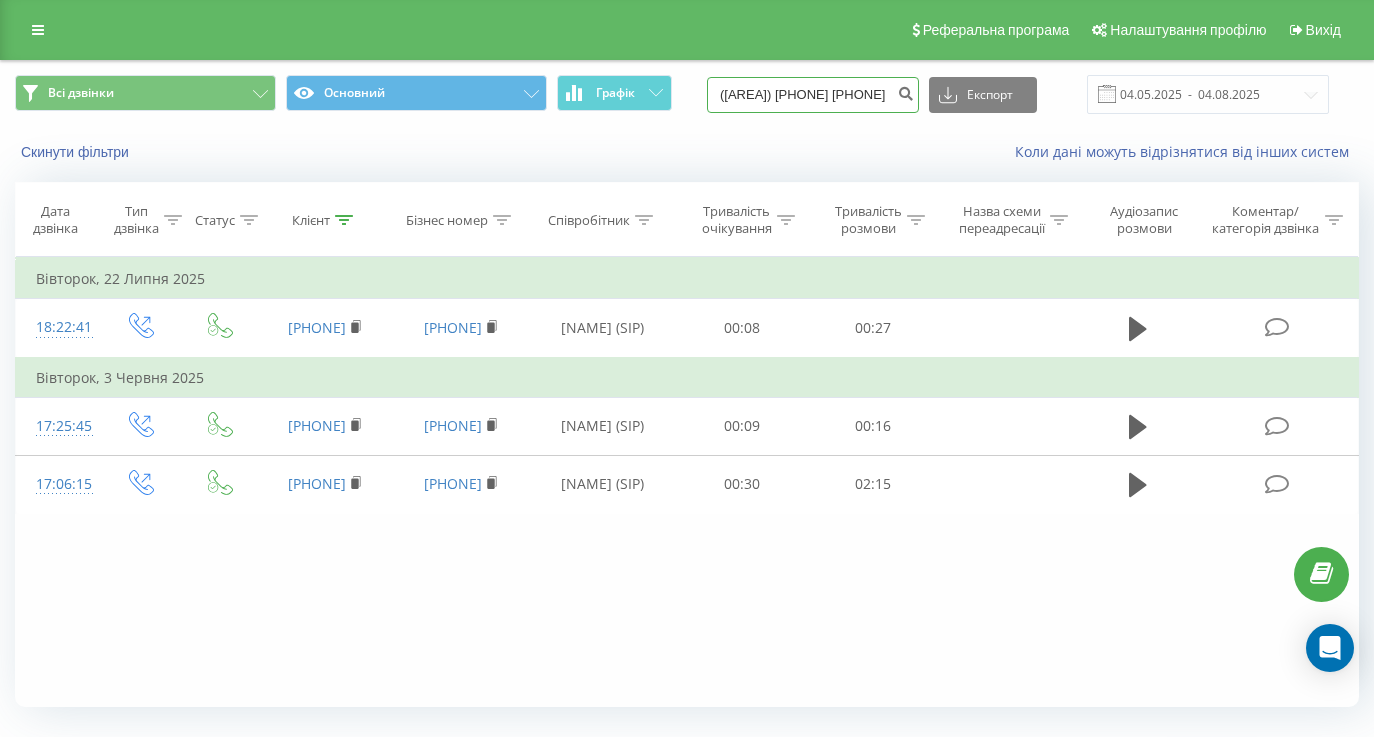 click on "([AREA]) [PHONE] [PHONE] [PHONE]" at bounding box center (813, 95) 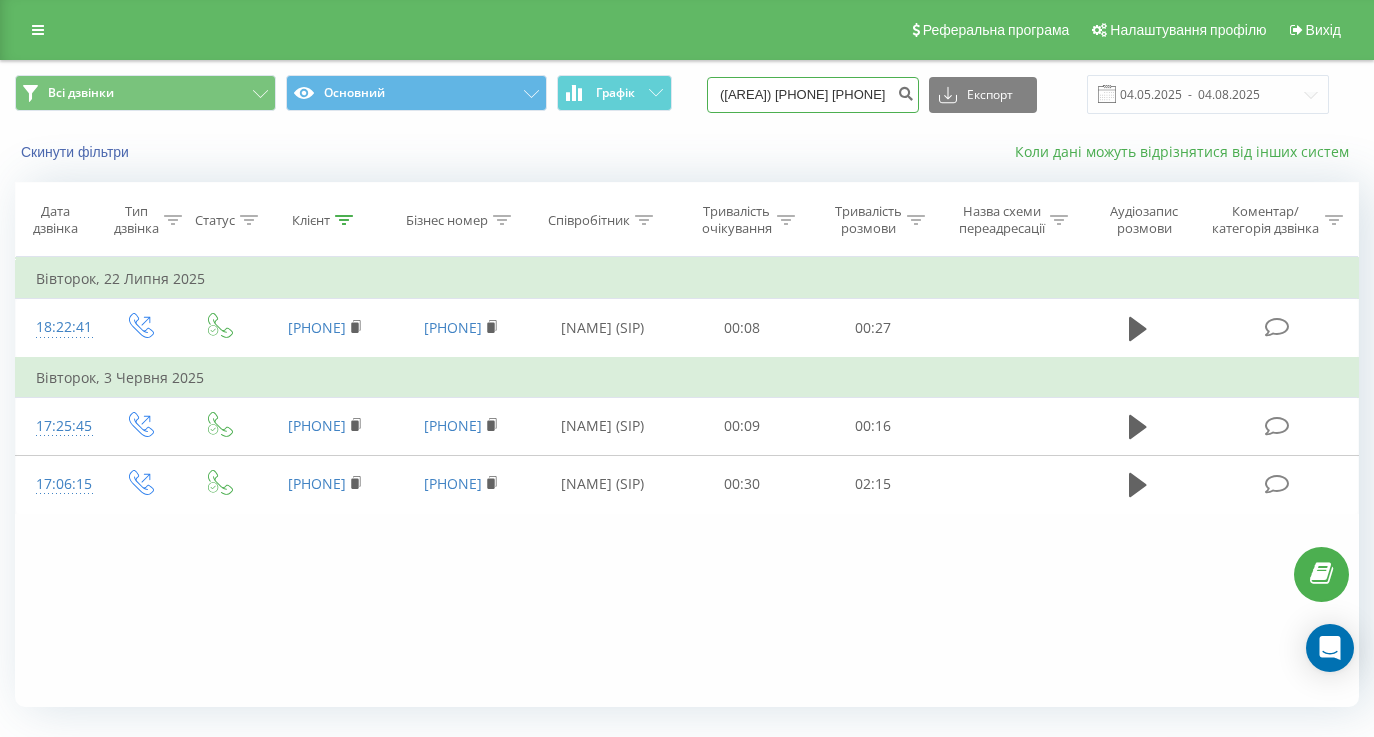 type on "([AREA]) [PHONE] [PHONE] [PHONE]" 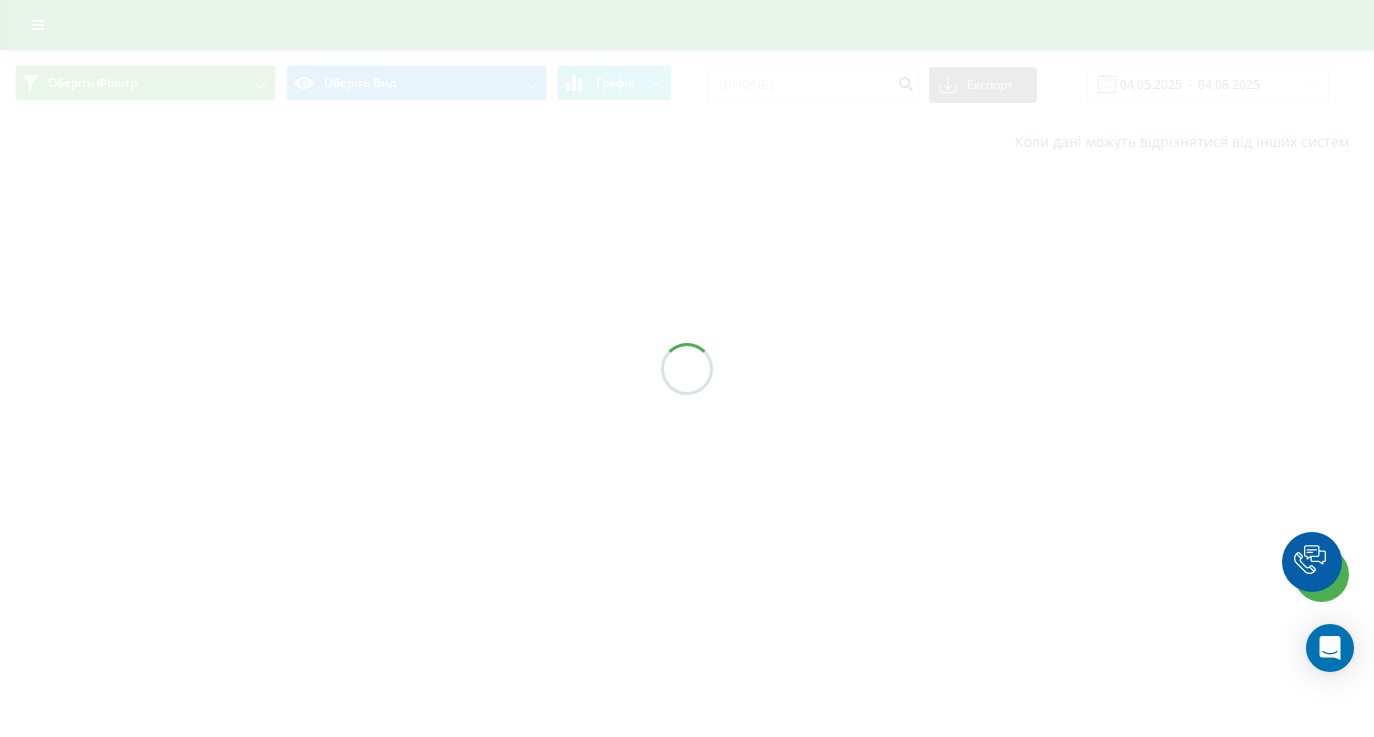 scroll, scrollTop: 0, scrollLeft: 0, axis: both 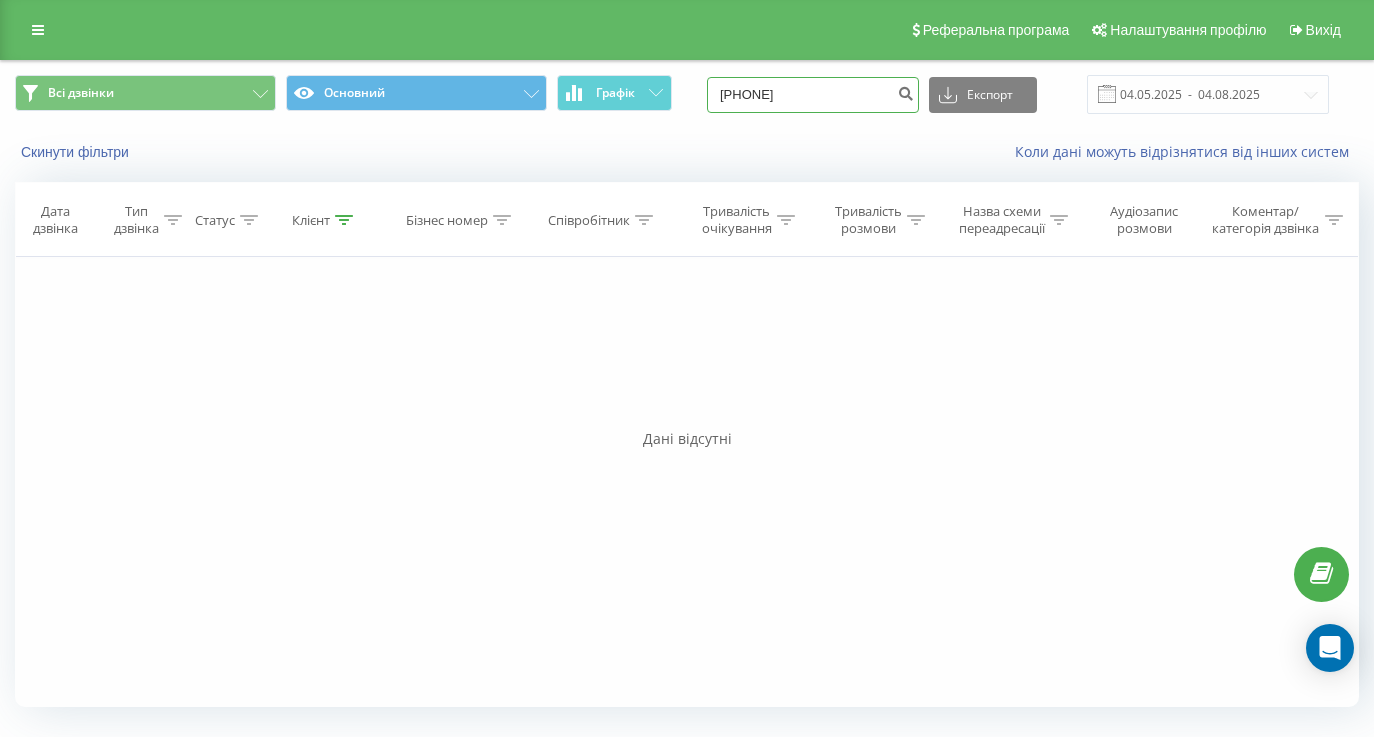 click on "([PHONE])" at bounding box center [813, 95] 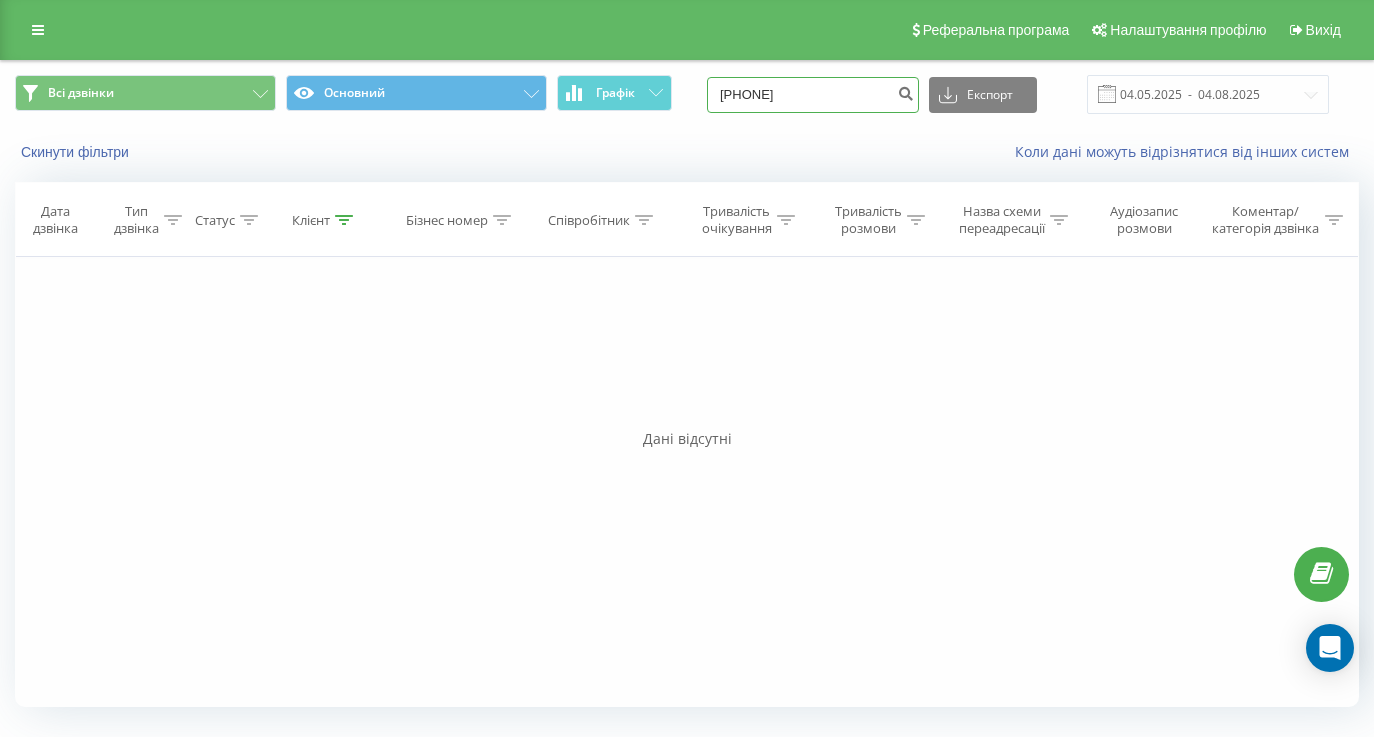 click on "([PHONE])" at bounding box center [813, 95] 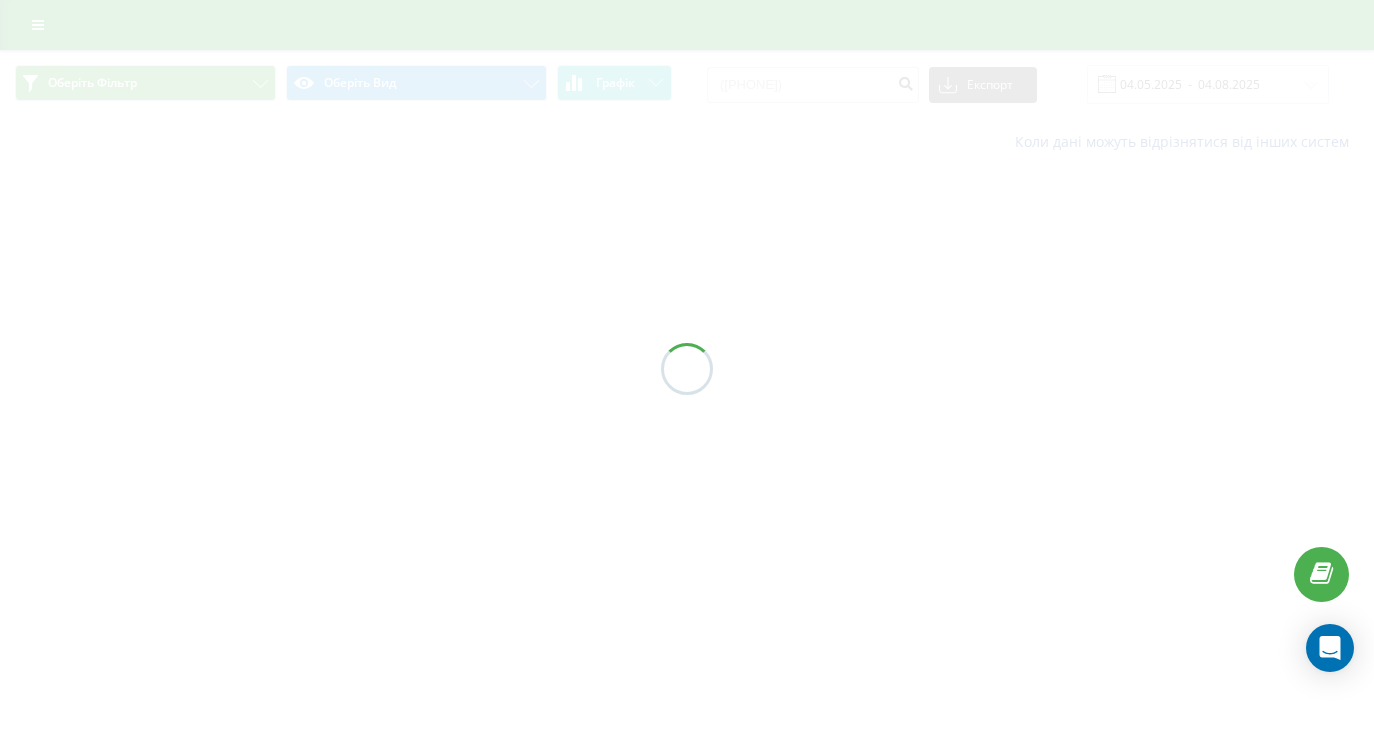 scroll, scrollTop: 0, scrollLeft: 0, axis: both 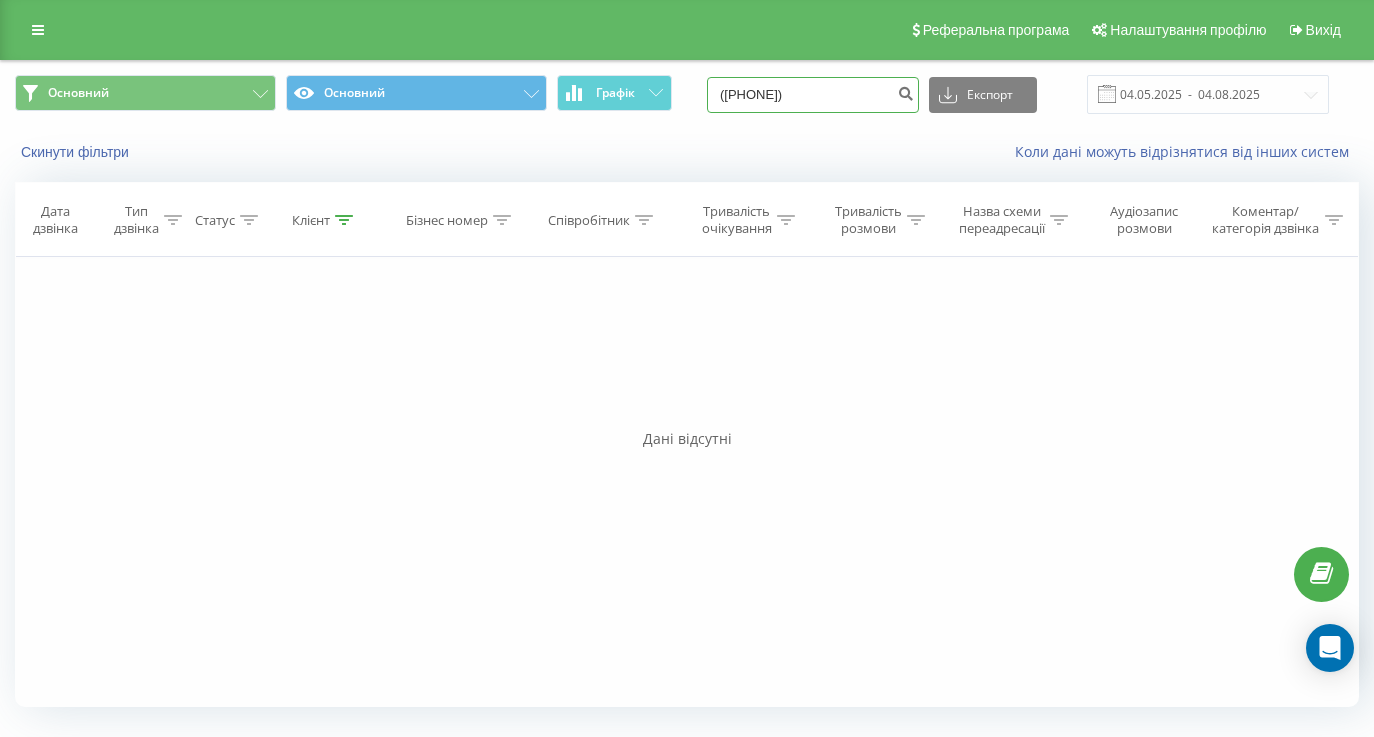 click on "([PHONE])" at bounding box center [813, 95] 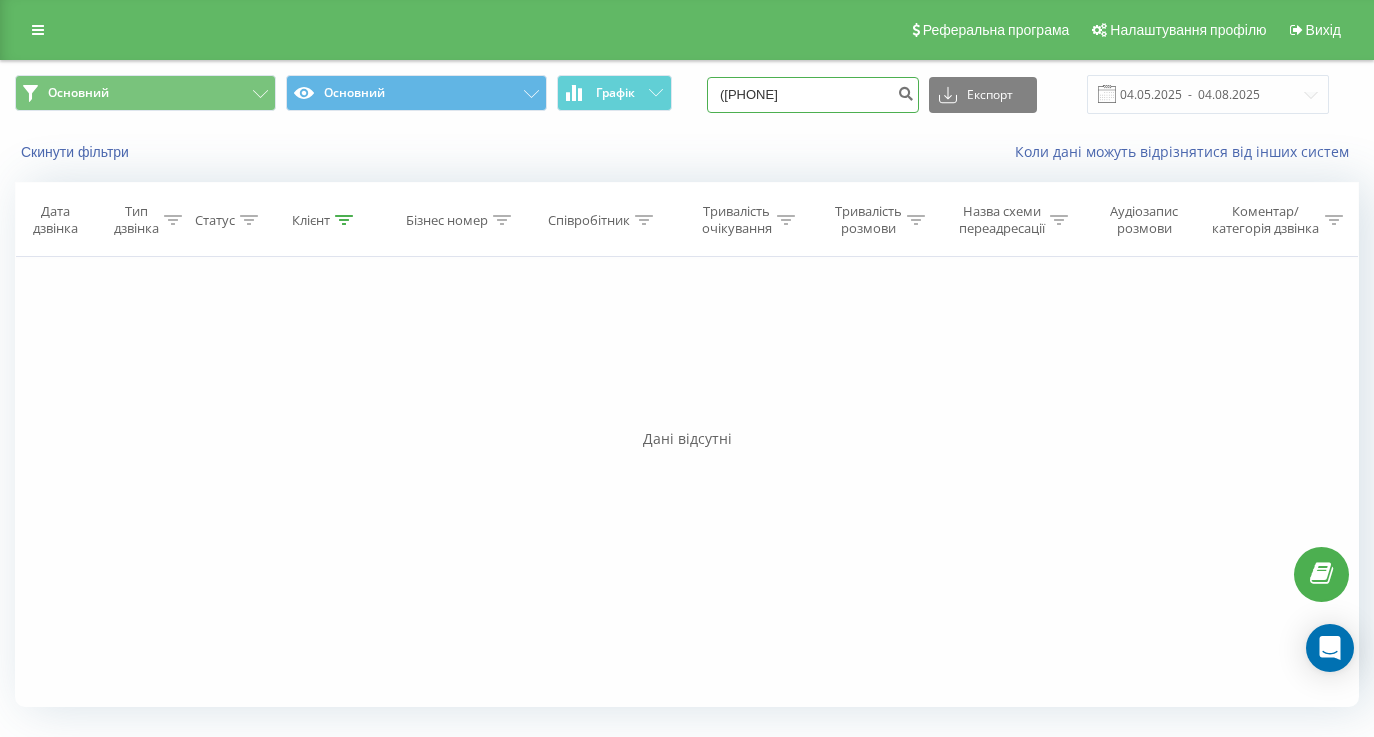 click on "(0973503333" at bounding box center (813, 95) 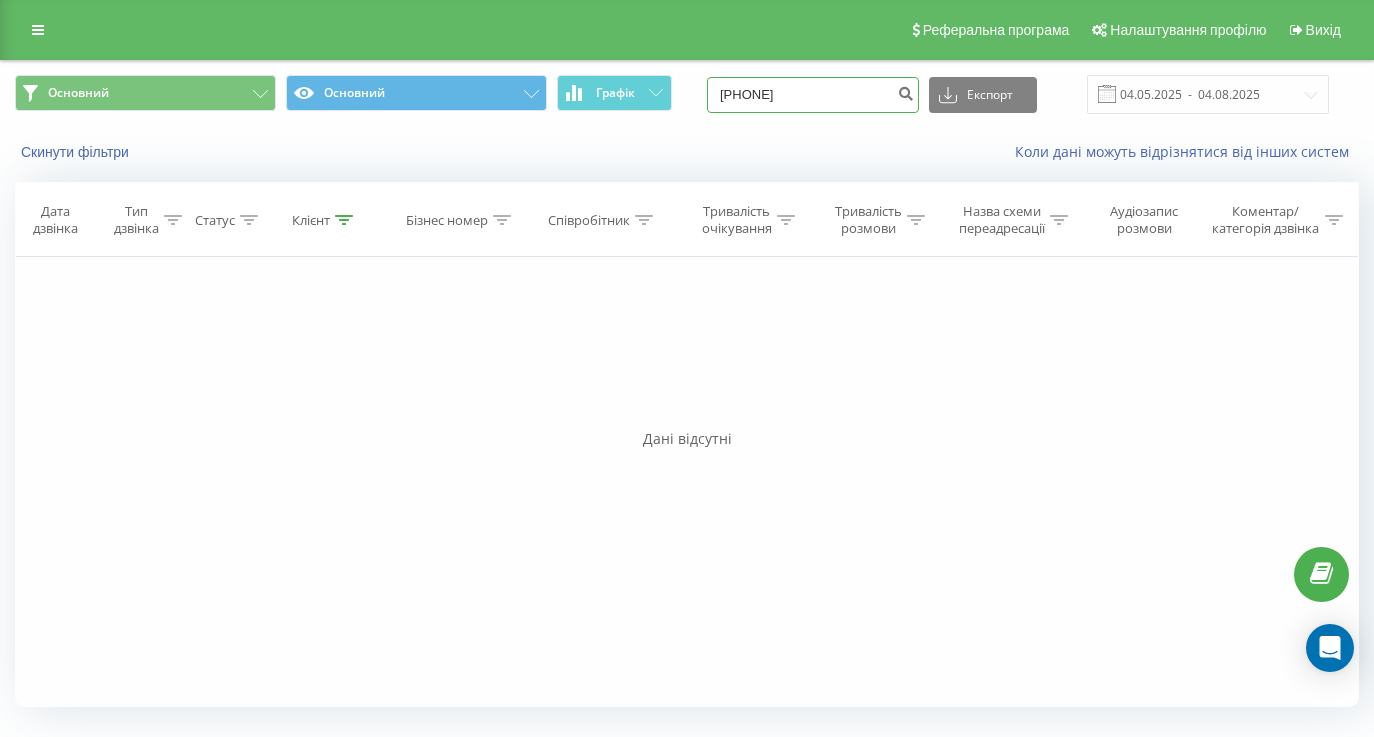 type on "[PHONE]" 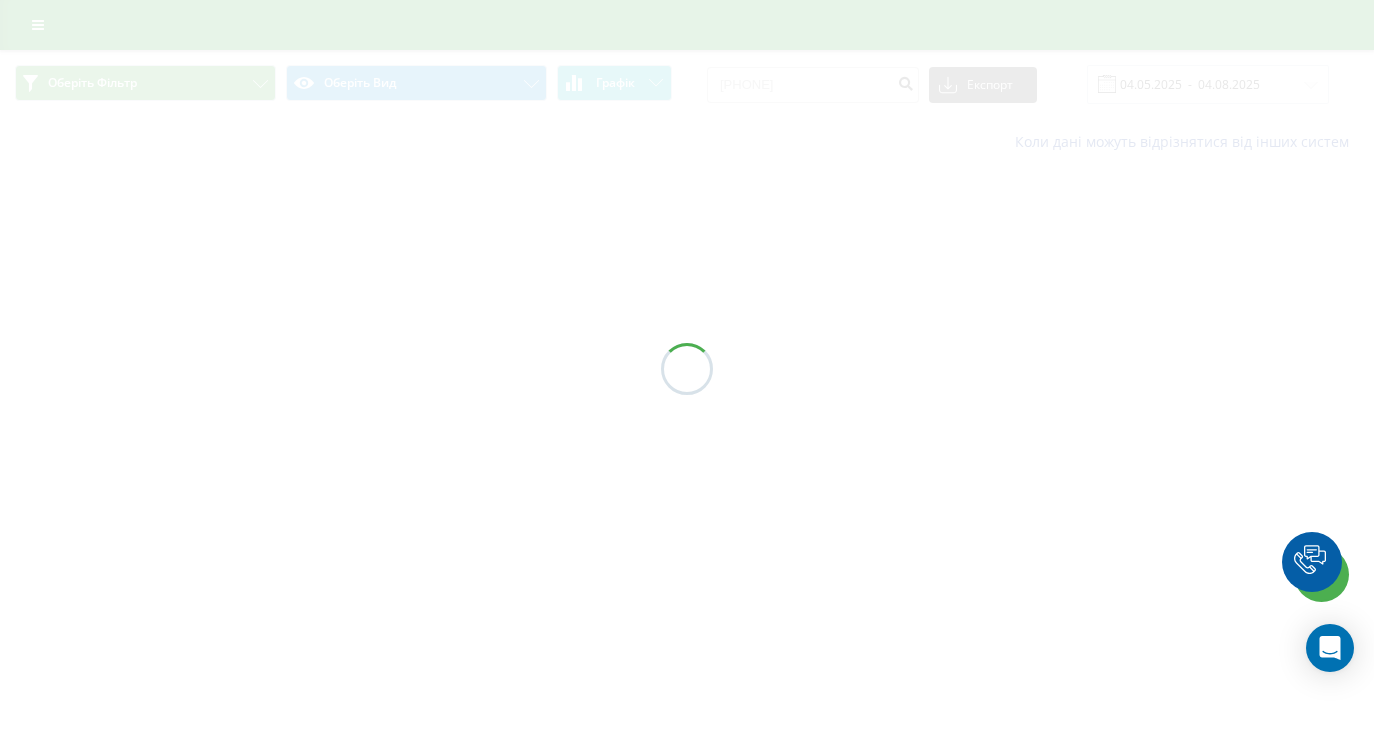 scroll, scrollTop: 0, scrollLeft: 0, axis: both 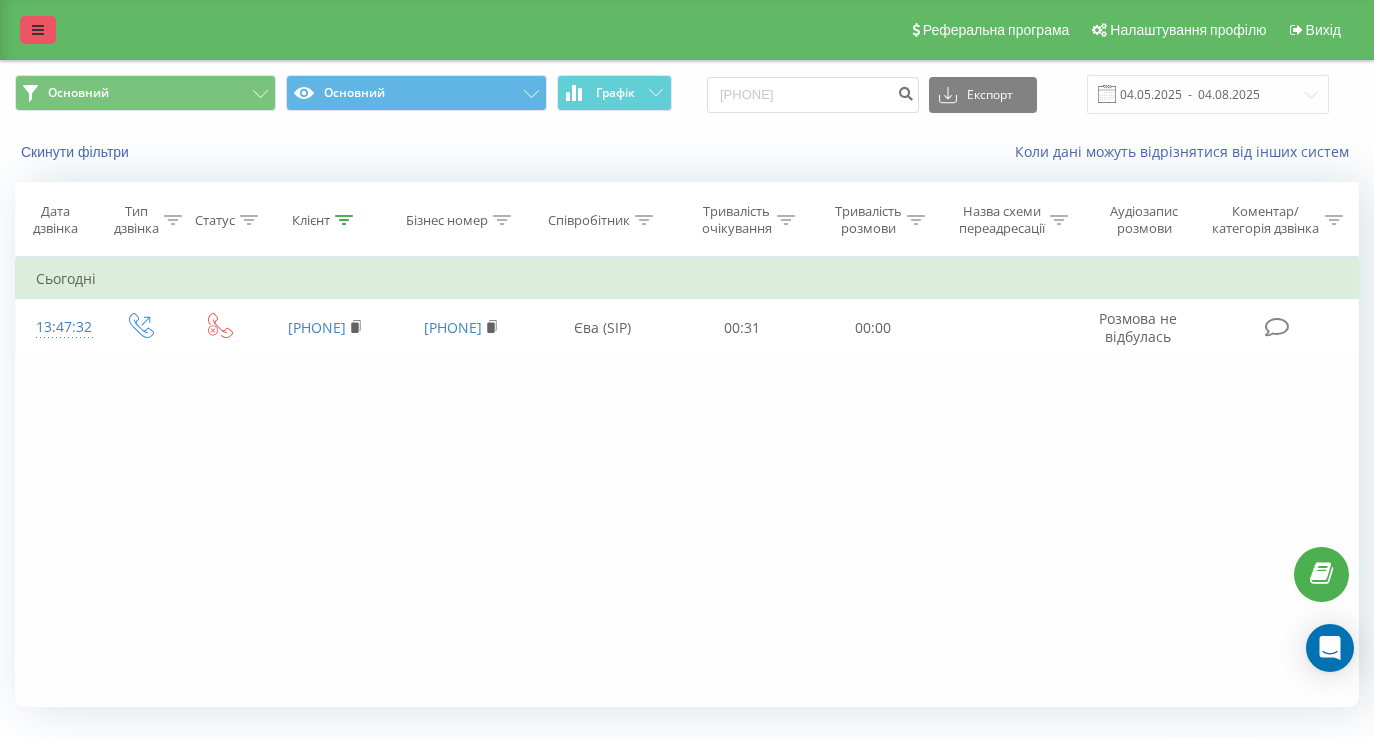 click at bounding box center [38, 30] 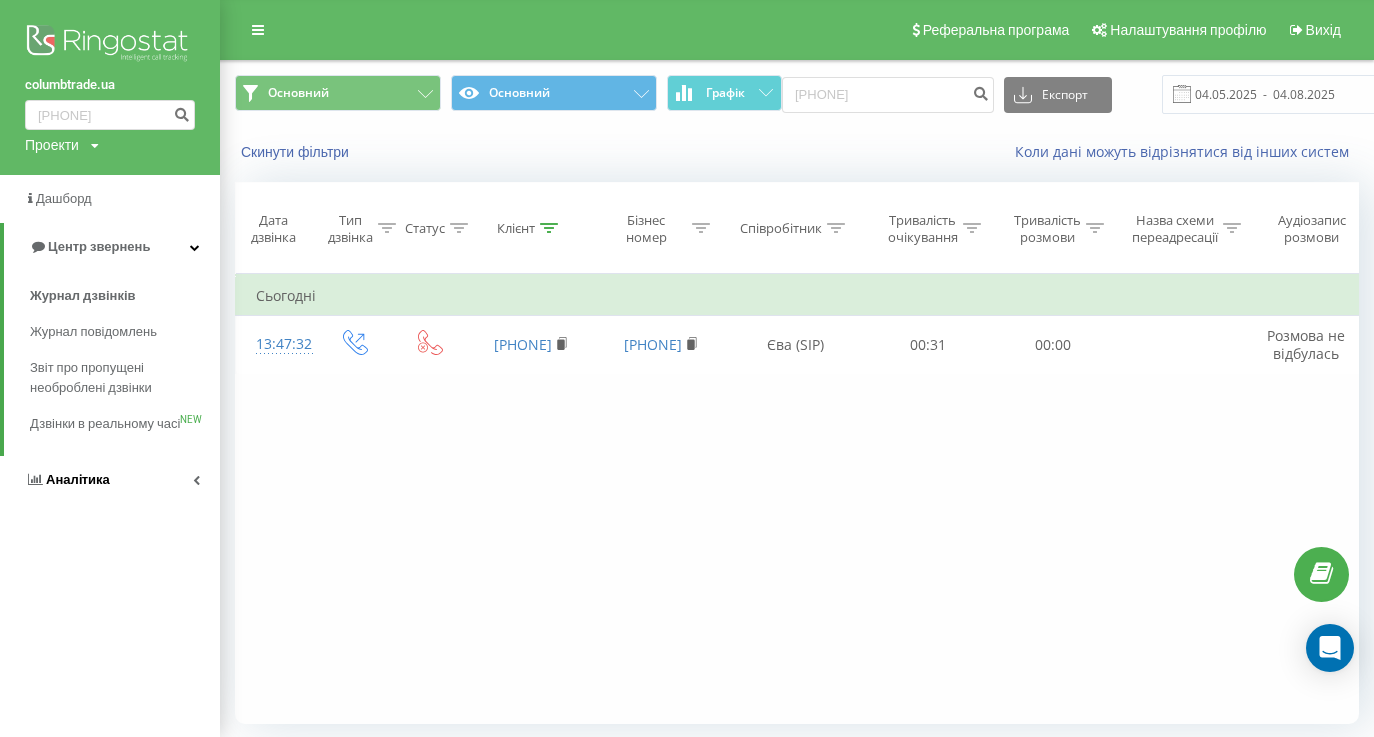 click on "Аналiтика" at bounding box center [110, 480] 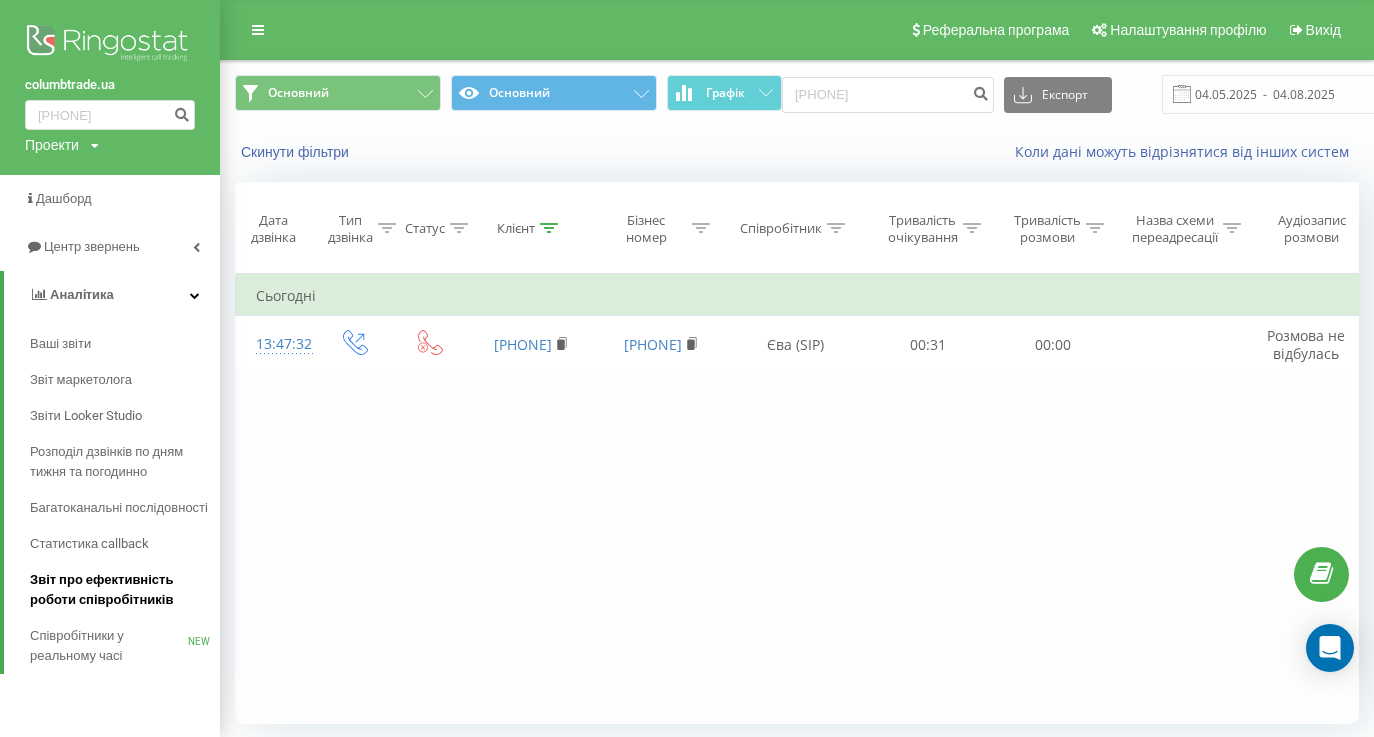 click on "Звіт про ефективність роботи співробітників" at bounding box center [120, 590] 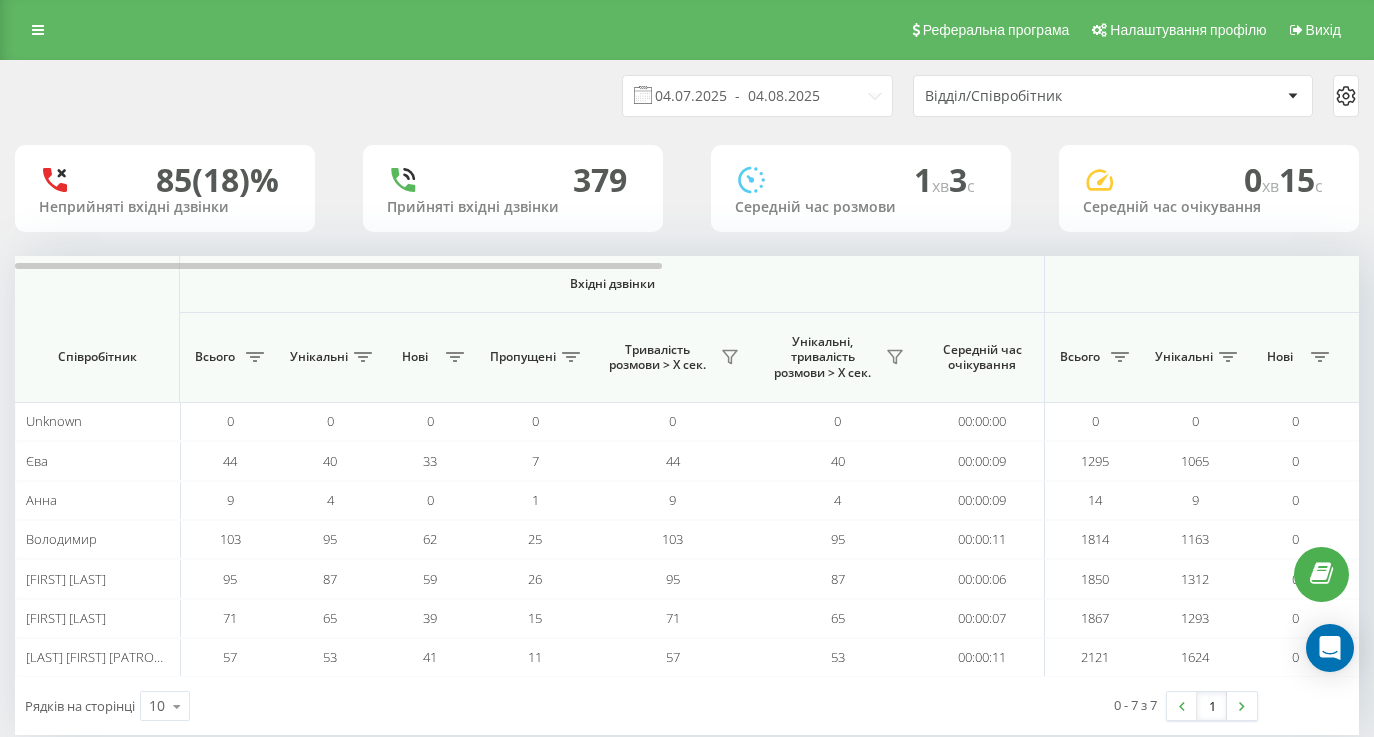 scroll, scrollTop: 0, scrollLeft: 0, axis: both 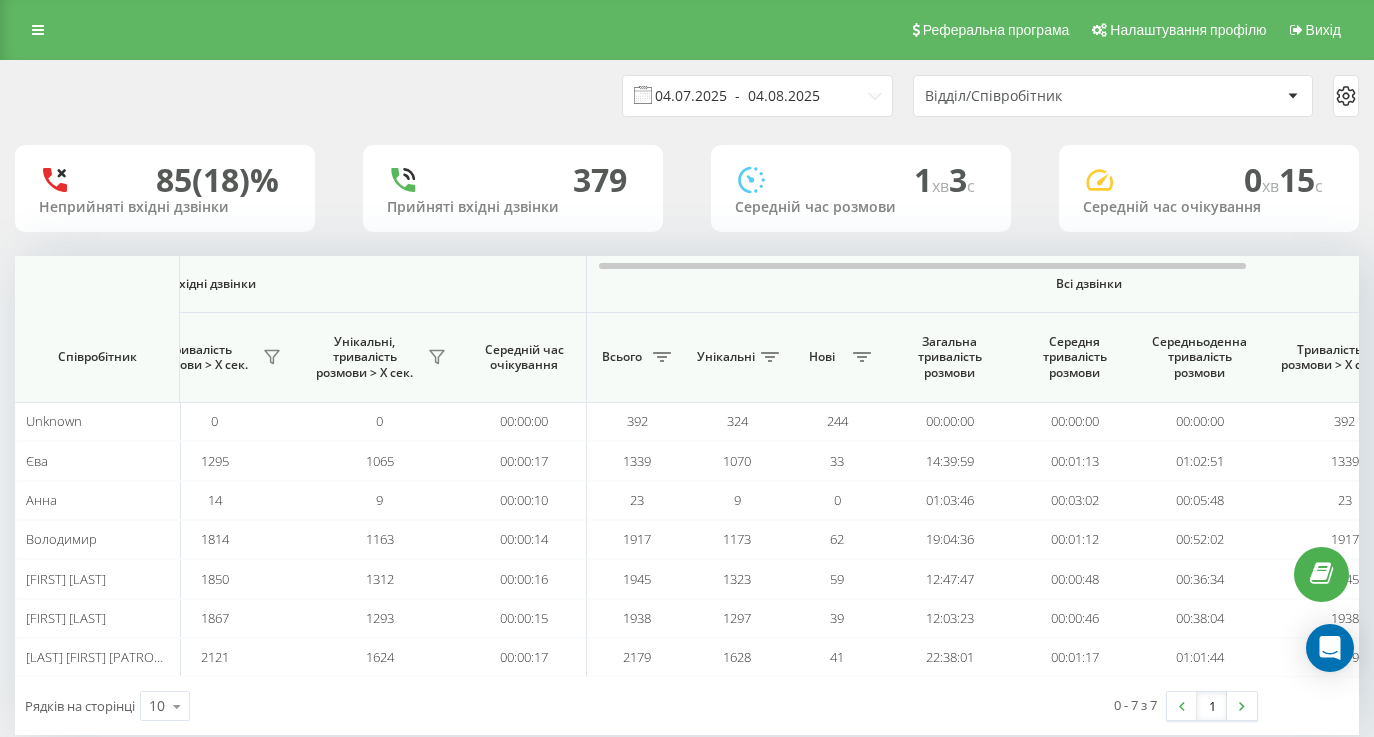 click on "04.07.2025  -  04.08.2025" at bounding box center [757, 96] 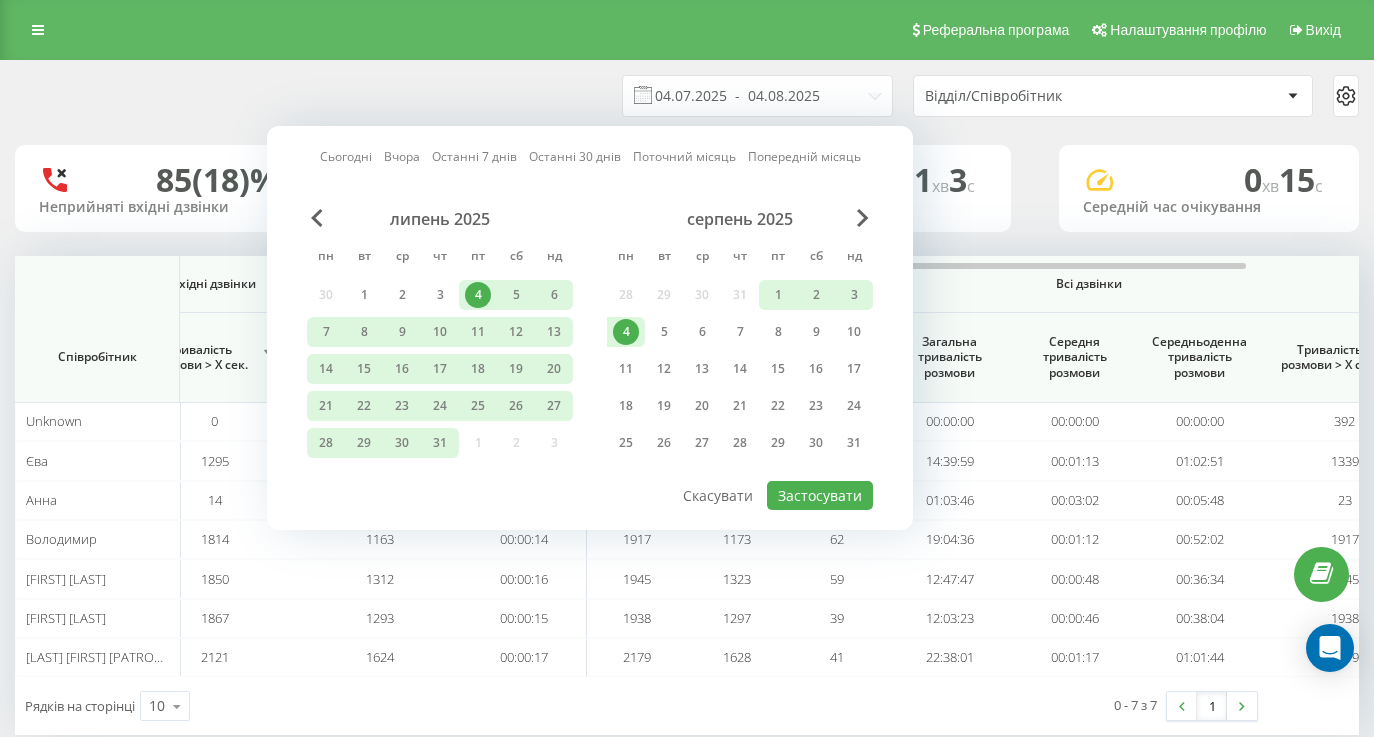 click on "4" at bounding box center [626, 332] 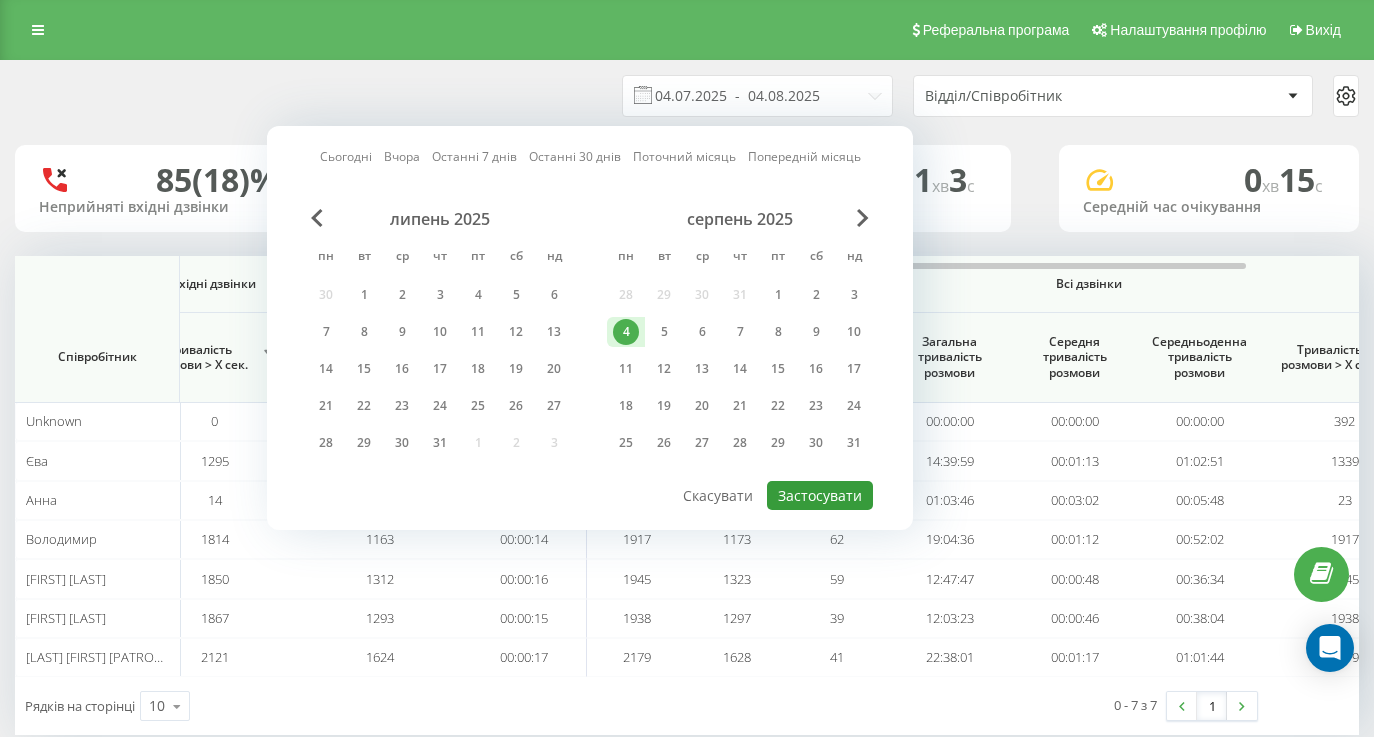 click on "Застосувати" at bounding box center [820, 495] 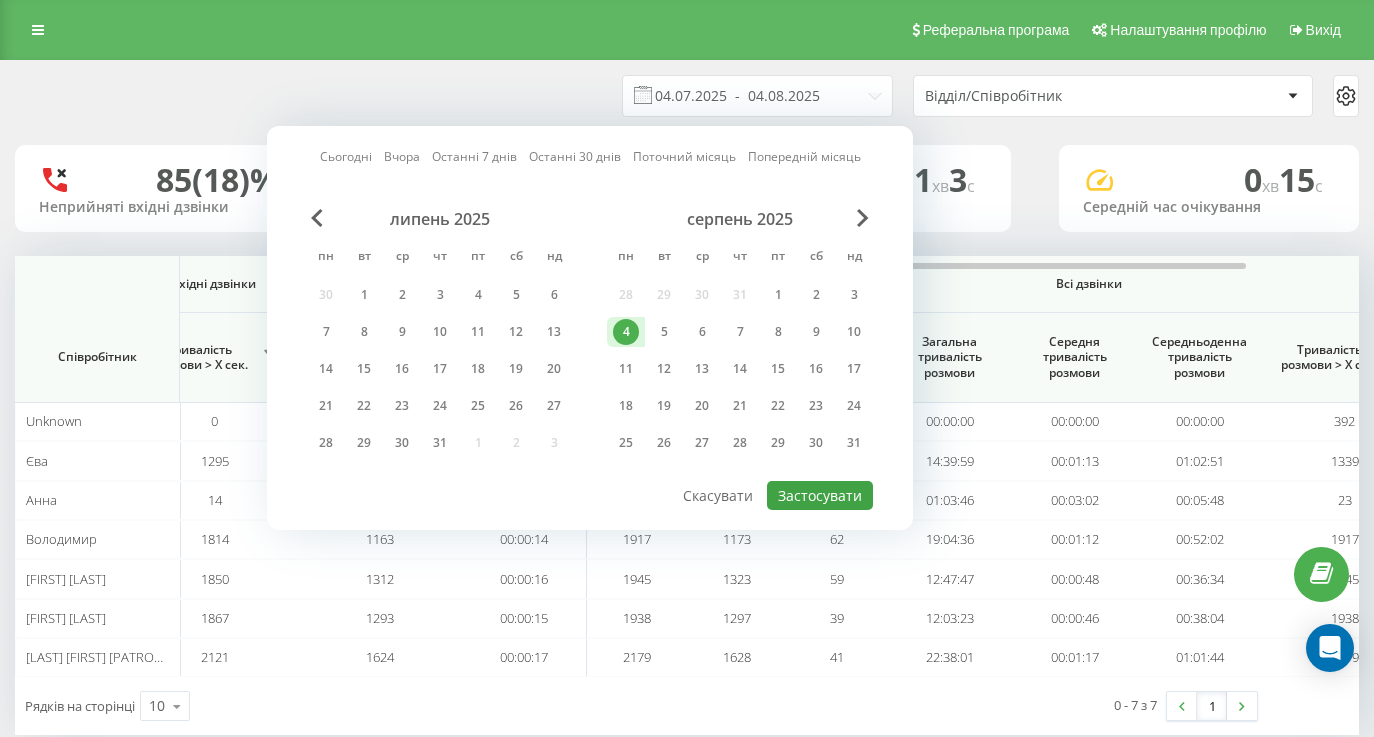 type on "04.08.2025  -  04.08.2025" 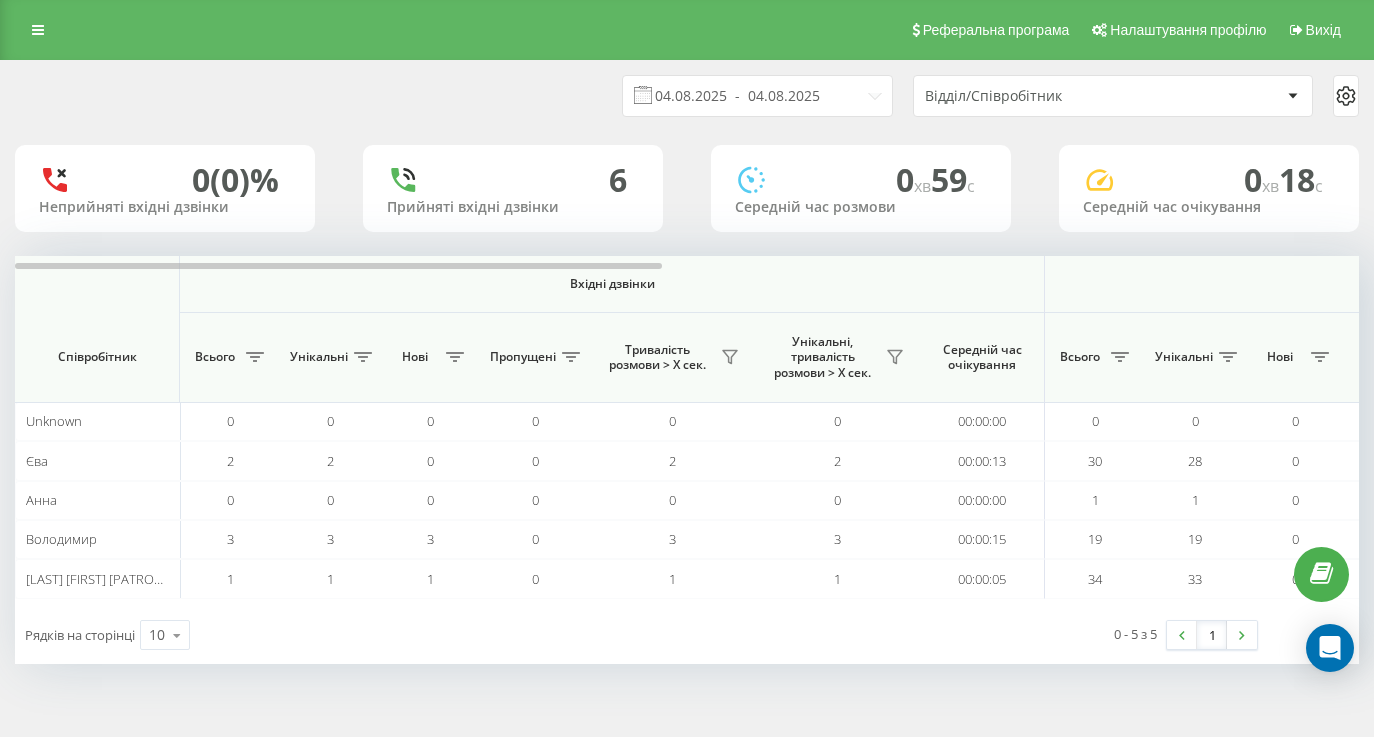 scroll, scrollTop: 0, scrollLeft: 1446, axis: horizontal 